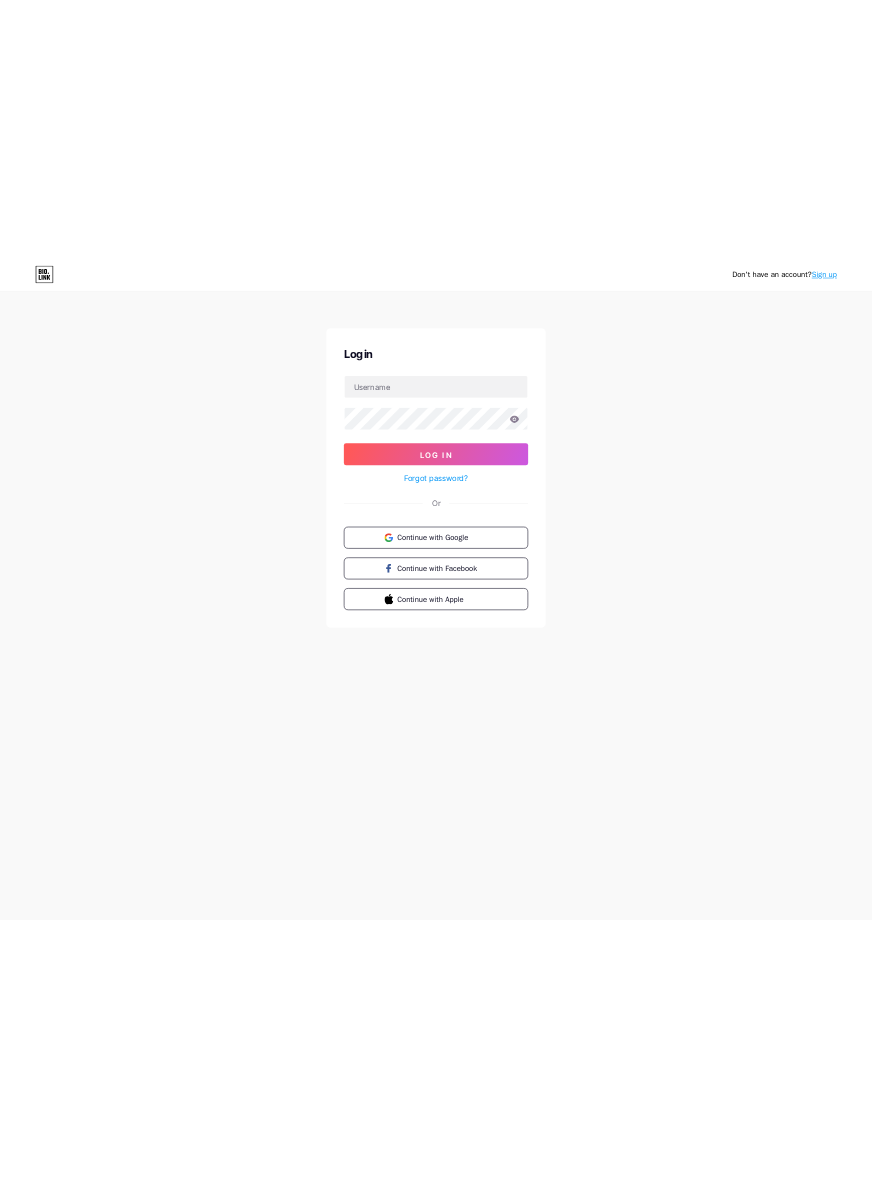 scroll, scrollTop: 0, scrollLeft: 0, axis: both 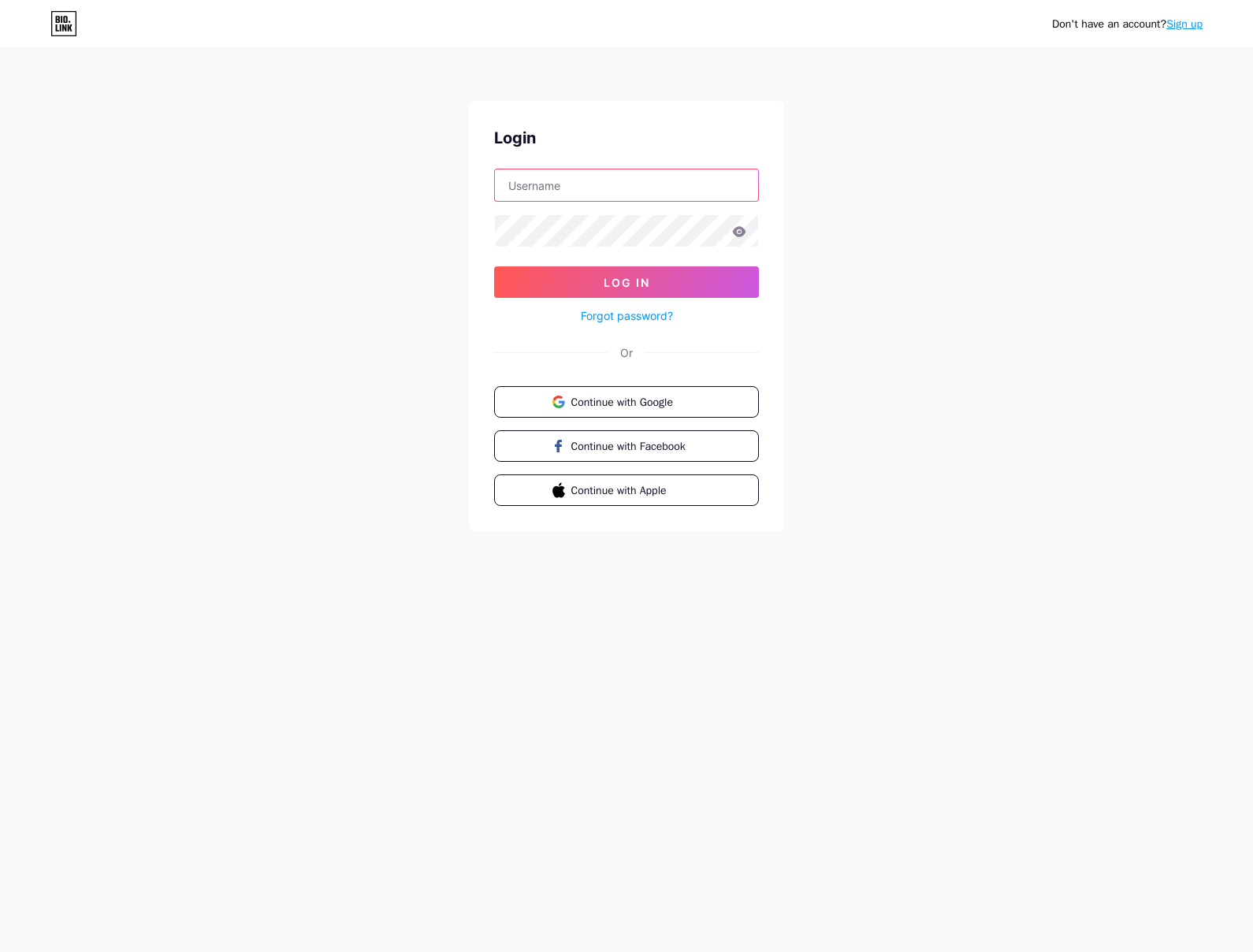 click at bounding box center (626, 185) 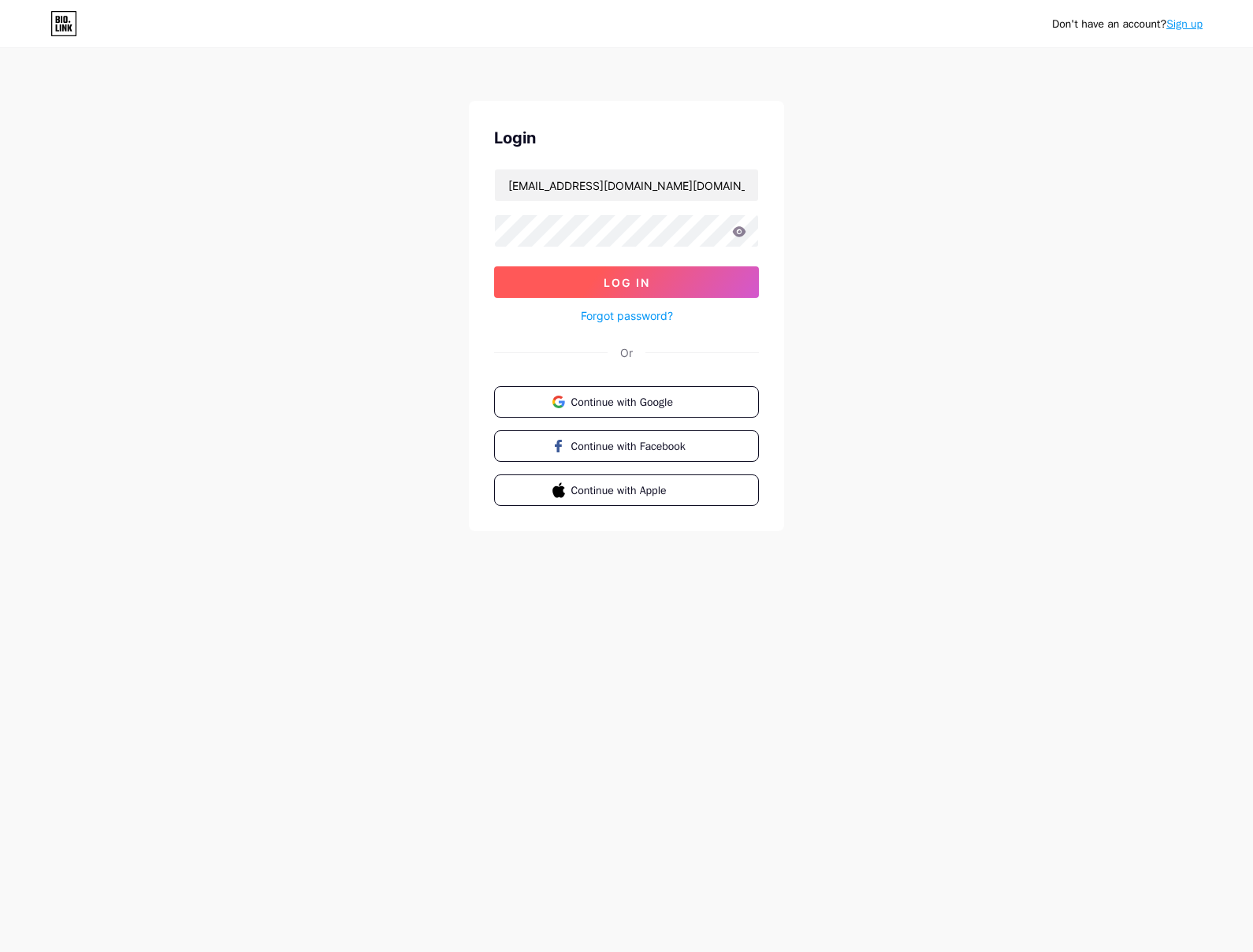 click on "Log In" at bounding box center (626, 282) 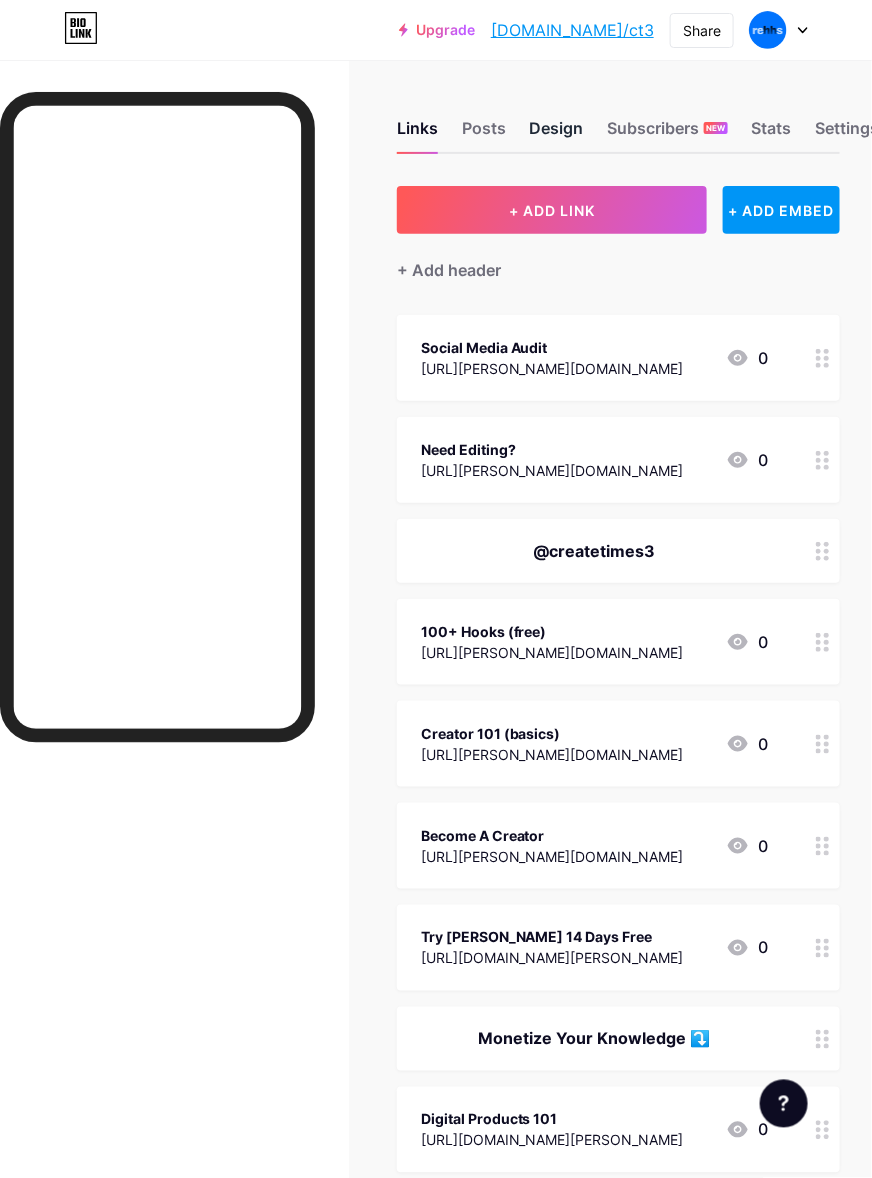 click on "Design" at bounding box center [557, 134] 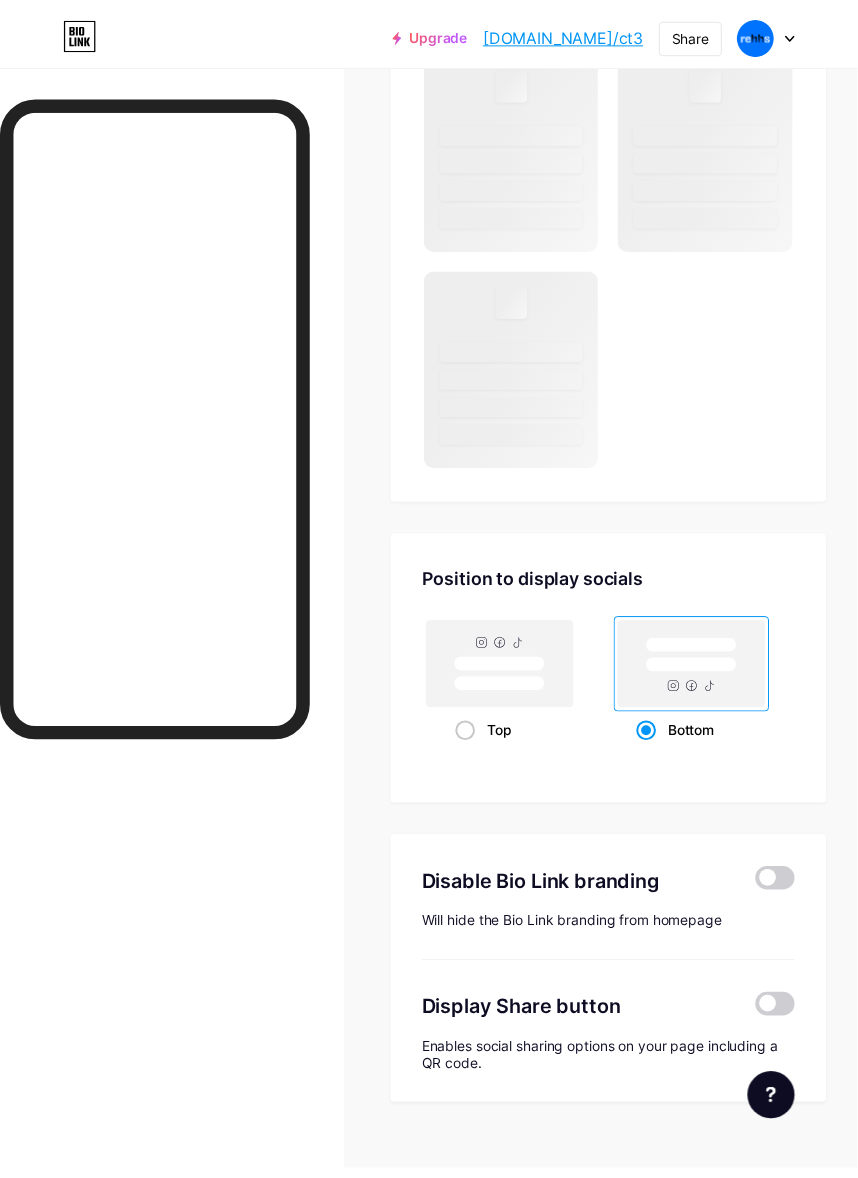 scroll, scrollTop: 1801, scrollLeft: 0, axis: vertical 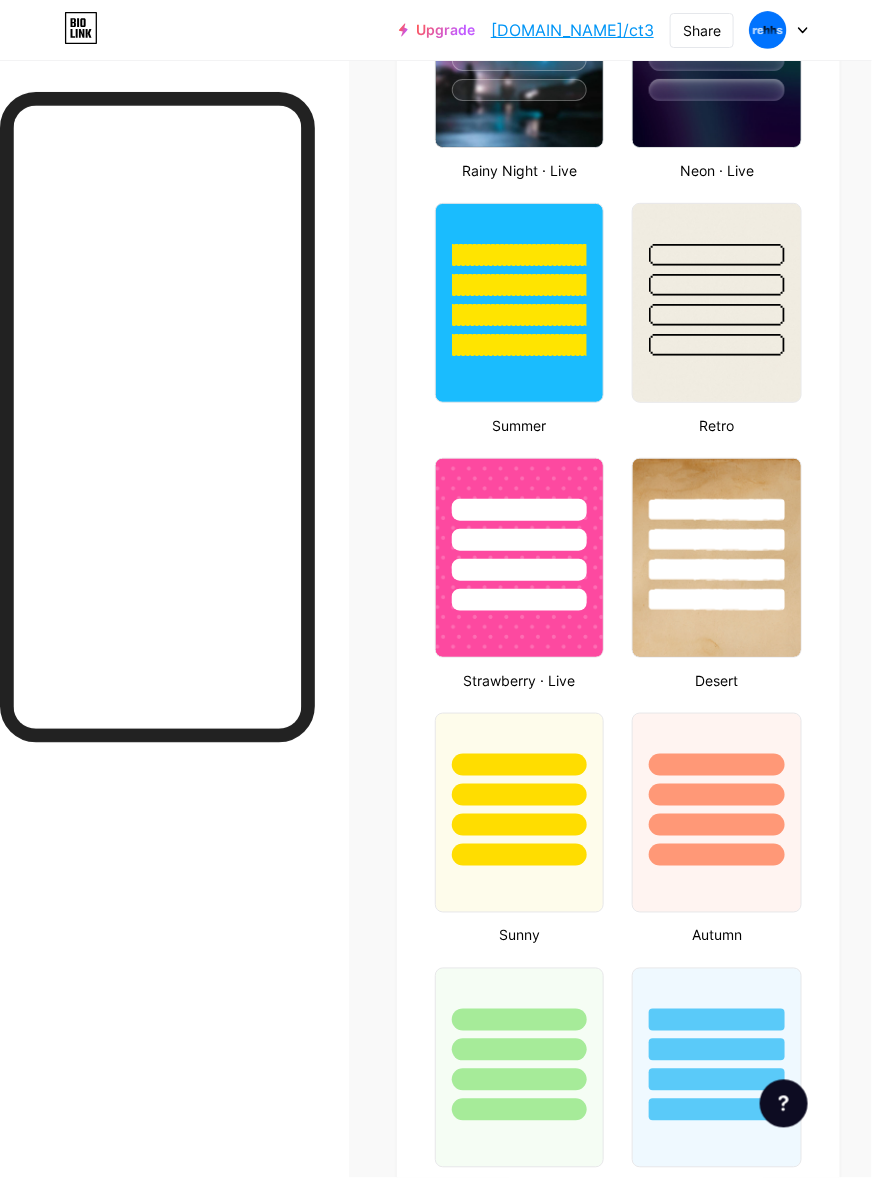 type on "#0074ff" 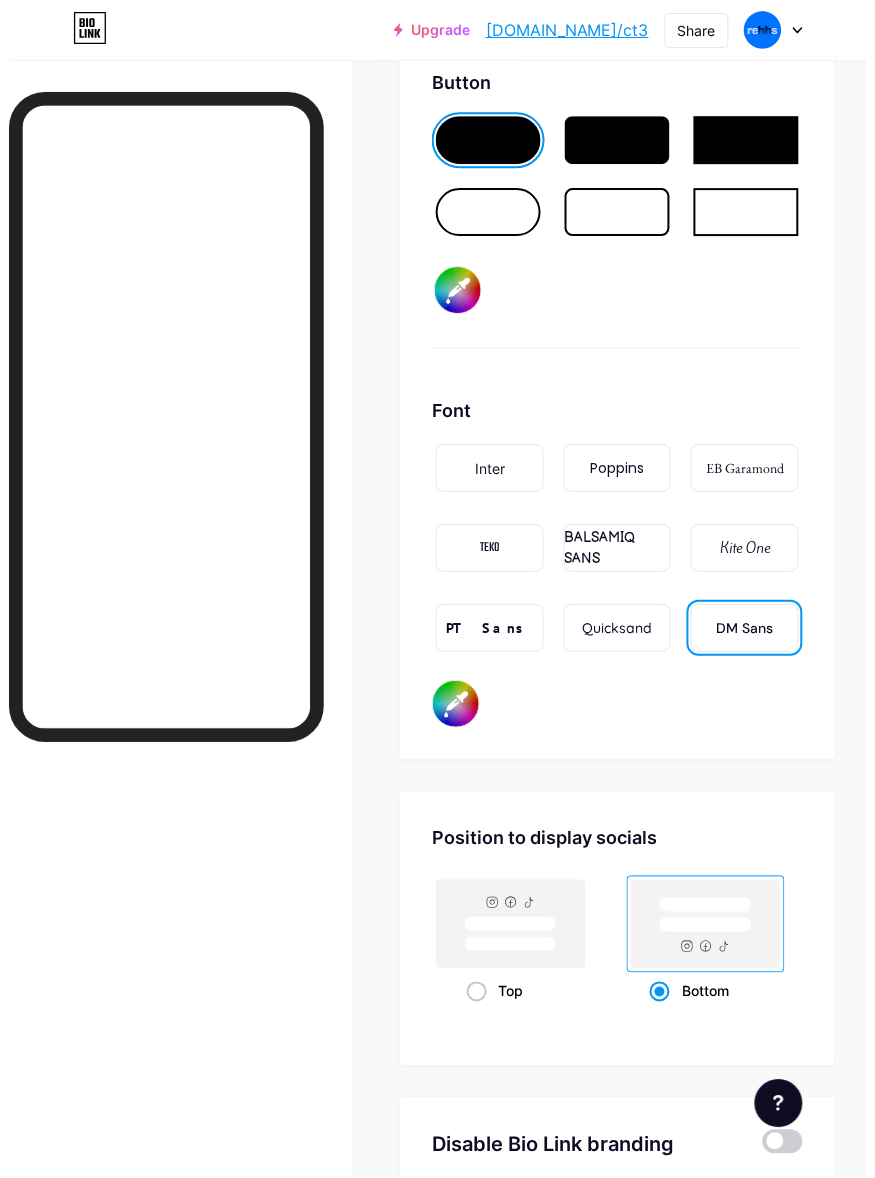 scroll, scrollTop: 4523, scrollLeft: 0, axis: vertical 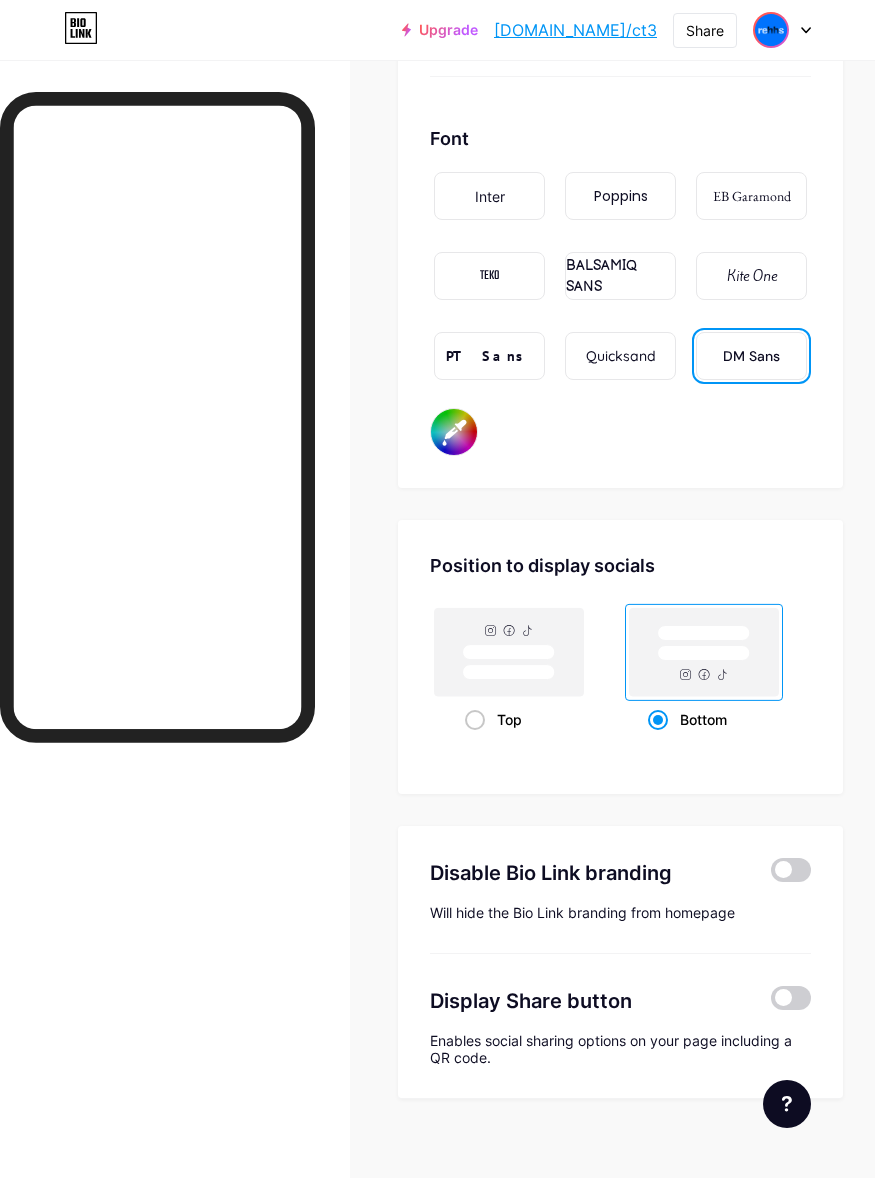 click at bounding box center [771, 30] 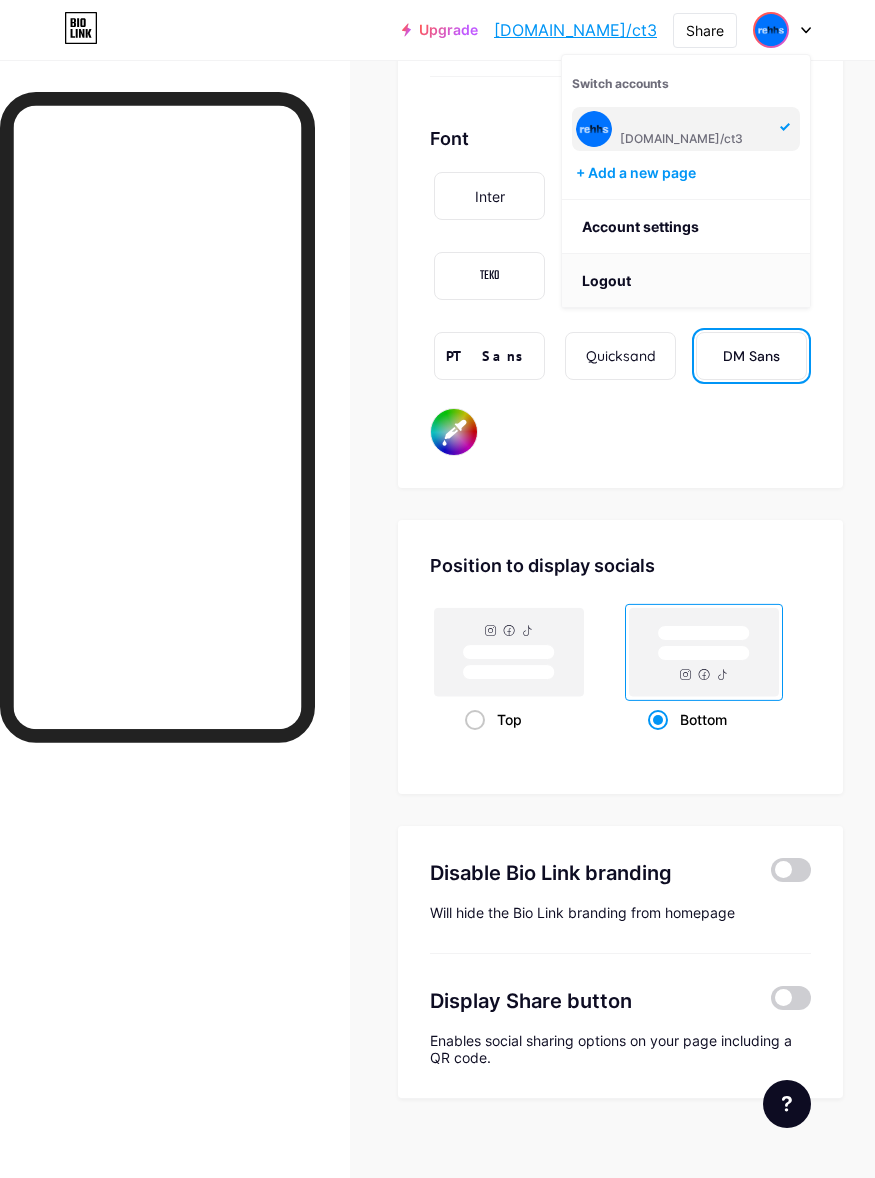 click on "Logout" at bounding box center [686, 281] 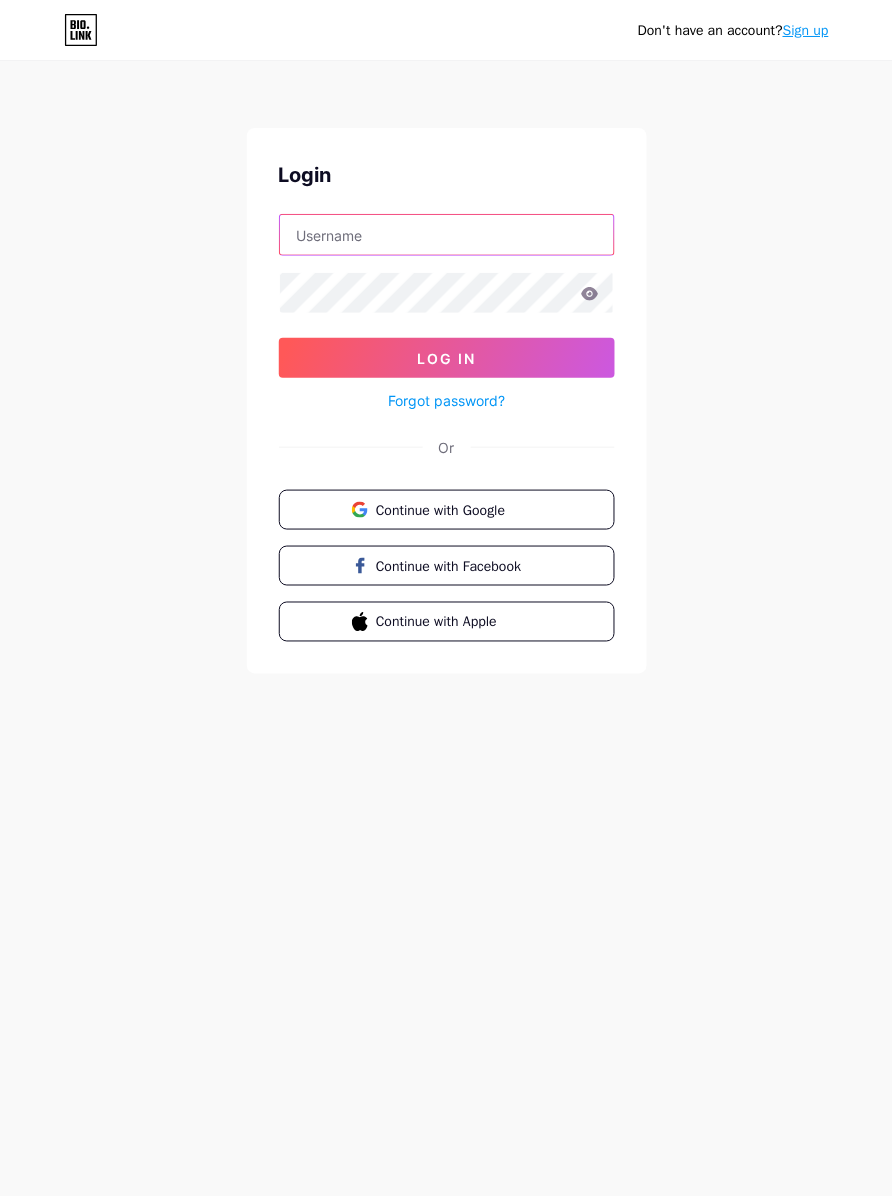 click at bounding box center [447, 235] 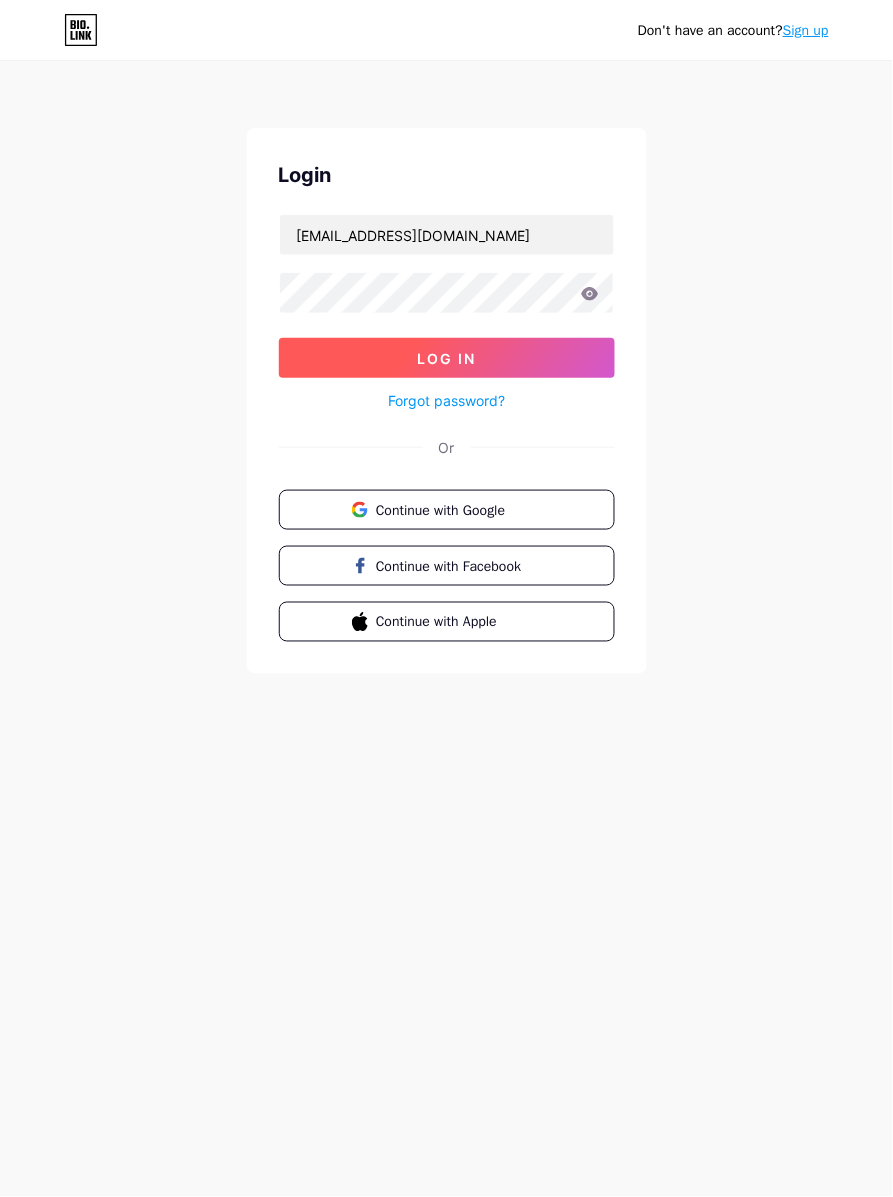 click on "Log In" at bounding box center [447, 358] 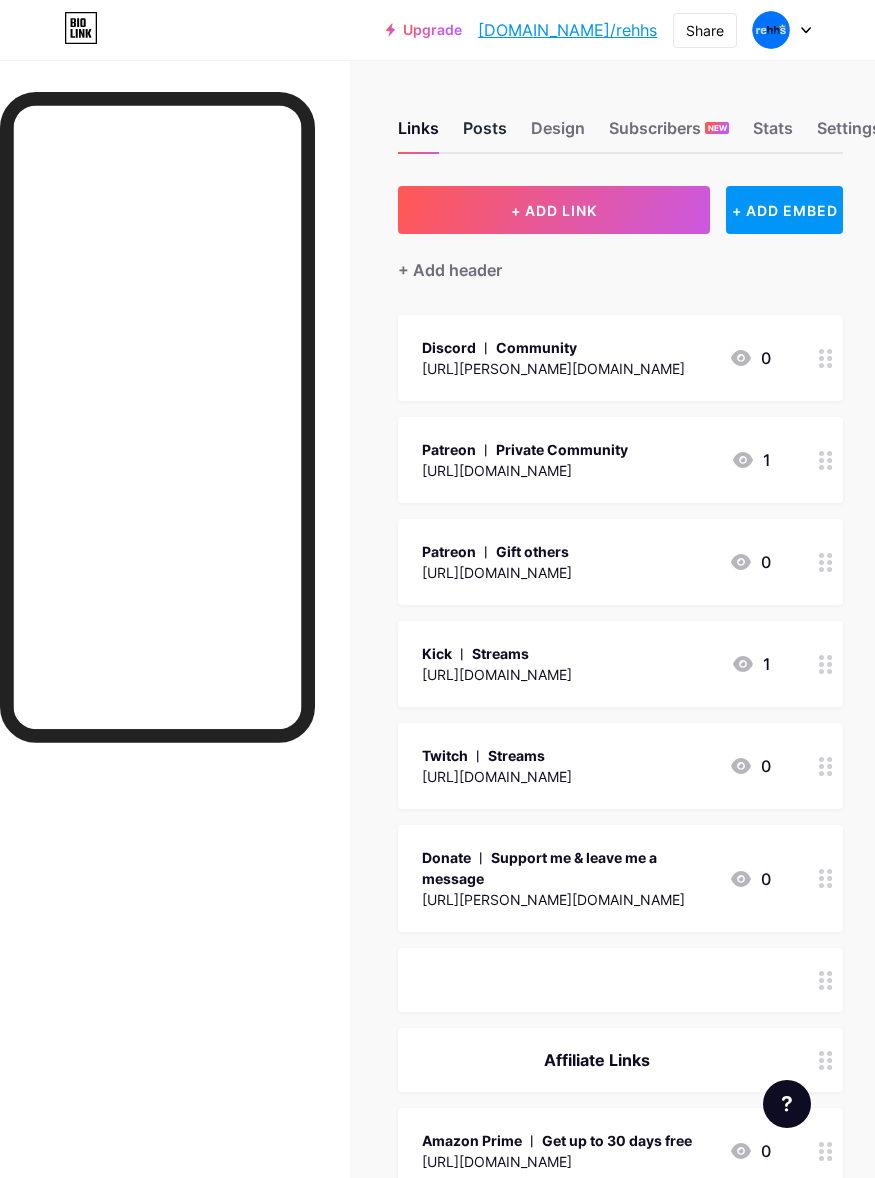 click on "Posts" at bounding box center [485, 134] 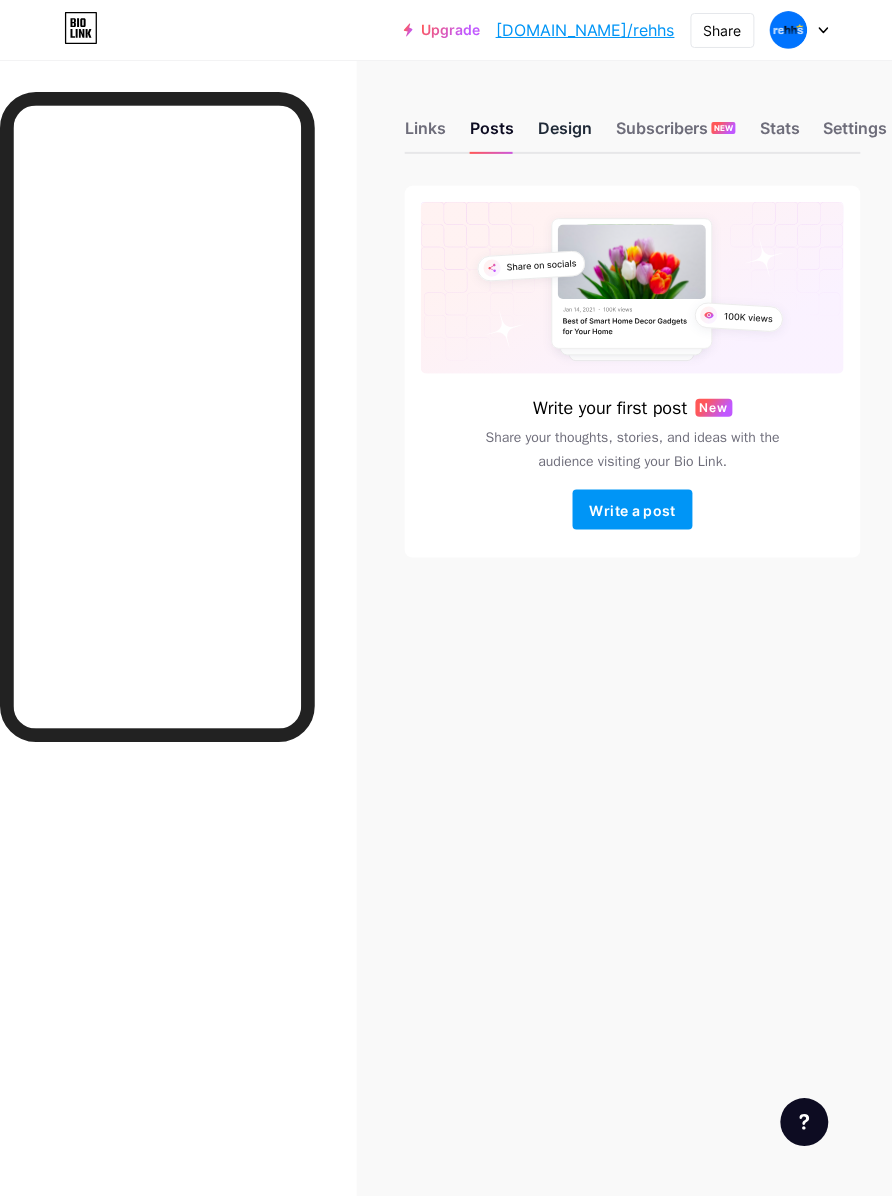 click on "Design" at bounding box center [565, 134] 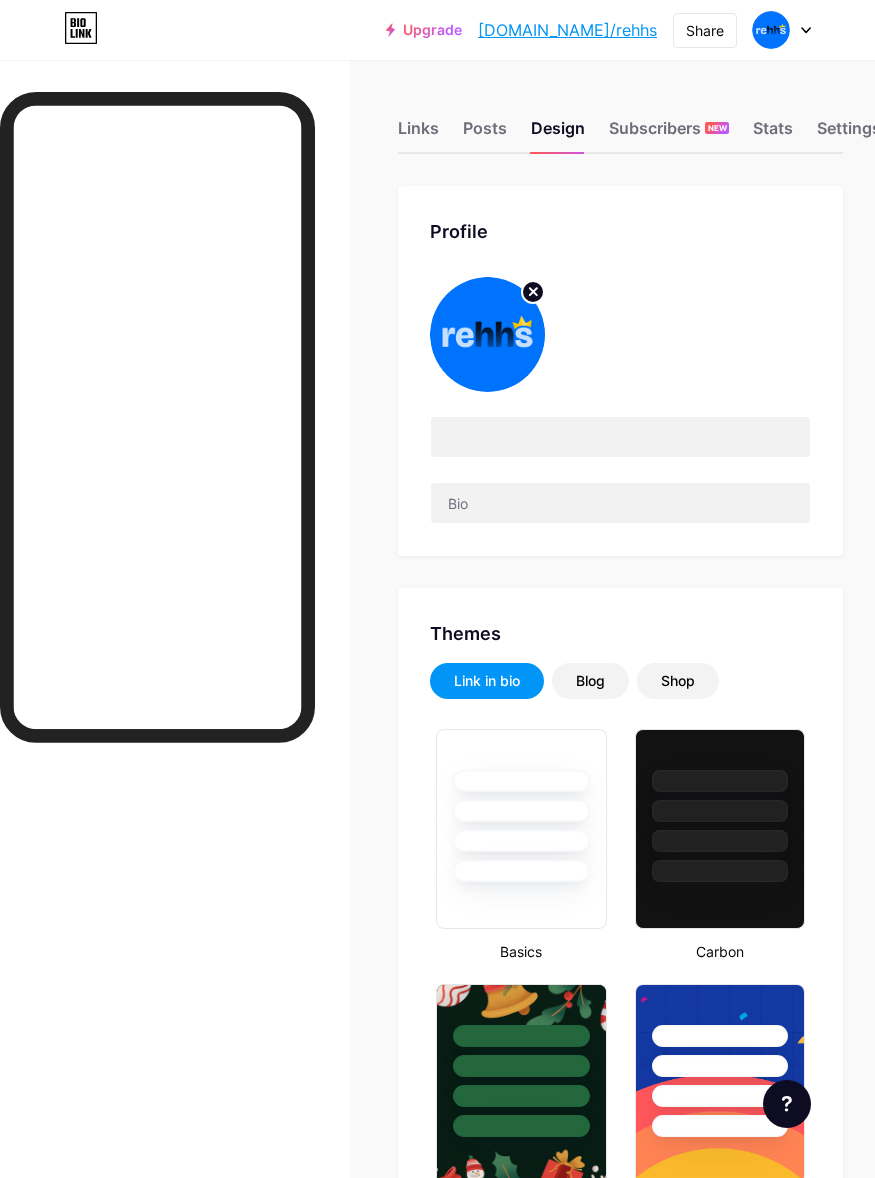 type on "#0074ff" 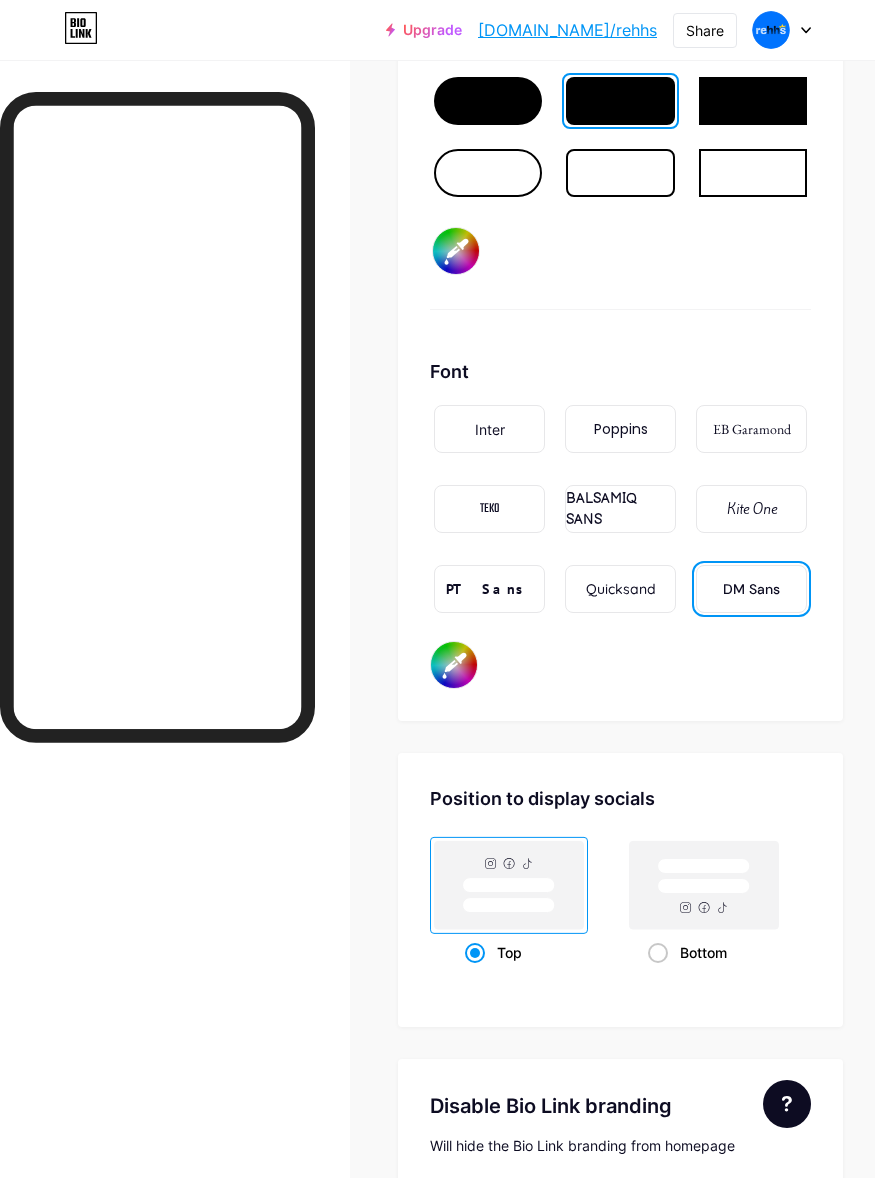 scroll, scrollTop: 4273, scrollLeft: 0, axis: vertical 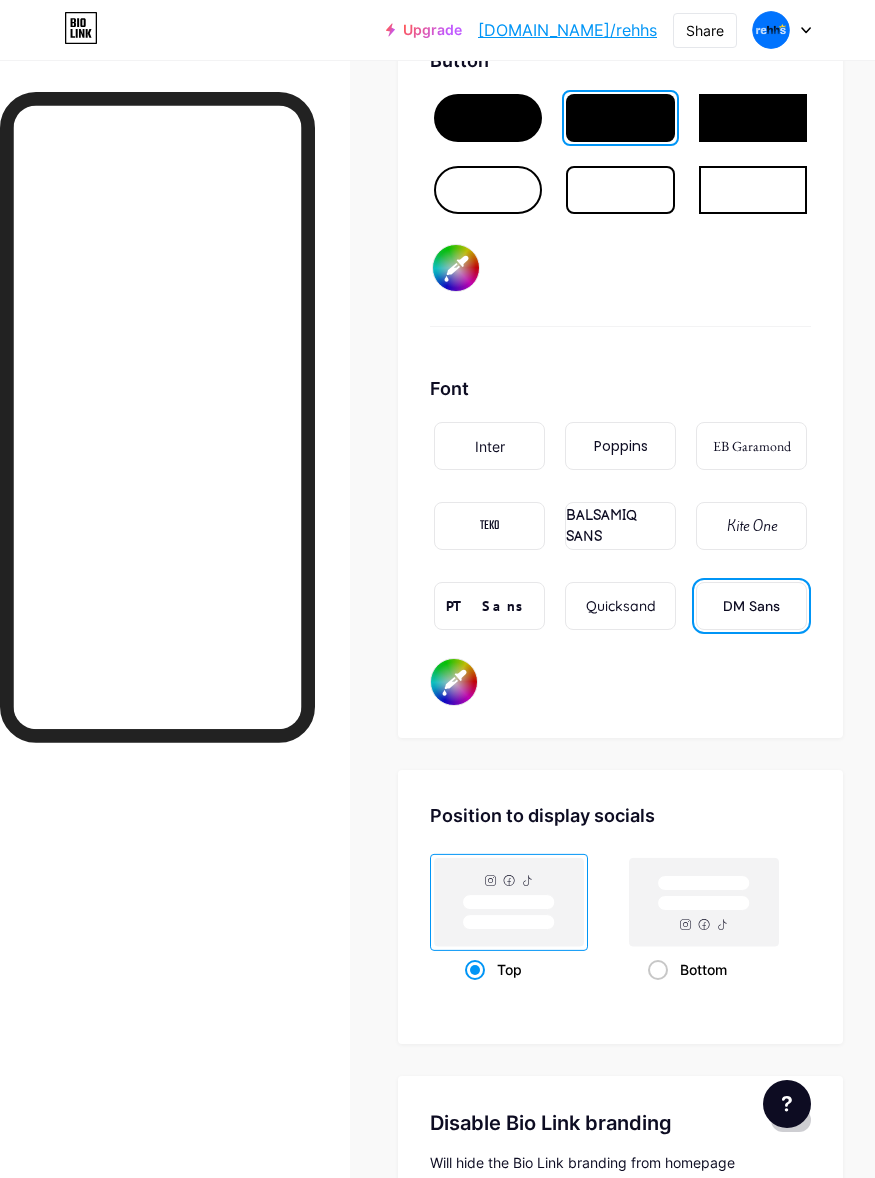 click on "Inter" at bounding box center (489, 446) 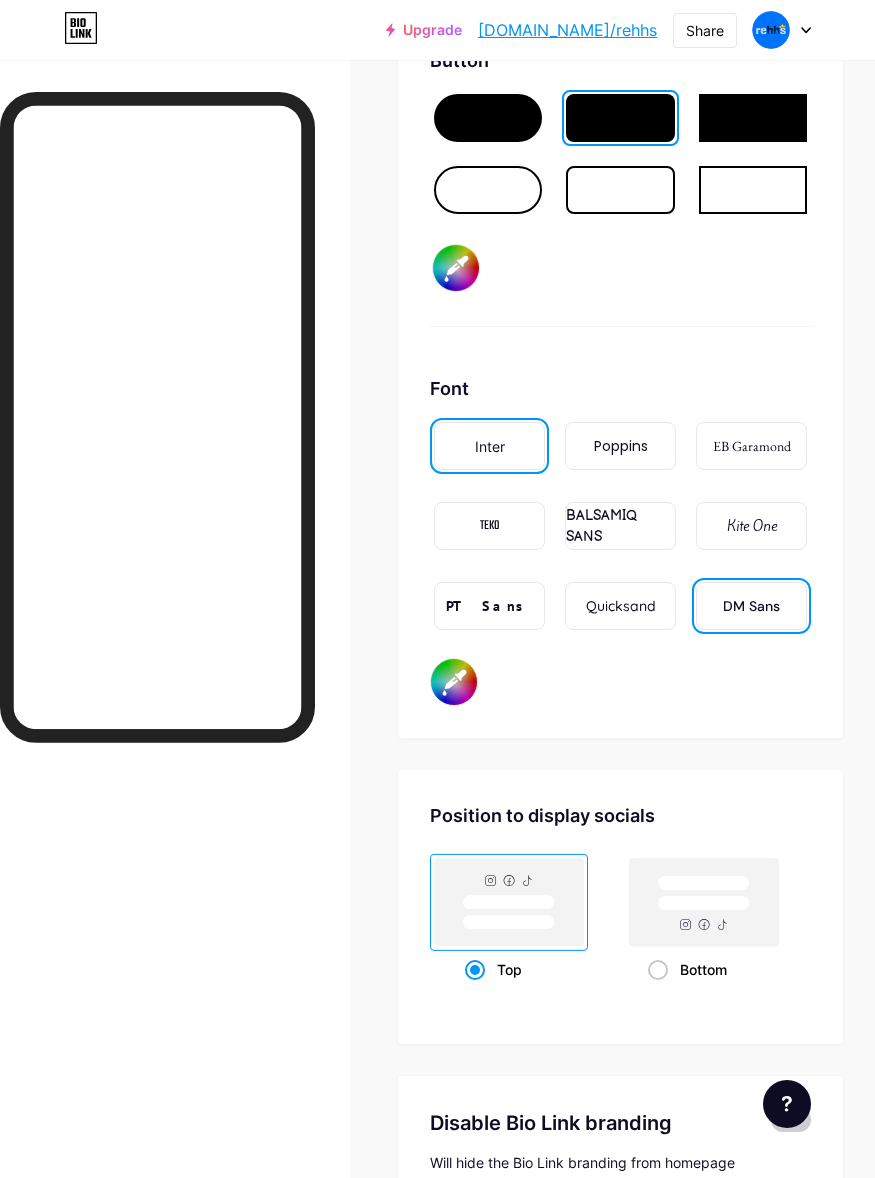 scroll, scrollTop: 4148, scrollLeft: 0, axis: vertical 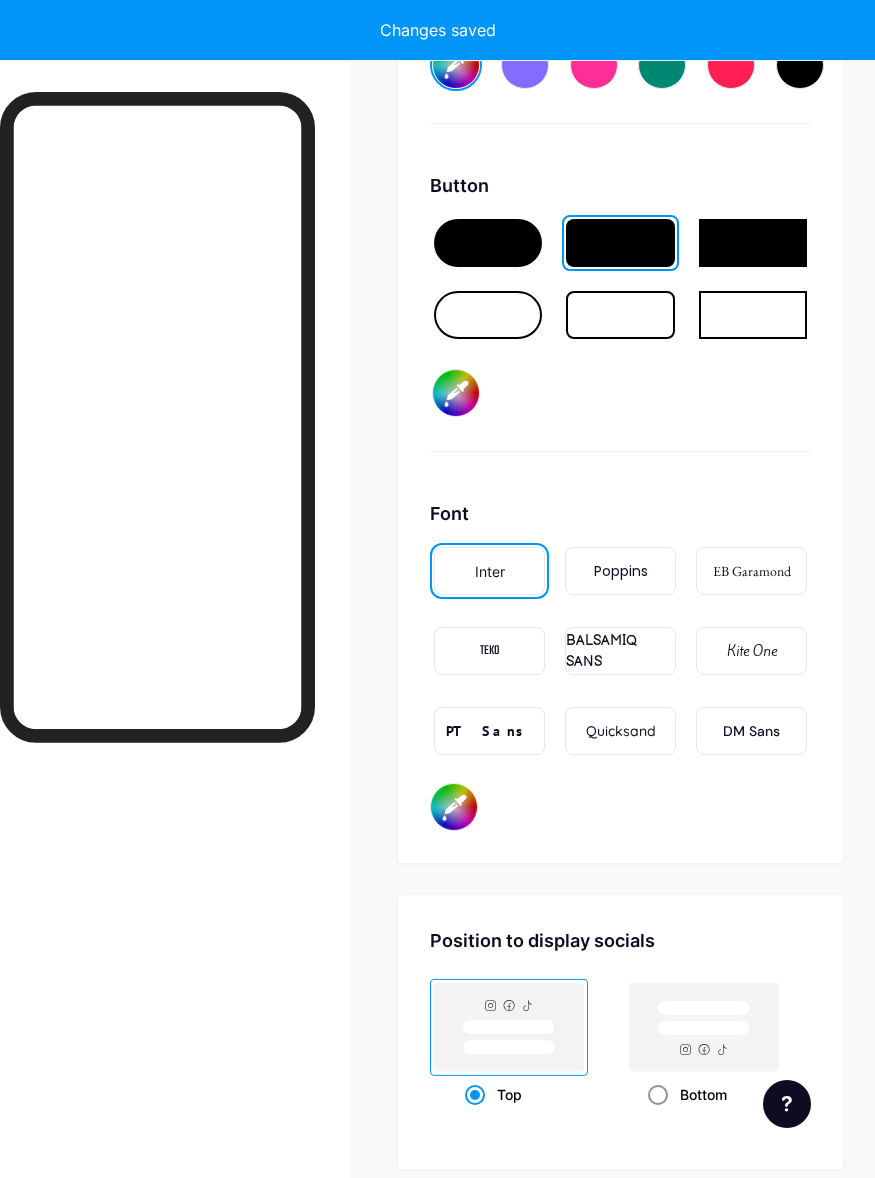 type on "#0074ff" 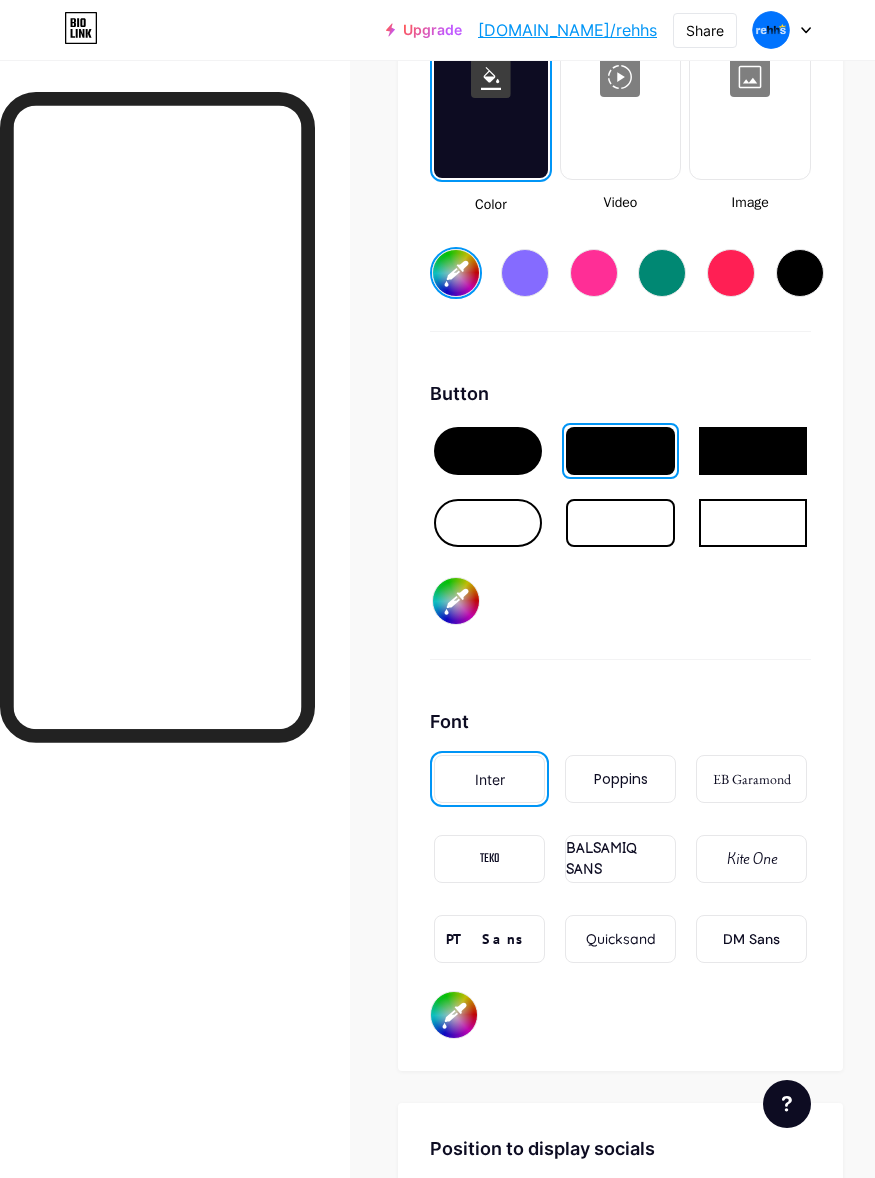 scroll, scrollTop: 4023, scrollLeft: 0, axis: vertical 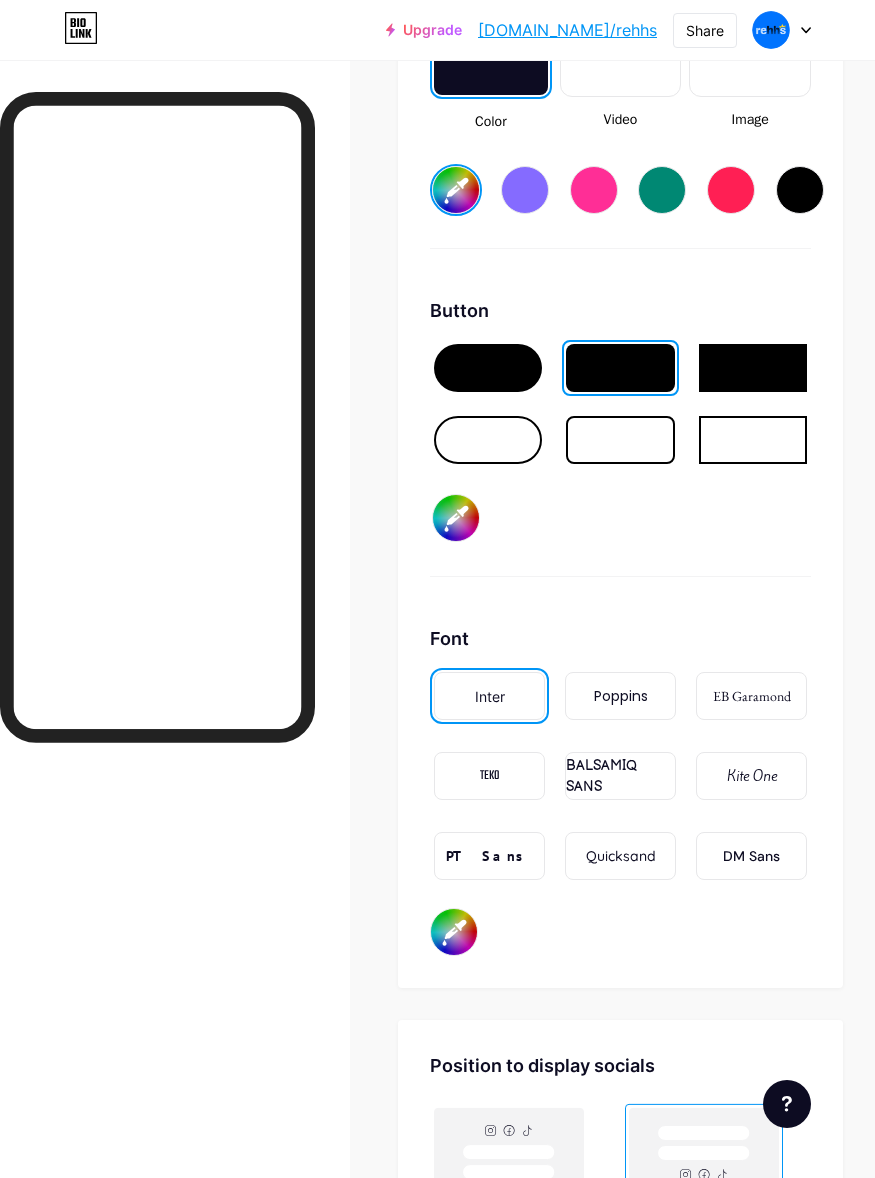 click on "#060708" at bounding box center (456, 518) 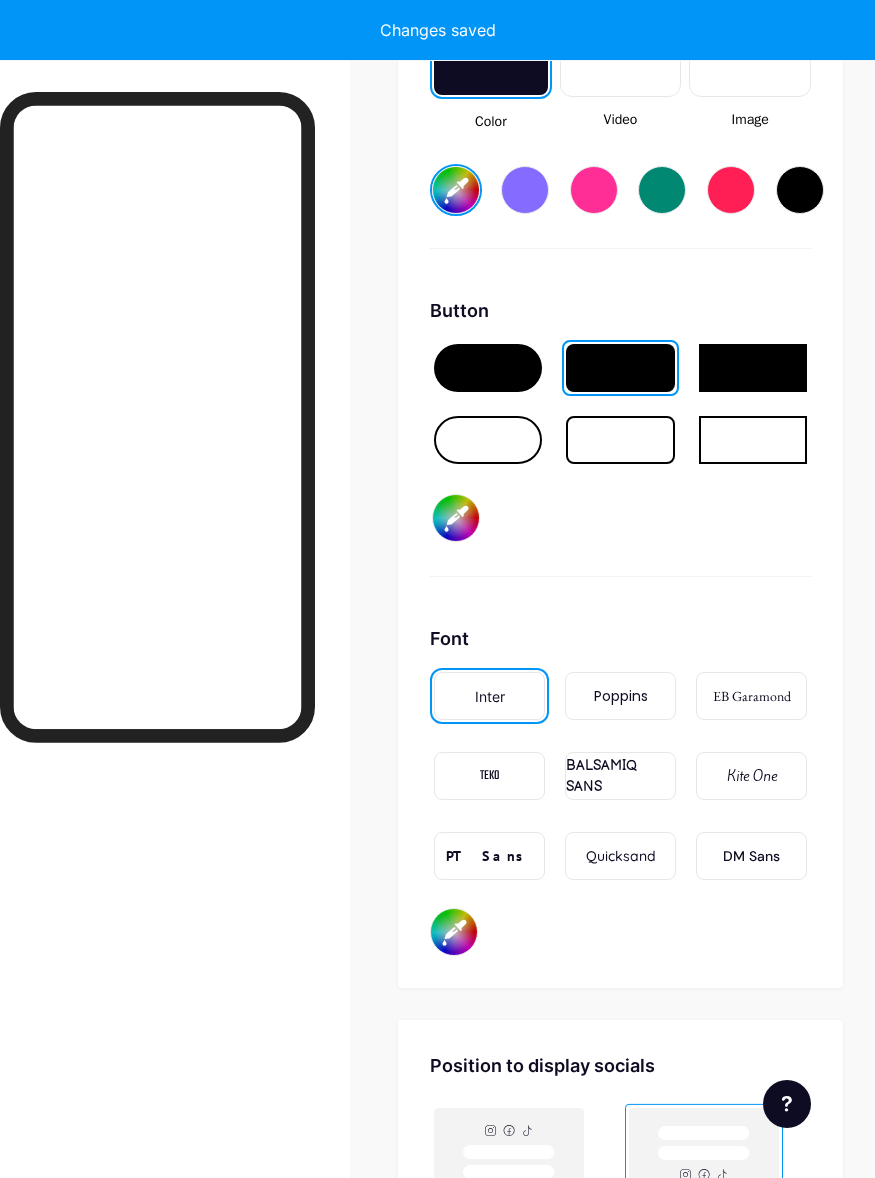 type on "#0074ff" 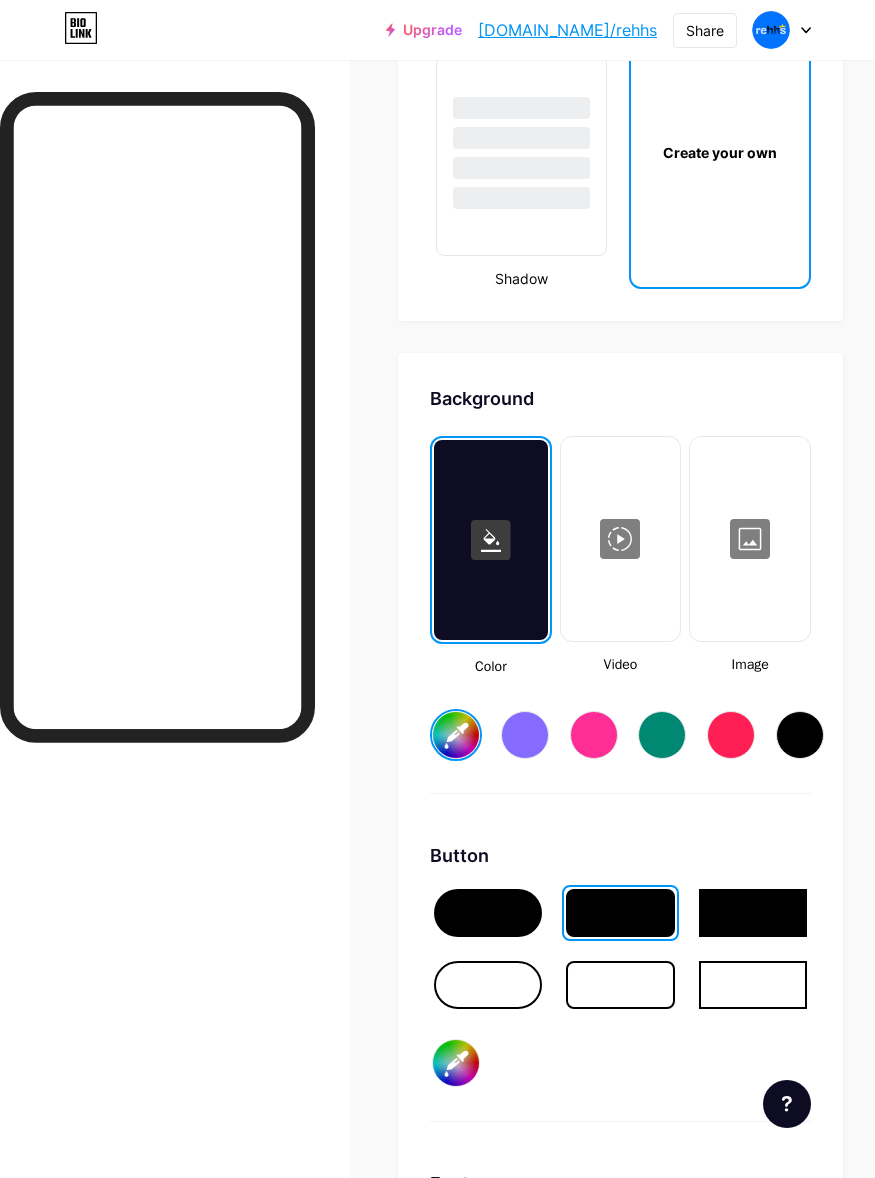 scroll, scrollTop: 3398, scrollLeft: 0, axis: vertical 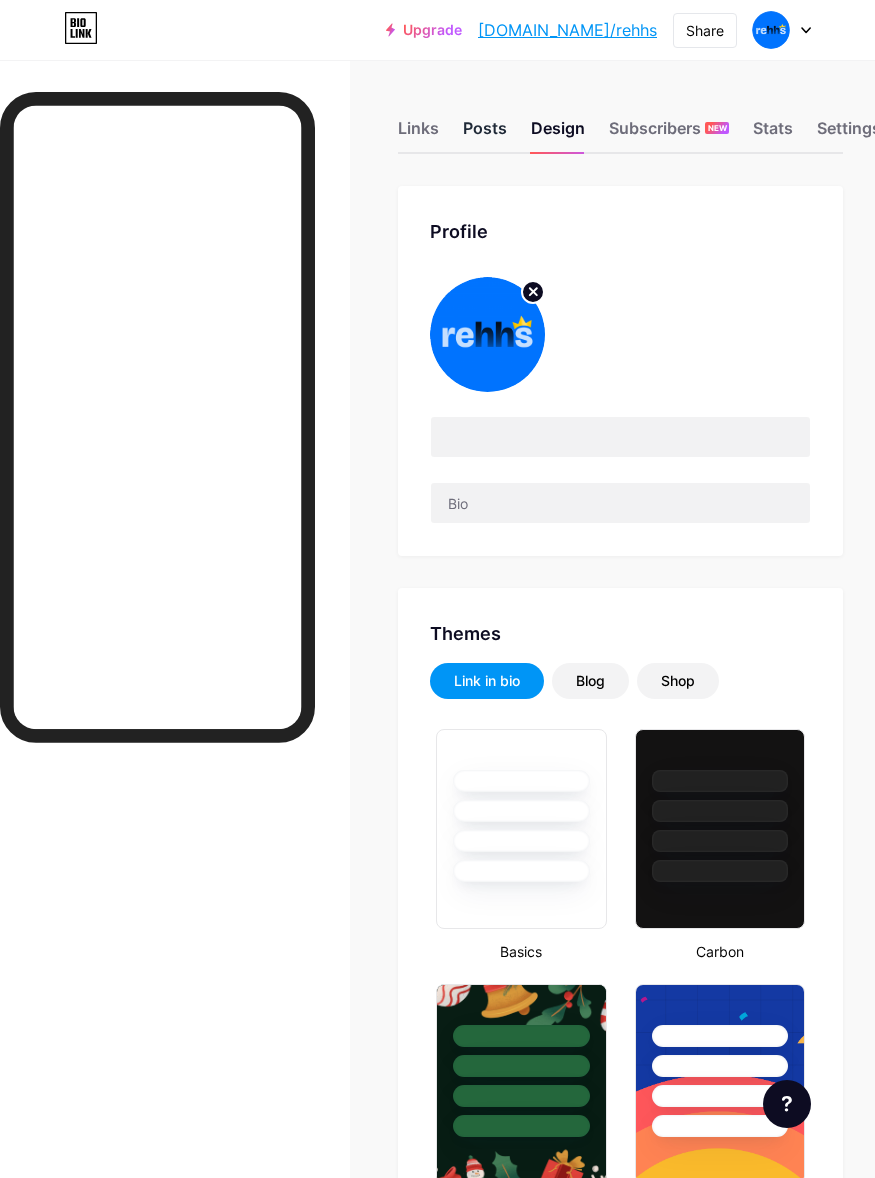 click on "Posts" at bounding box center (485, 134) 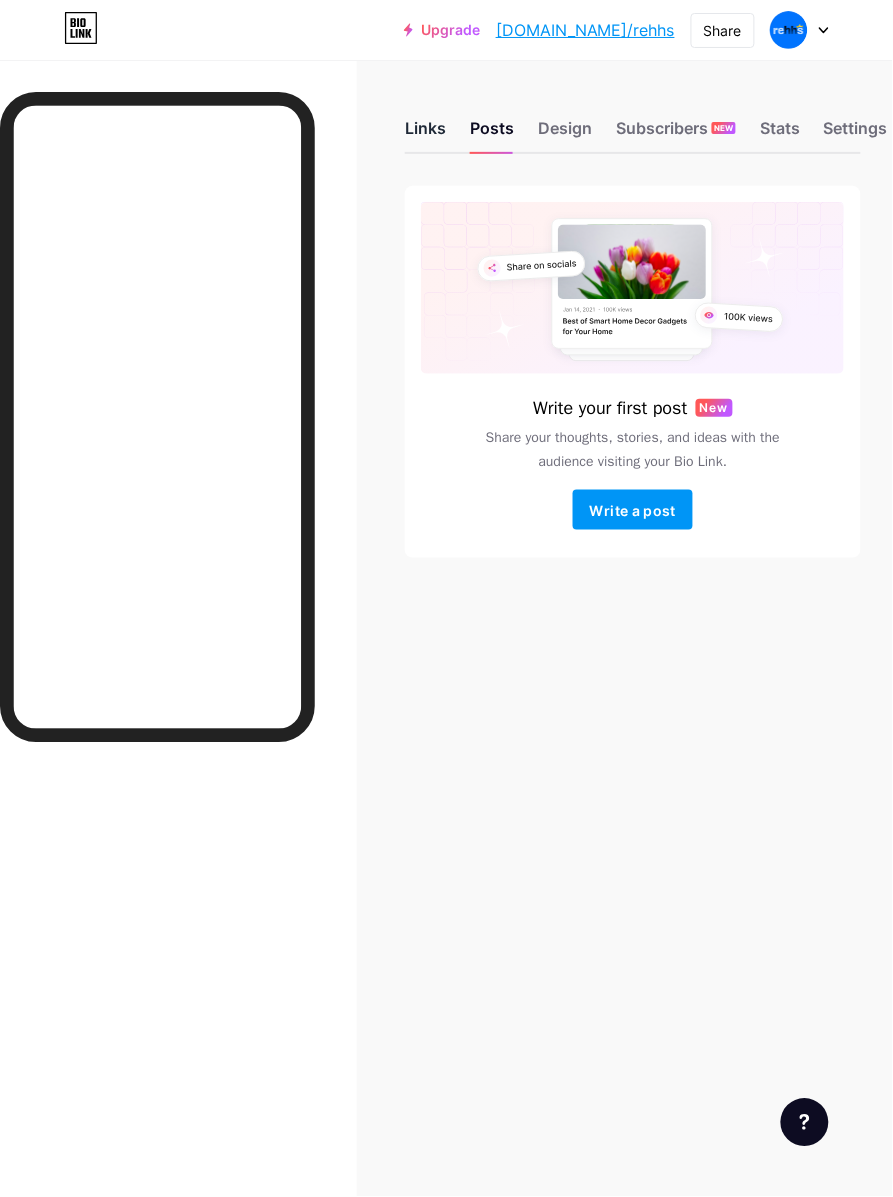 click on "Links" at bounding box center [425, 134] 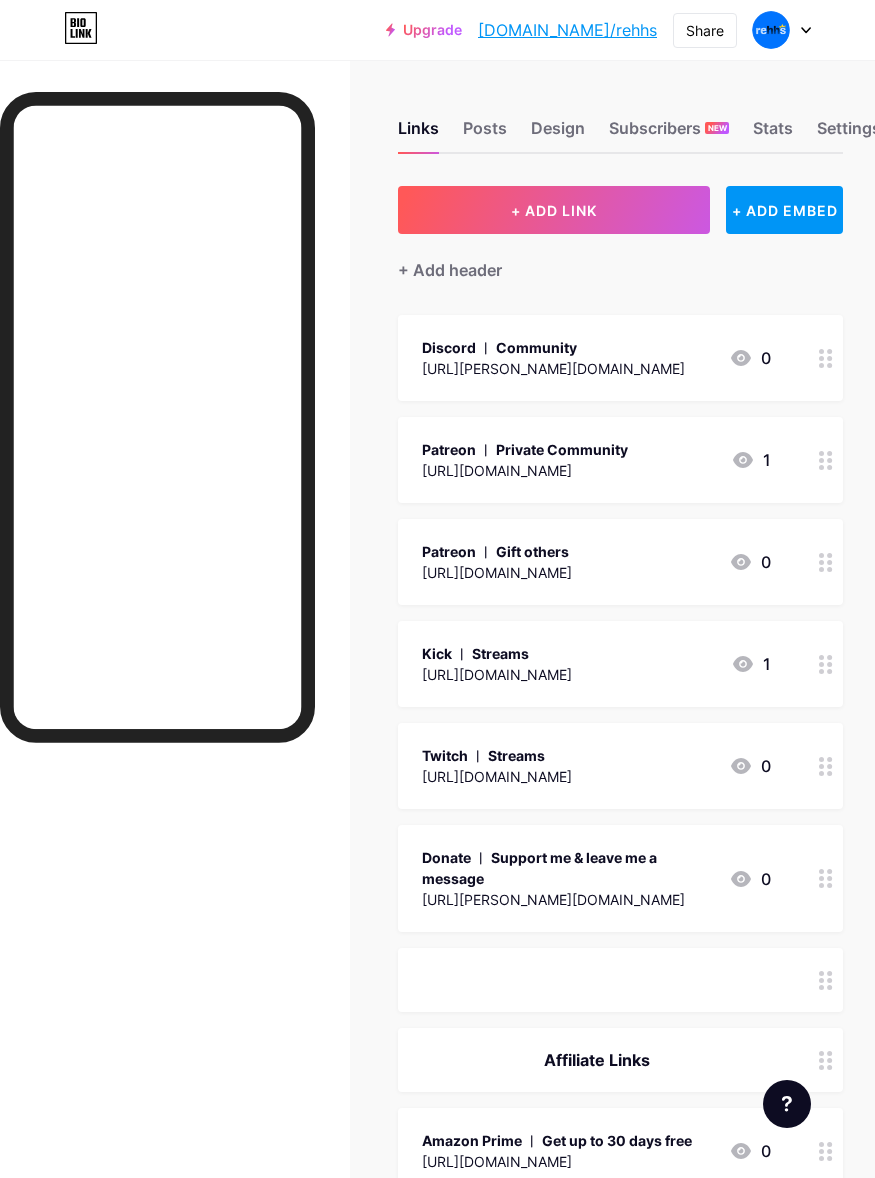 click on "Discord ︱ Community
[URL][PERSON_NAME][DOMAIN_NAME]
0" at bounding box center [596, 358] 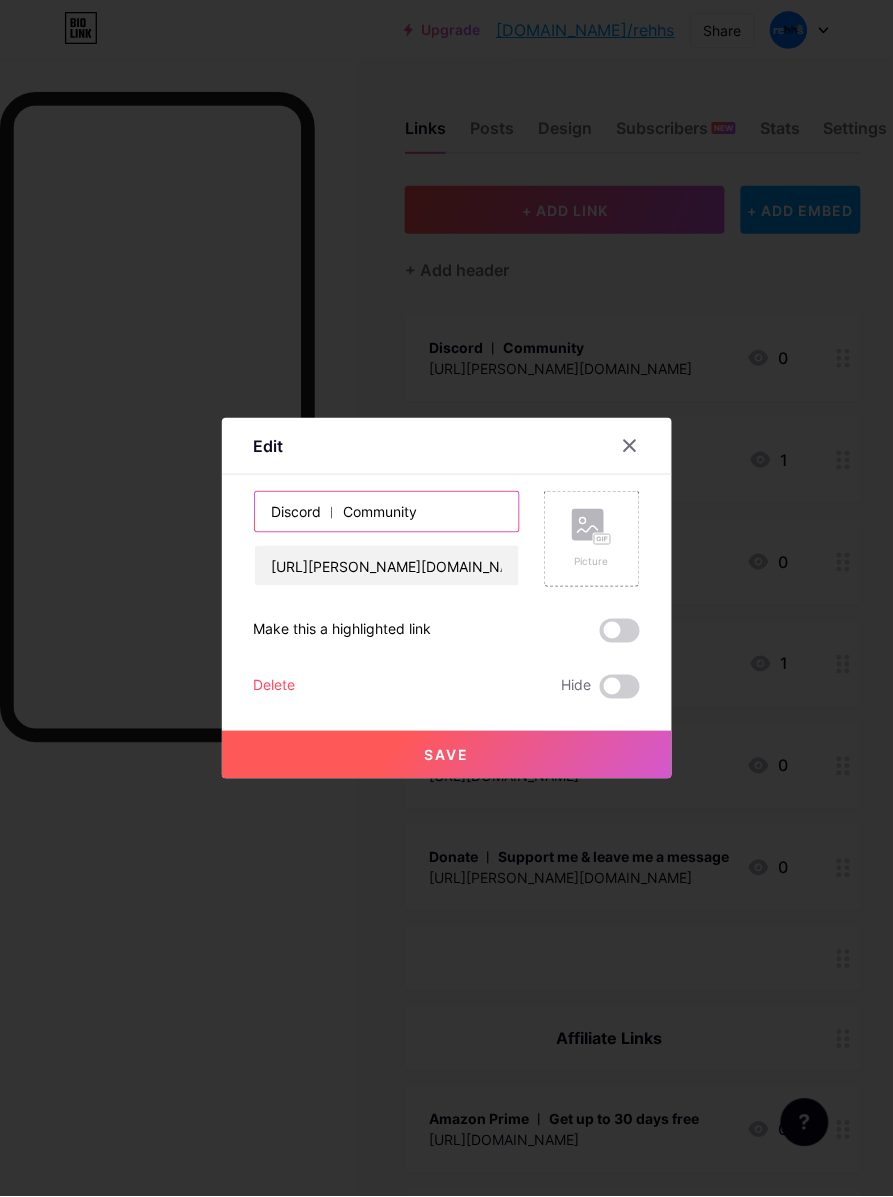 click on "Discord ︱ Community" at bounding box center (387, 512) 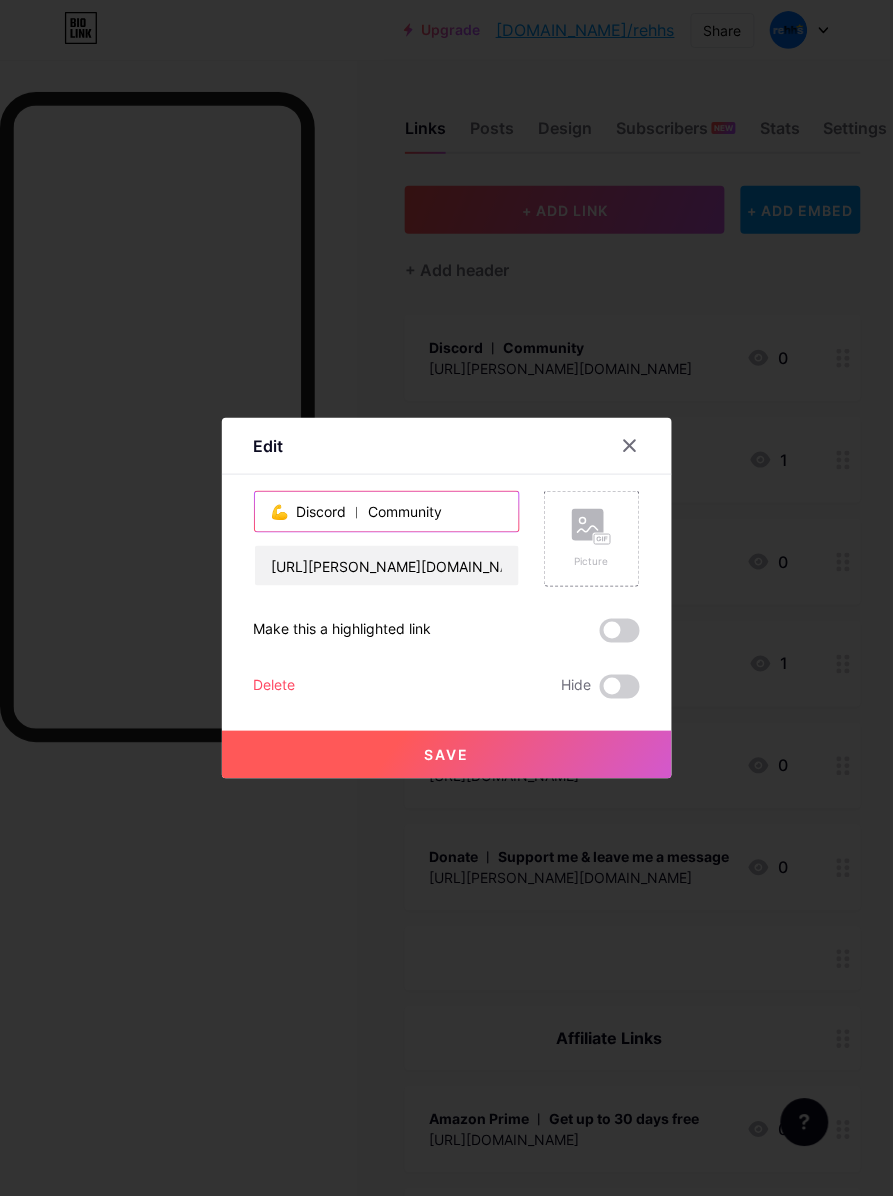 drag, startPoint x: 280, startPoint y: 512, endPoint x: 290, endPoint y: 515, distance: 10.440307 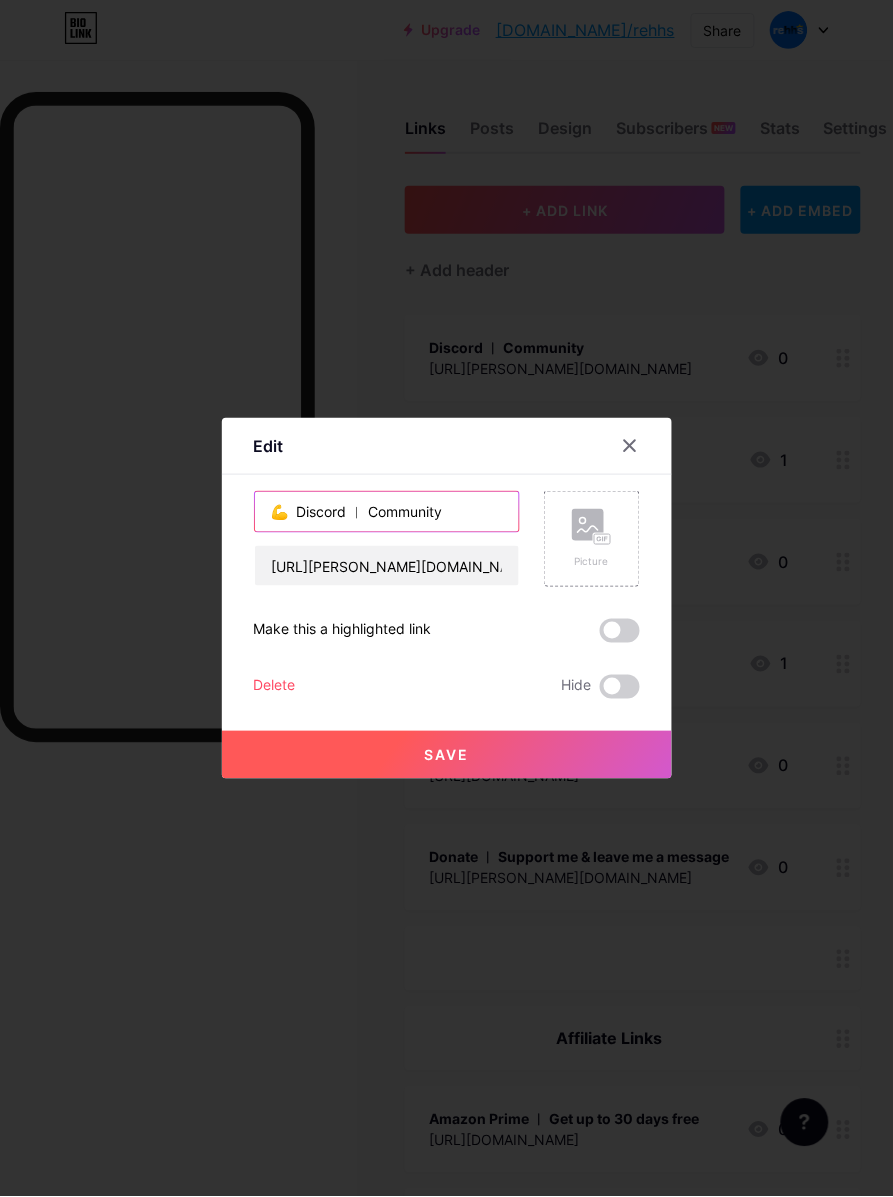 click on "💪  Discord ︱ Community" at bounding box center [387, 512] 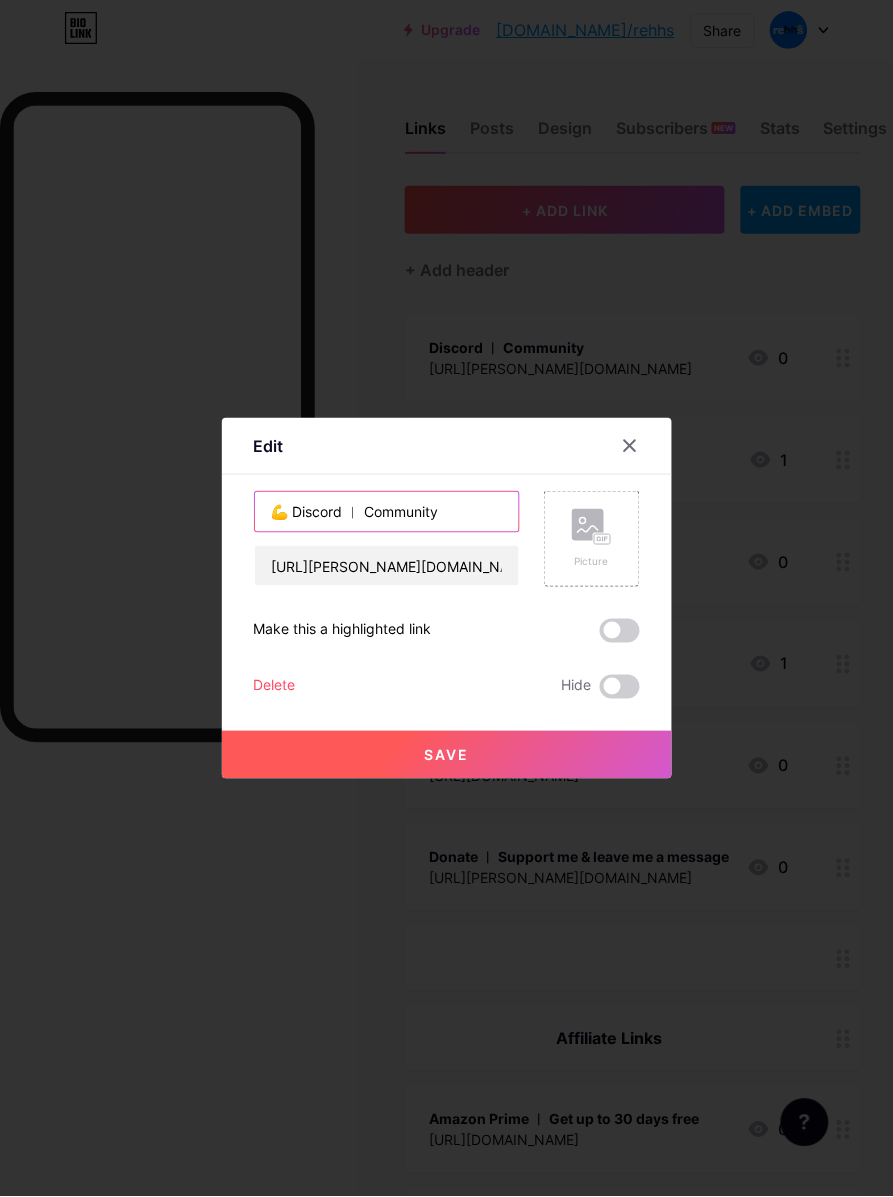 type on "💪 Discord ︱ Community" 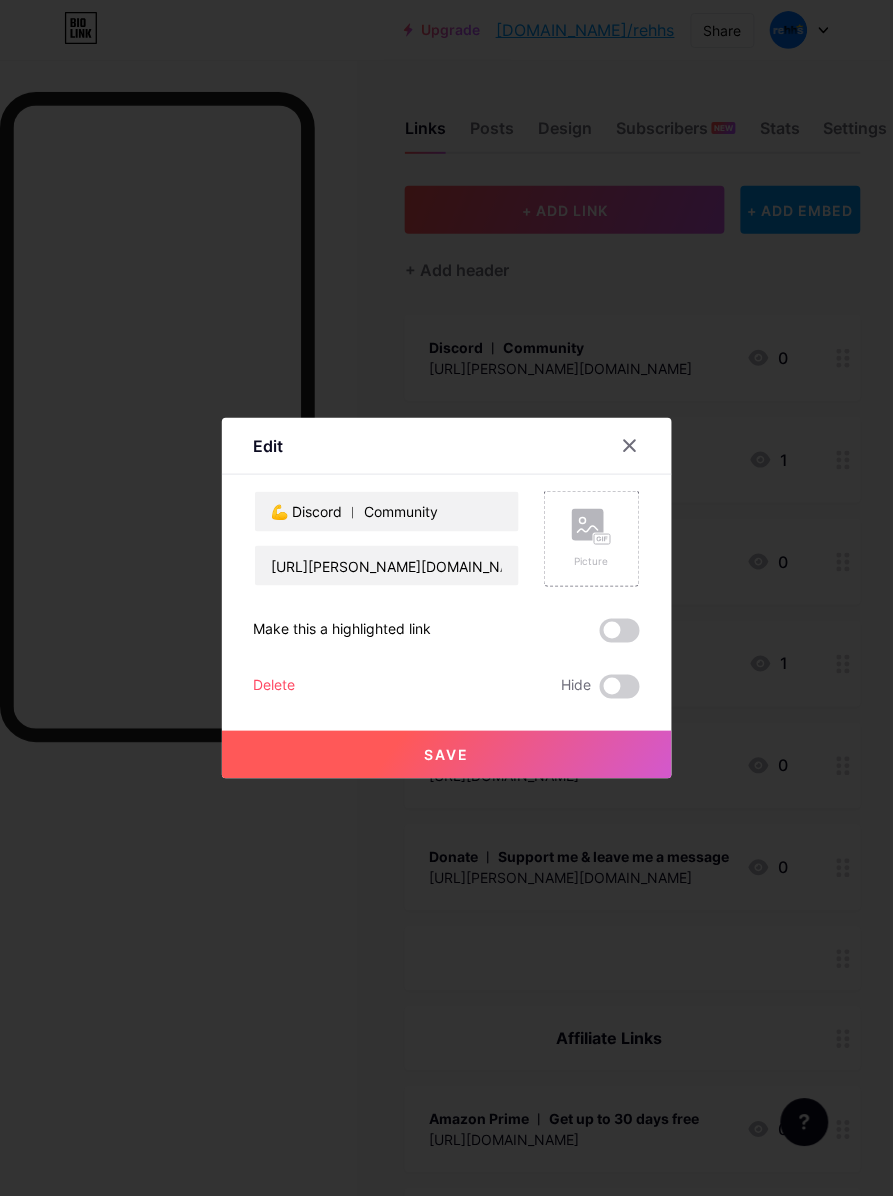 click on "Save" at bounding box center (447, 755) 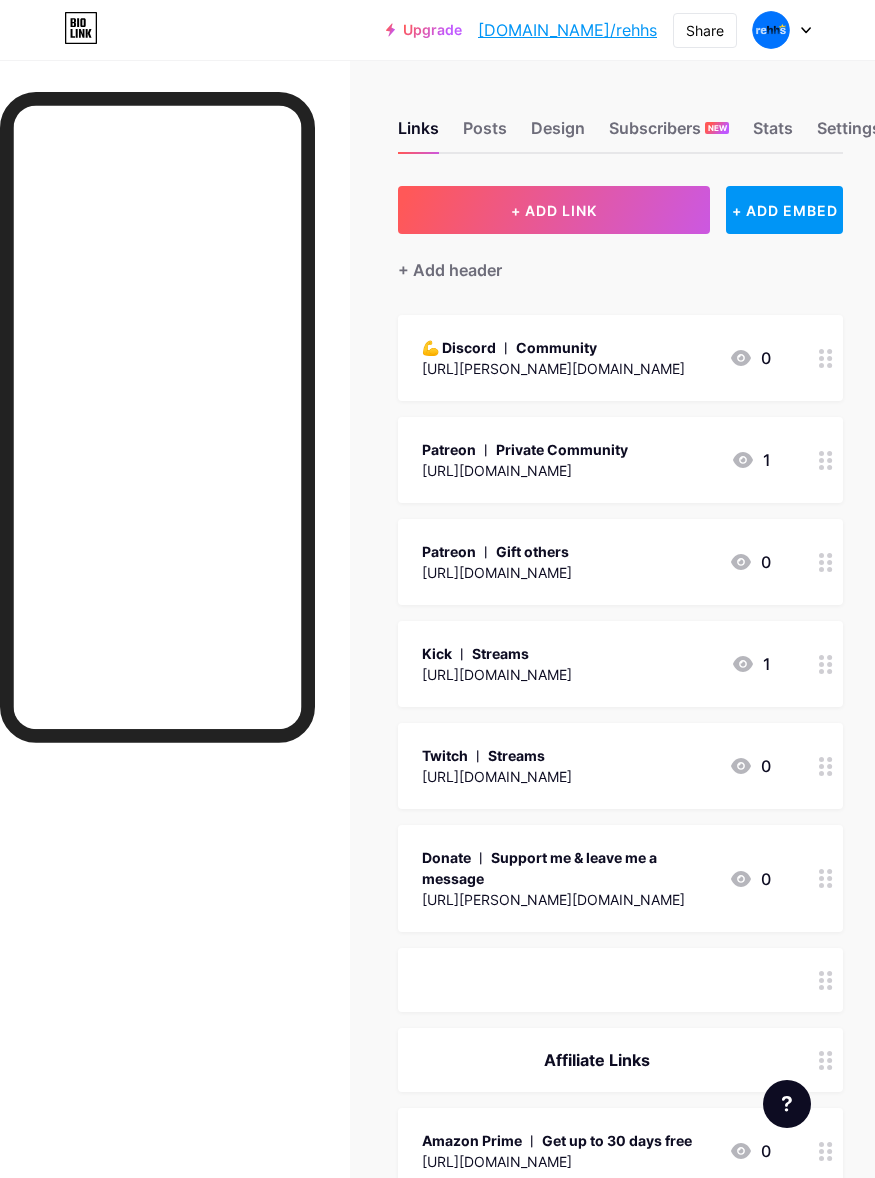 click on "Donate ︱ Support me & leave me a message" at bounding box center [567, 868] 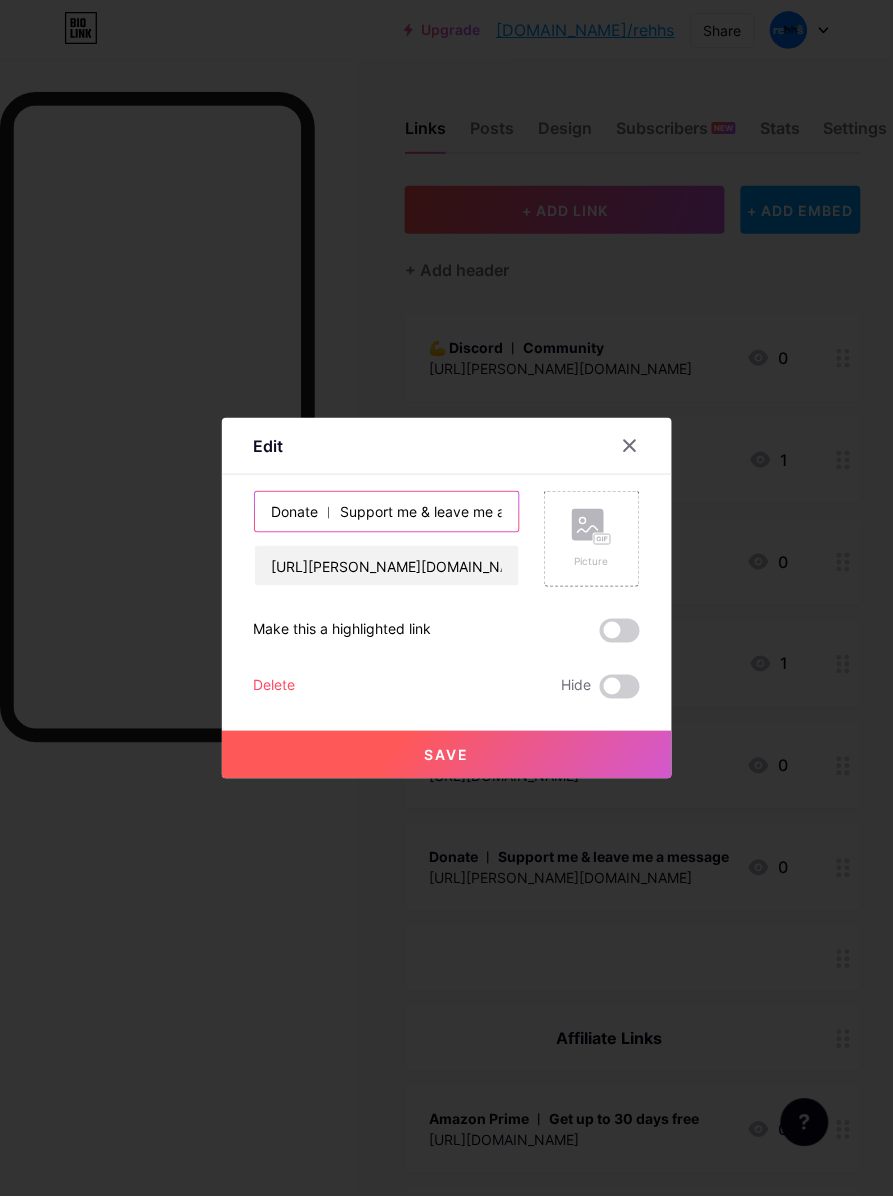 click on "Donate ︱ Support me & leave me a message" at bounding box center (387, 512) 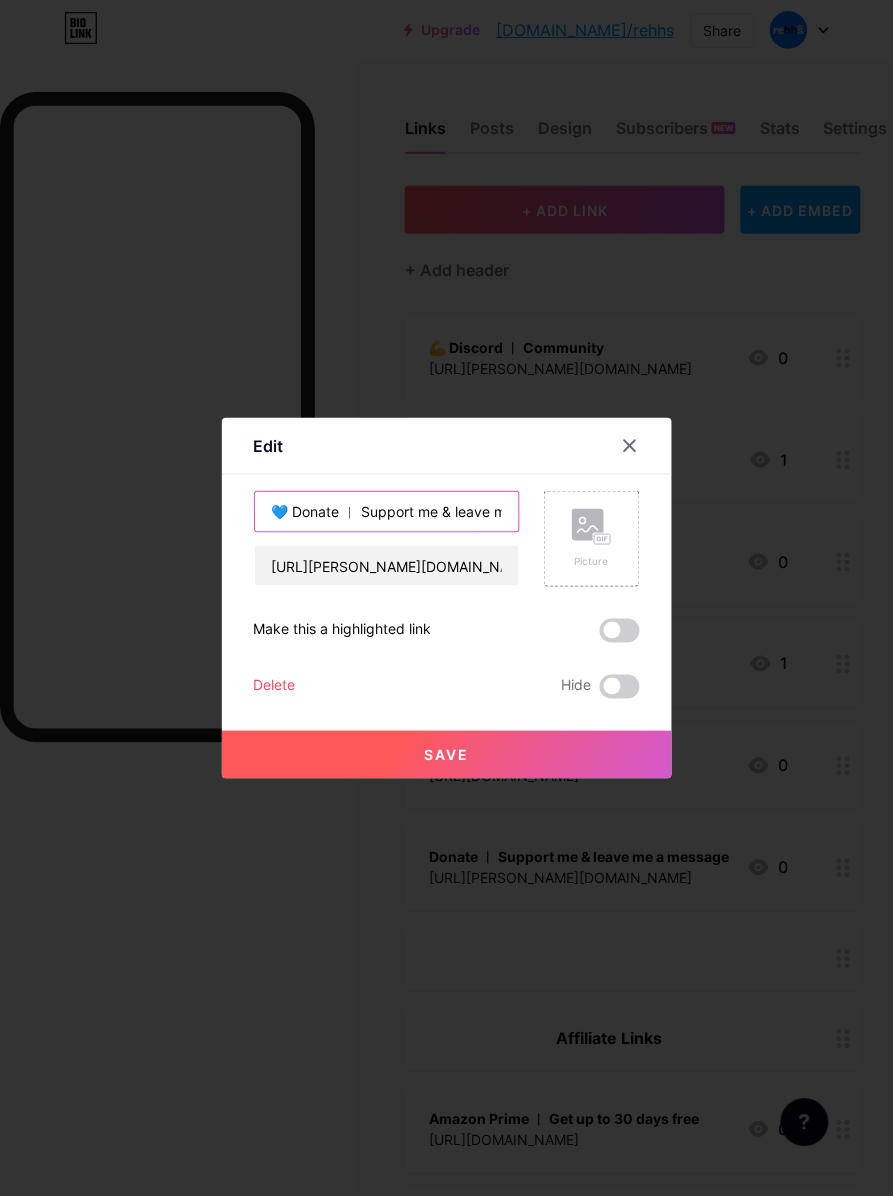 type on "💙 Donate ︱ Support me & leave me a message" 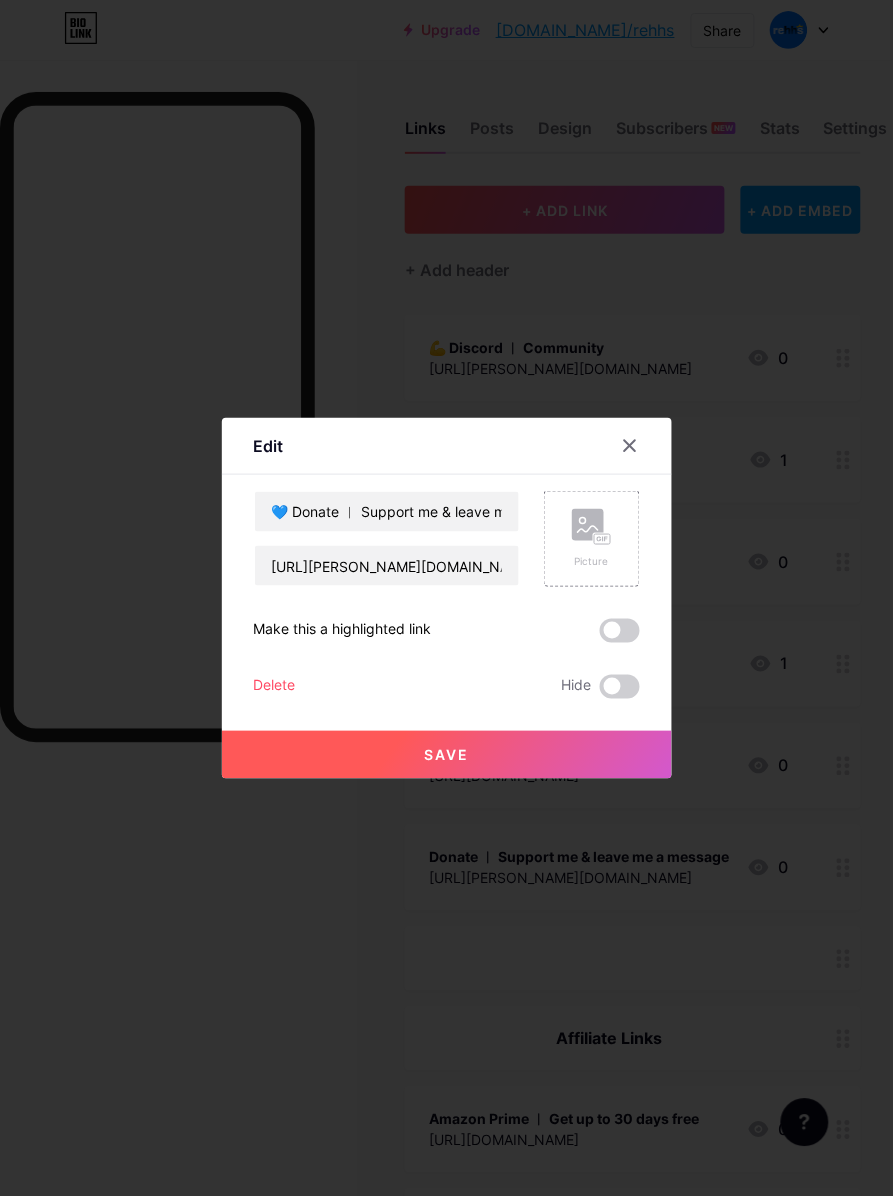 click on "Save" at bounding box center [447, 755] 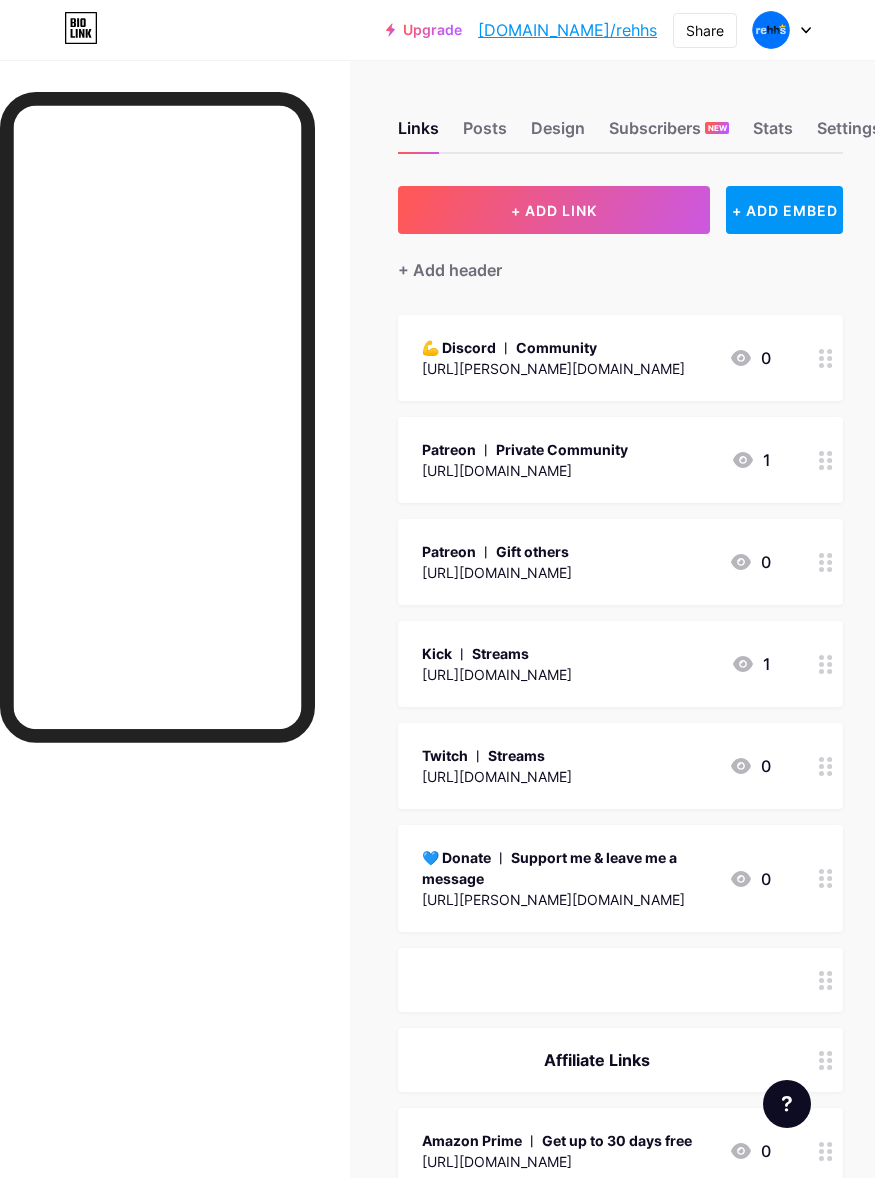 click on "Kick ︱ Streams" at bounding box center (497, 653) 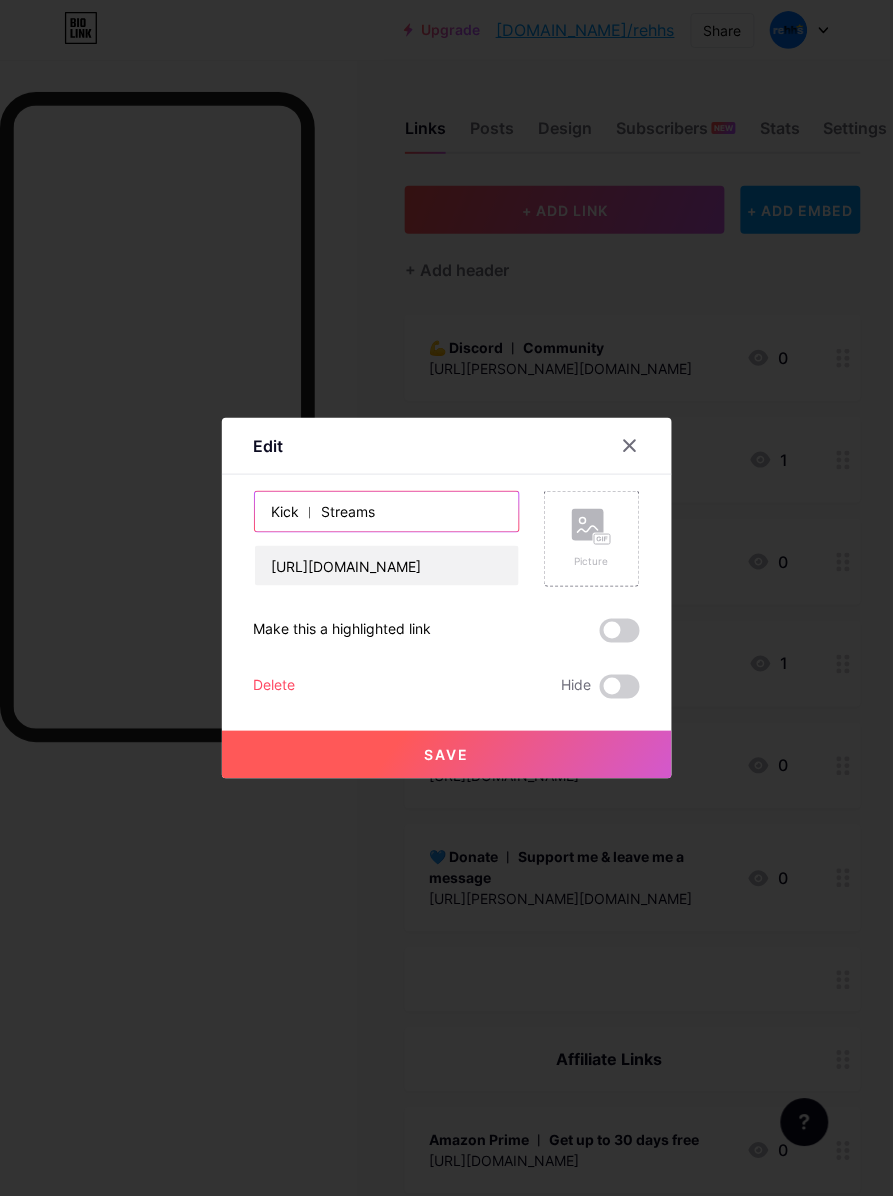 click on "Kick ︱ Streams" at bounding box center [387, 512] 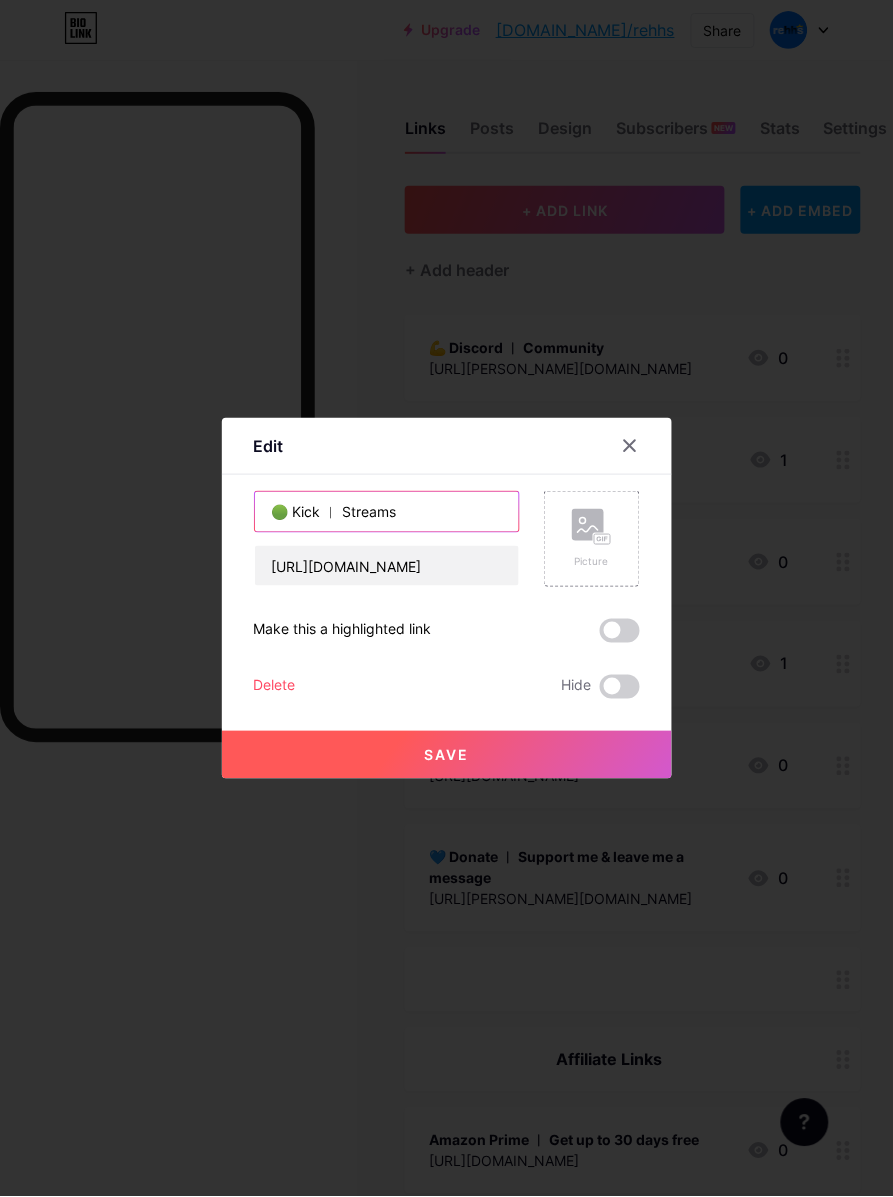 type on "🟢 Kick ︱ Streams" 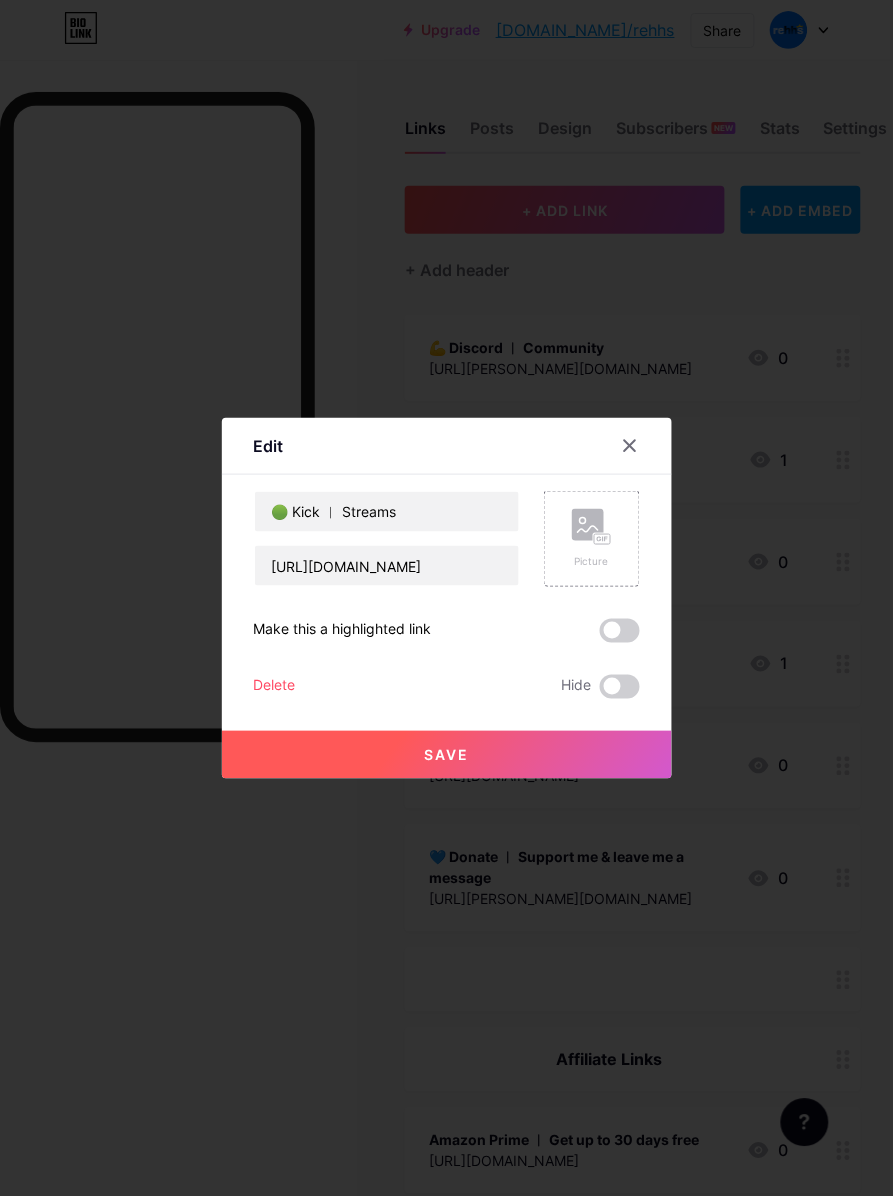 click on "Save" at bounding box center [447, 755] 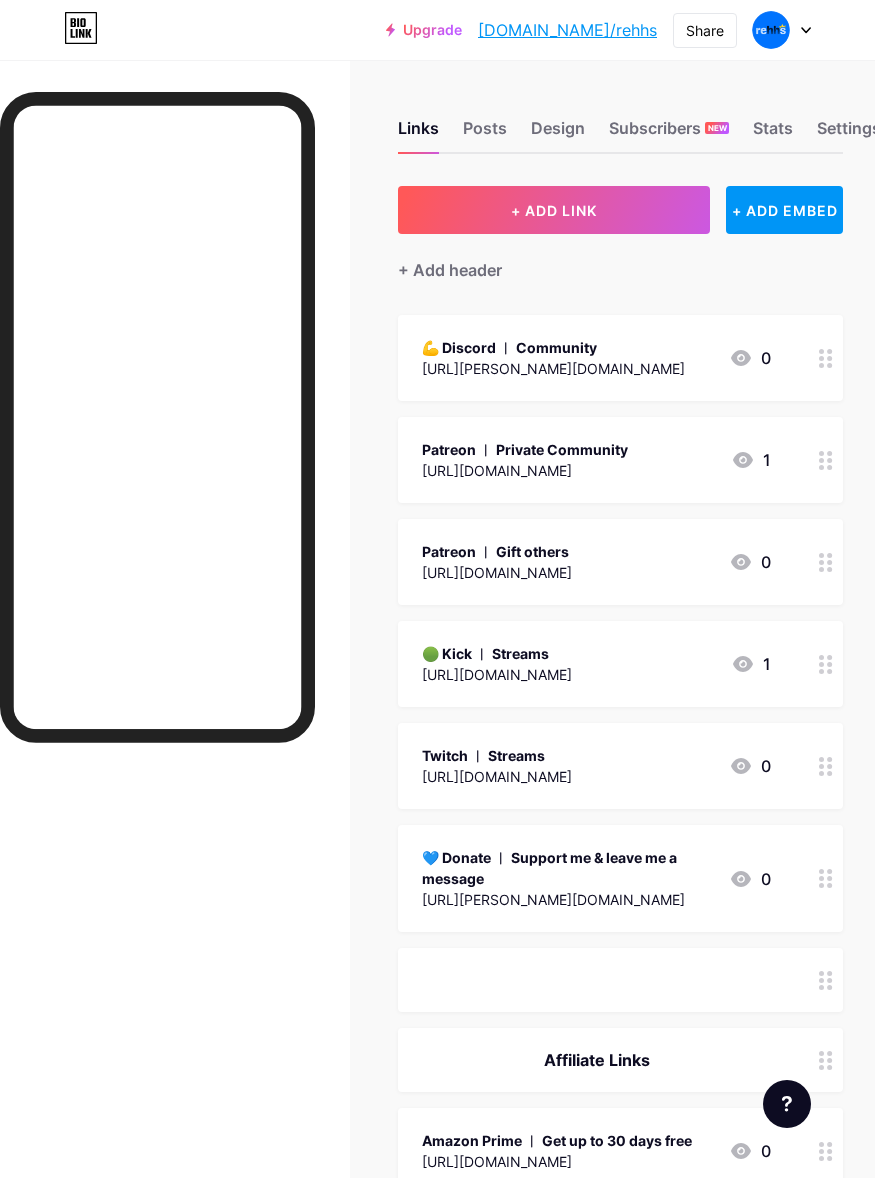 click on "Twitch ︱ Streams" at bounding box center (497, 755) 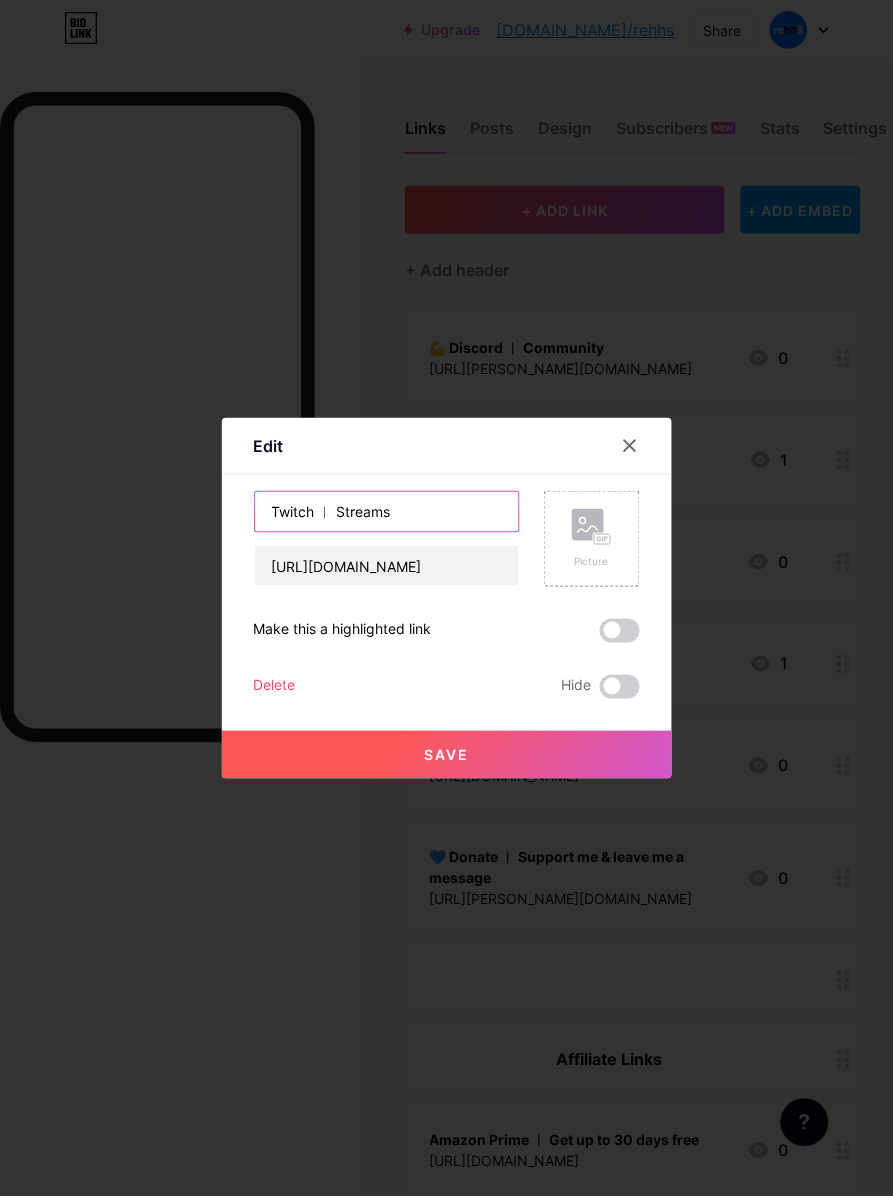 click on "Twitch ︱ Streams" at bounding box center (387, 512) 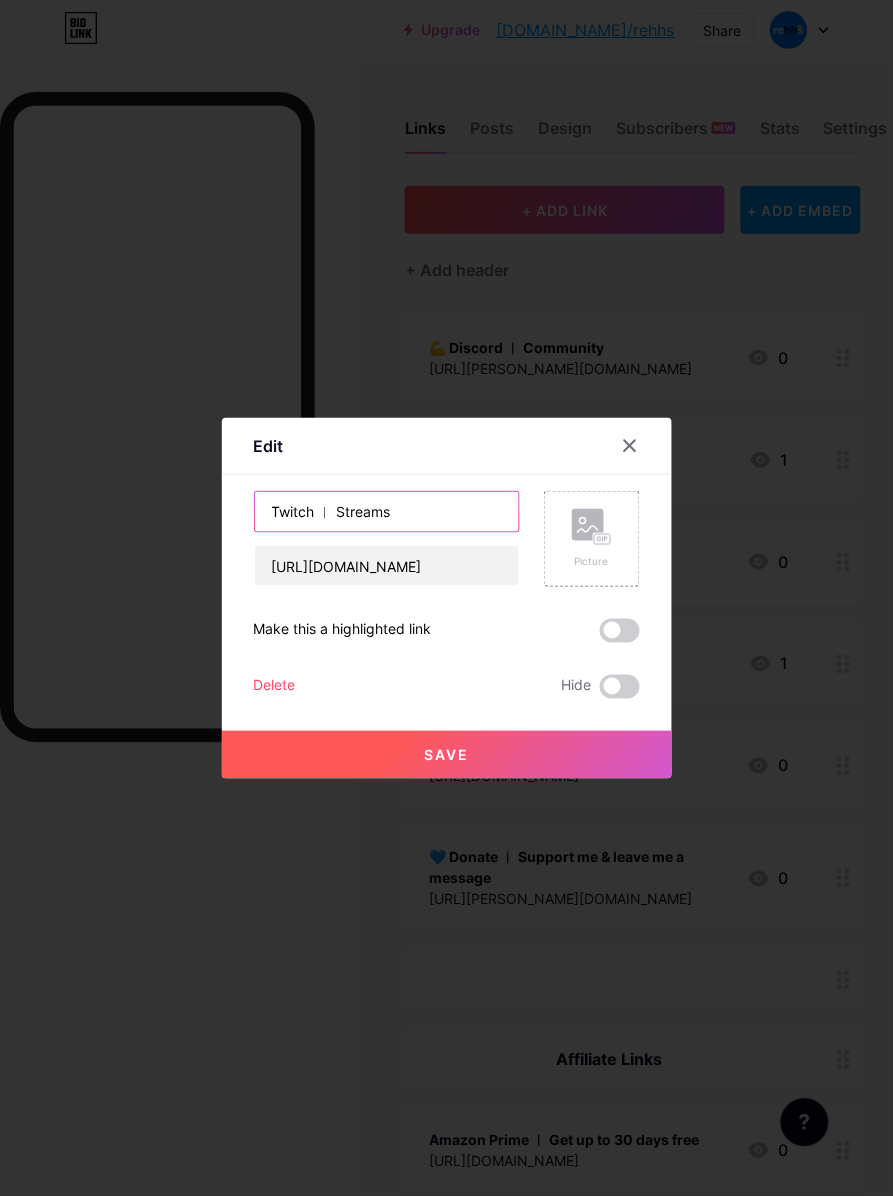 paste on "🟣" 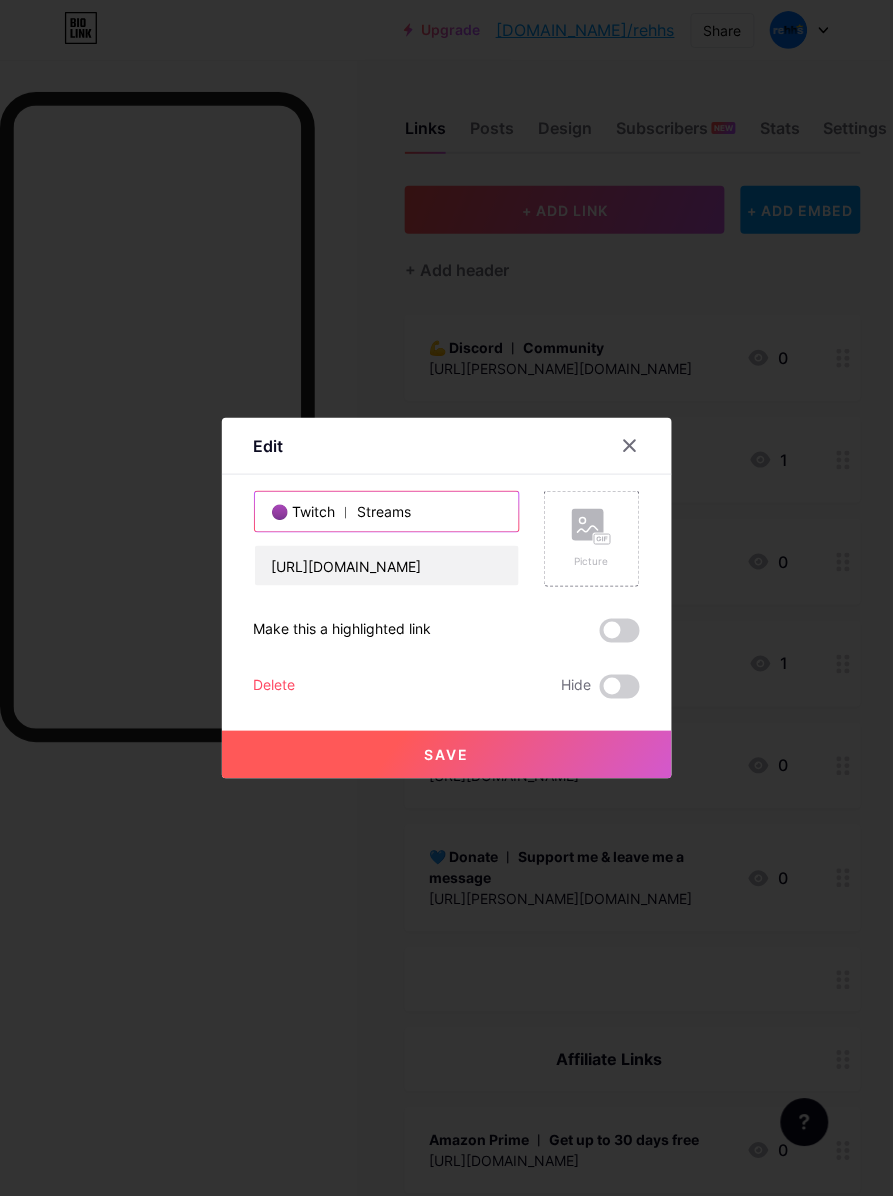 type on "🟣 Twitch ︱ Streams" 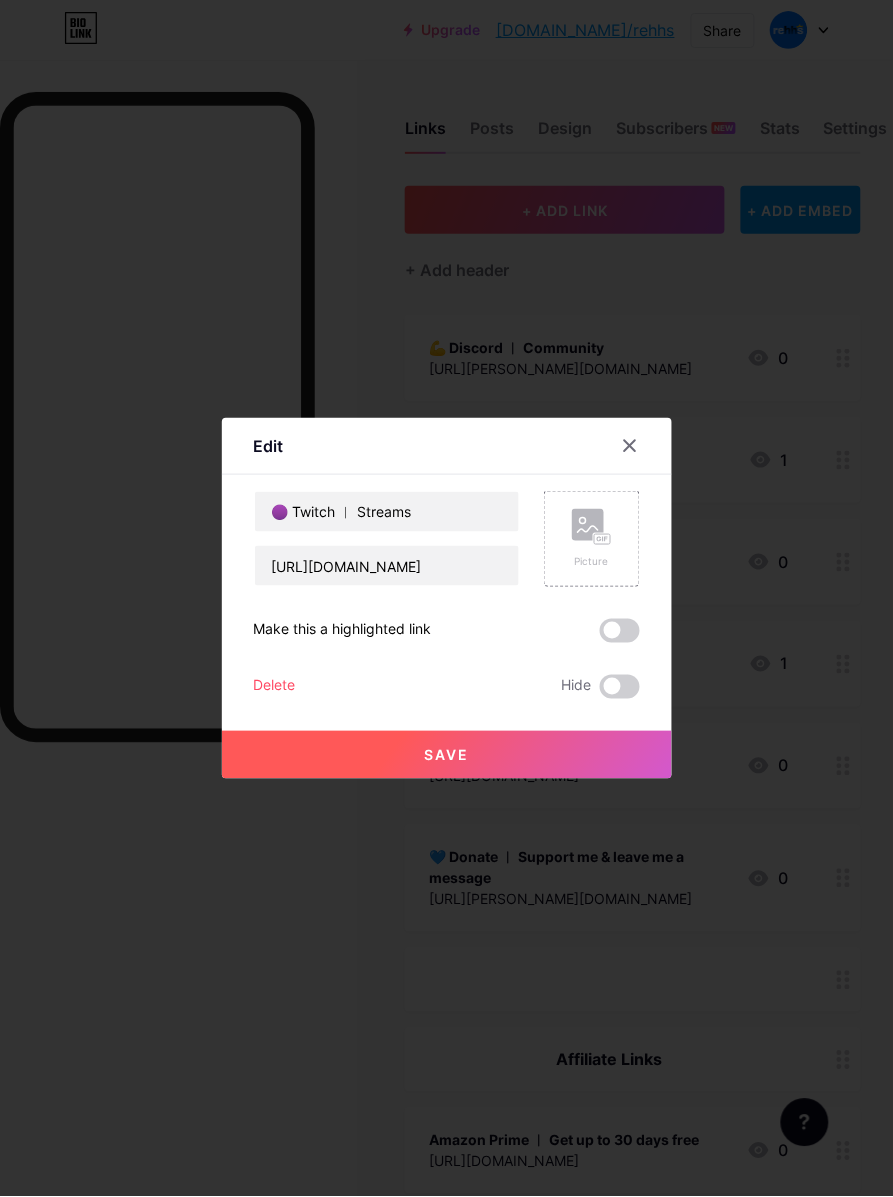 click on "Save" at bounding box center (447, 755) 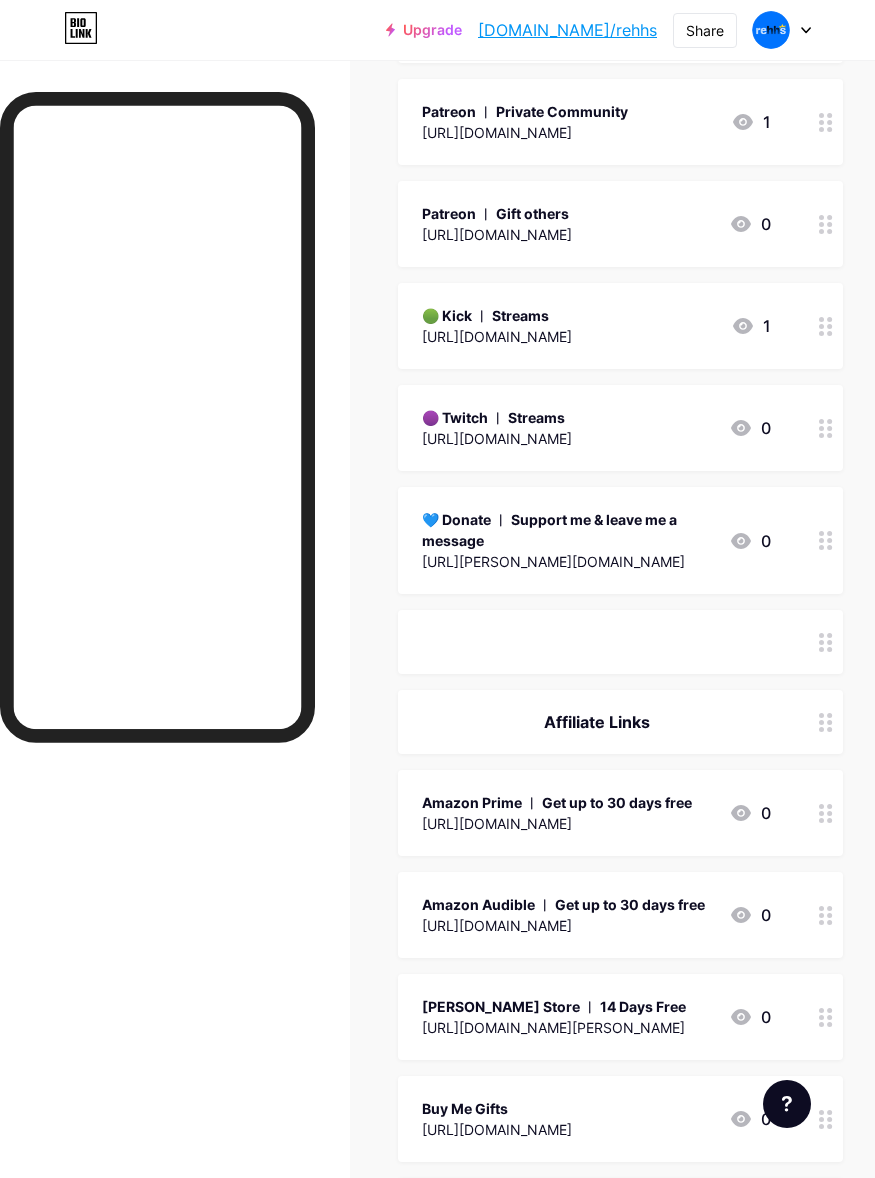 scroll, scrollTop: 375, scrollLeft: 0, axis: vertical 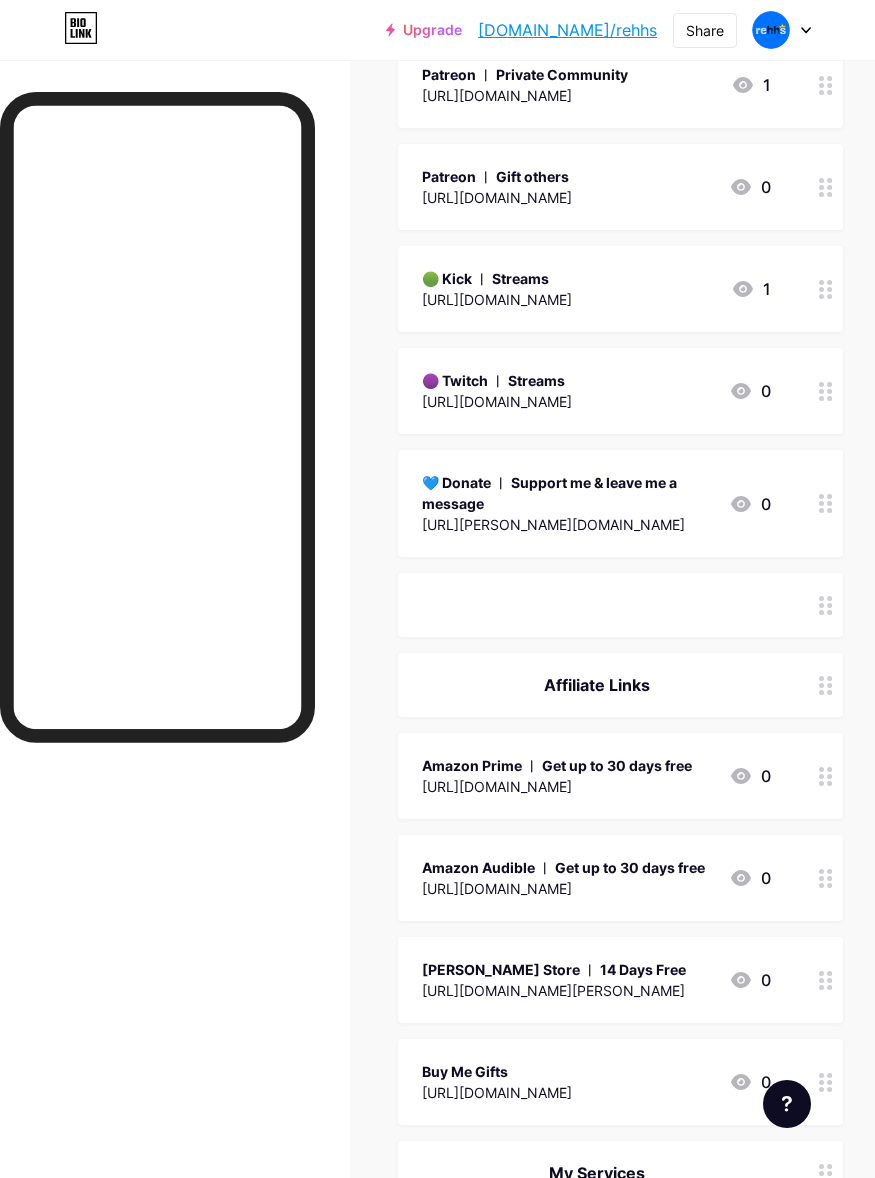 click on "[URL][DOMAIN_NAME]" at bounding box center [557, 786] 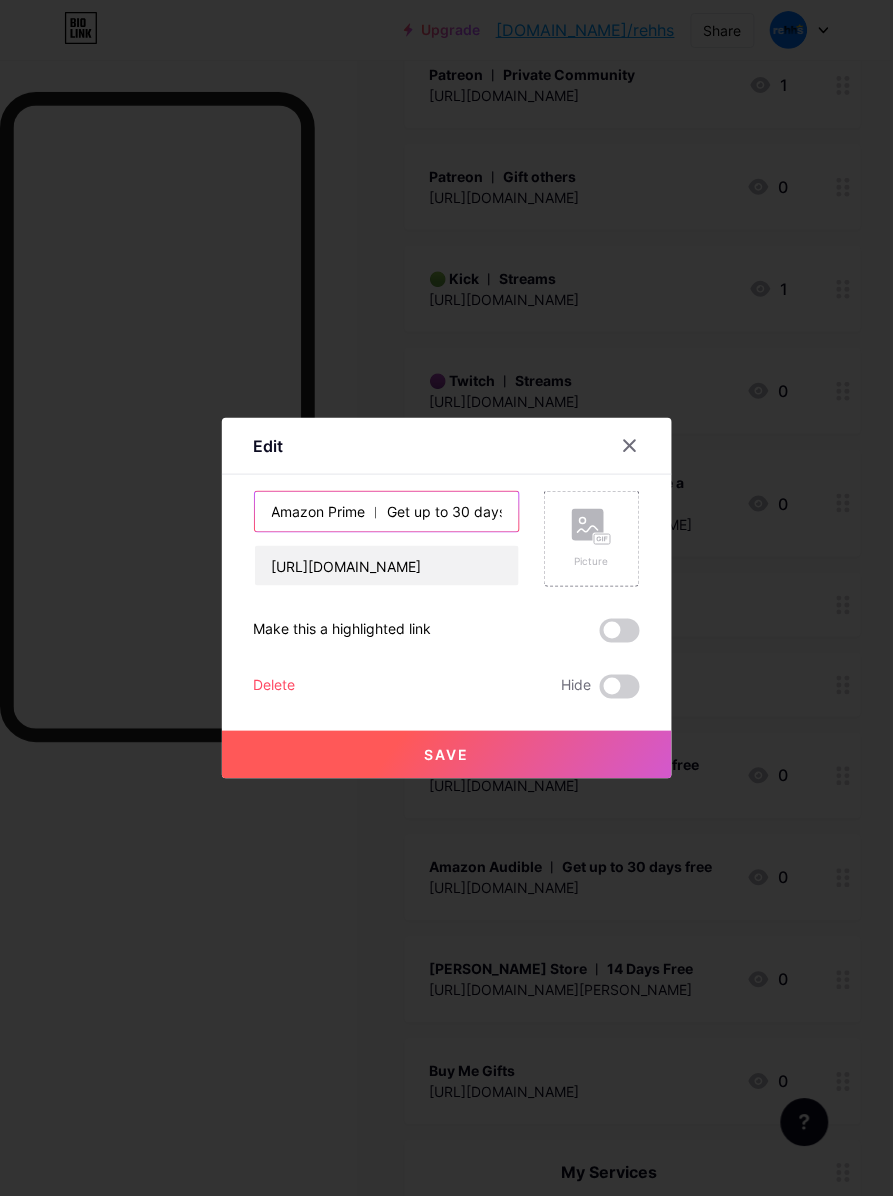 click on "Amazon Prime ︱ Get up to 30 days free" at bounding box center [387, 512] 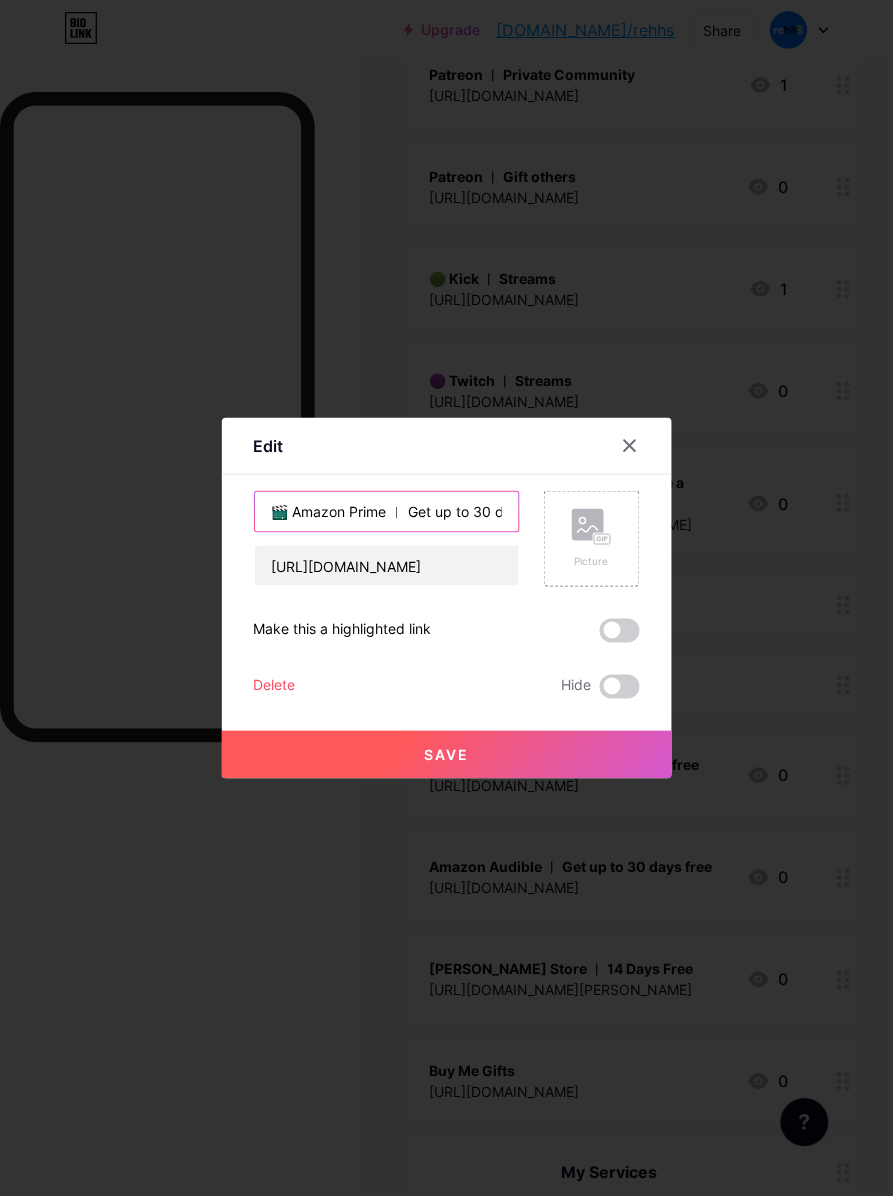 type on "🎬 Amazon Prime ︱ Get up to 30 days free" 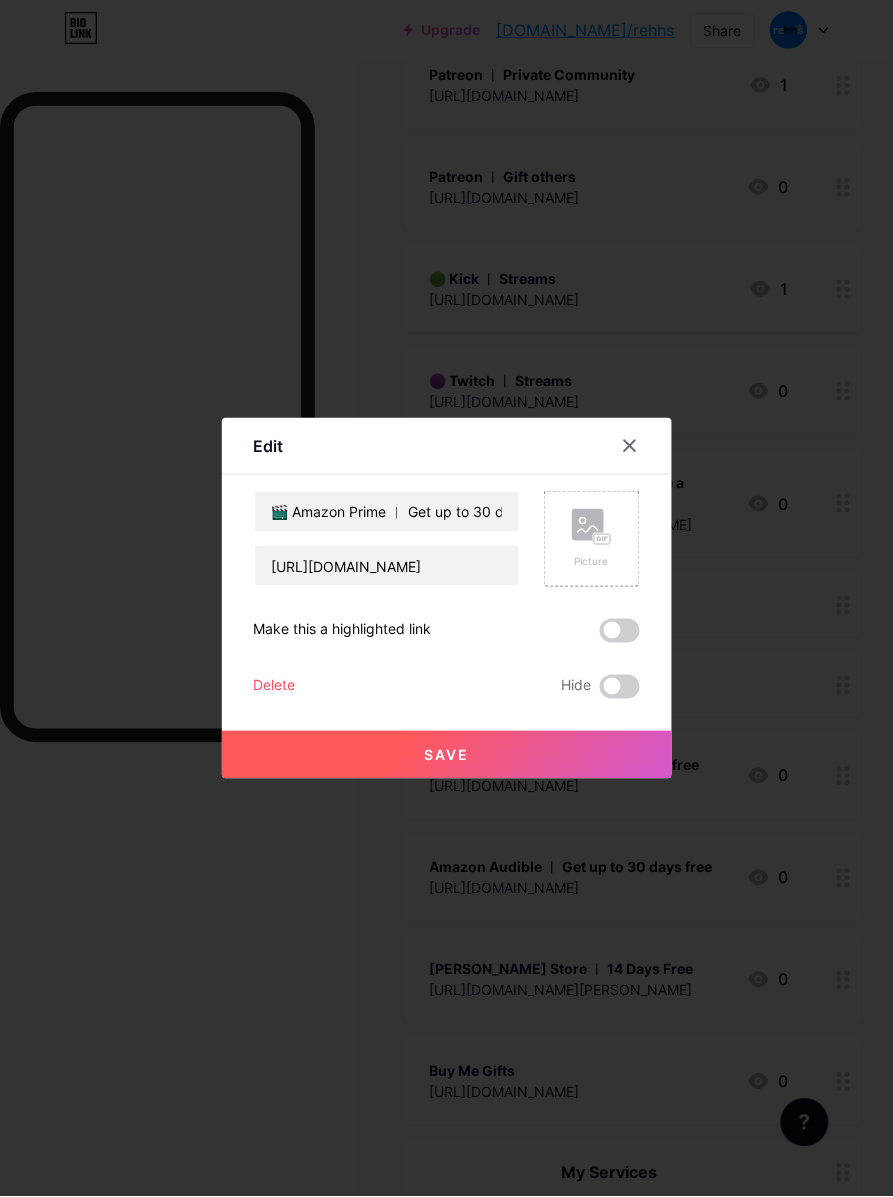 click on "Save" at bounding box center [447, 755] 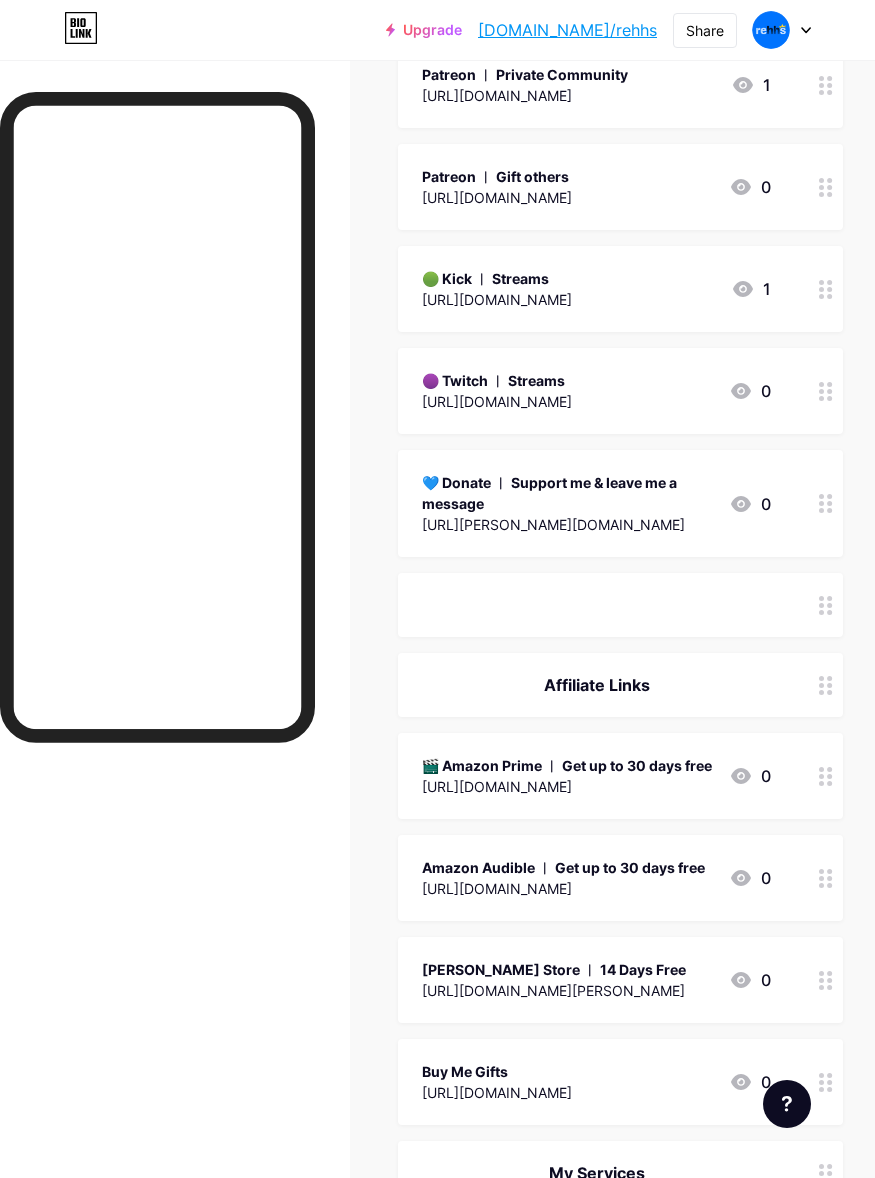 click on "[URL][DOMAIN_NAME]" at bounding box center [563, 888] 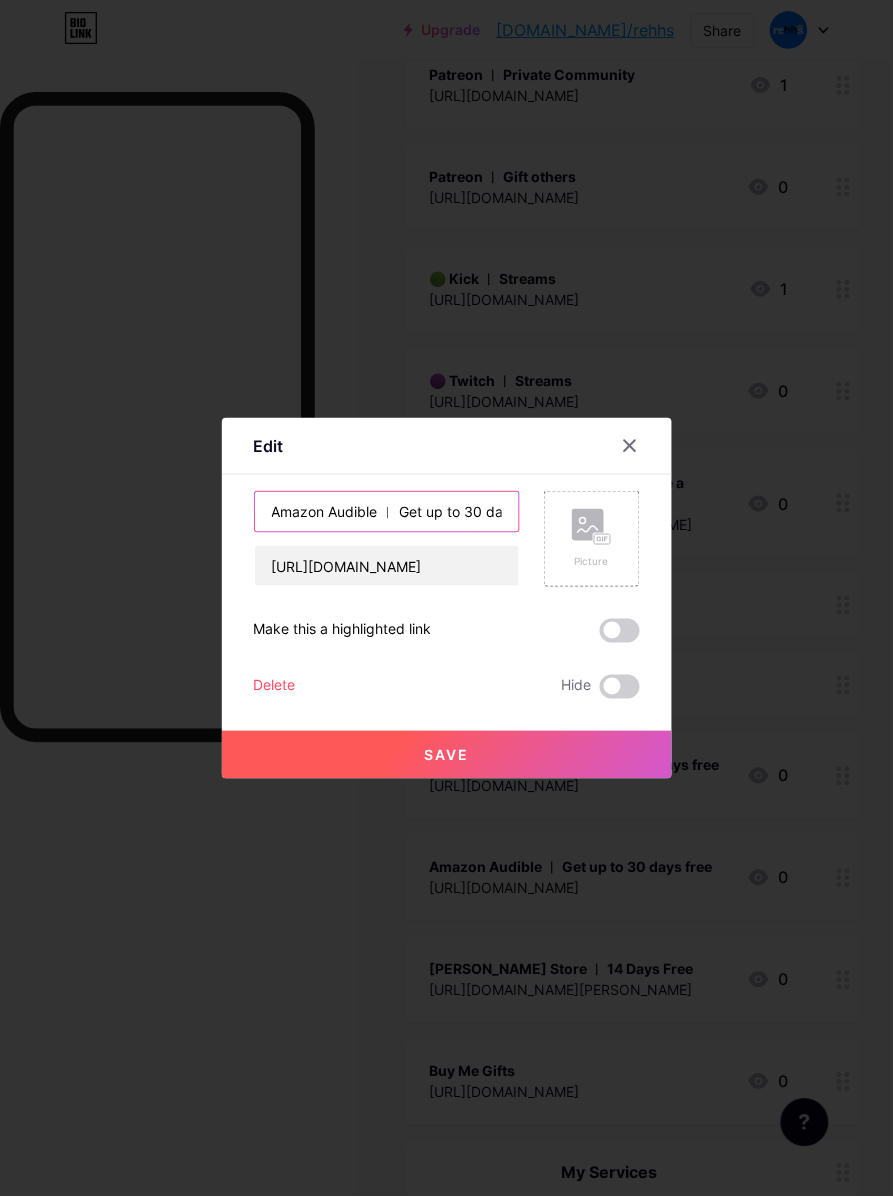 click on "Amazon Audible ︱ Get up to 30 days free" at bounding box center [387, 512] 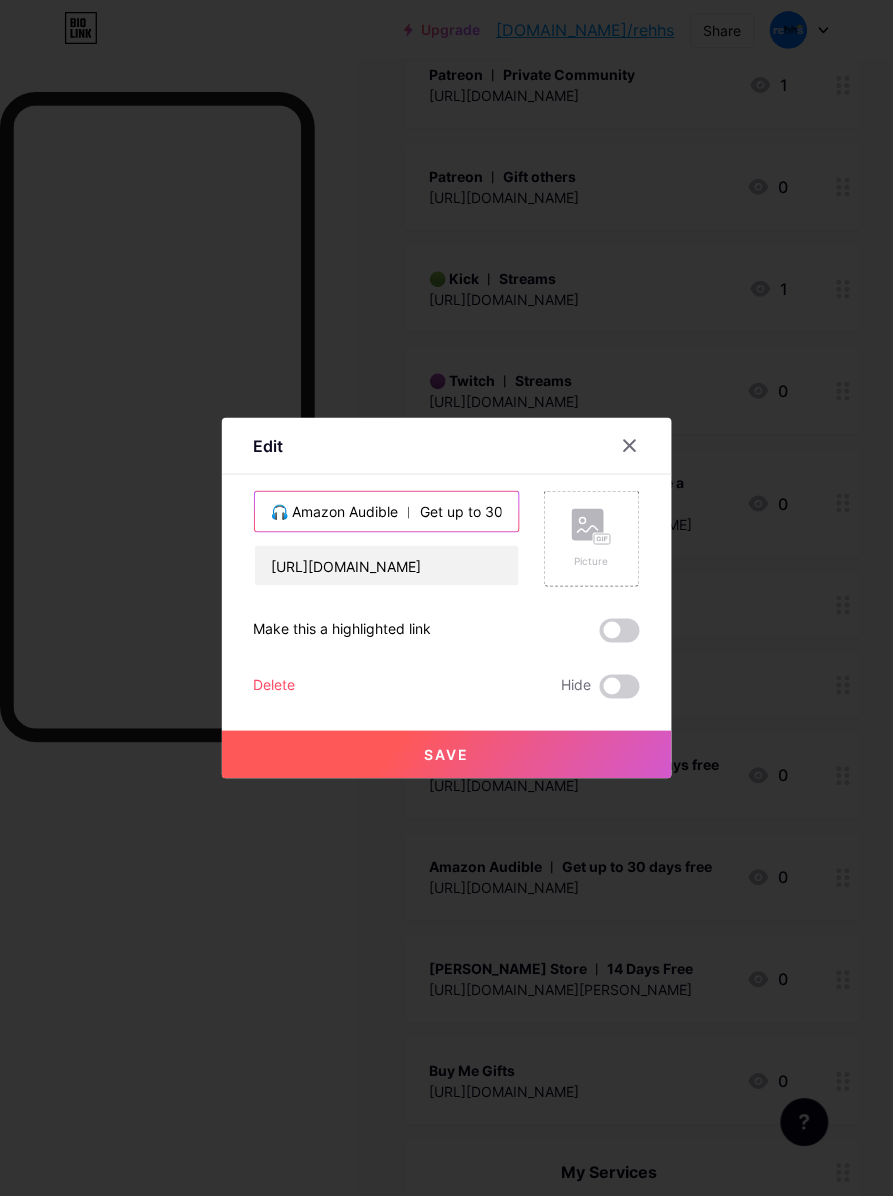type on "🎧 Amazon Audible ︱ Get up to 30 days free" 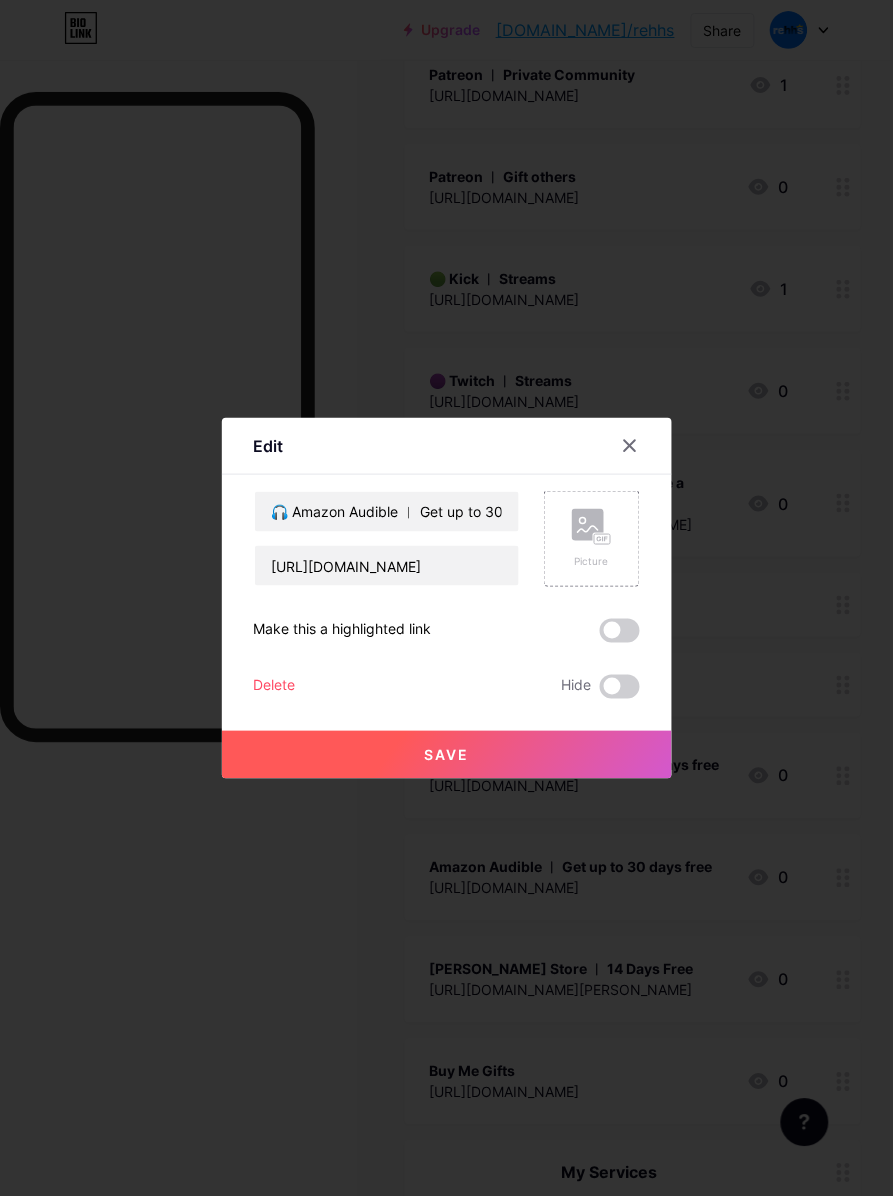 click on "Save" at bounding box center [446, 755] 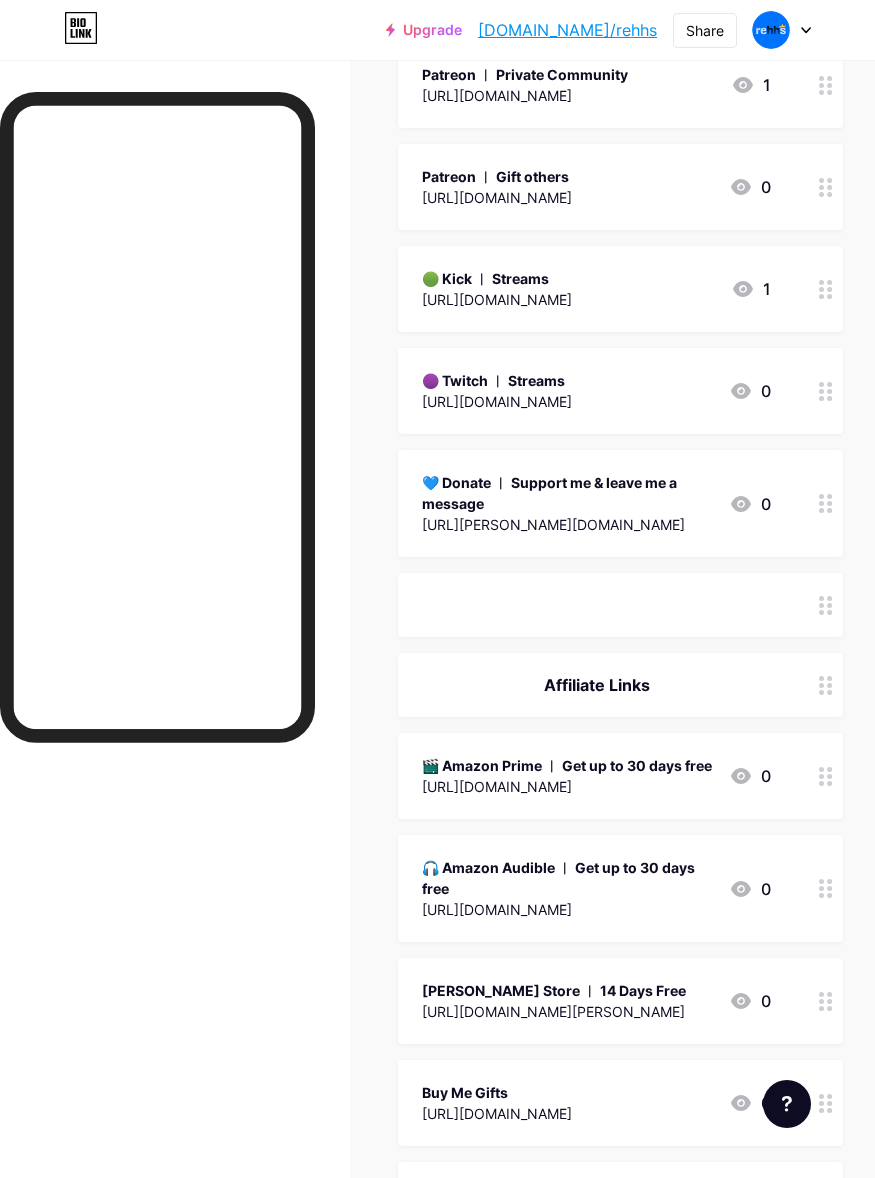 click on "[PERSON_NAME] Store ︱ 14 Days Free" at bounding box center [554, 990] 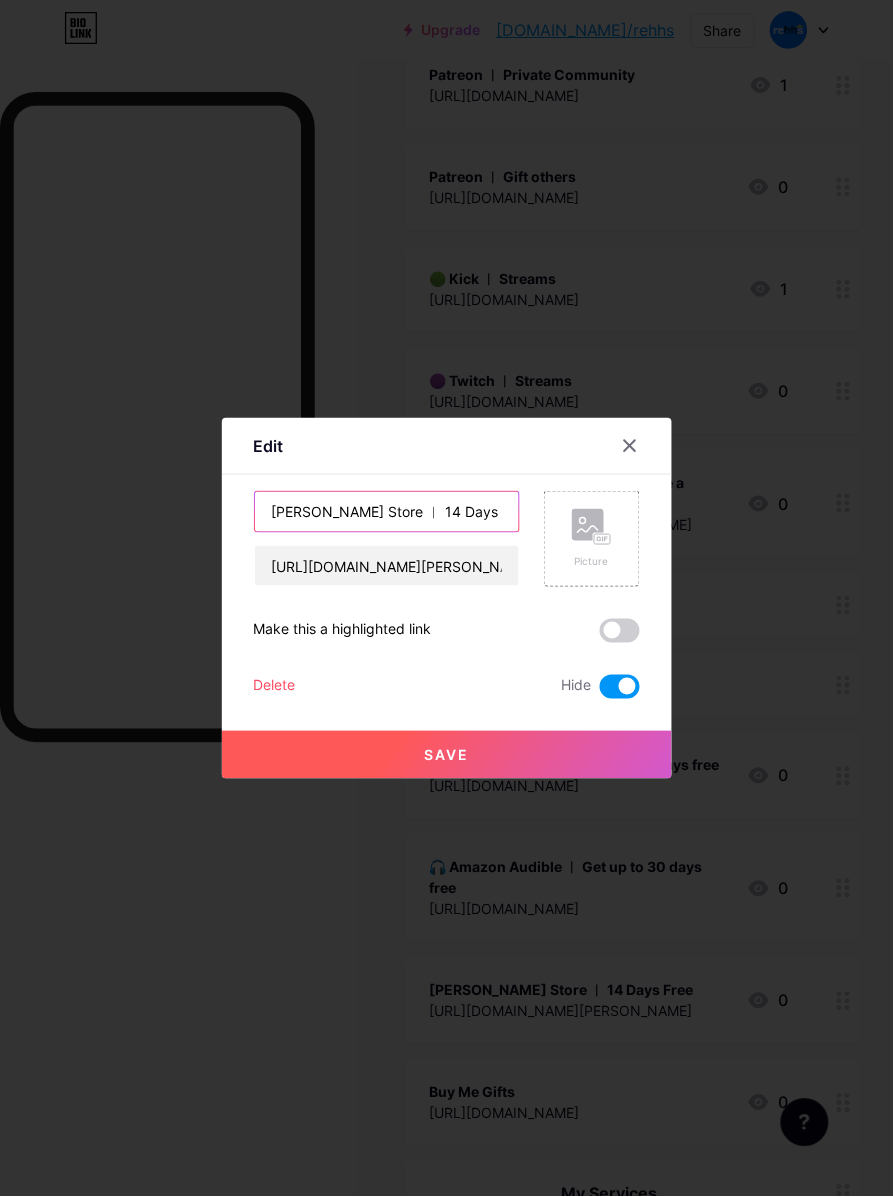 click on "[PERSON_NAME] Store ︱ 14 Days Free" at bounding box center (387, 512) 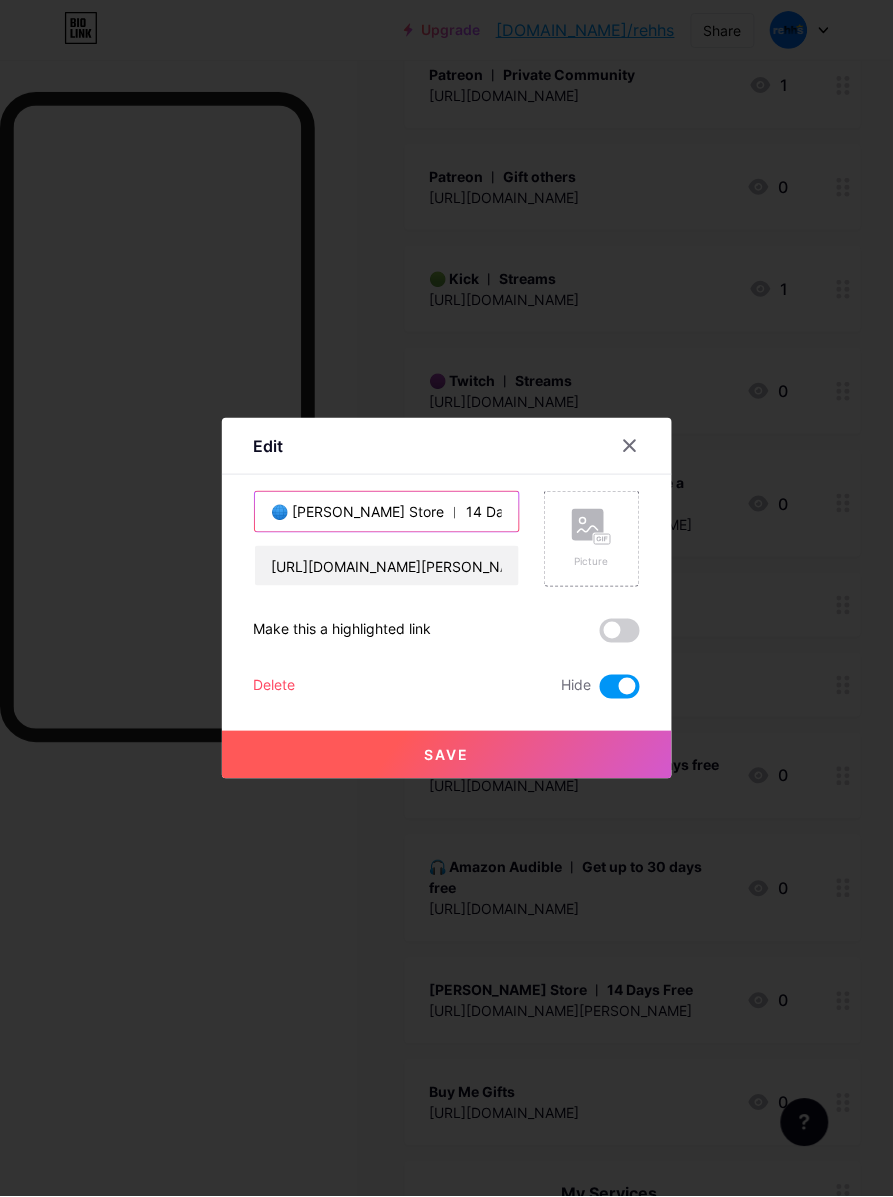 type on "🌐 [PERSON_NAME] Store ︱ 14 Days Free" 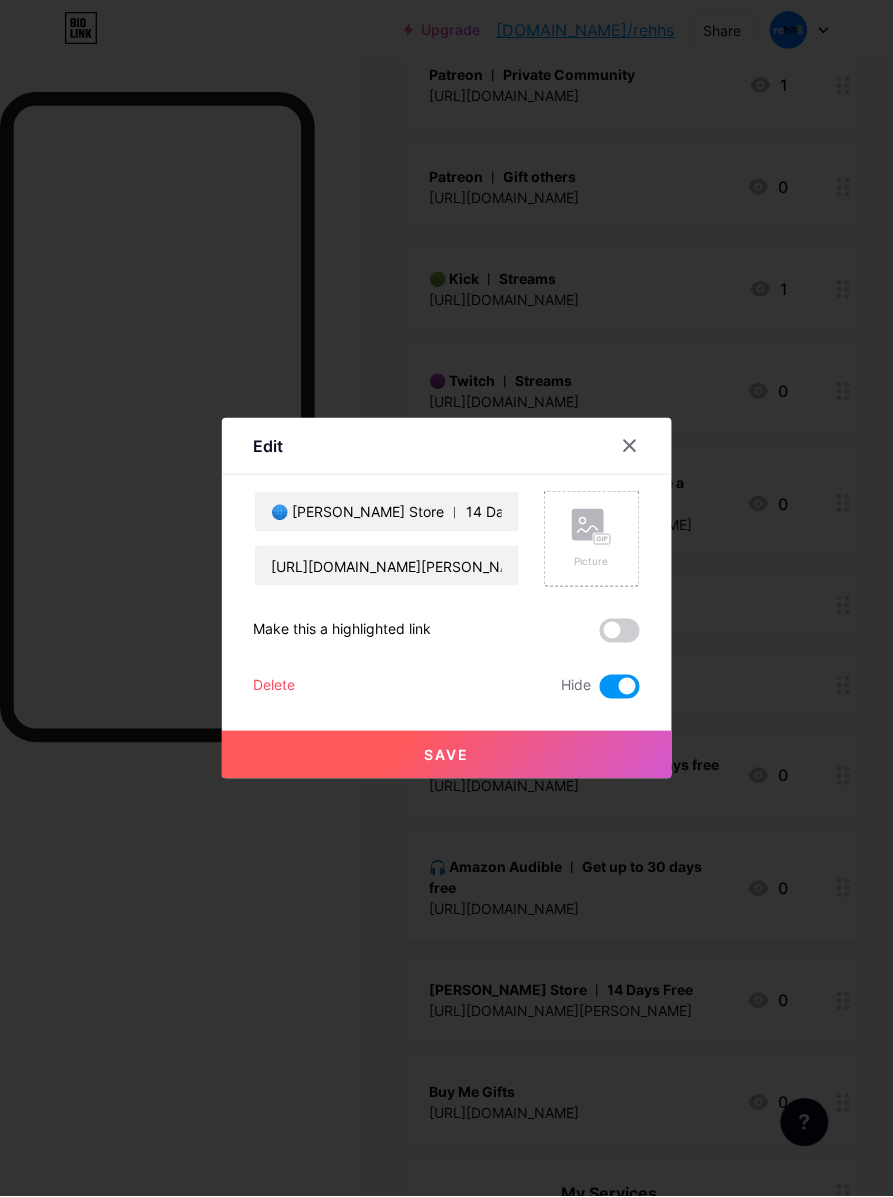 click on "Save" at bounding box center (447, 755) 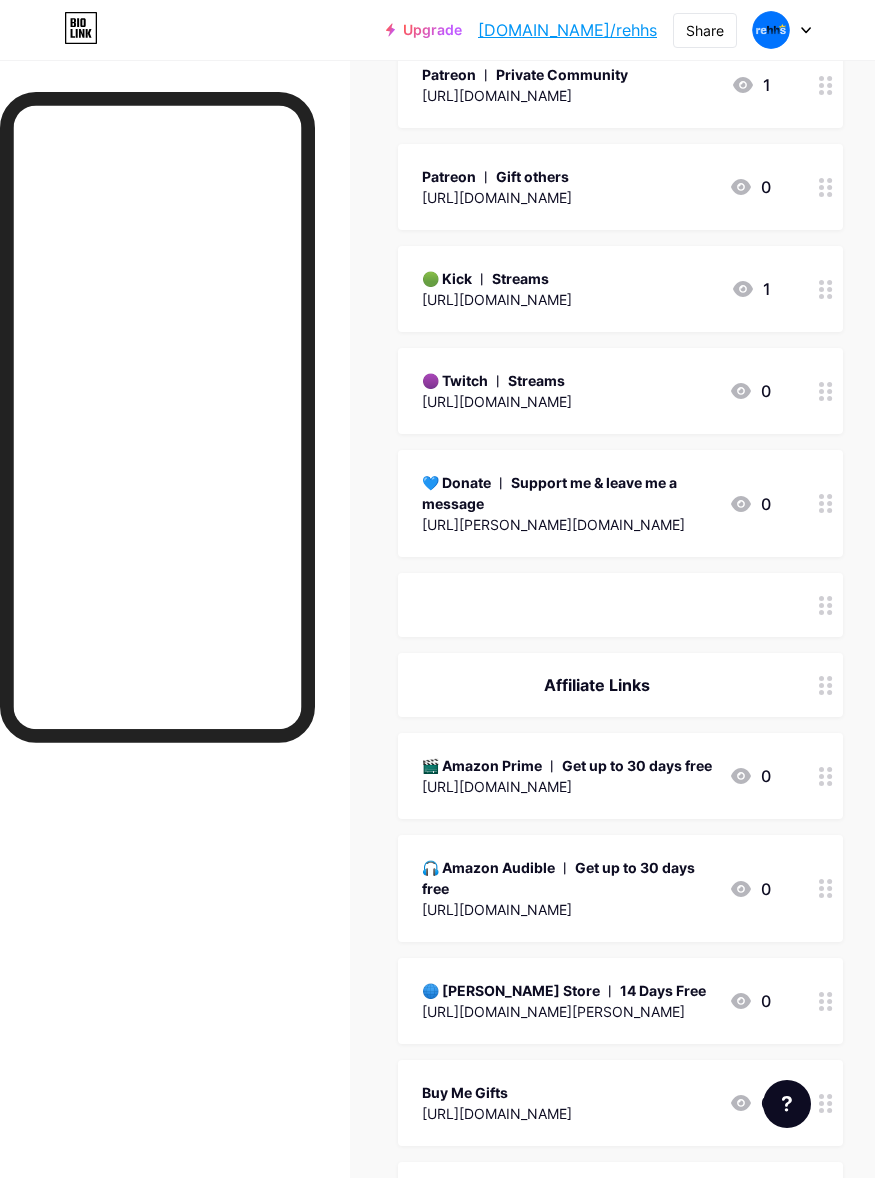 click on "[URL][DOMAIN_NAME][PERSON_NAME]" at bounding box center [564, 1011] 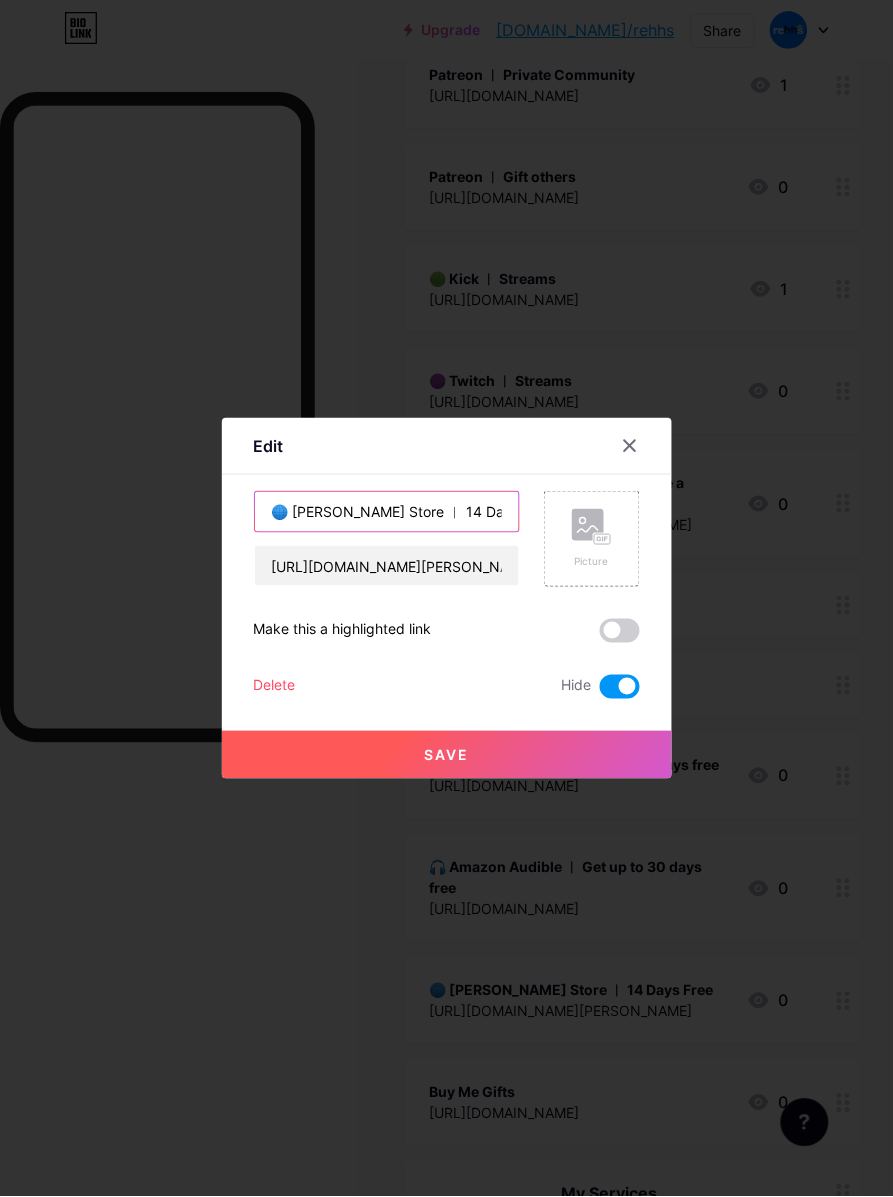 click on "🌐 [PERSON_NAME] Store ︱ 14 Days Free" at bounding box center [387, 512] 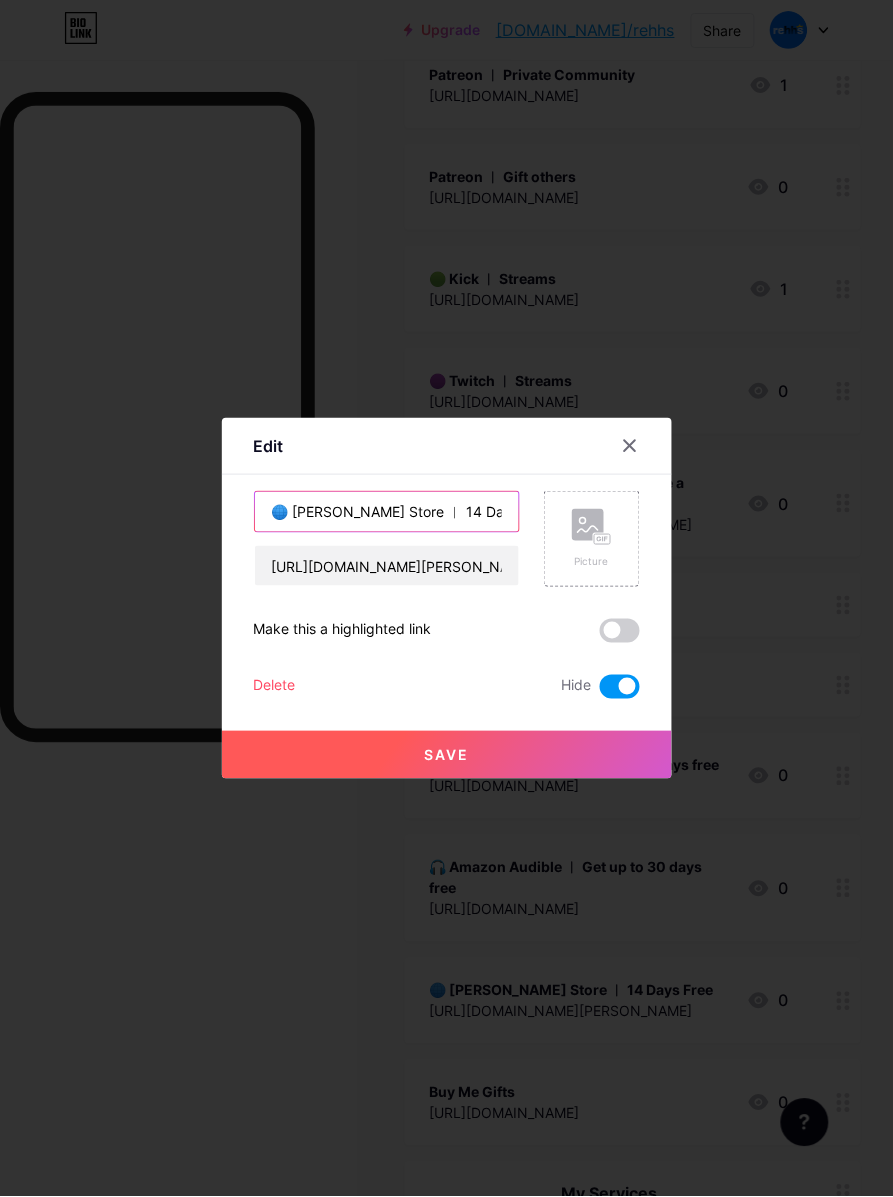 paste on "Try [PERSON_NAME] 14 Days Free (referral)" 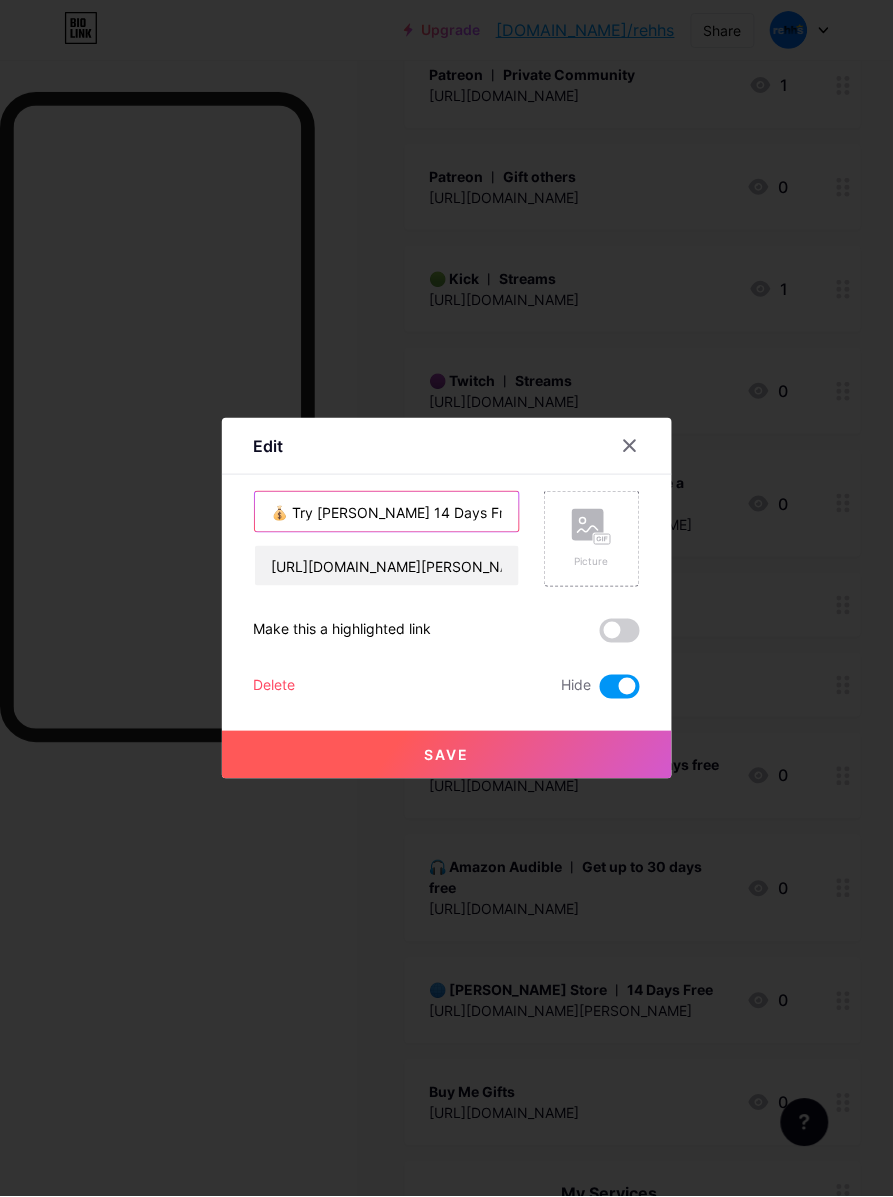 type on "💰 Try [PERSON_NAME] 14 Days Free (referral)" 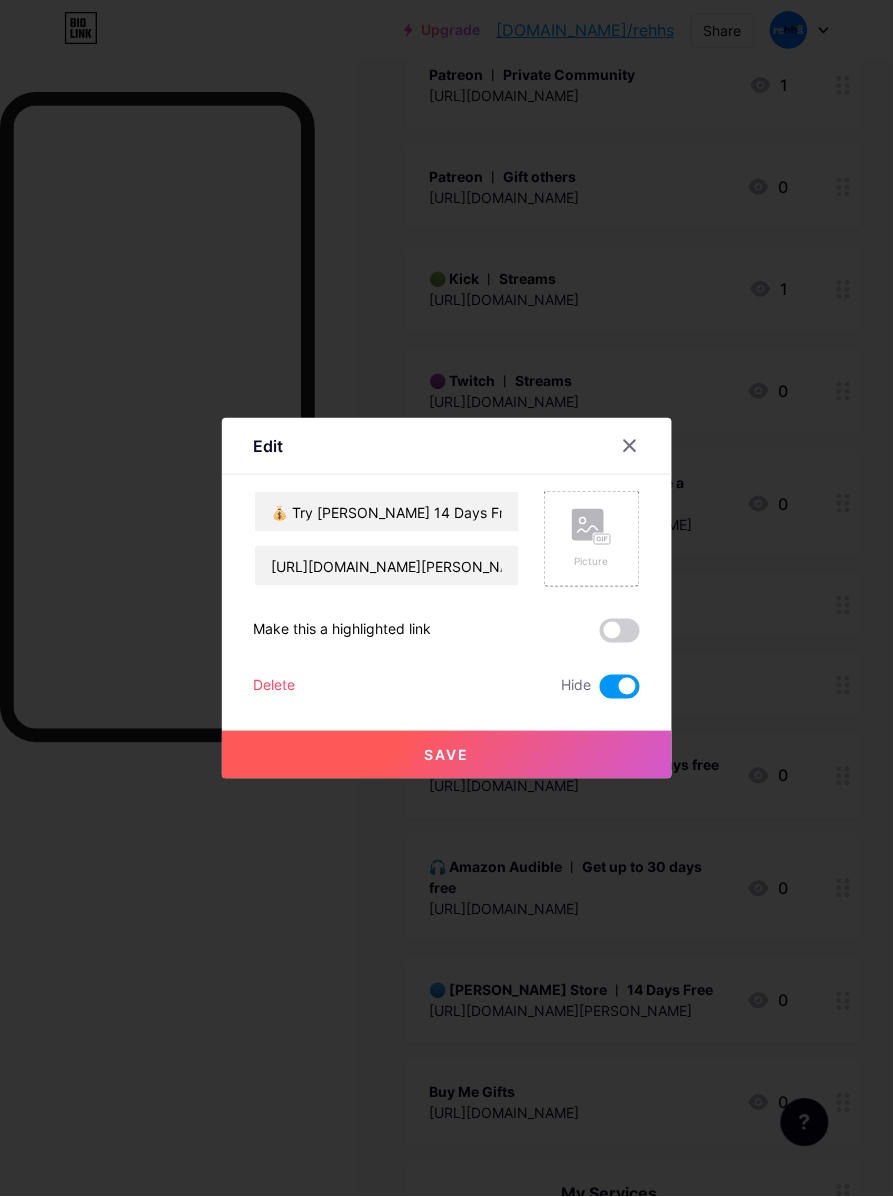 click on "Save" at bounding box center [447, 755] 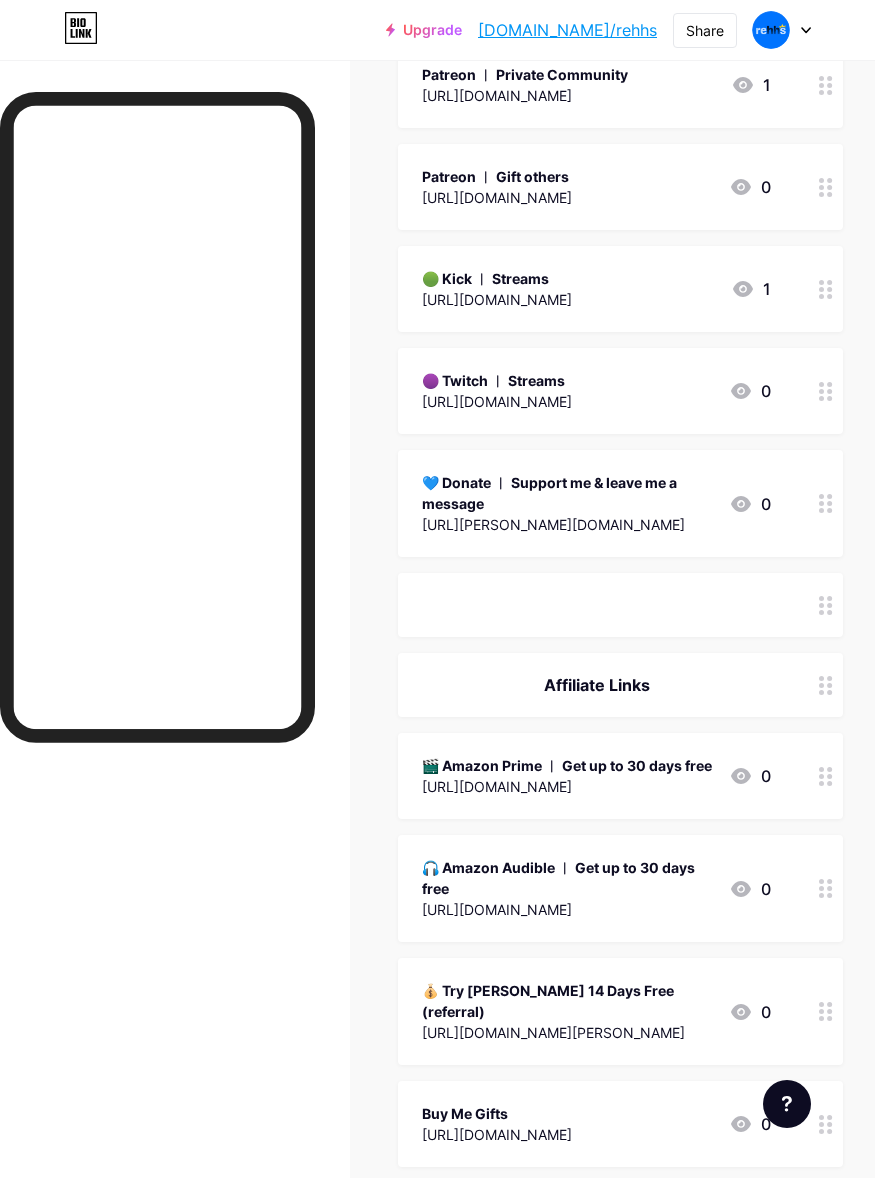 click on "[URL][DOMAIN_NAME][PERSON_NAME]" at bounding box center (567, 1032) 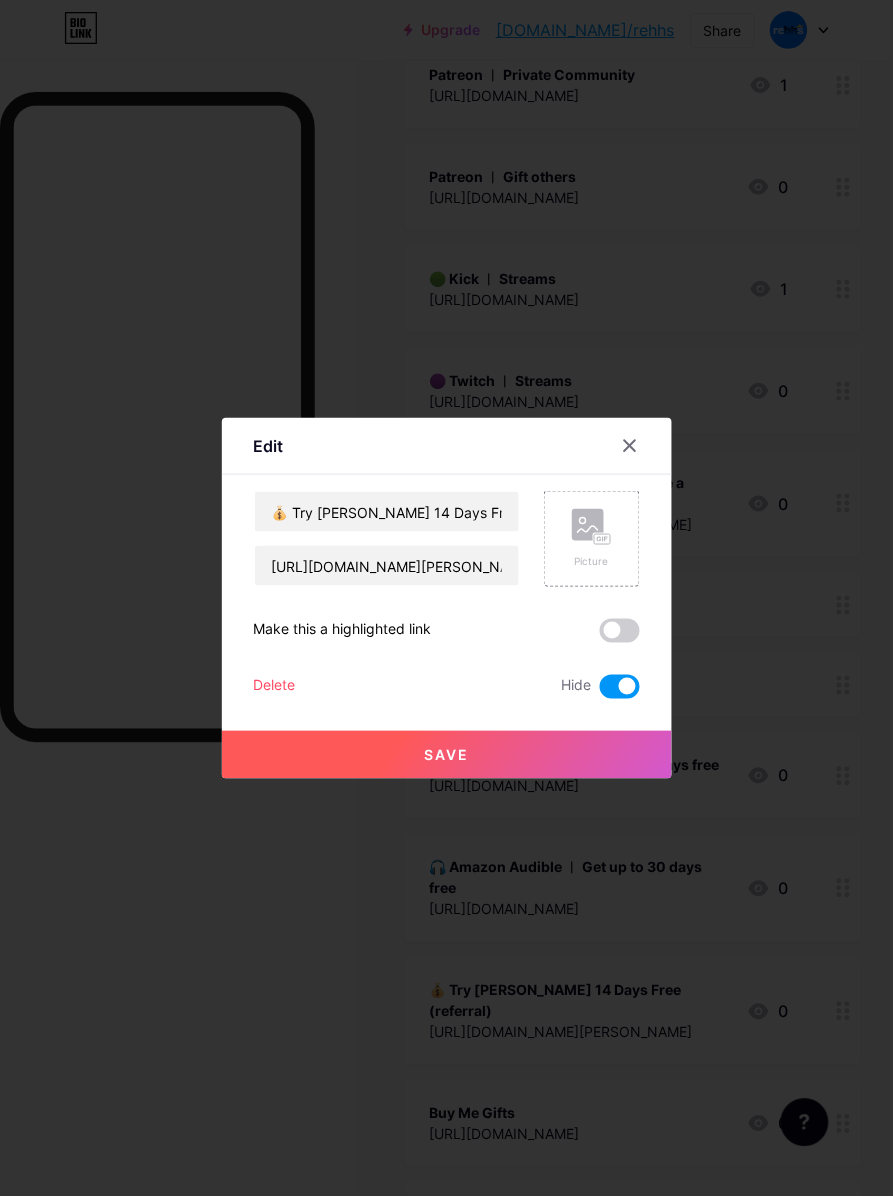 click on "Edit           Content
YouTube
Play YouTube video without leaving your page.
ADD
Vimeo
Play Vimeo video without leaving your page.
ADD
Tiktok
Grow your TikTok following
ADD
Tweet
Embed a tweet.
ADD
Reddit
Showcase your Reddit profile
ADD
Spotify
Embed Spotify to play the preview of a track.
ADD
Twitch
Play Twitch video without leaving your page.
ADD
SoundCloud" at bounding box center (447, 598) 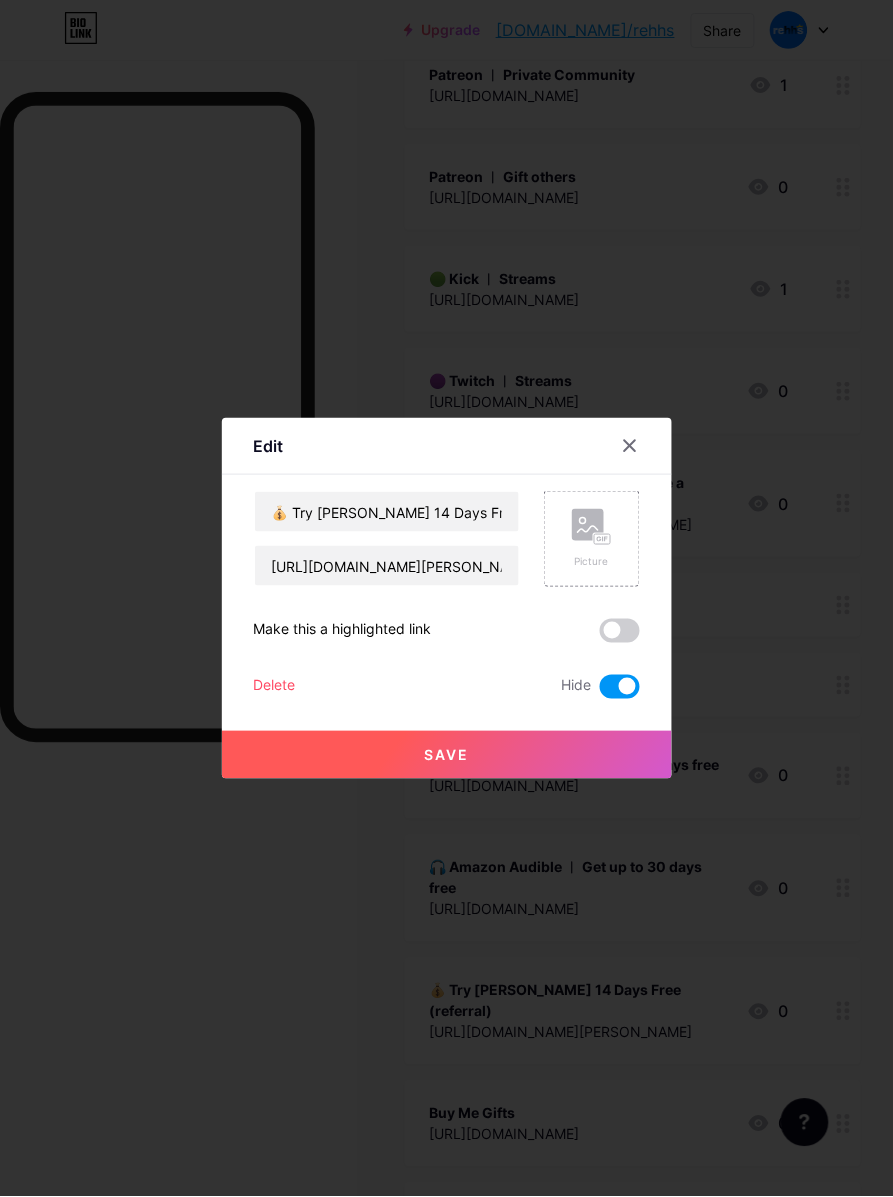 click at bounding box center (600, 692) 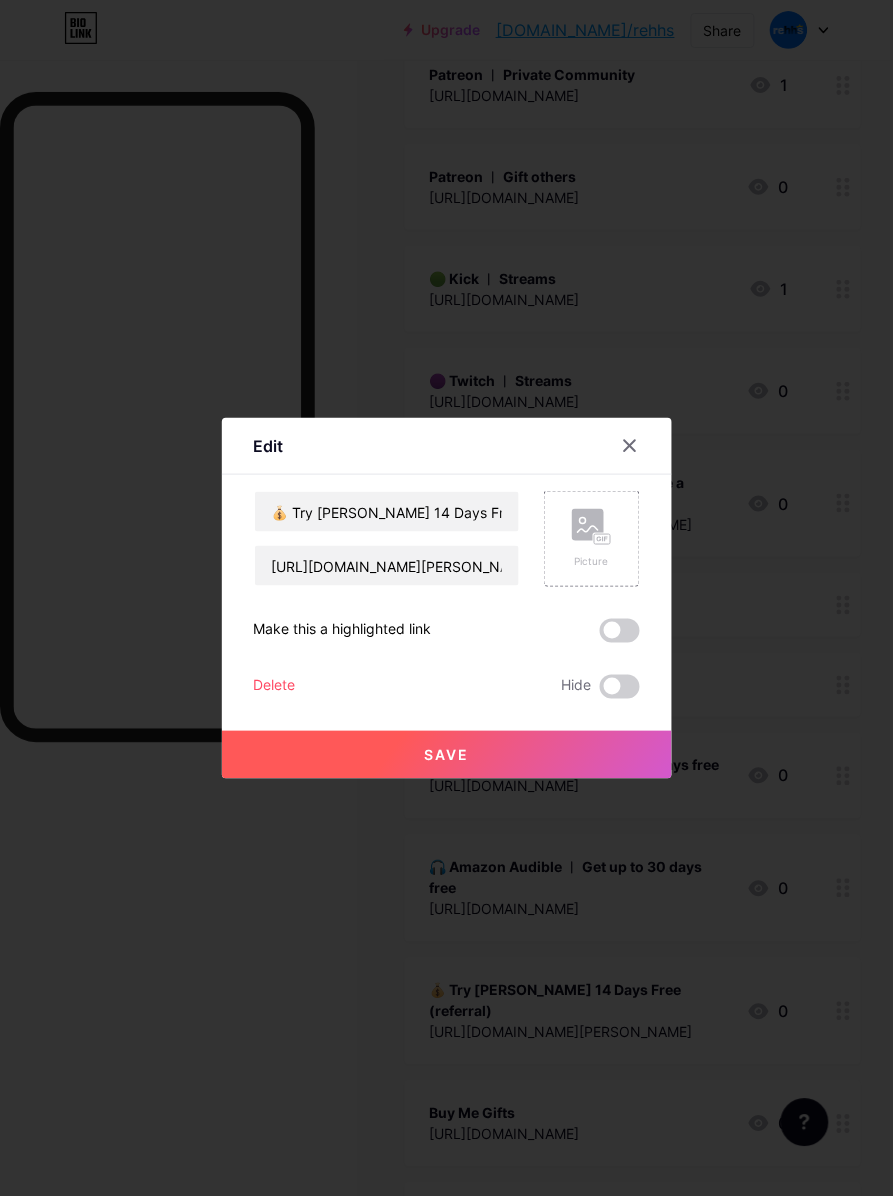 click on "Save" at bounding box center [447, 755] 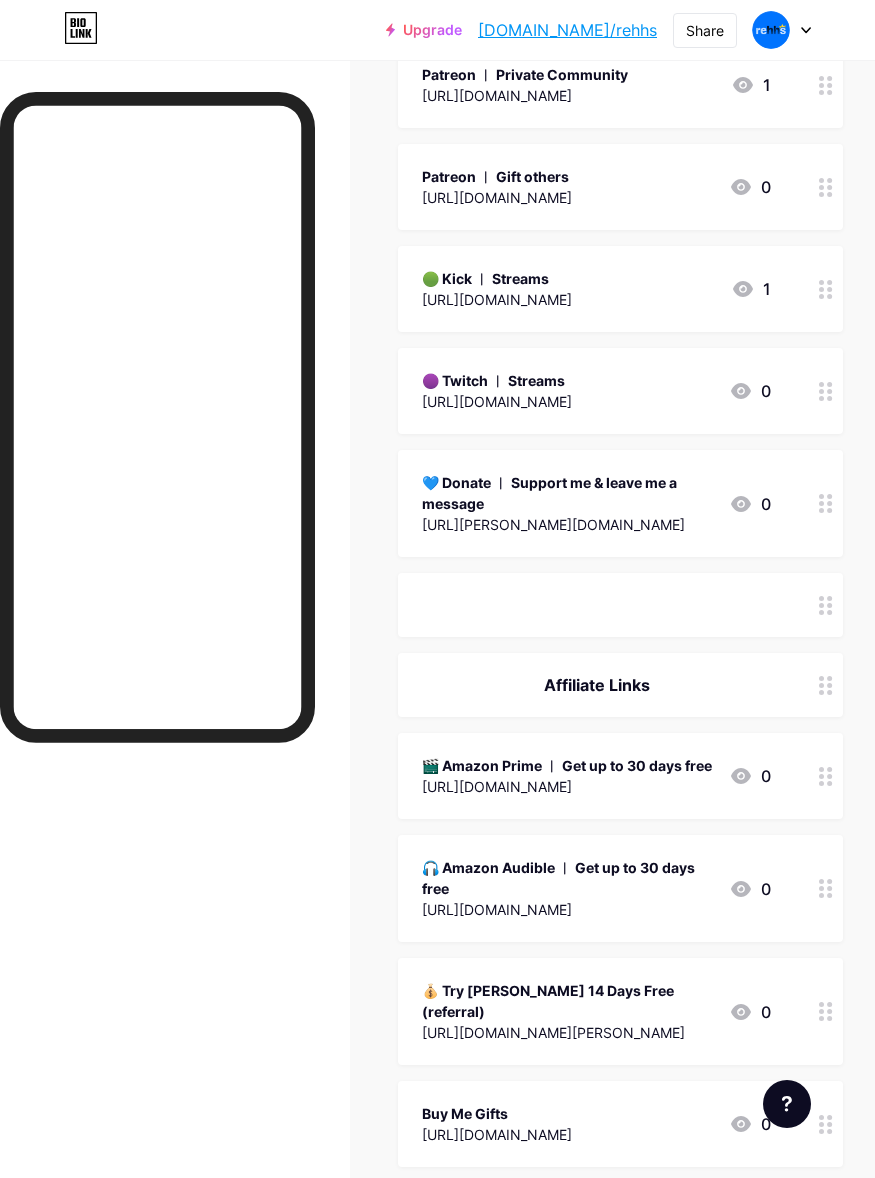 click on "💰 Try [PERSON_NAME] 14 Days Free (referral)
[URL][DOMAIN_NAME][PERSON_NAME]
0" at bounding box center (620, 1011) 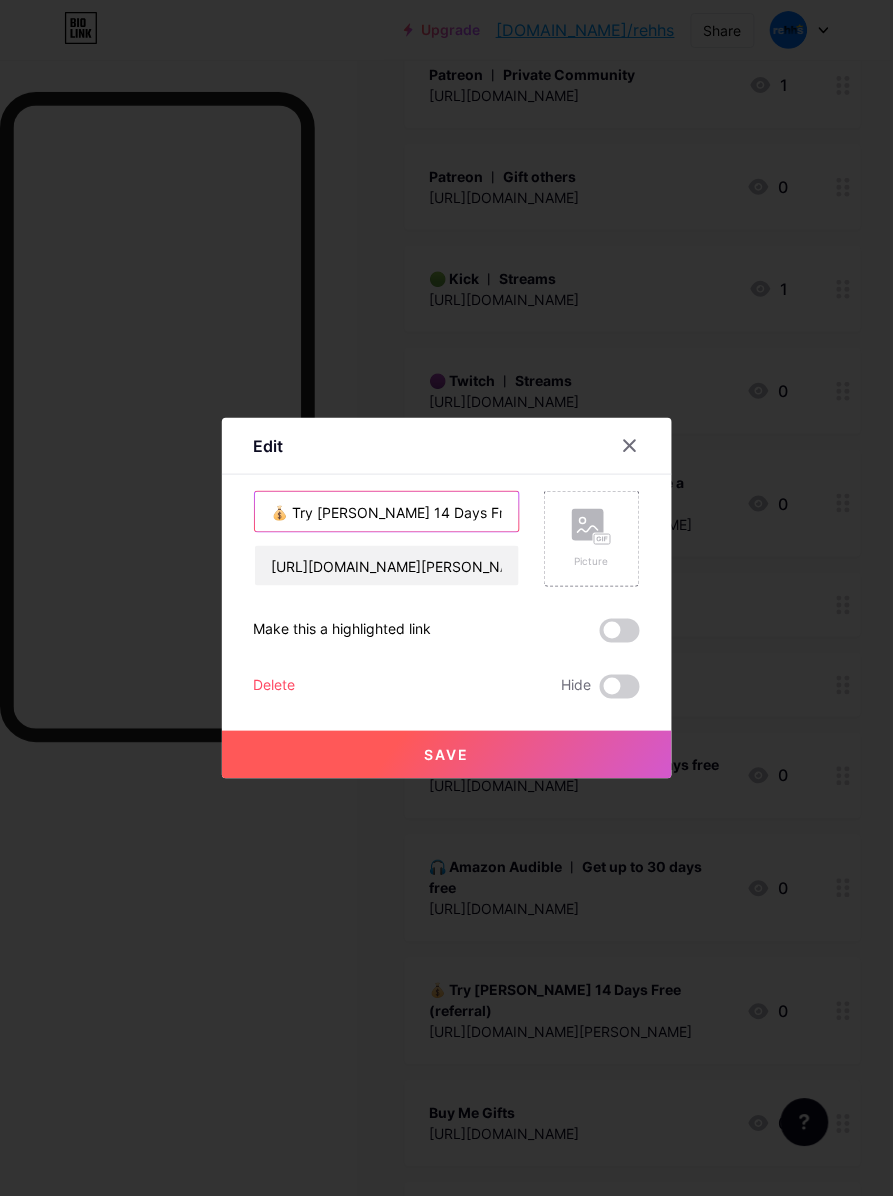 click on "💰 Try [PERSON_NAME] 14 Days Free (referral)" at bounding box center (387, 512) 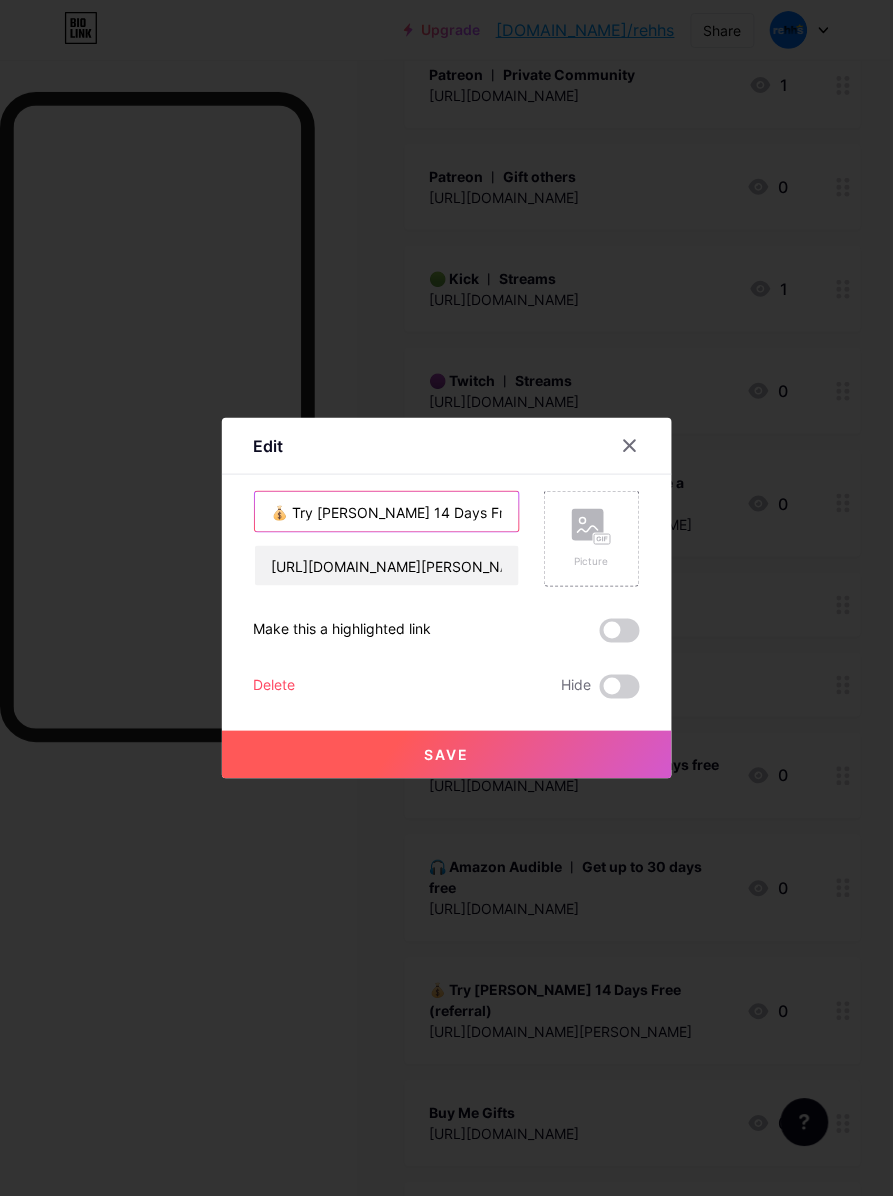 click on "Edit           Content
YouTube
Play YouTube video without leaving your page.
ADD
Vimeo
Play Vimeo video without leaving your page.
ADD
Tiktok
Grow your TikTok following
ADD
Tweet
Embed a tweet.
ADD
Reddit
Showcase your Reddit profile
ADD
Spotify
Embed Spotify to play the preview of a track.
ADD
Twitch
Play Twitch video without leaving your page.
ADD
SoundCloud" at bounding box center (446, 598) 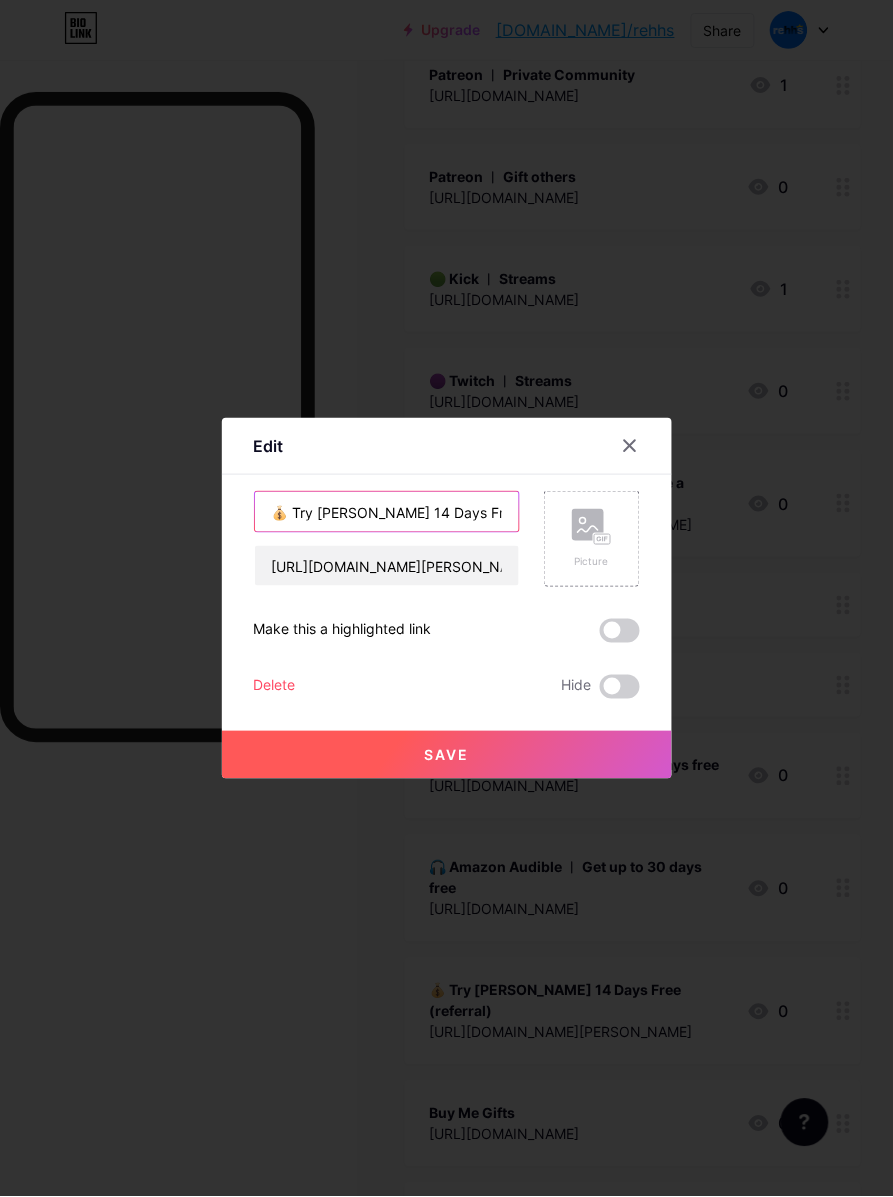 paste 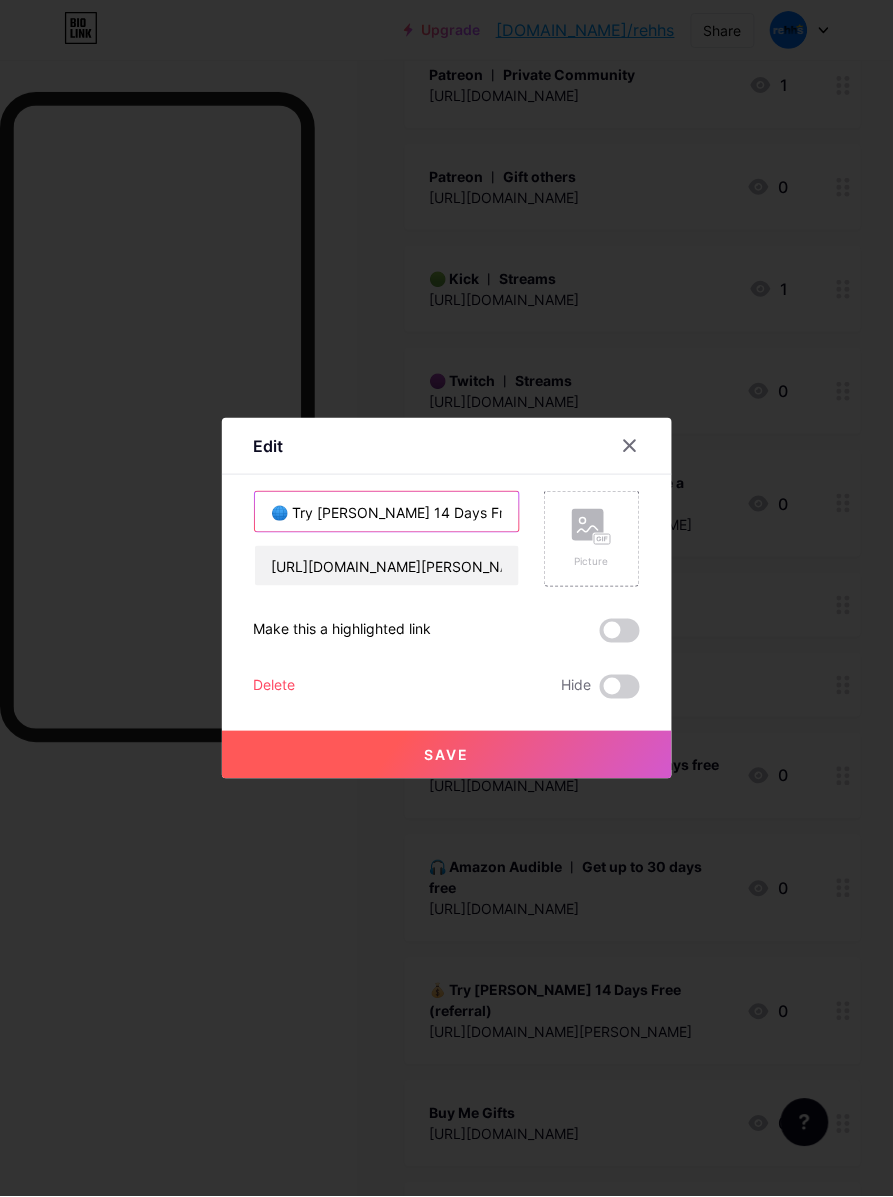 type on "🌐 Try [PERSON_NAME] 14 Days Free (referral)" 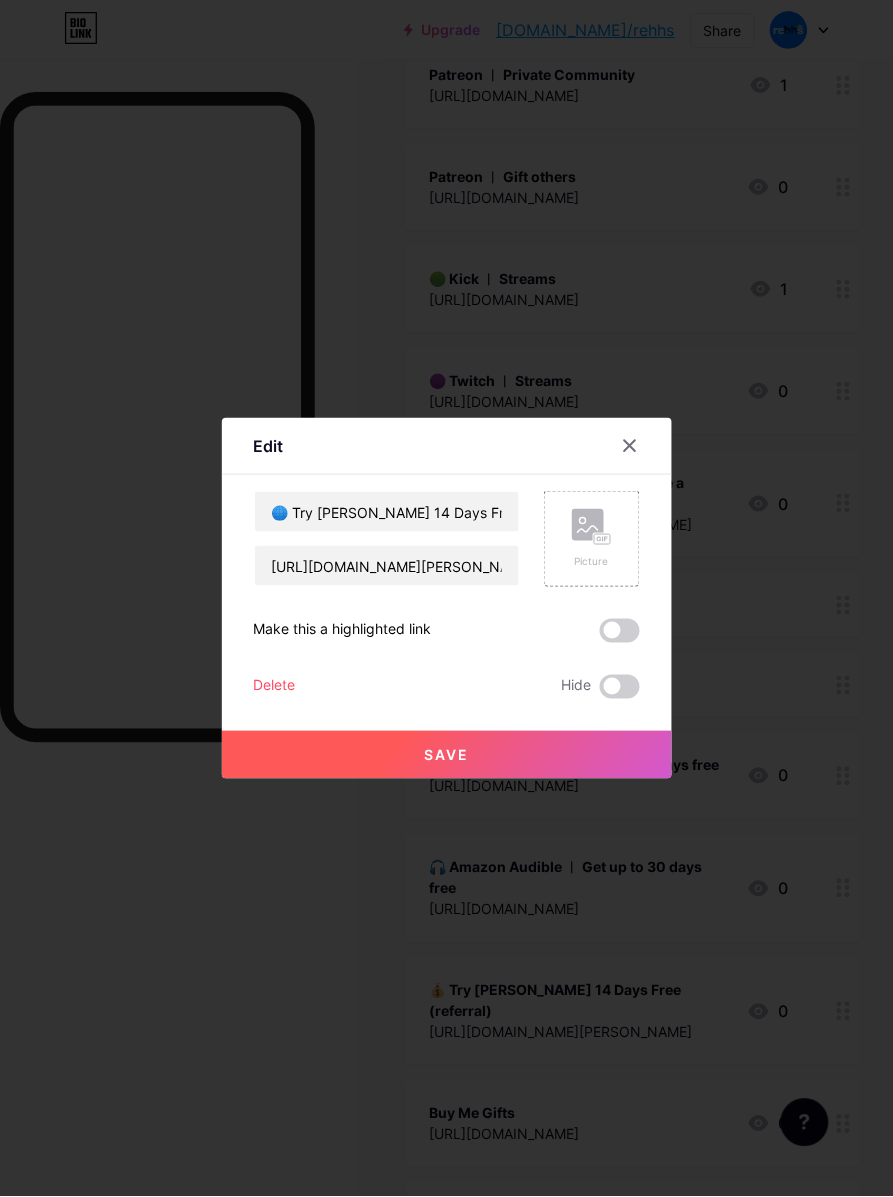click on "Save" at bounding box center (446, 755) 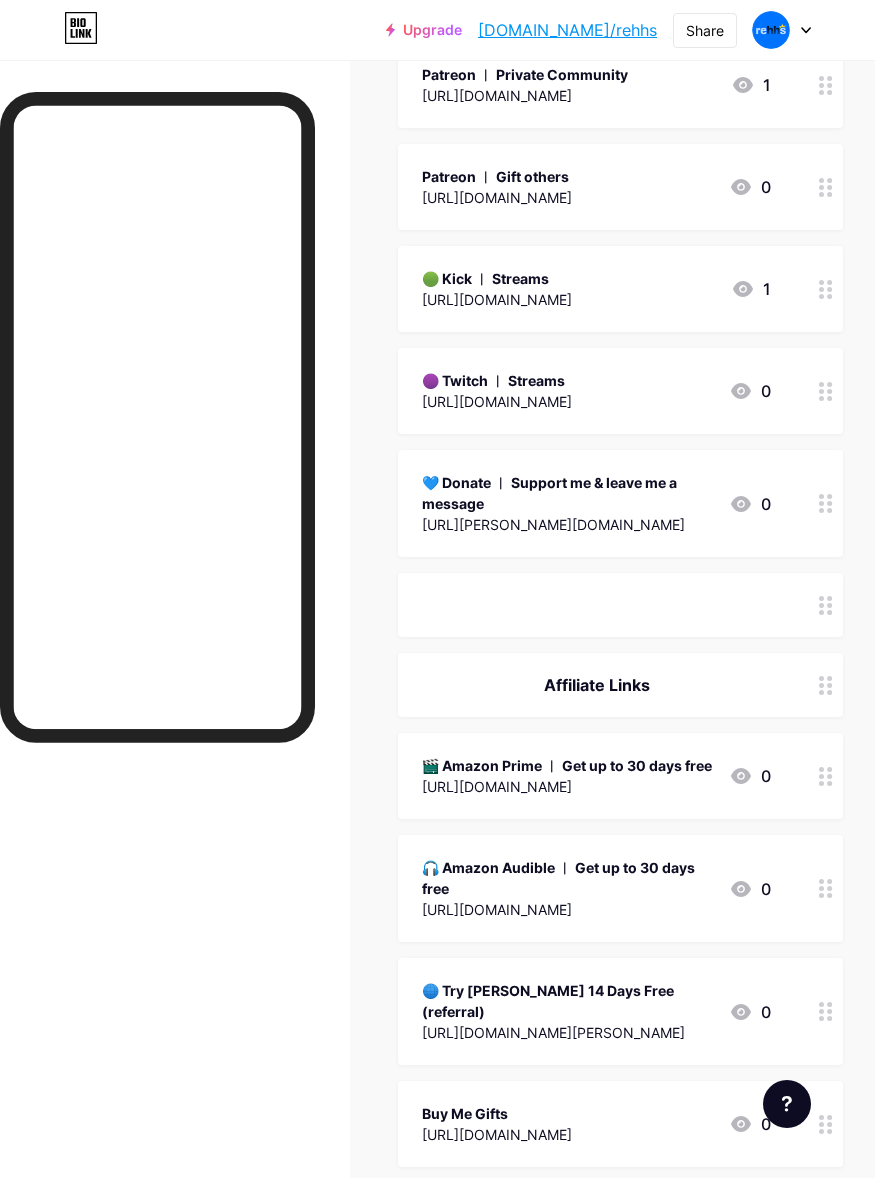 click on "[URL][DOMAIN_NAME][PERSON_NAME]" at bounding box center (567, 1032) 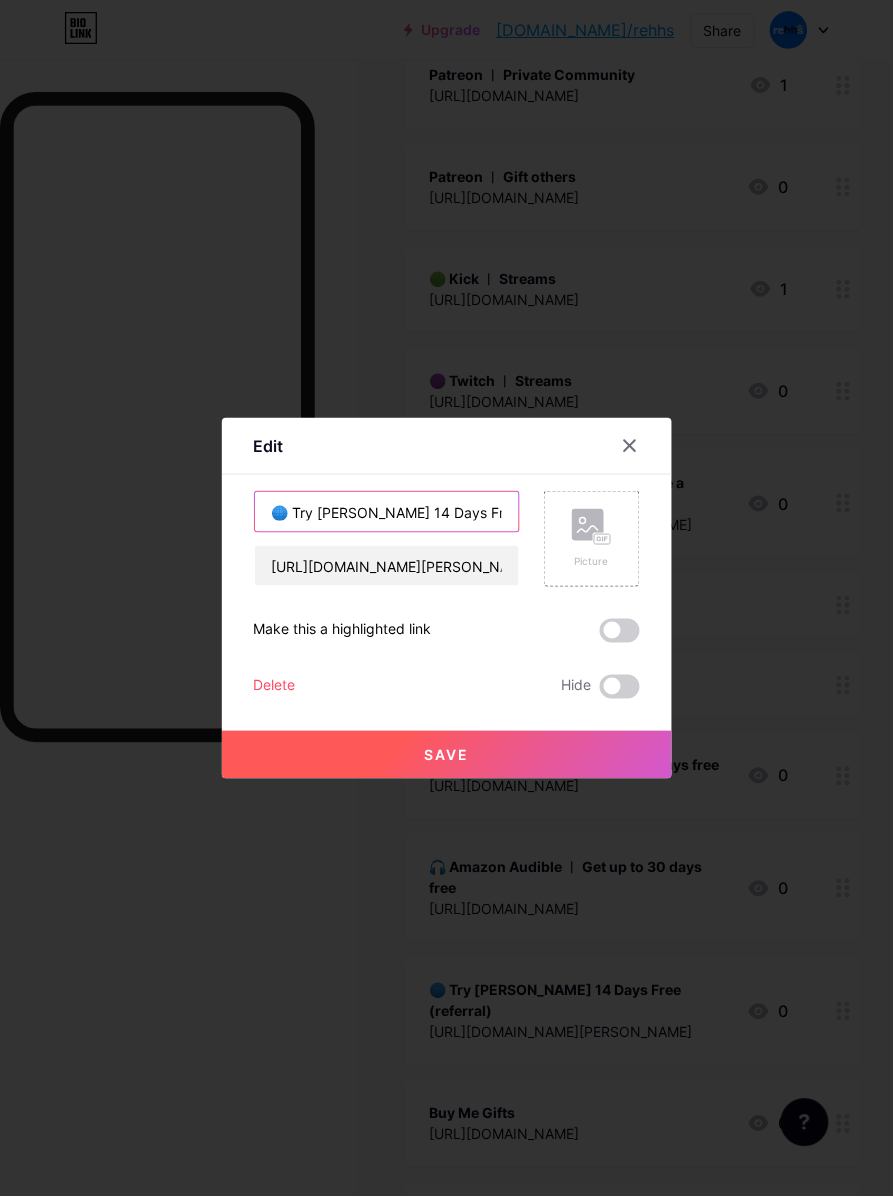 drag, startPoint x: 286, startPoint y: 518, endPoint x: 186, endPoint y: 521, distance: 100.04499 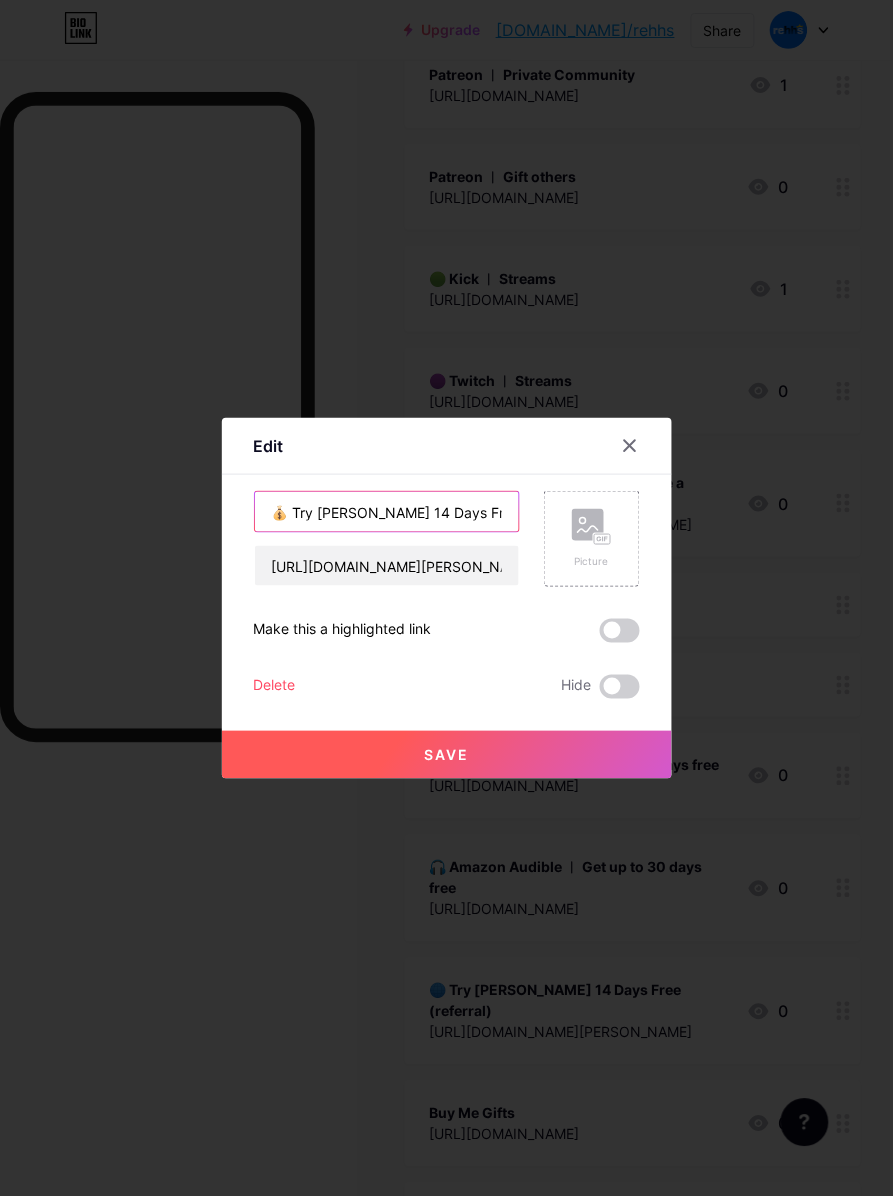 type on "💰 Try [PERSON_NAME] 14 Days Free (referral)" 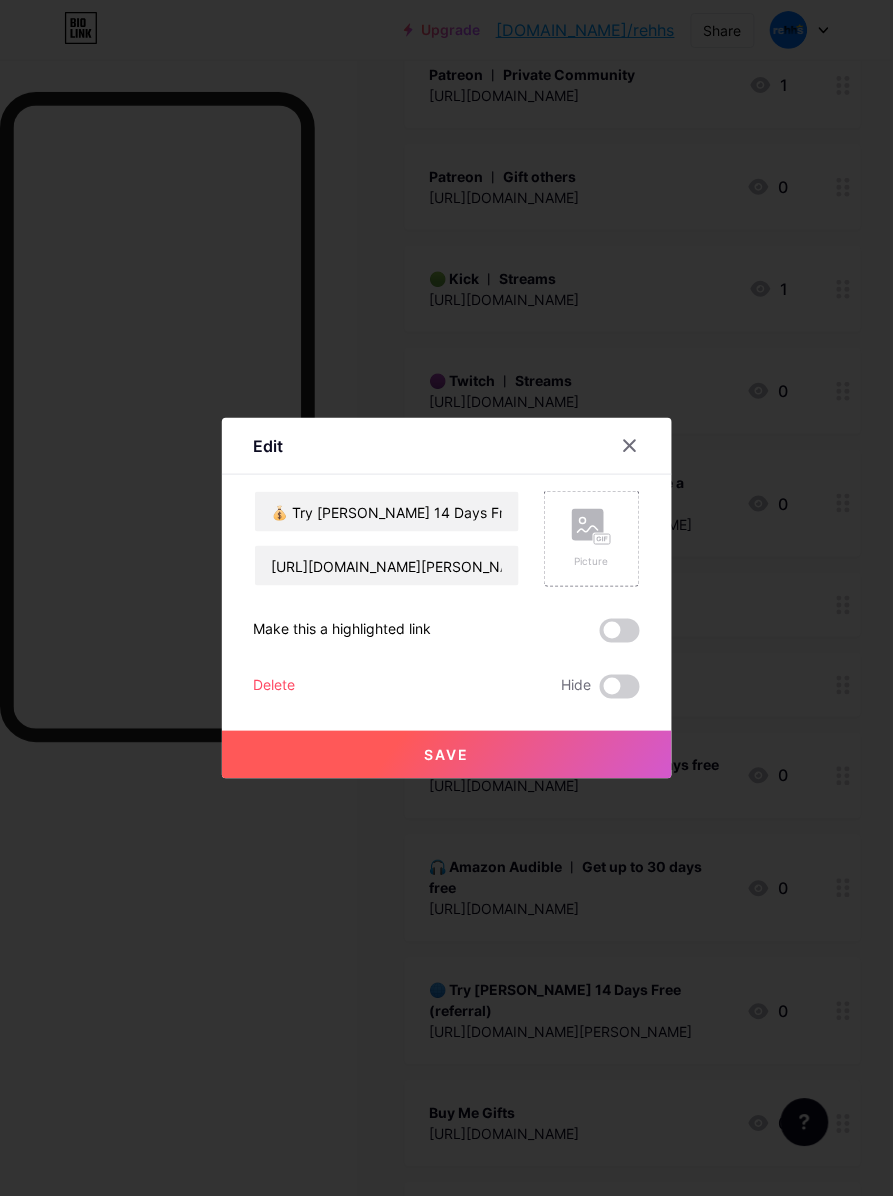 click on "Save" at bounding box center [447, 755] 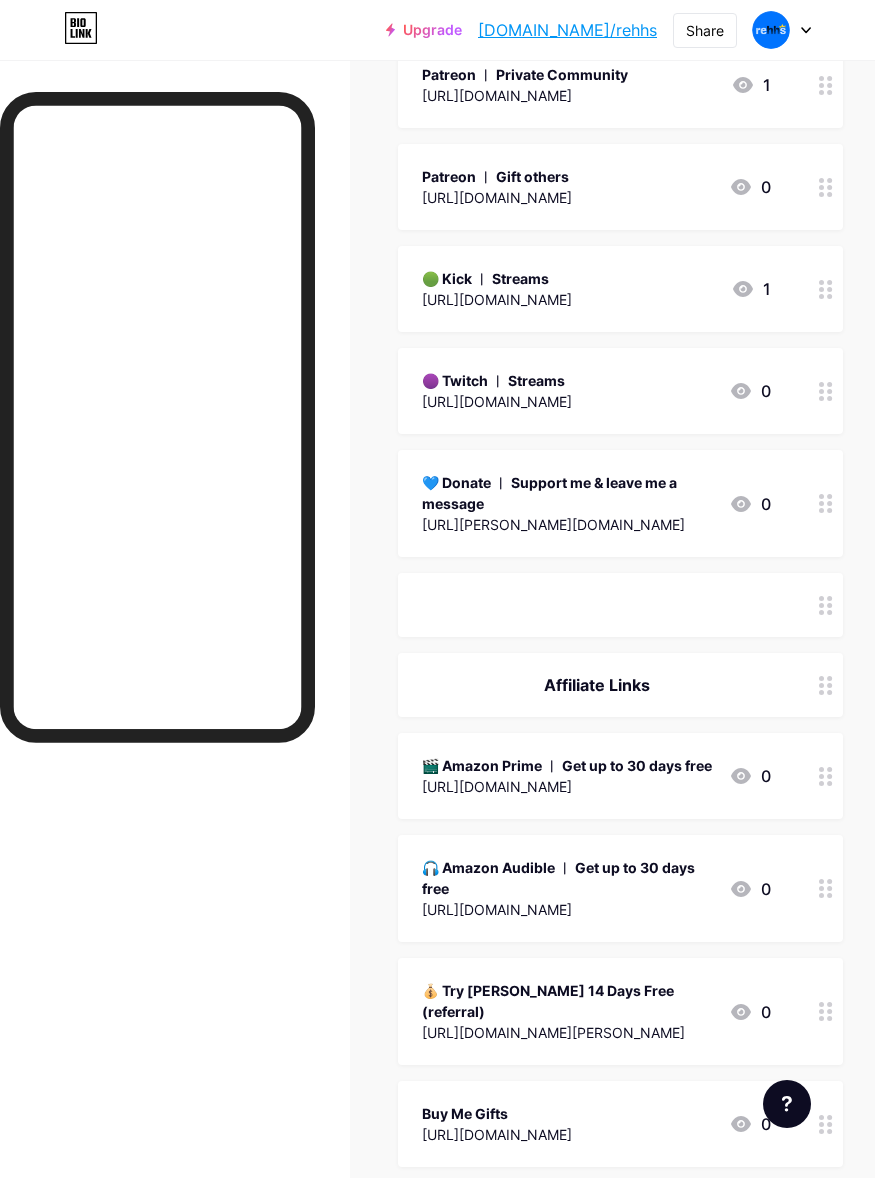 click on "💙 Donate ︱ Support me & leave me a message" at bounding box center (567, 493) 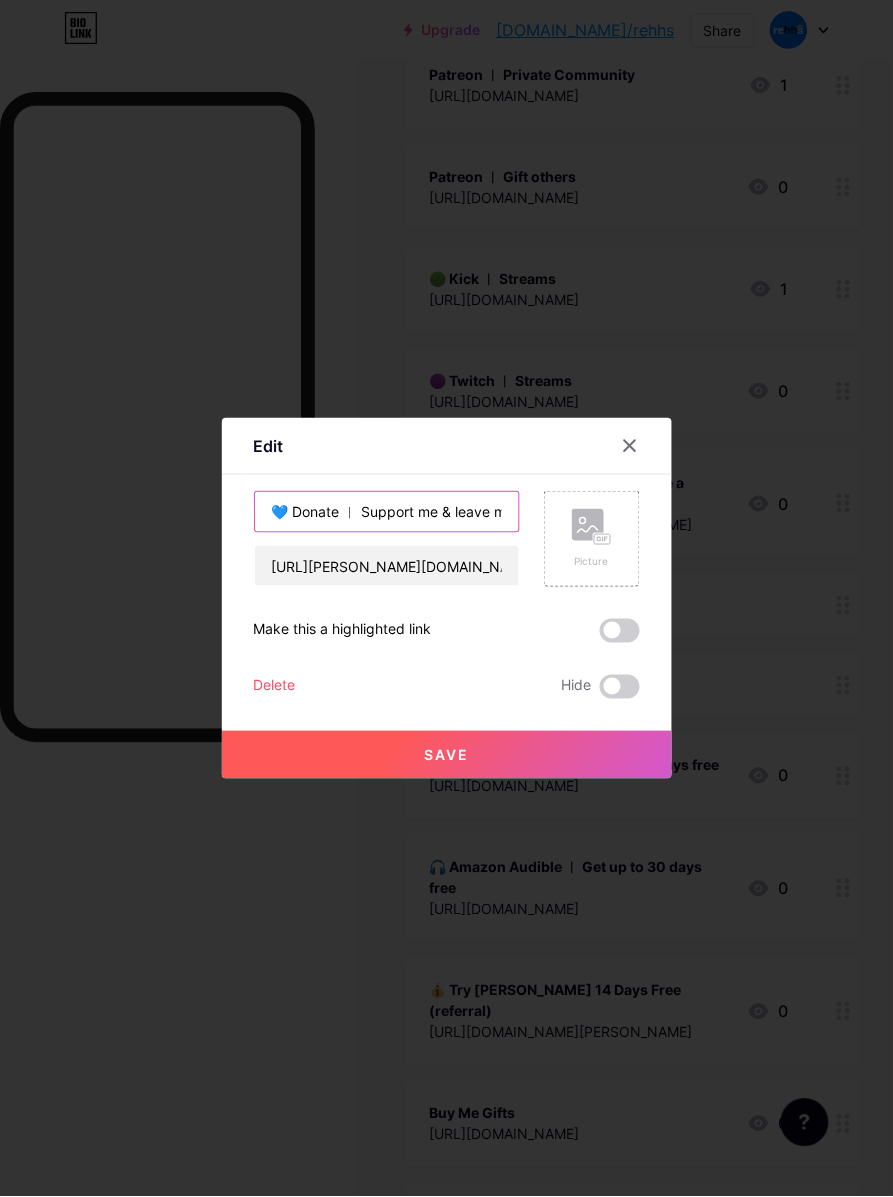 click on "💙 Donate ︱ Support me & leave me a message" at bounding box center (387, 512) 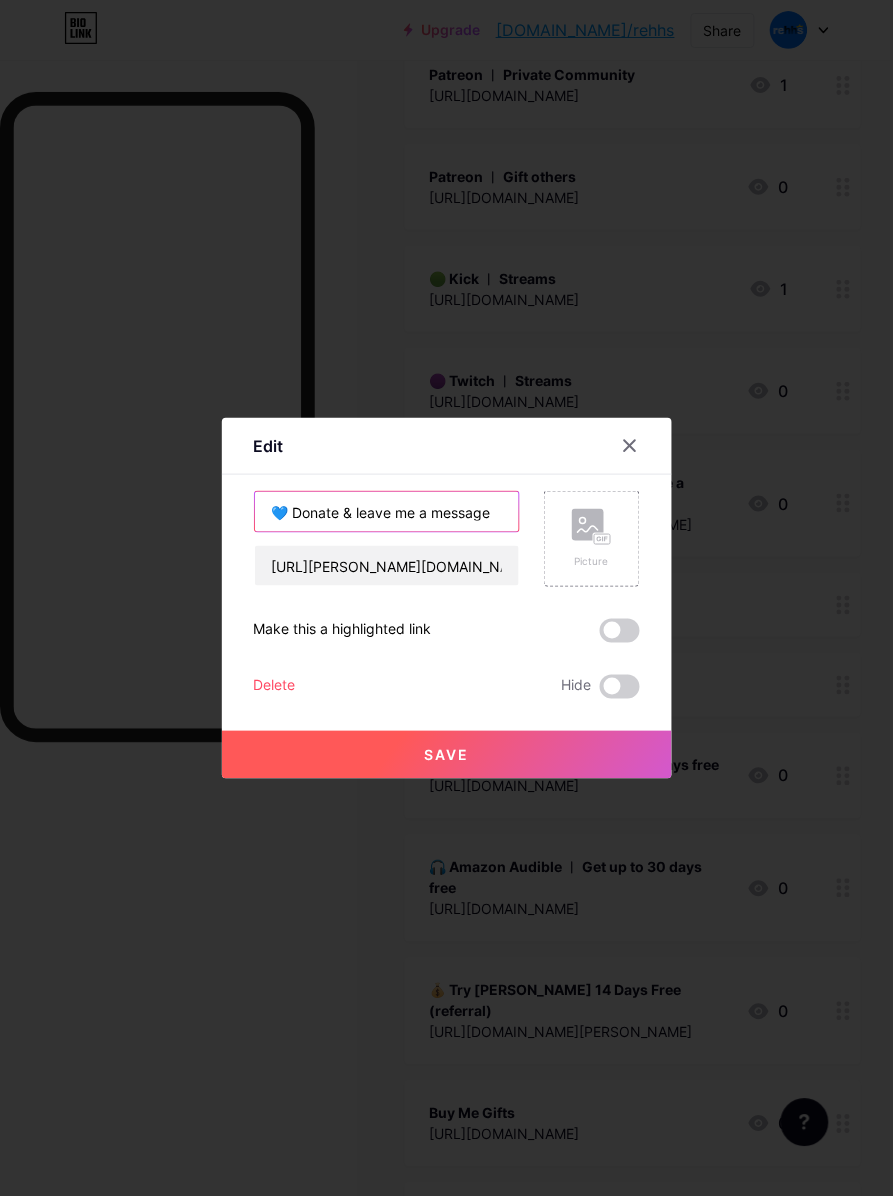 type on "💙 Donate & leave me a message" 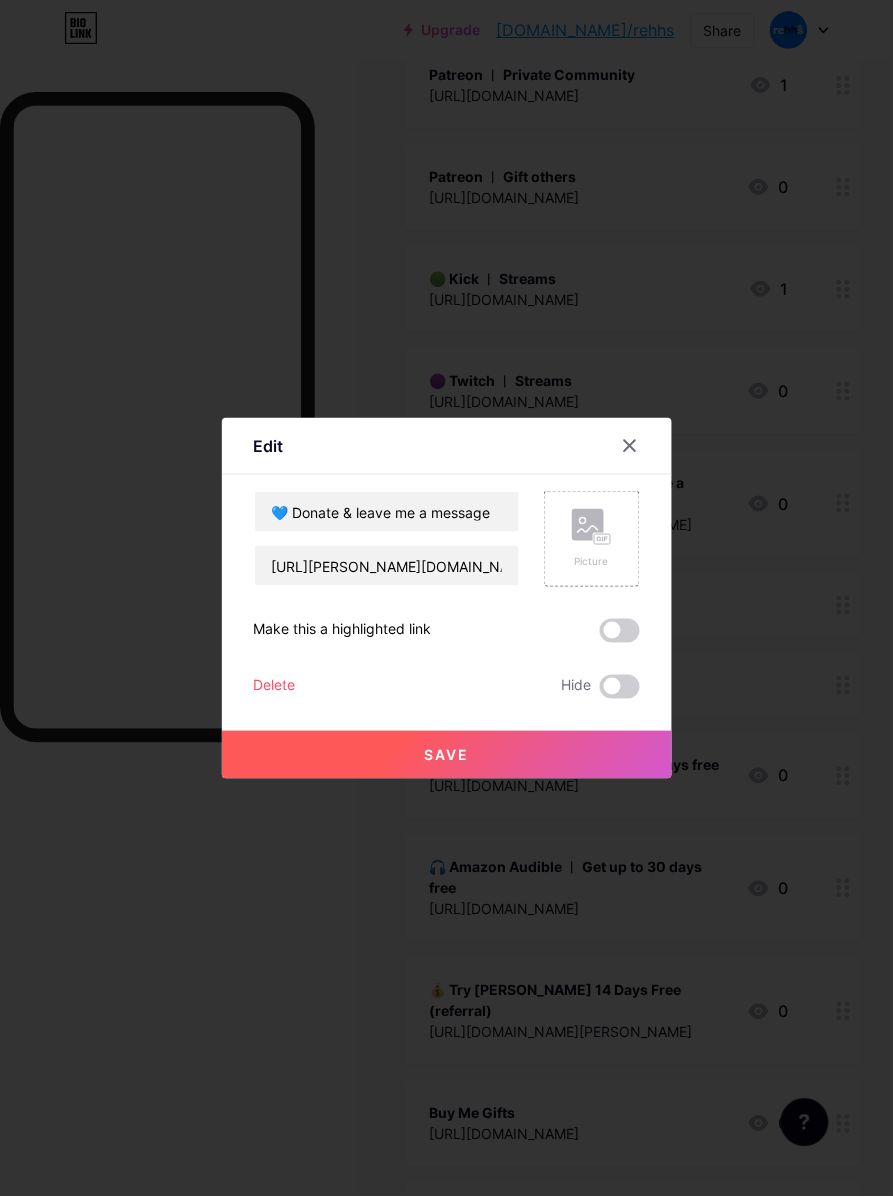 click on "Save" at bounding box center (447, 755) 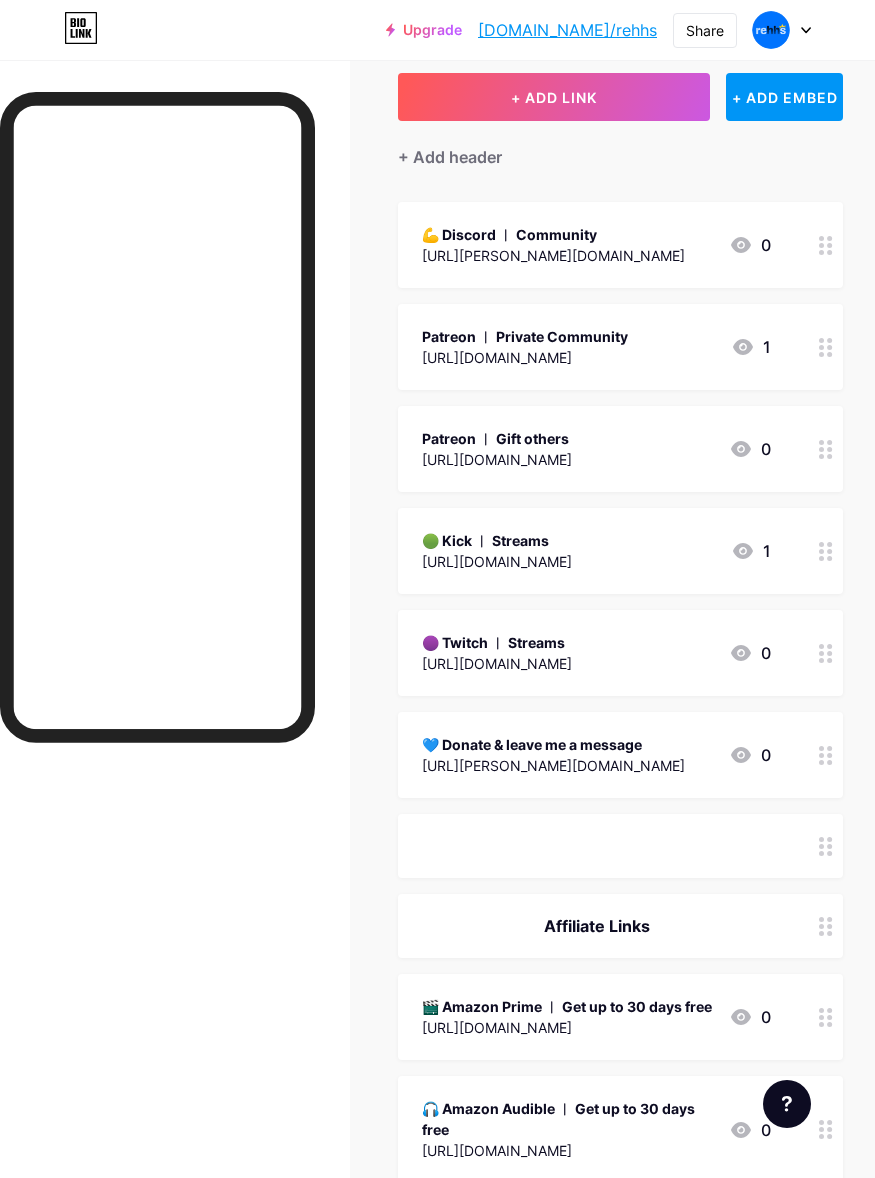 scroll, scrollTop: 125, scrollLeft: 0, axis: vertical 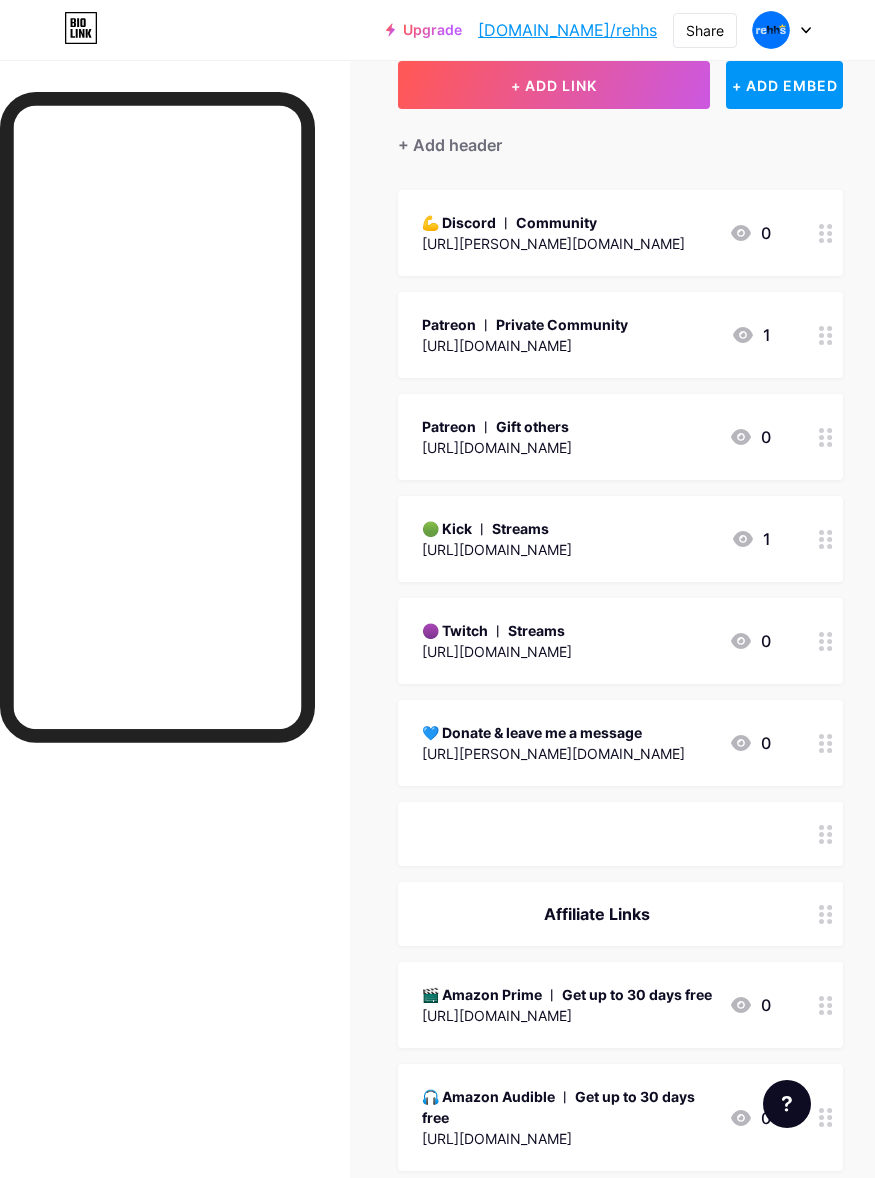 click on "💪 Discord ︱ Community" at bounding box center (553, 222) 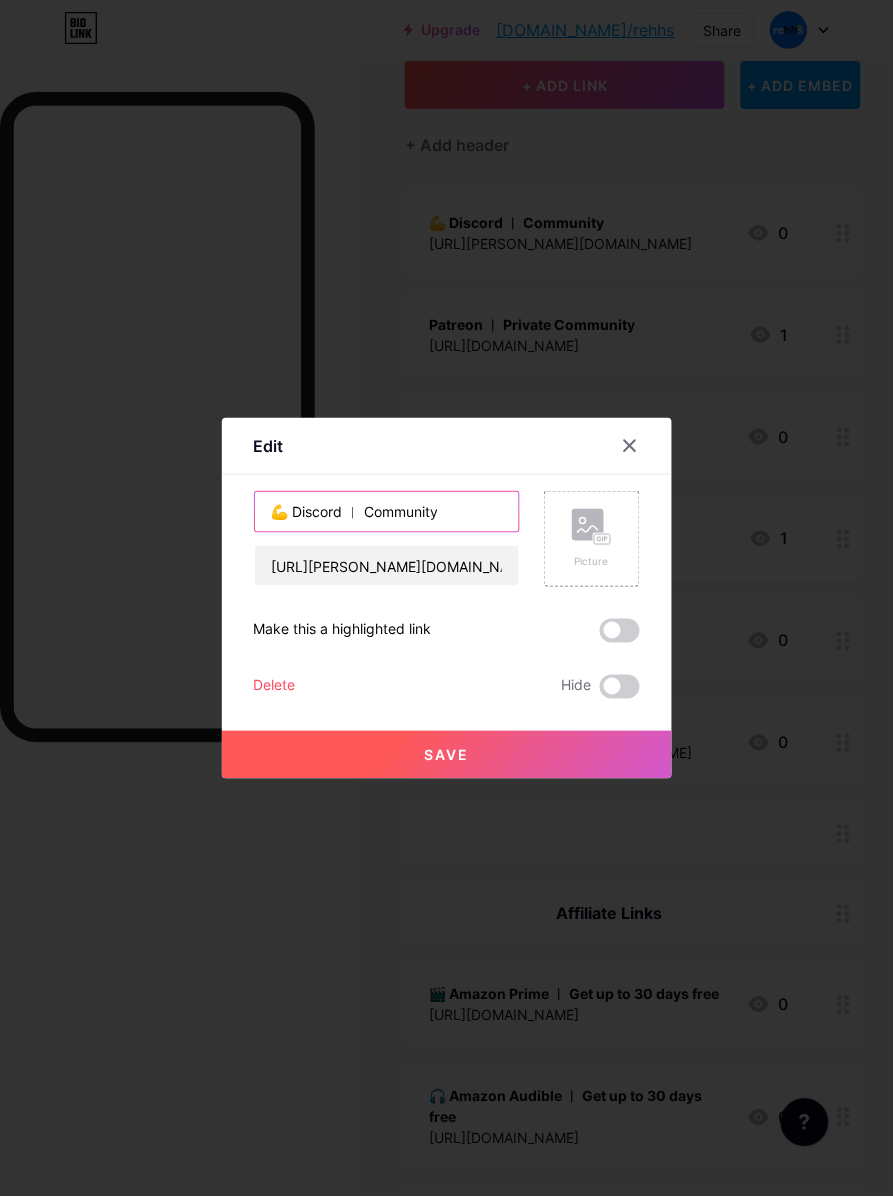 drag, startPoint x: 357, startPoint y: 521, endPoint x: 37, endPoint y: 511, distance: 320.15622 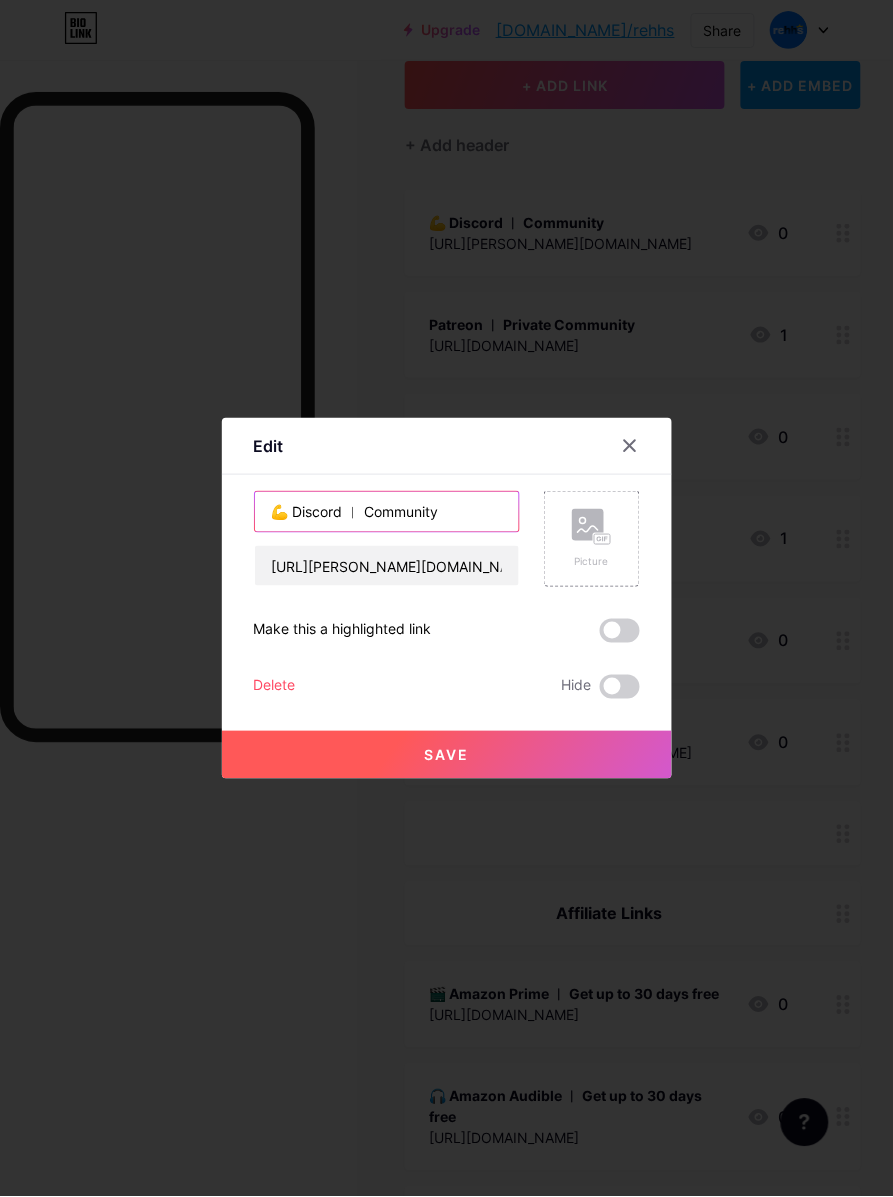 click on "Edit           Content
YouTube
Play YouTube video without leaving your page.
ADD
Vimeo
Play Vimeo video without leaving your page.
ADD
Tiktok
Grow your TikTok following
ADD
Tweet
Embed a tweet.
ADD
Reddit
Showcase your Reddit profile
ADD
Spotify
Embed Spotify to play the preview of a track.
ADD
Twitch
Play Twitch video without leaving your page.
ADD
SoundCloud" at bounding box center [446, 598] 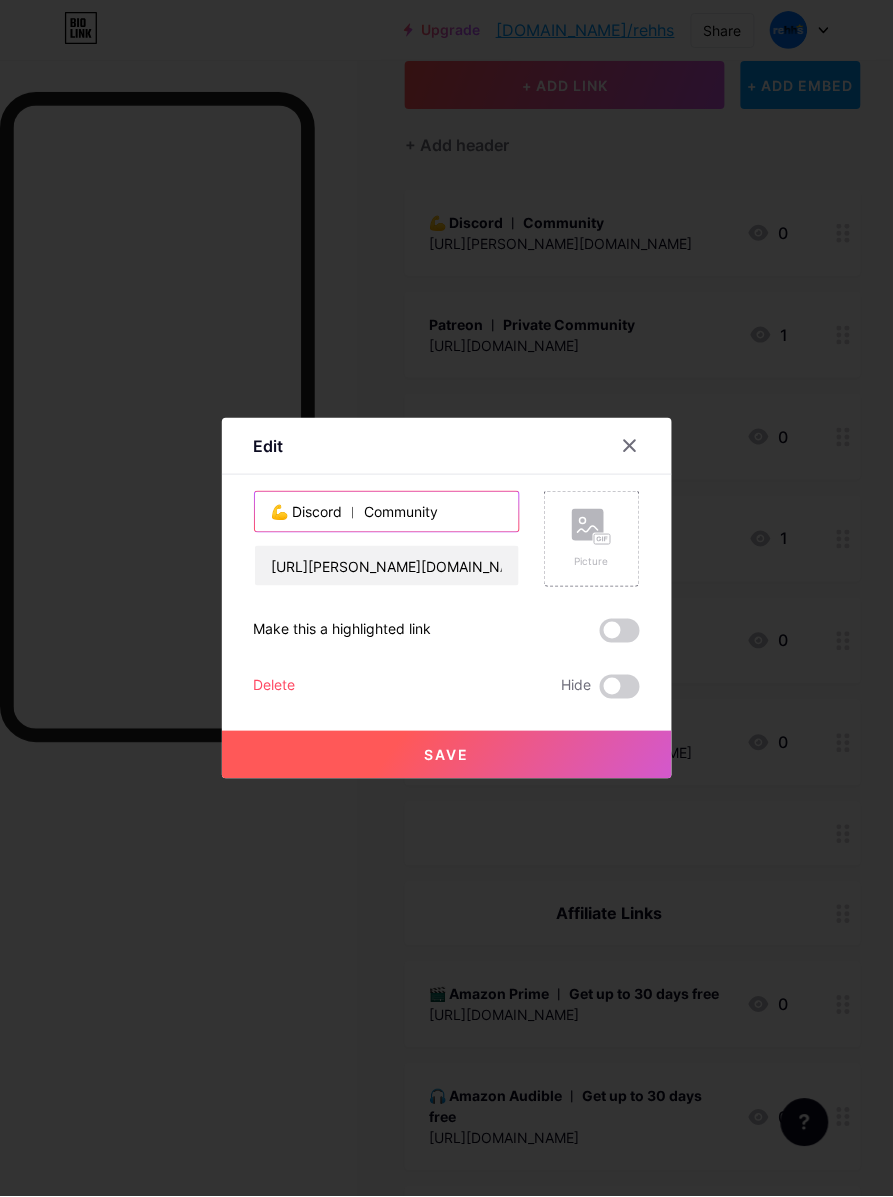 paste on "Join my Discord" 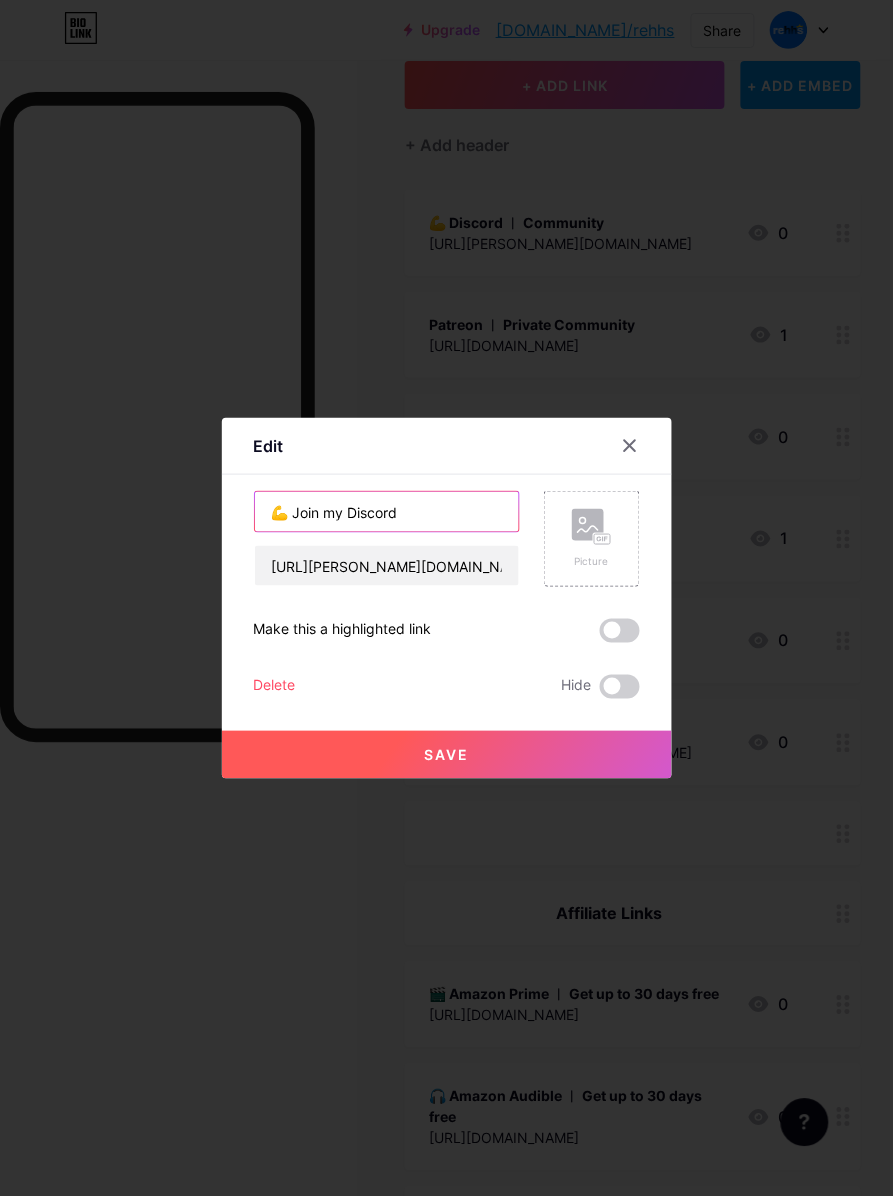type on "💪 Join my Discord" 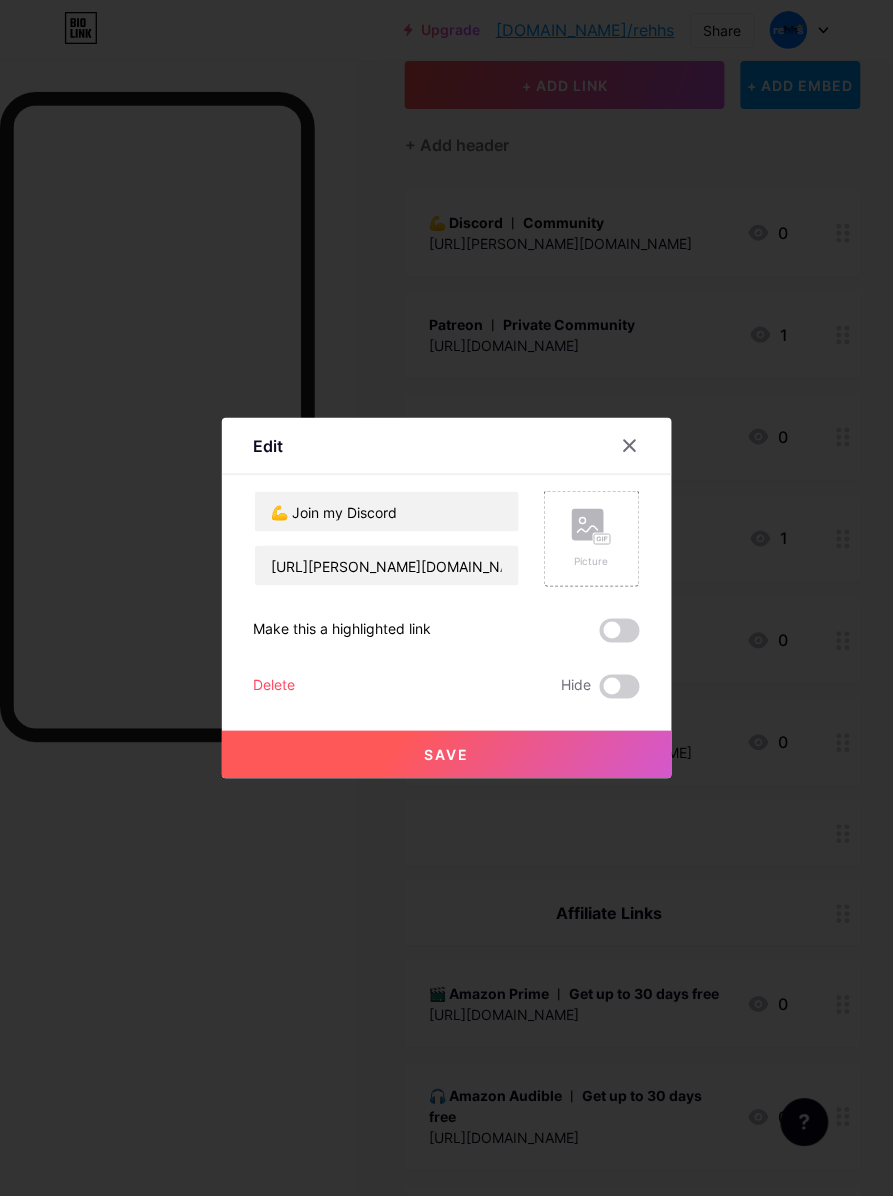 click on "Save" at bounding box center (447, 755) 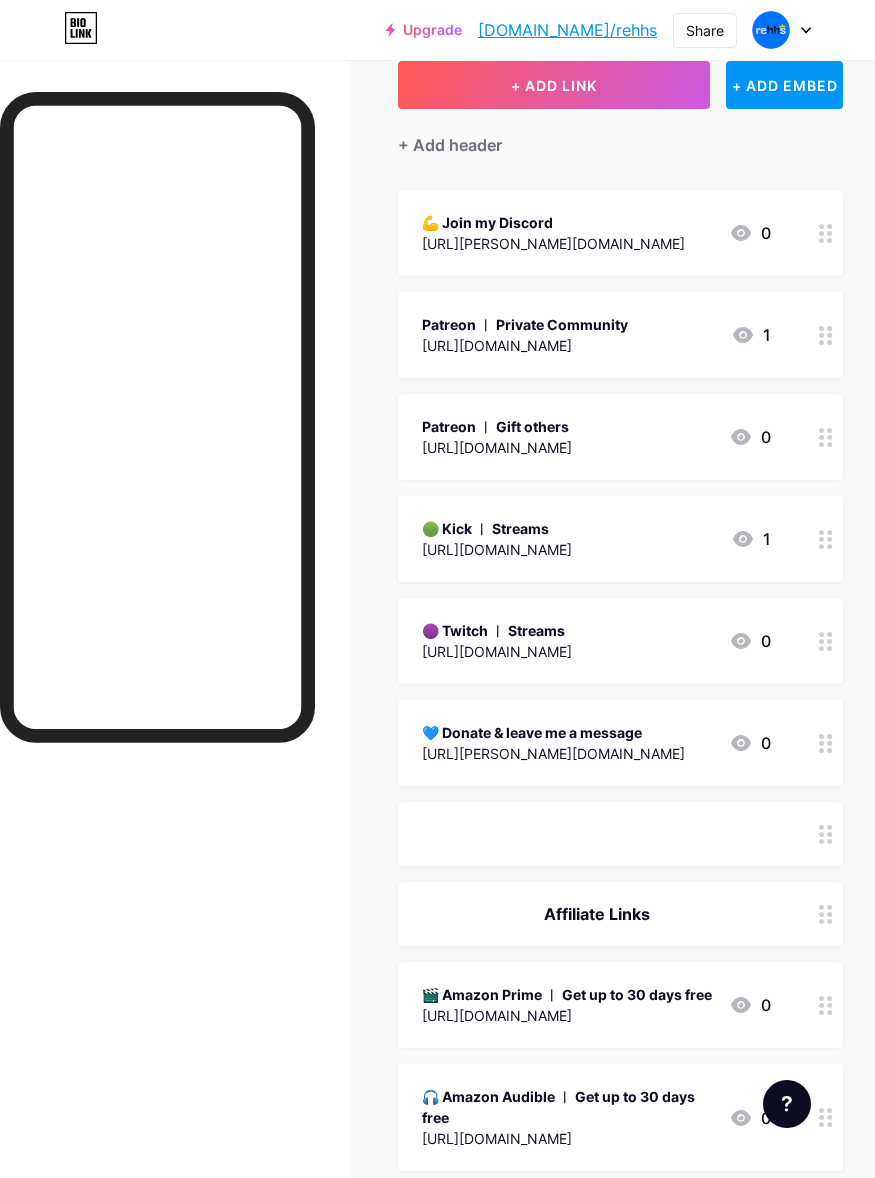 click on "💪 Join my Discord" at bounding box center [553, 222] 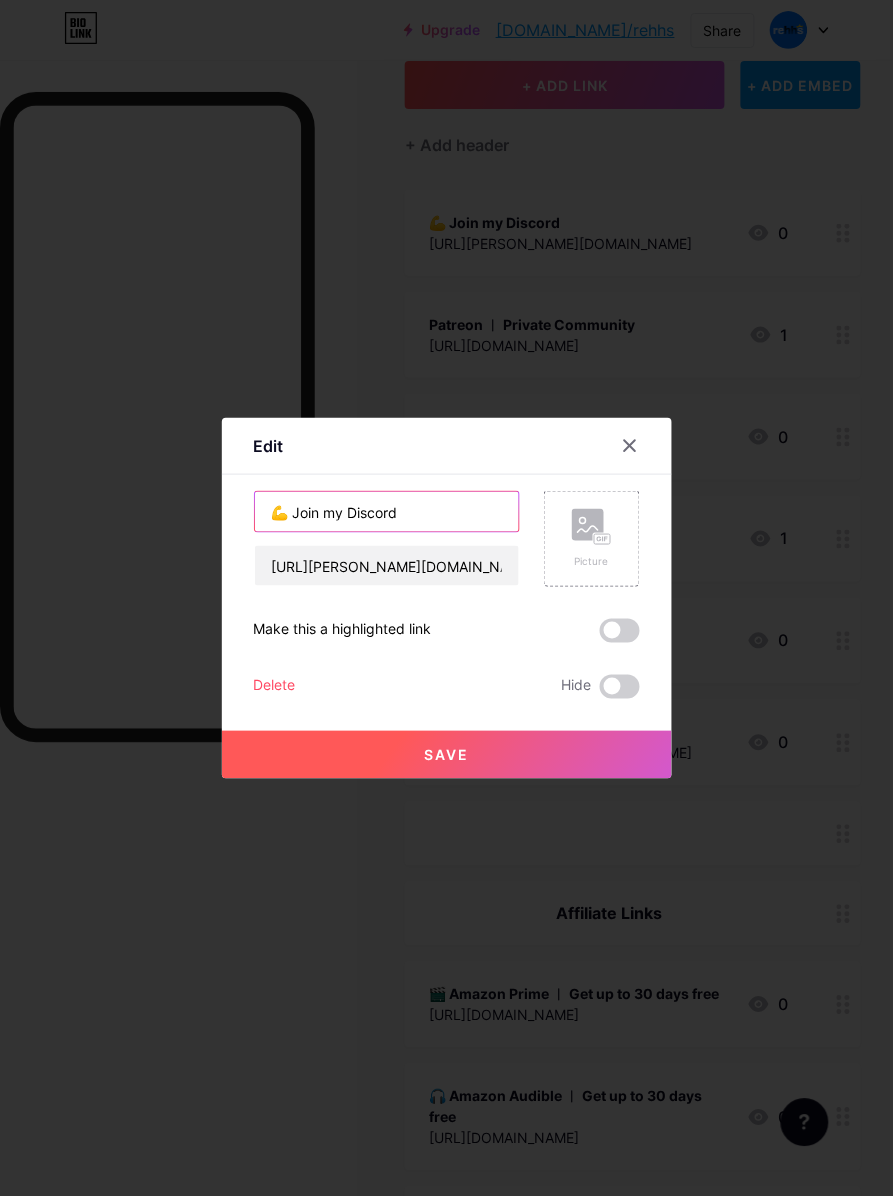 click on "💪 Join my Discord" at bounding box center [387, 512] 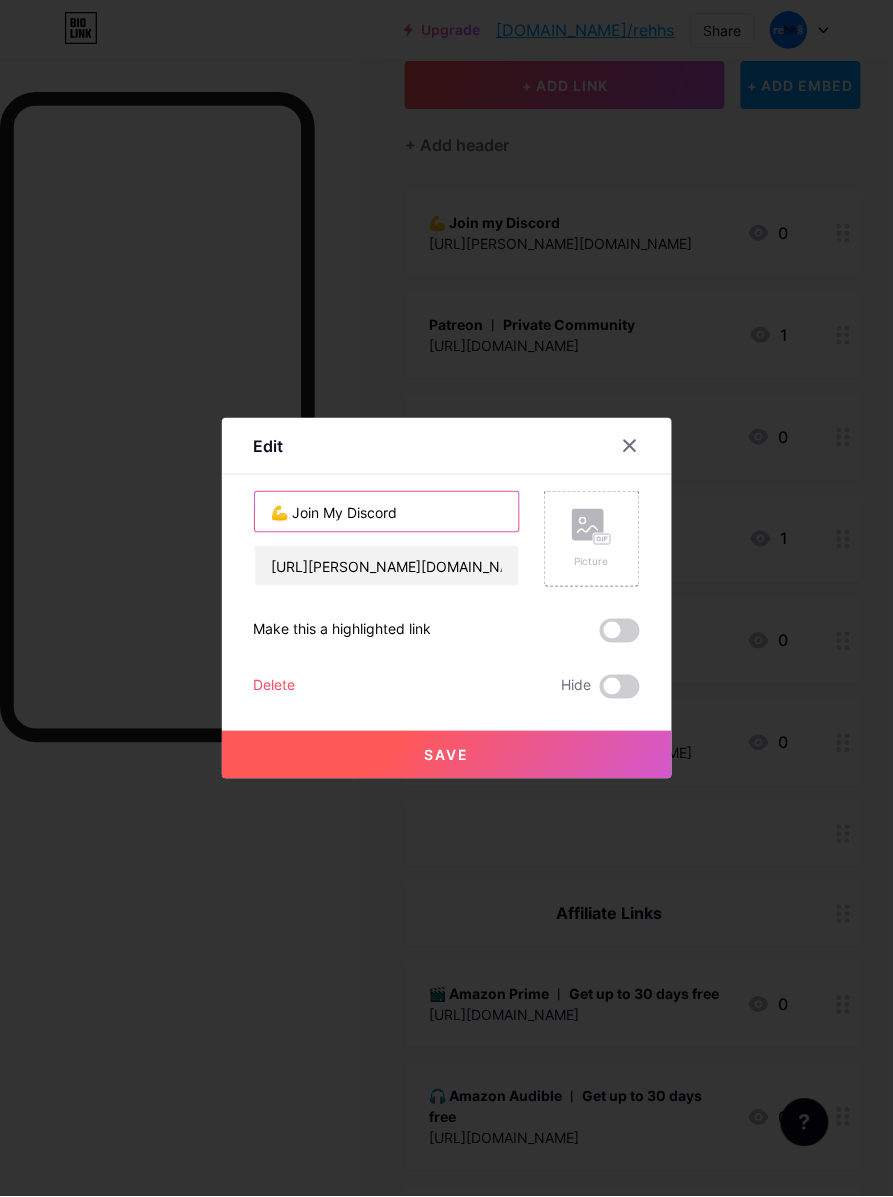 drag, startPoint x: 358, startPoint y: 520, endPoint x: 185, endPoint y: 527, distance: 173.14156 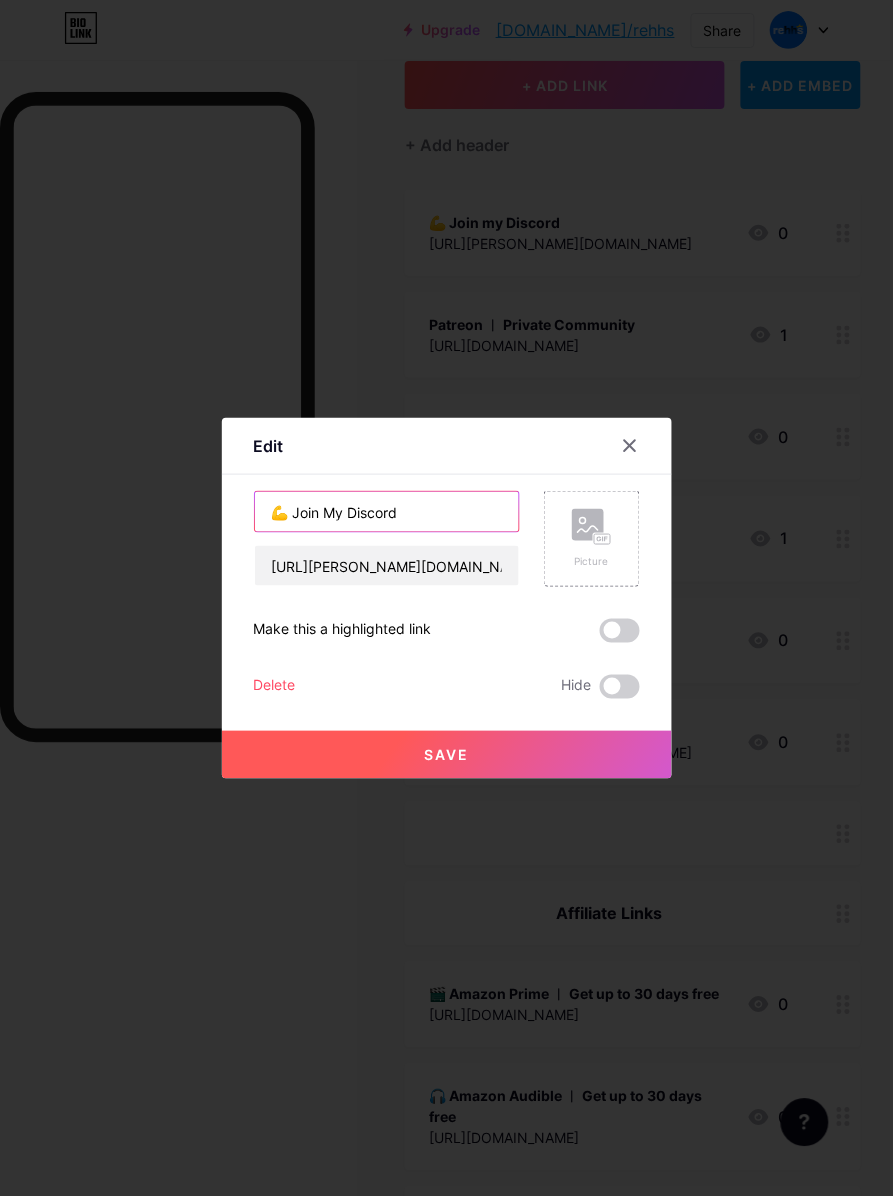 click on "Edit           Content
YouTube
Play YouTube video without leaving your page.
ADD
Vimeo
Play Vimeo video without leaving your page.
ADD
Tiktok
Grow your TikTok following
ADD
Tweet
Embed a tweet.
ADD
Reddit
Showcase your Reddit profile
ADD
Spotify
Embed Spotify to play the preview of a track.
ADD
Twitch
Play Twitch video without leaving your page.
ADD
SoundCloud" at bounding box center (446, 598) 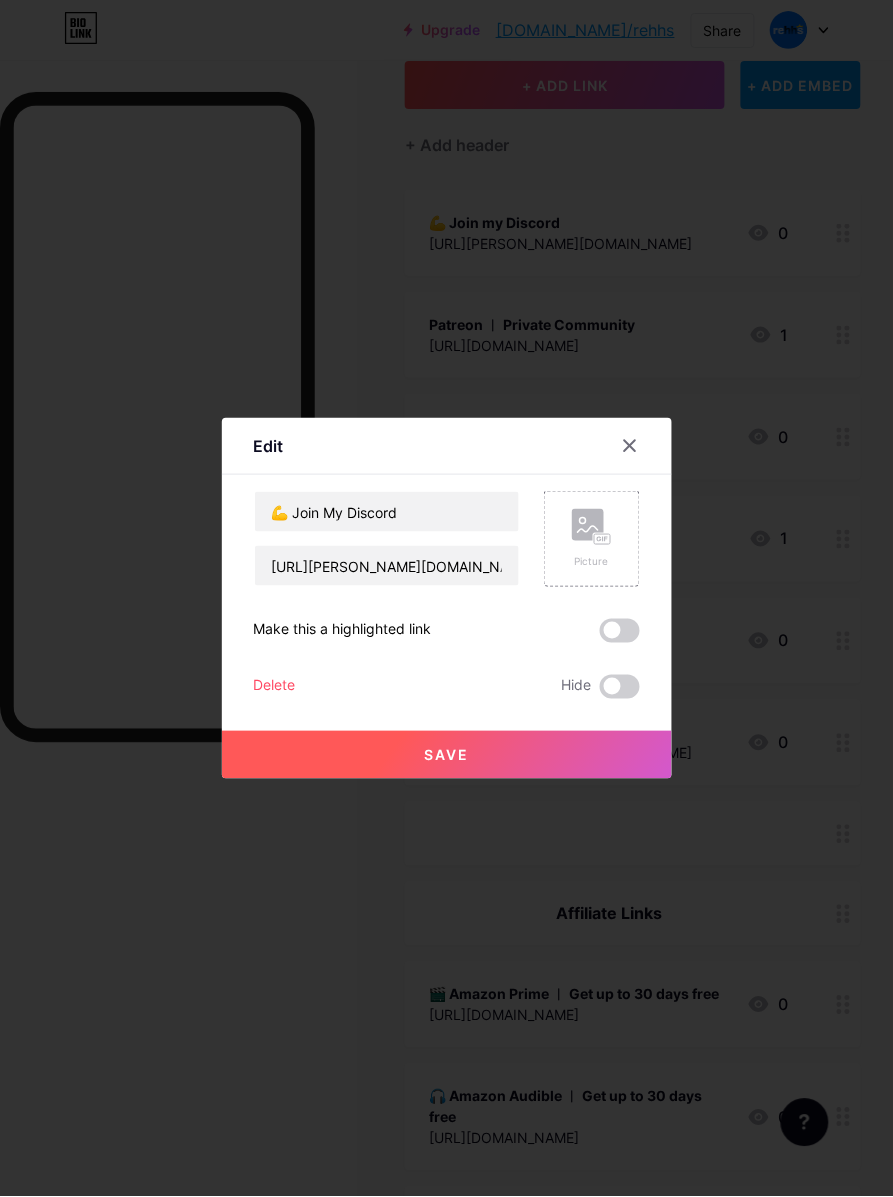 type 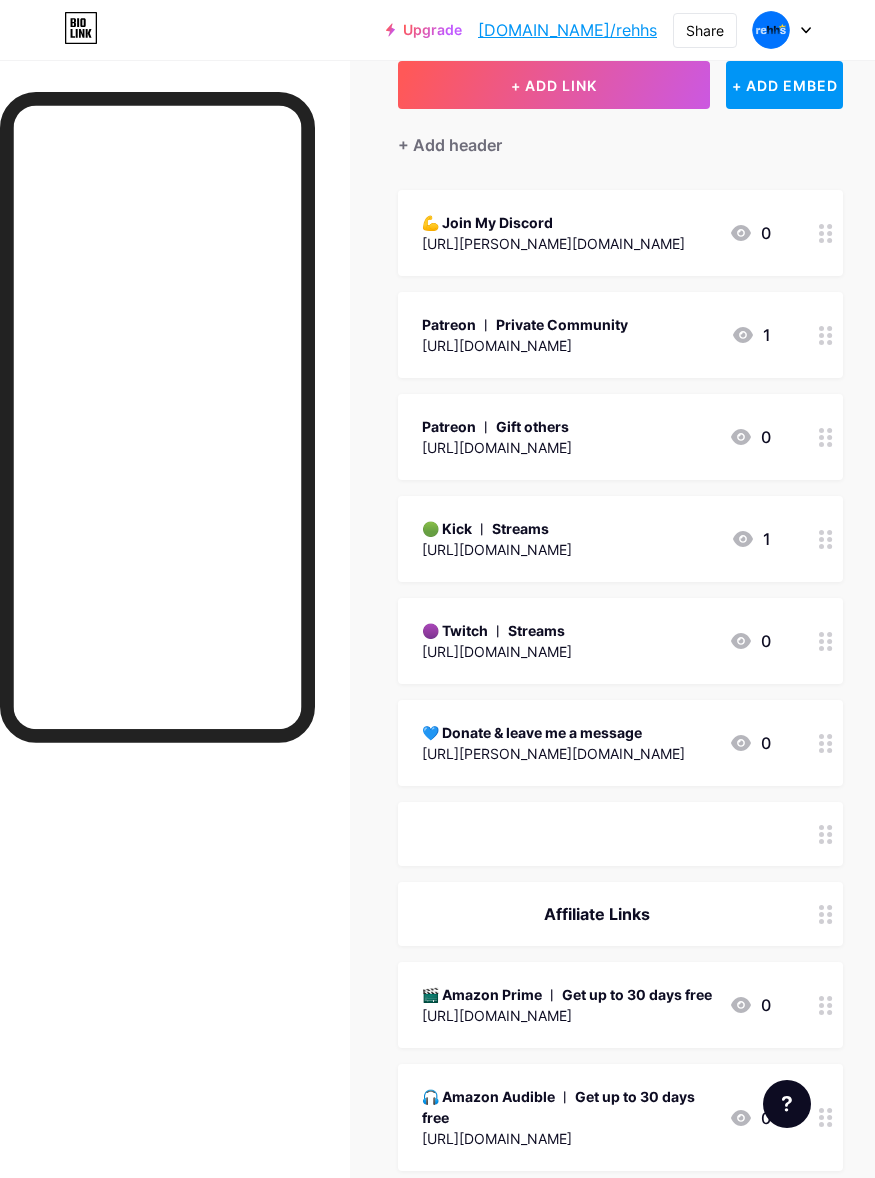 click on "💪 Join My Discord
[URL][PERSON_NAME][DOMAIN_NAME]
0" at bounding box center (596, 233) 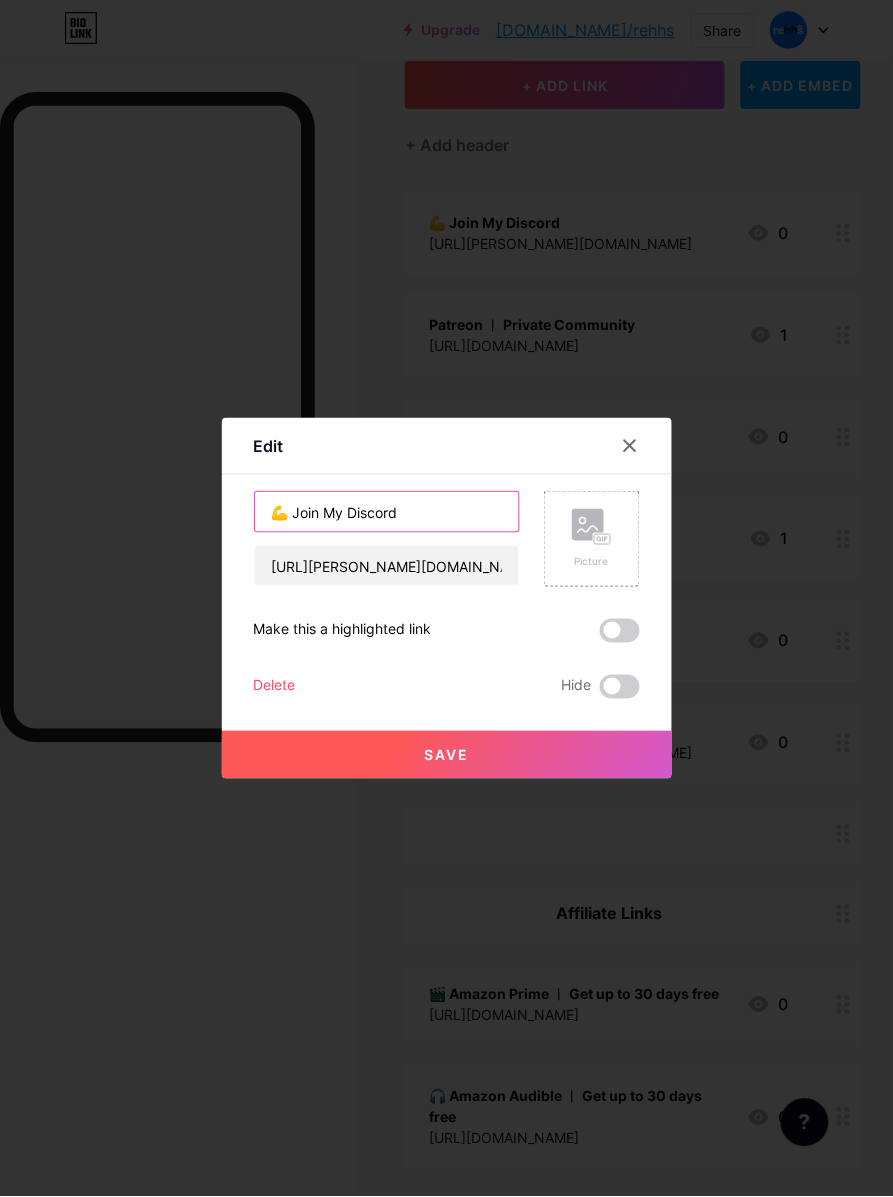 drag, startPoint x: 73, startPoint y: 522, endPoint x: 155, endPoint y: 541, distance: 84.17244 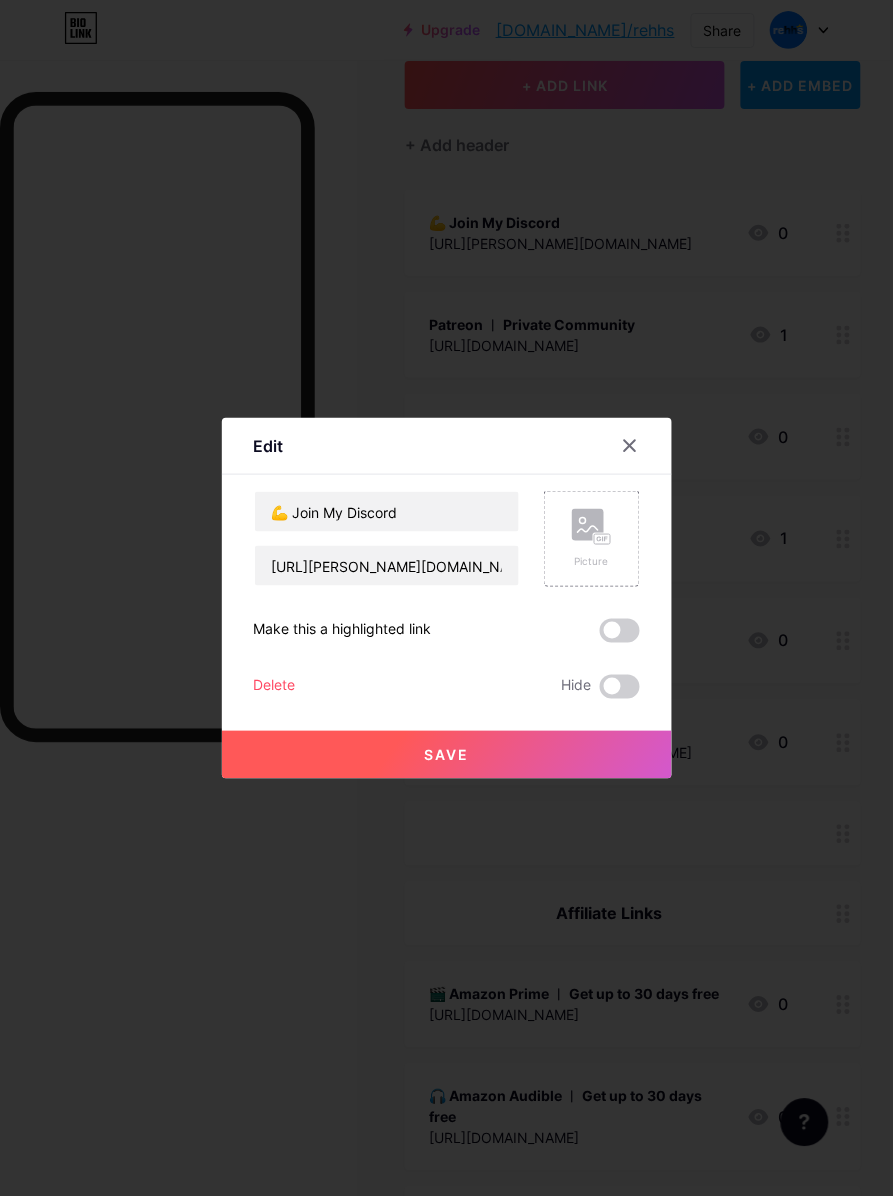 click at bounding box center (446, 598) 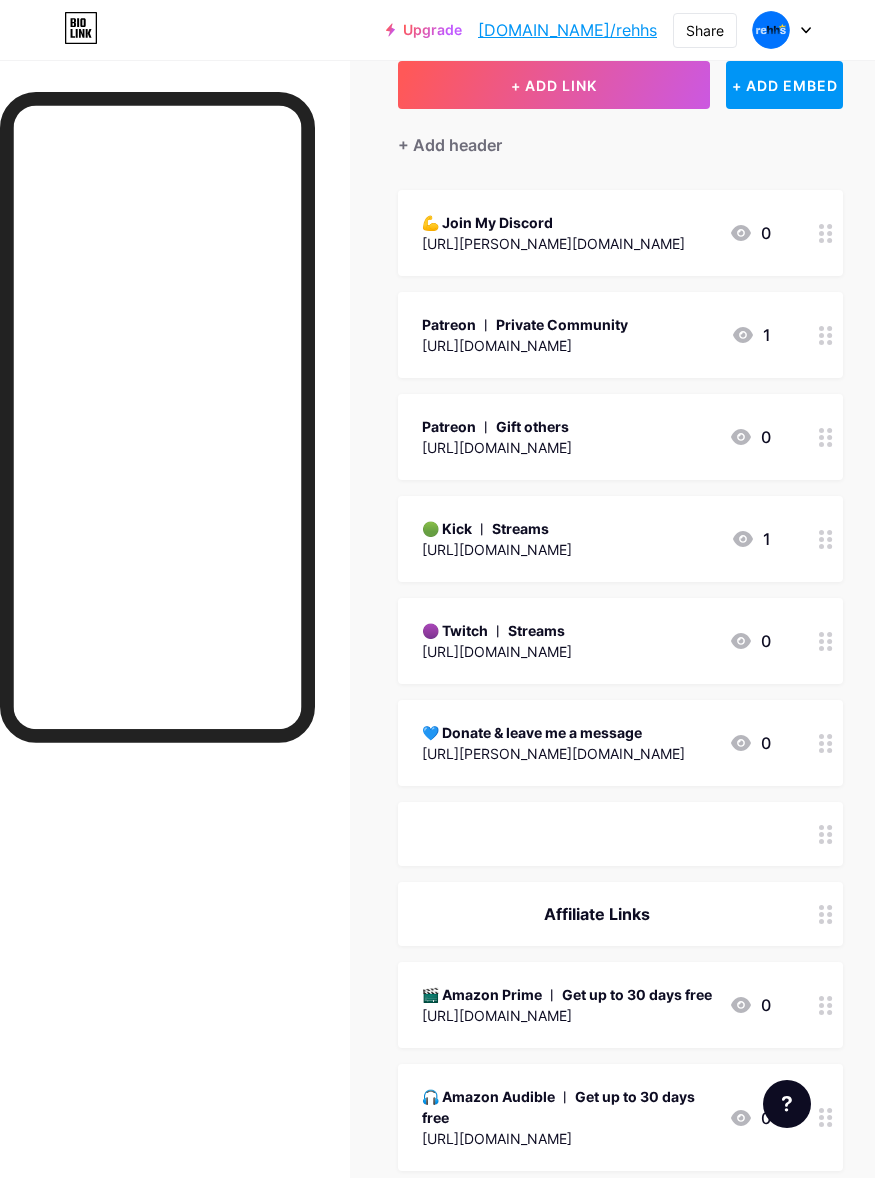 click on "[URL][PERSON_NAME][DOMAIN_NAME]" at bounding box center [553, 243] 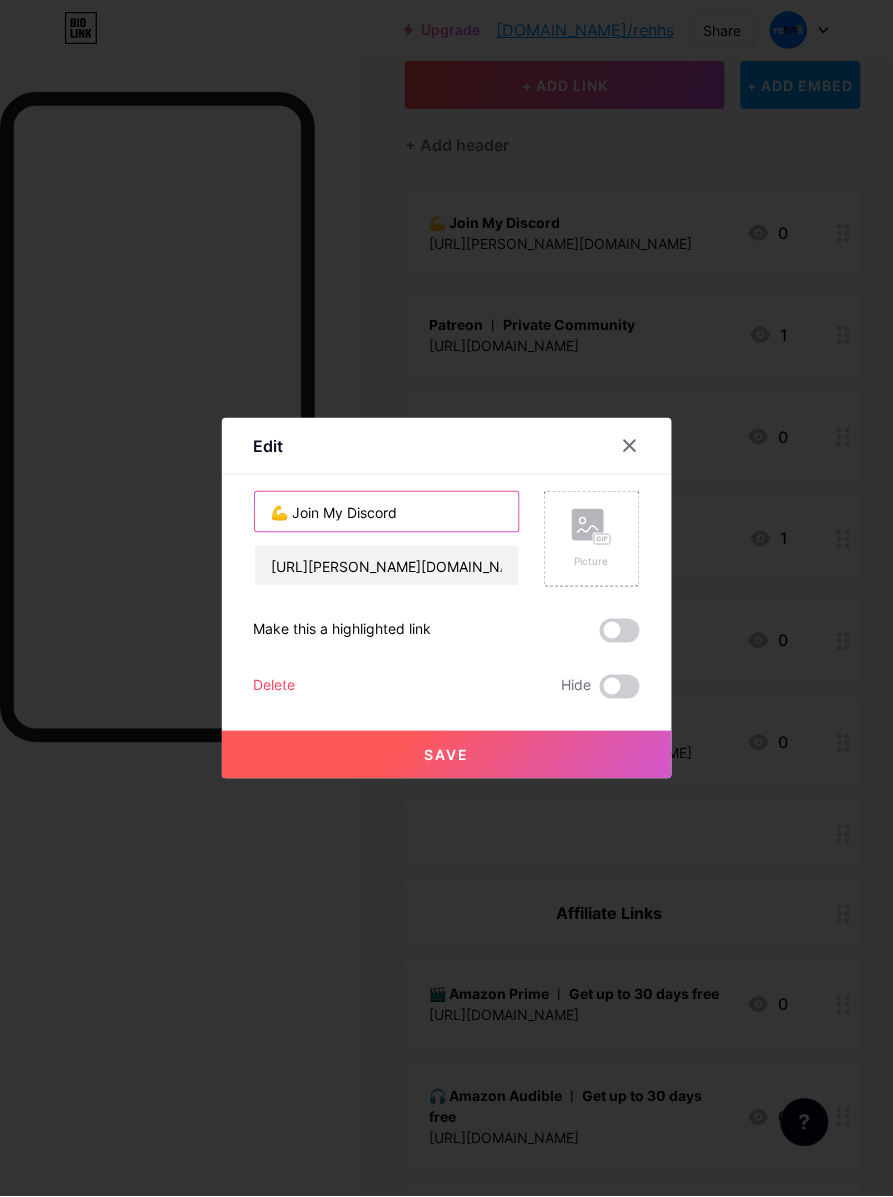 drag, startPoint x: 428, startPoint y: 521, endPoint x: 0, endPoint y: 503, distance: 428.37833 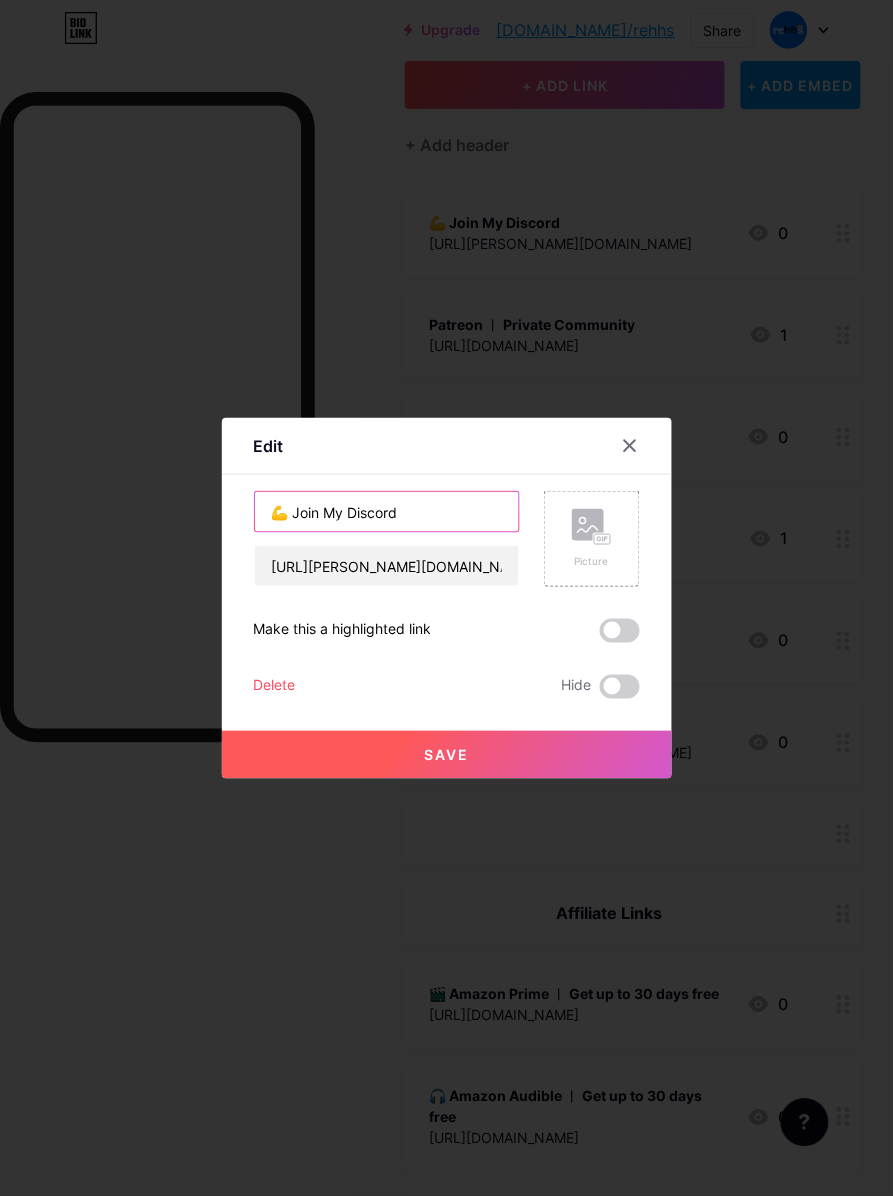 click on "Edit           Content
YouTube
Play YouTube video without leaving your page.
ADD
Vimeo
Play Vimeo video without leaving your page.
ADD
Tiktok
Grow your TikTok following
ADD
Tweet
Embed a tweet.
ADD
Reddit
Showcase your Reddit profile
ADD
Spotify
Embed Spotify to play the preview of a track.
ADD
Twitch
Play Twitch video without leaving your page.
ADD
SoundCloud" at bounding box center (446, 598) 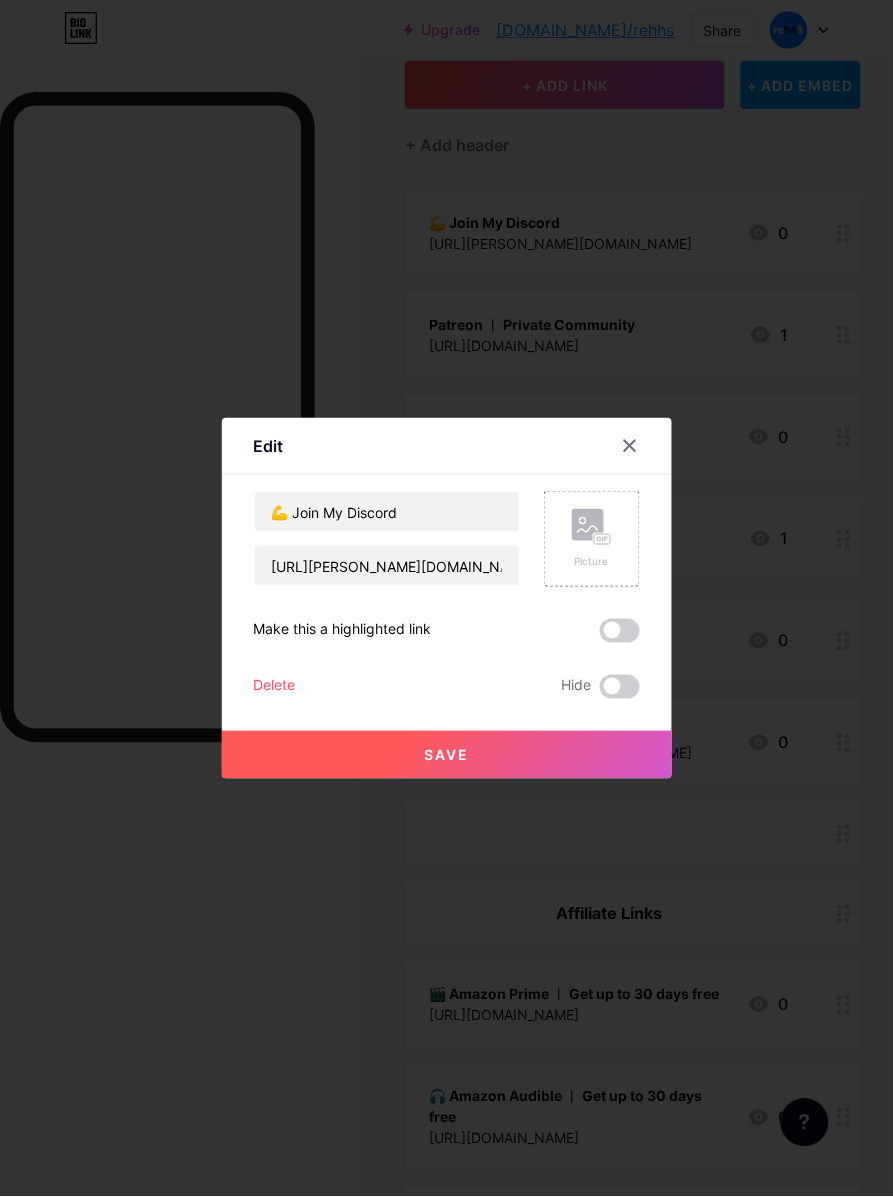 click at bounding box center (446, 598) 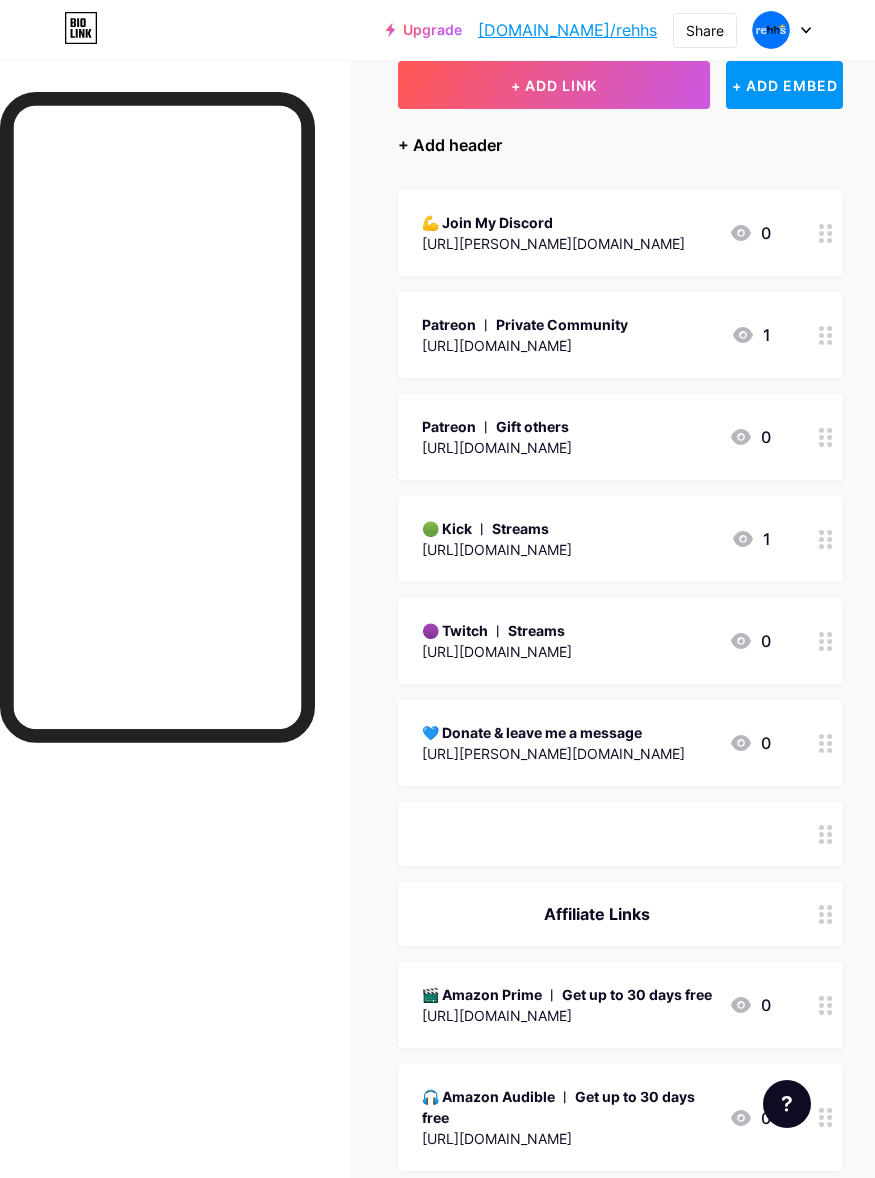 click on "+ Add header" at bounding box center [450, 145] 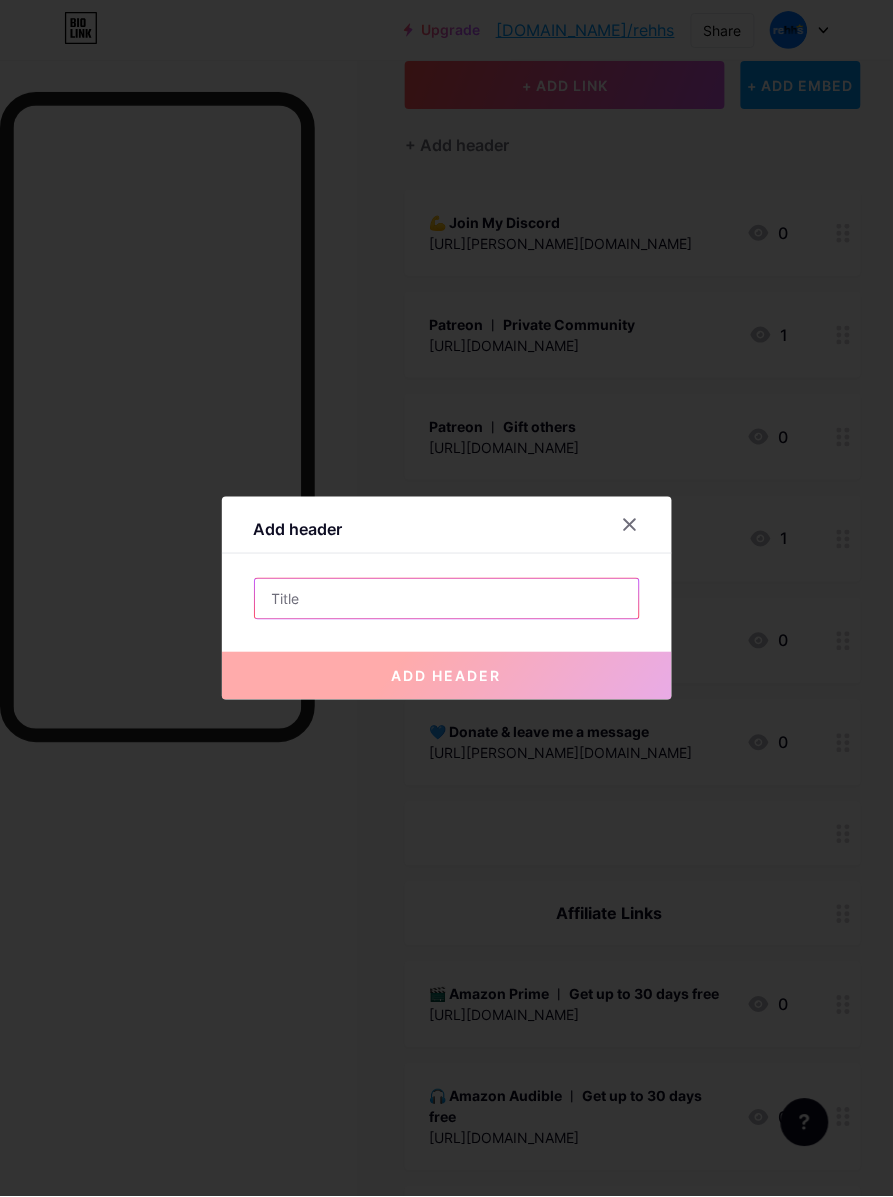click at bounding box center (447, 599) 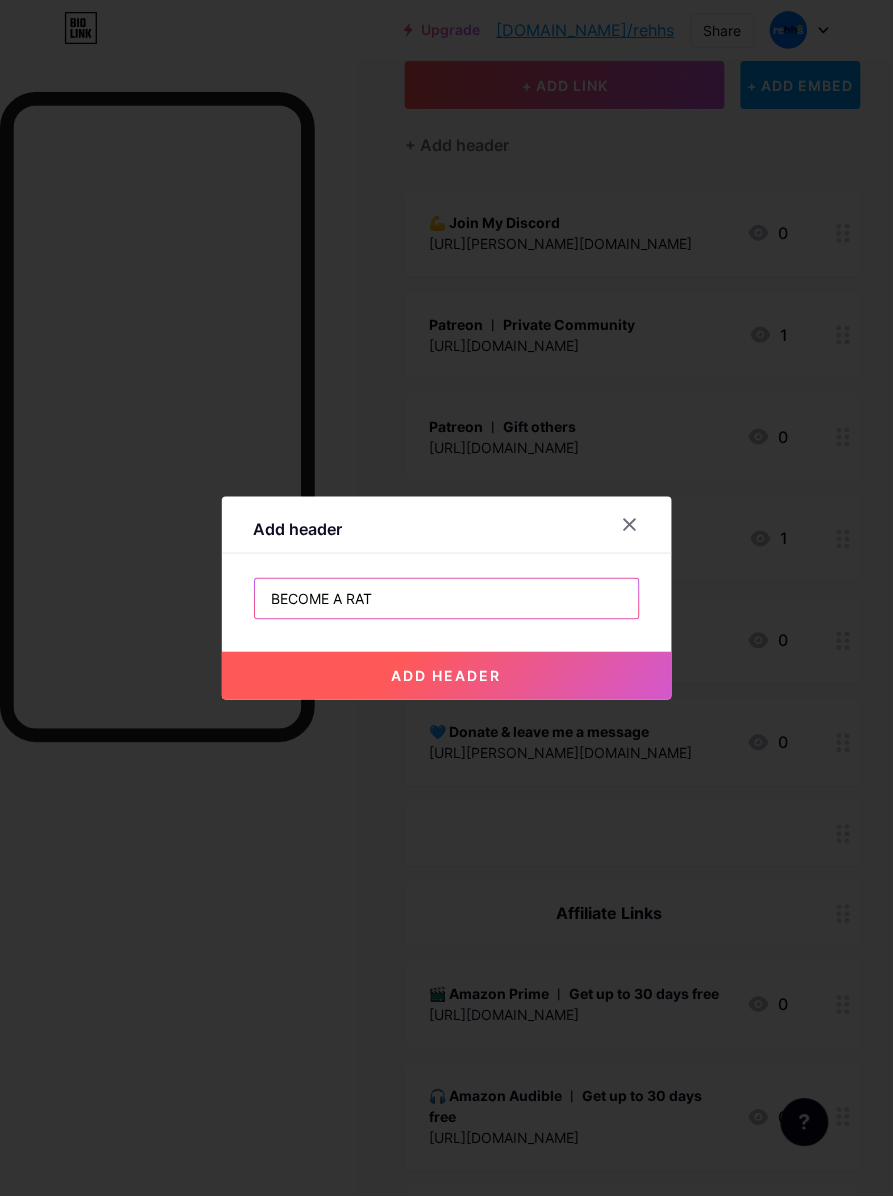 type on "BECOME A RAT" 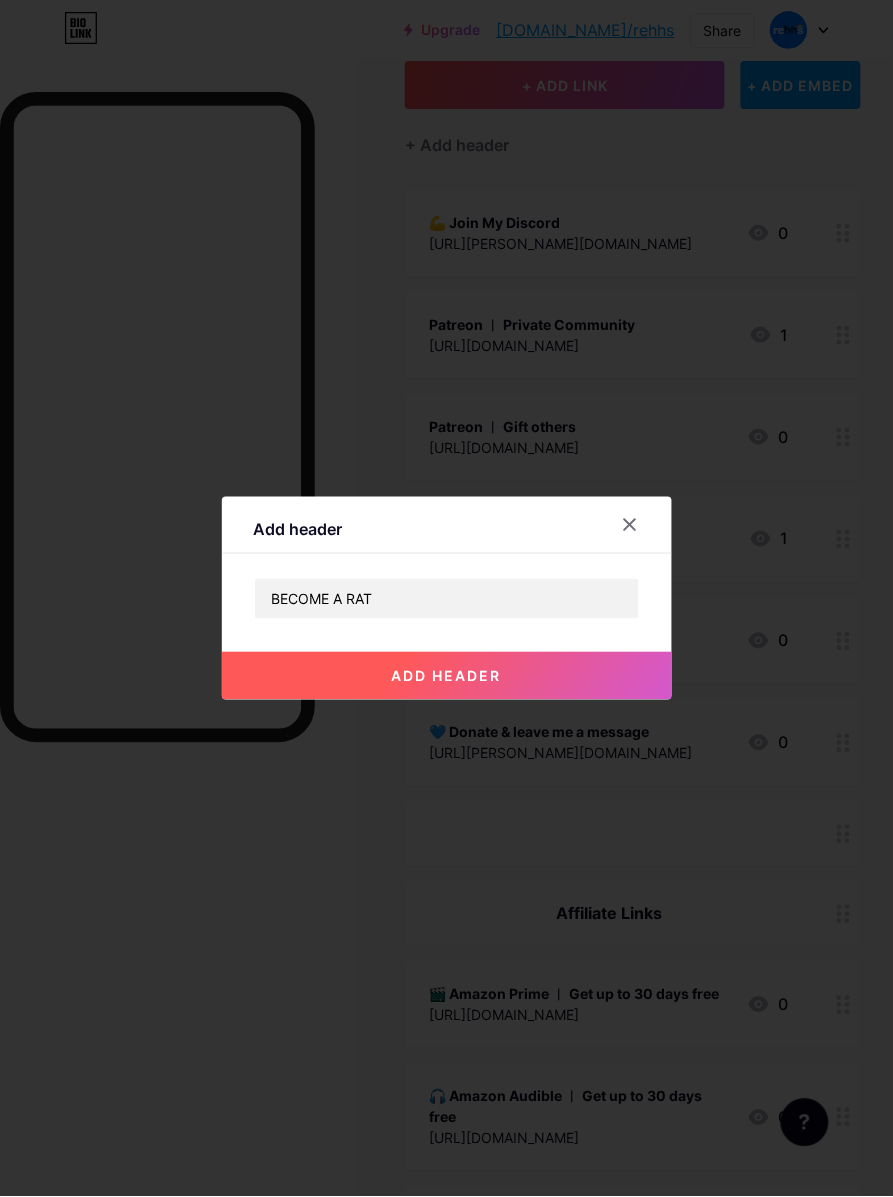 click on "add header" at bounding box center (447, 676) 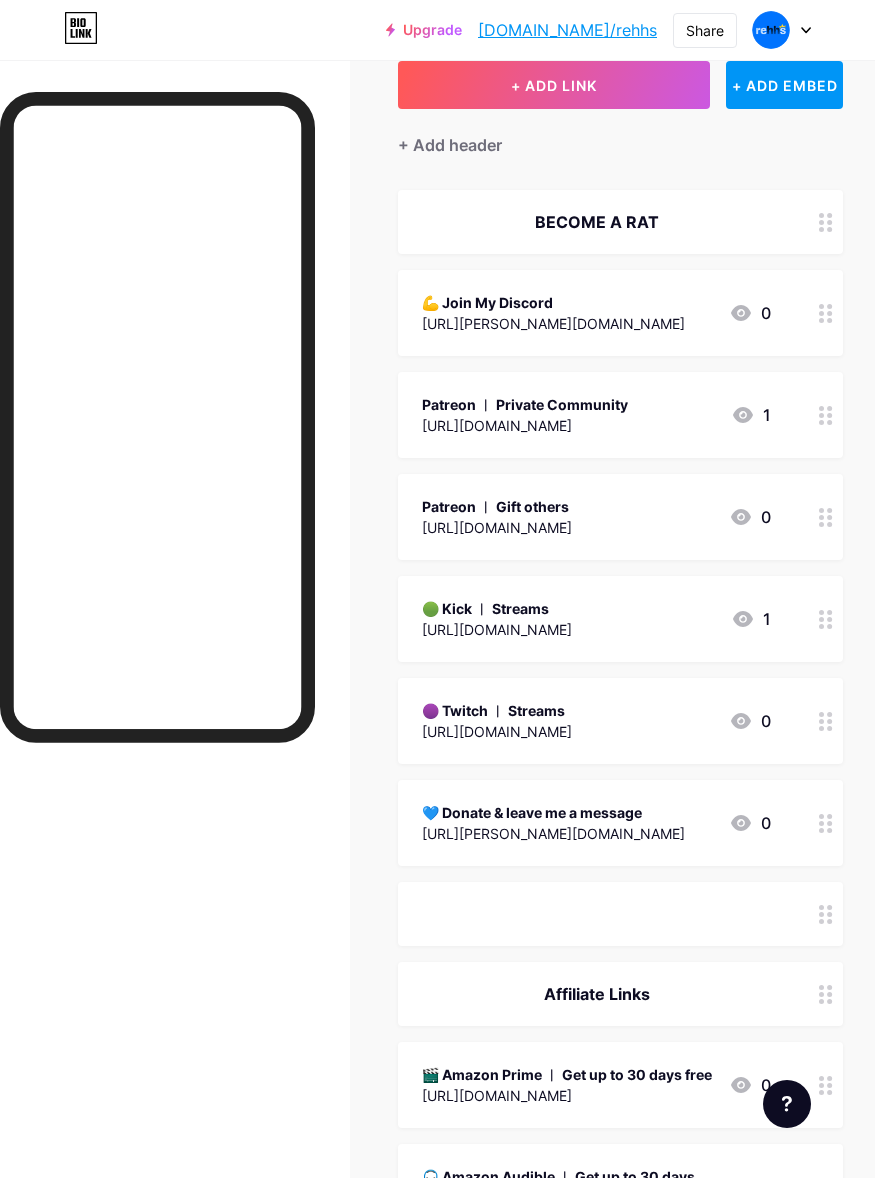 type 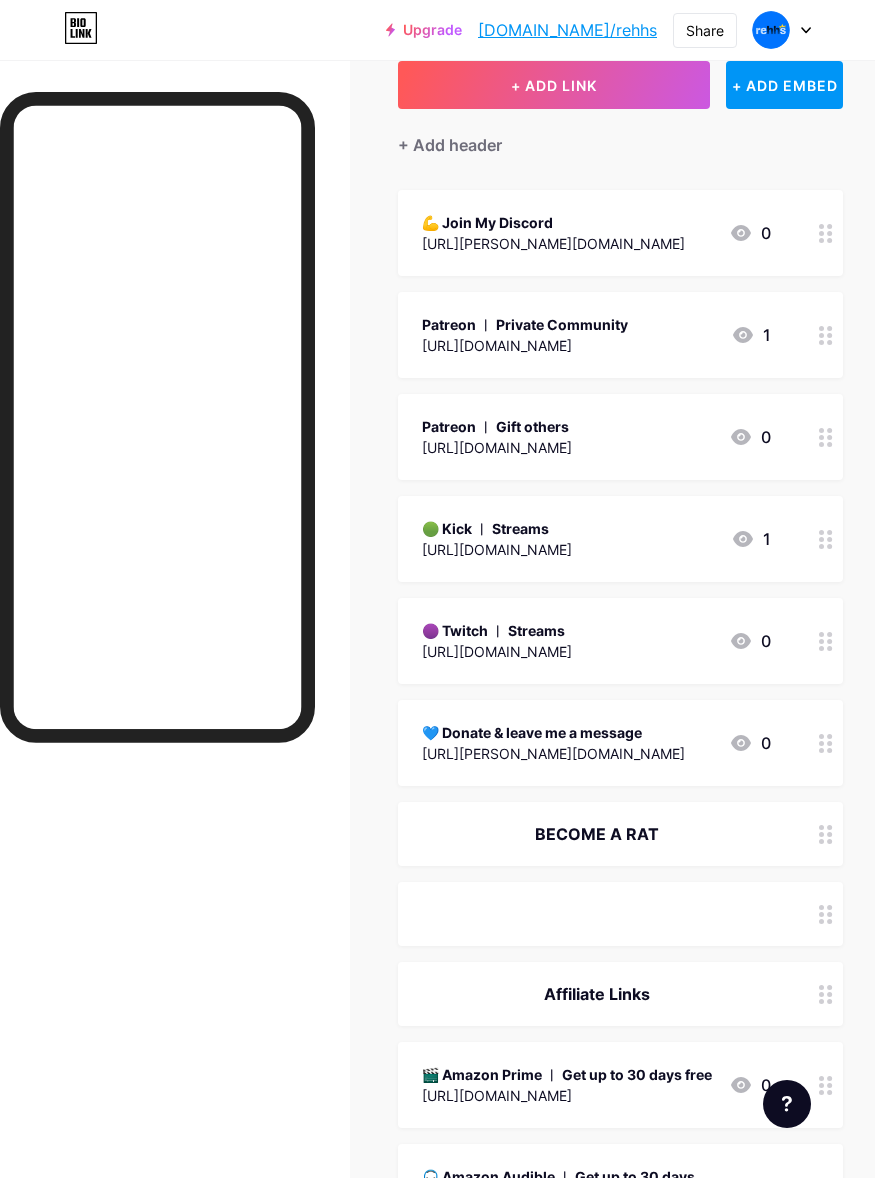 click on "Affiliate Links" at bounding box center (596, 994) 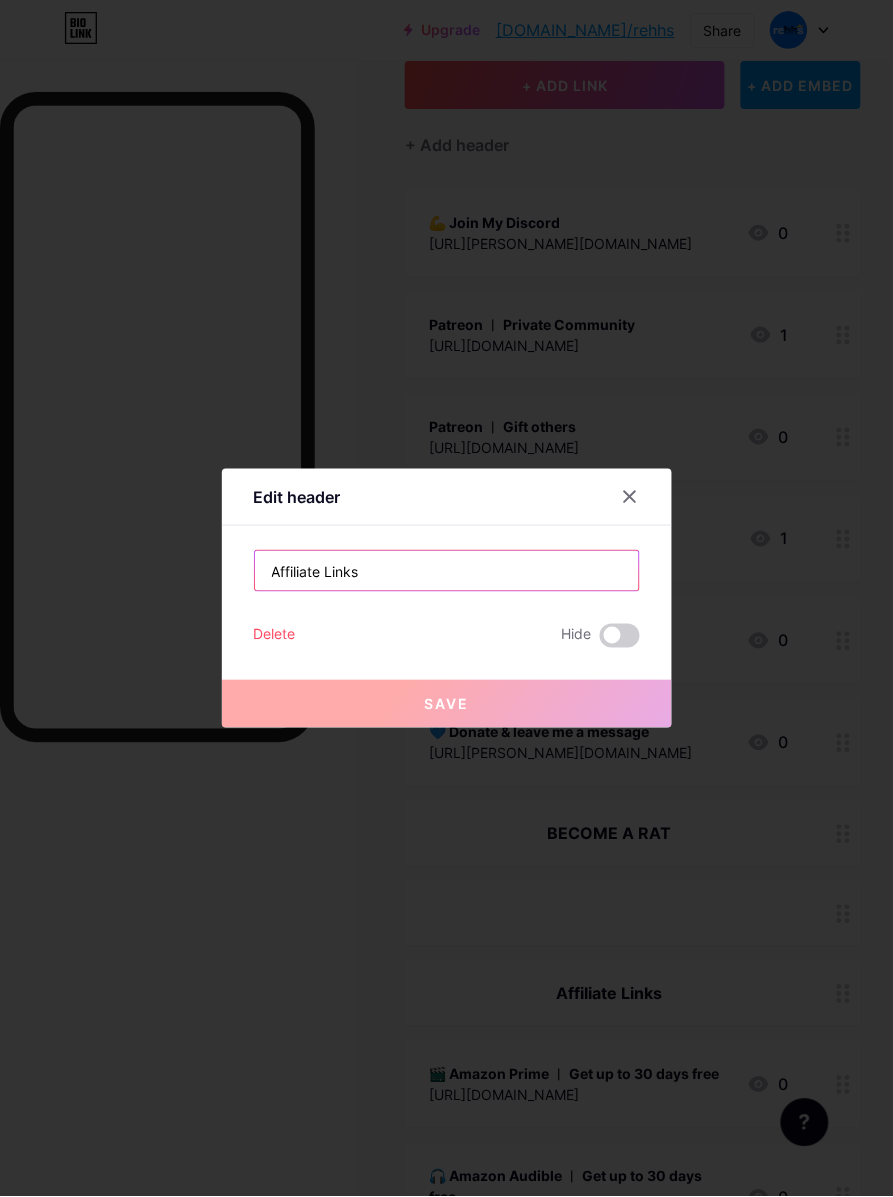 drag, startPoint x: 487, startPoint y: 555, endPoint x: 0, endPoint y: 557, distance: 487.00412 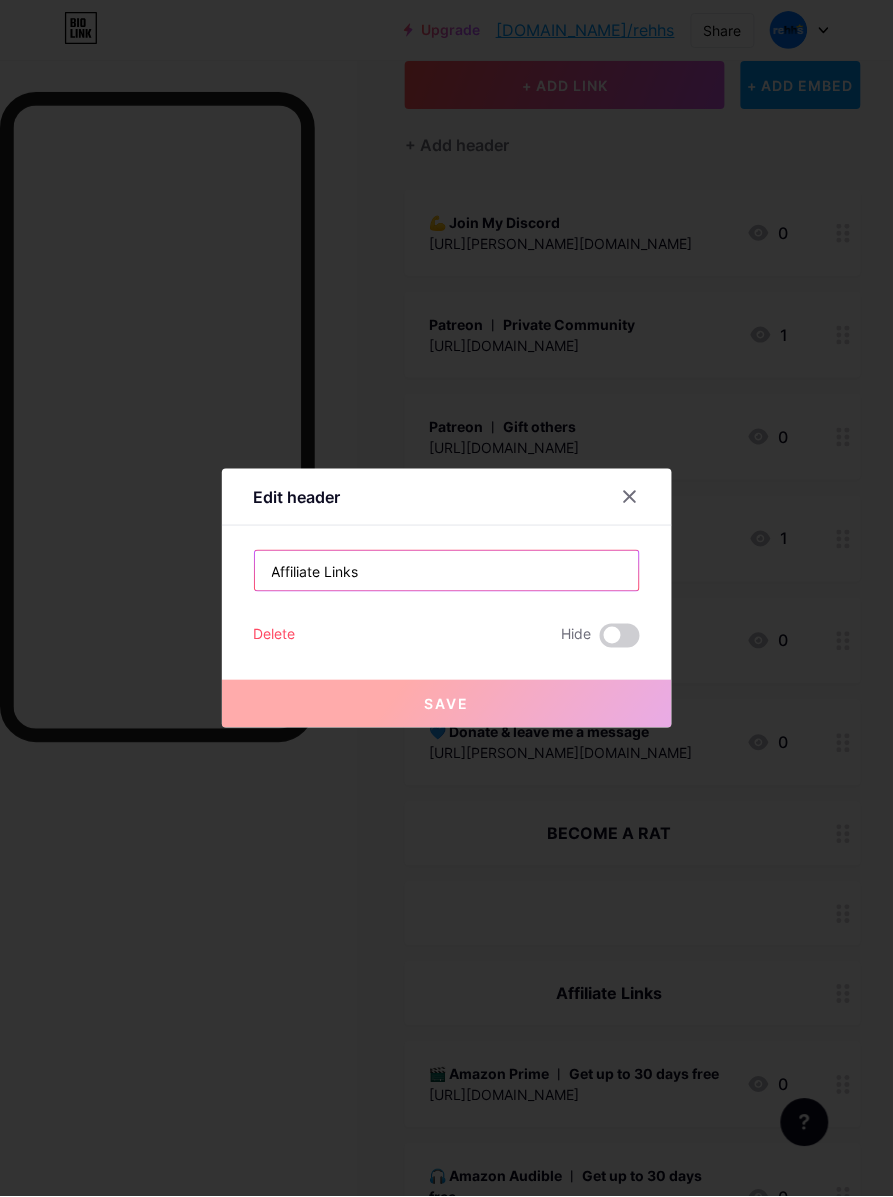 click on "Edit header       Affiliate Links
Delete
Hide         Save" at bounding box center (446, 598) 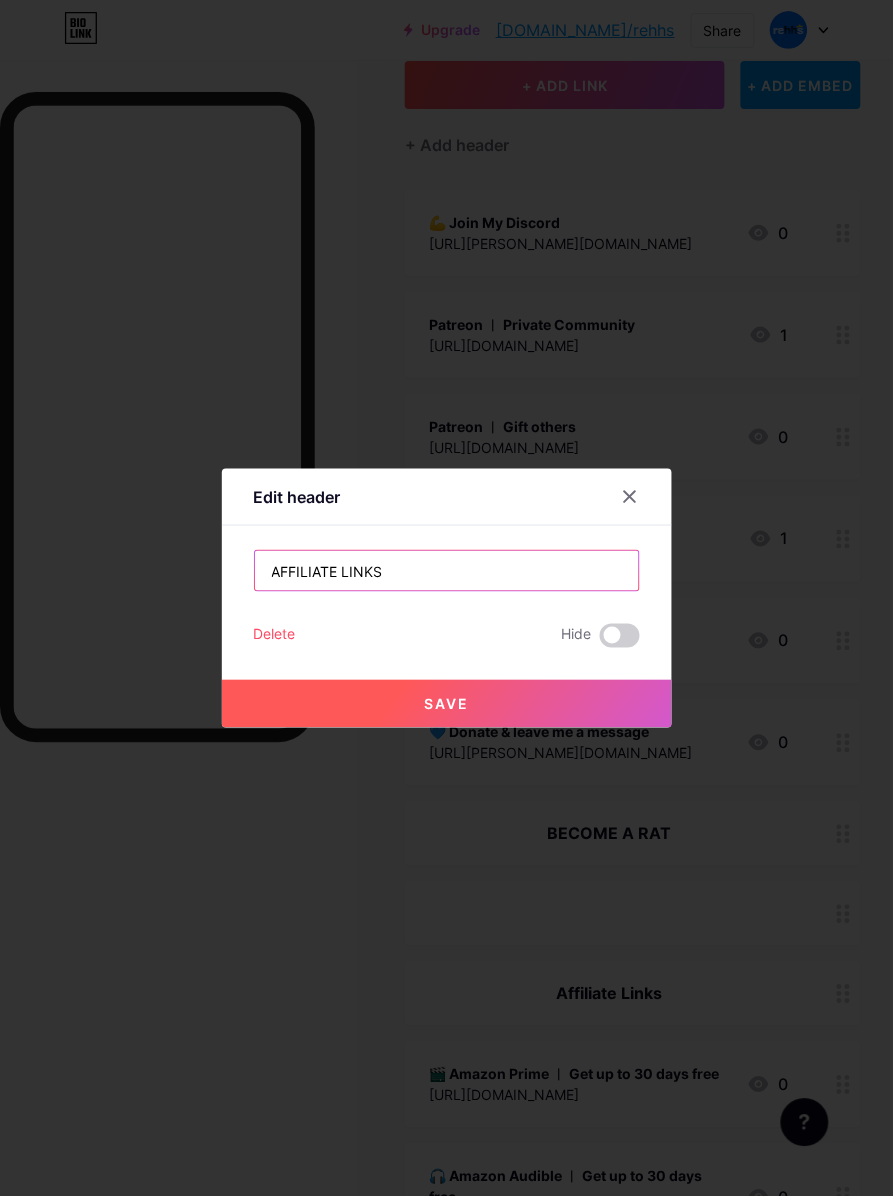type on "AFFILIATE LINKS" 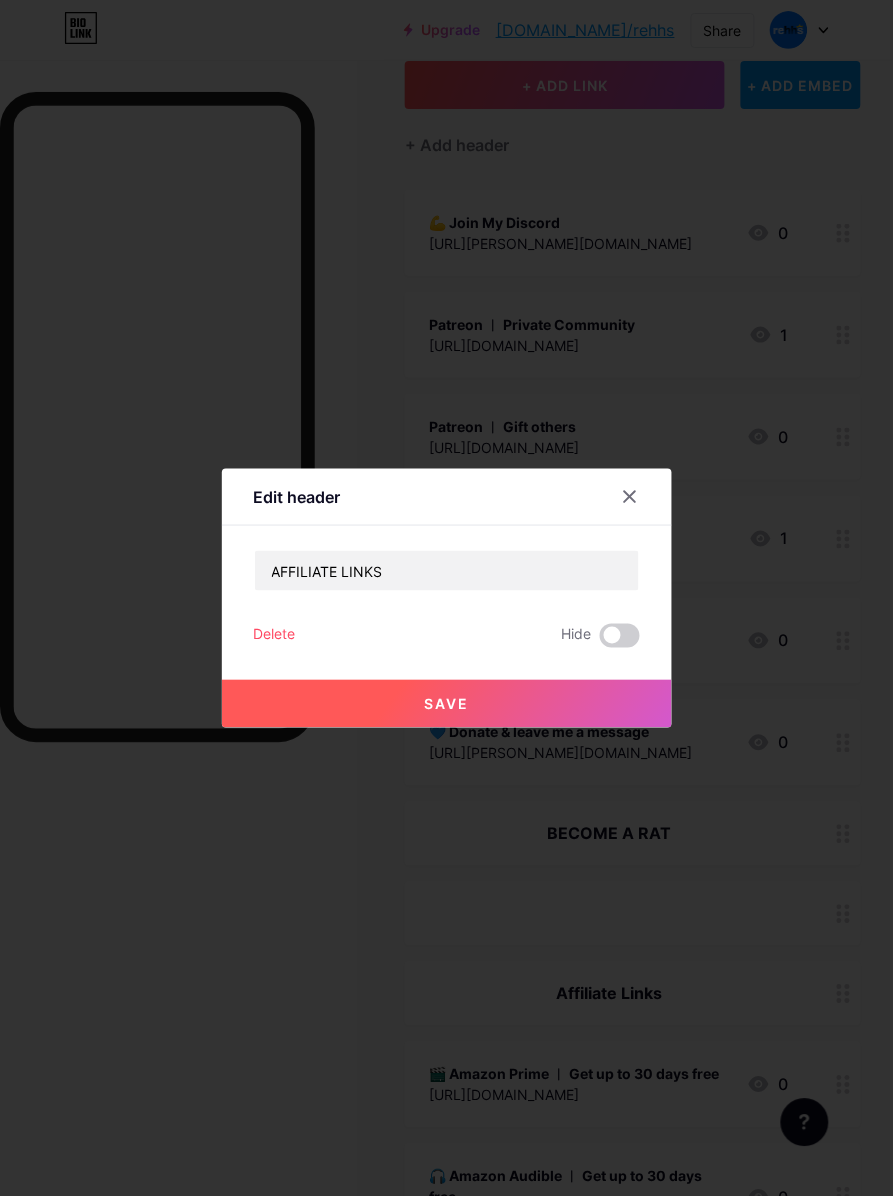 click on "Save" at bounding box center (447, 704) 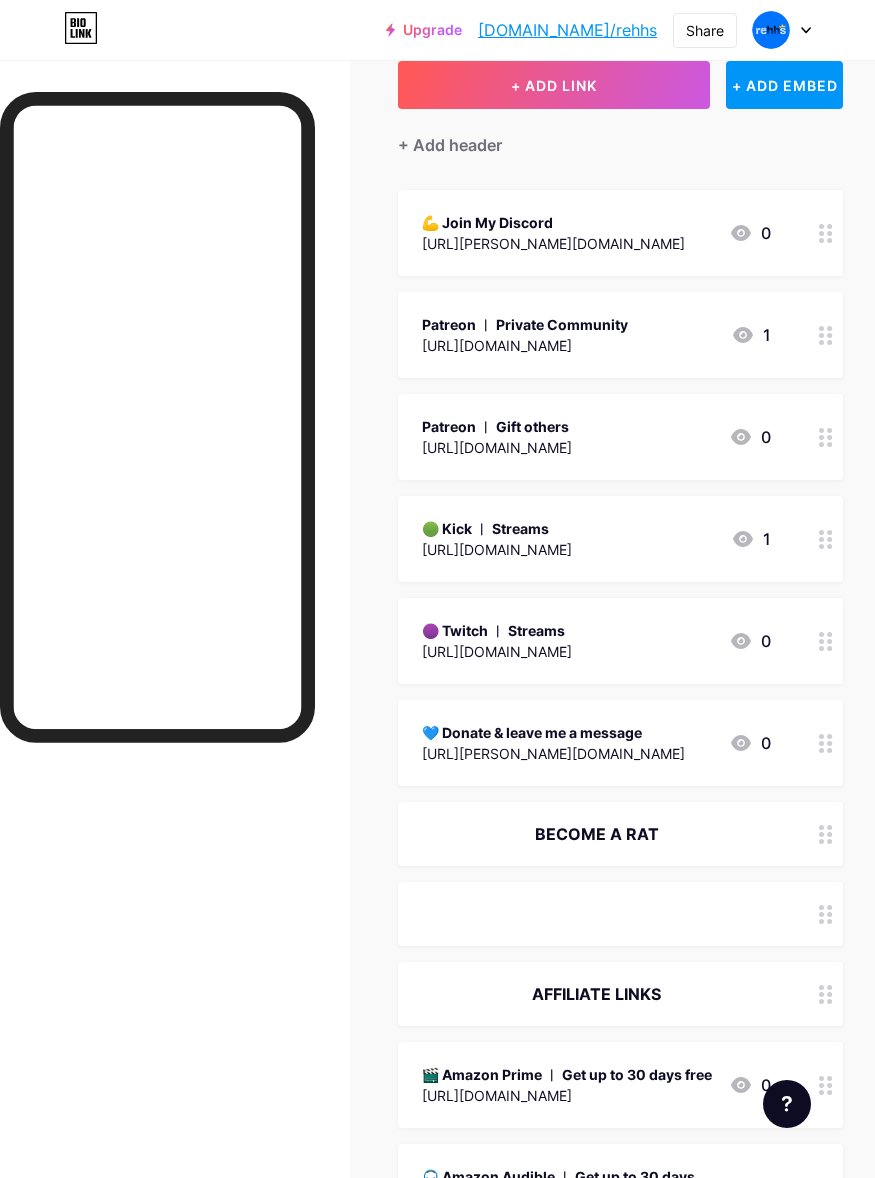click at bounding box center [826, 834] 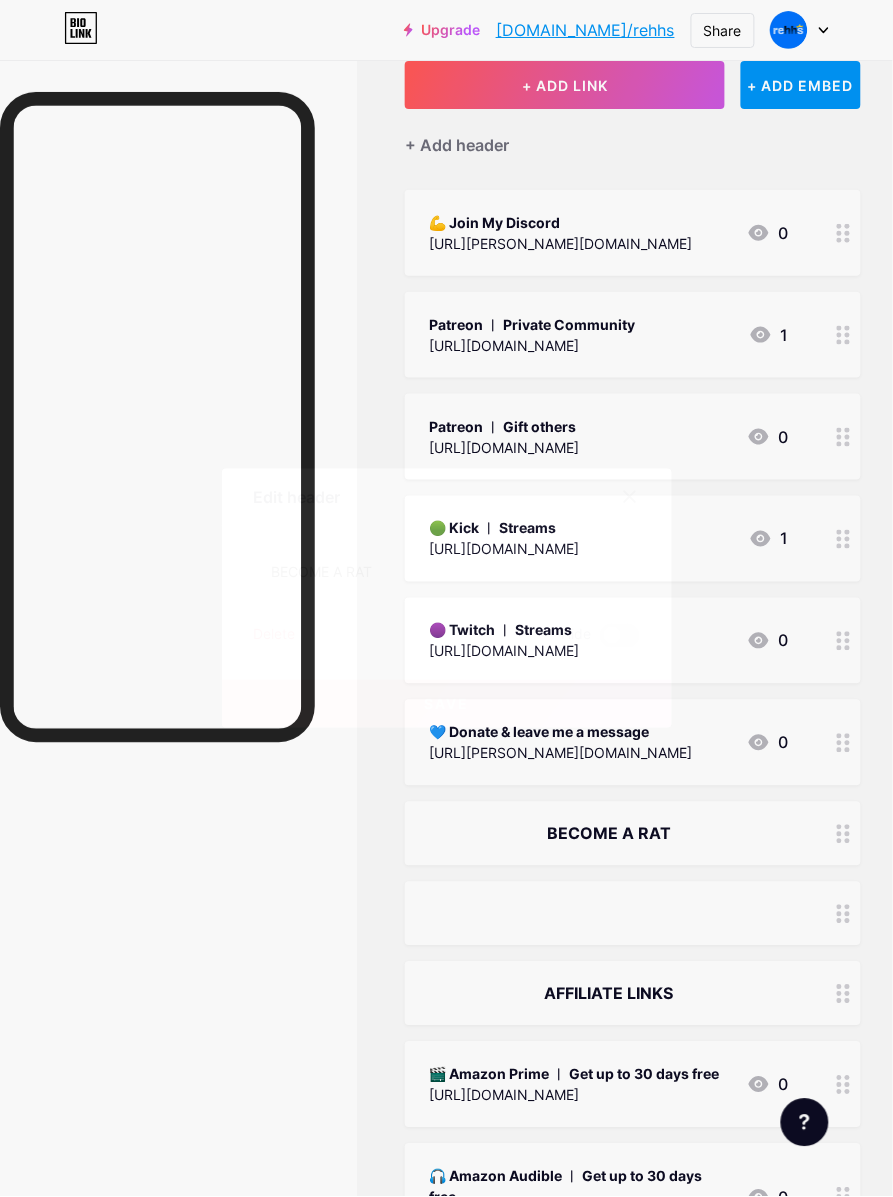 click at bounding box center [446, 598] 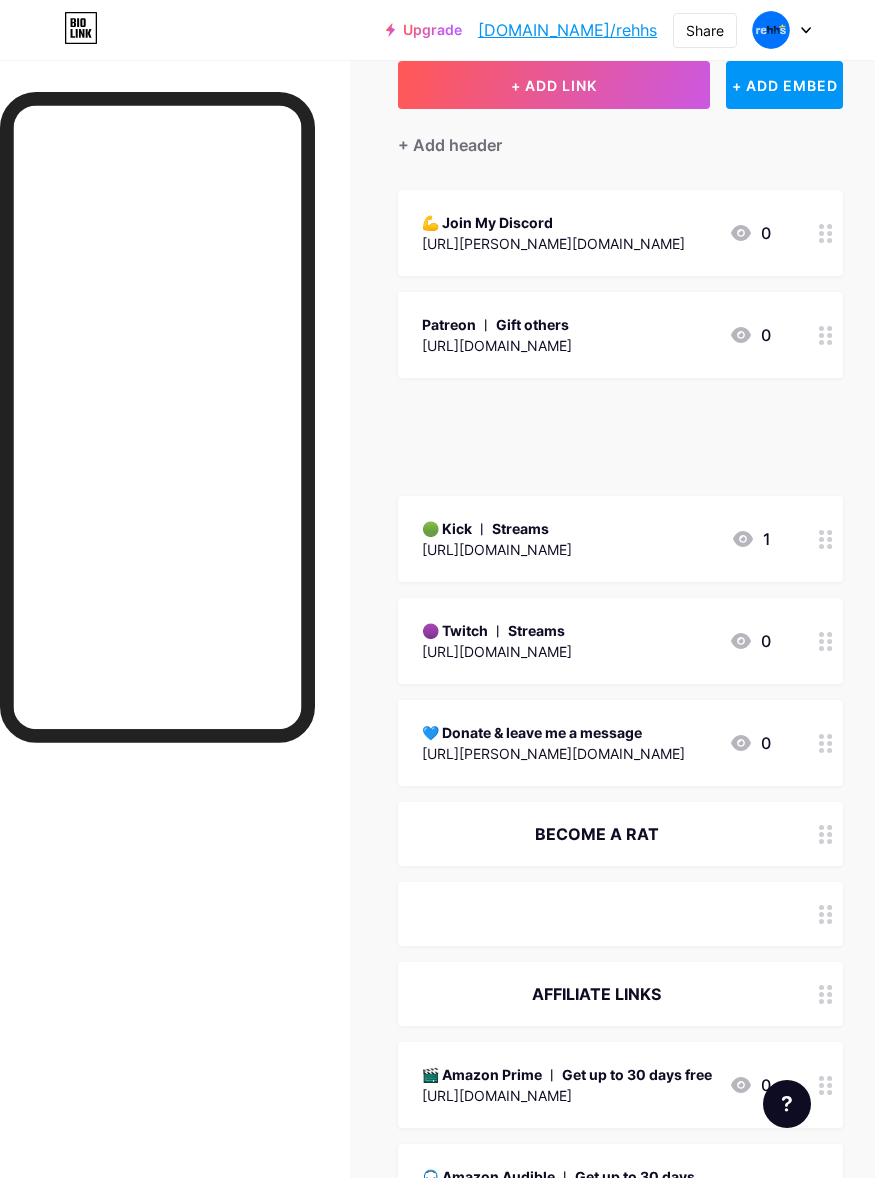 scroll, scrollTop: 125, scrollLeft: 18, axis: both 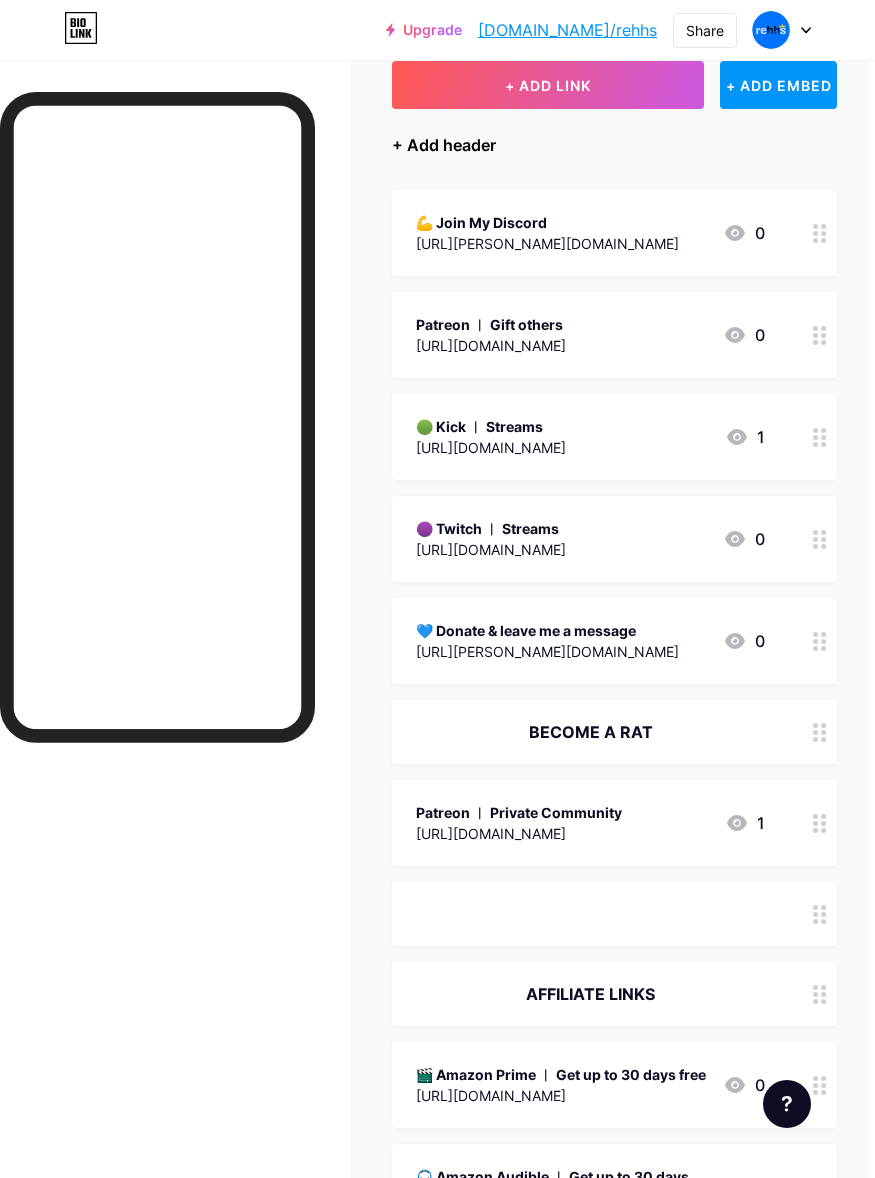 click on "+ Add header" at bounding box center [444, 145] 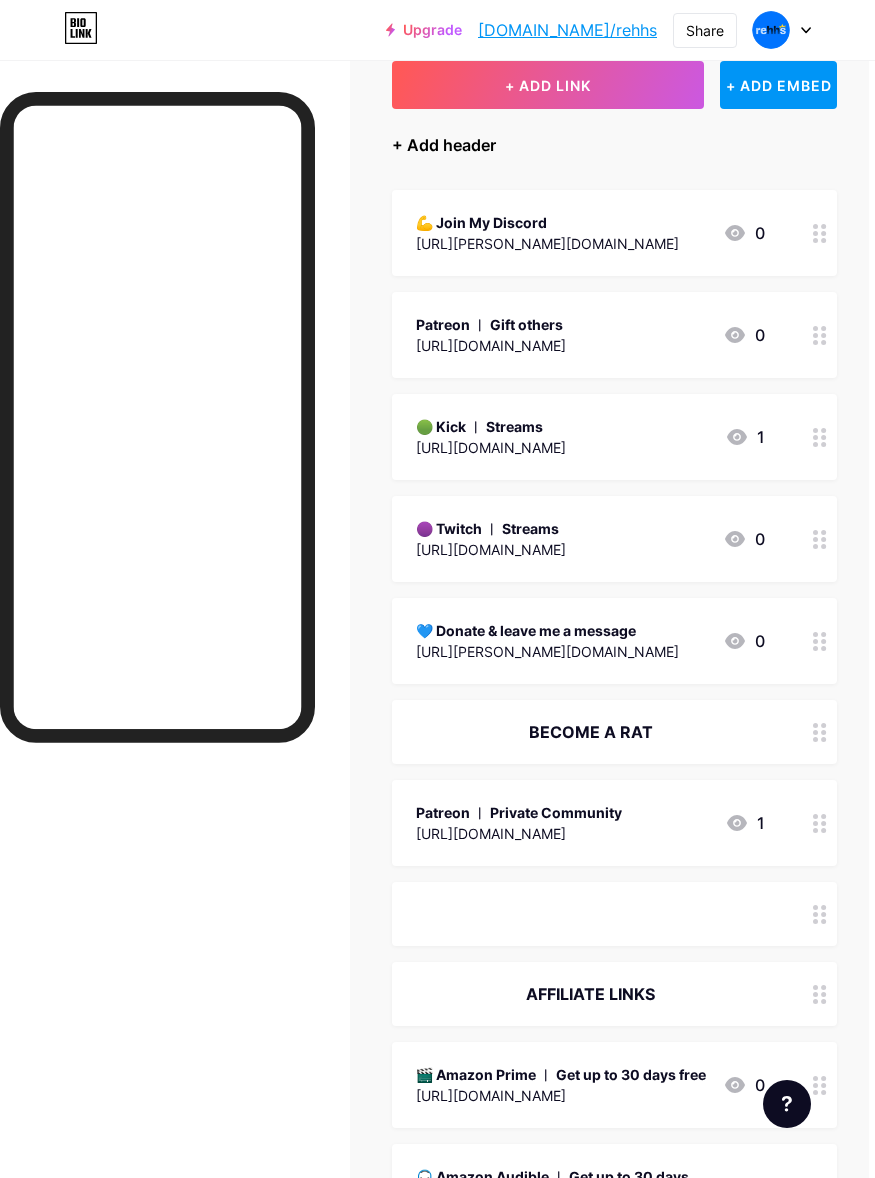 scroll, scrollTop: 125, scrollLeft: 0, axis: vertical 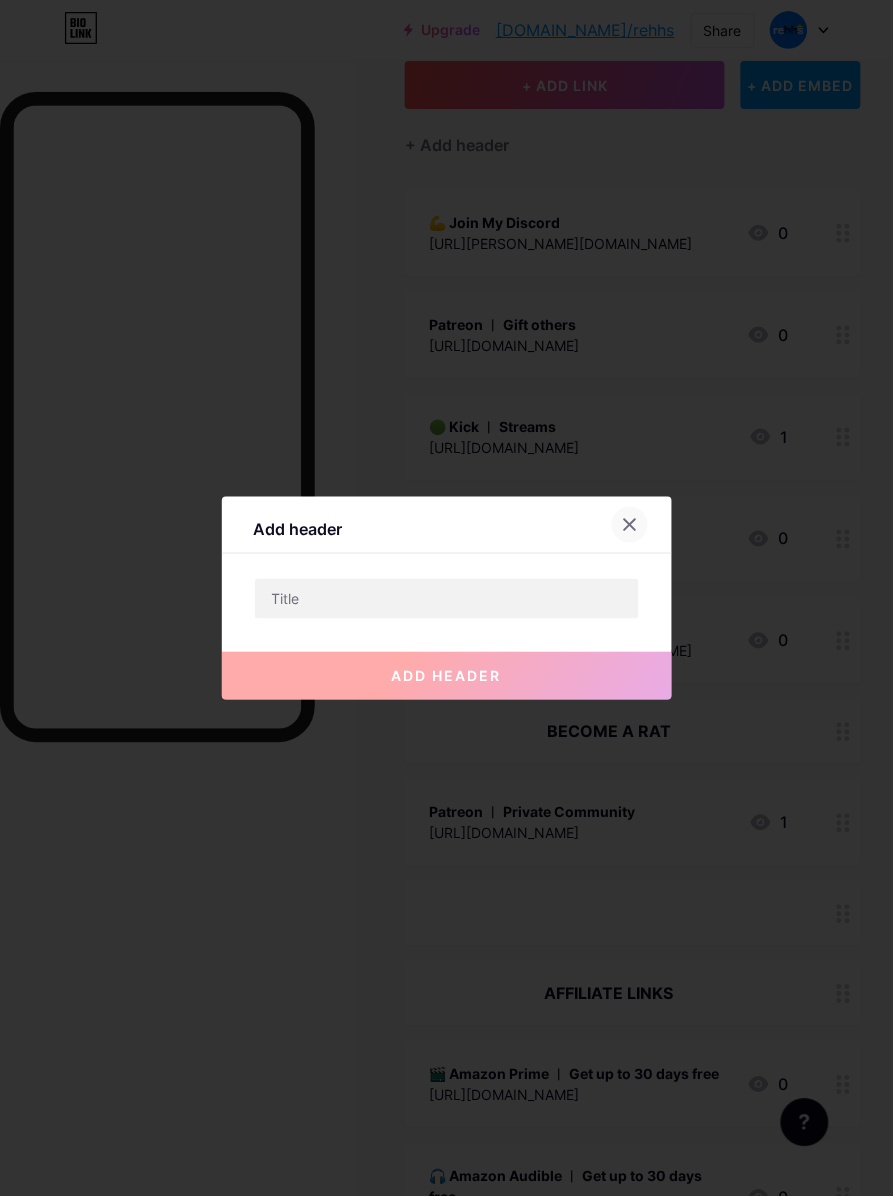 click 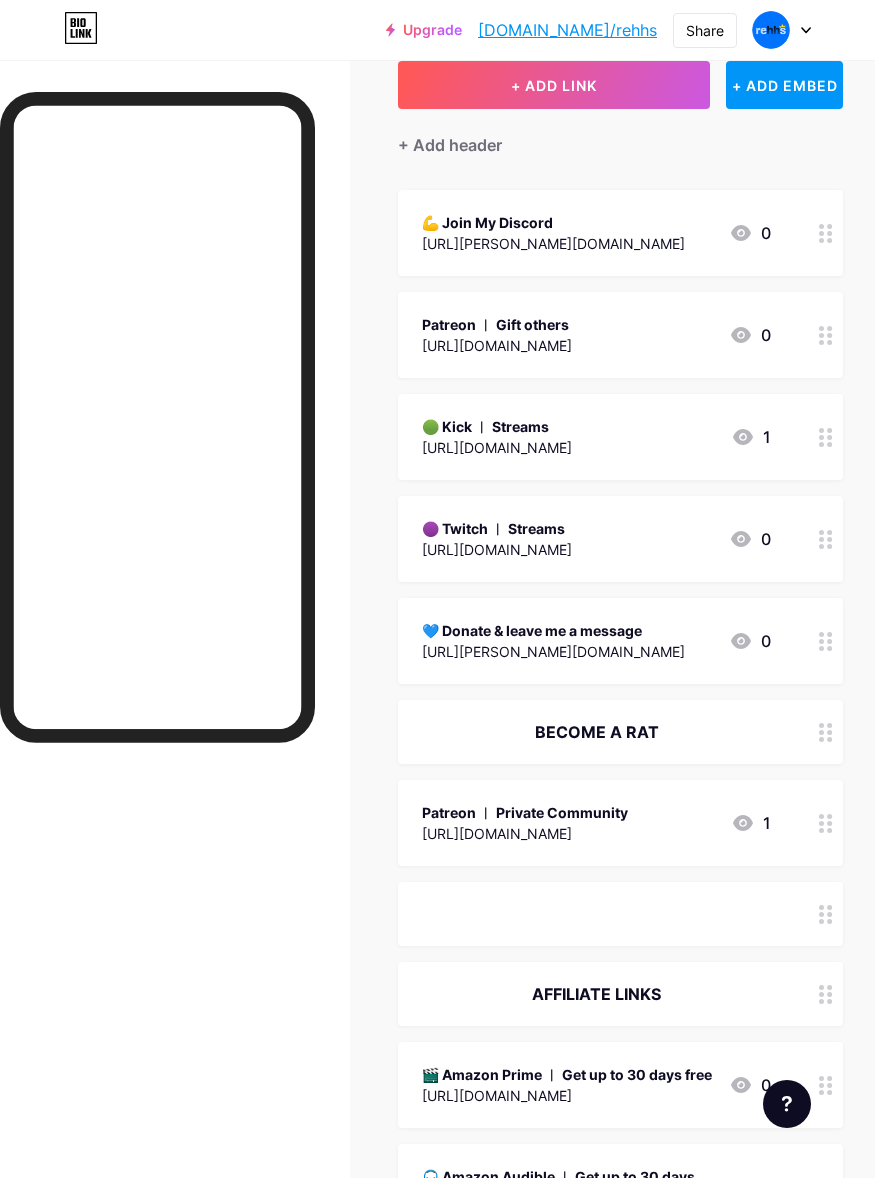 click on "+ Add header" at bounding box center [620, 133] 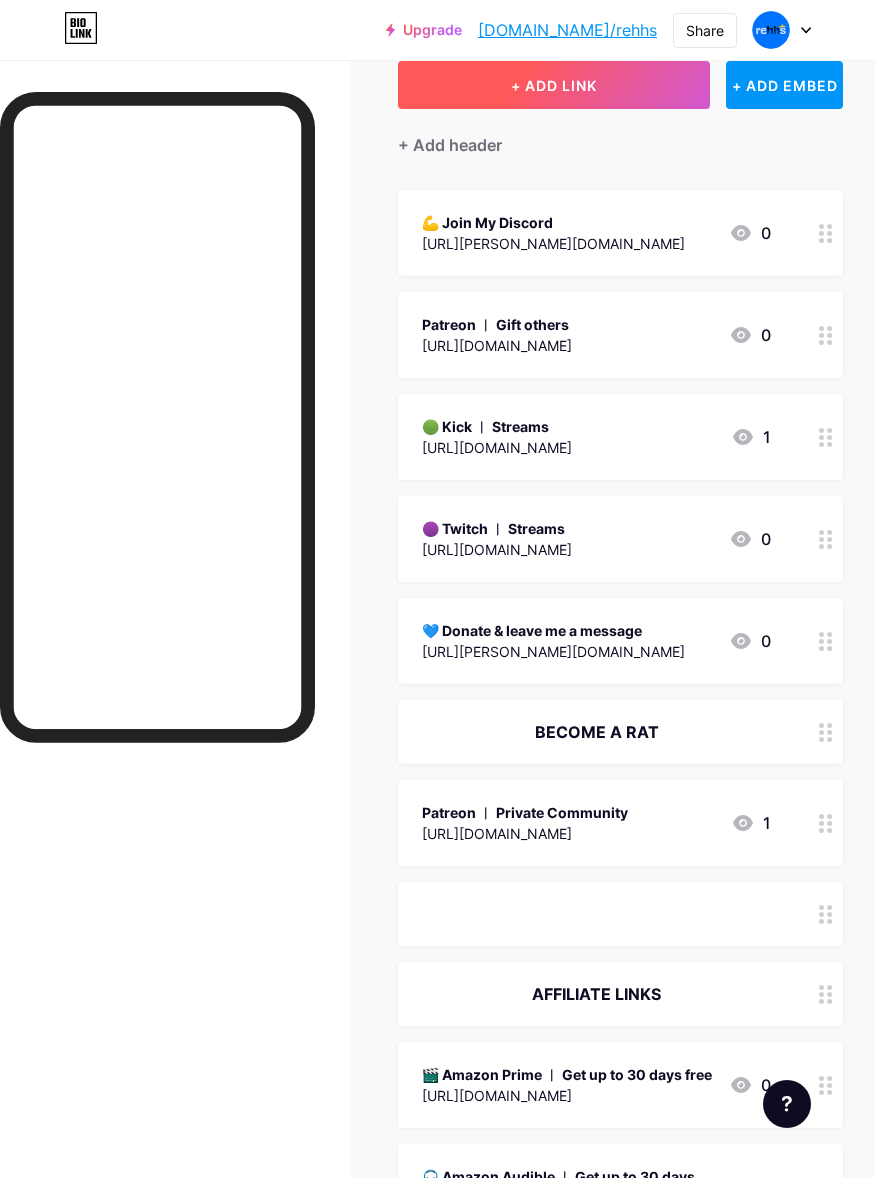 click on "+ ADD LINK" at bounding box center (554, 85) 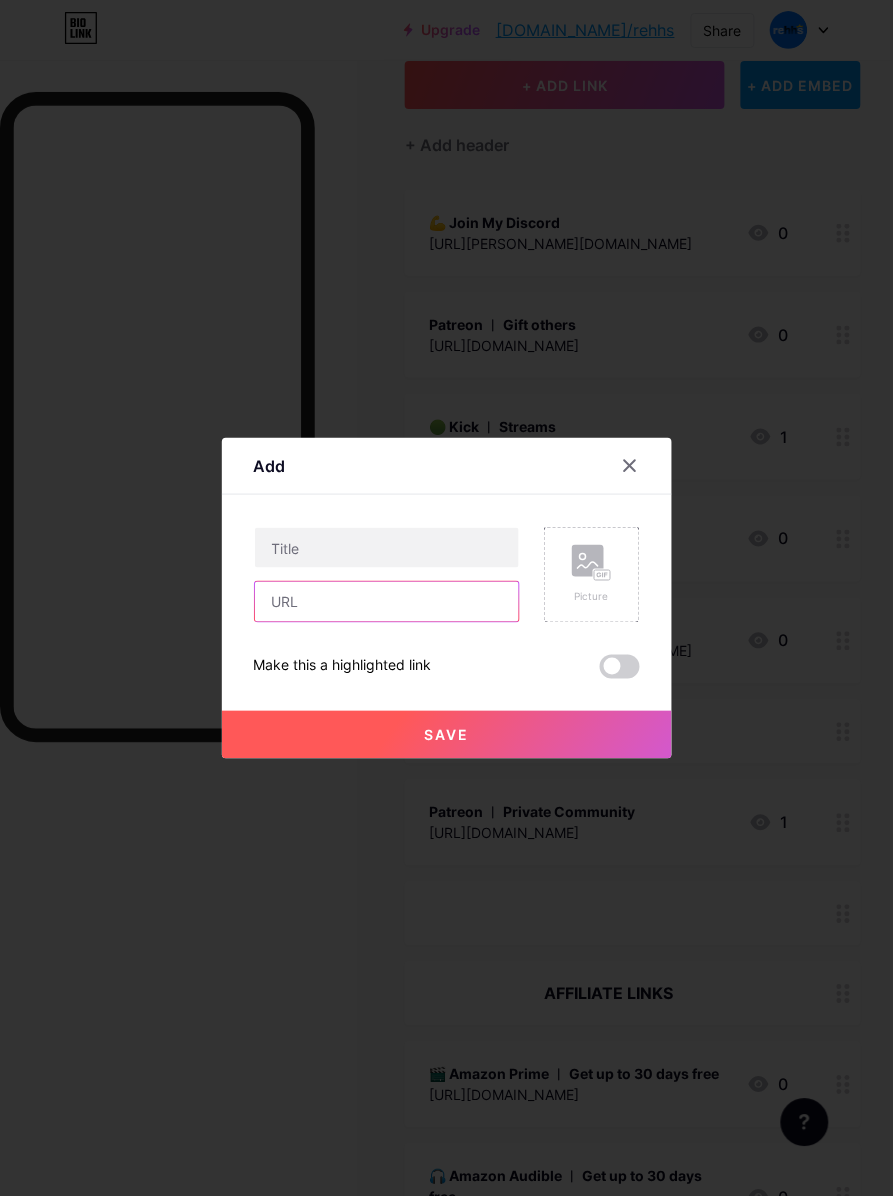 click at bounding box center (387, 602) 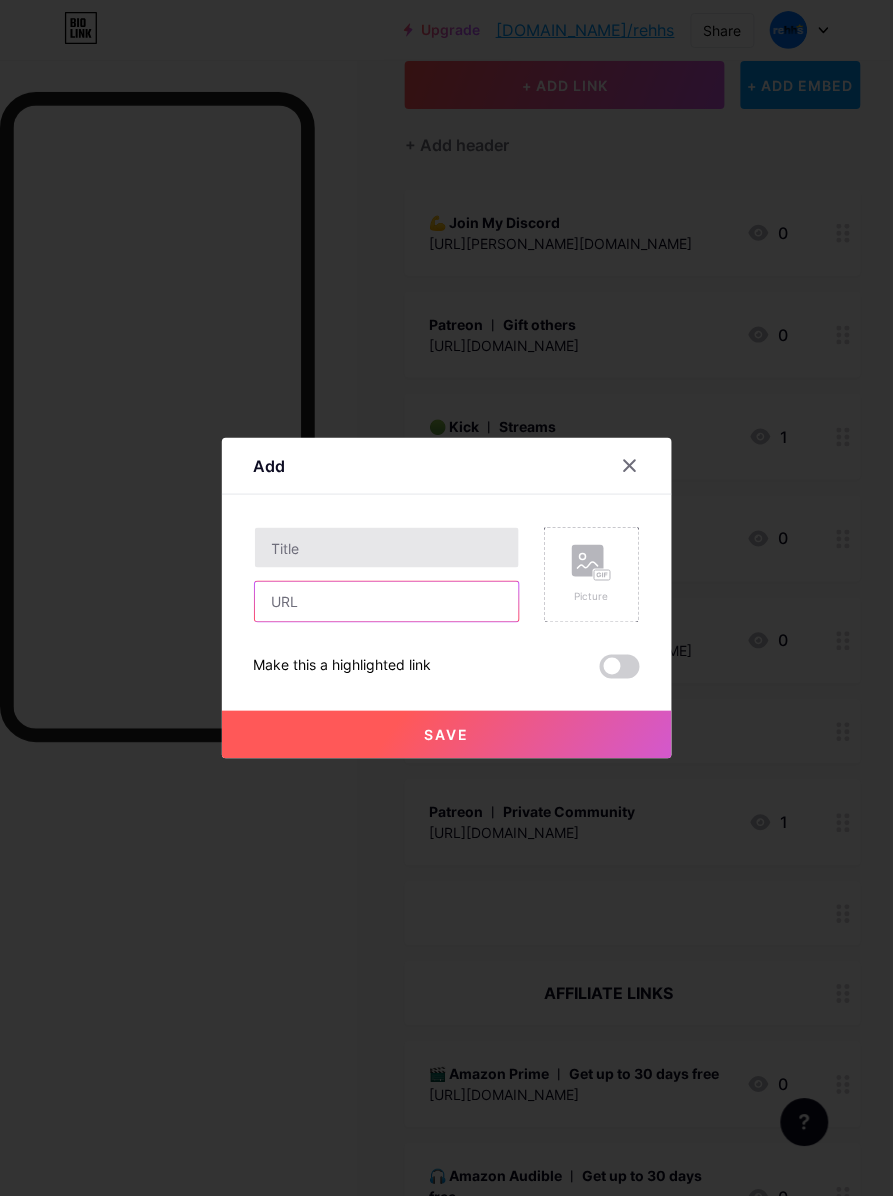 paste on "[URL][DOMAIN_NAME]" 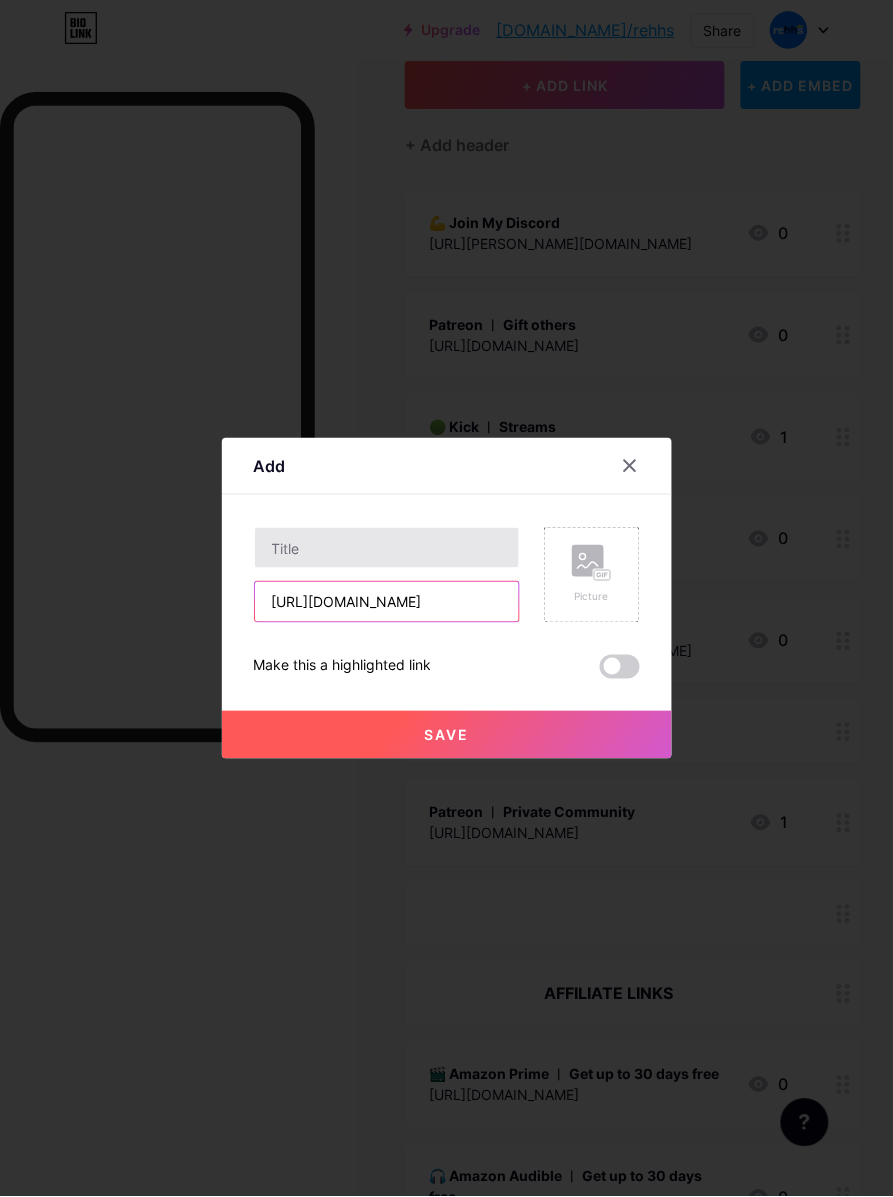 type on "[URL][DOMAIN_NAME]" 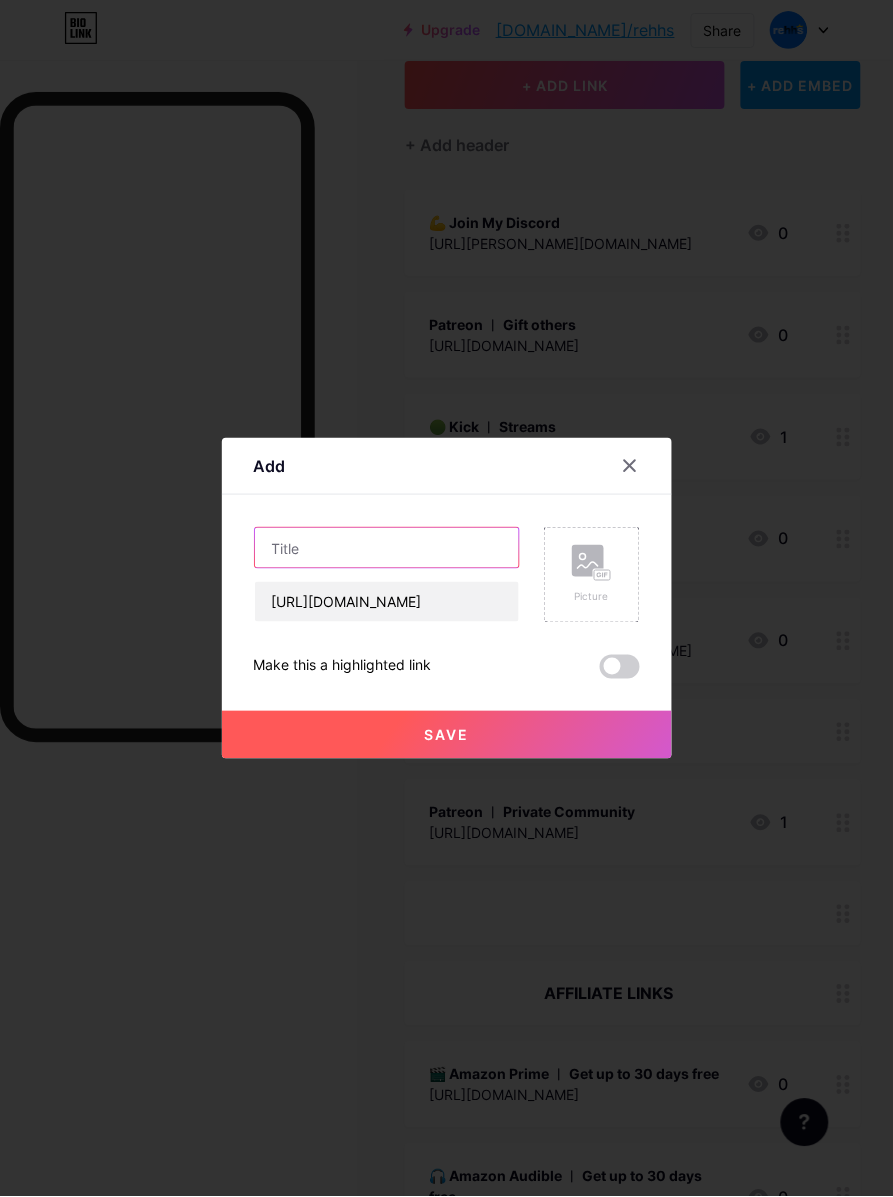 click at bounding box center (387, 548) 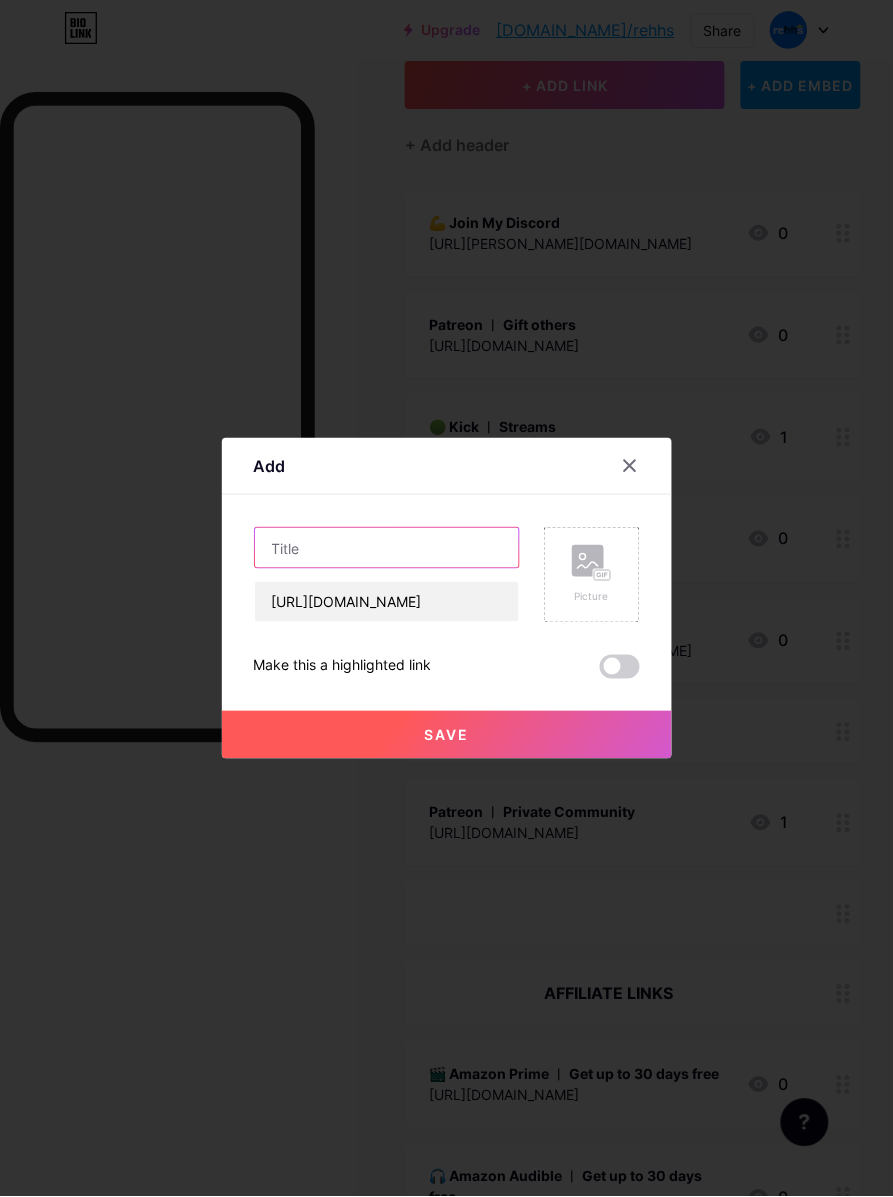 click at bounding box center [387, 548] 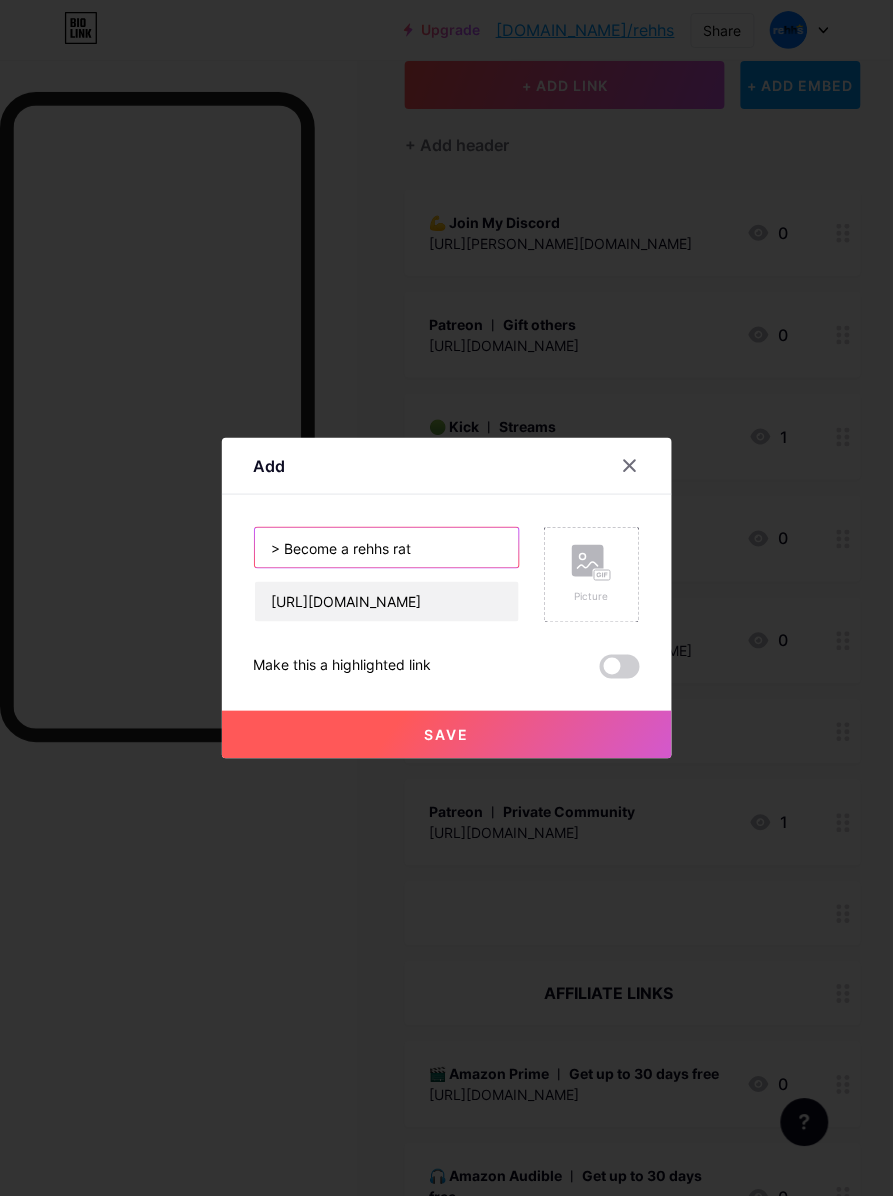 type on "> Become a rehhs rat" 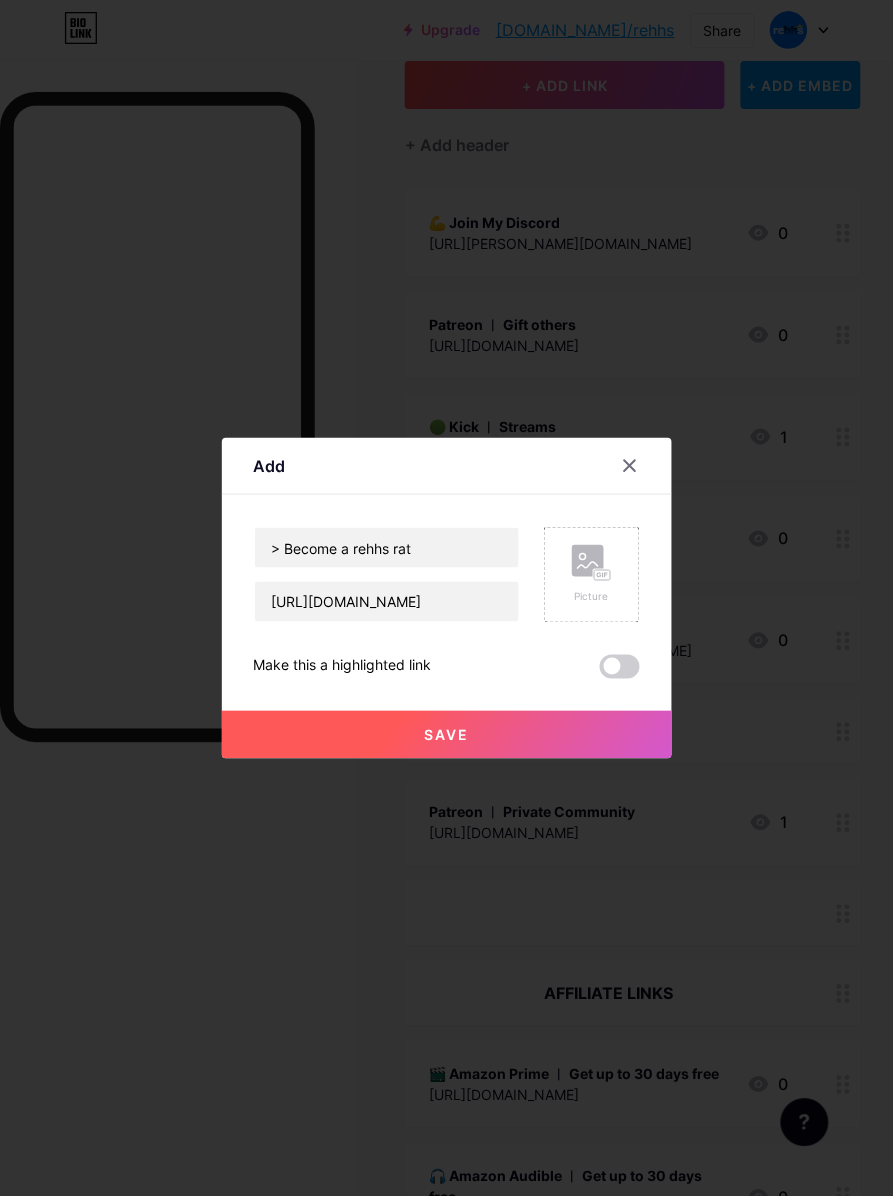 click on "Save" at bounding box center [447, 735] 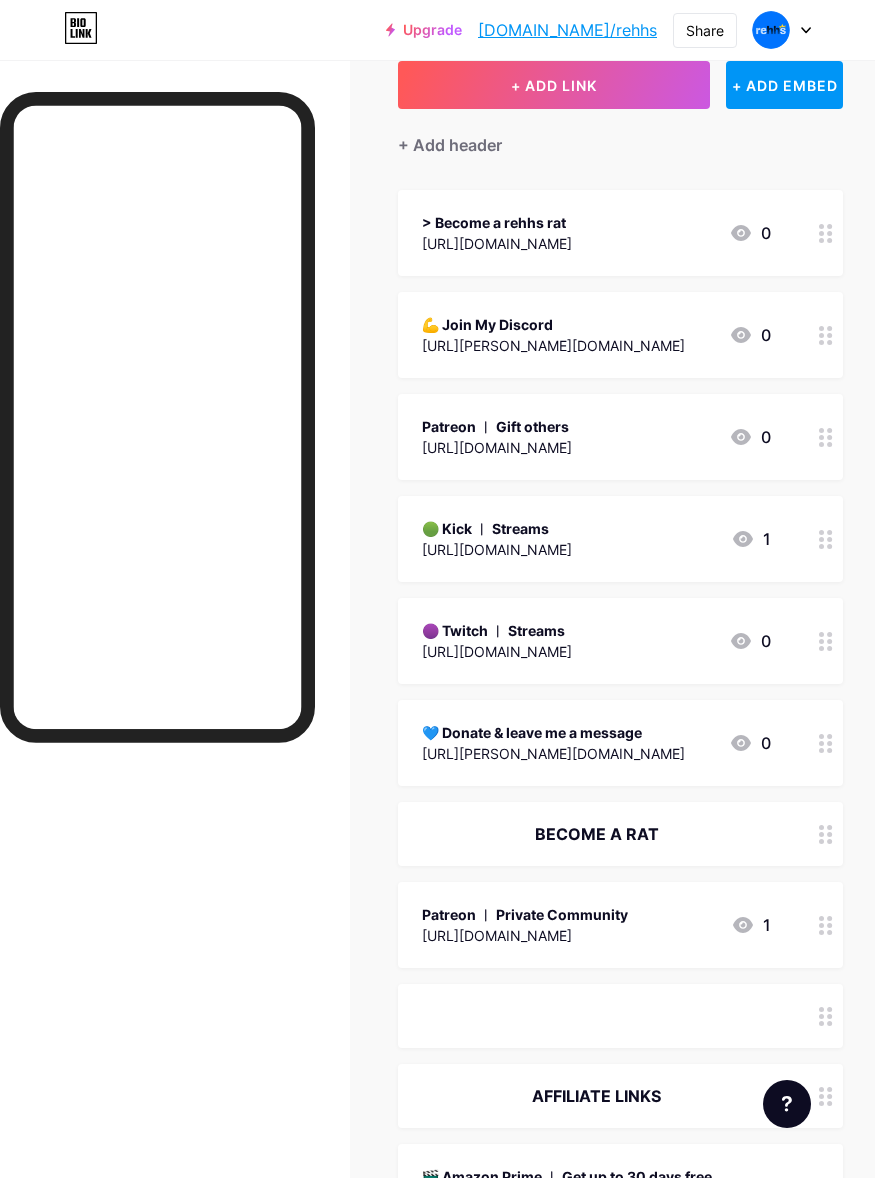 click on "[URL][DOMAIN_NAME]" at bounding box center [497, 243] 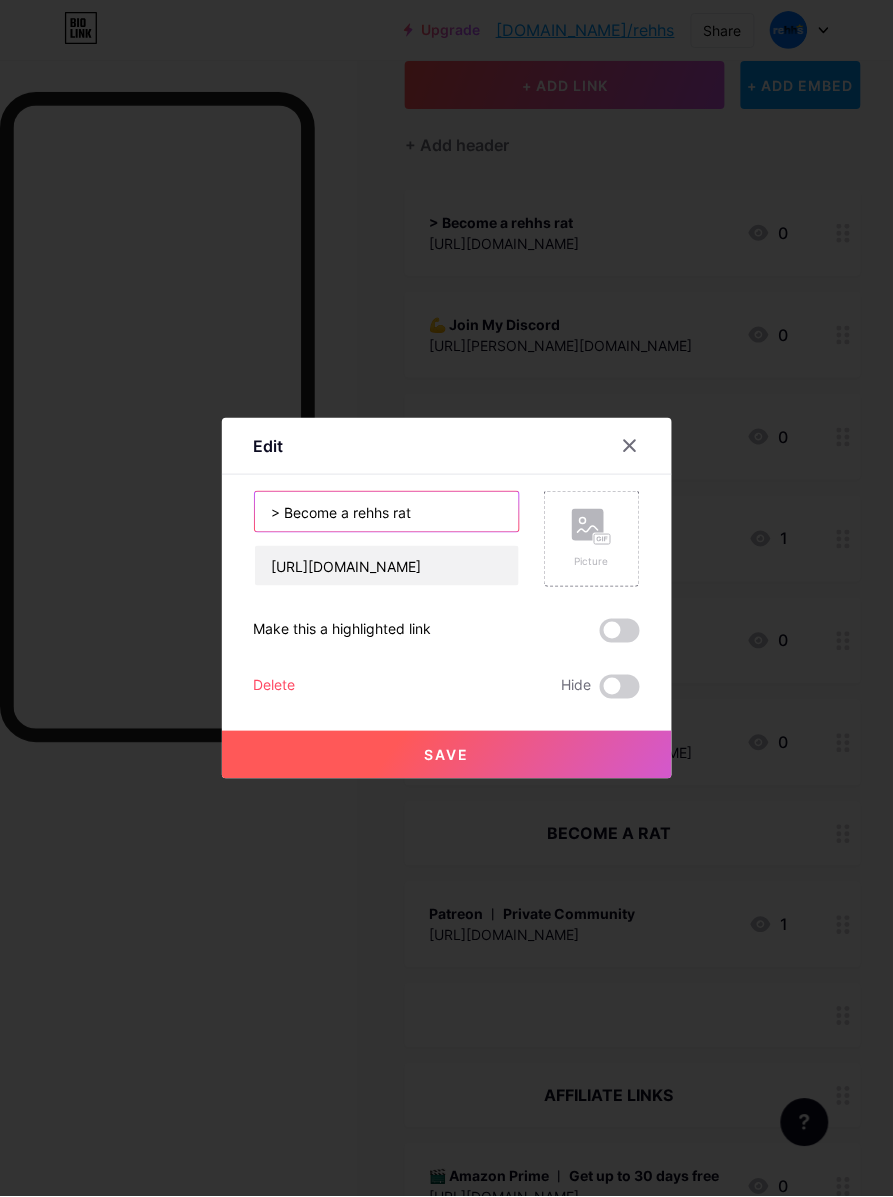 drag, startPoint x: 441, startPoint y: 508, endPoint x: 267, endPoint y: 507, distance: 174.00287 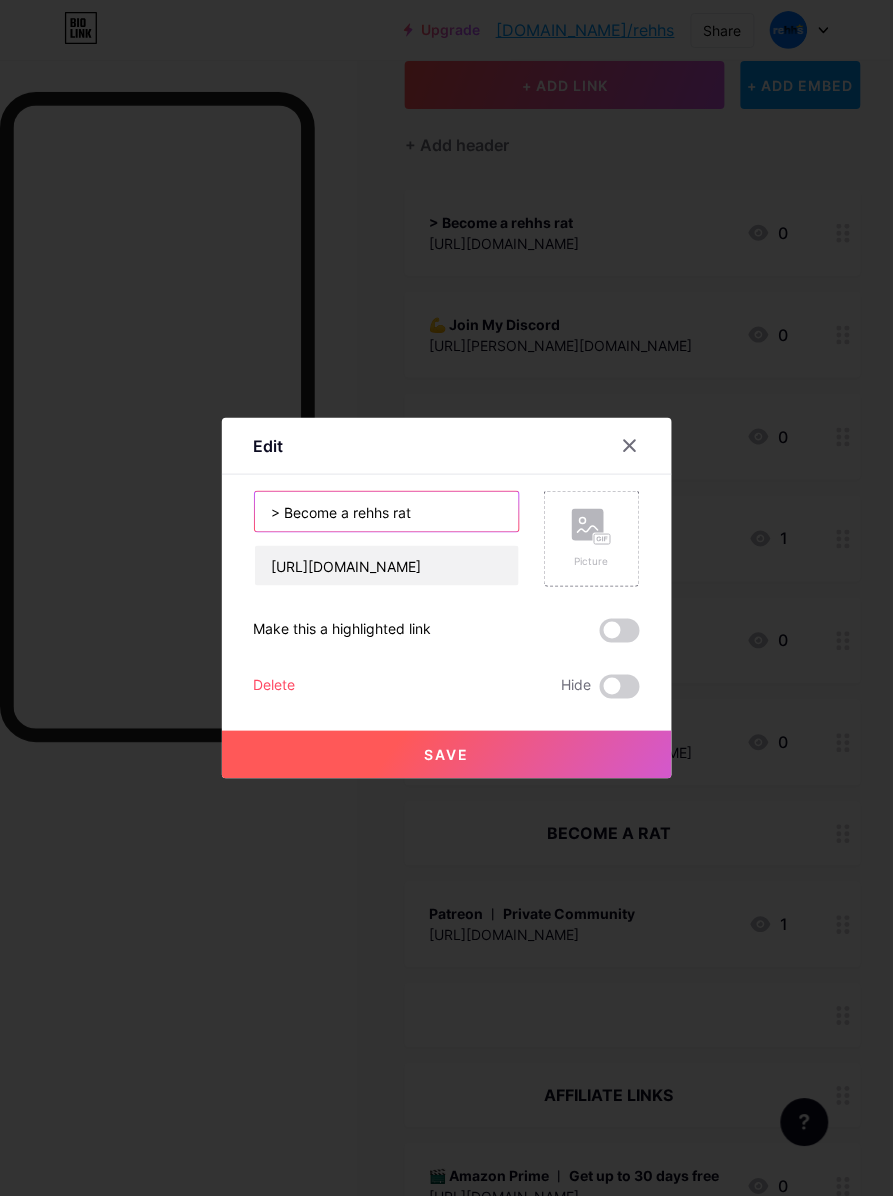click on "> Become a rehhs rat" at bounding box center (387, 512) 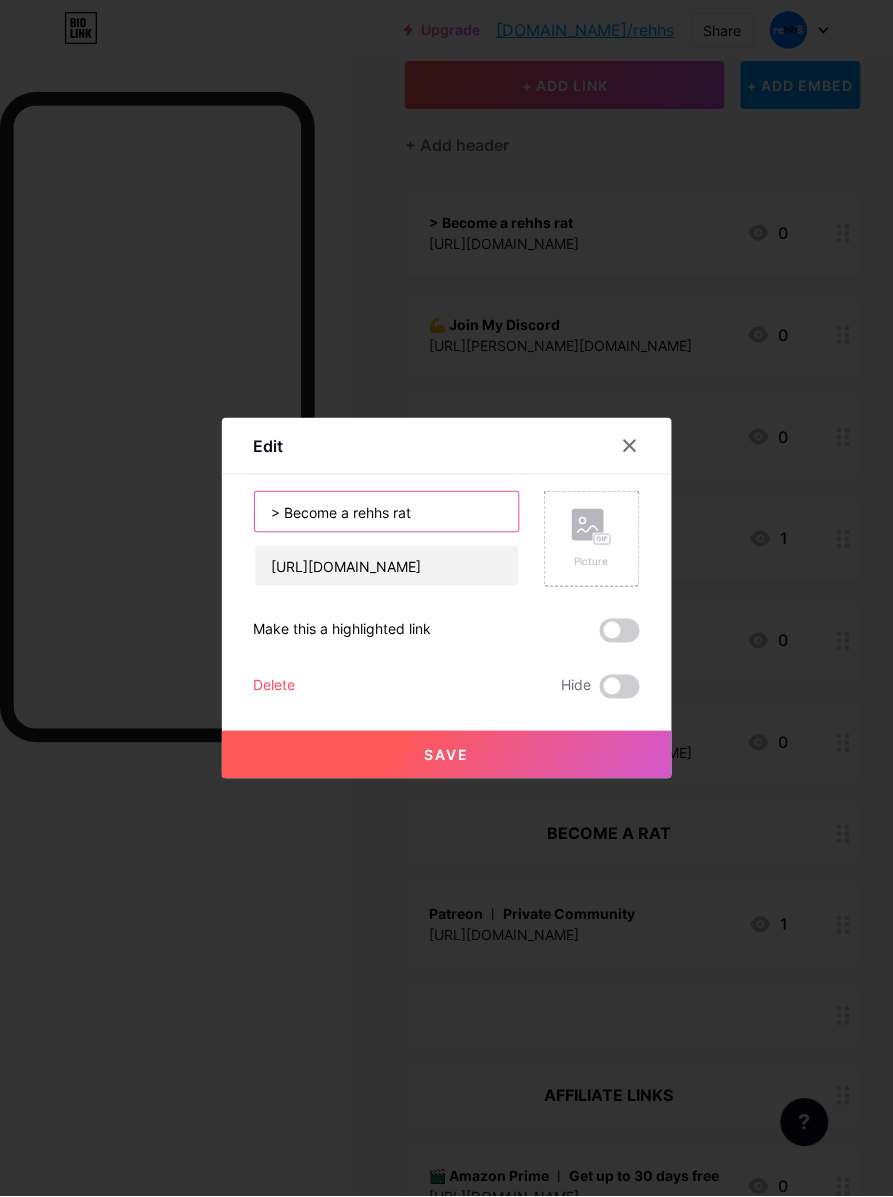 click on "> Become a rehhs rat" at bounding box center [387, 512] 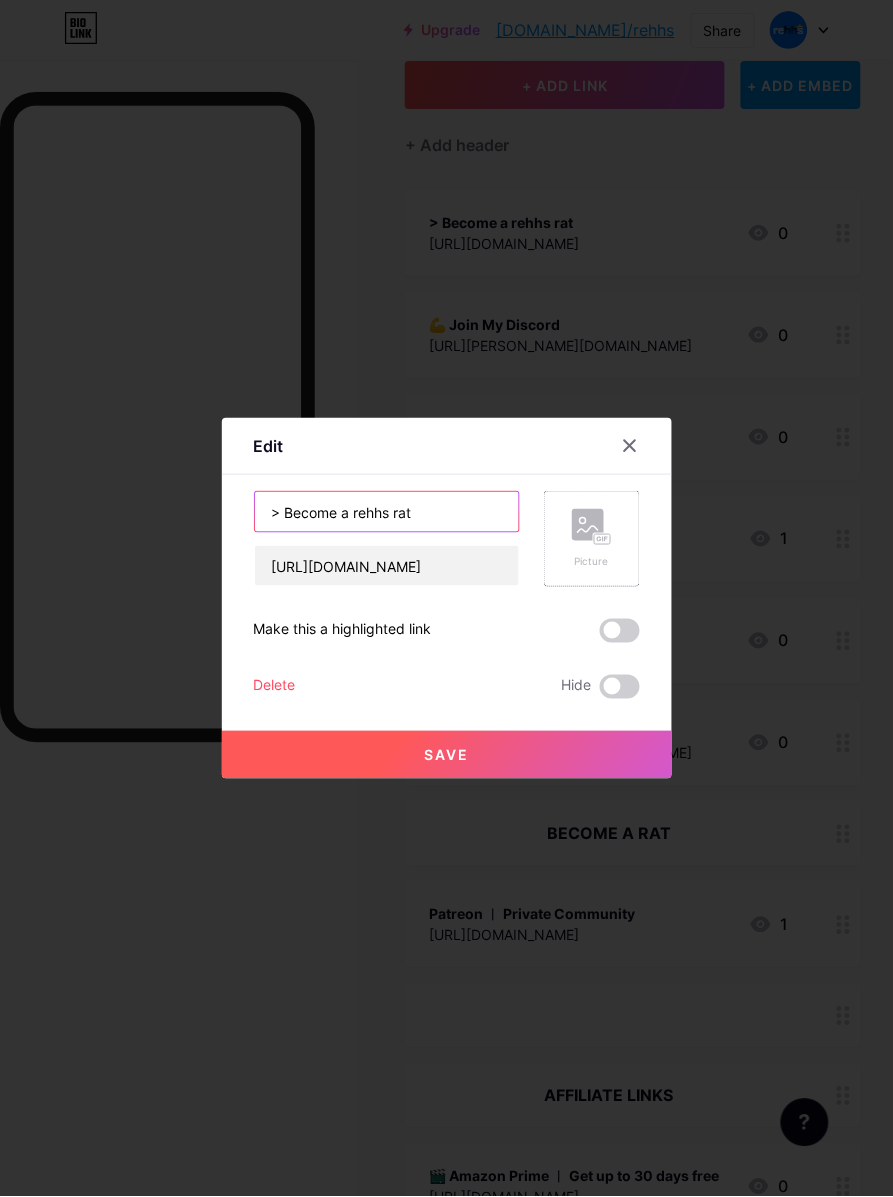 drag, startPoint x: 260, startPoint y: 511, endPoint x: 542, endPoint y: 520, distance: 282.1436 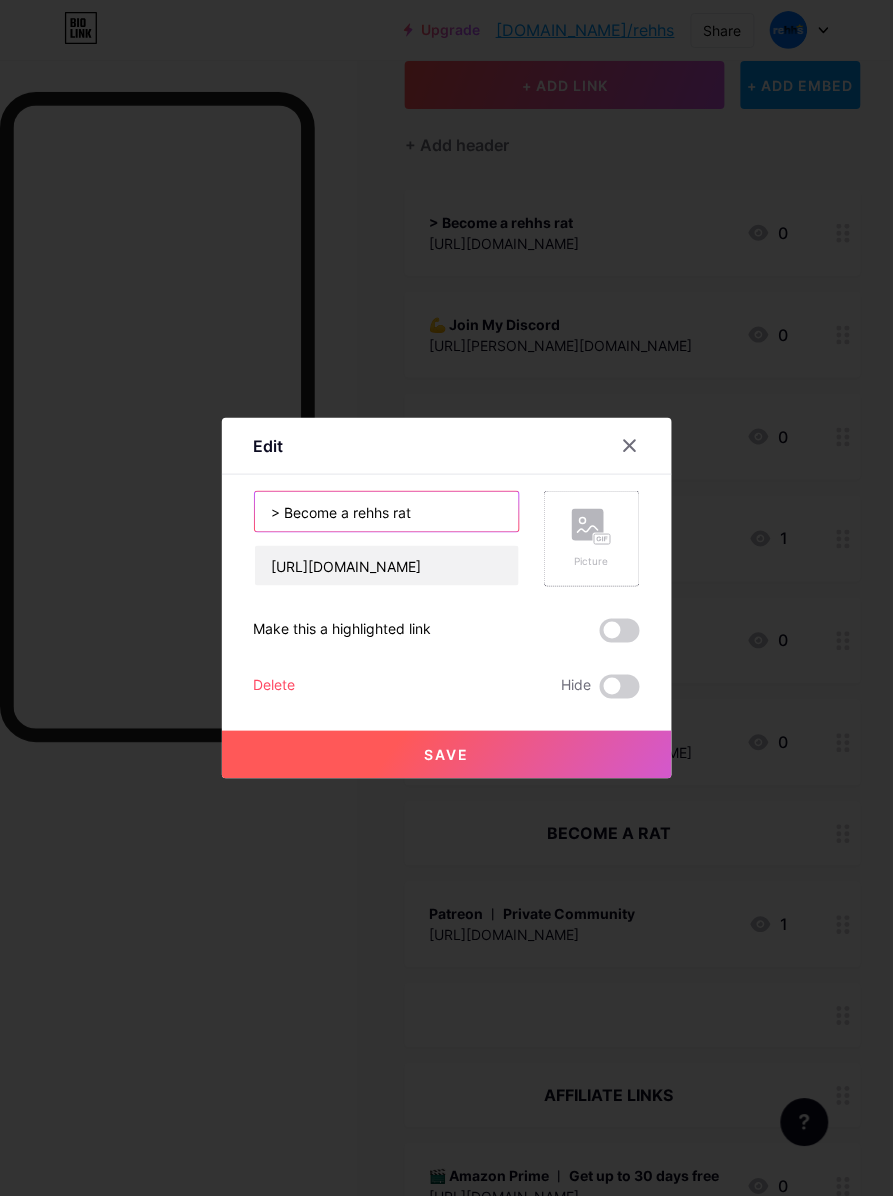 click on "> Become a rehhs rat     [URL][DOMAIN_NAME]                     Picture" at bounding box center (447, 539) 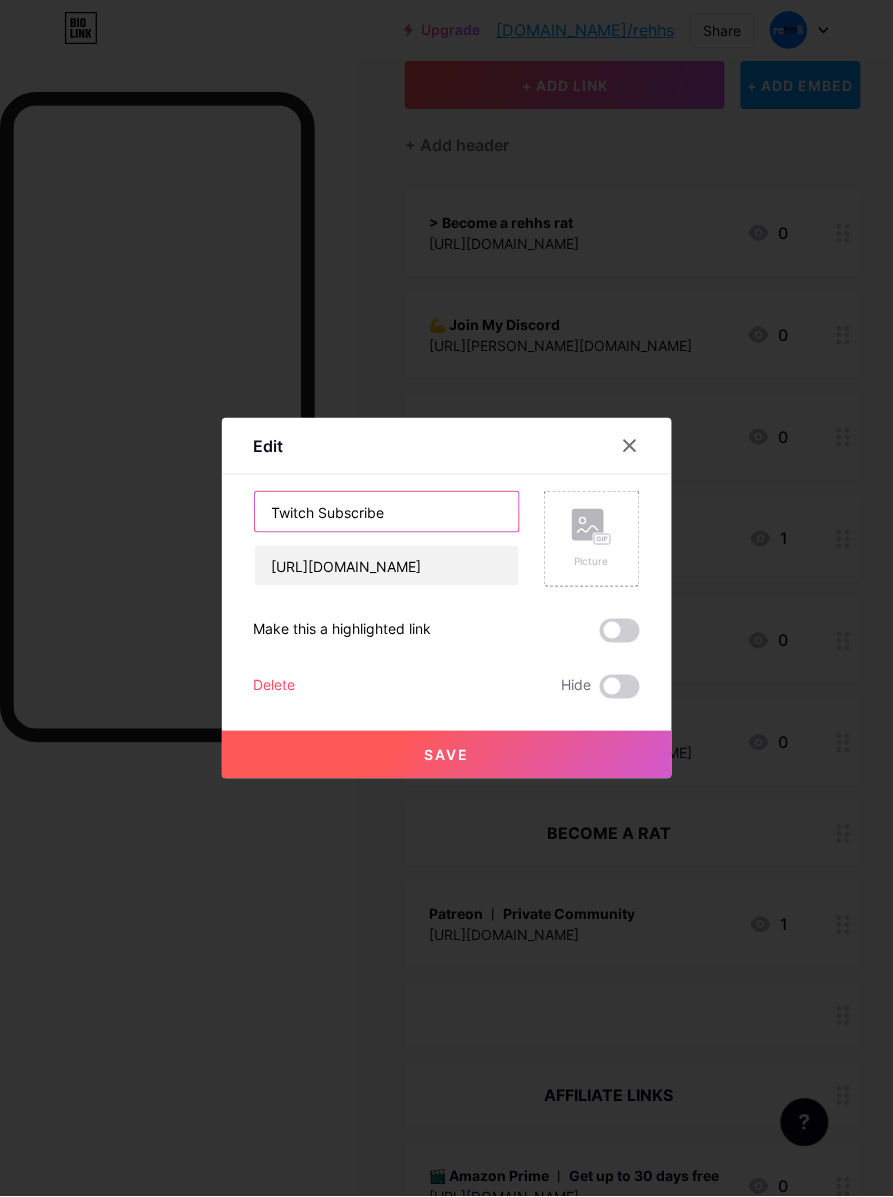 type on "Twitch Subscribe" 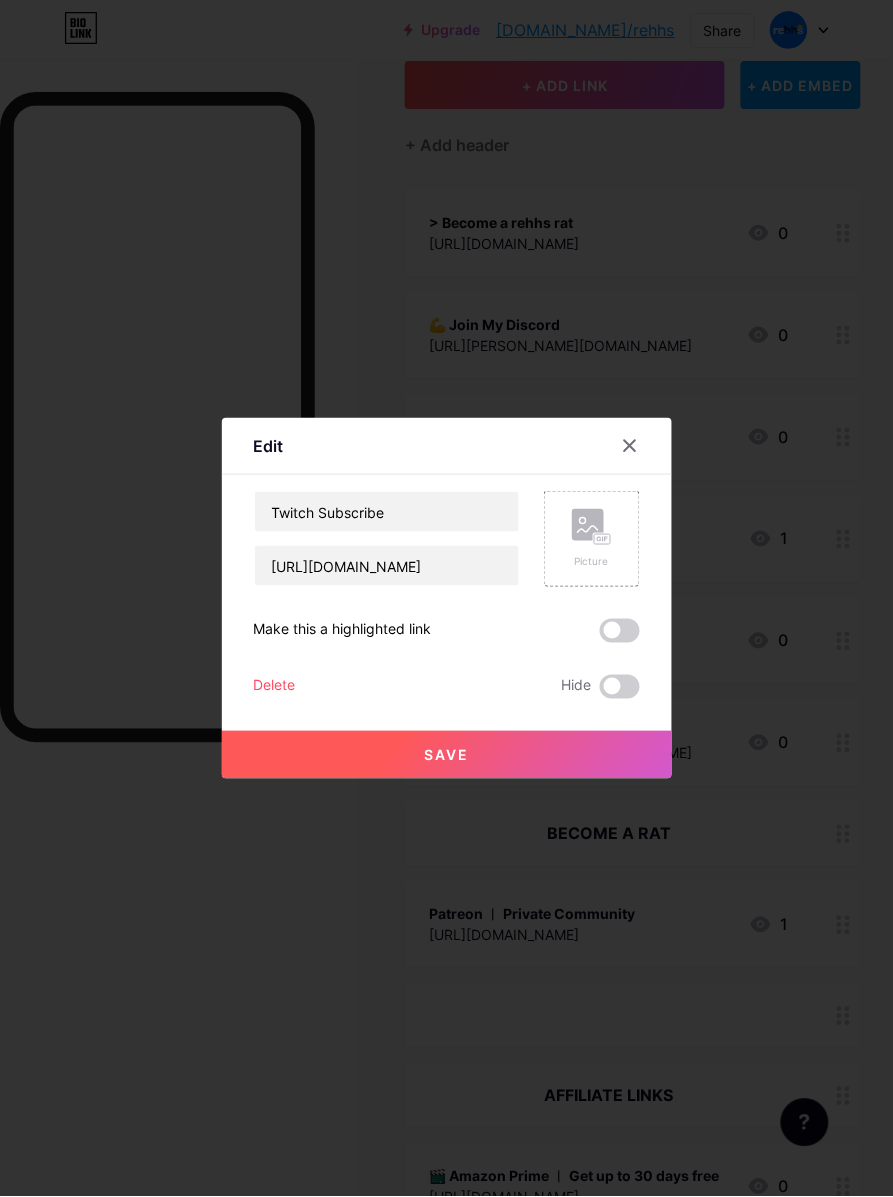 click on "Save" at bounding box center (447, 755) 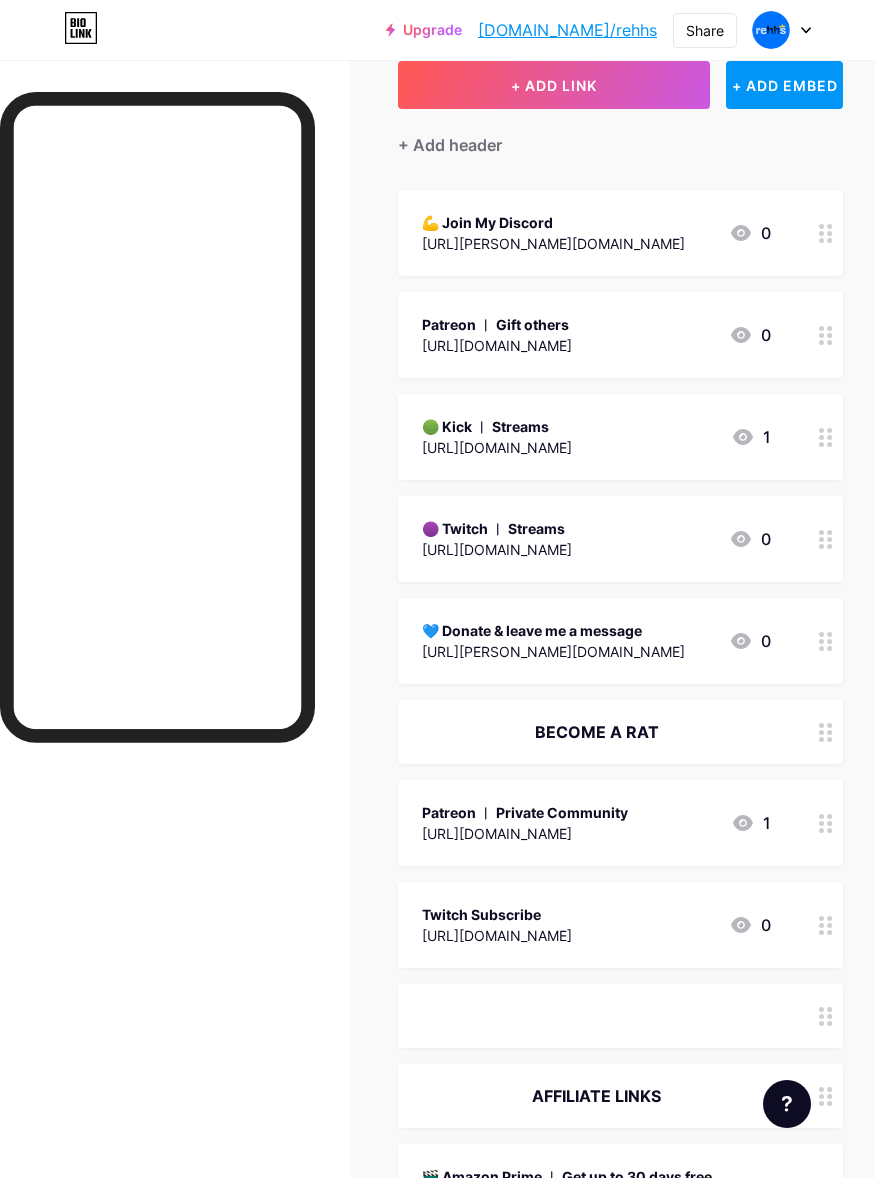 click on "[URL][DOMAIN_NAME]" at bounding box center [497, 935] 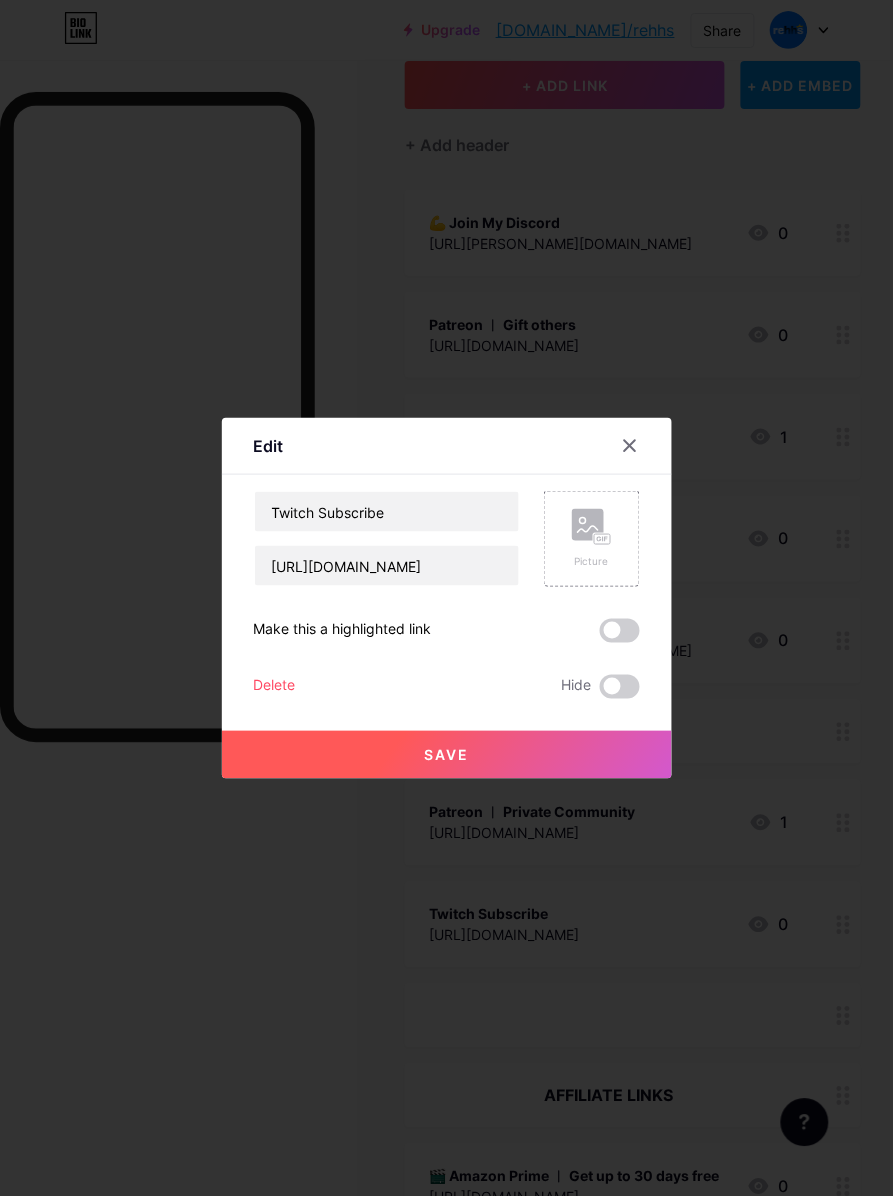 click at bounding box center [446, 598] 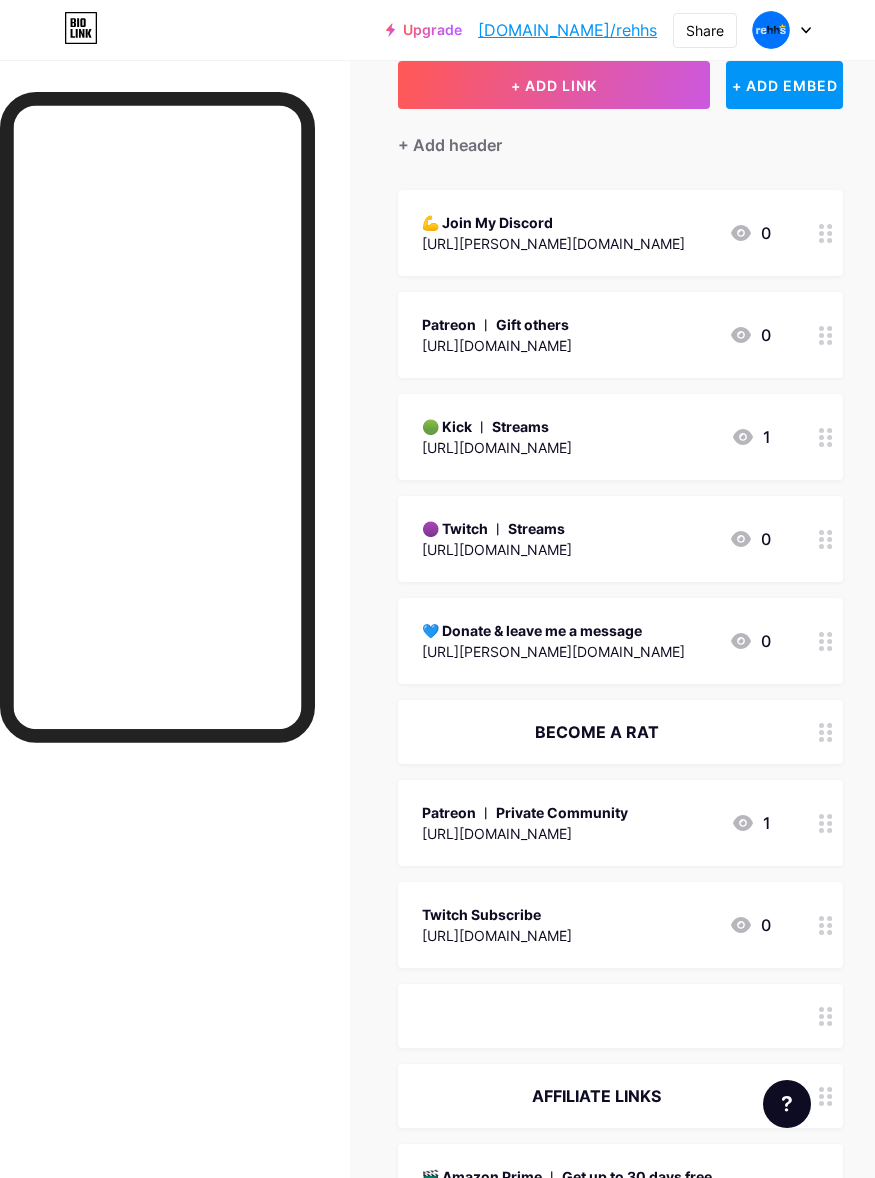 click on "Patreon ︱ Private Community
[URL][DOMAIN_NAME]
1" at bounding box center (596, 823) 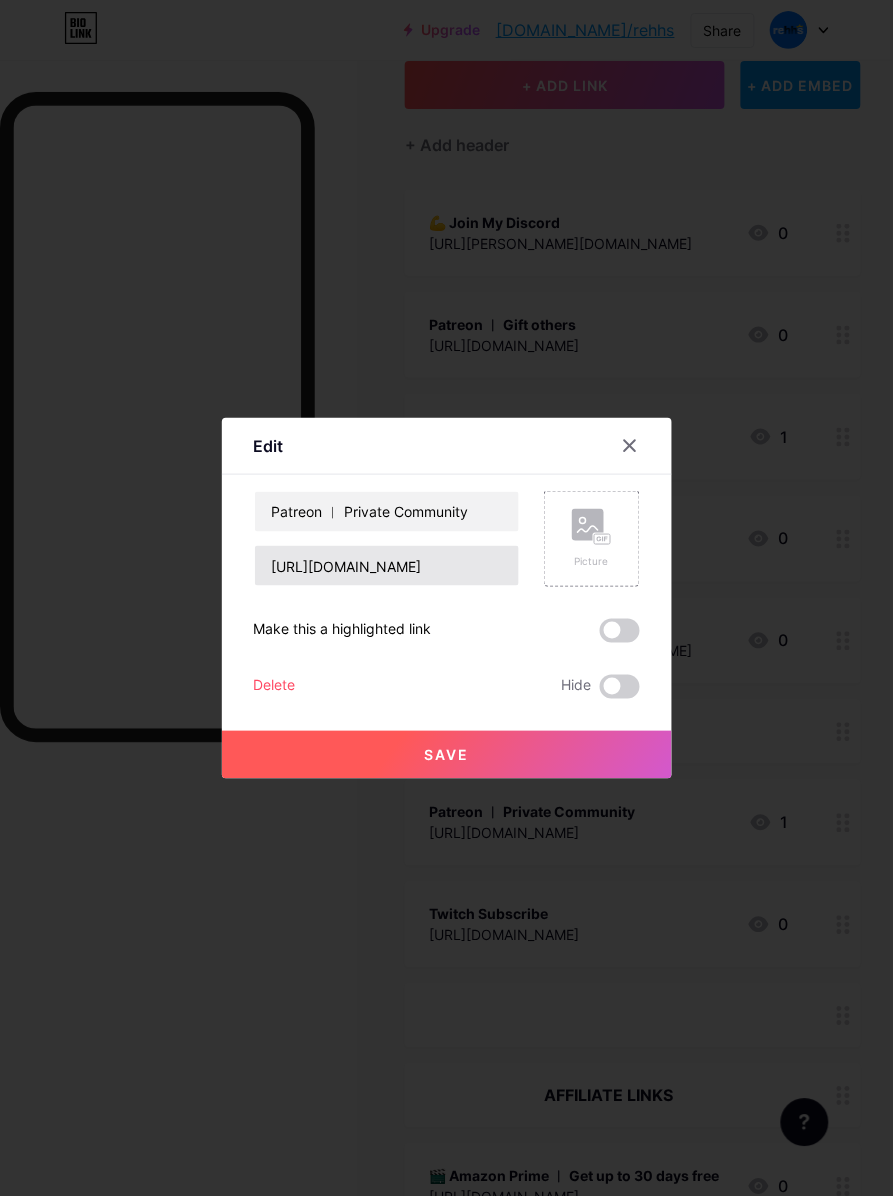 drag, startPoint x: 500, startPoint y: 597, endPoint x: 423, endPoint y: 578, distance: 79.30952 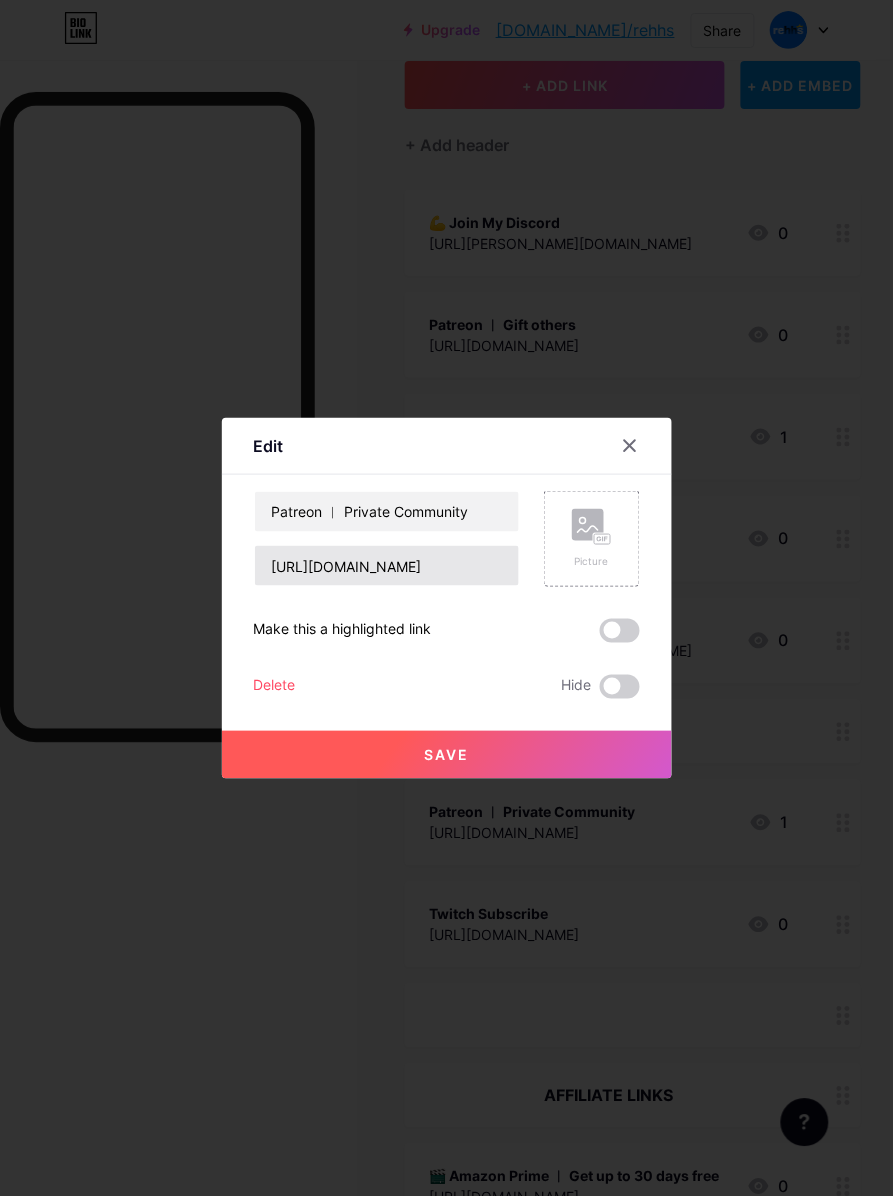 click on "Patreon ︱ Private Community     [URL][DOMAIN_NAME]                     Picture
Make this a highlighted link
Delete
Hide         Save" at bounding box center (447, 595) 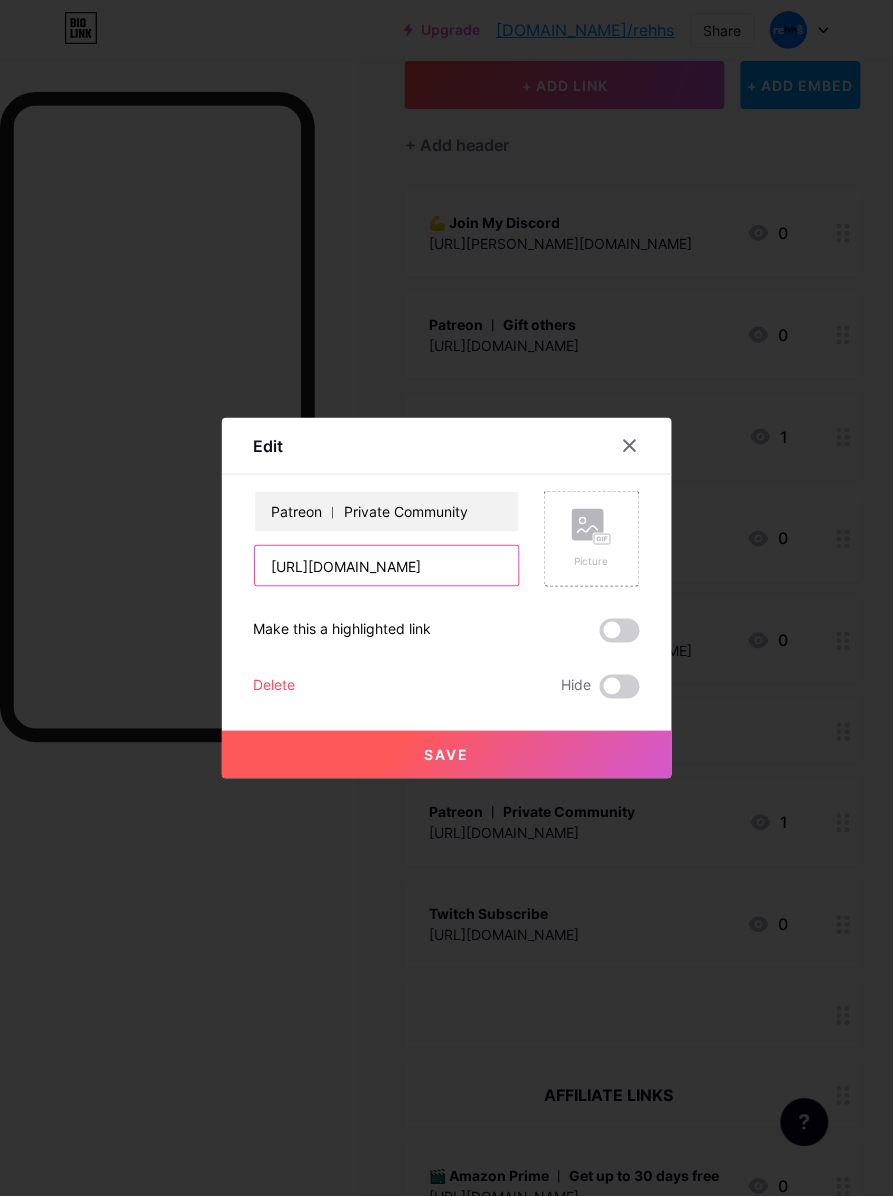 click on "[URL][DOMAIN_NAME]" at bounding box center [387, 566] 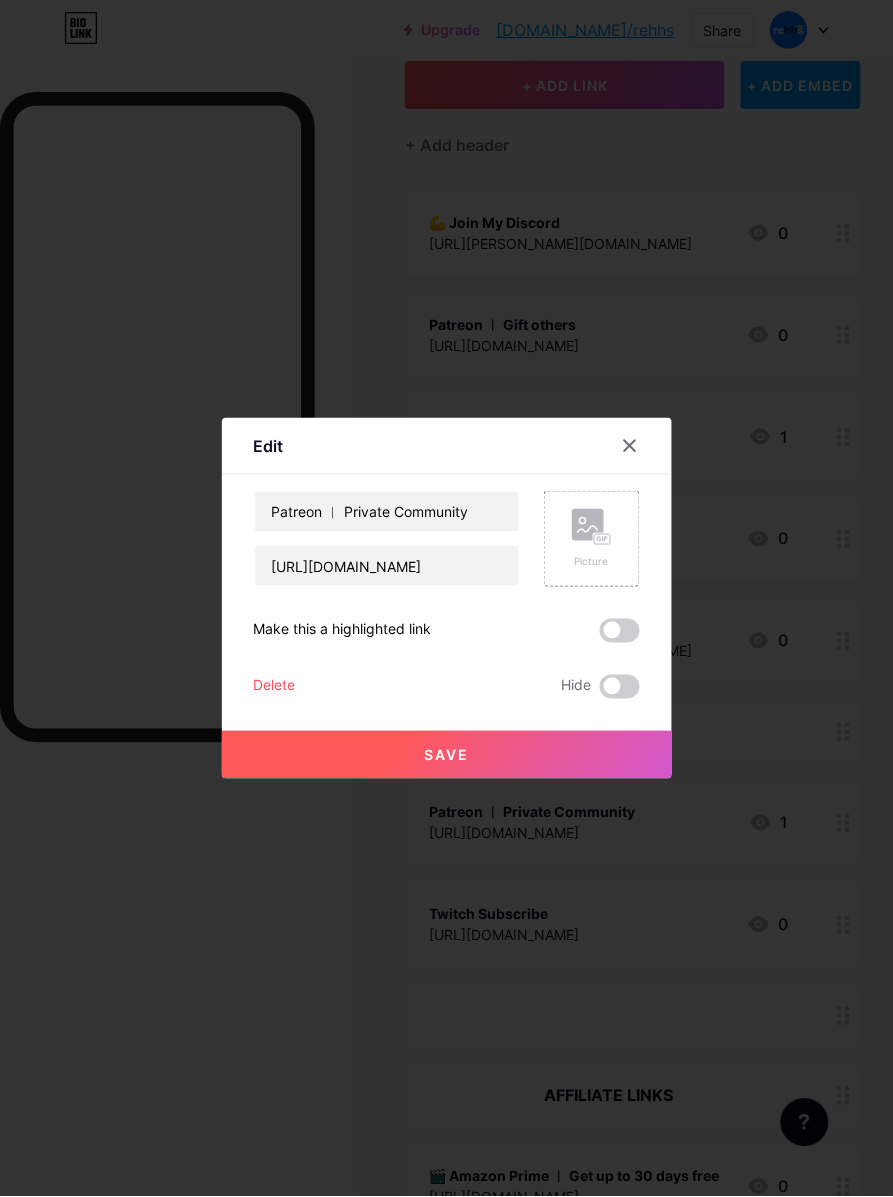click at bounding box center (446, 598) 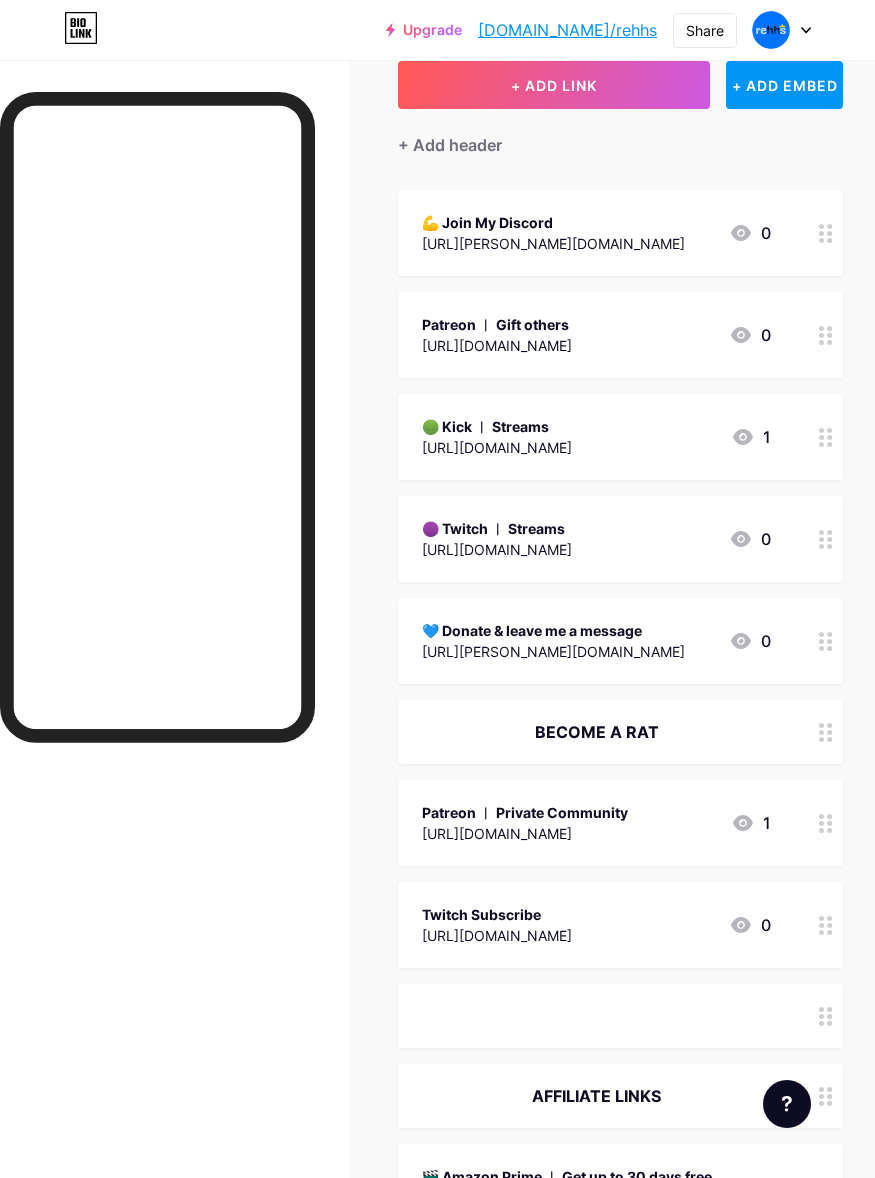 click on "Twitch Subscribe" at bounding box center [497, 914] 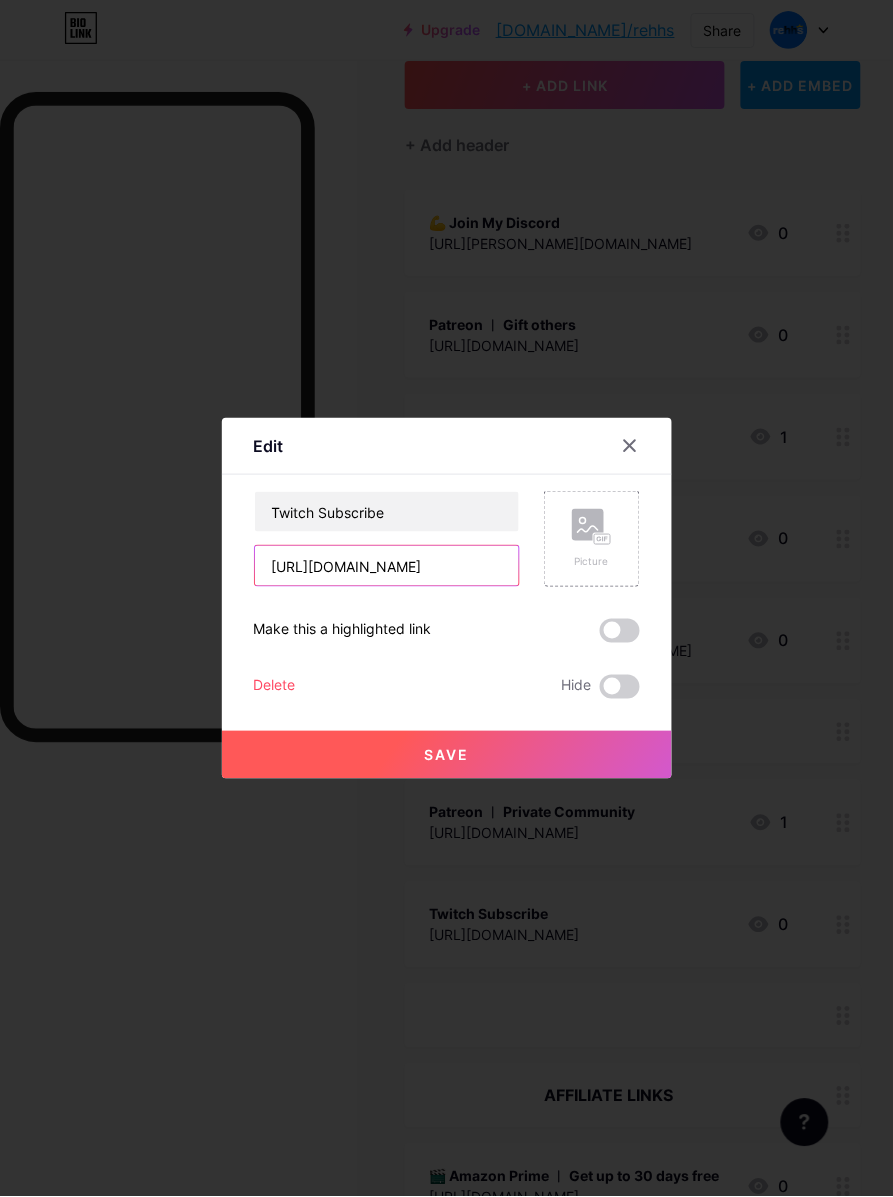 drag, startPoint x: 492, startPoint y: 563, endPoint x: 188, endPoint y: 543, distance: 304.6572 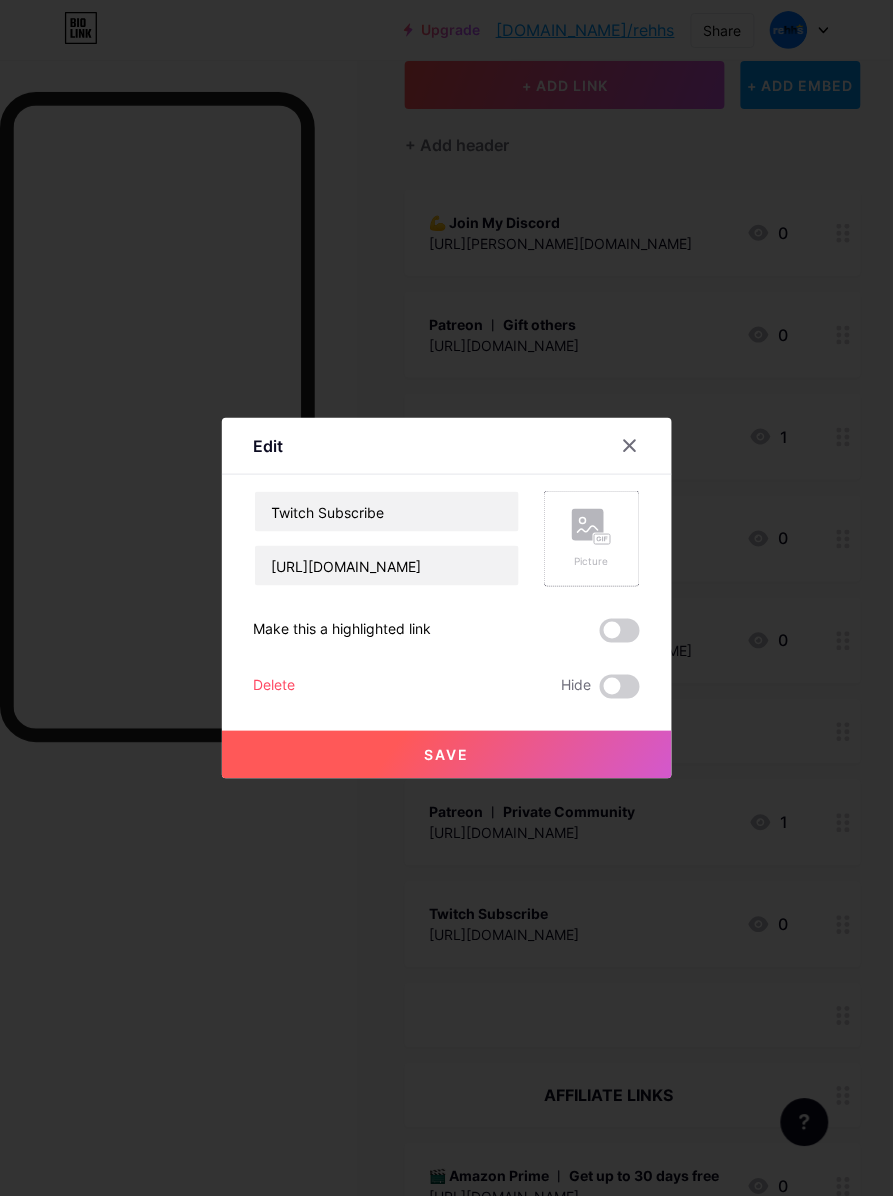 click 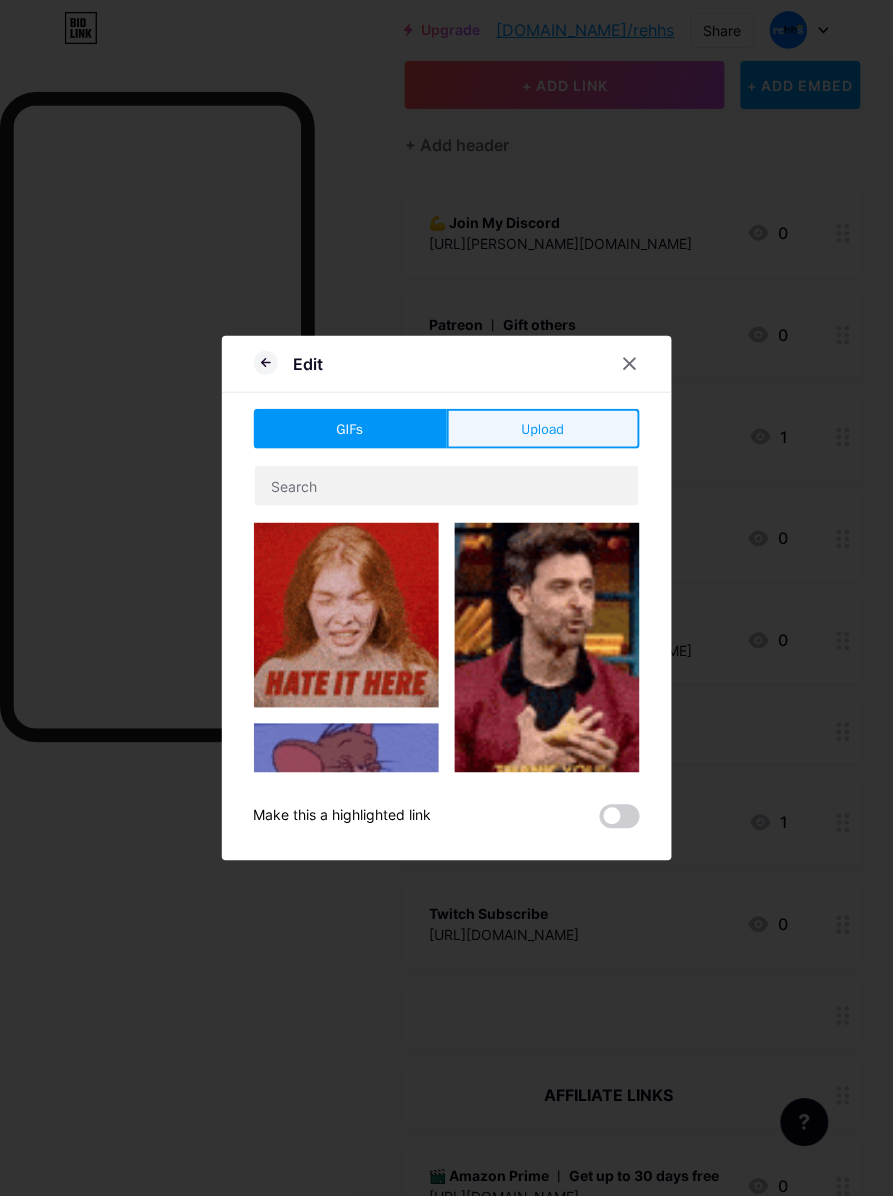 click on "Upload" at bounding box center (543, 429) 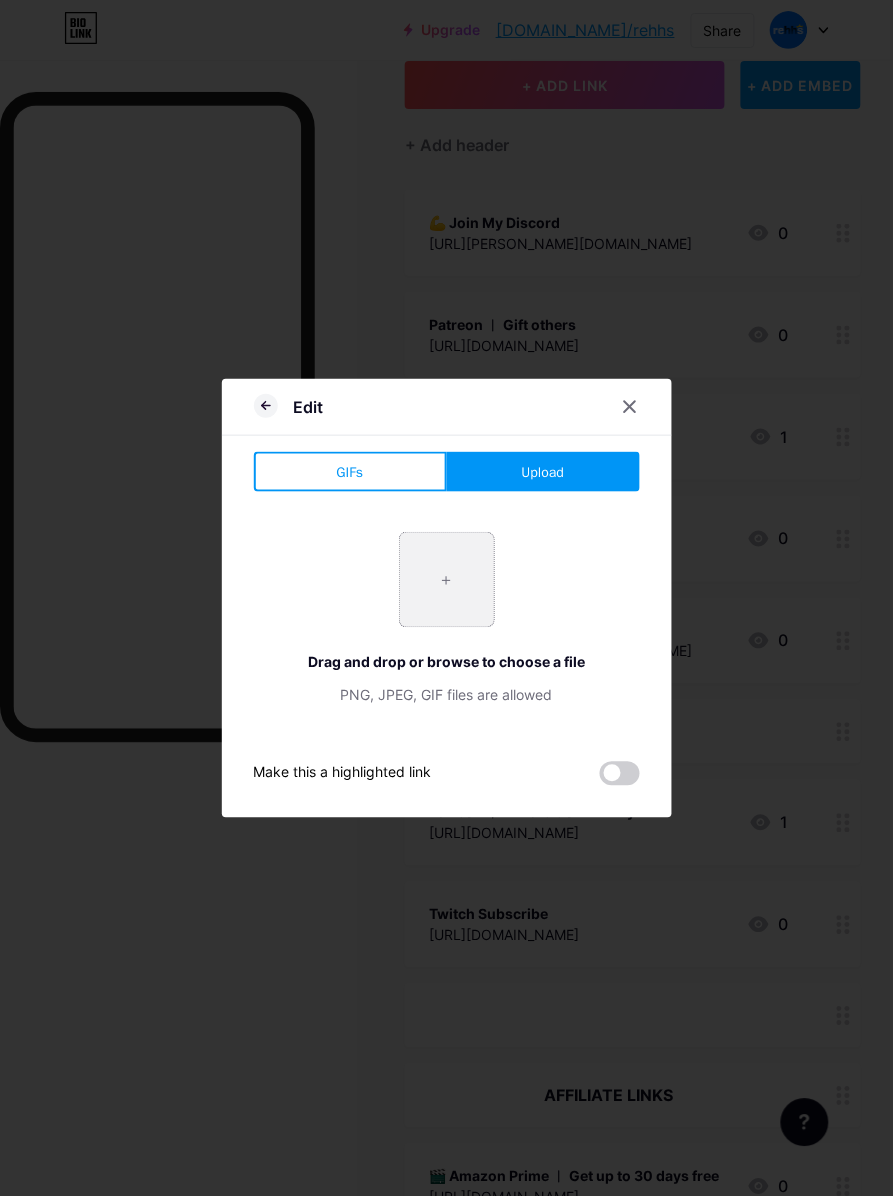 click at bounding box center [447, 580] 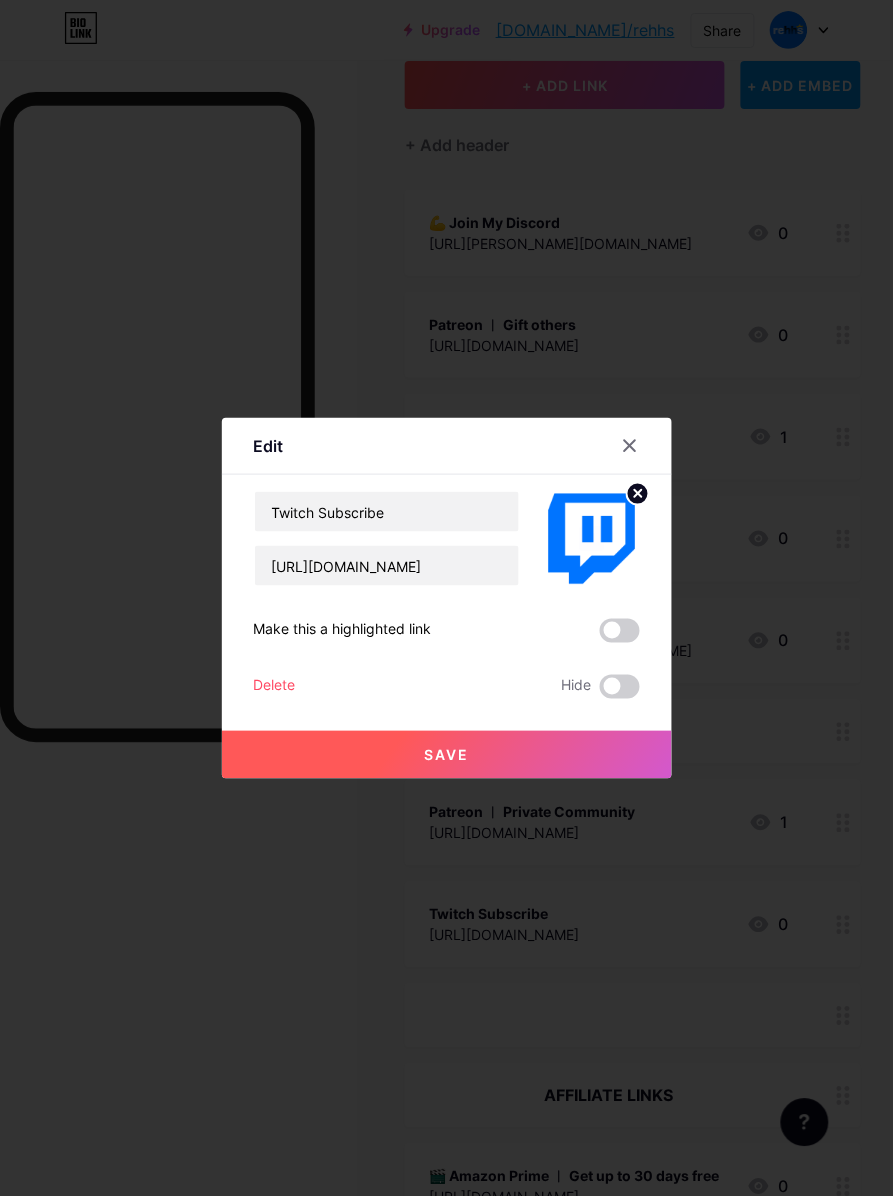 click on "Save" at bounding box center (447, 755) 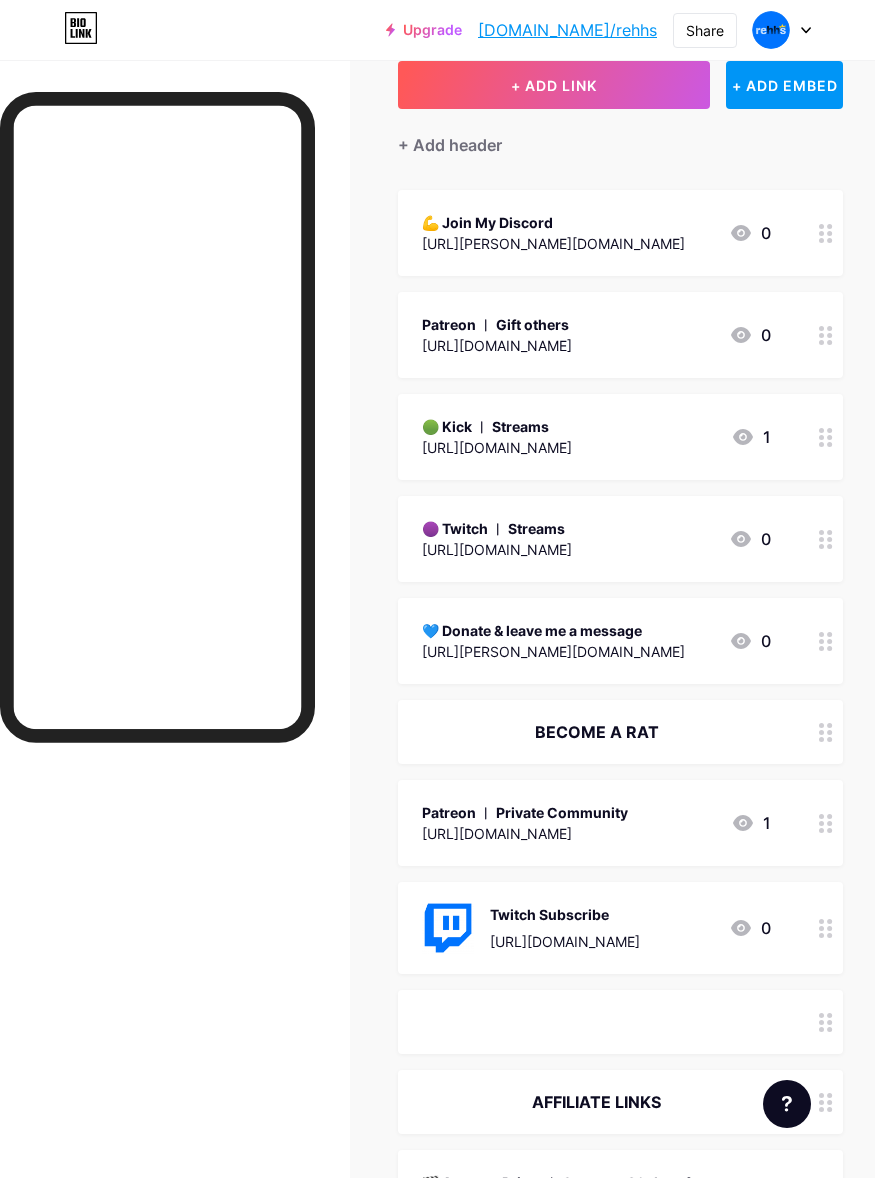 click on "Twitch Subscribe" at bounding box center (565, 914) 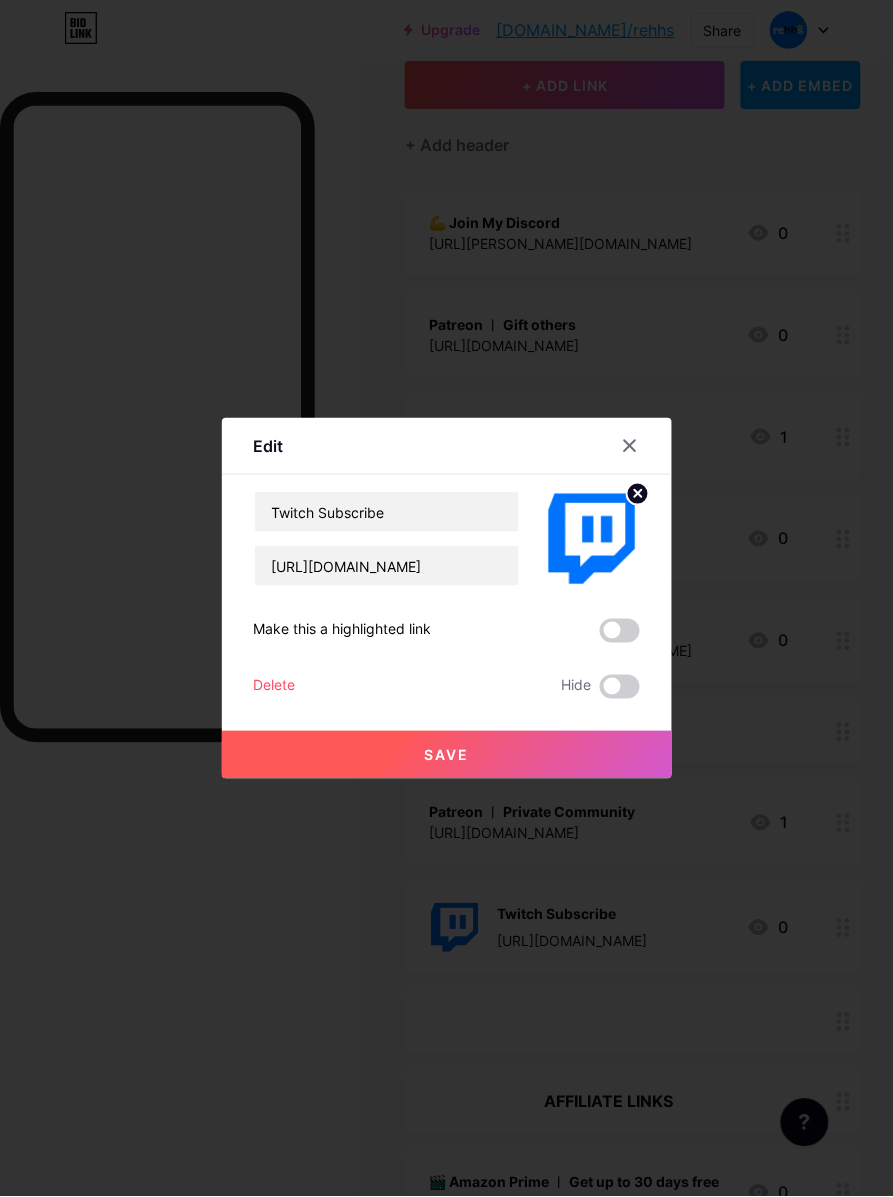 click 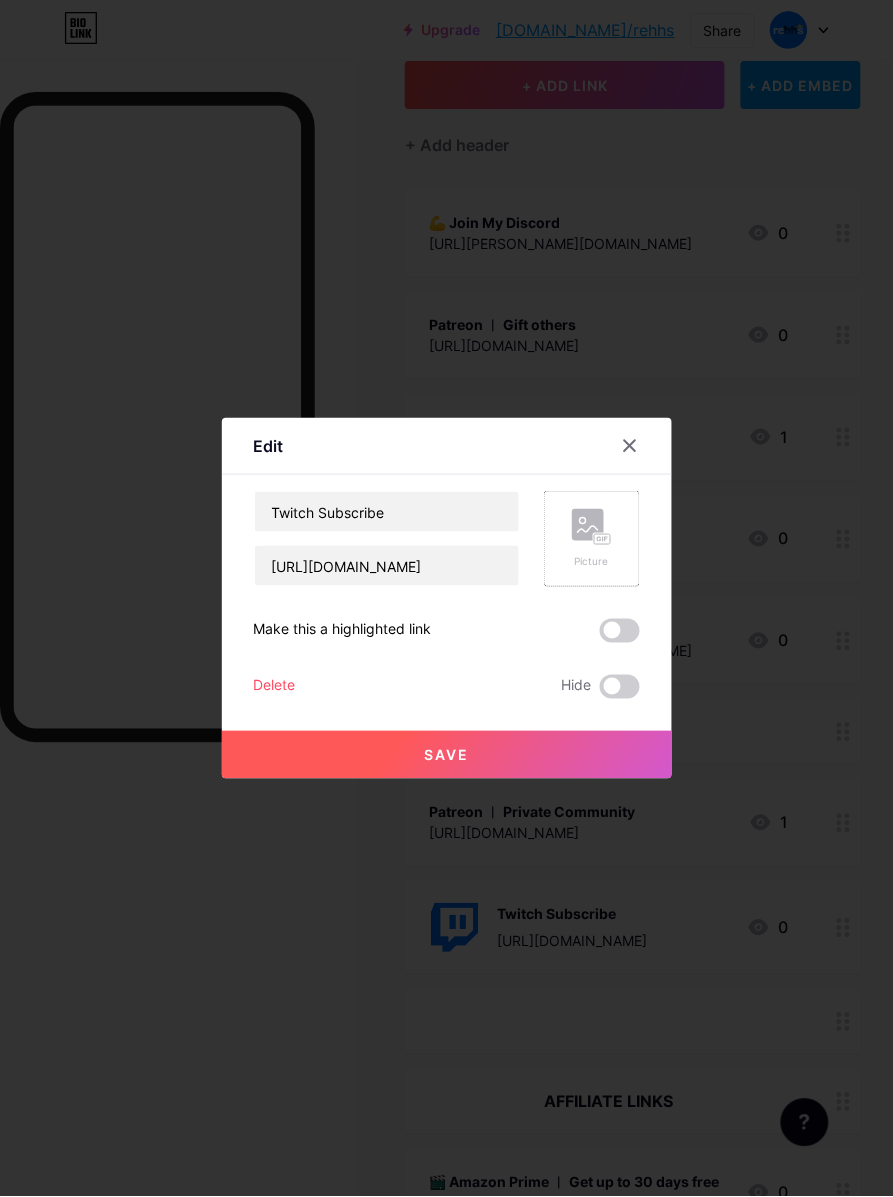 click on "Save" at bounding box center (447, 755) 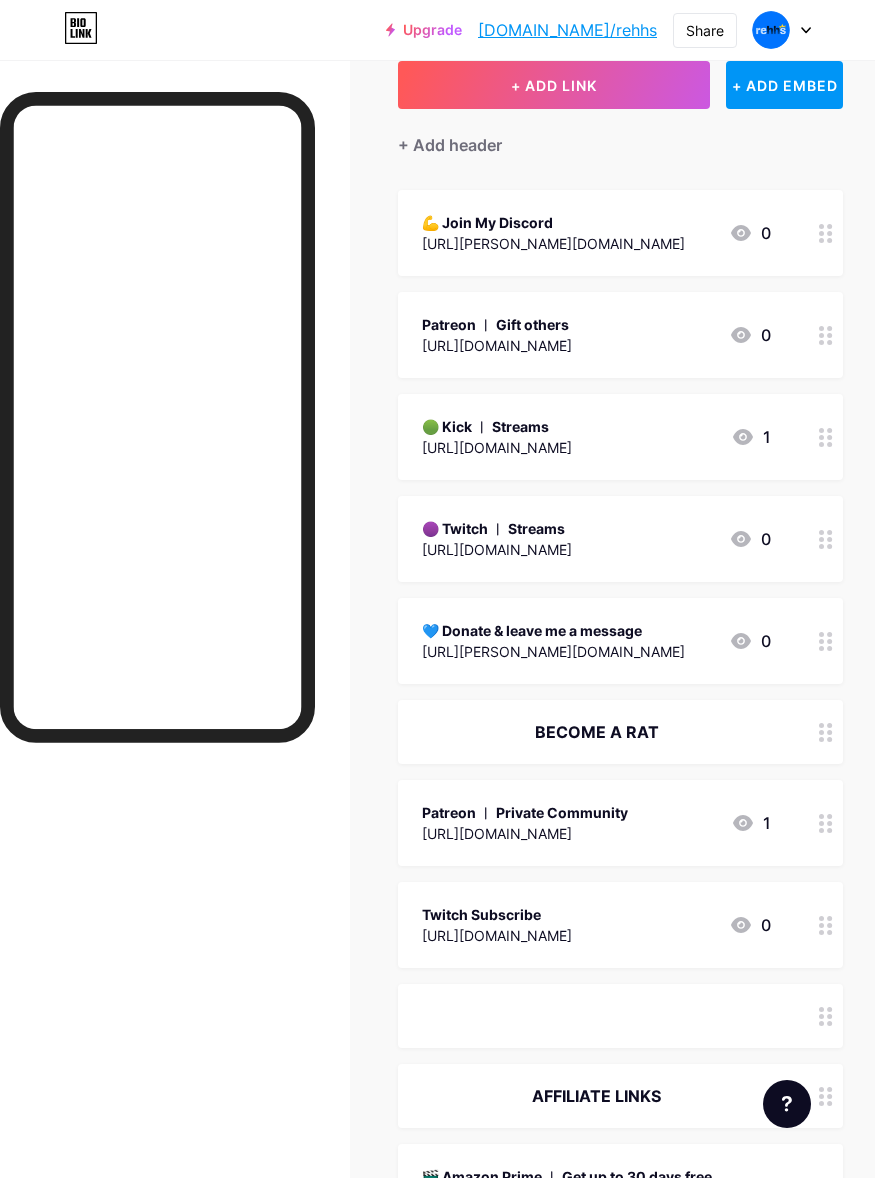 click on "BECOME A RAT" at bounding box center [596, 732] 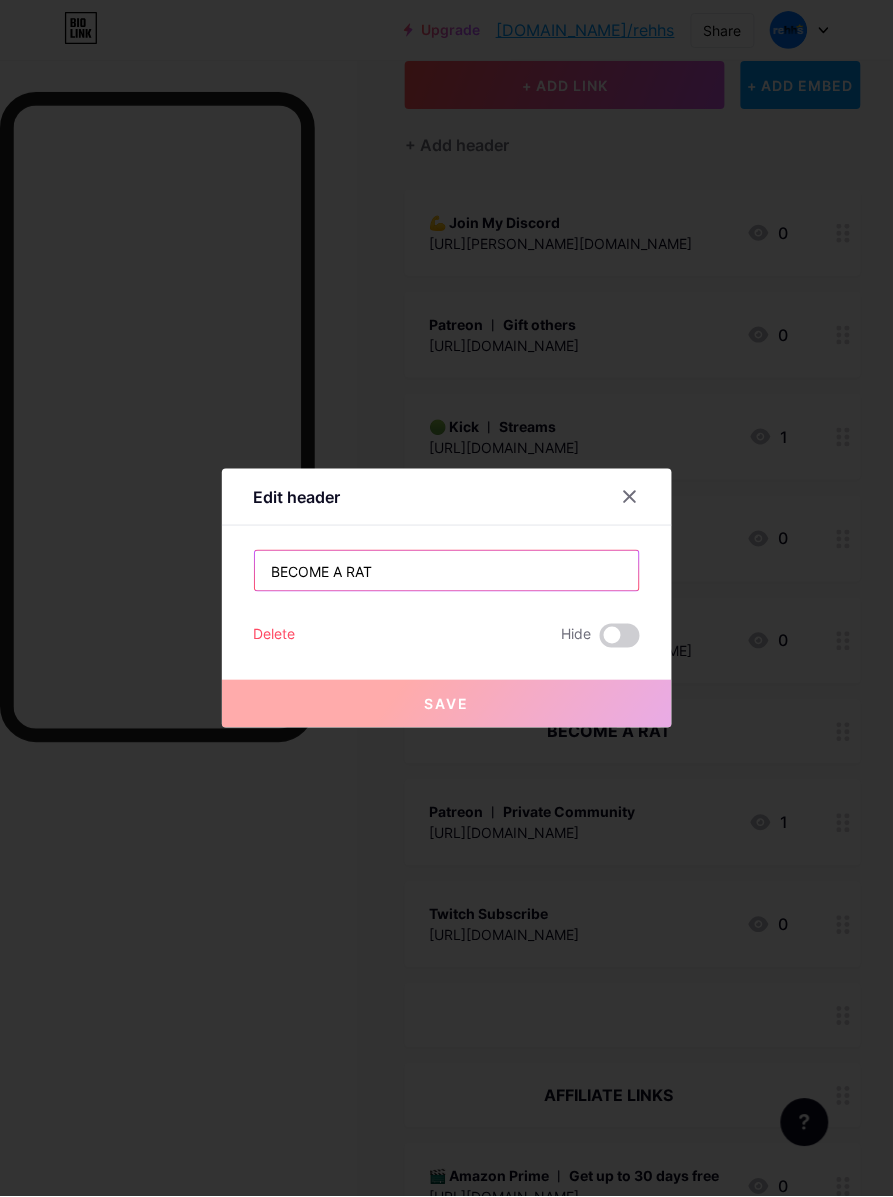 drag, startPoint x: 202, startPoint y: 542, endPoint x: 268, endPoint y: 623, distance: 104.48445 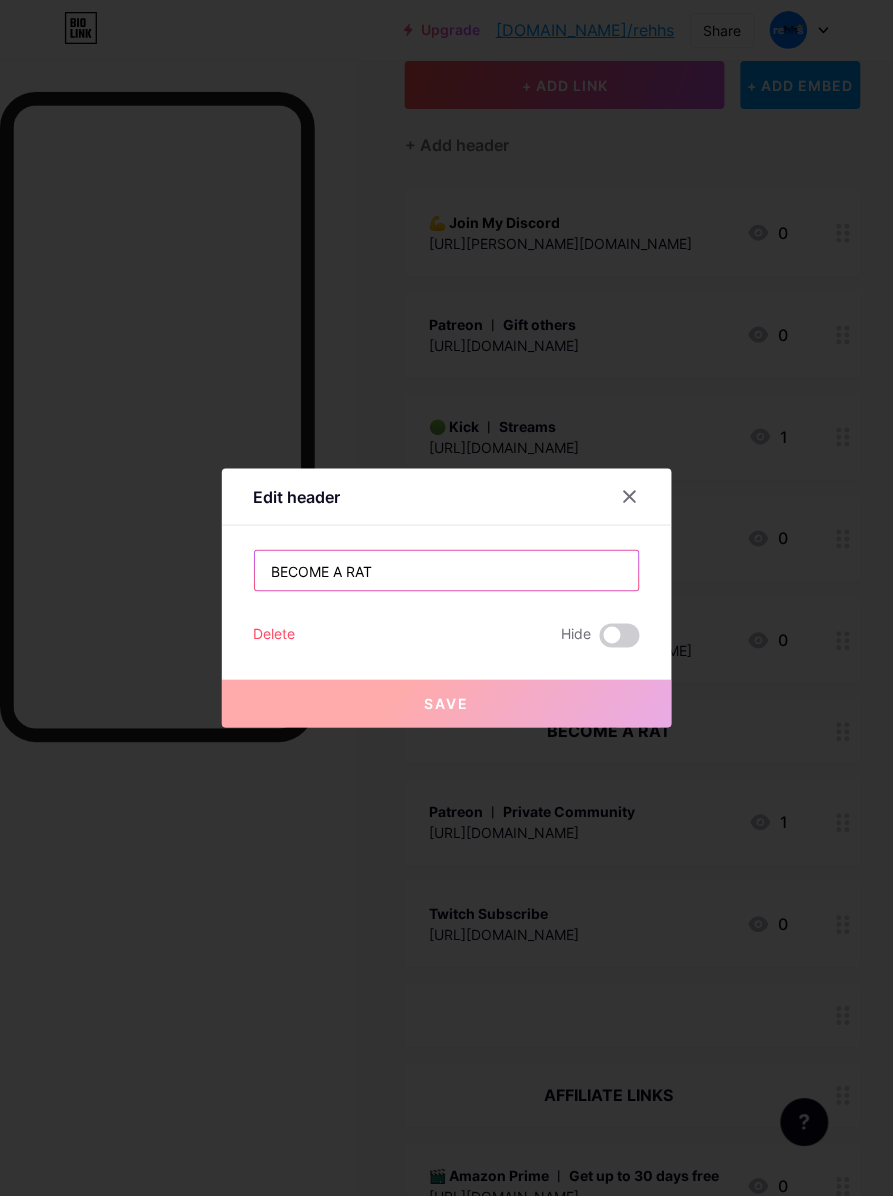 click on "Upgrade   [DOMAIN_NAME]/rehhs   [DOMAIN_NAME]/rehhs   Share               Switch accounts     ㅤㅤㅤ   [DOMAIN_NAME]/rehhs       + Add a new page        Account settings   Logout   Link Copied
Links
Posts
Design
Subscribers
NEW
Stats
Settings       + ADD LINK     + ADD EMBED
+ Add header
💪 Join My Discord
[URL][PERSON_NAME][DOMAIN_NAME]
0
Patreon ︱ Gift others
[URL][DOMAIN_NAME]
0
🟢 Kick ︱ Streams
[URL][DOMAIN_NAME]
1
🟣 Twitch ︱ Streams
[URL][DOMAIN_NAME]
0
💙 Donate & leave me a message" at bounding box center (446, 1684) 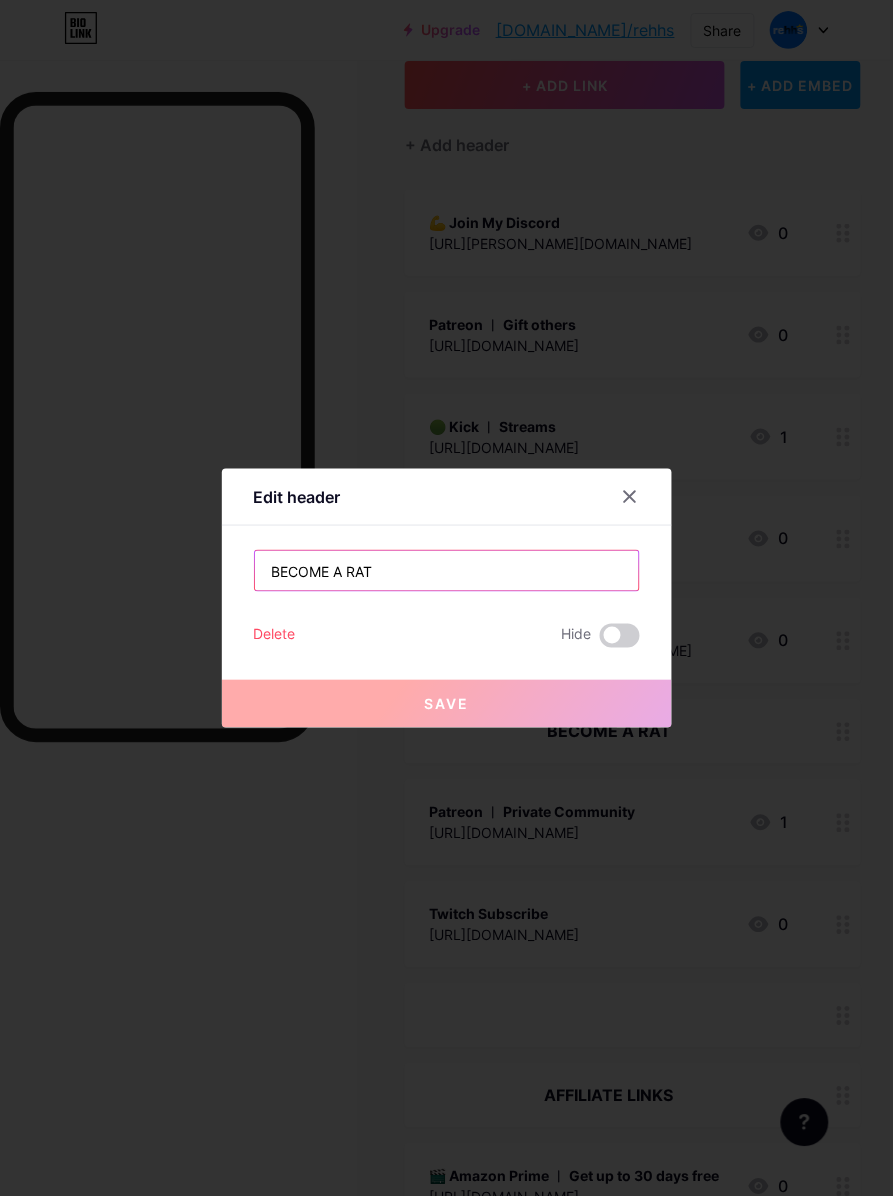 paste on "🐭 BECOME A REHHS RAT (Discord perks)" 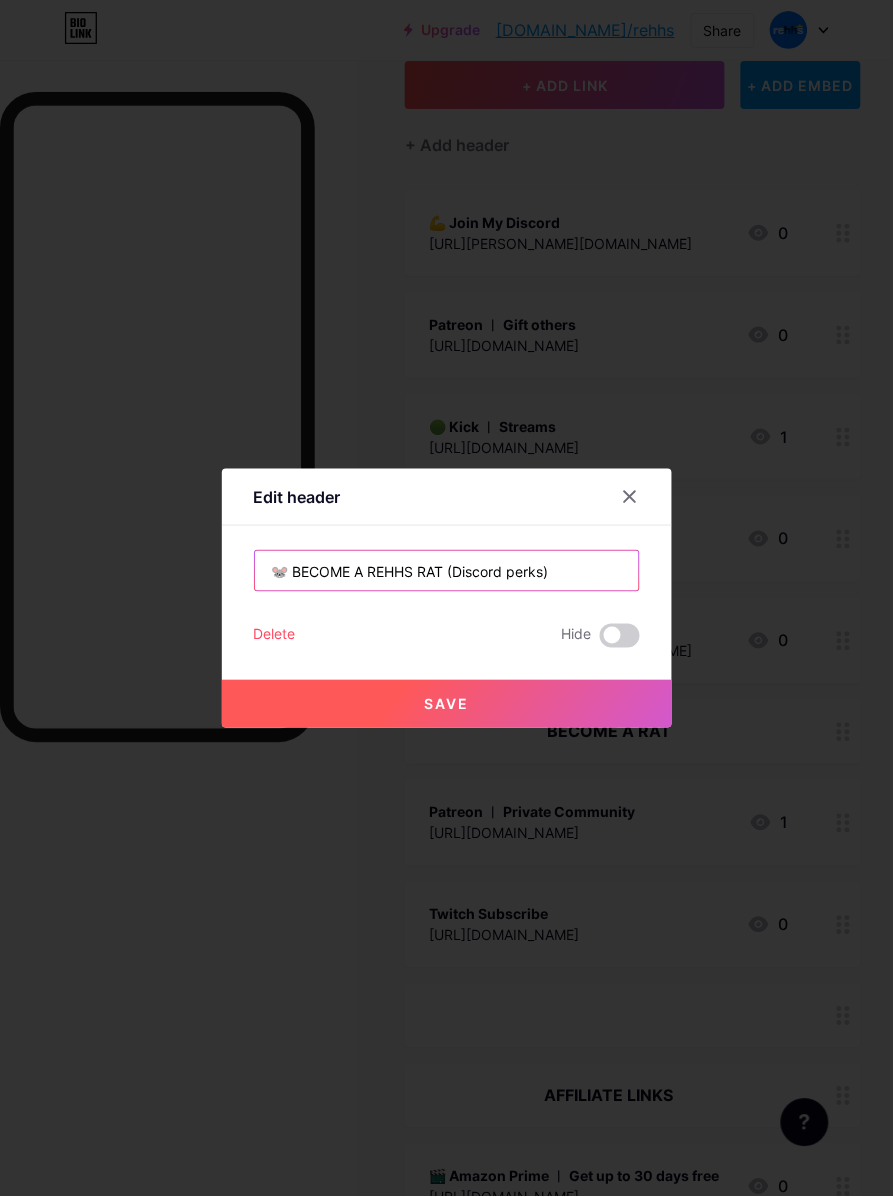 type on "🐭 BECOME A REHHS RAT (Discord perks)" 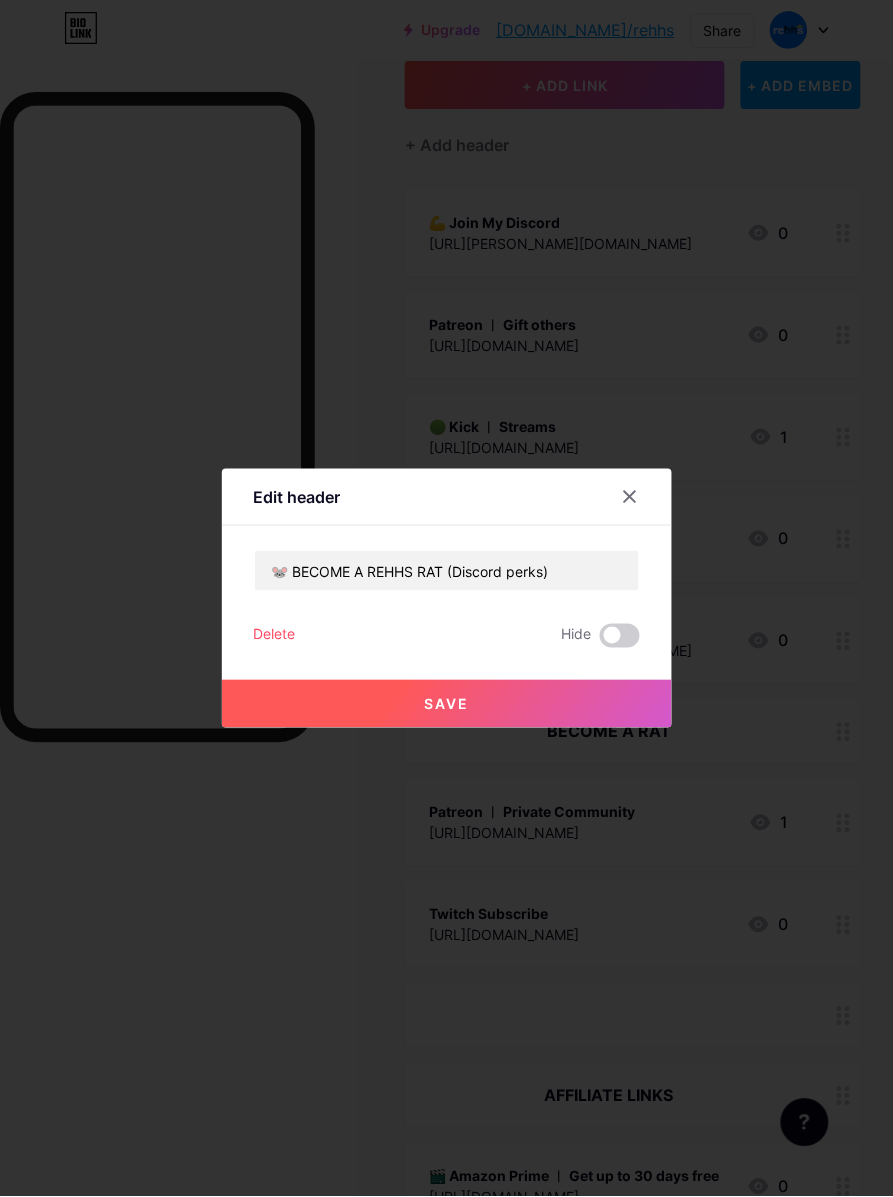 click on "Save" at bounding box center (447, 704) 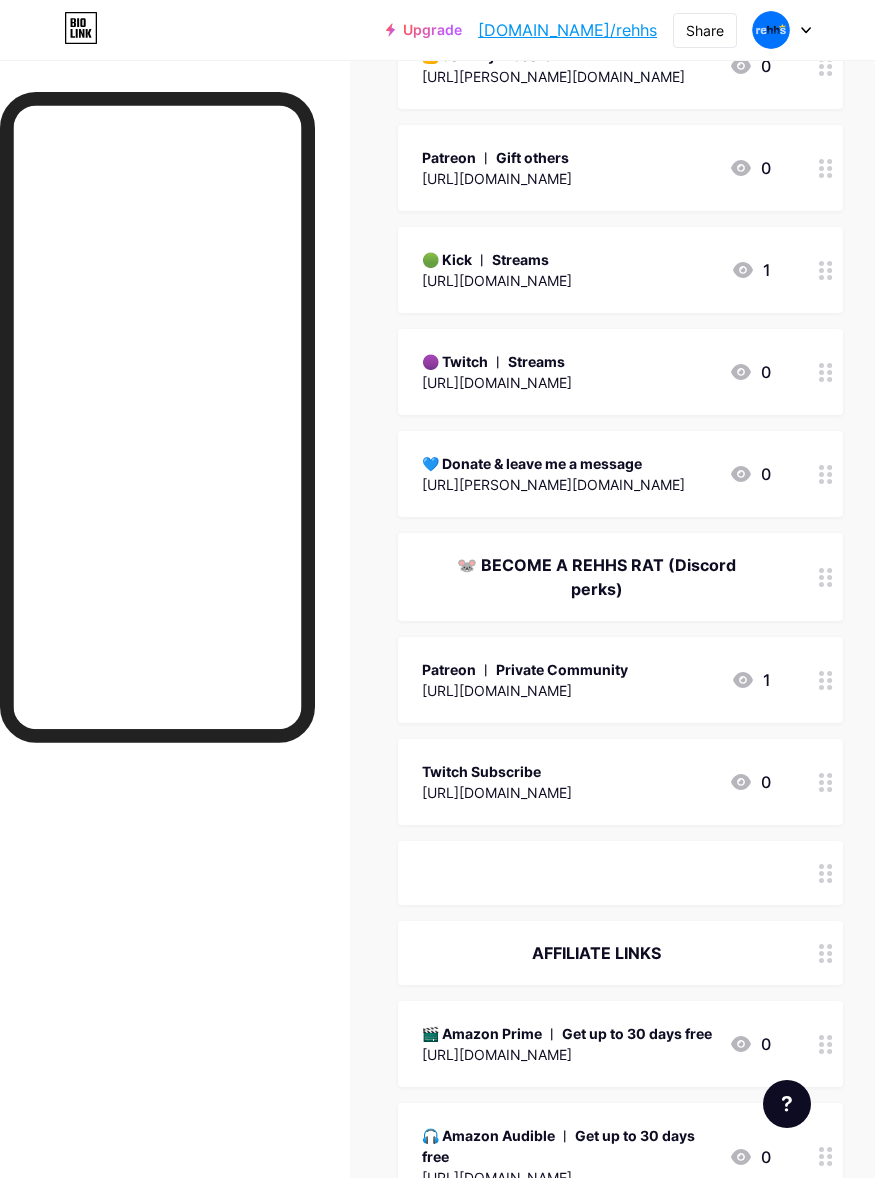 scroll, scrollTop: 375, scrollLeft: 0, axis: vertical 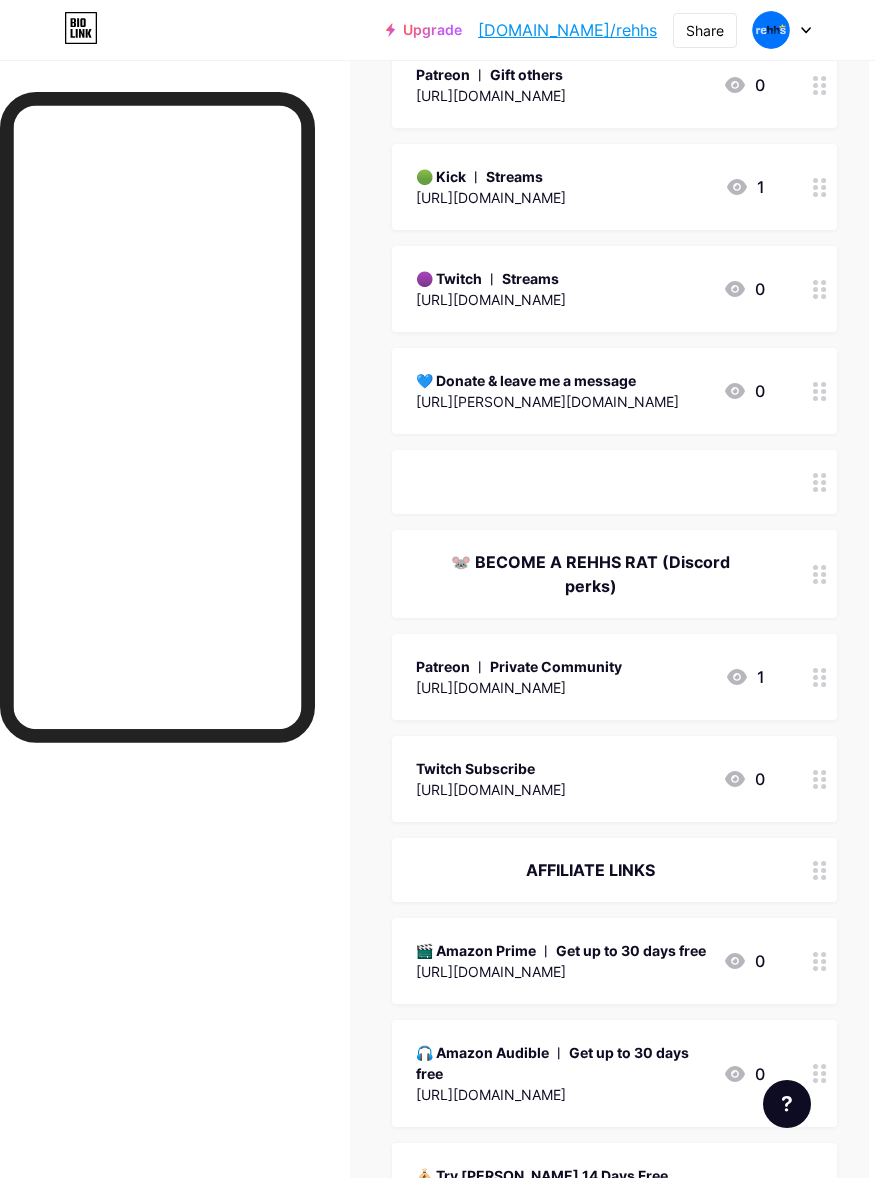 click on "ㅤㅤㅤㅤㅤㅤㅤㅤ" at bounding box center [590, 482] 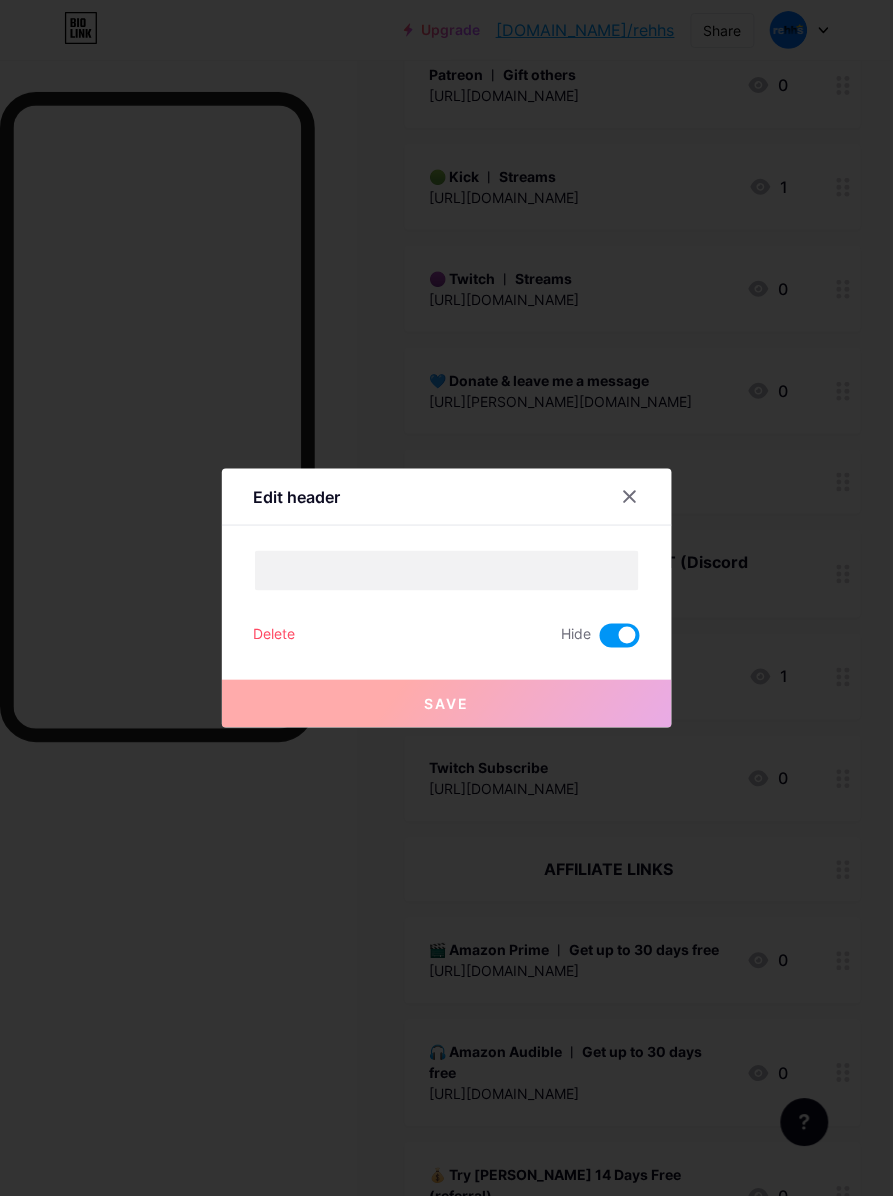 click at bounding box center [620, 636] 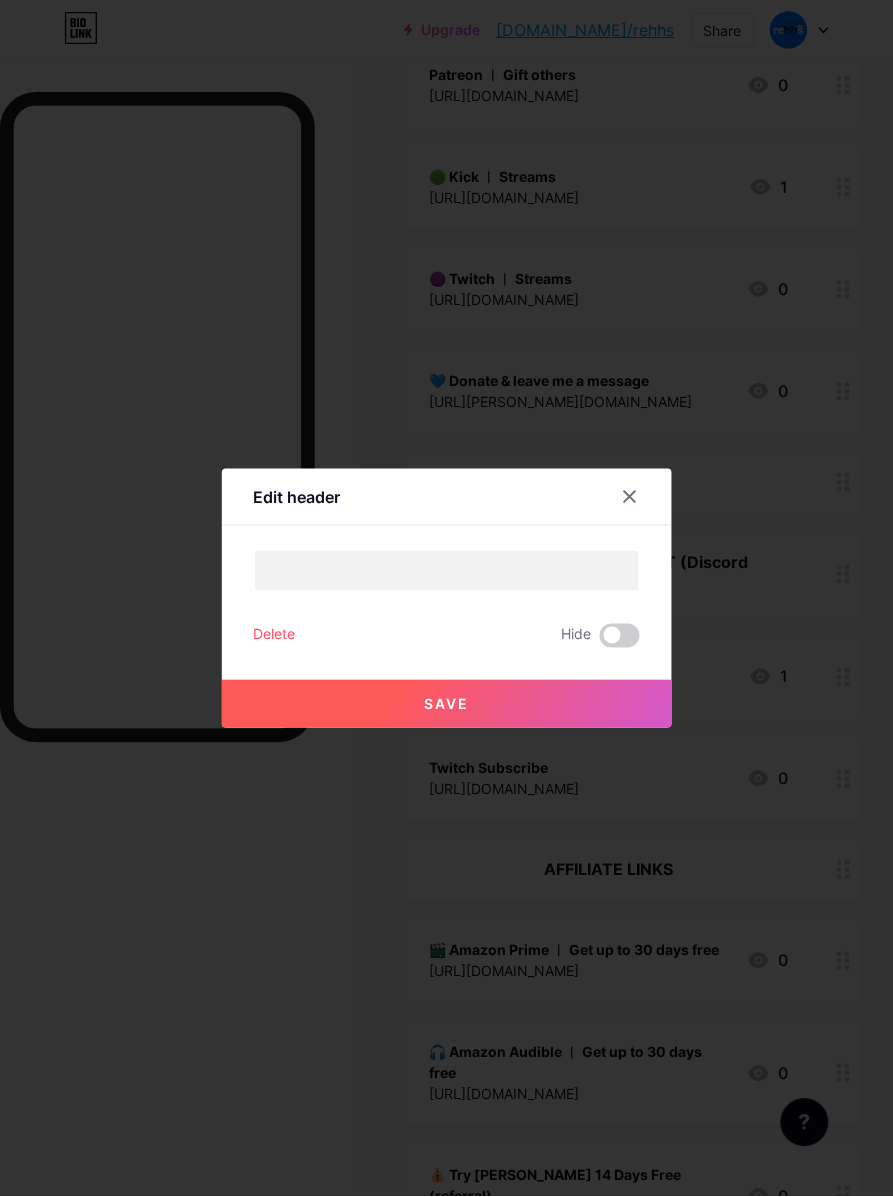 click on "Save" at bounding box center (447, 704) 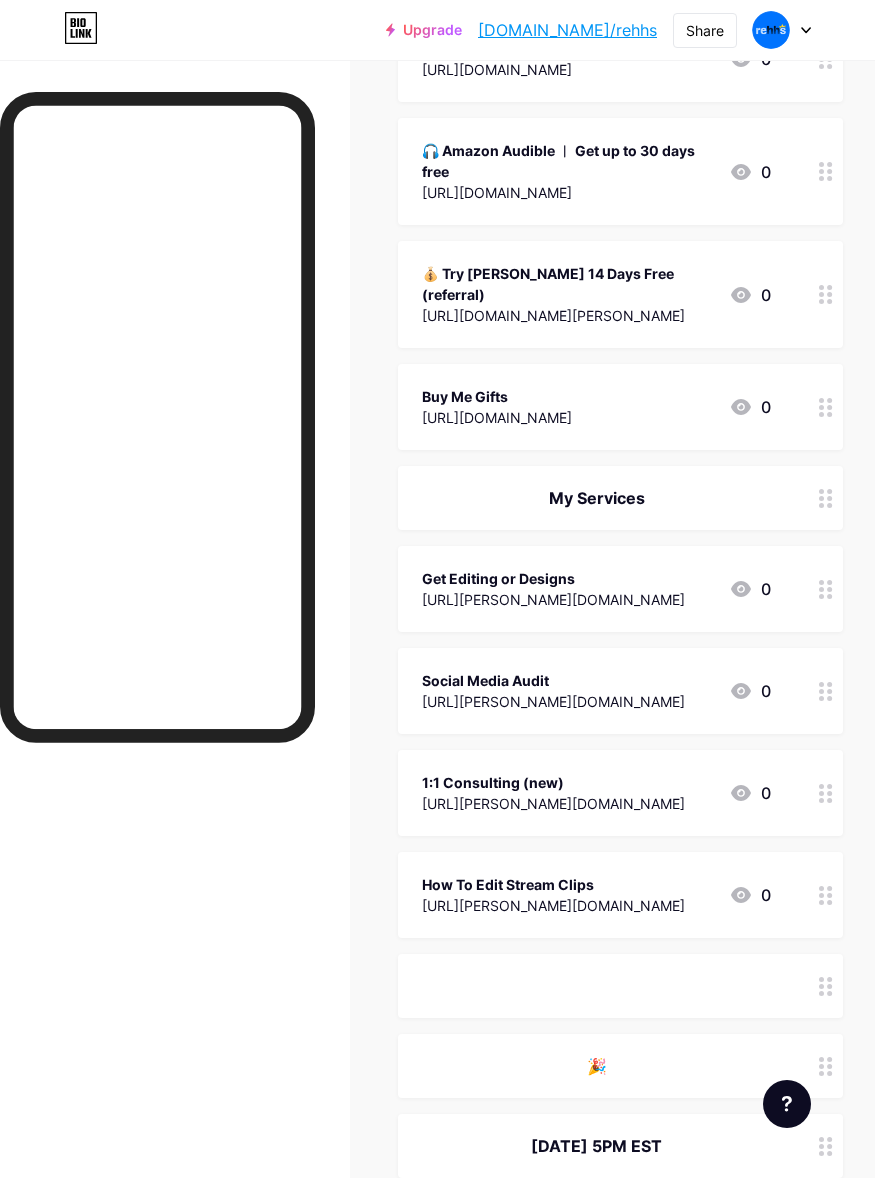 scroll, scrollTop: 1250, scrollLeft: 0, axis: vertical 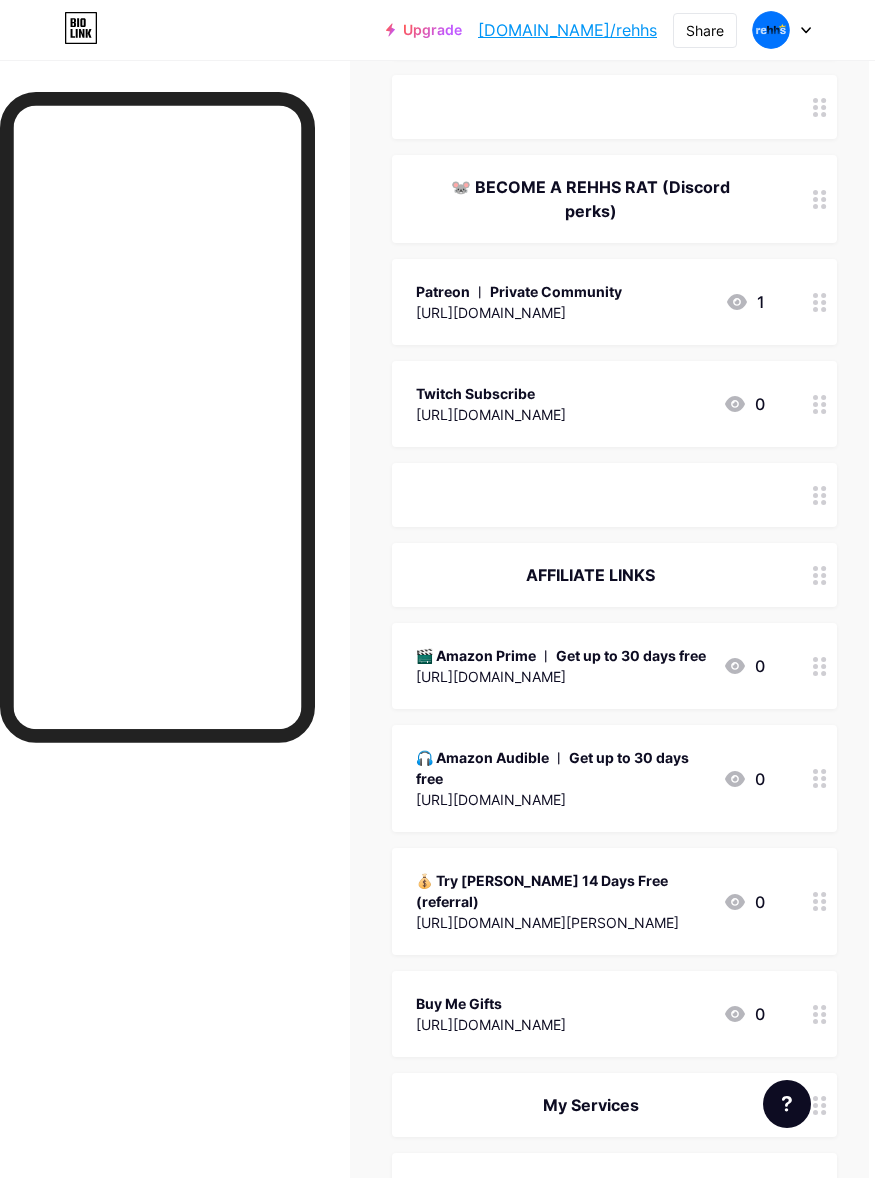 click on "ㅤㅤㅤㅤㅤㅤㅤㅤㅤㅤㅤㅤㅤㅤㅤㅤㅤㅤㅤㅤㅤㅤㅤㅤㅤㅤㅤㅤㅤㅤㅤㅤㅤㅤㅤㅤㅤㅤㅤㅤㅤㅤㅤㅤㅤㅤㅤㅤ" at bounding box center [590, 495] 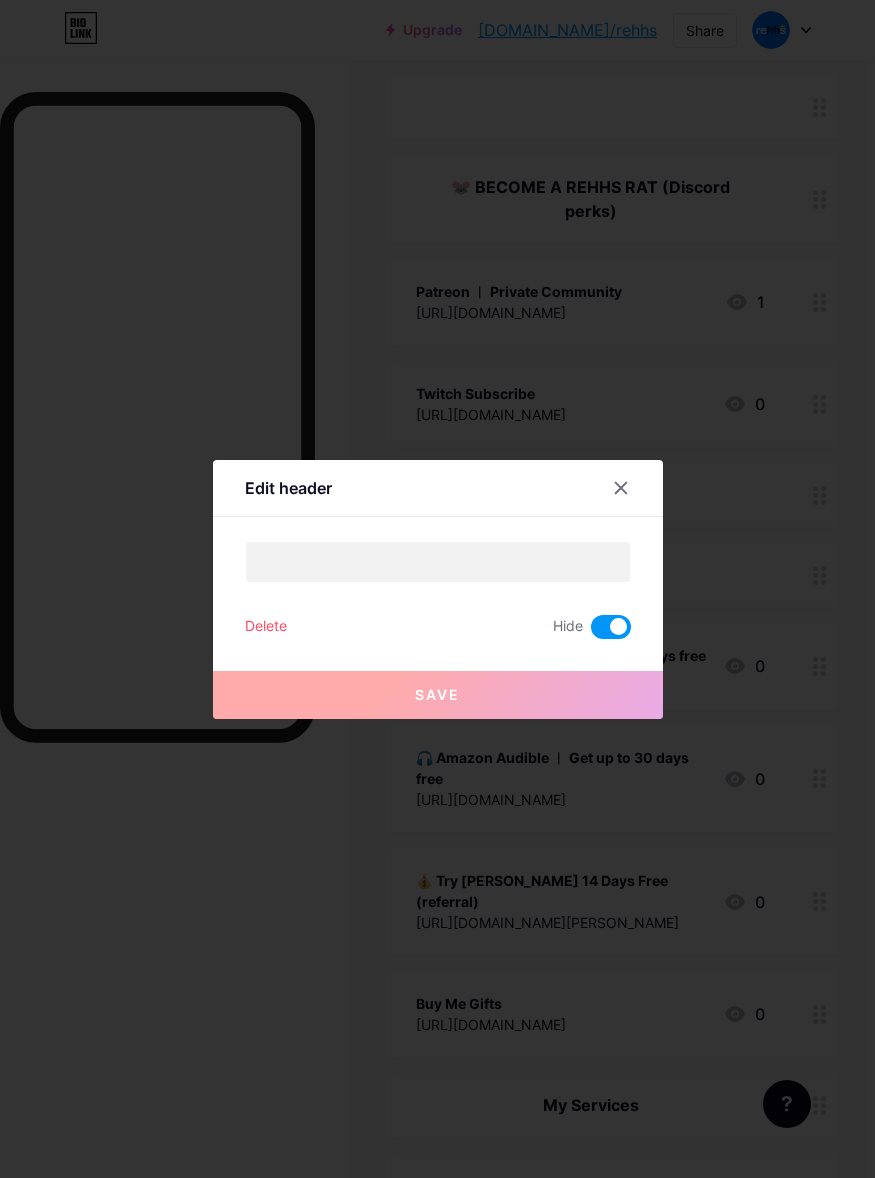 scroll, scrollTop: 750, scrollLeft: 0, axis: vertical 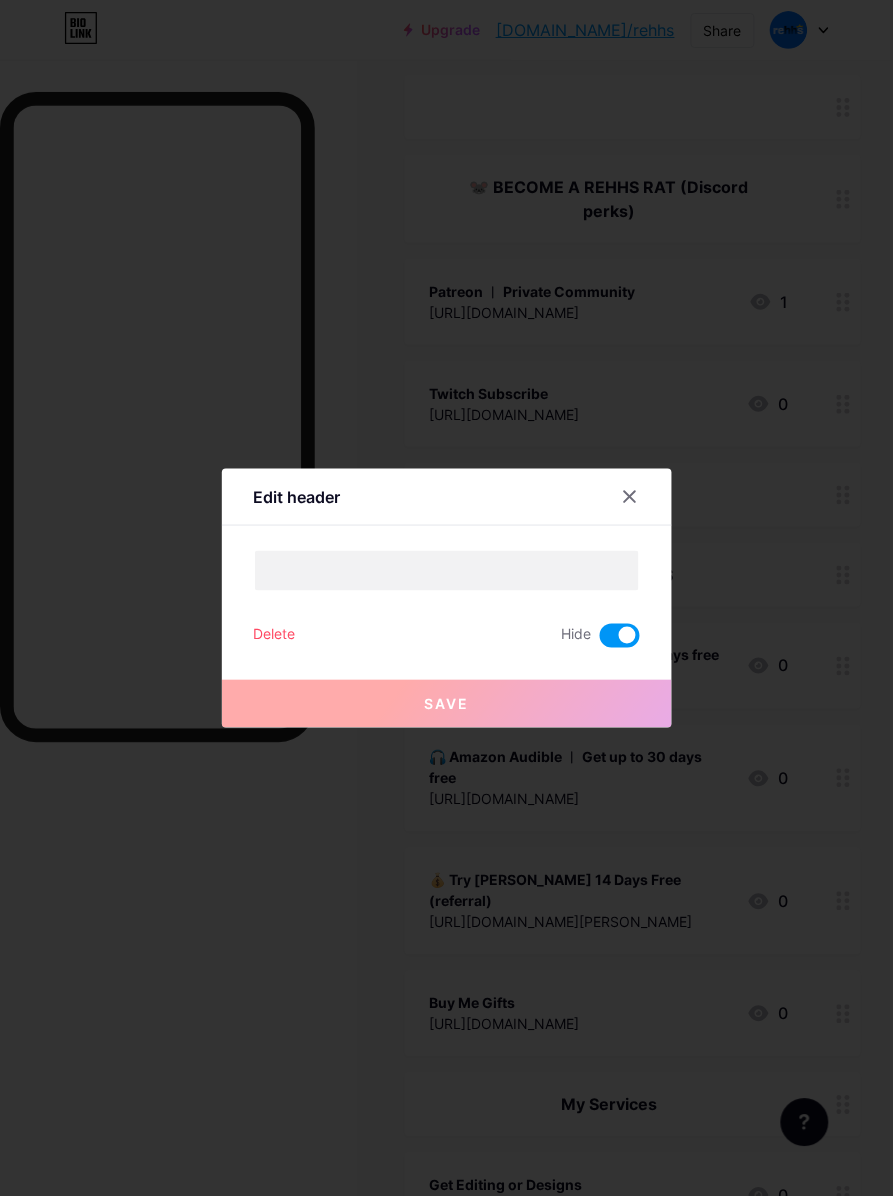 click on "Save" at bounding box center (447, 688) 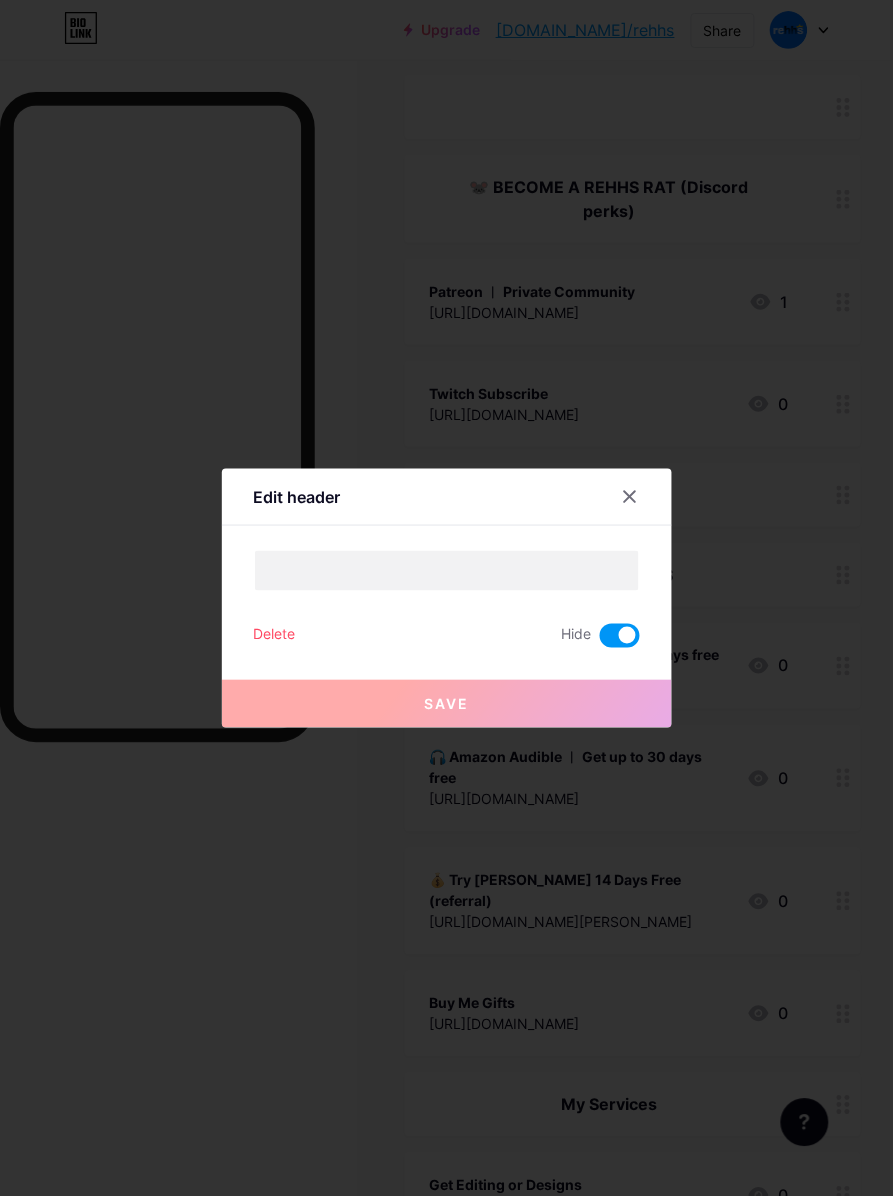 click at bounding box center [620, 636] 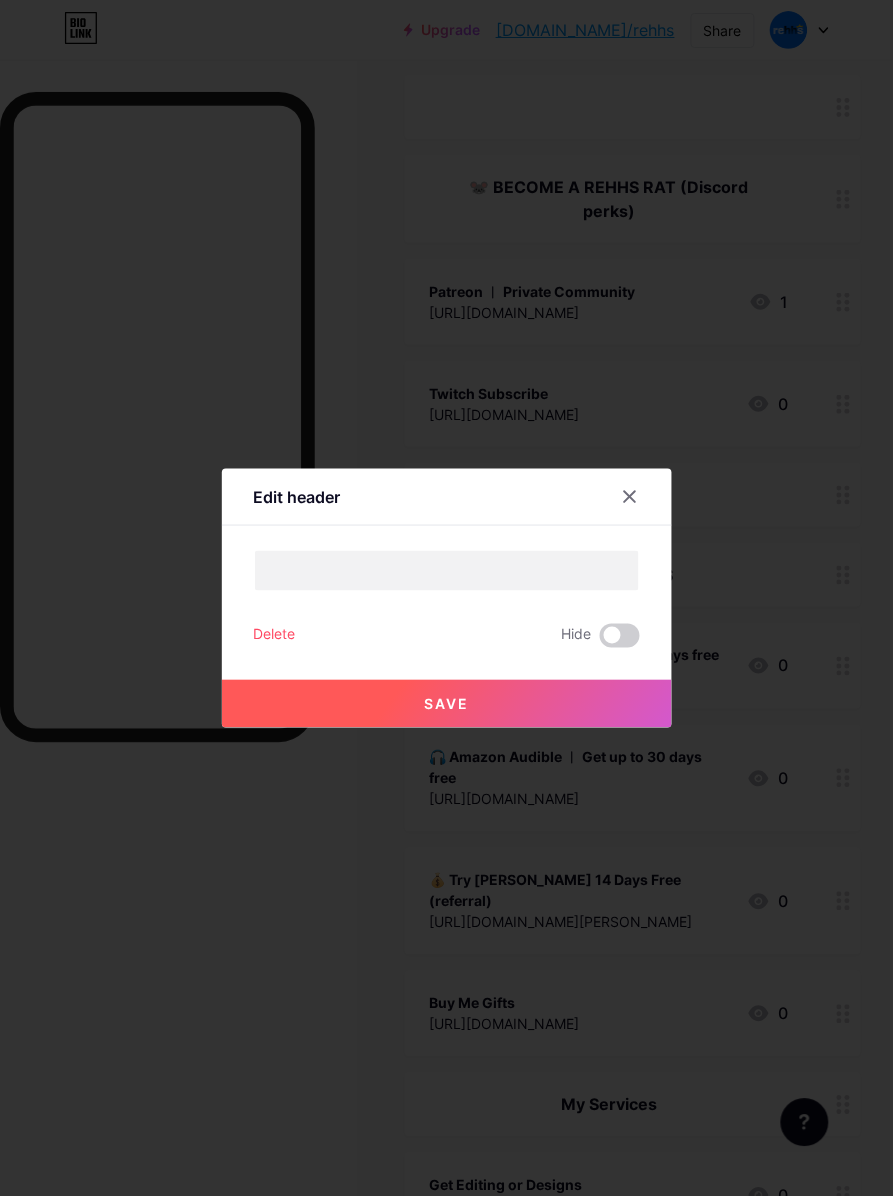 click on "Save" at bounding box center [447, 704] 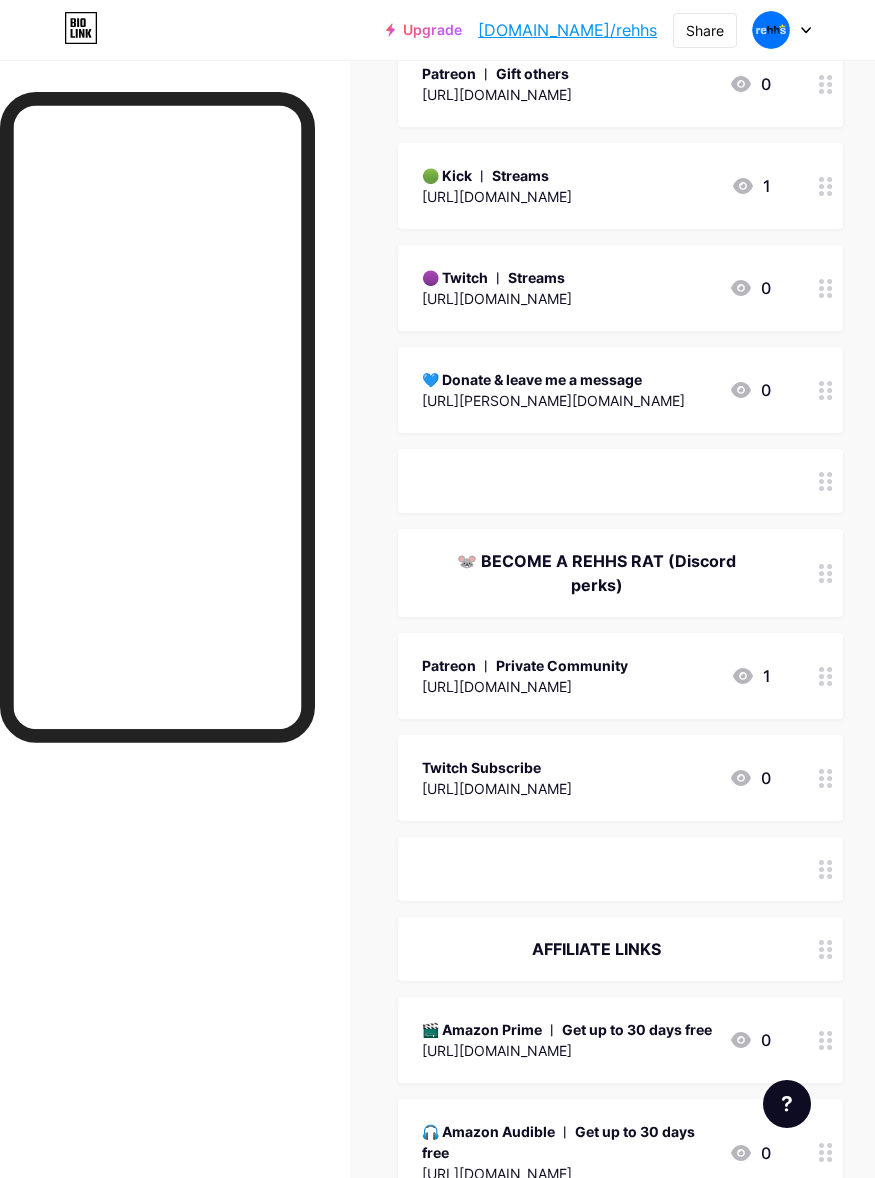 scroll, scrollTop: 375, scrollLeft: 0, axis: vertical 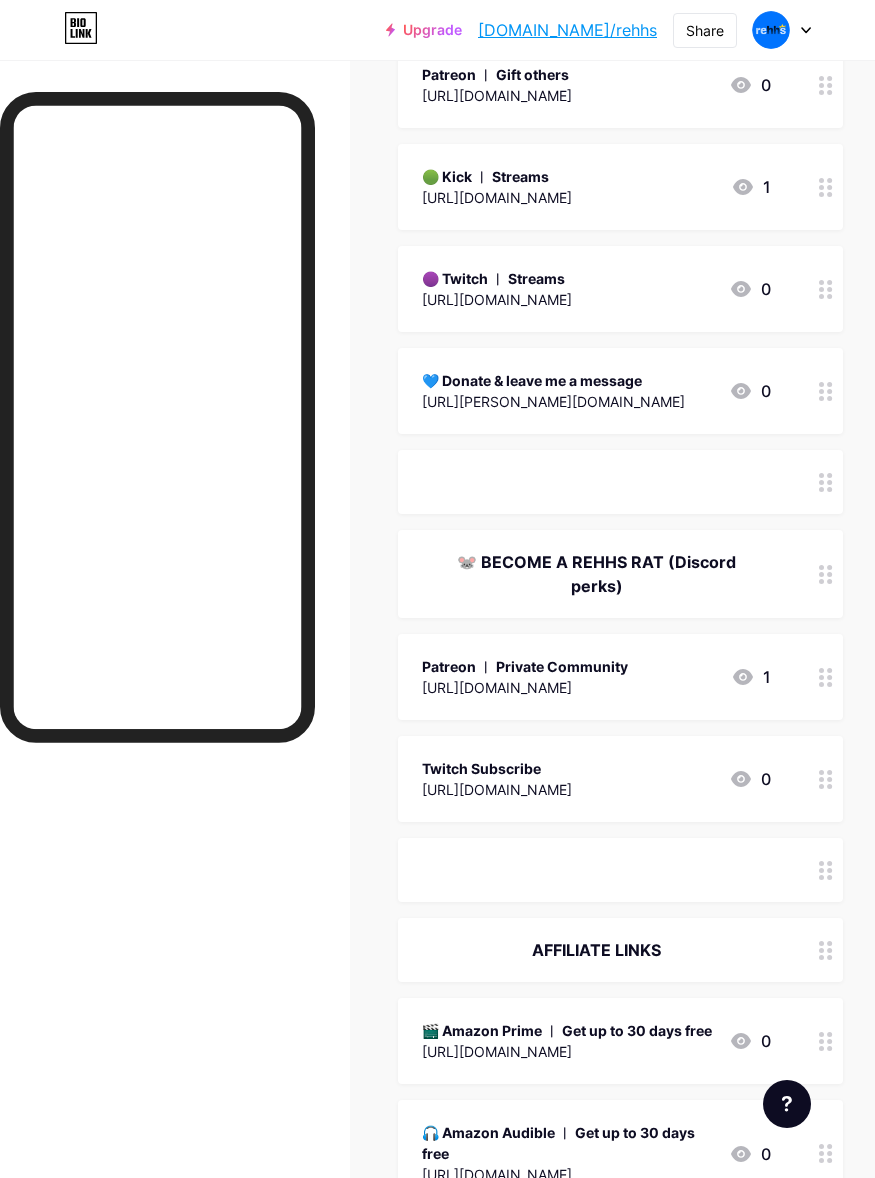 click on "ㅤㅤㅤㅤㅤㅤㅤㅤ" at bounding box center [596, 482] 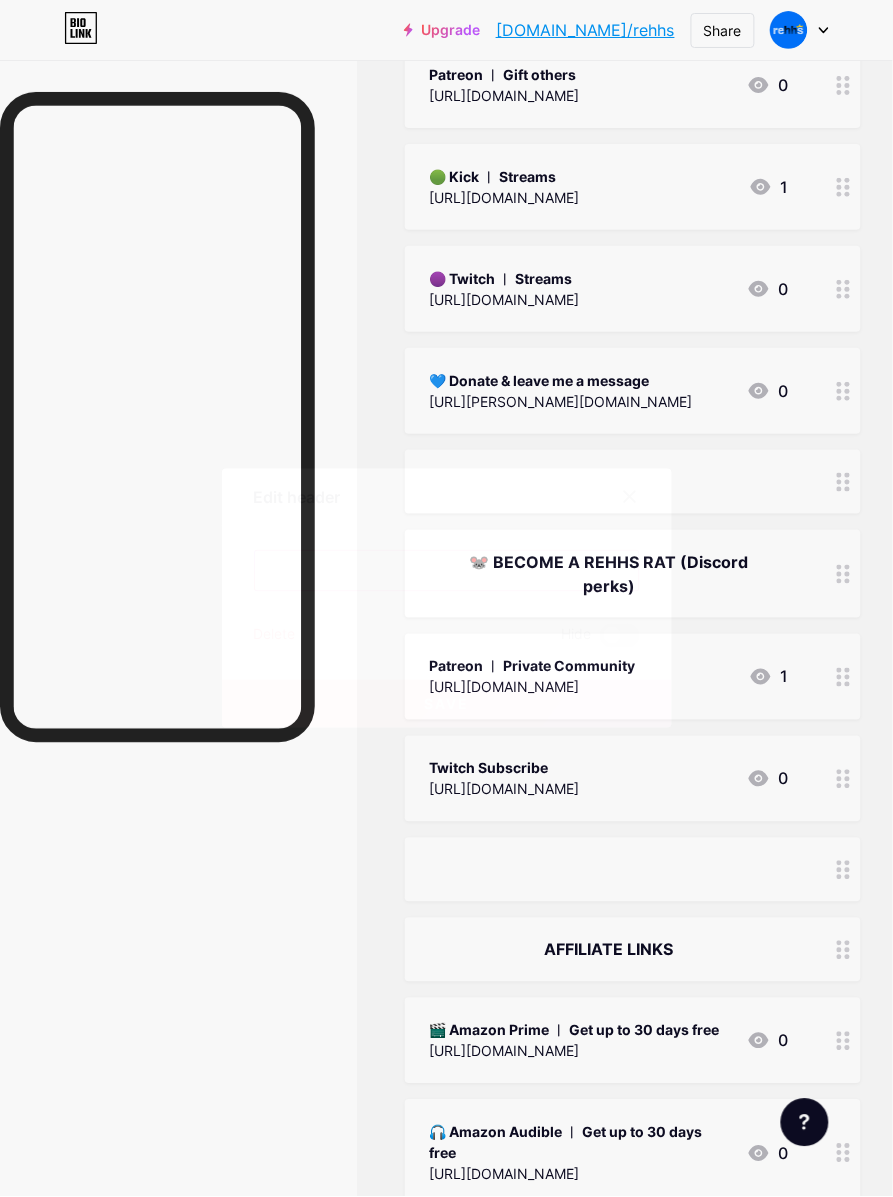 drag, startPoint x: 575, startPoint y: 560, endPoint x: 87, endPoint y: 542, distance: 488.33185 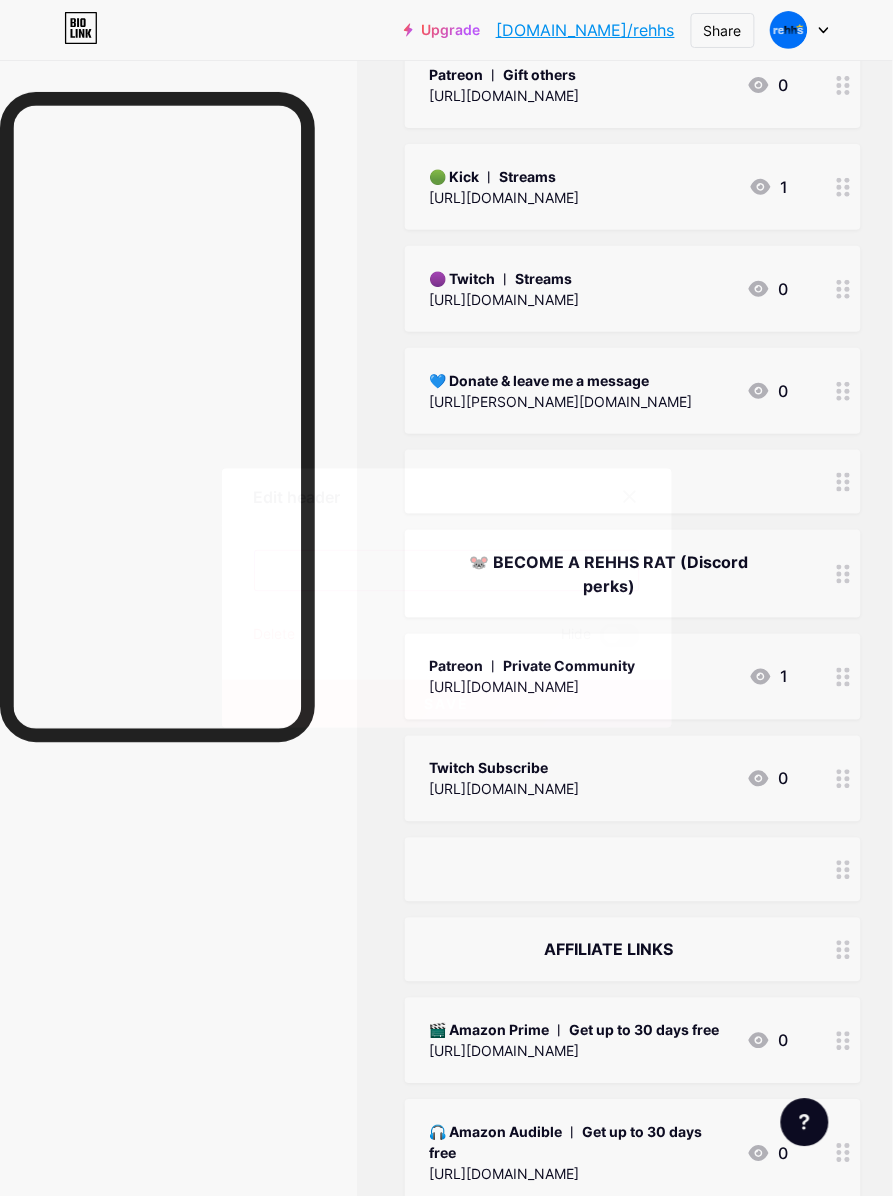 click on "Edit header       ㅤㅤㅤㅤㅤㅤㅤㅤ
Delete
Hide         Save" at bounding box center [446, 598] 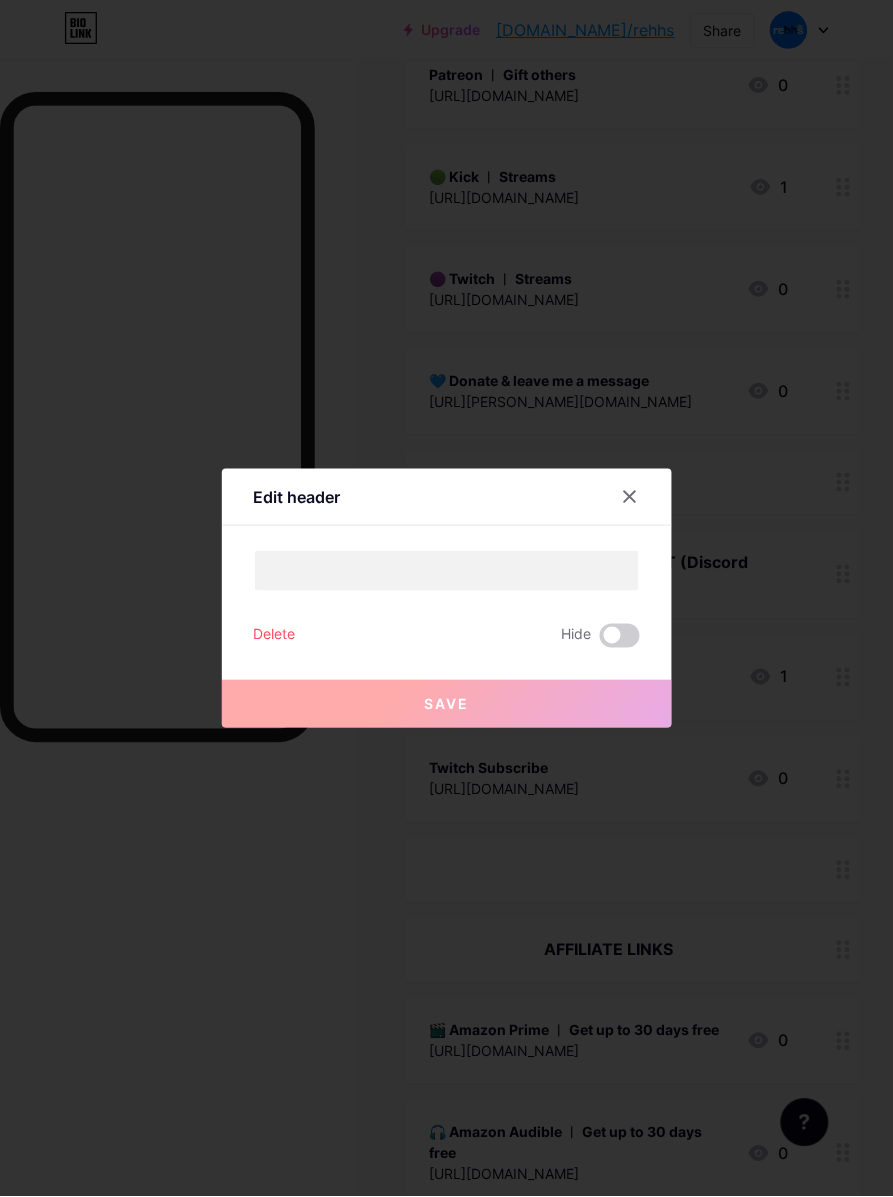 click at bounding box center [446, 598] 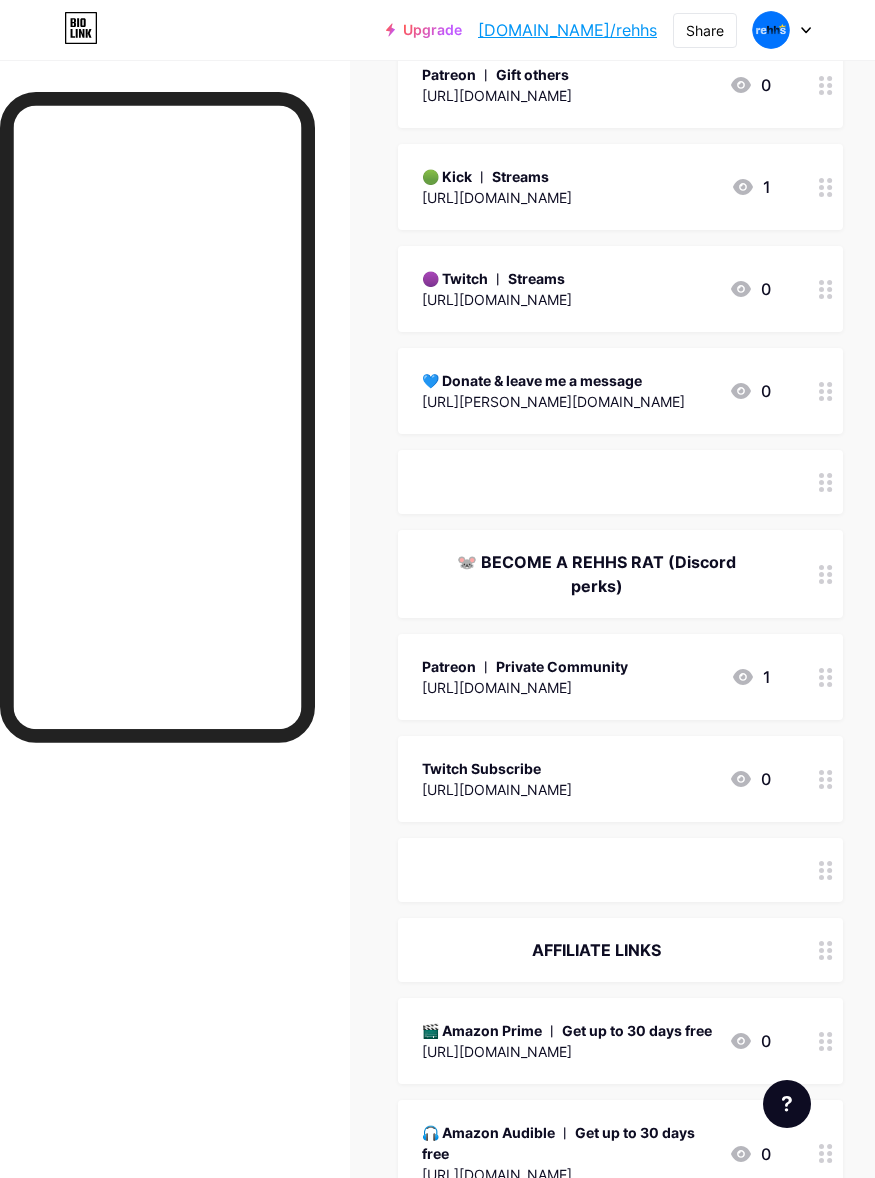 click on "ㅤㅤㅤㅤㅤㅤㅤㅤㅤㅤㅤㅤㅤㅤㅤㅤㅤㅤㅤㅤㅤㅤㅤㅤㅤㅤㅤㅤㅤㅤㅤㅤㅤㅤㅤㅤㅤㅤㅤㅤㅤㅤㅤㅤㅤㅤㅤㅤ" at bounding box center (596, 870) 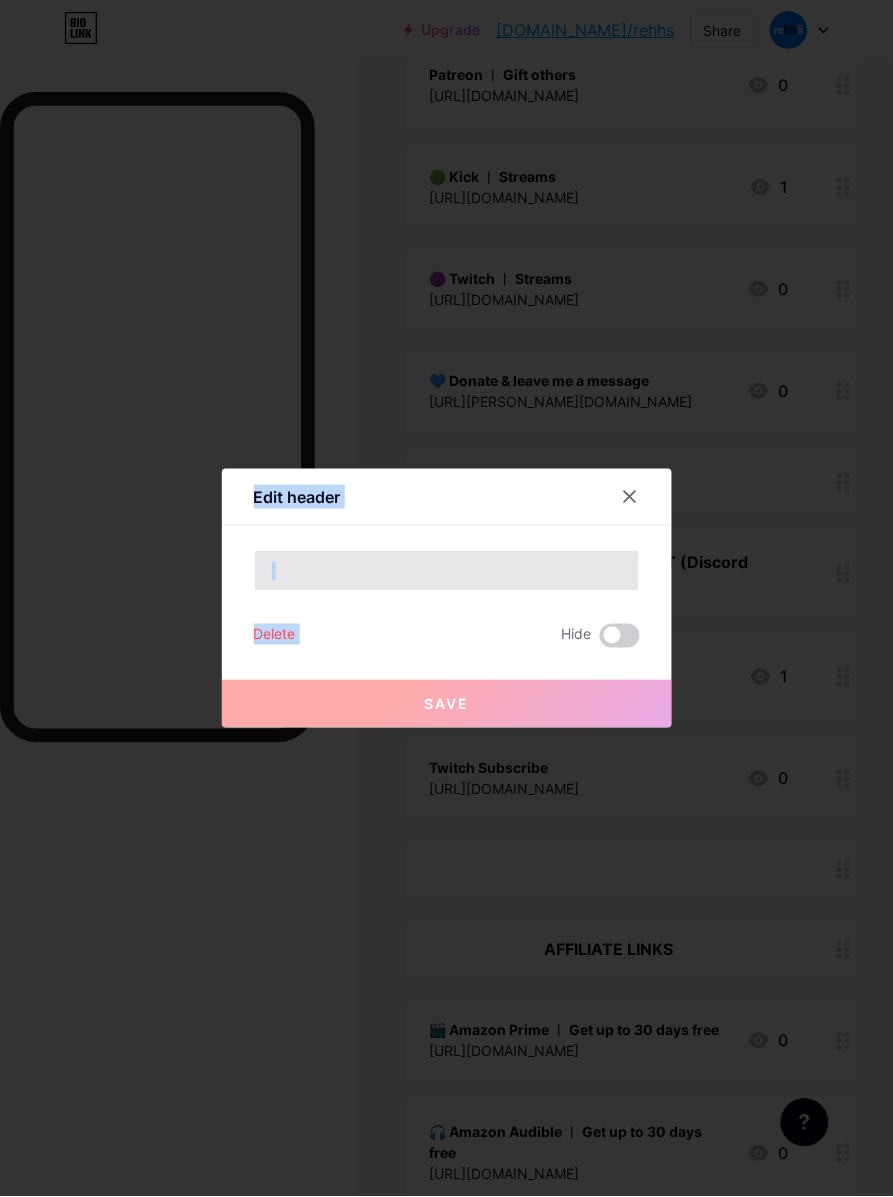 drag, startPoint x: 490, startPoint y: 607, endPoint x: 345, endPoint y: 575, distance: 148.48906 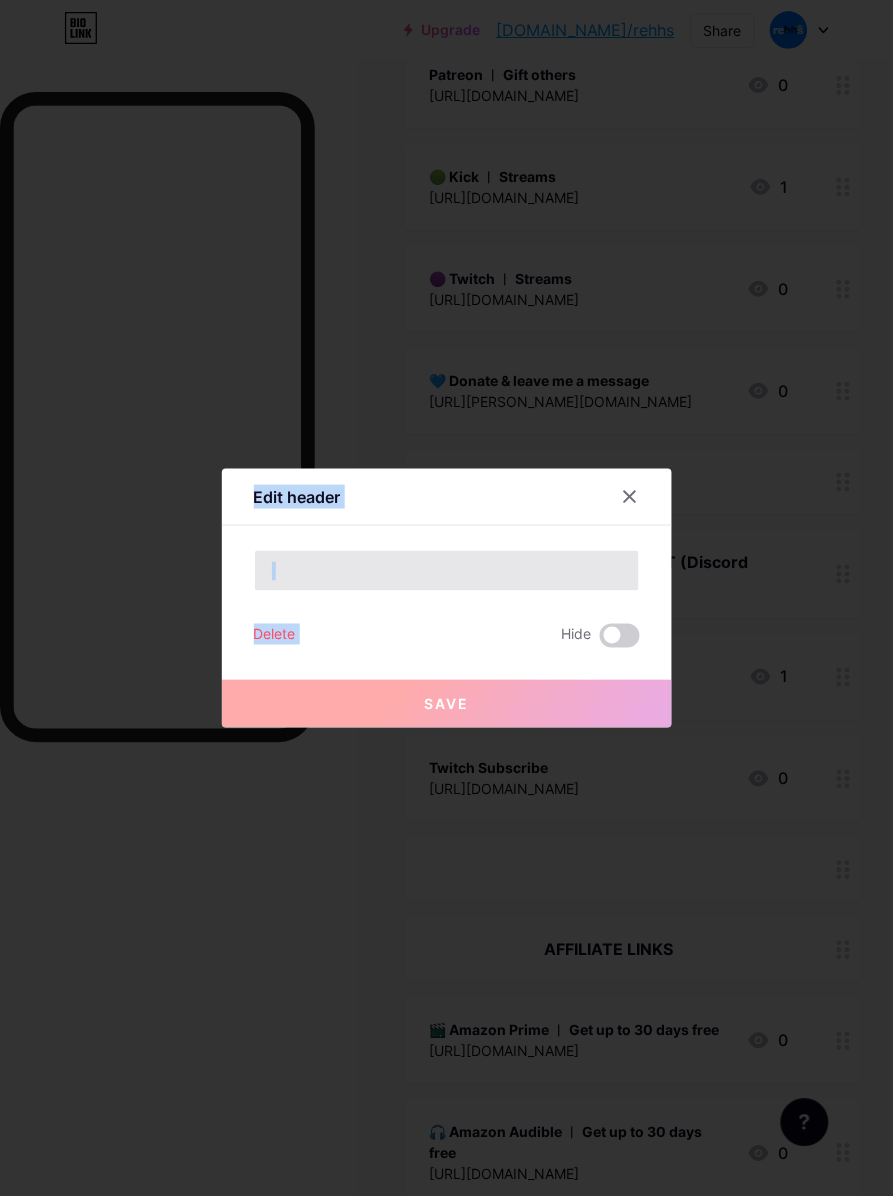 click on "Edit header       ㅤㅤㅤㅤㅤㅤㅤㅤㅤㅤㅤㅤㅤㅤㅤㅤㅤㅤㅤㅤㅤㅤㅤㅤㅤㅤㅤㅤㅤㅤㅤㅤㅤㅤㅤㅤㅤㅤㅤㅤㅤㅤㅤㅤㅤㅤㅤㅤ
Delete
Hide         Save" at bounding box center (446, 598) 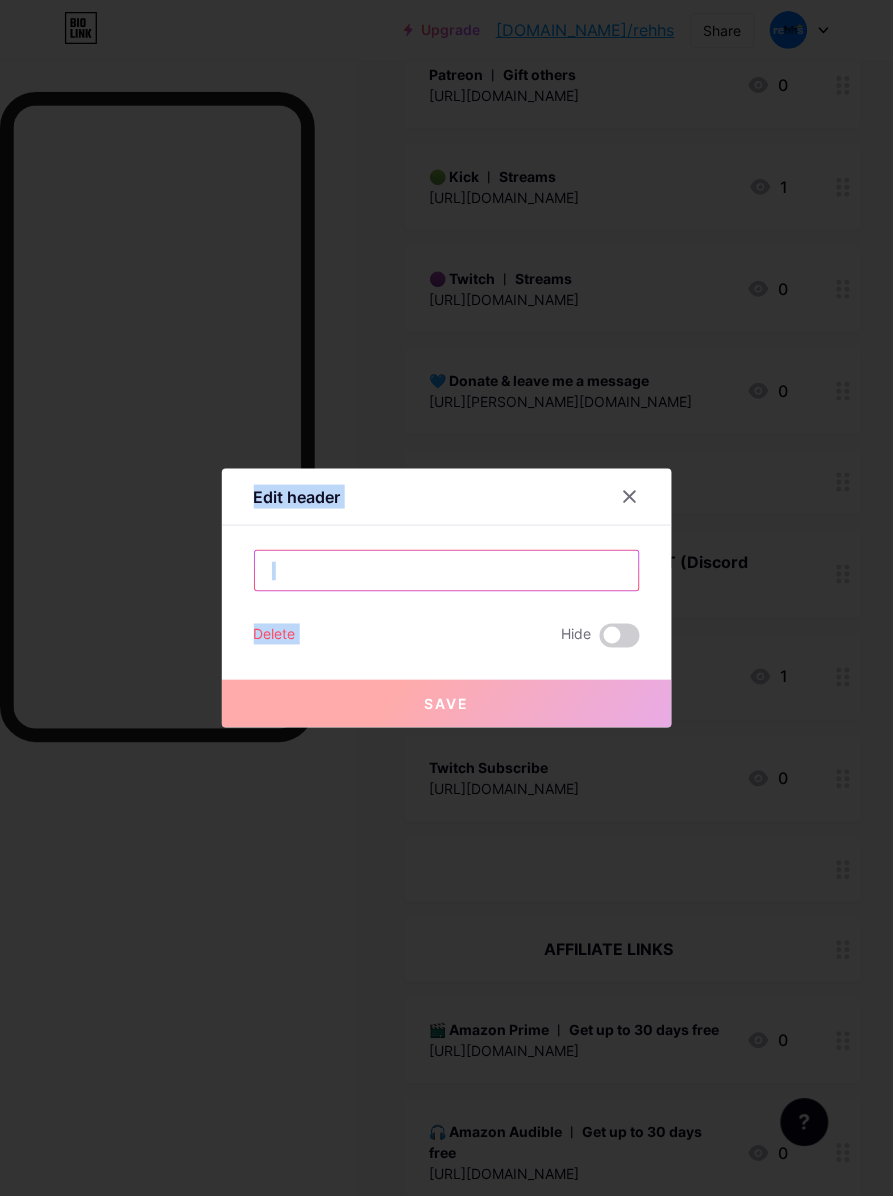 click on "ㅤㅤㅤㅤㅤㅤㅤㅤㅤㅤㅤㅤㅤㅤㅤㅤㅤㅤㅤㅤㅤㅤㅤㅤㅤㅤㅤㅤㅤㅤㅤㅤㅤㅤㅤㅤㅤㅤㅤㅤㅤㅤㅤㅤㅤㅤㅤㅤ" at bounding box center (447, 571) 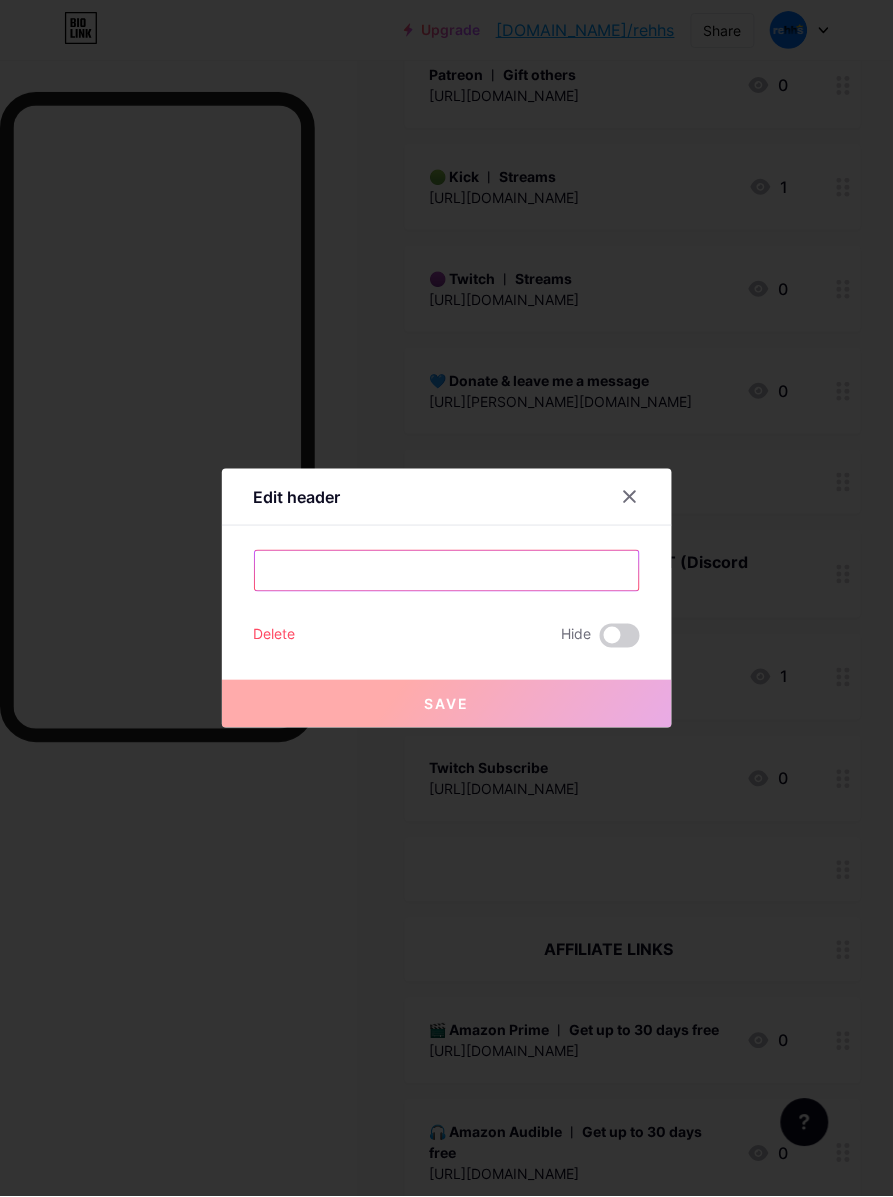 paste 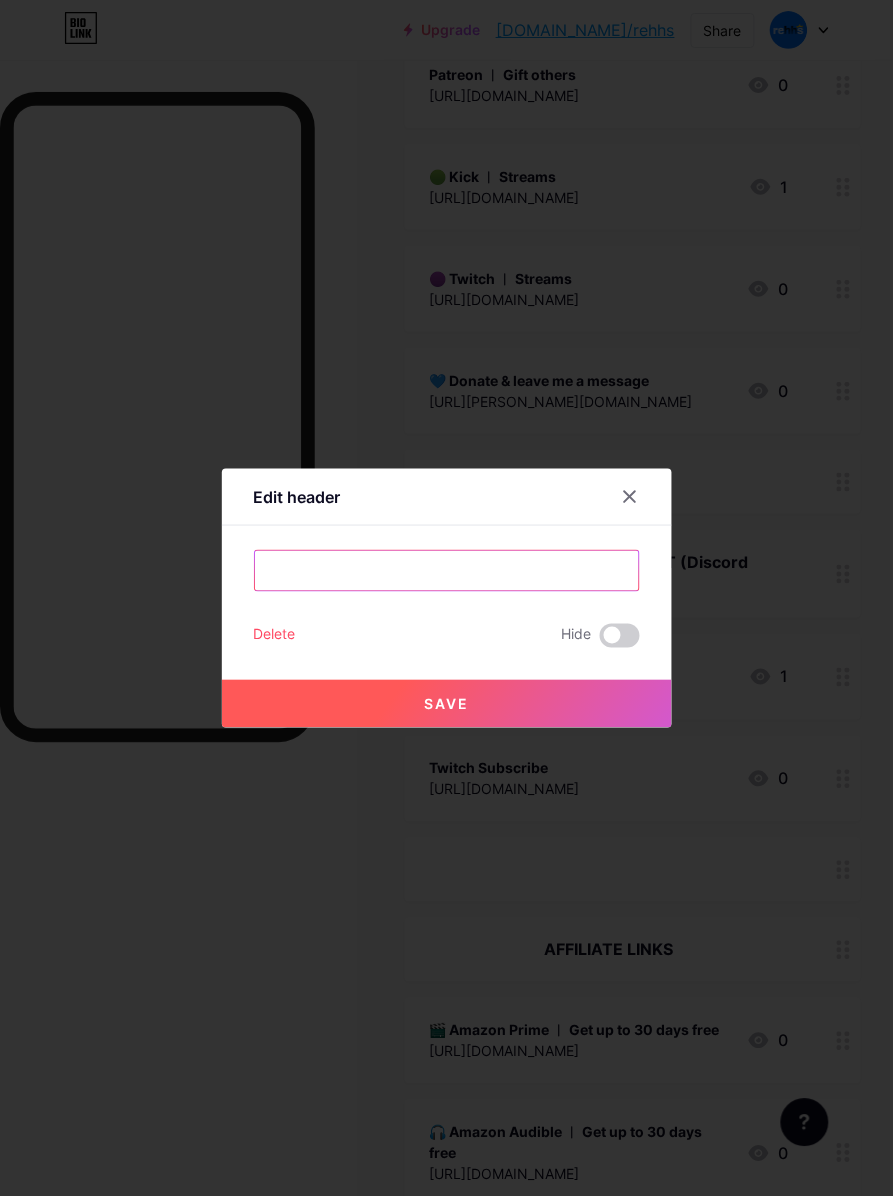 drag, startPoint x: 266, startPoint y: 566, endPoint x: 303, endPoint y: 576, distance: 38.327538 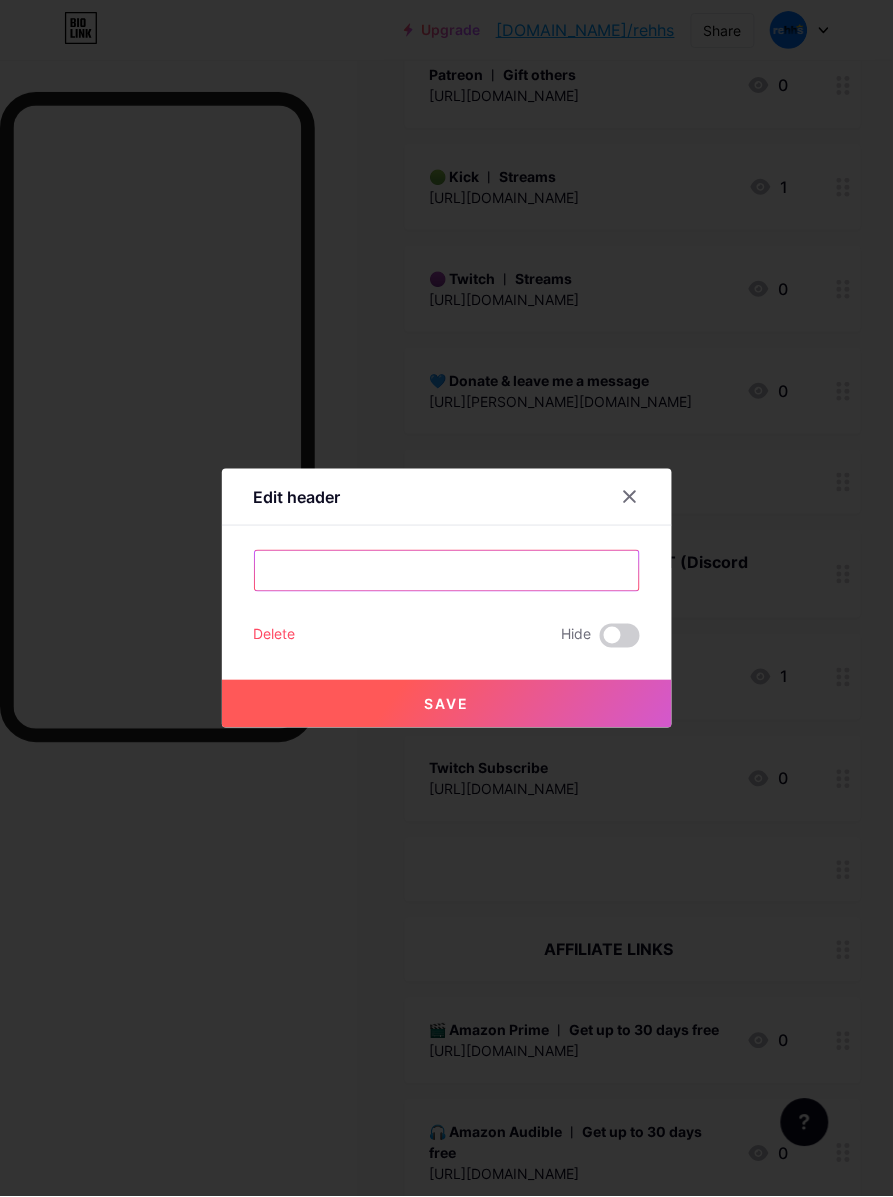 click on "ㅤㅤㅤㅤㅤㅤㅤㅤ" at bounding box center (447, 571) 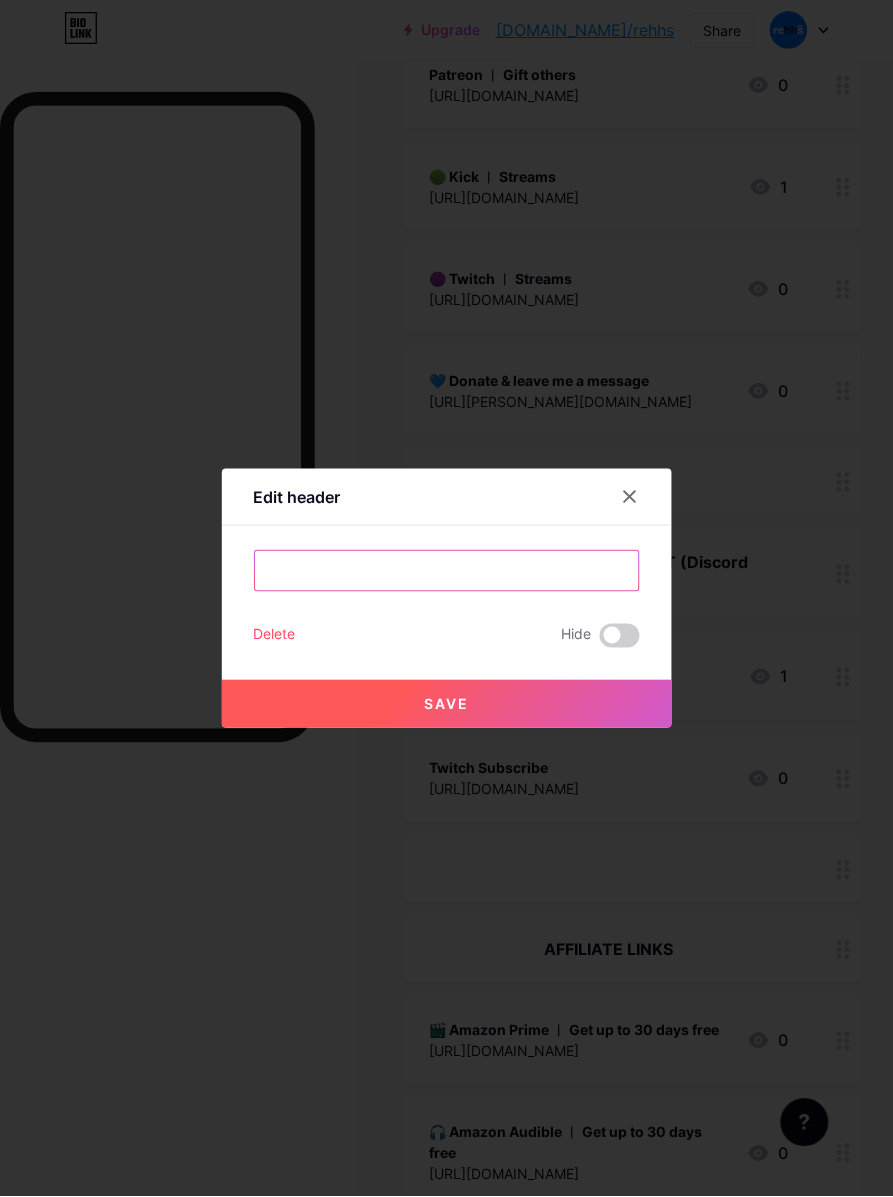 type on "ㅤㅤㅤ" 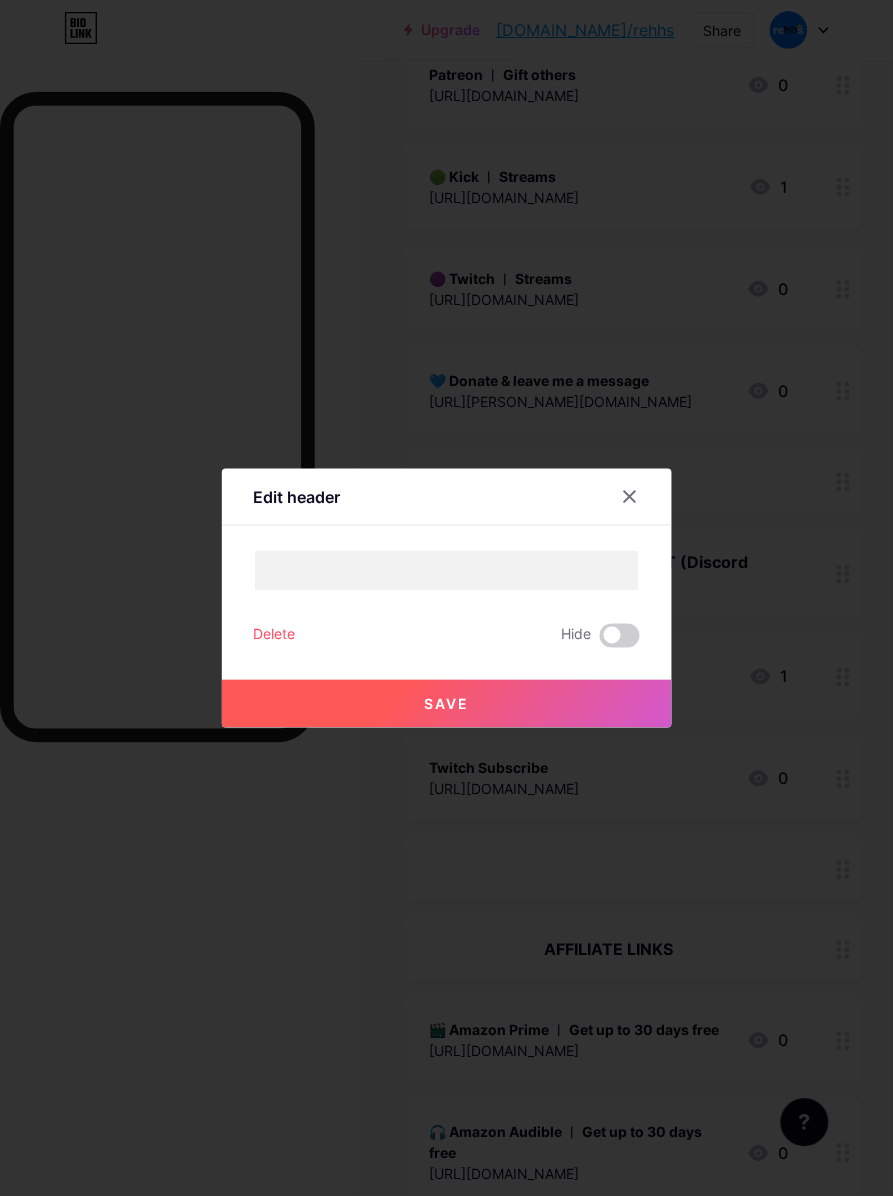 click on "Save" at bounding box center (447, 704) 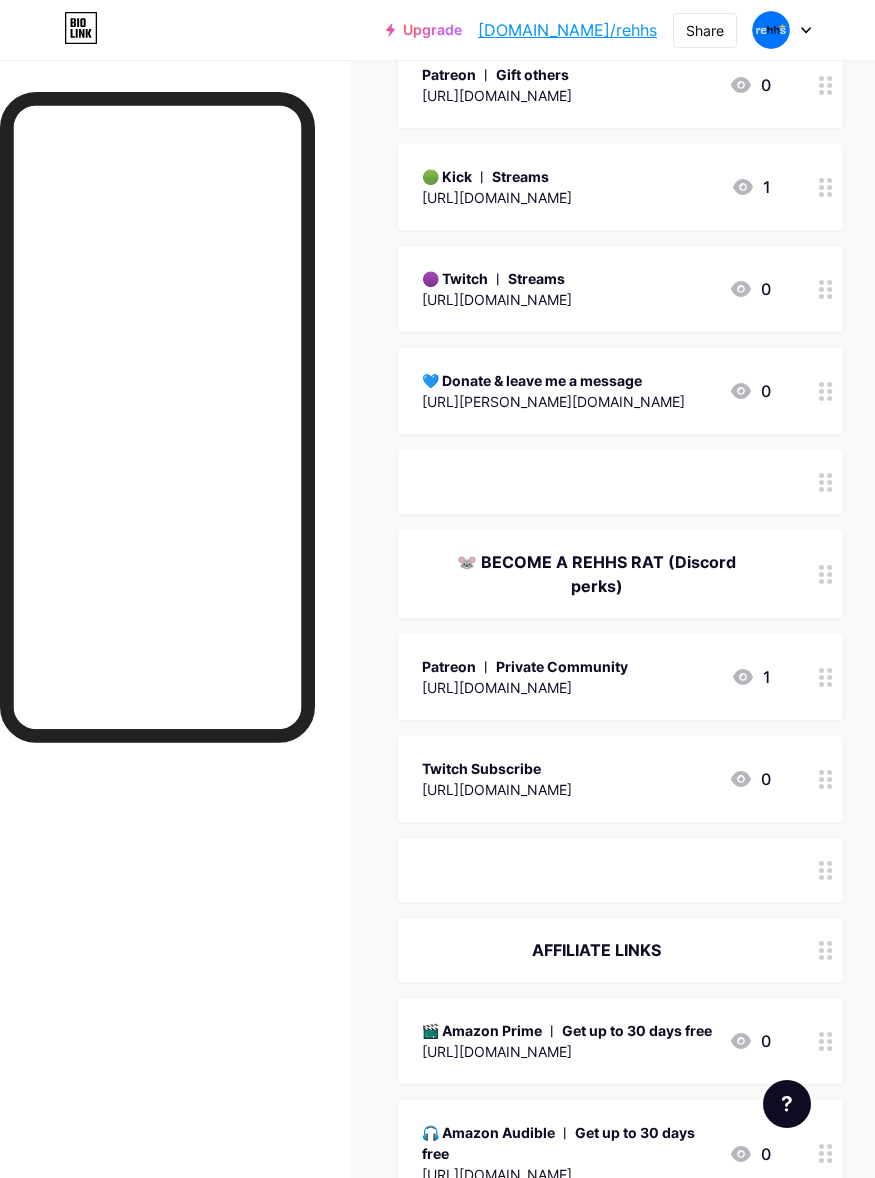 click on "ㅤㅤㅤㅤㅤㅤㅤㅤ" at bounding box center (596, 482) 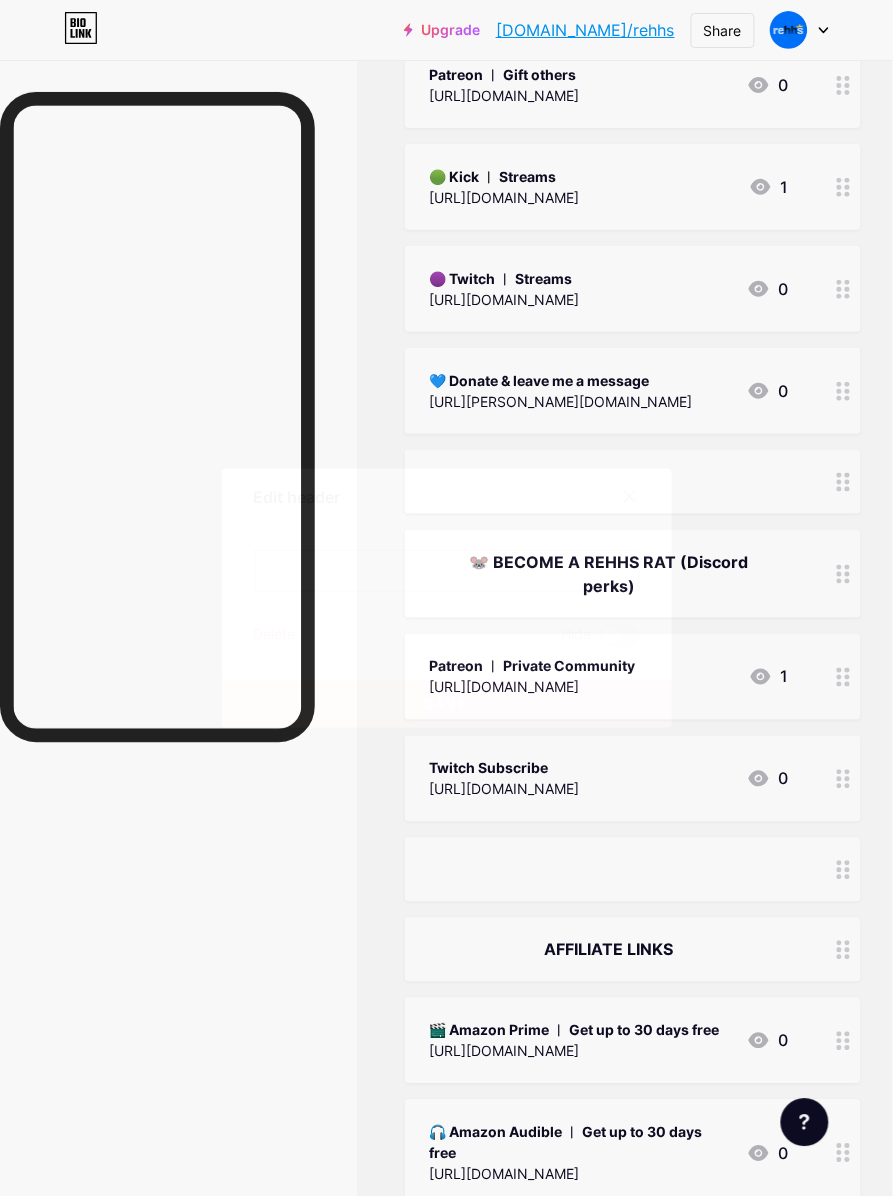 click on "ㅤㅤㅤㅤㅤㅤㅤㅤ" at bounding box center [447, 571] 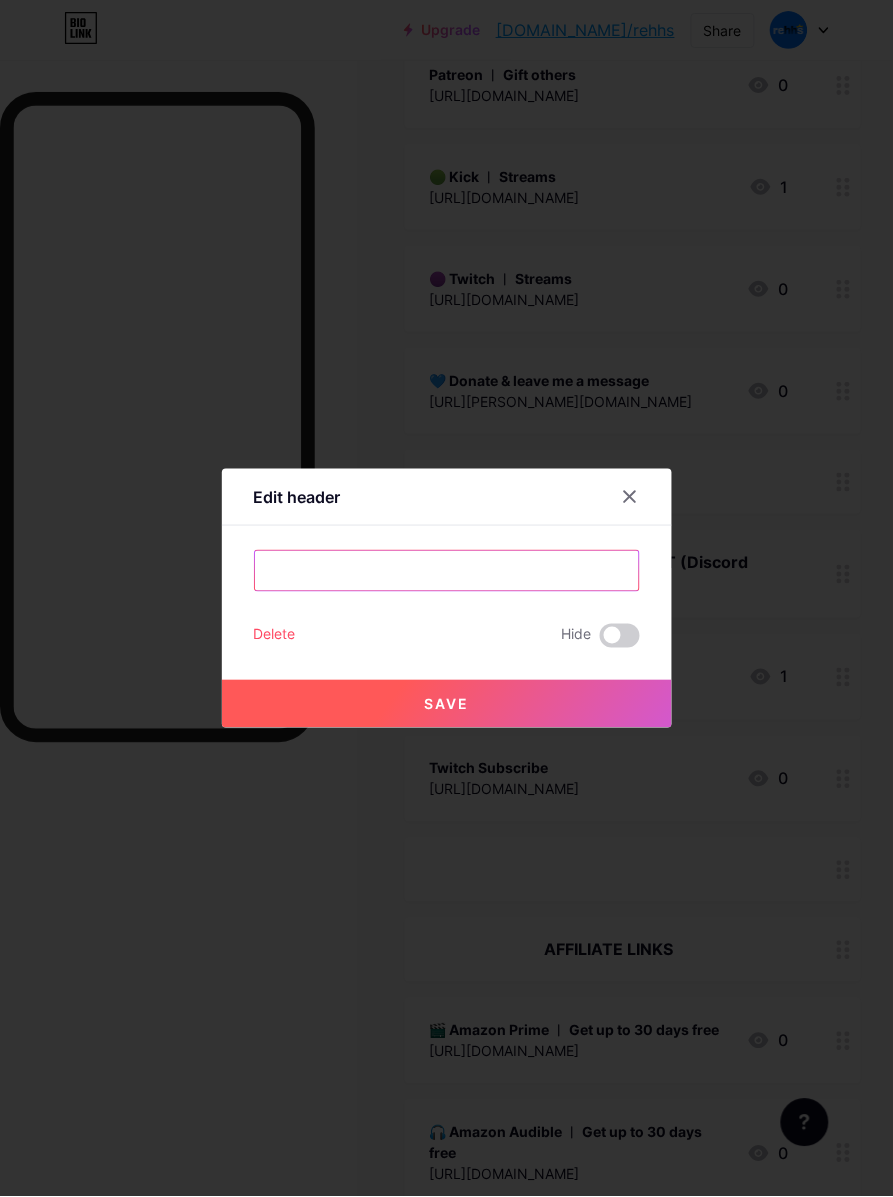type on "ㅤㅤㅤ" 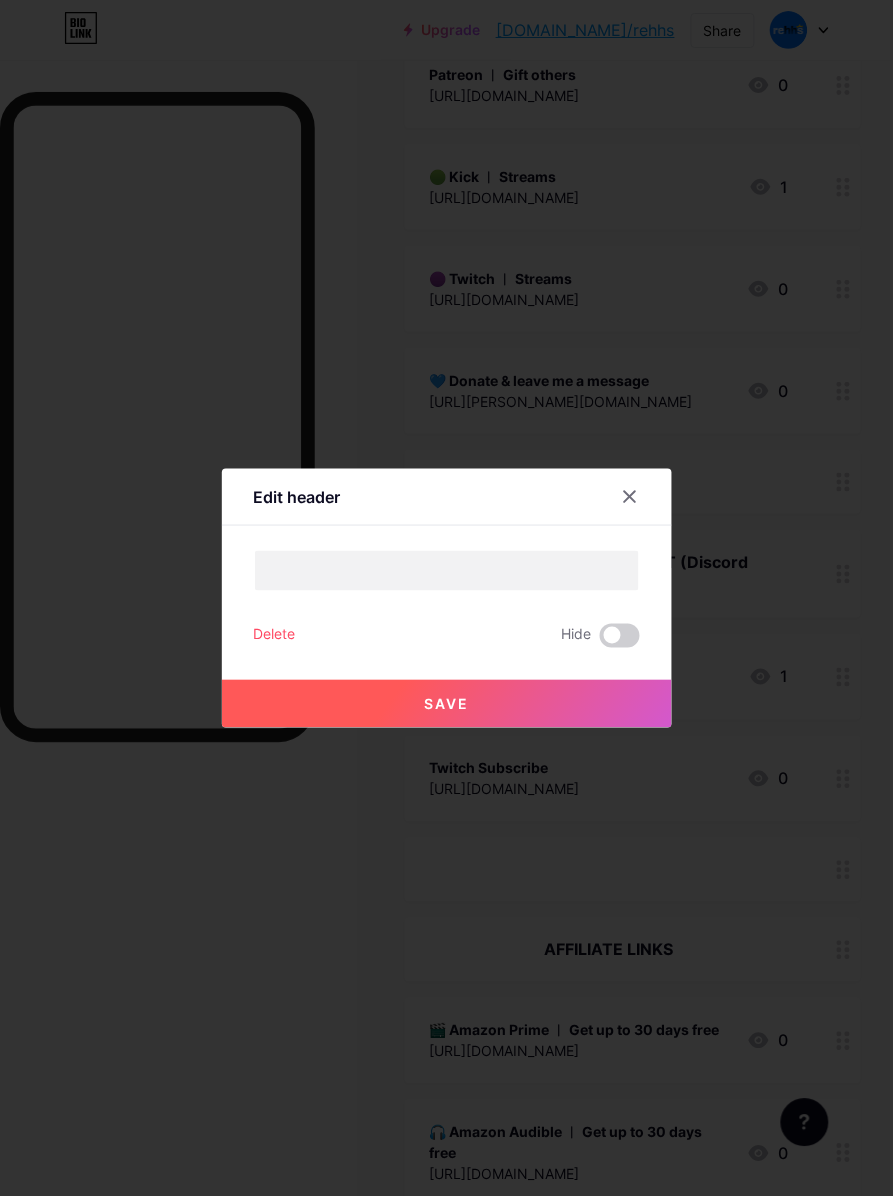 type 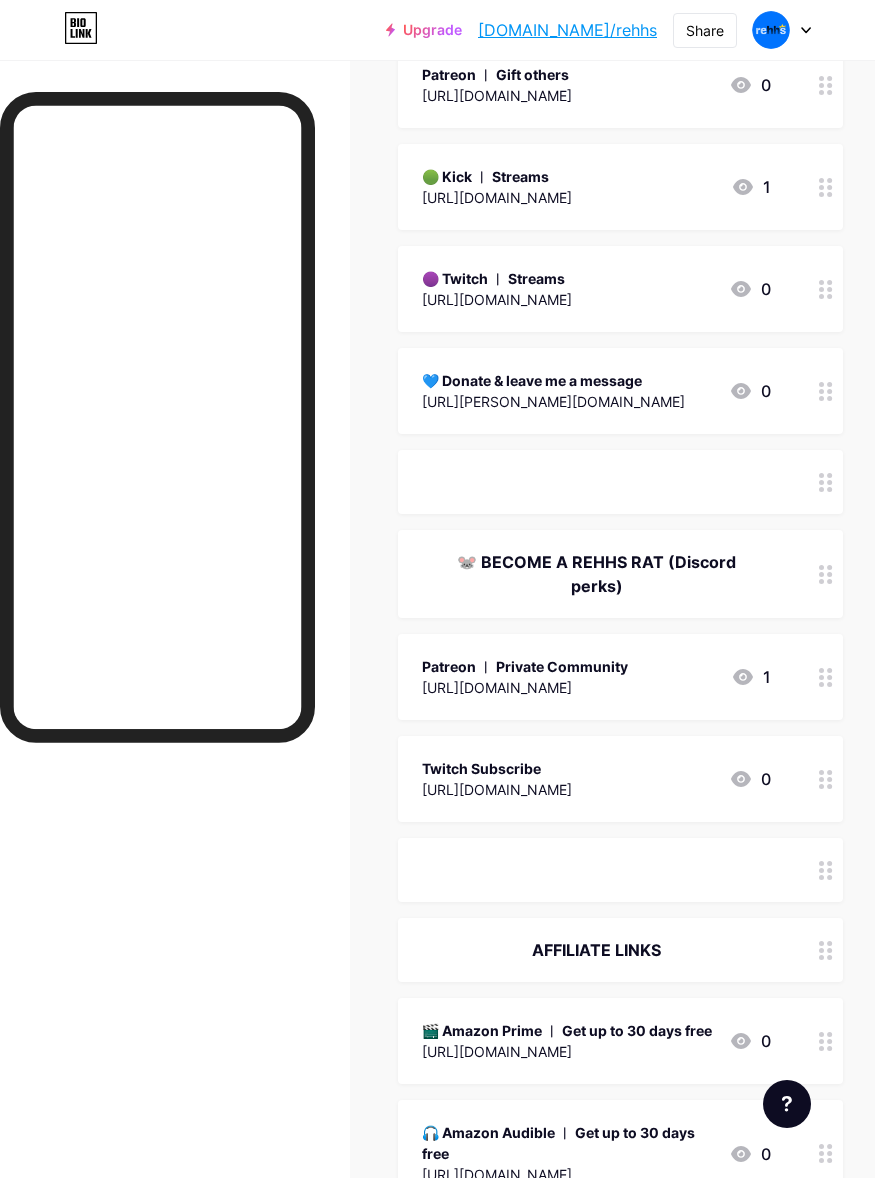 click on "AFFILIATE LINKS" at bounding box center [596, 950] 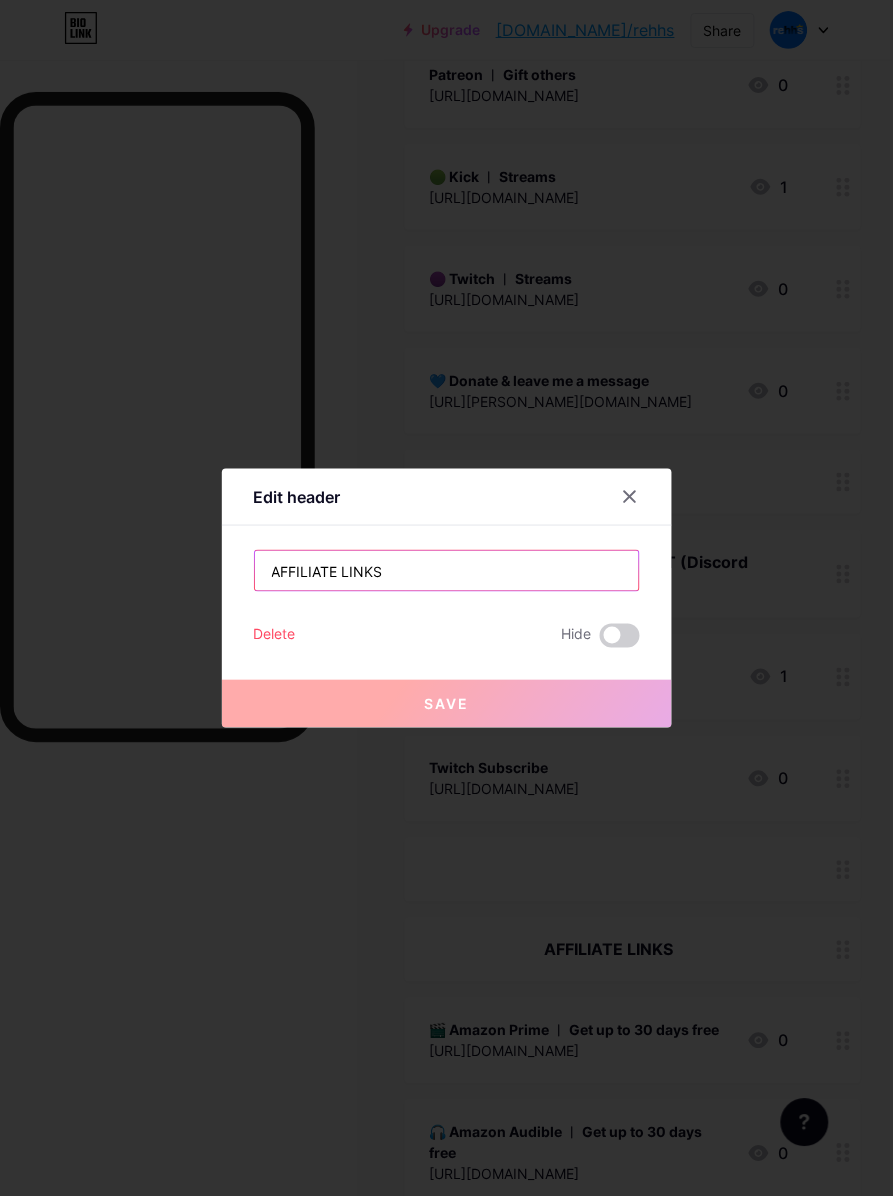 click on "AFFILIATE LINKS" at bounding box center [447, 571] 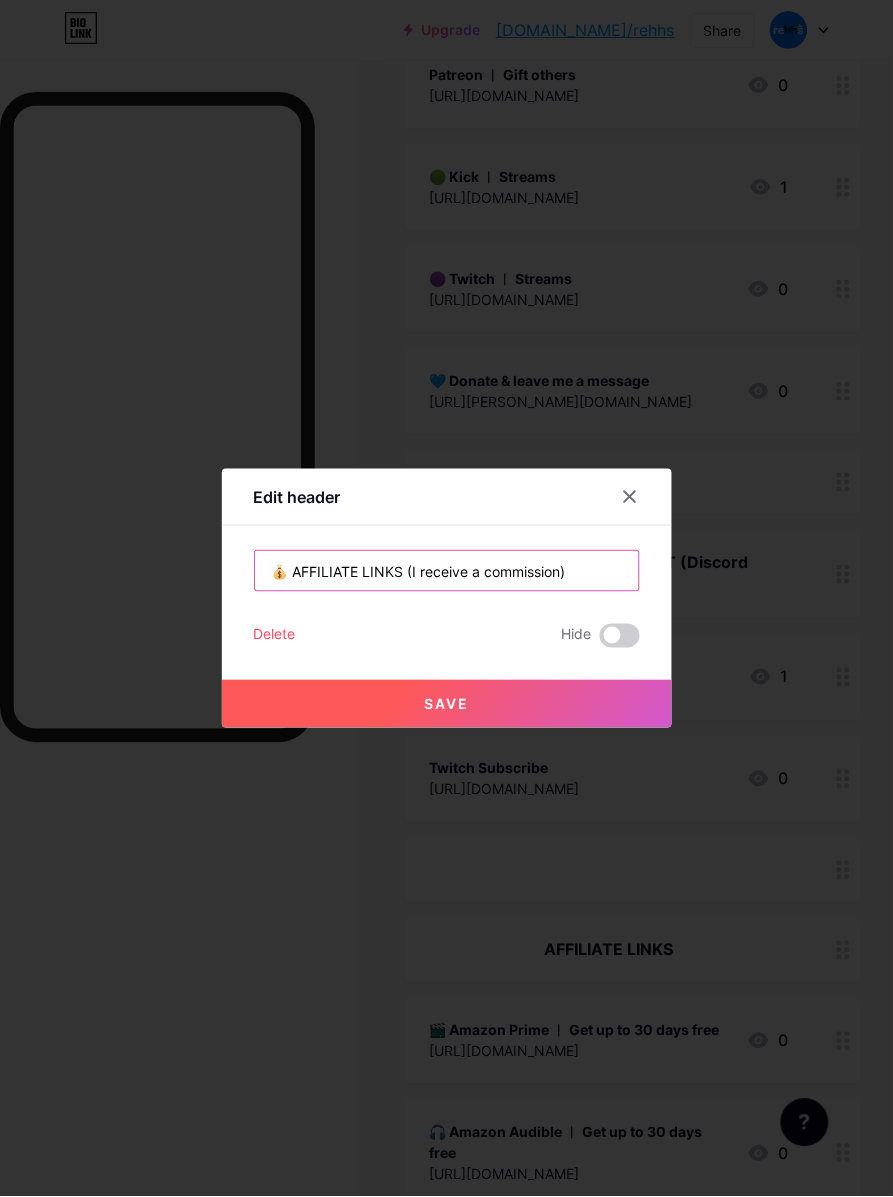 type on "💰 AFFILIATE LINKS (I receive a commission)" 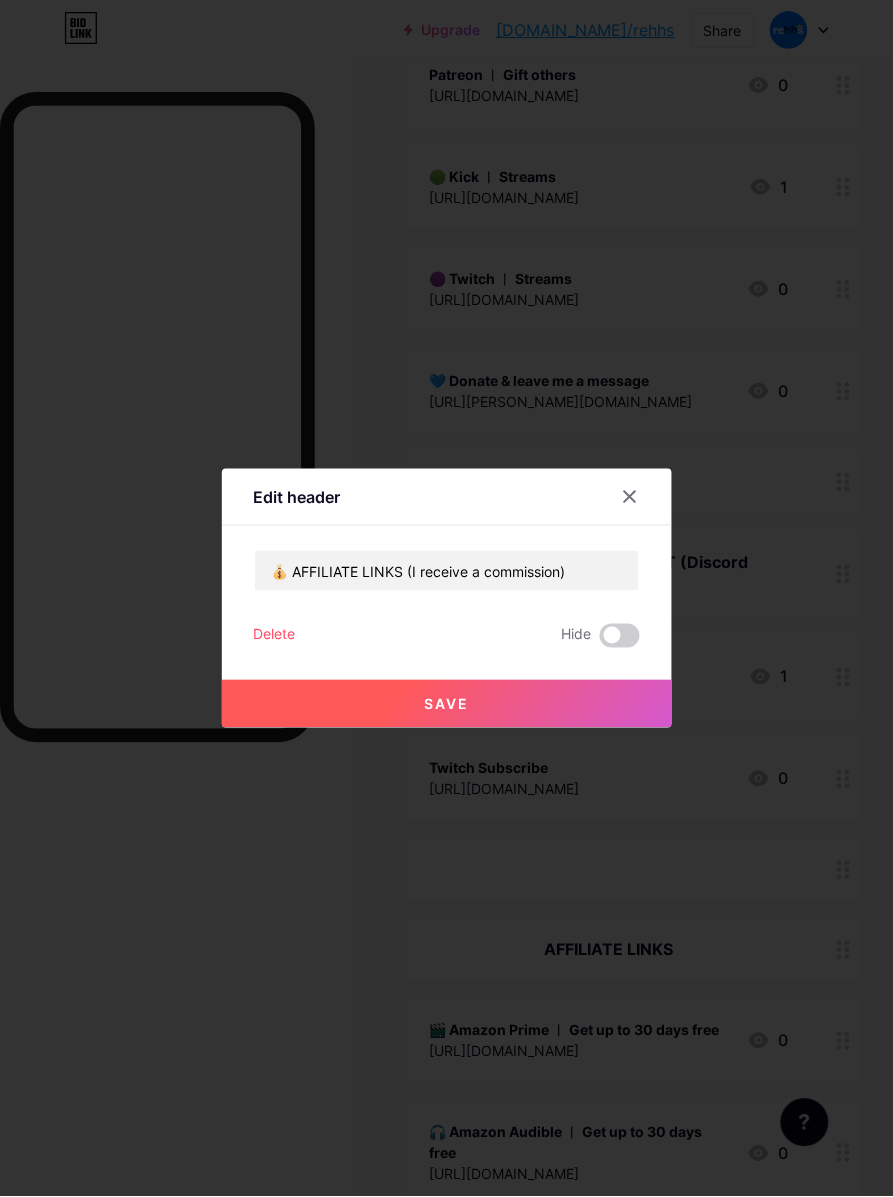 click on "Save" at bounding box center (447, 704) 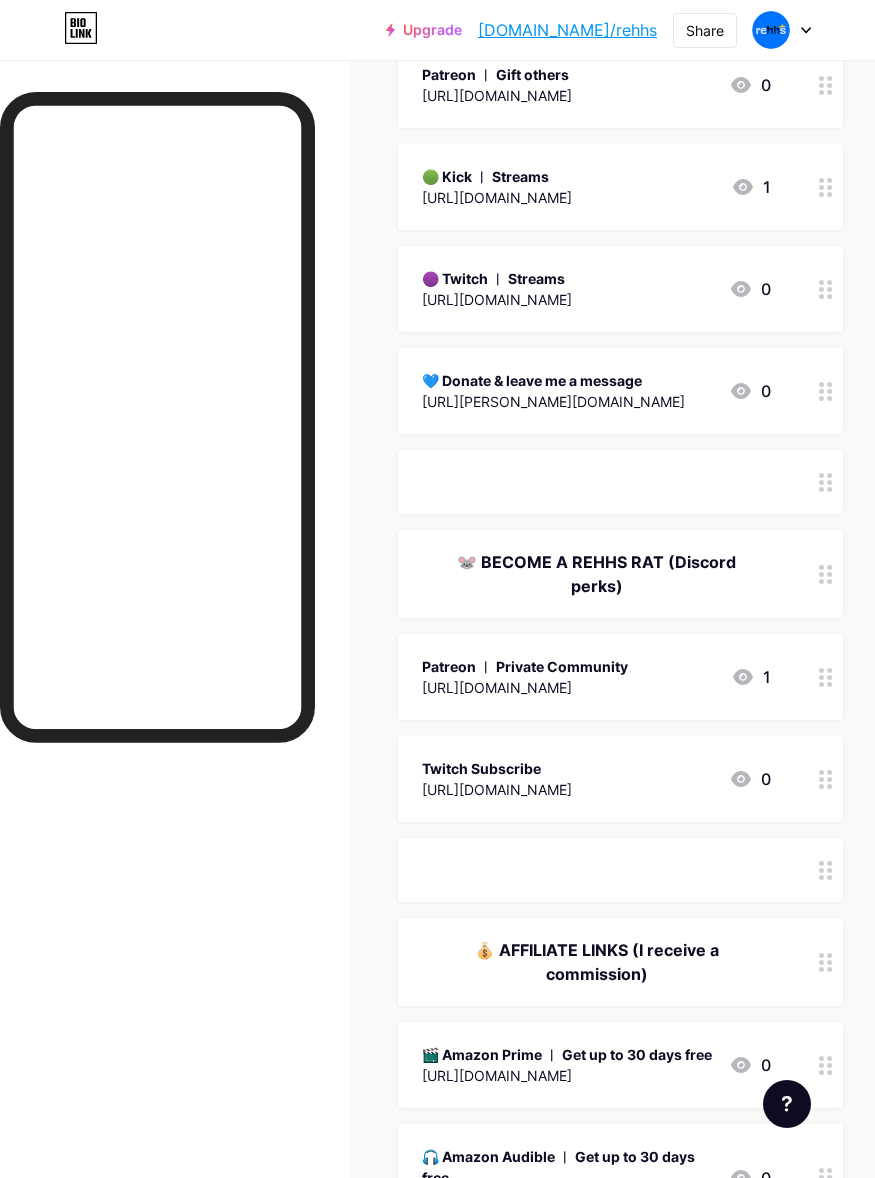 click on "Patreon ︱ Private Community" at bounding box center (525, 666) 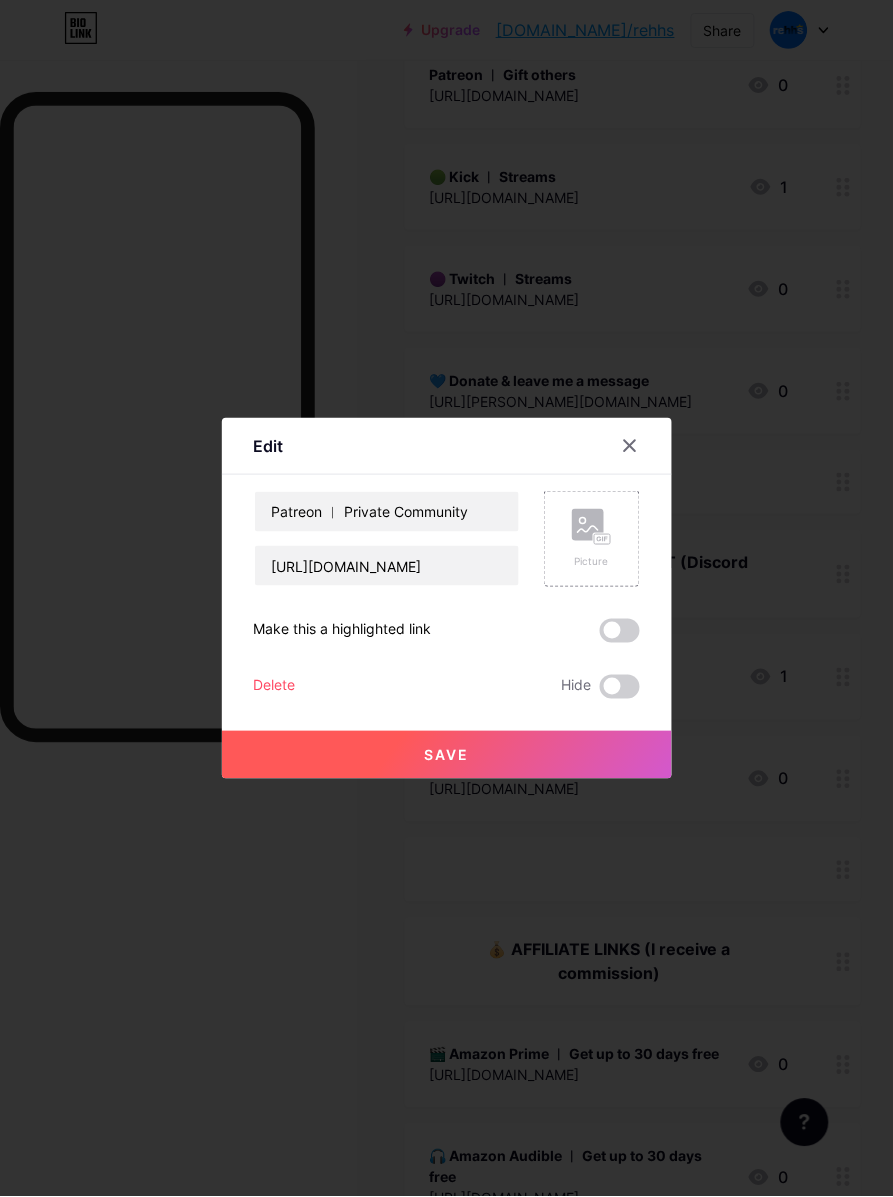 click at bounding box center [446, 598] 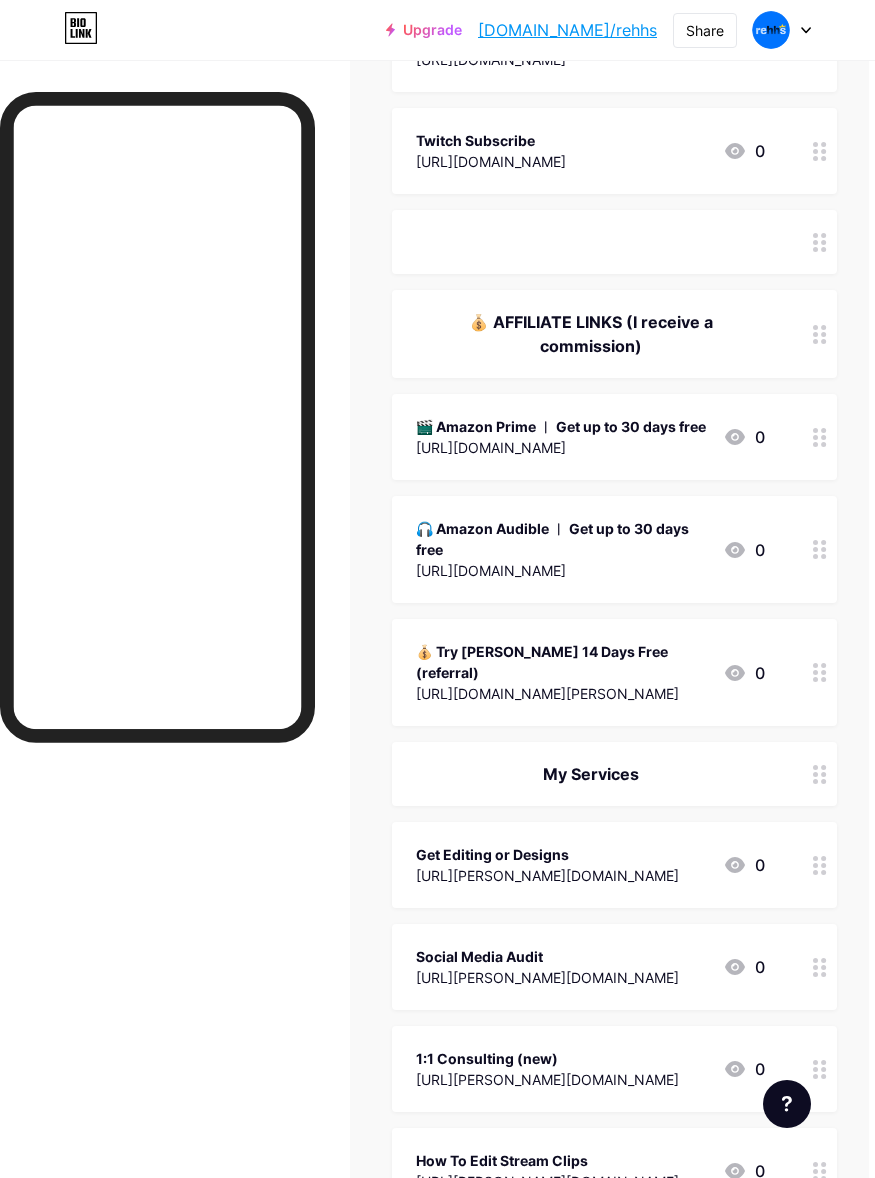 scroll, scrollTop: 1125, scrollLeft: 18, axis: both 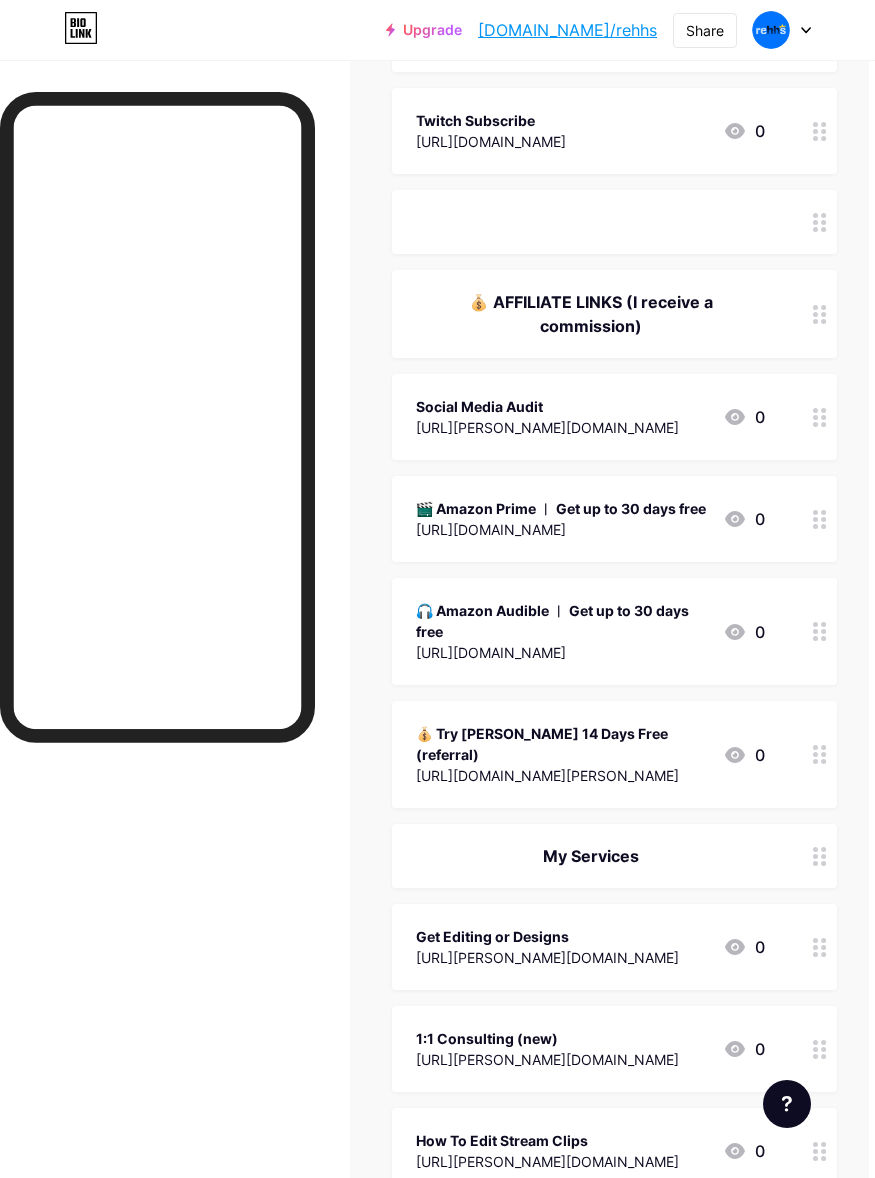 click on "Social Media Audit
[URL][PERSON_NAME][DOMAIN_NAME]
0" at bounding box center [590, 417] 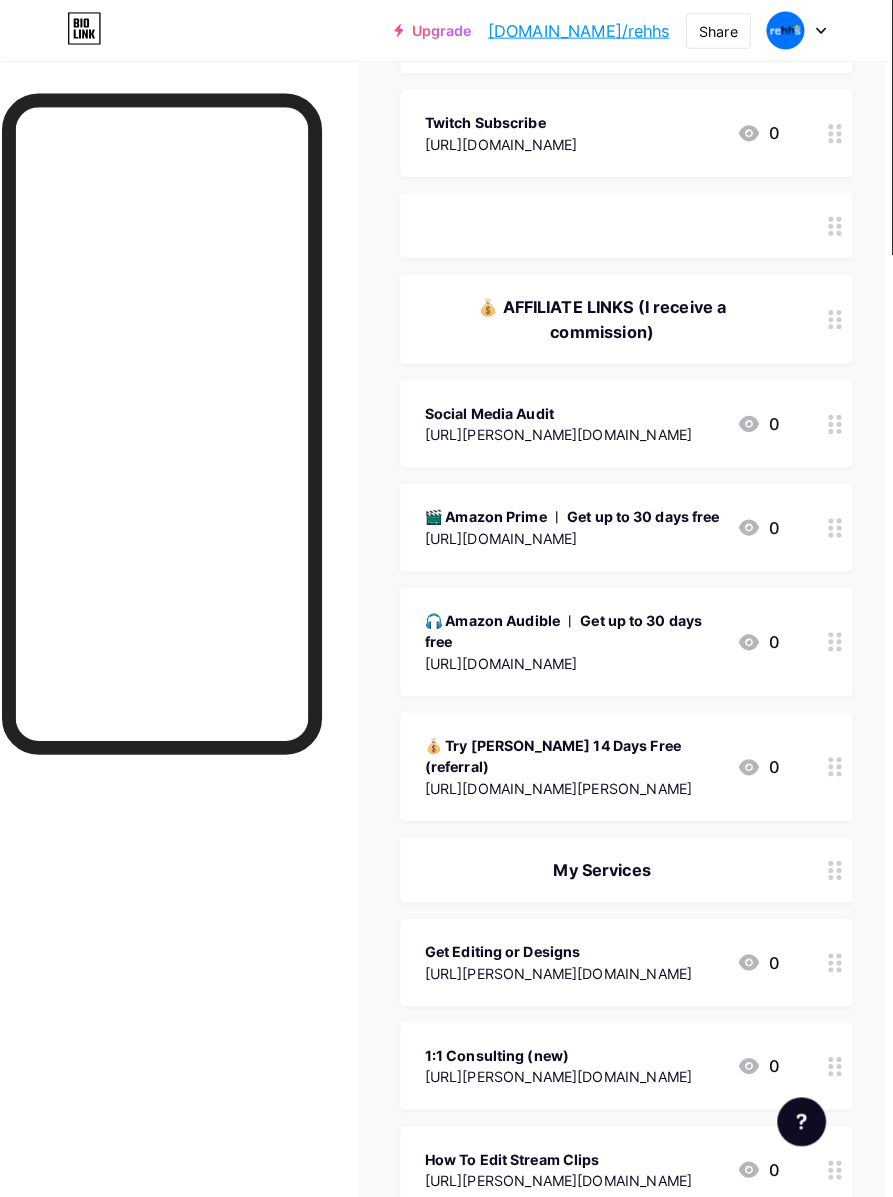 scroll, scrollTop: 1125, scrollLeft: 0, axis: vertical 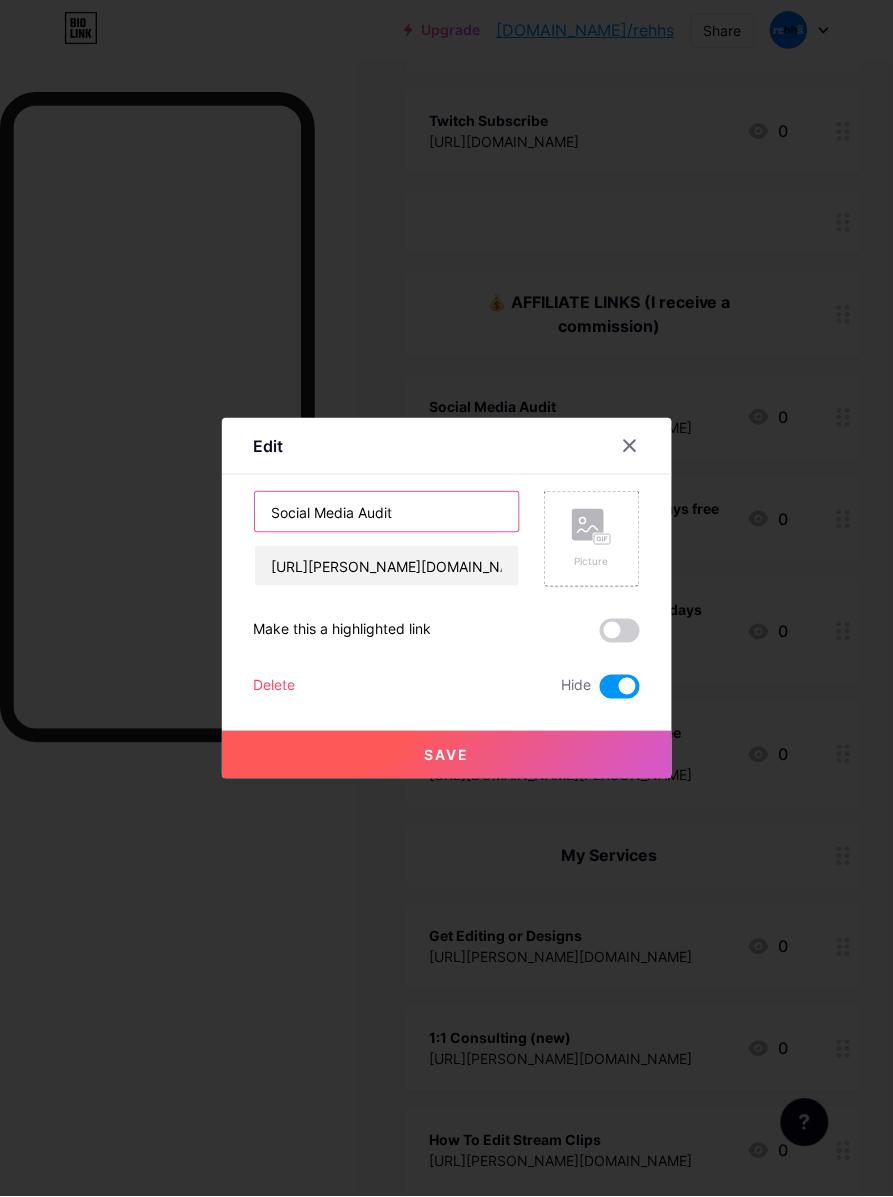 click on "Social Media Audit" at bounding box center [387, 512] 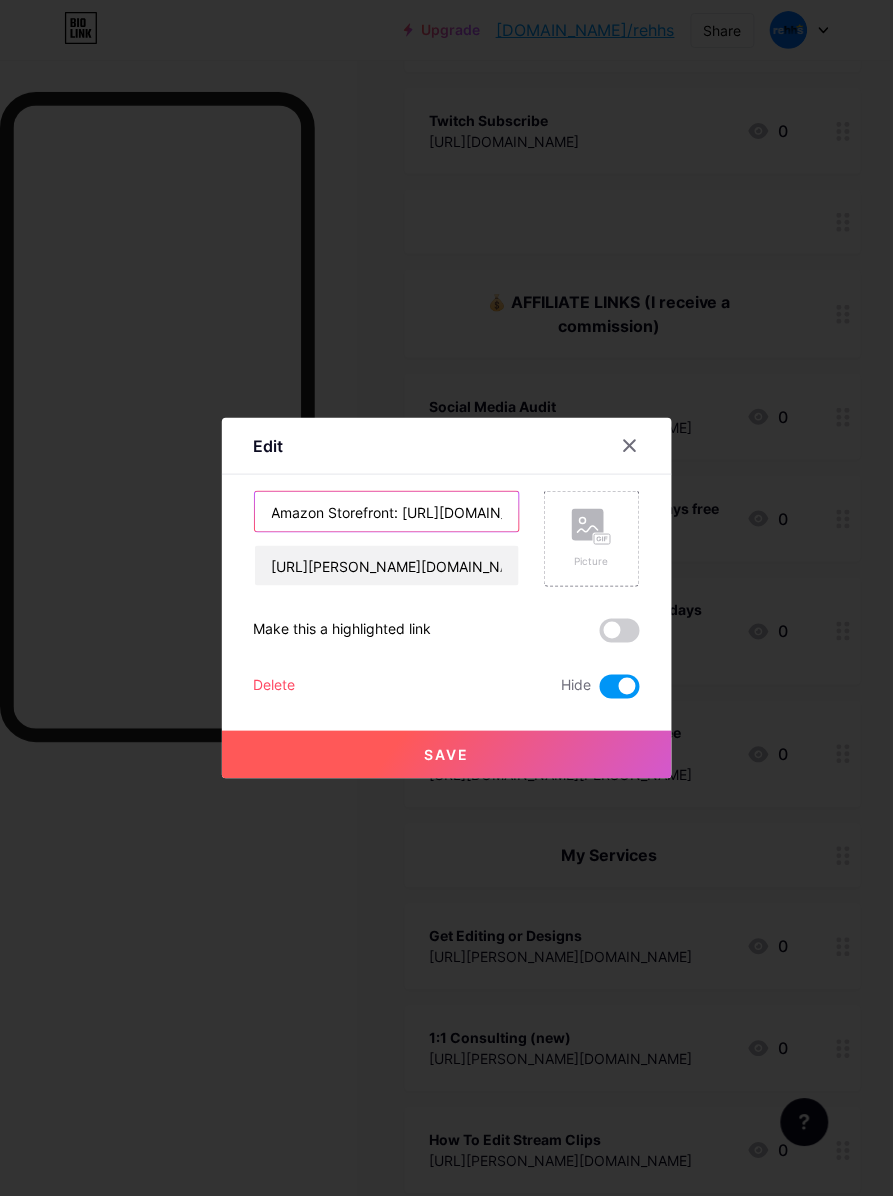 scroll, scrollTop: 0, scrollLeft: 176, axis: horizontal 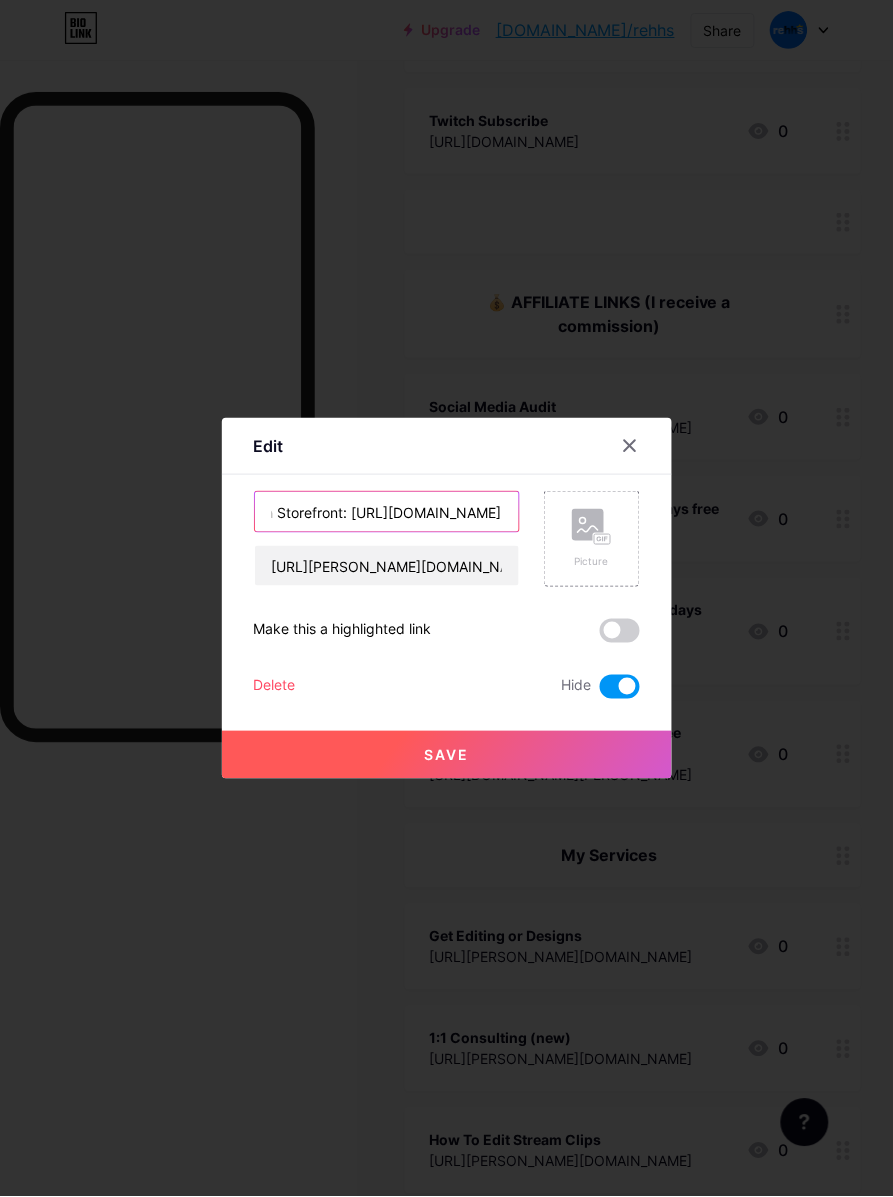 click on "Amazon Storefront: [URL][DOMAIN_NAME]" at bounding box center [387, 512] 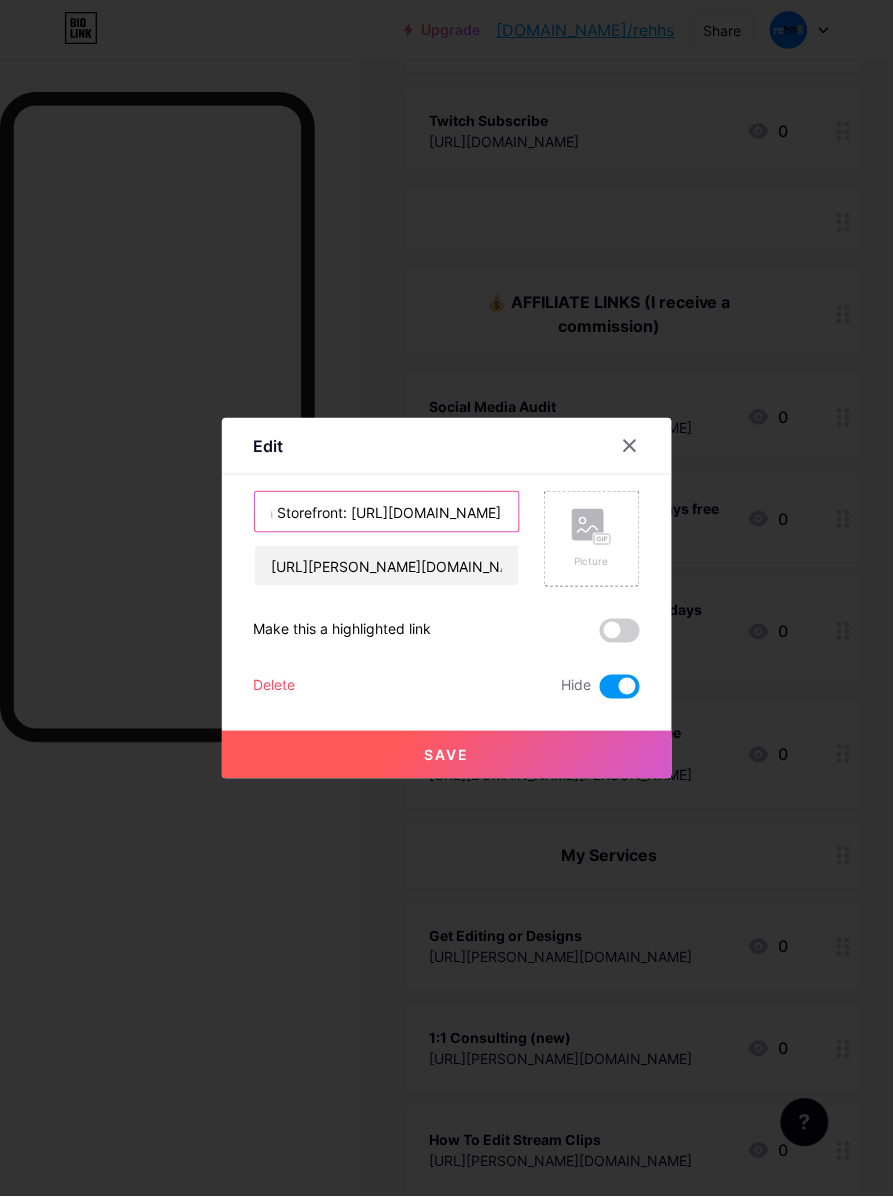 scroll, scrollTop: 0, scrollLeft: 0, axis: both 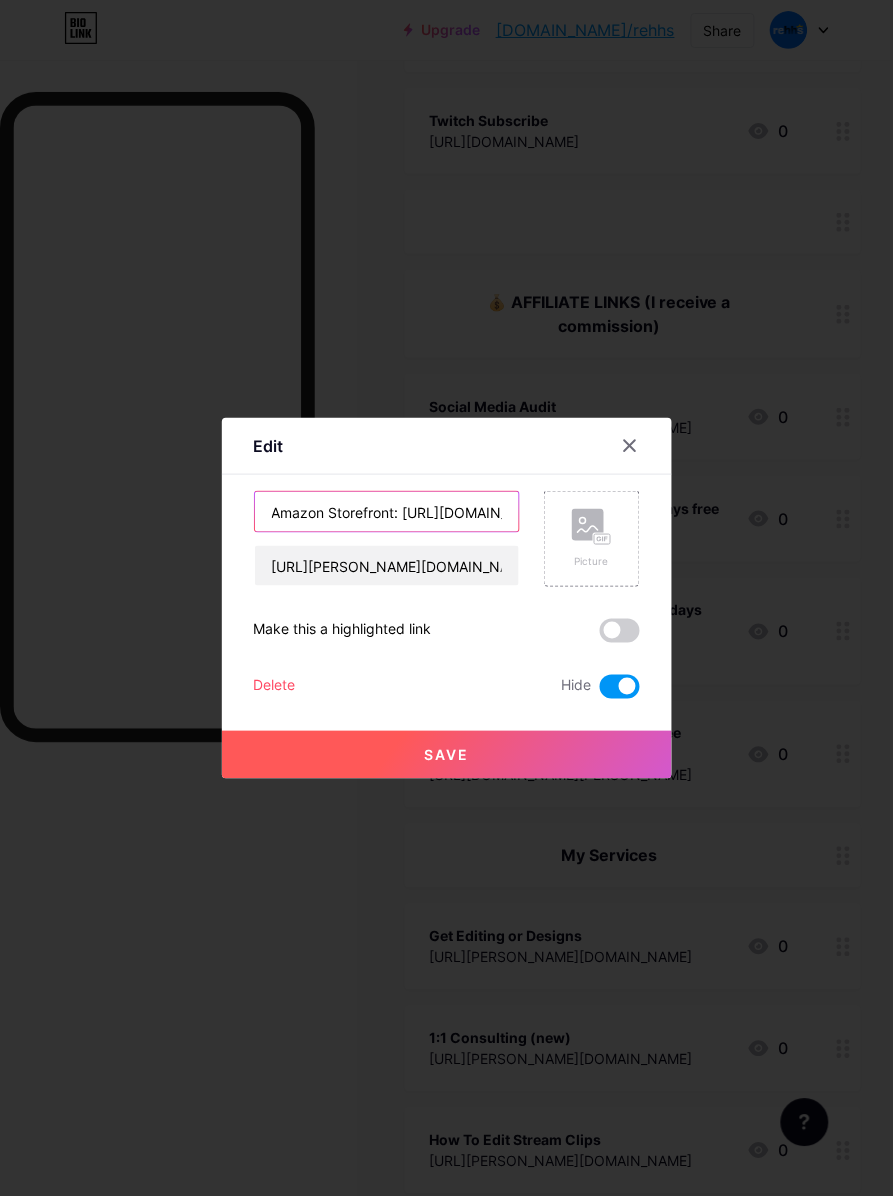 drag, startPoint x: 492, startPoint y: 511, endPoint x: 398, endPoint y: 517, distance: 94.19129 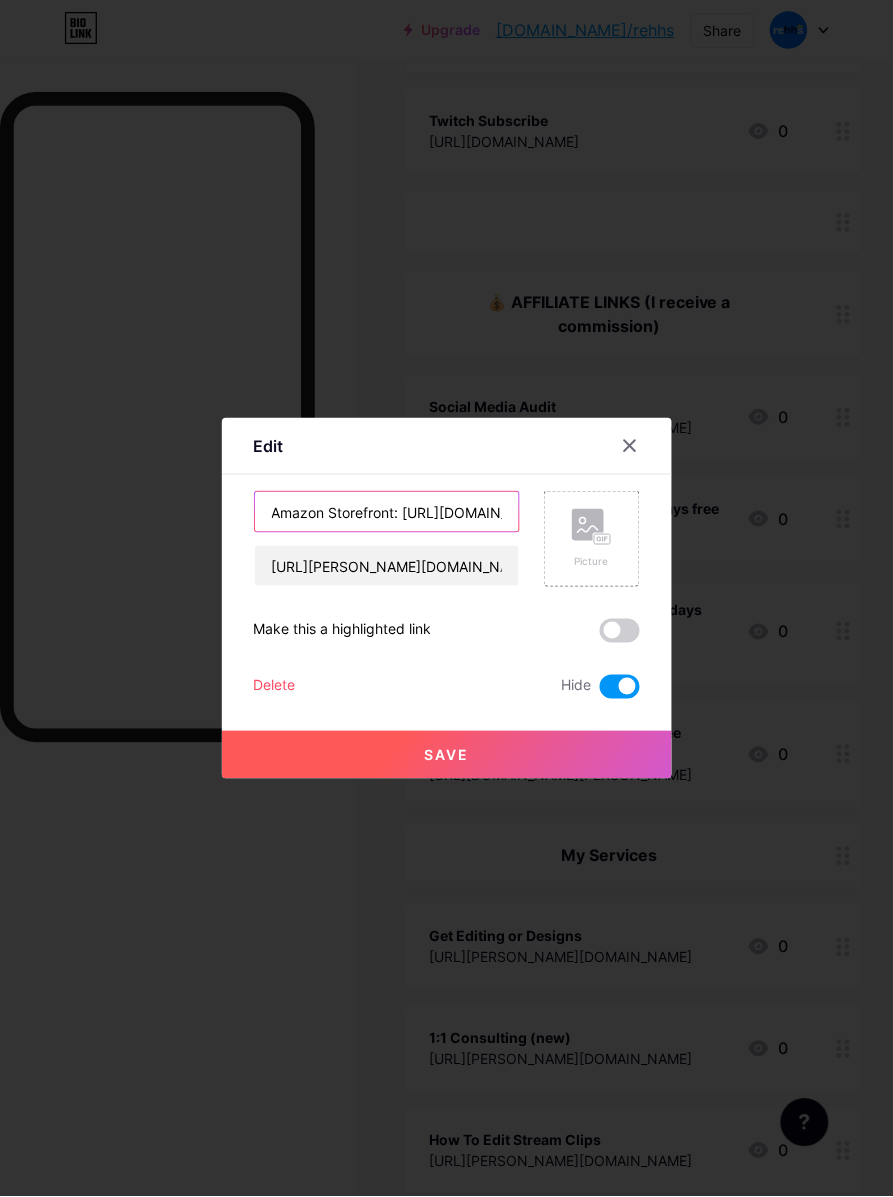 click on "Amazon Storefront: [URL][DOMAIN_NAME]" at bounding box center [387, 512] 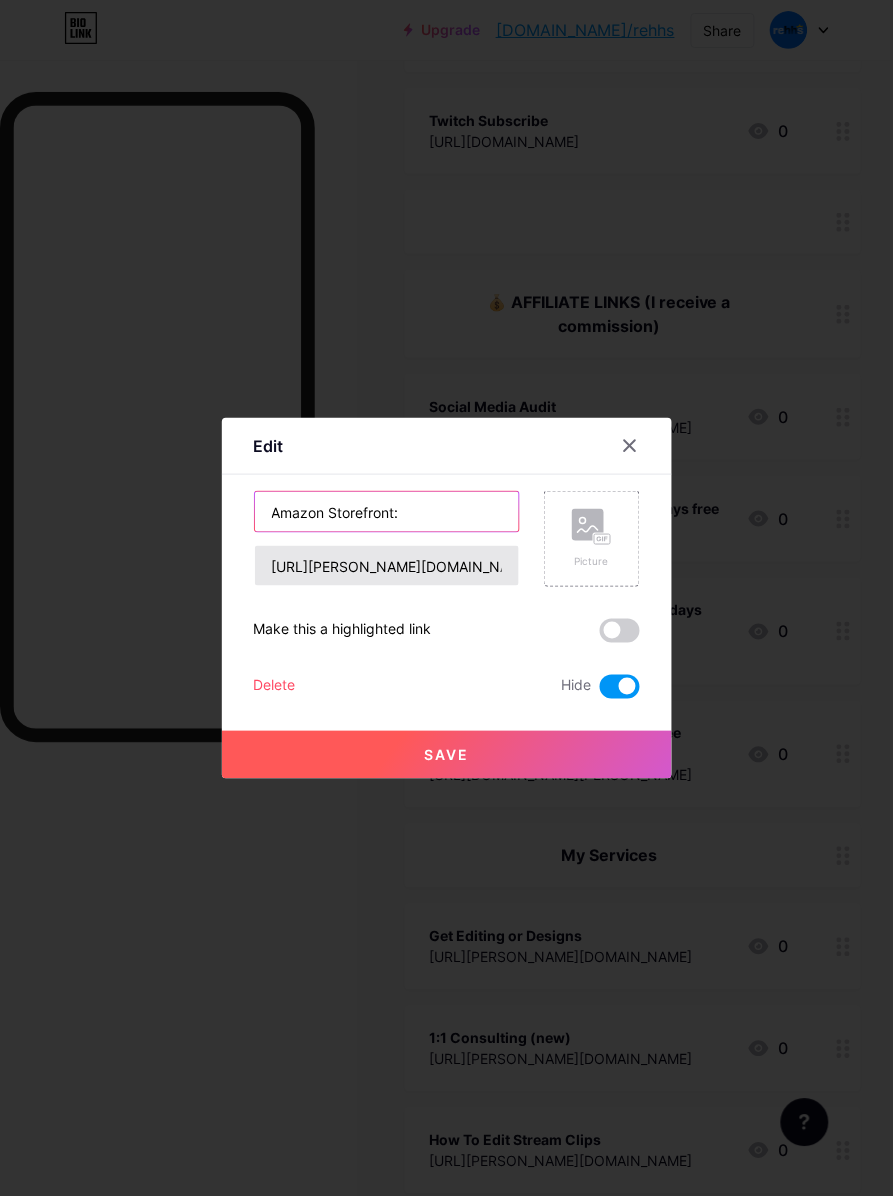 type on "Amazon Storefront:" 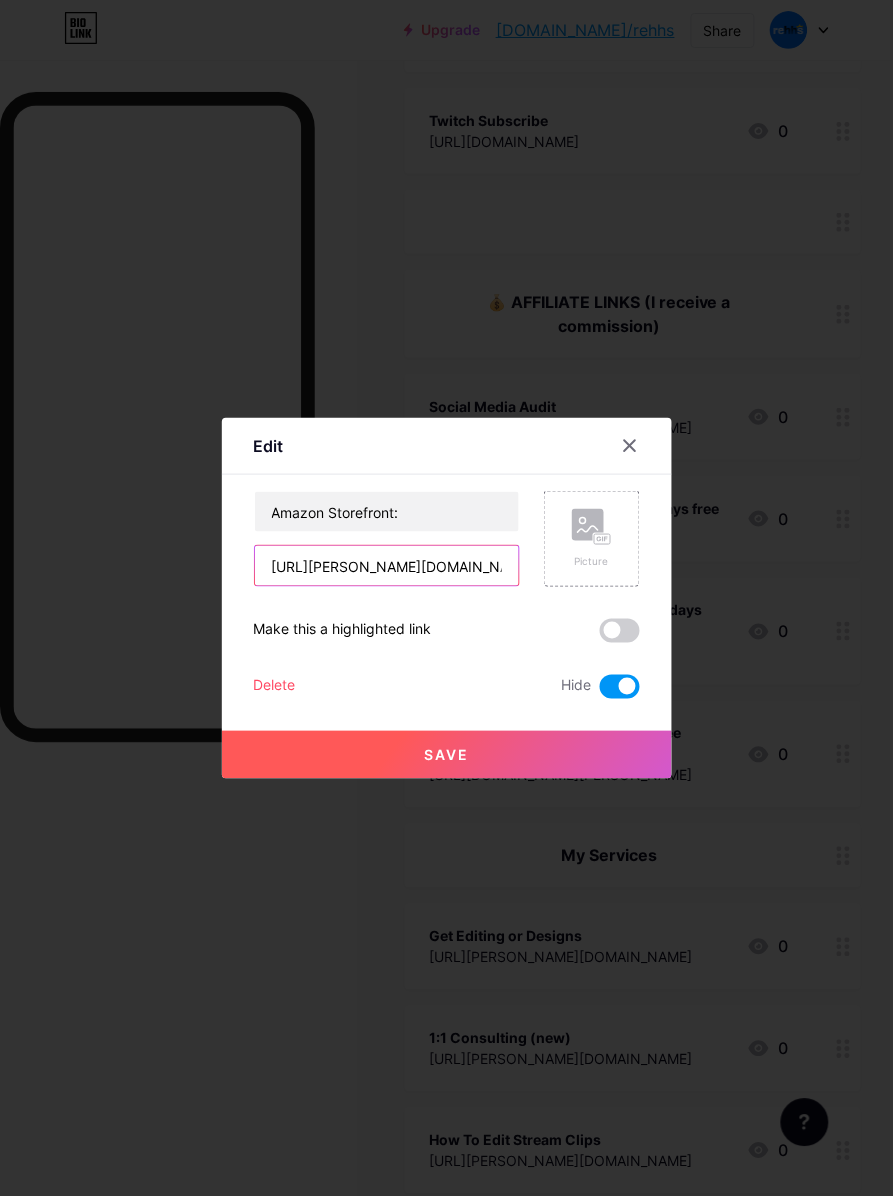 click on "[URL][PERSON_NAME][DOMAIN_NAME]" at bounding box center [387, 566] 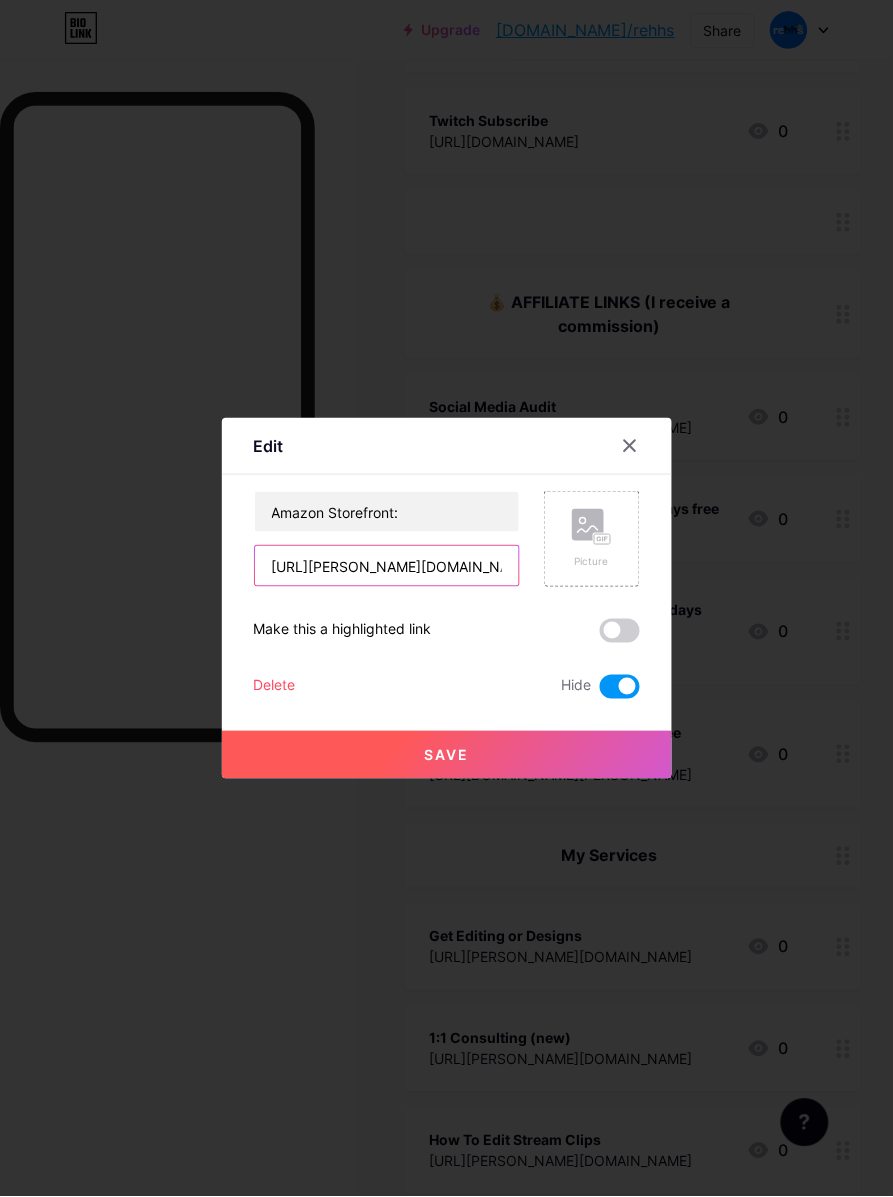 paste on "[DOMAIN_NAME][URL]" 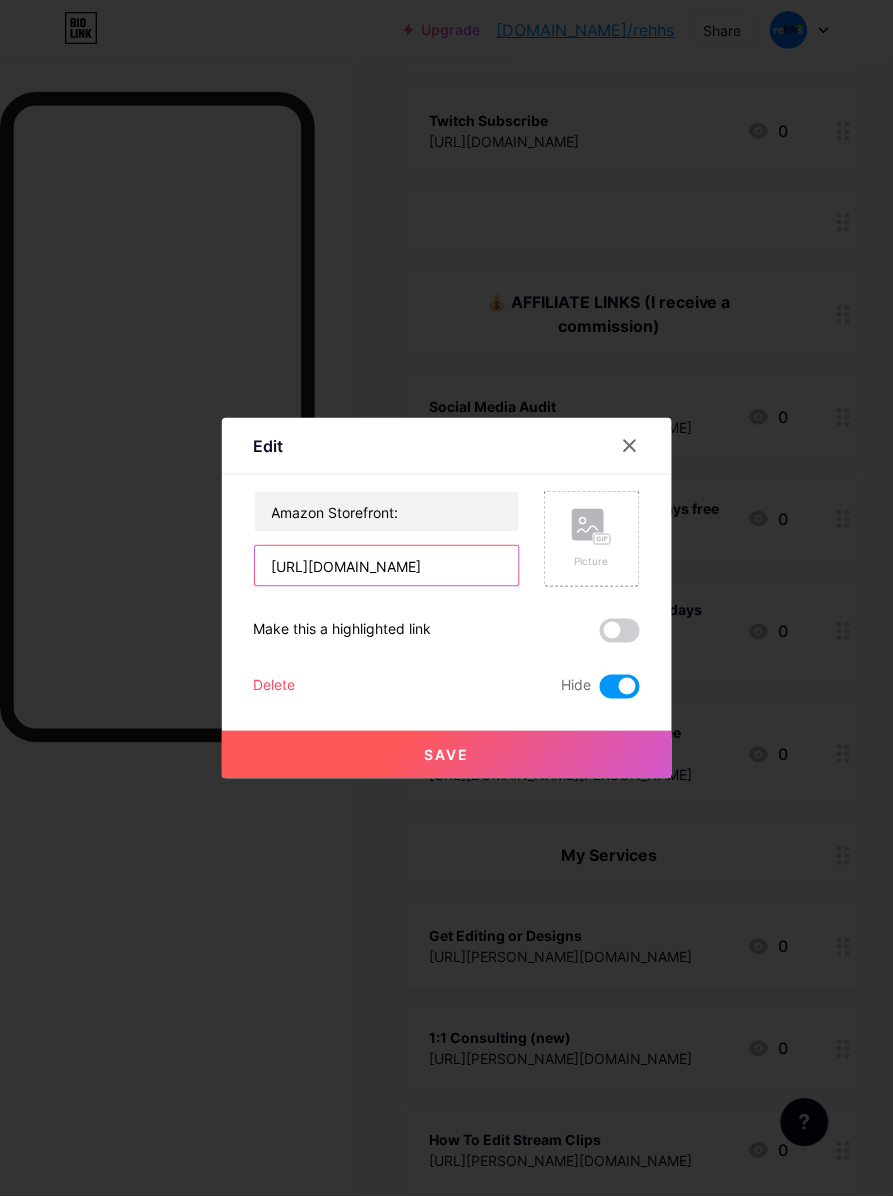 scroll, scrollTop: 0, scrollLeft: 43, axis: horizontal 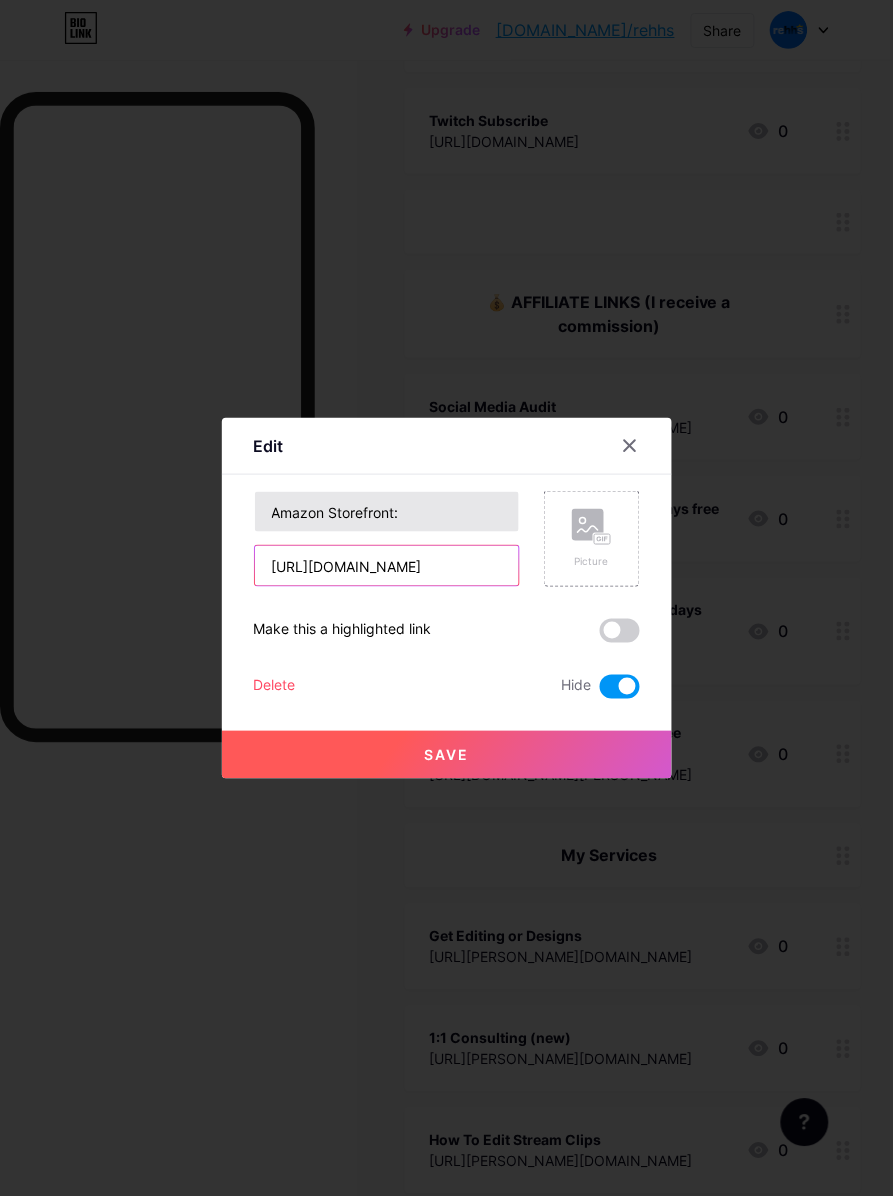 type on "[URL][DOMAIN_NAME]" 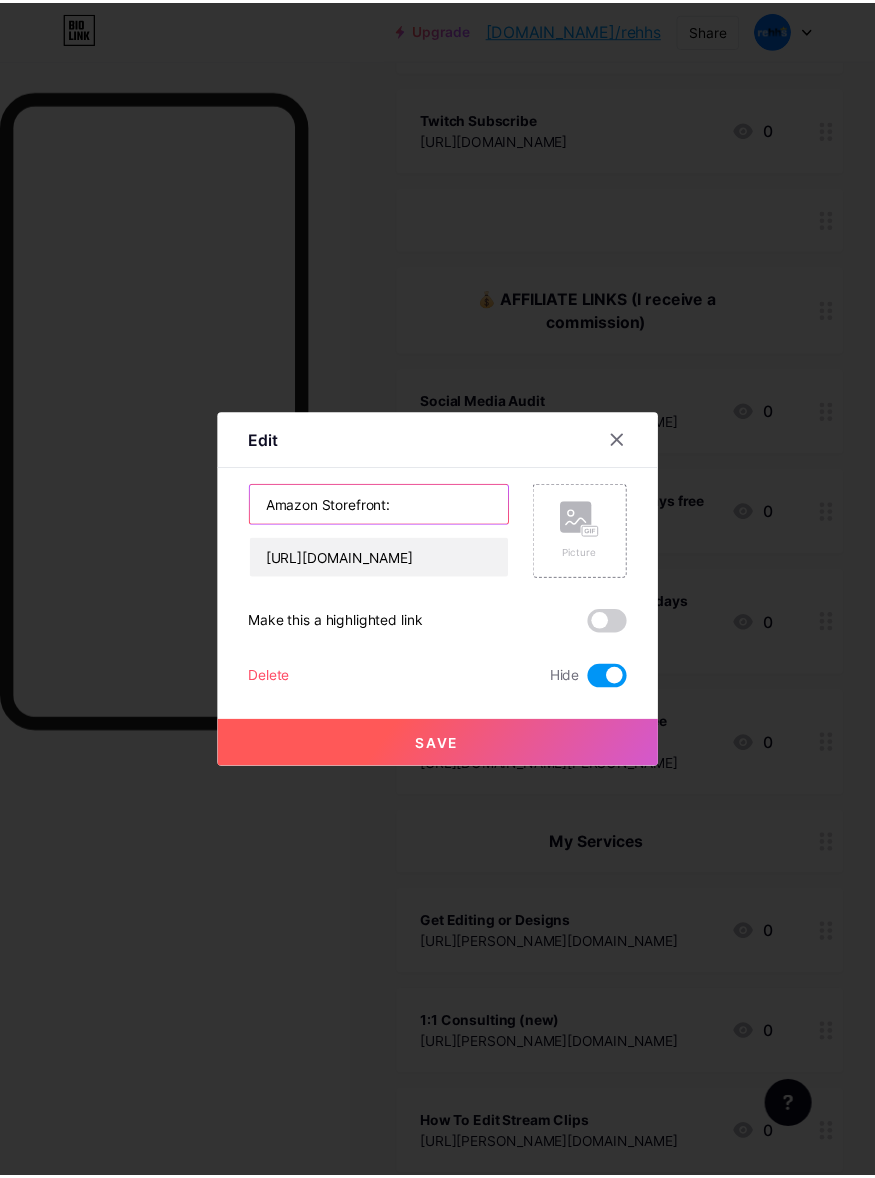 scroll, scrollTop: 0, scrollLeft: 0, axis: both 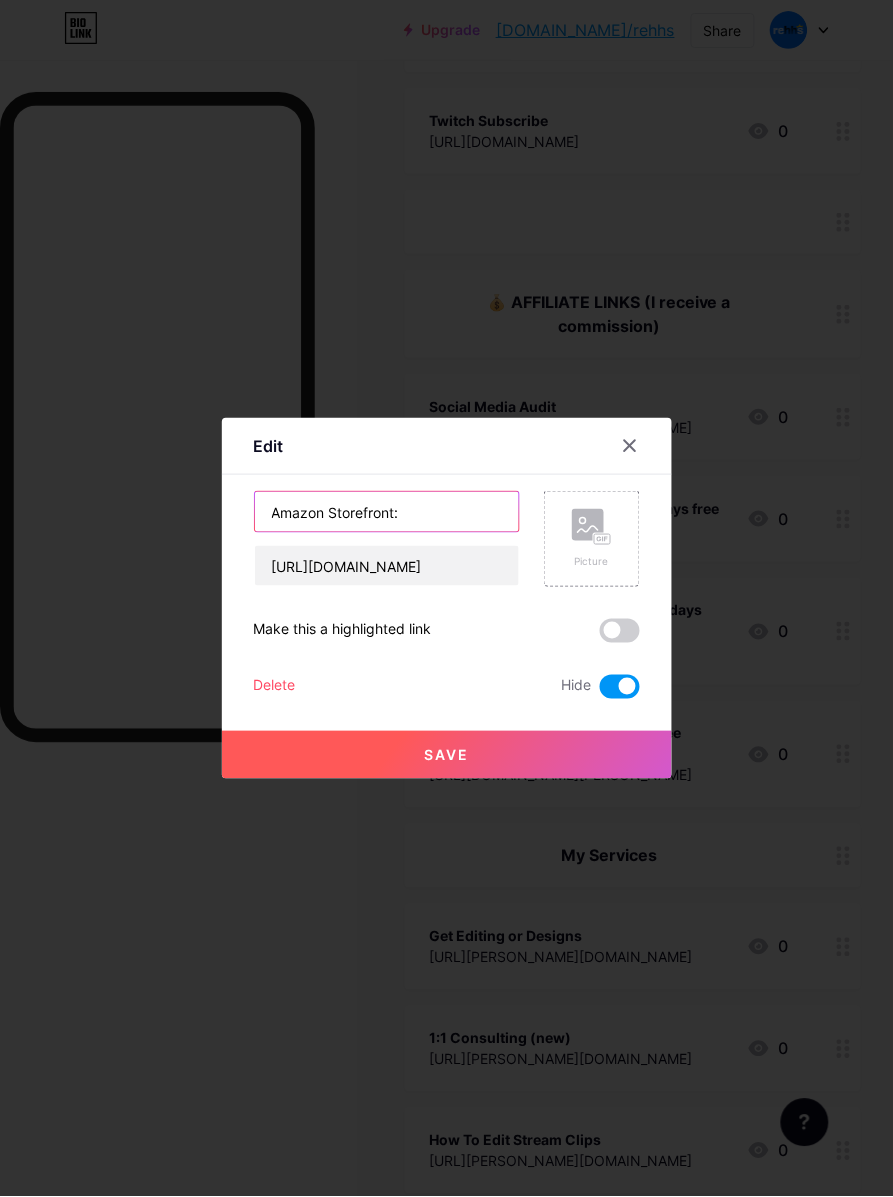 click on "Amazon Storefront:" at bounding box center (387, 512) 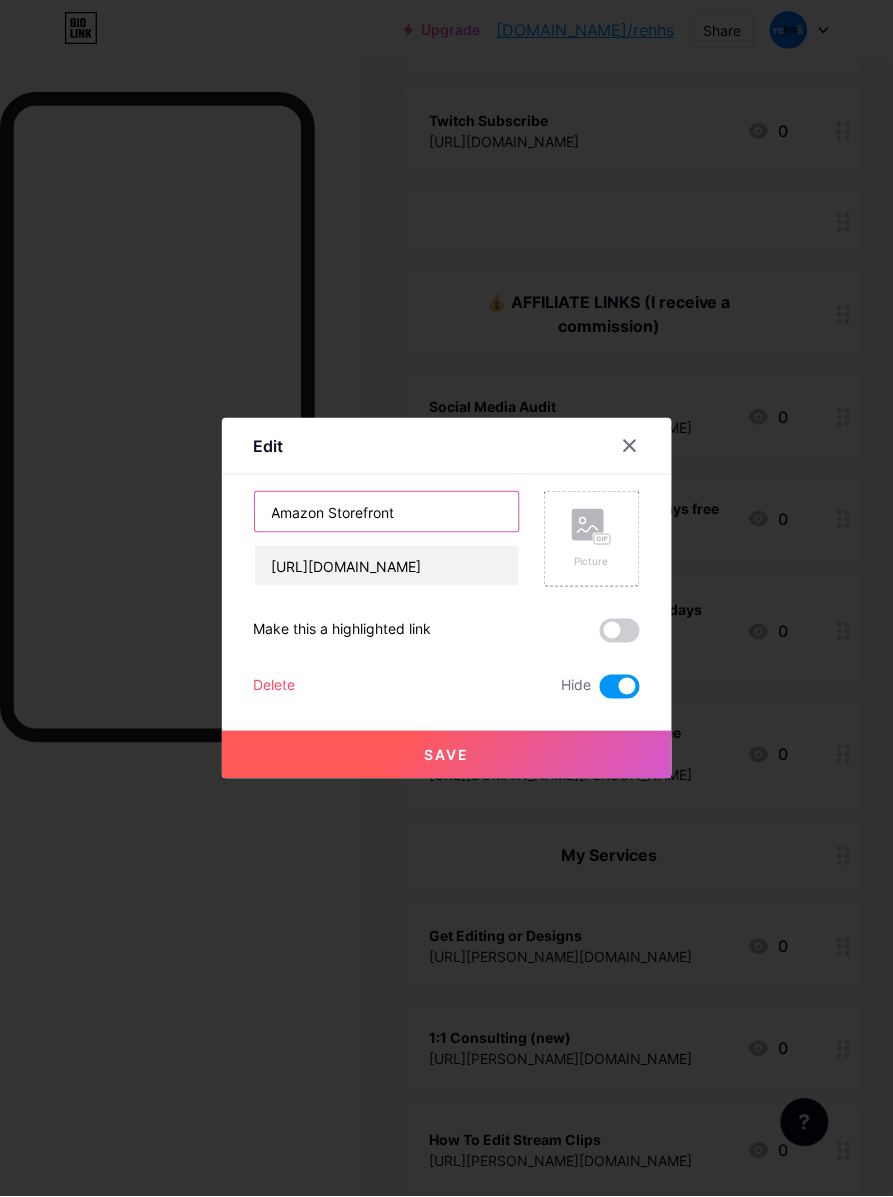 type on "Amazon Storefront" 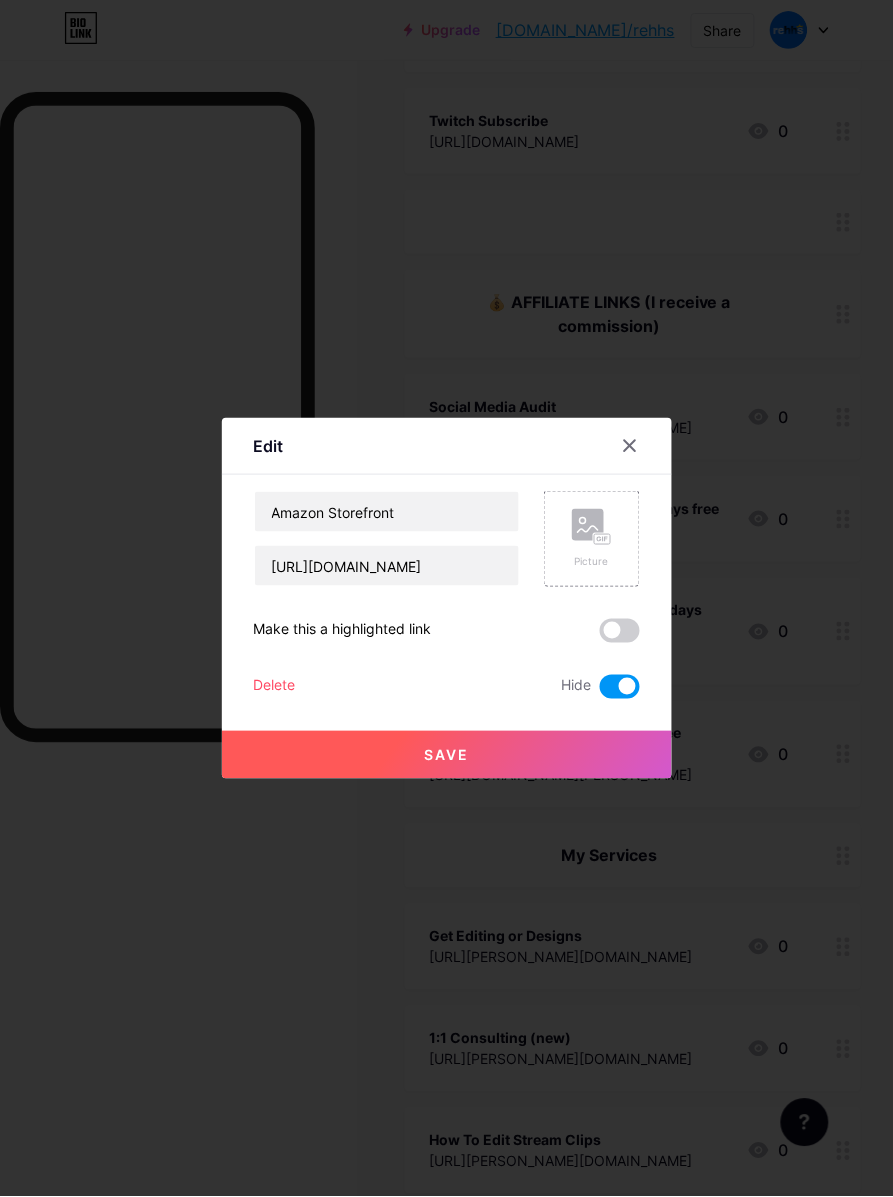 click on "Save" at bounding box center (447, 755) 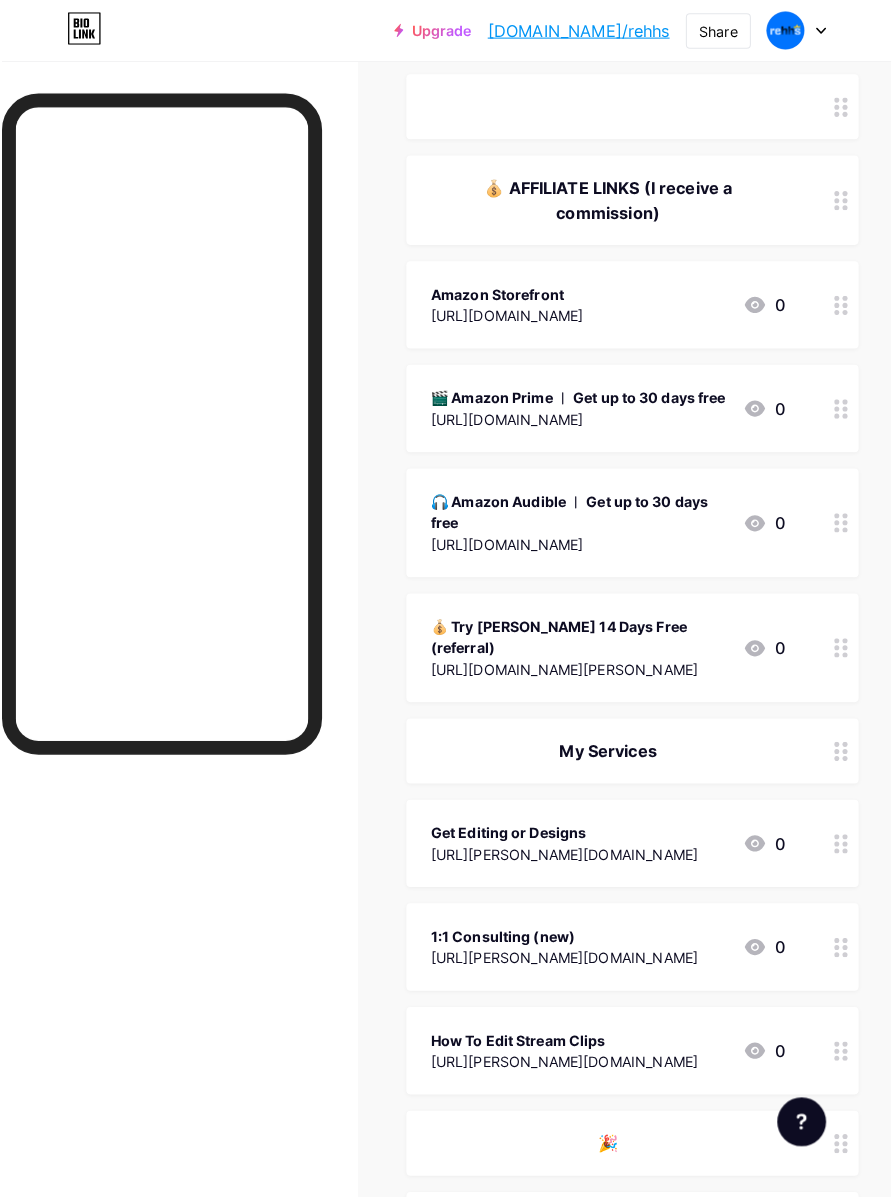 scroll, scrollTop: 1125, scrollLeft: 0, axis: vertical 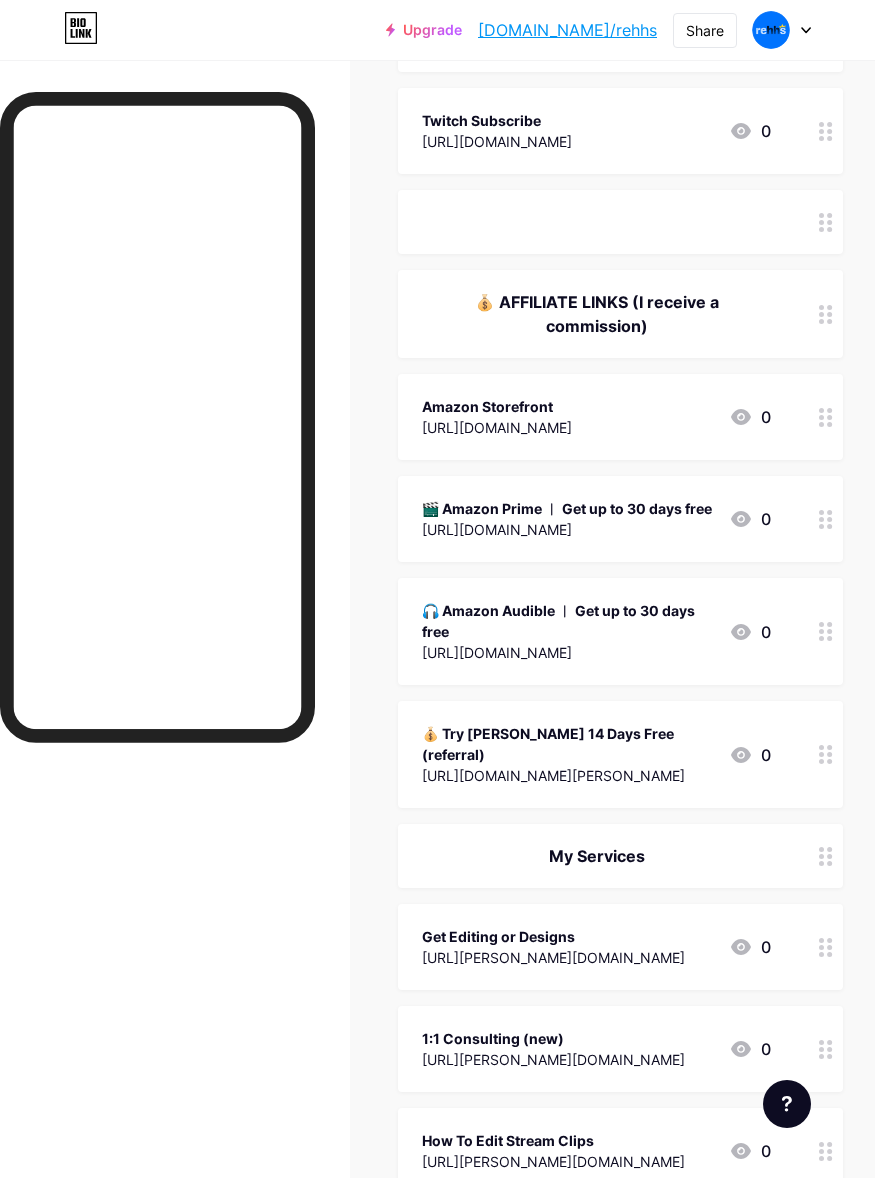 click on "Amazon Storefront" at bounding box center [497, 406] 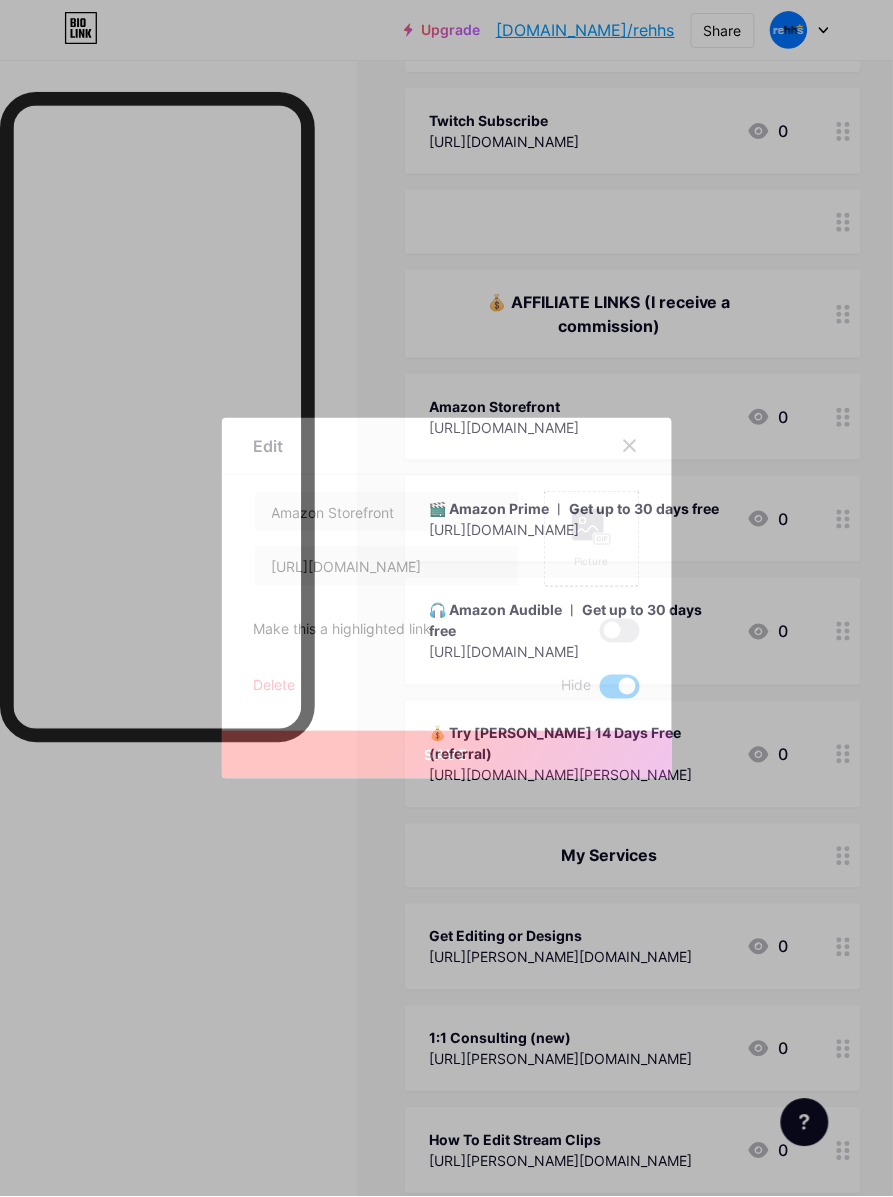 click at bounding box center [620, 687] 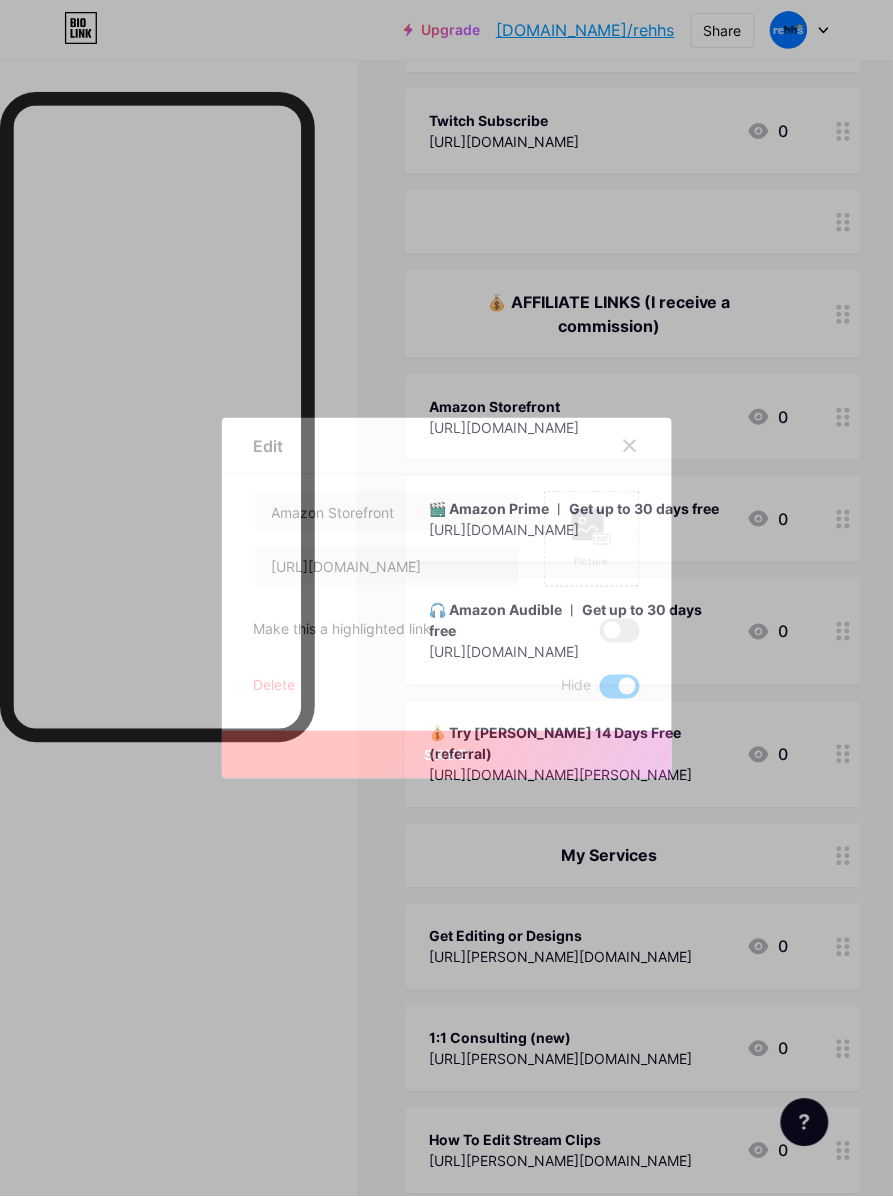 click at bounding box center (600, 692) 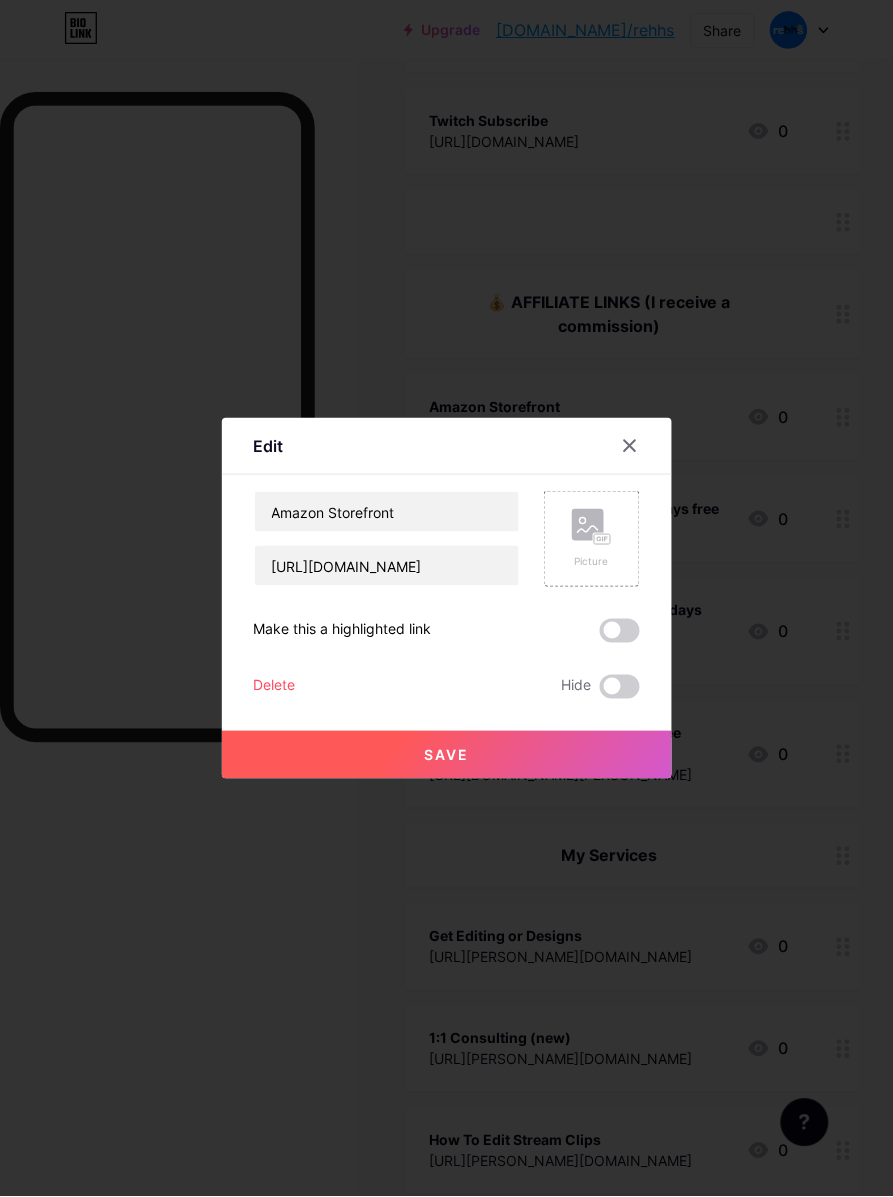 click on "Save" at bounding box center (447, 755) 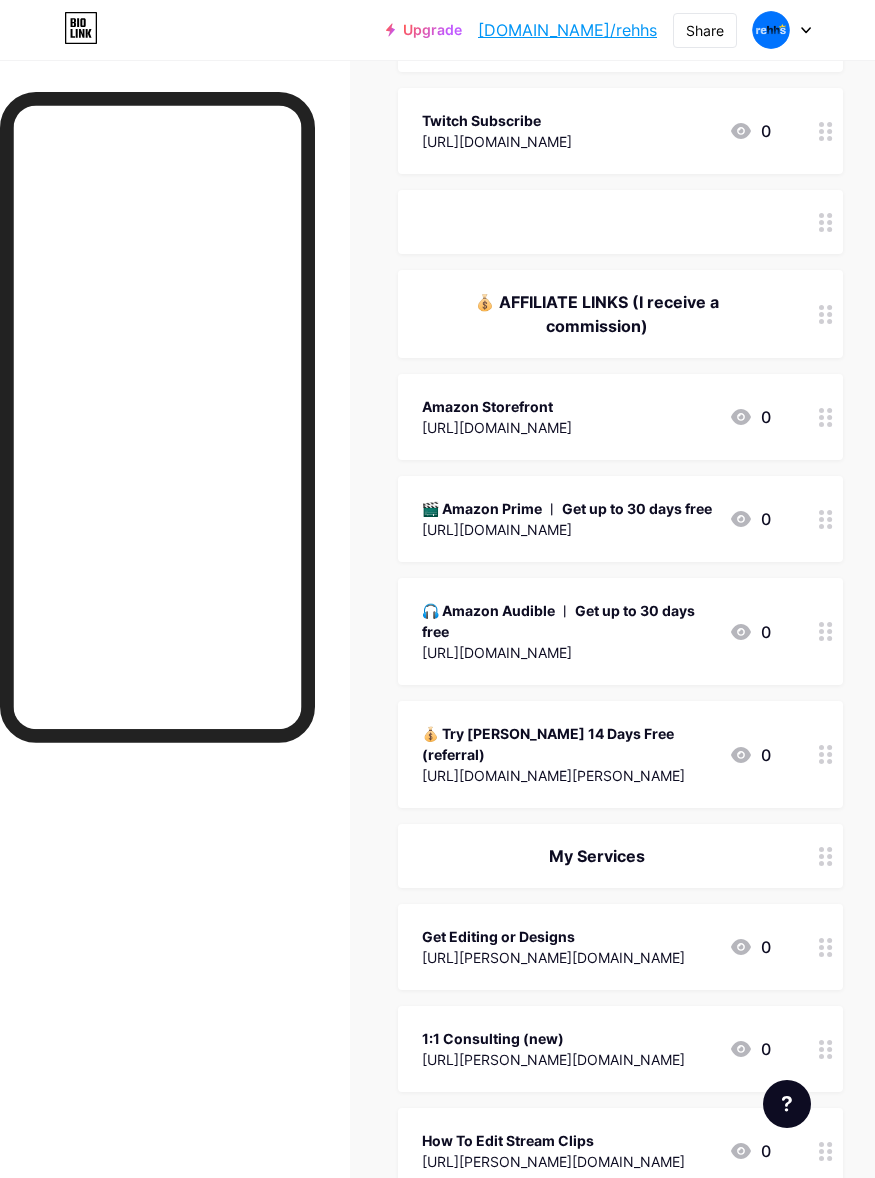 click on "🎬 Amazon Prime ︱ Get up to 30 days free
[URL][DOMAIN_NAME]
0" at bounding box center [620, 519] 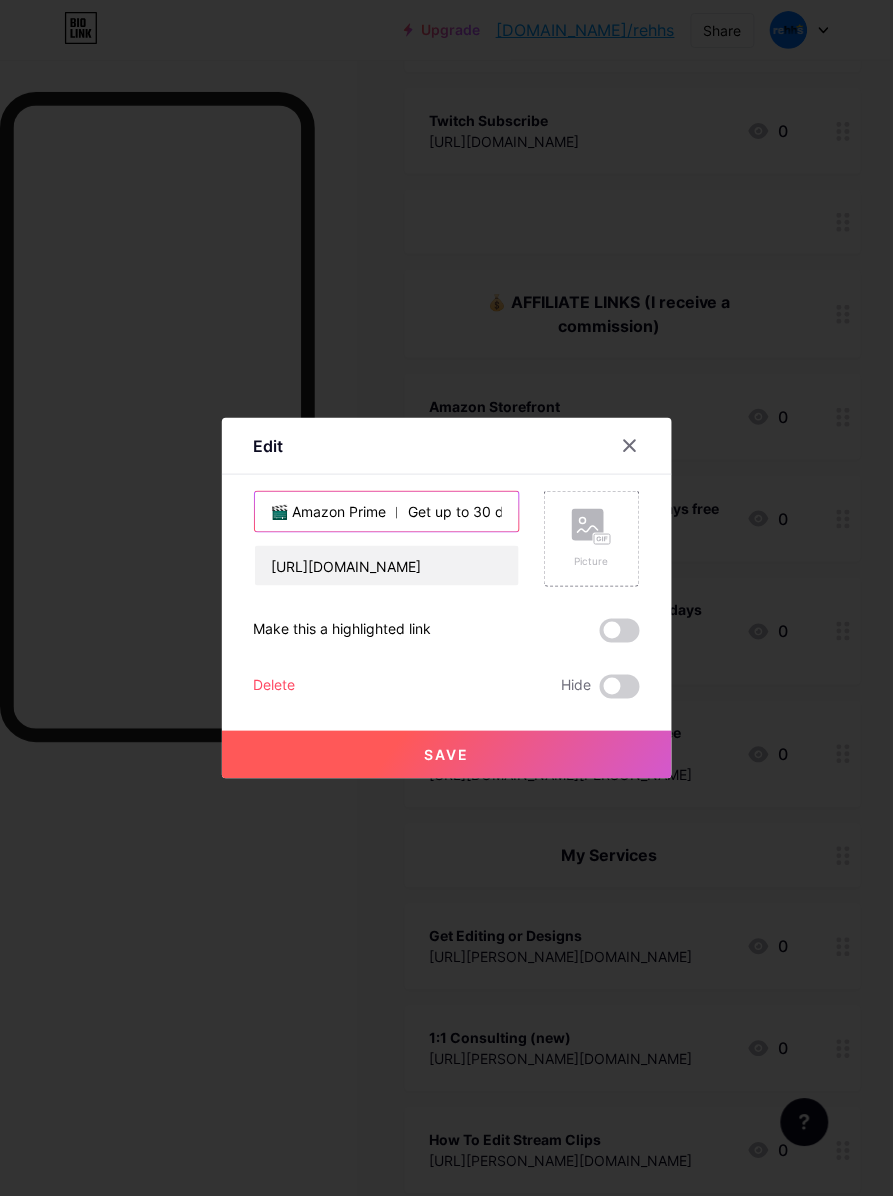 click on "🎬 Amazon Prime ︱ Get up to 30 days free" at bounding box center [387, 512] 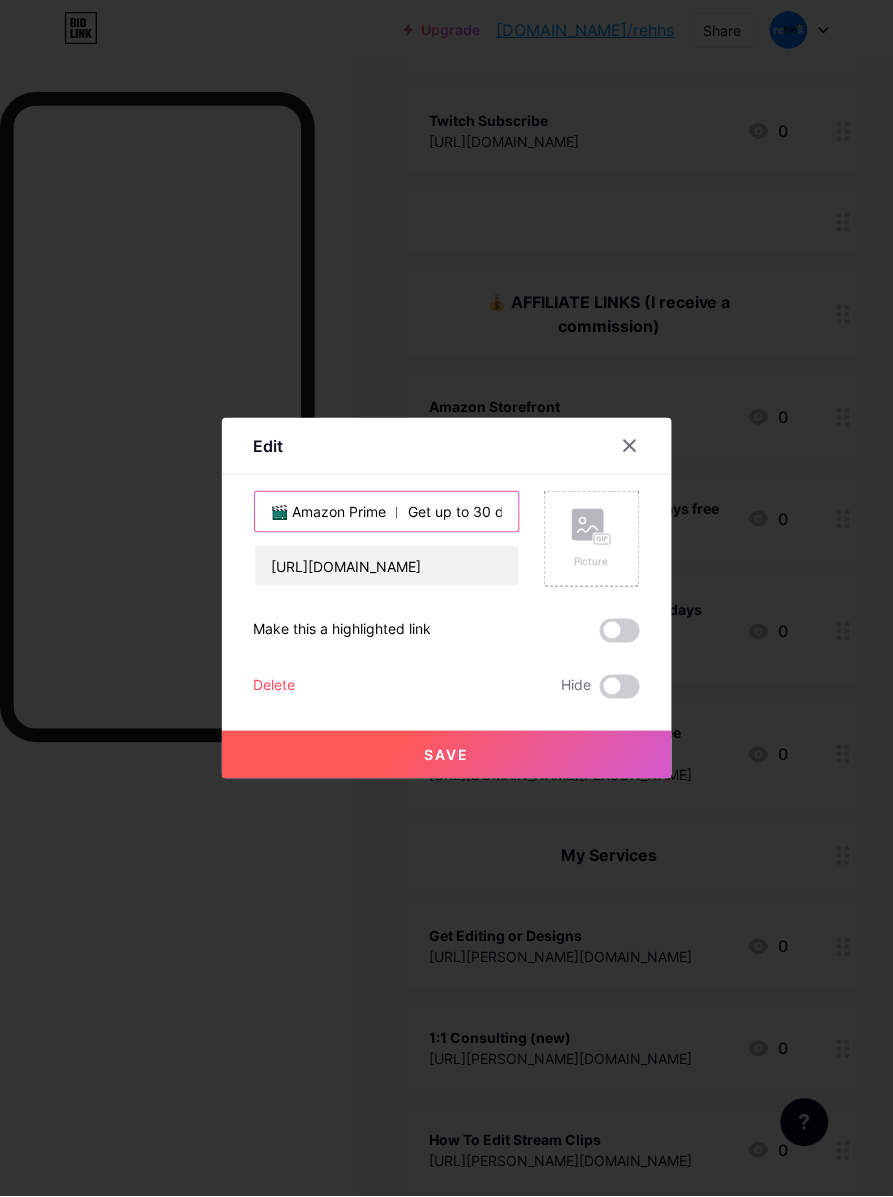 paste on "Get up to 30 Days Free of Amazon Prime: [URL][DOMAIN_NAME]" 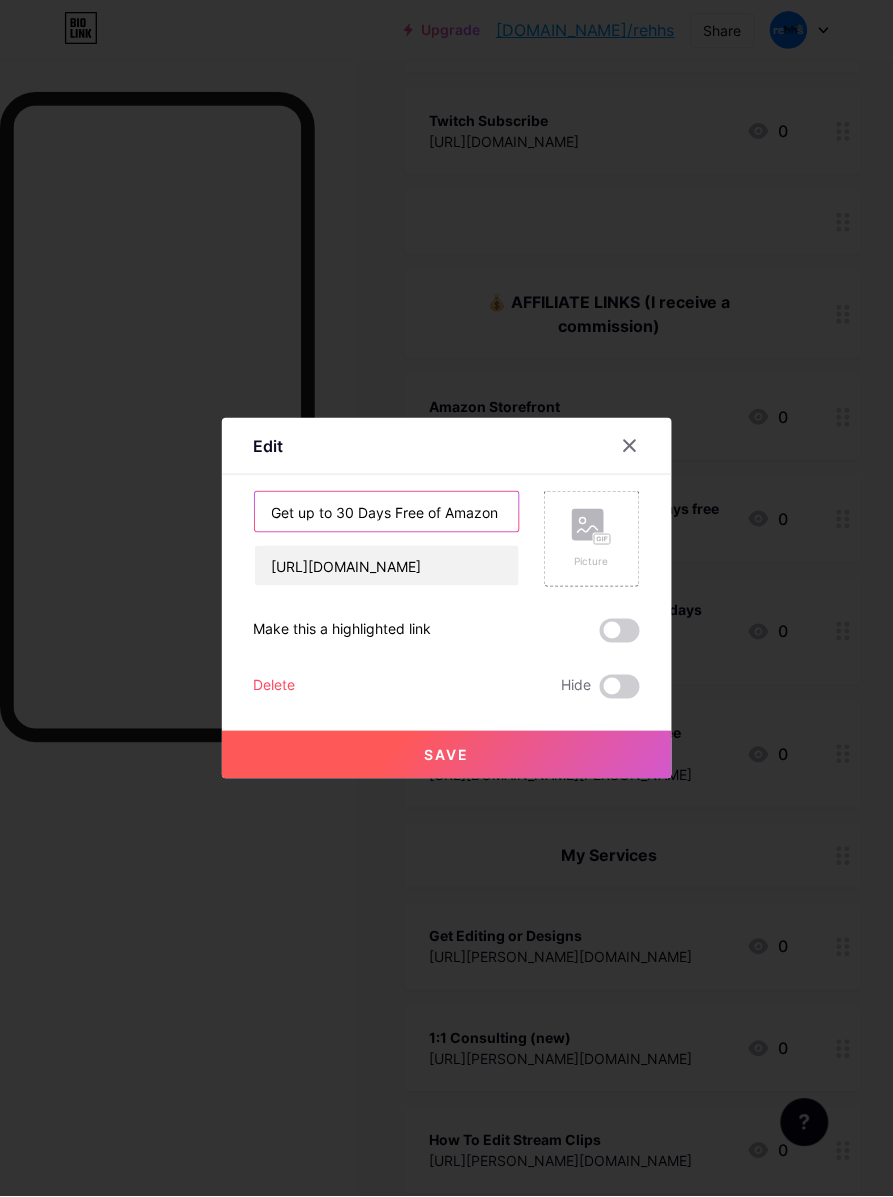 scroll, scrollTop: 0, scrollLeft: 213, axis: horizontal 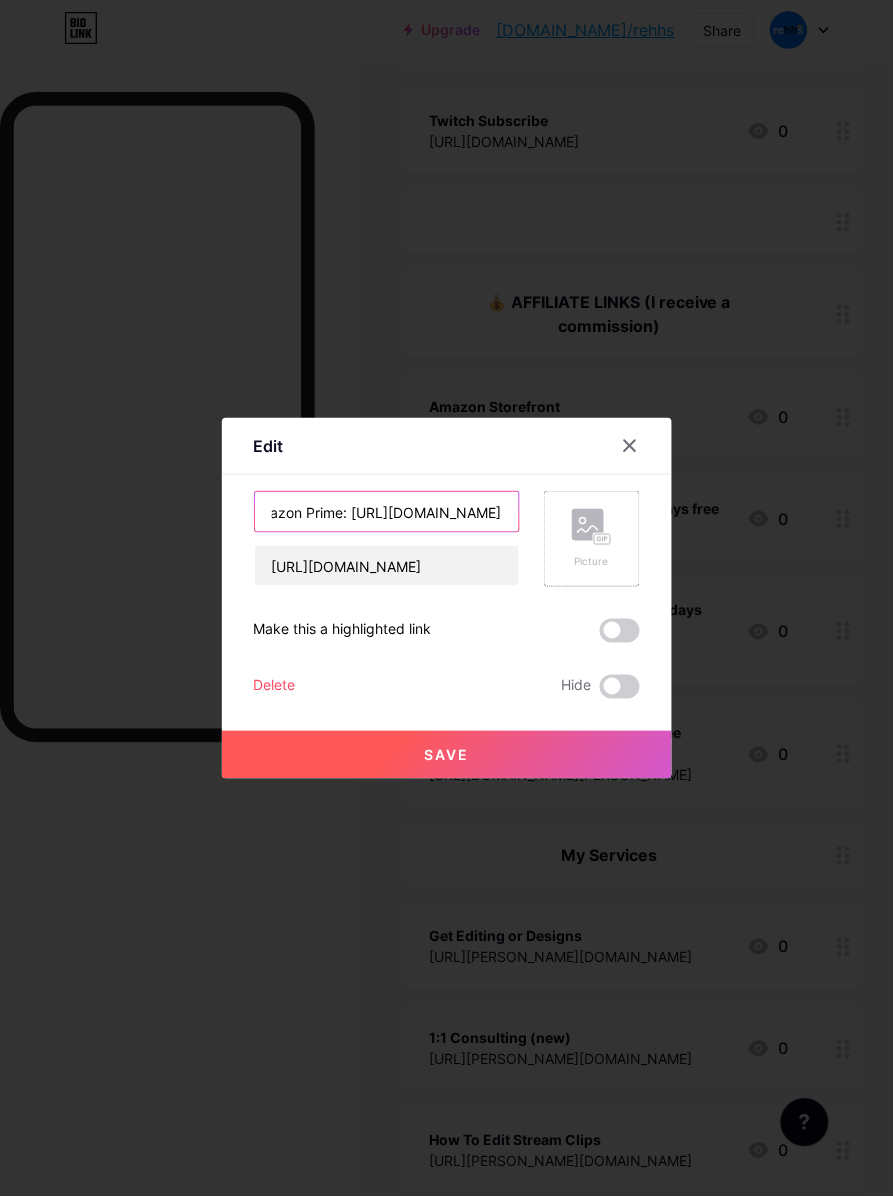 drag, startPoint x: 328, startPoint y: 517, endPoint x: 552, endPoint y: 523, distance: 224.08034 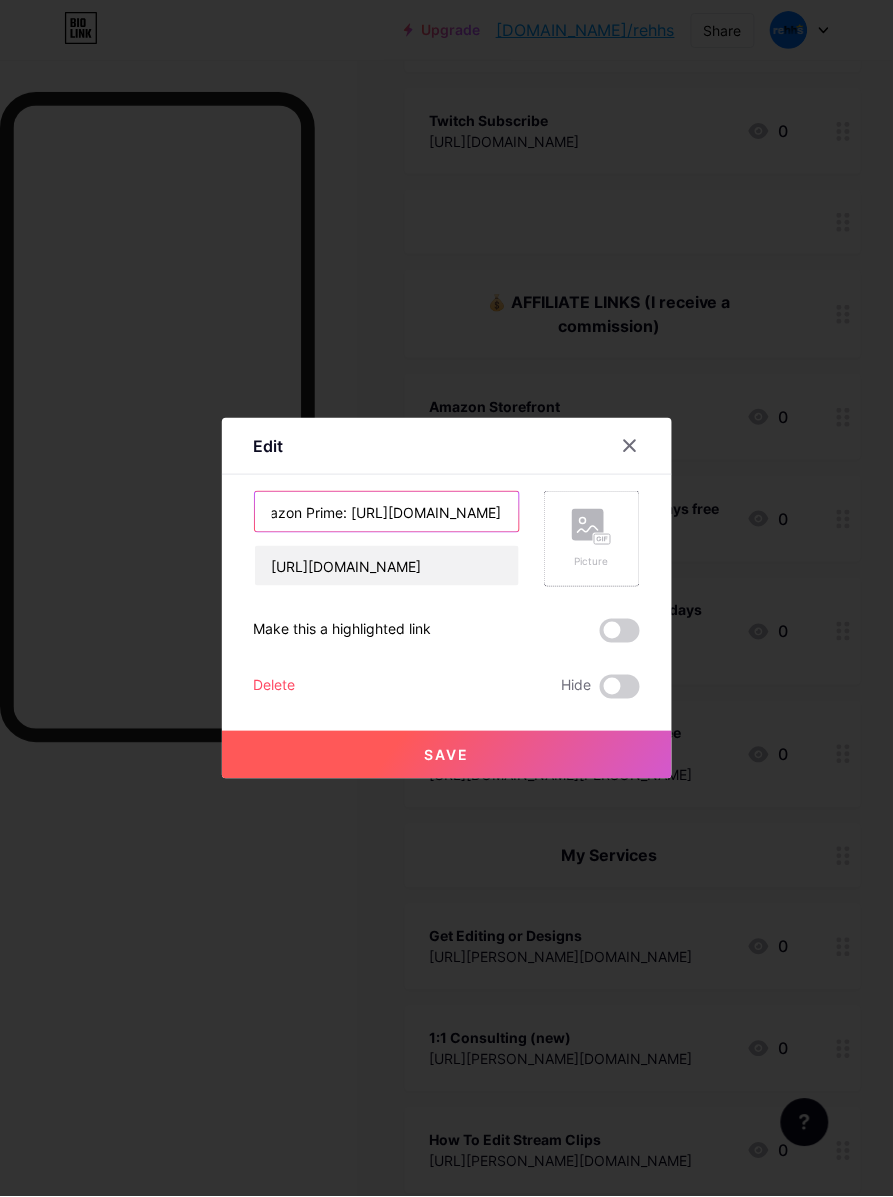 click on "Get up to 30 Days Free of Amazon Prime: [URL][DOMAIN_NAME]     [URL][DOMAIN_NAME]                     Picture" at bounding box center [447, 539] 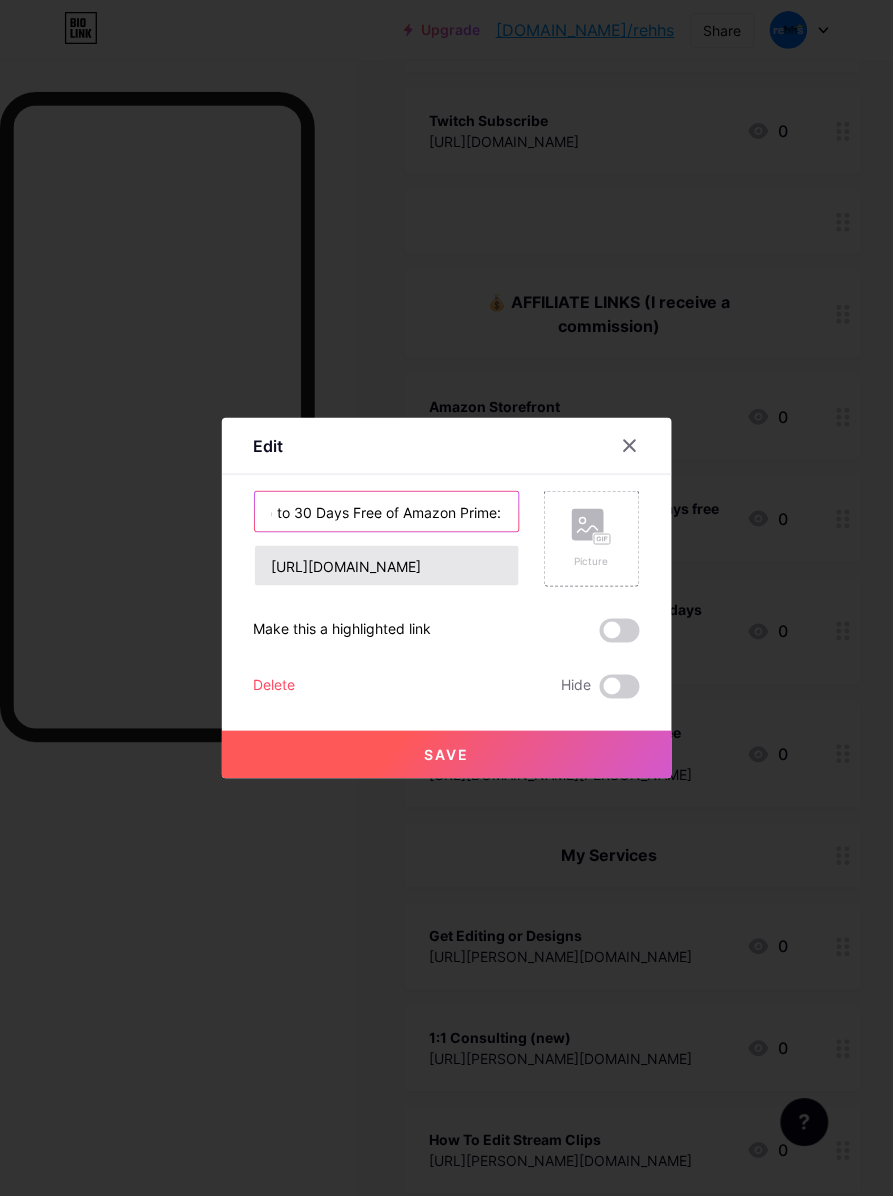 scroll, scrollTop: 0, scrollLeft: 48, axis: horizontal 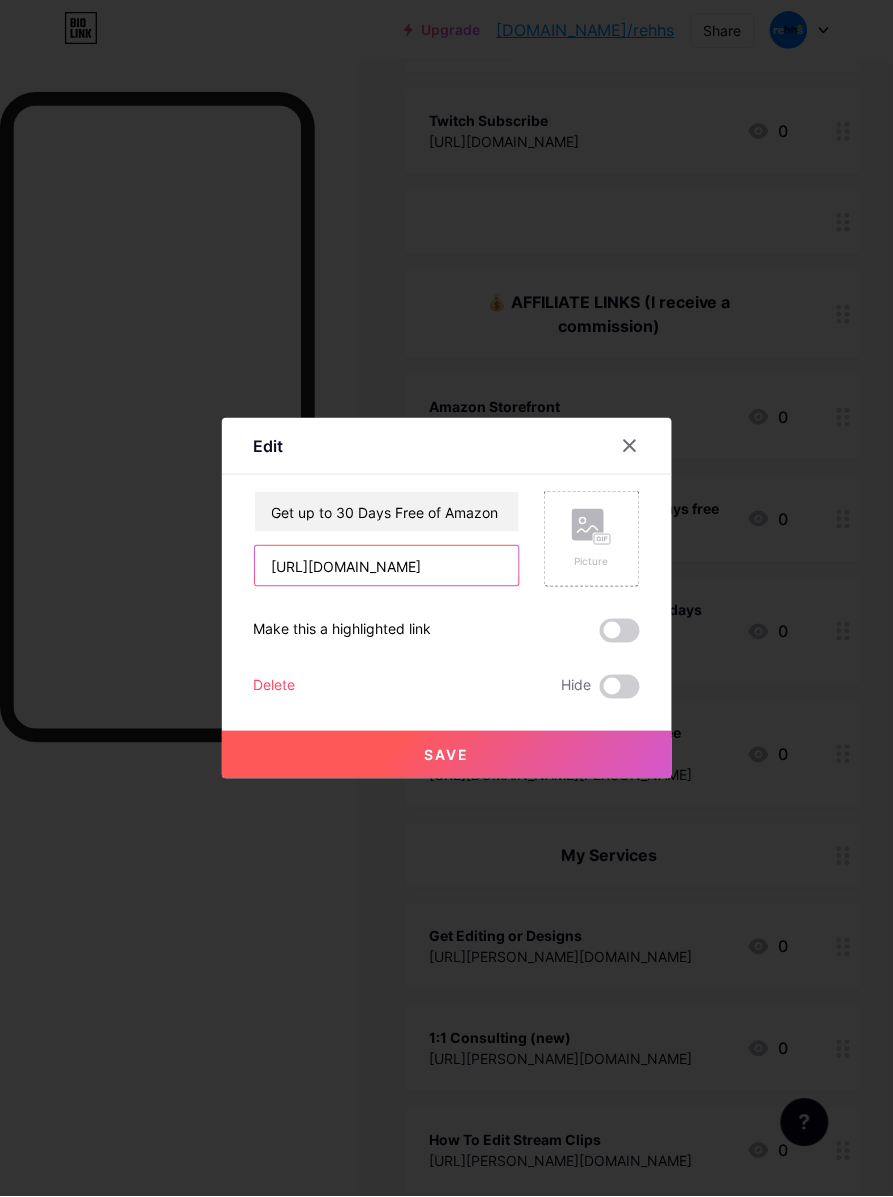 click on "[URL][DOMAIN_NAME]" at bounding box center (387, 566) 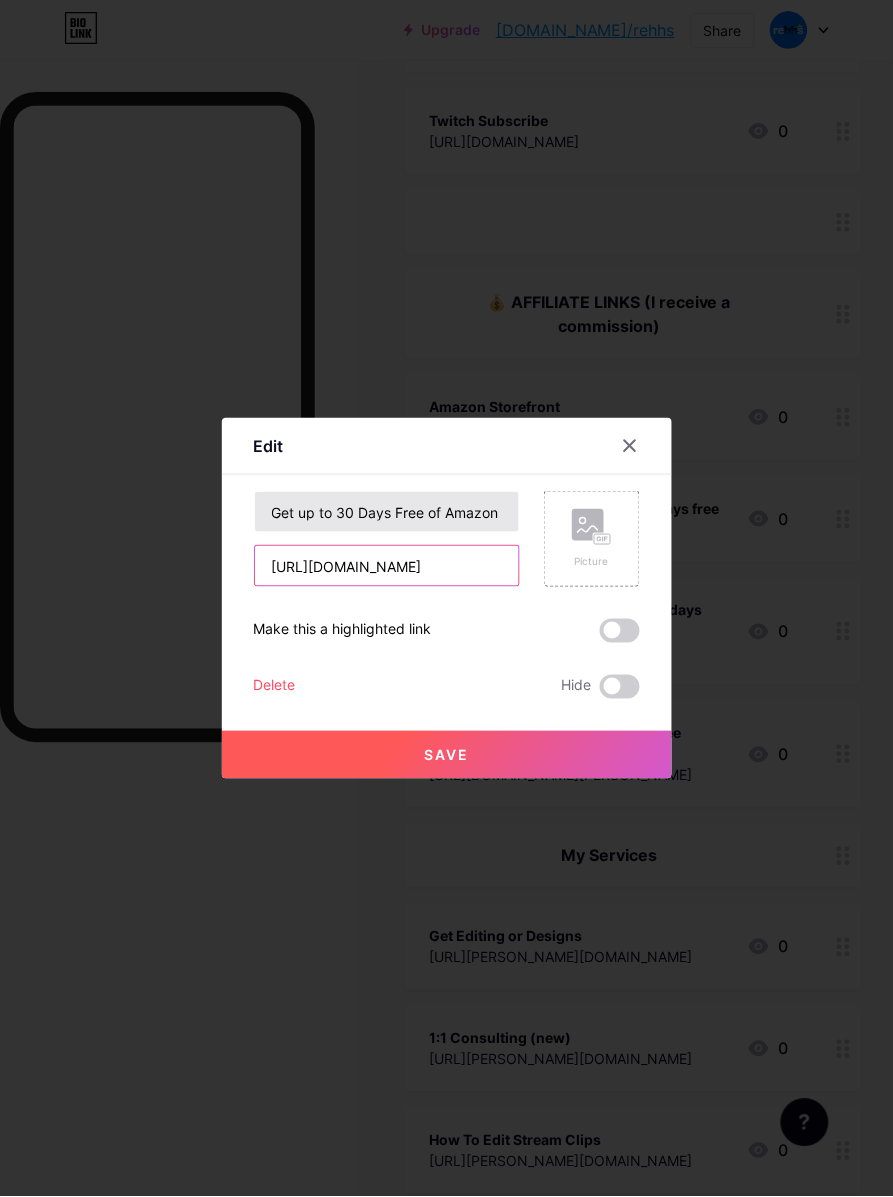 paste on "AB2FIa" 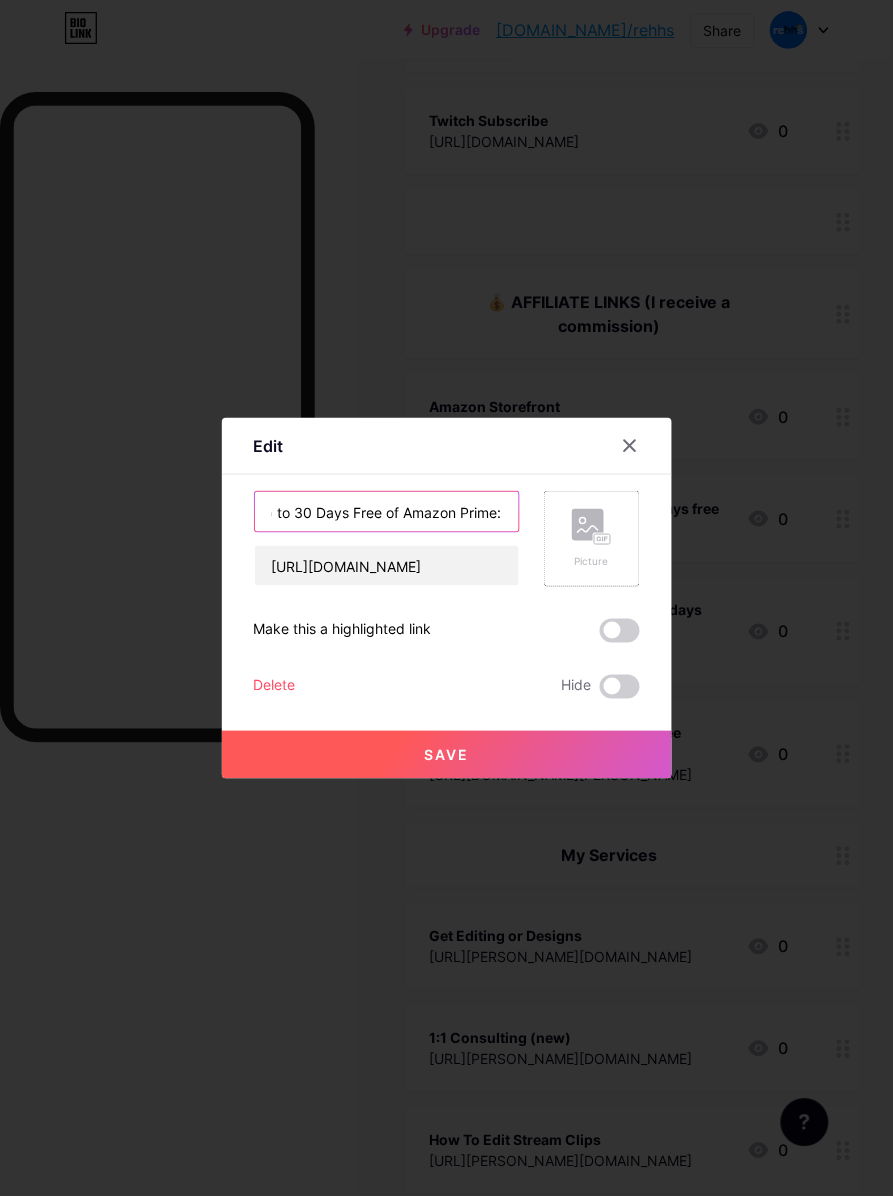 drag, startPoint x: 462, startPoint y: 513, endPoint x: 547, endPoint y: 518, distance: 85.146935 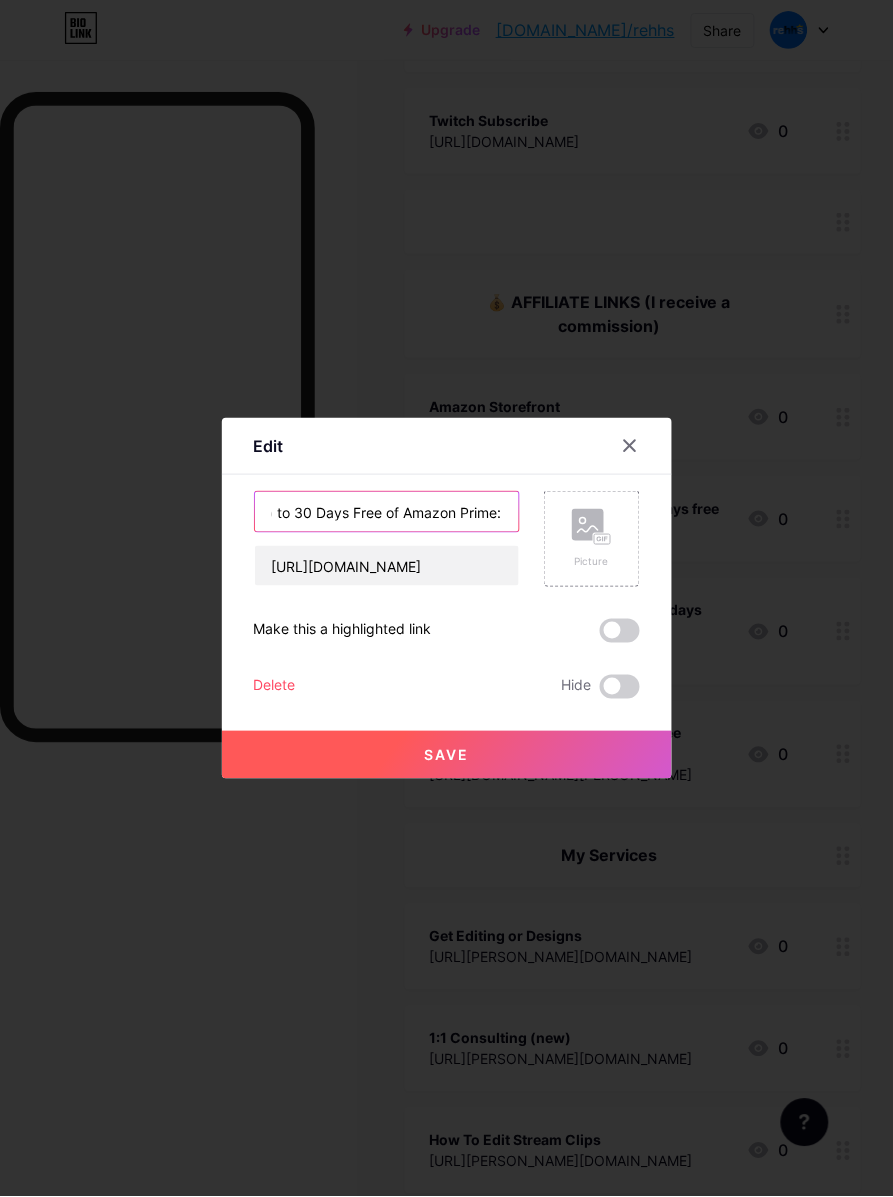 click on "Get up to 30 Days Free of Amazon Prime:" at bounding box center [387, 512] 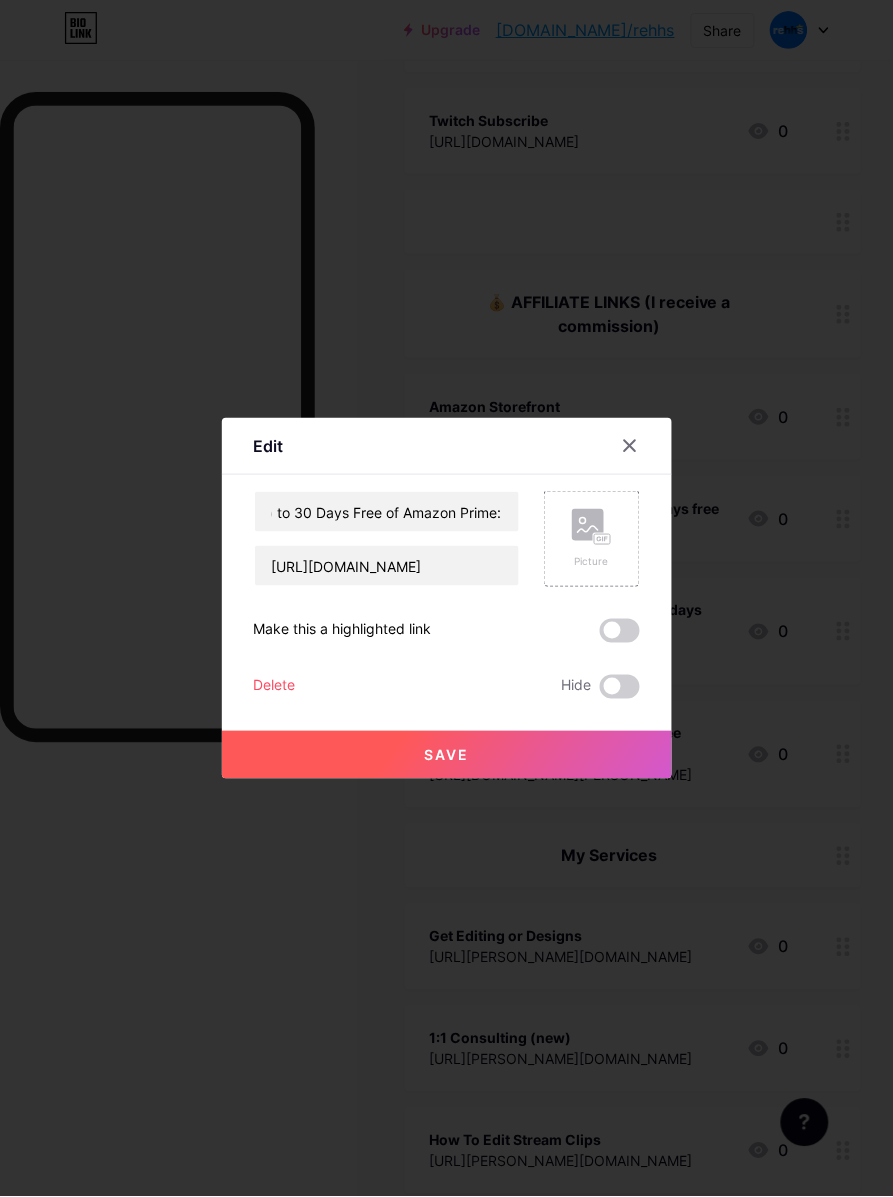 scroll, scrollTop: 0, scrollLeft: 0, axis: both 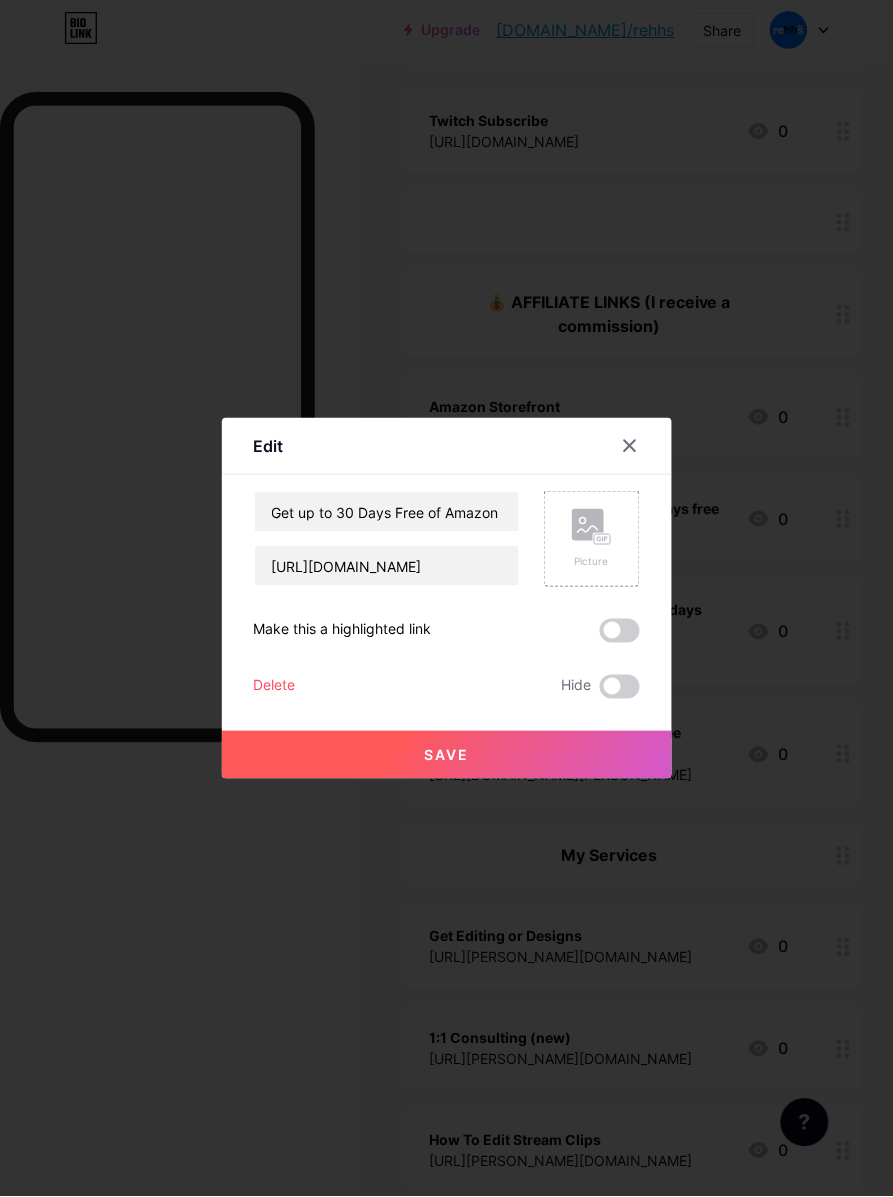 click on "Save" at bounding box center [447, 755] 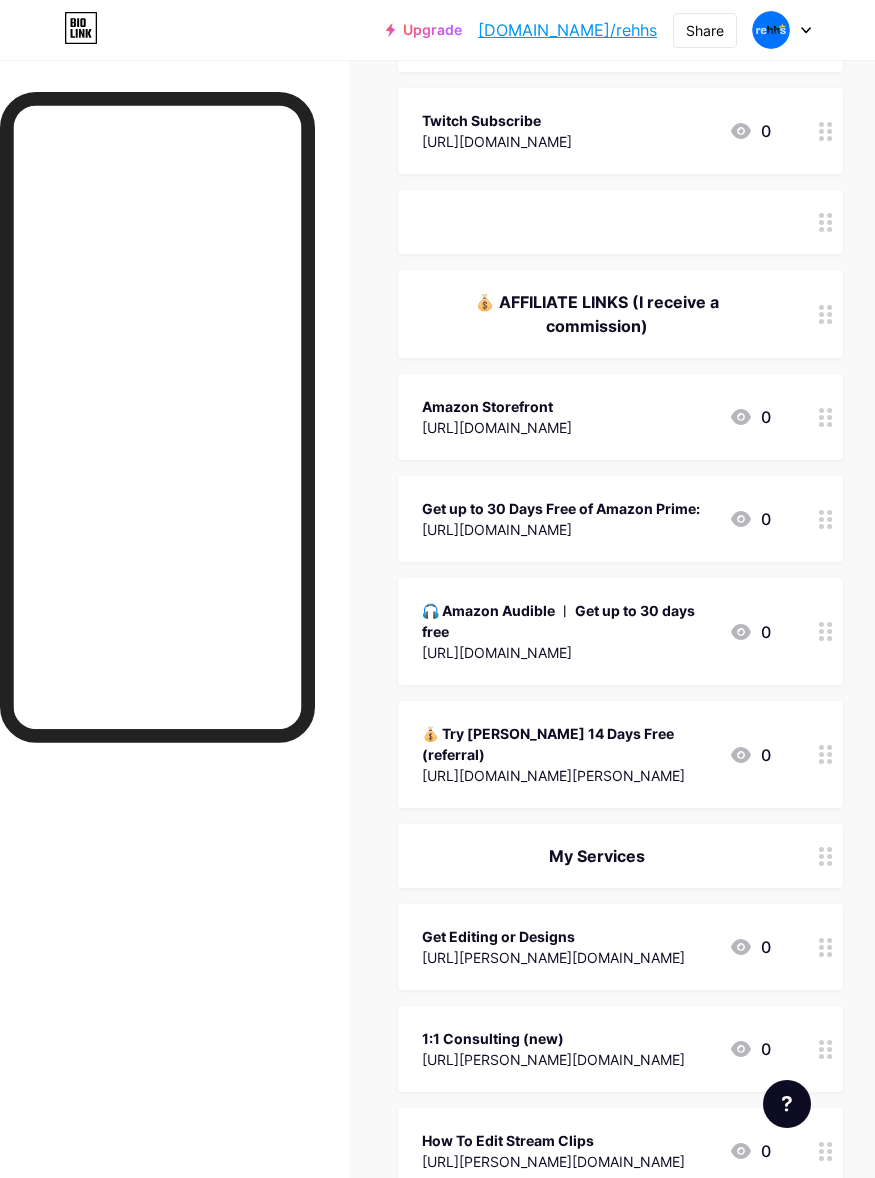 click on "[URL][DOMAIN_NAME]" at bounding box center (567, 652) 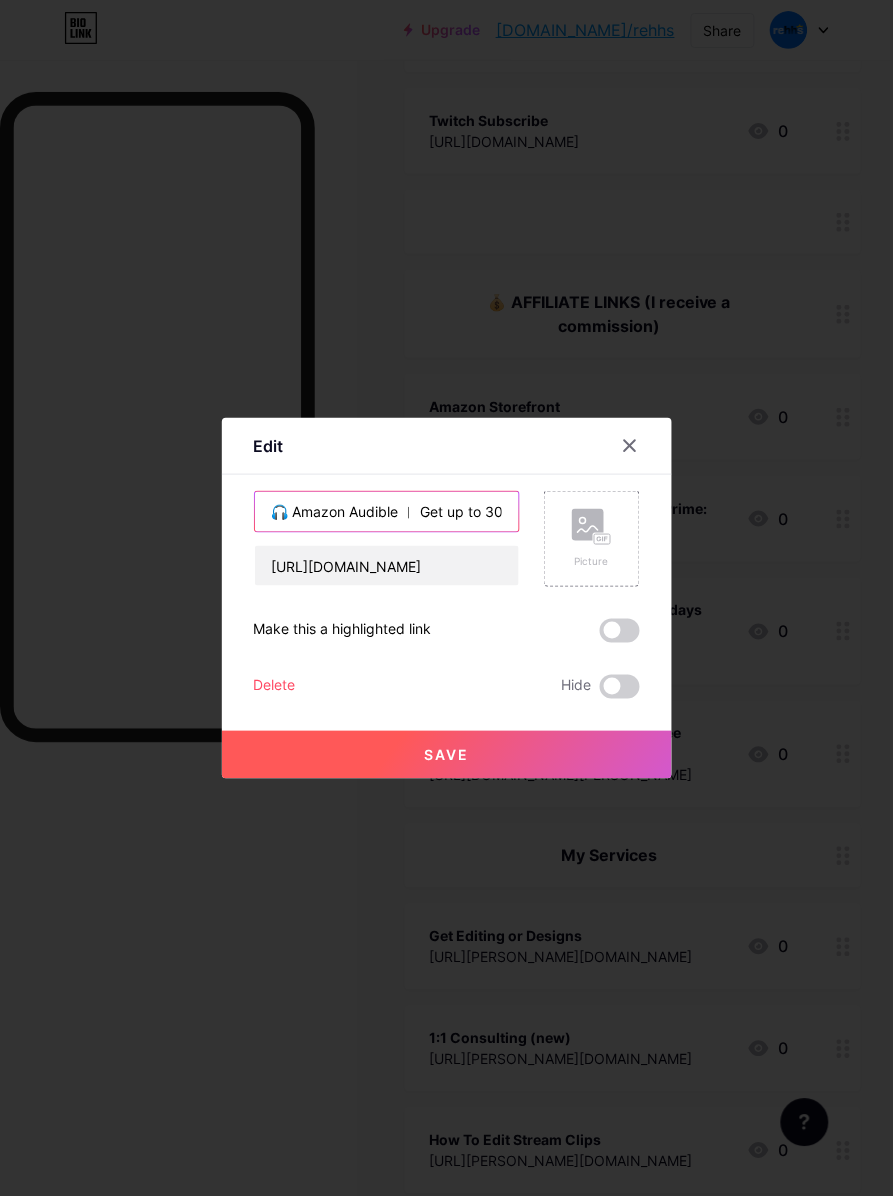 click on "🎧 Amazon Audible ︱ Get up to 30 days free" at bounding box center (387, 512) 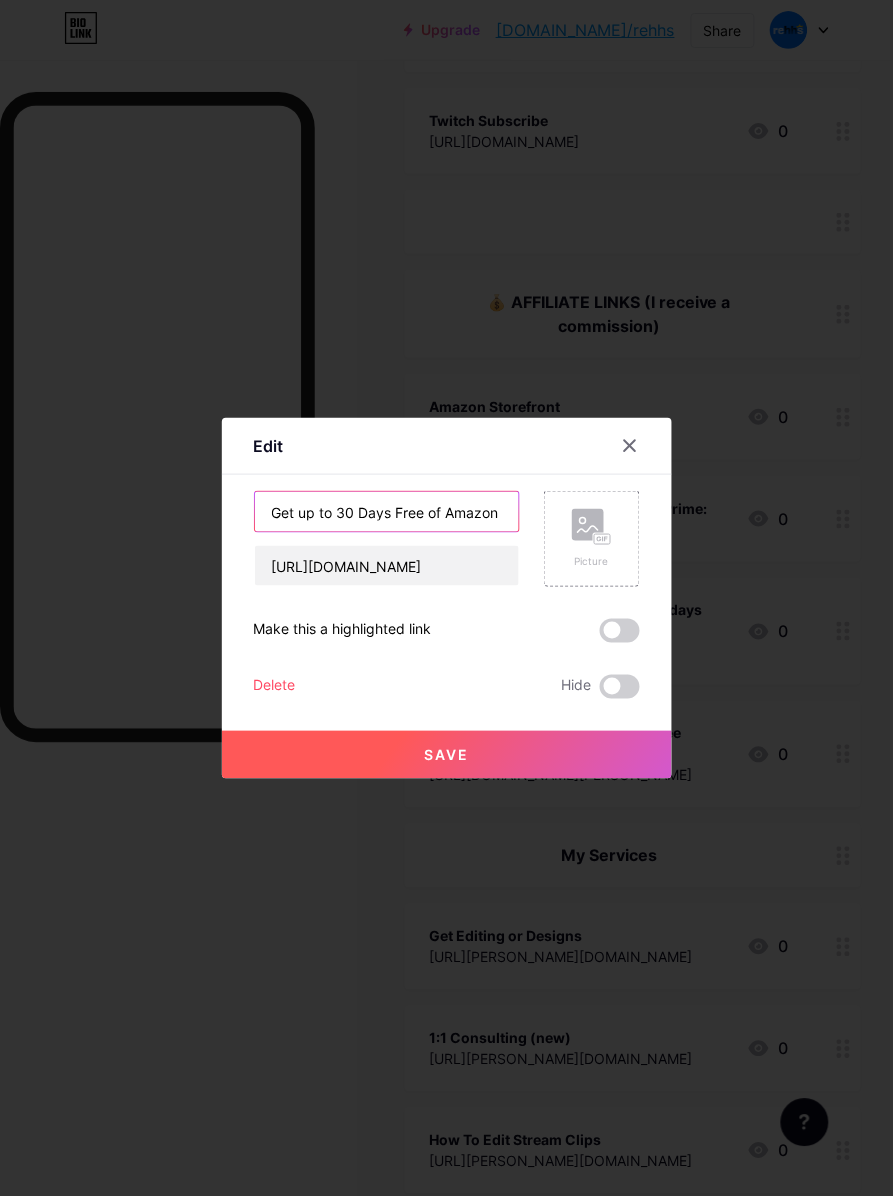 scroll, scrollTop: 0, scrollLeft: 230, axis: horizontal 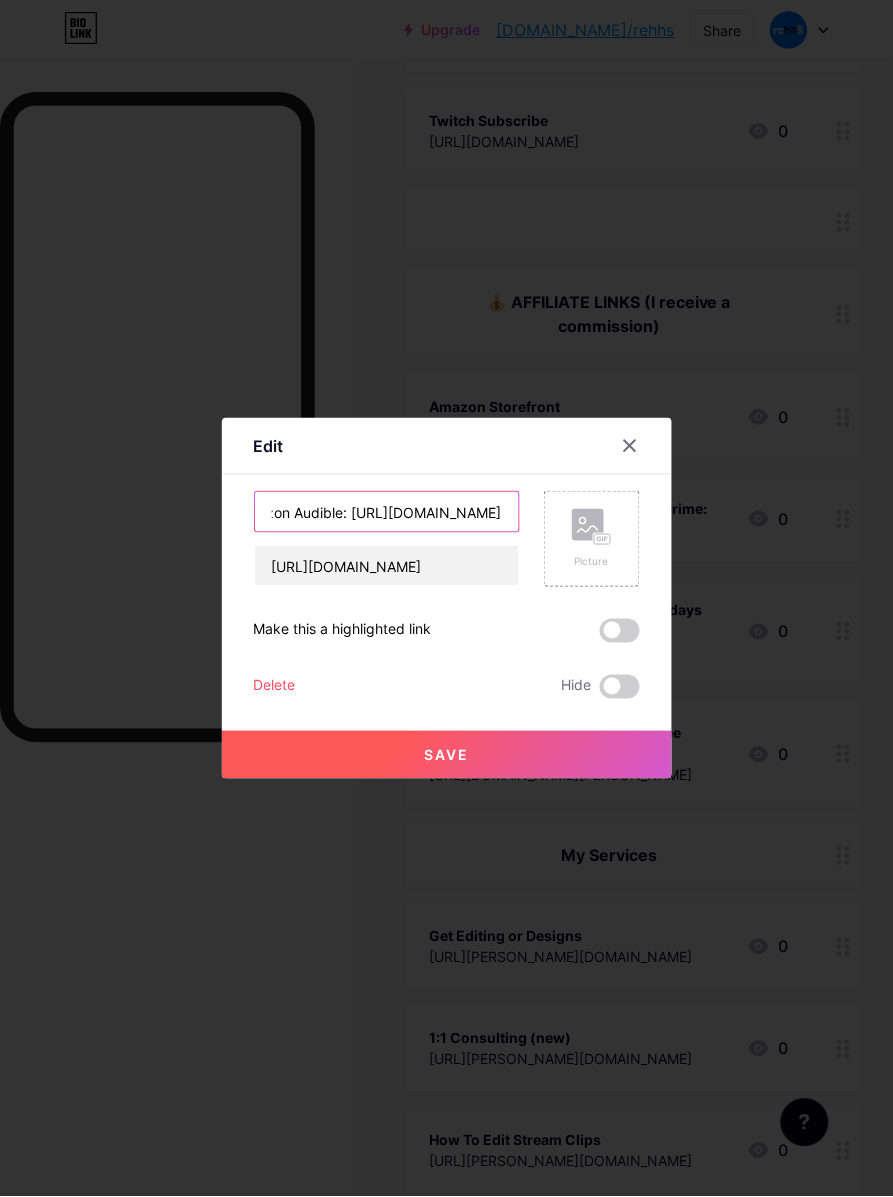 drag, startPoint x: 328, startPoint y: 515, endPoint x: 727, endPoint y: 526, distance: 399.1516 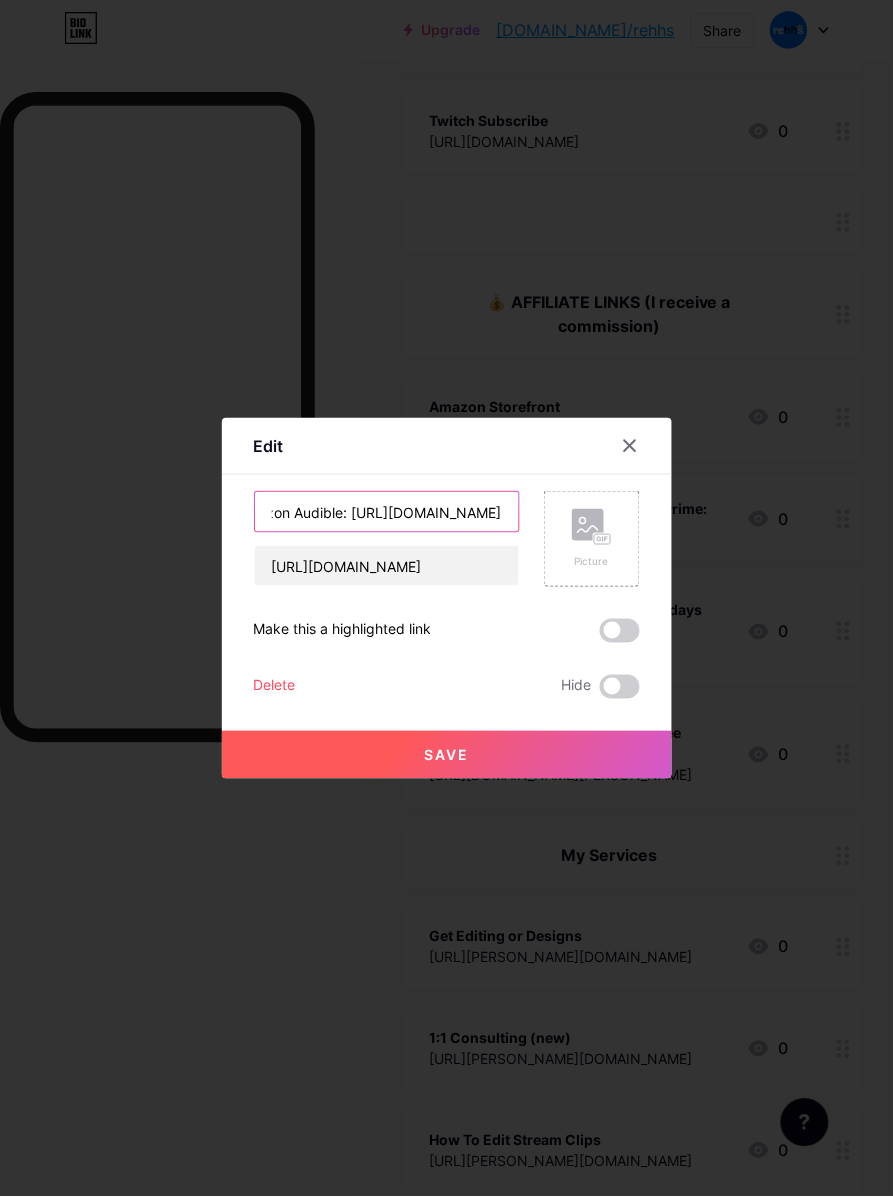 click on "Edit           Content
YouTube
Play YouTube video without leaving your page.
ADD
Vimeo
Play Vimeo video without leaving your page.
ADD
Tiktok
Grow your TikTok following
ADD
Tweet
Embed a tweet.
ADD
Reddit
Showcase your Reddit profile
ADD
Spotify
Embed Spotify to play the preview of a track.
ADD
Twitch
Play Twitch video without leaving your page.
ADD
SoundCloud" at bounding box center [446, 598] 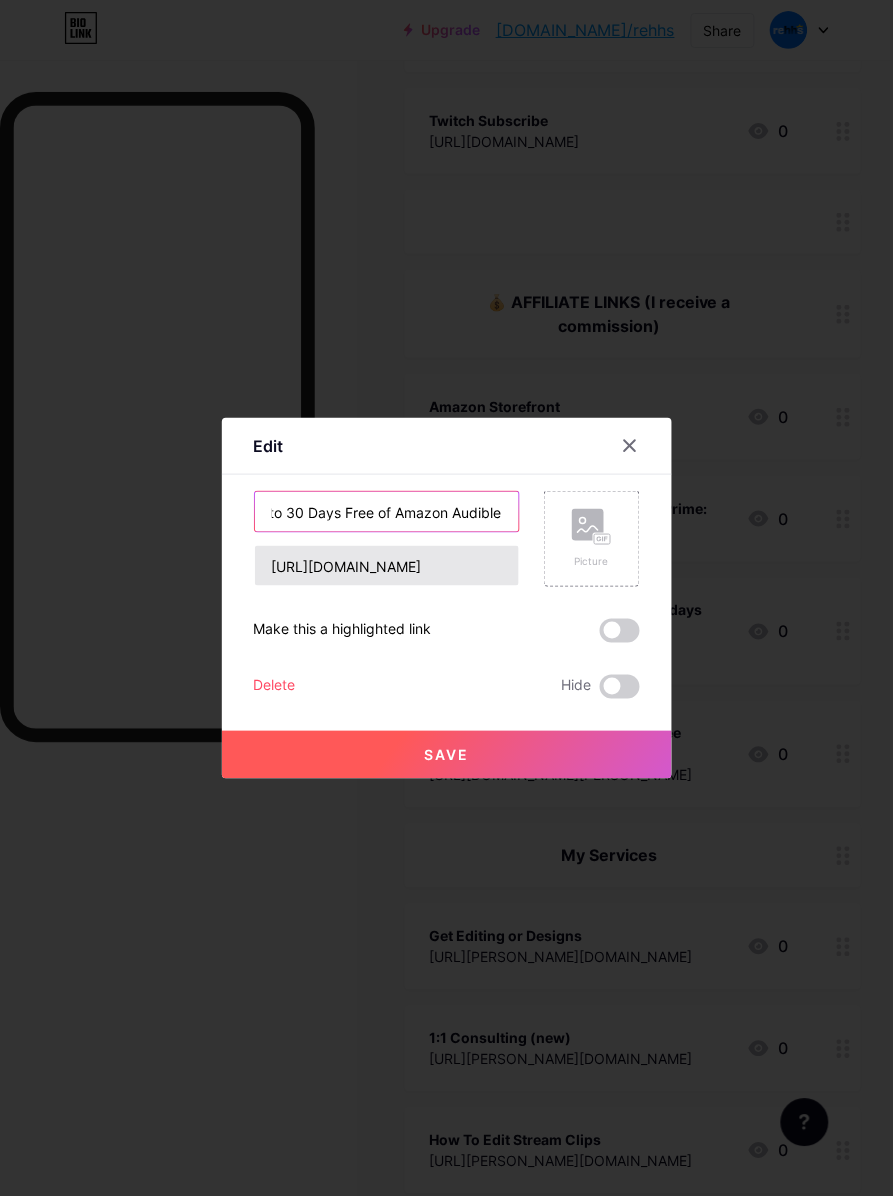 scroll, scrollTop: 0, scrollLeft: 52, axis: horizontal 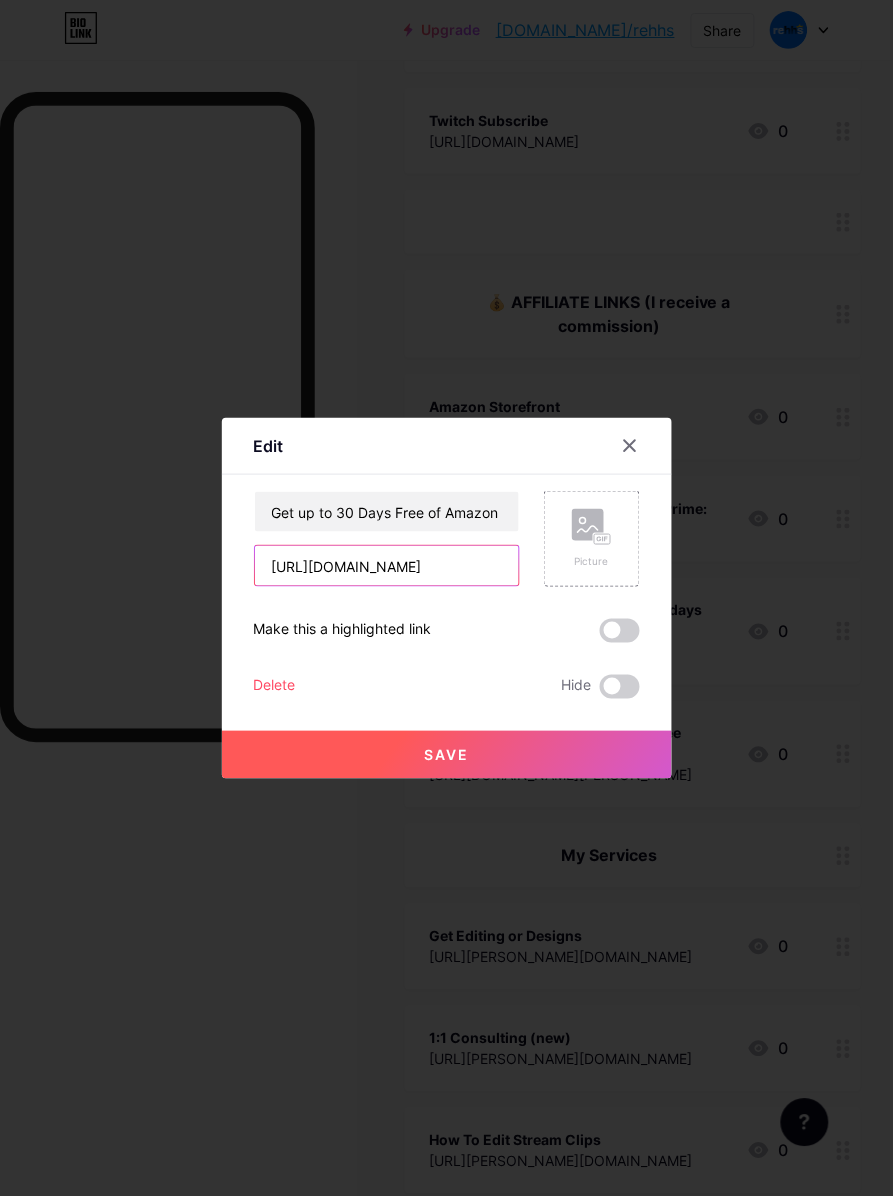 click on "[URL][DOMAIN_NAME]" at bounding box center [387, 566] 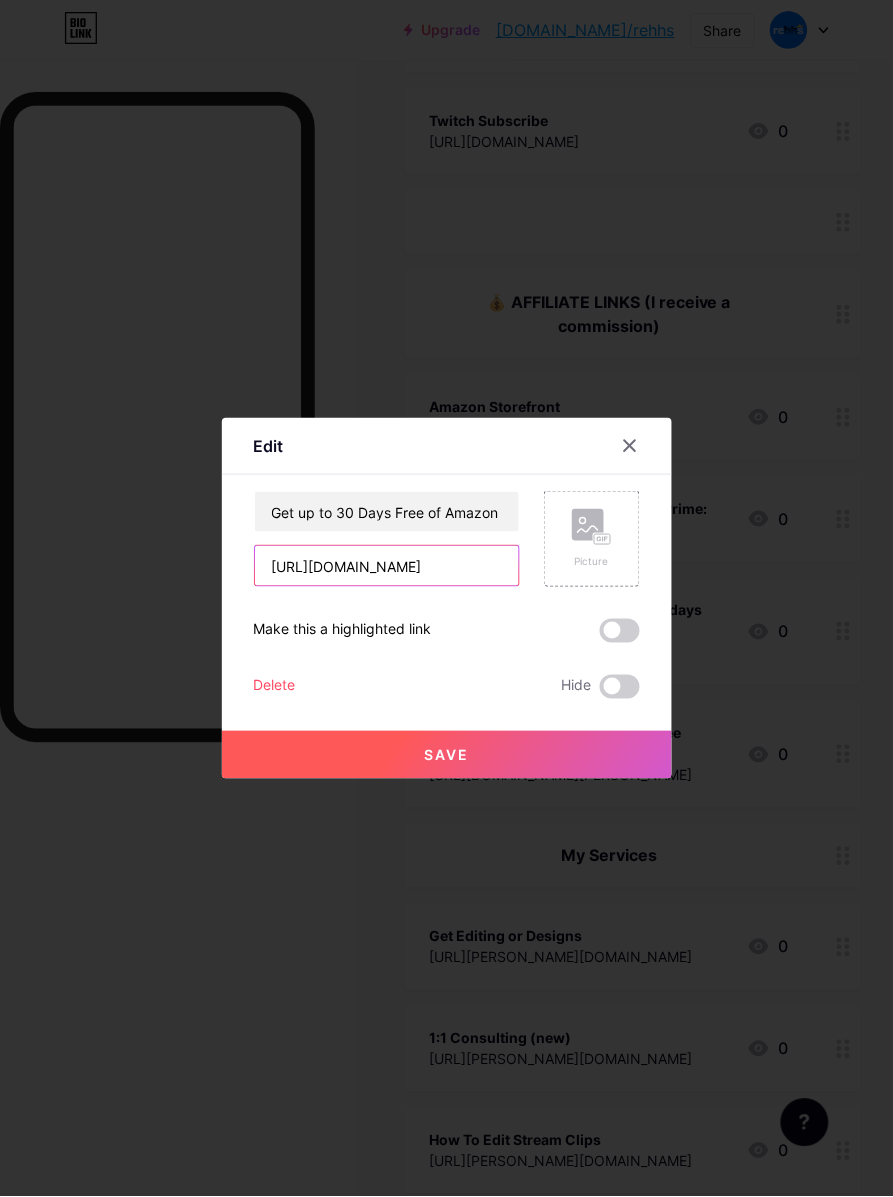 click on "Edit           Content
YouTube
Play YouTube video without leaving your page.
ADD
Vimeo
Play Vimeo video without leaving your page.
ADD
Tiktok
Grow your TikTok following
ADD
Tweet
Embed a tweet.
ADD
Reddit
Showcase your Reddit profile
ADD
Spotify
Embed Spotify to play the preview of a track.
ADD
Twitch
Play Twitch video without leaving your page.
ADD
SoundCloud" at bounding box center (446, 598) 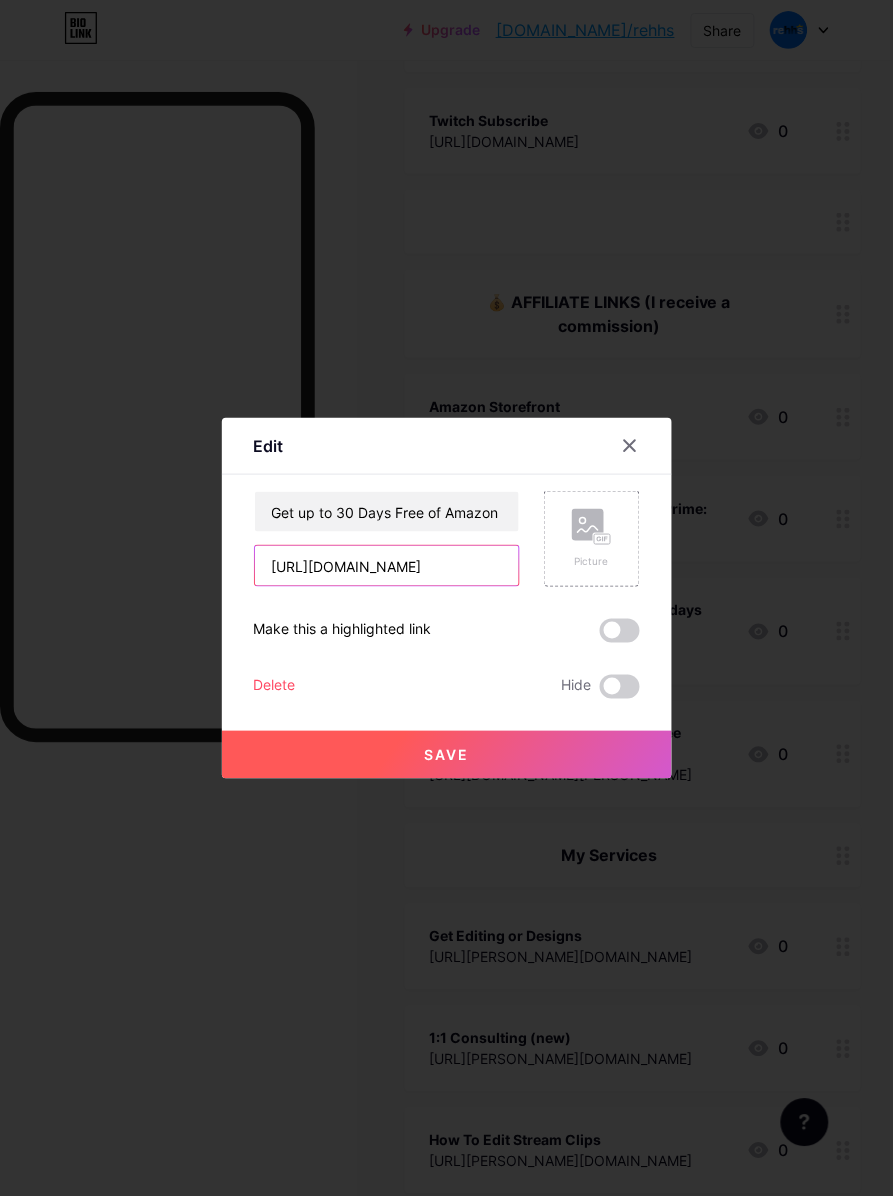 paste on "LkB6b9" 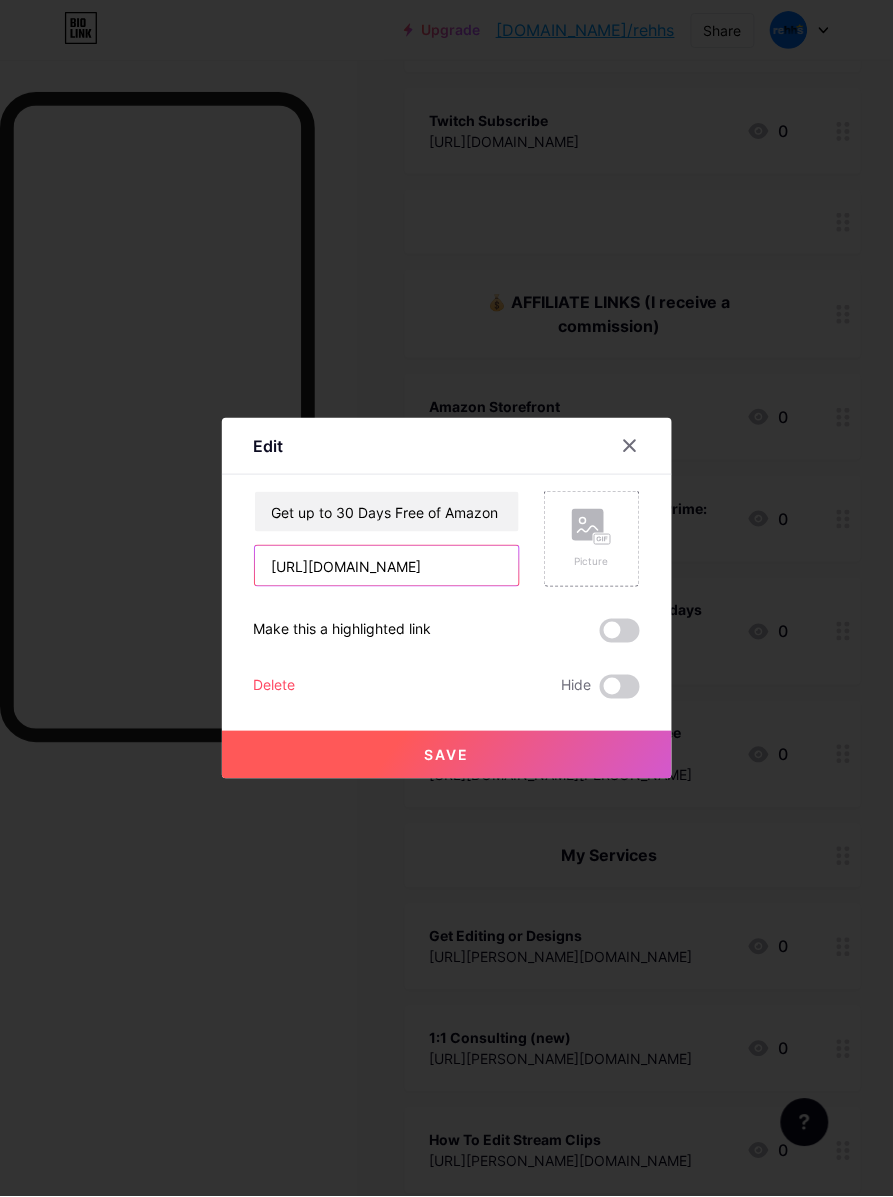 type on "[URL][DOMAIN_NAME]" 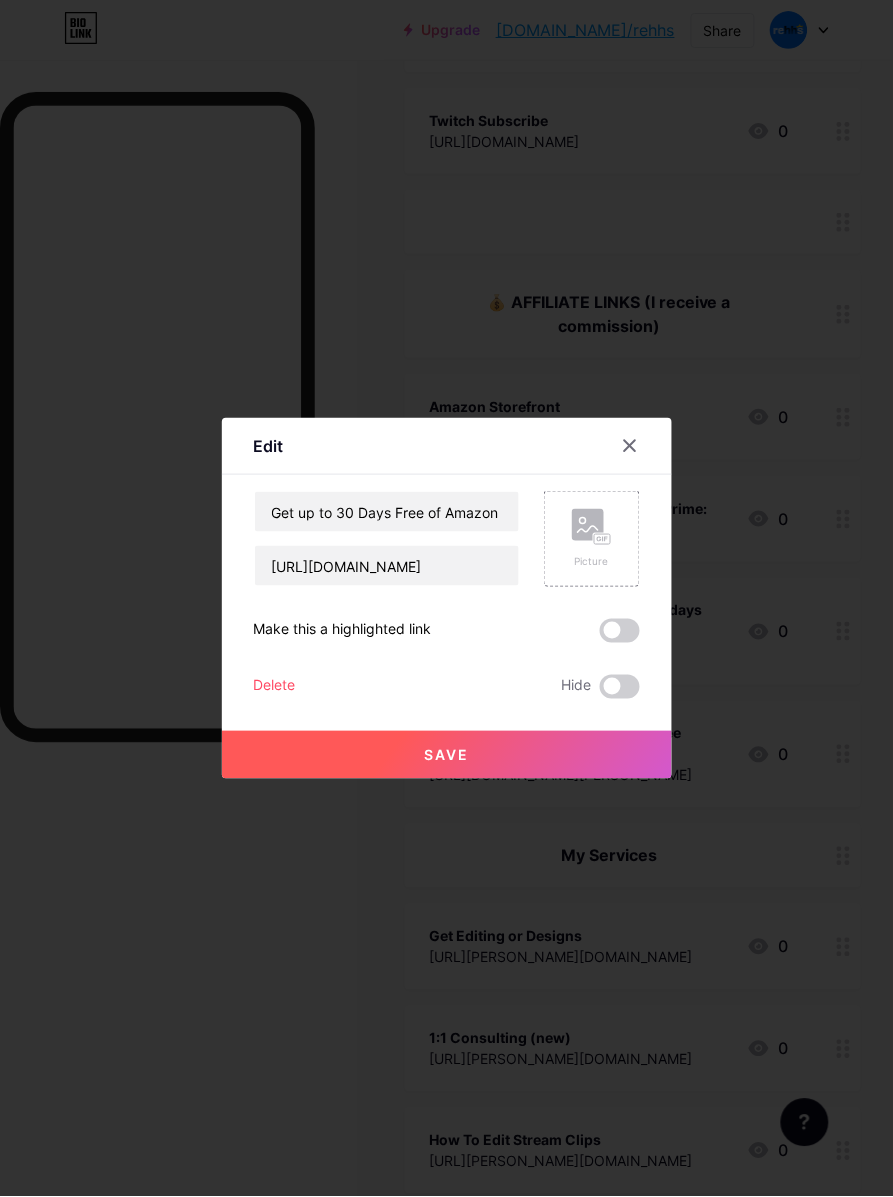 click on "Save" at bounding box center (447, 755) 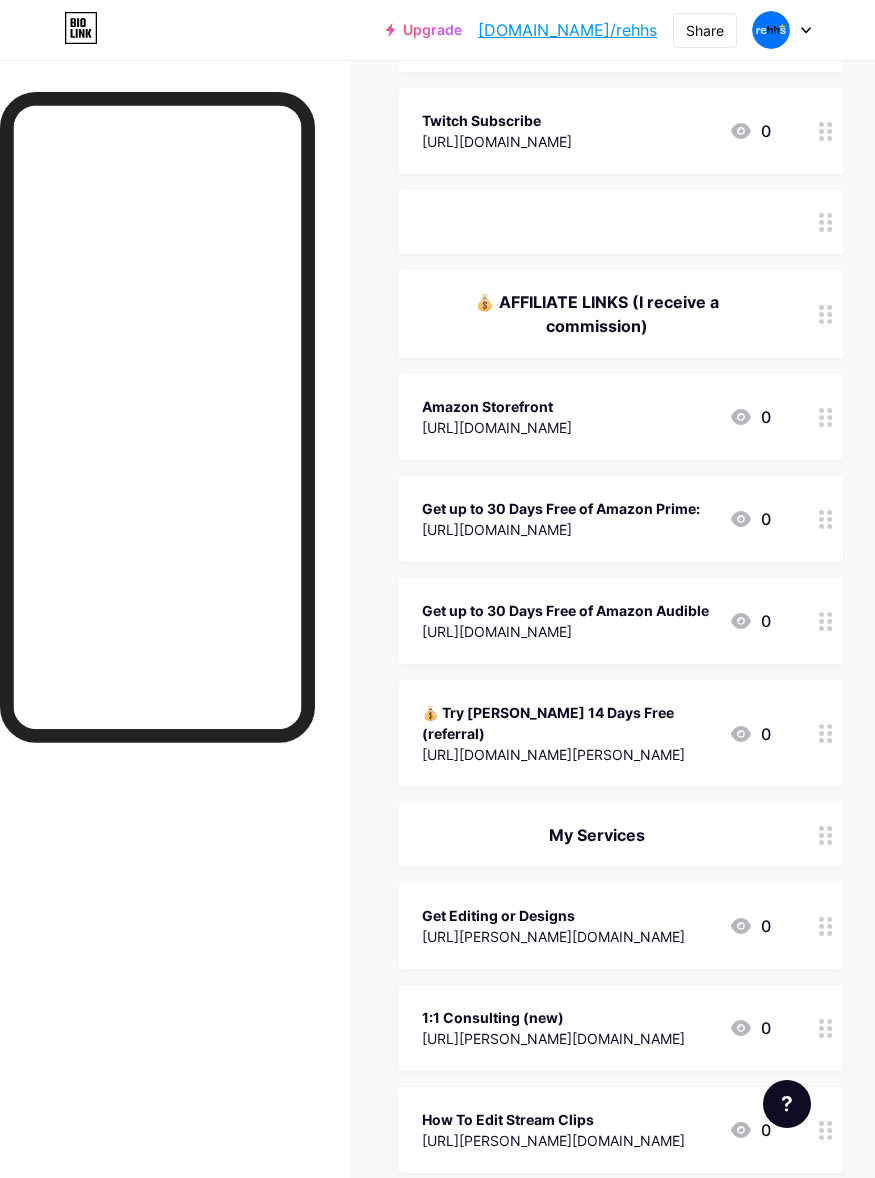click on "[URL][DOMAIN_NAME][PERSON_NAME]" at bounding box center [567, 754] 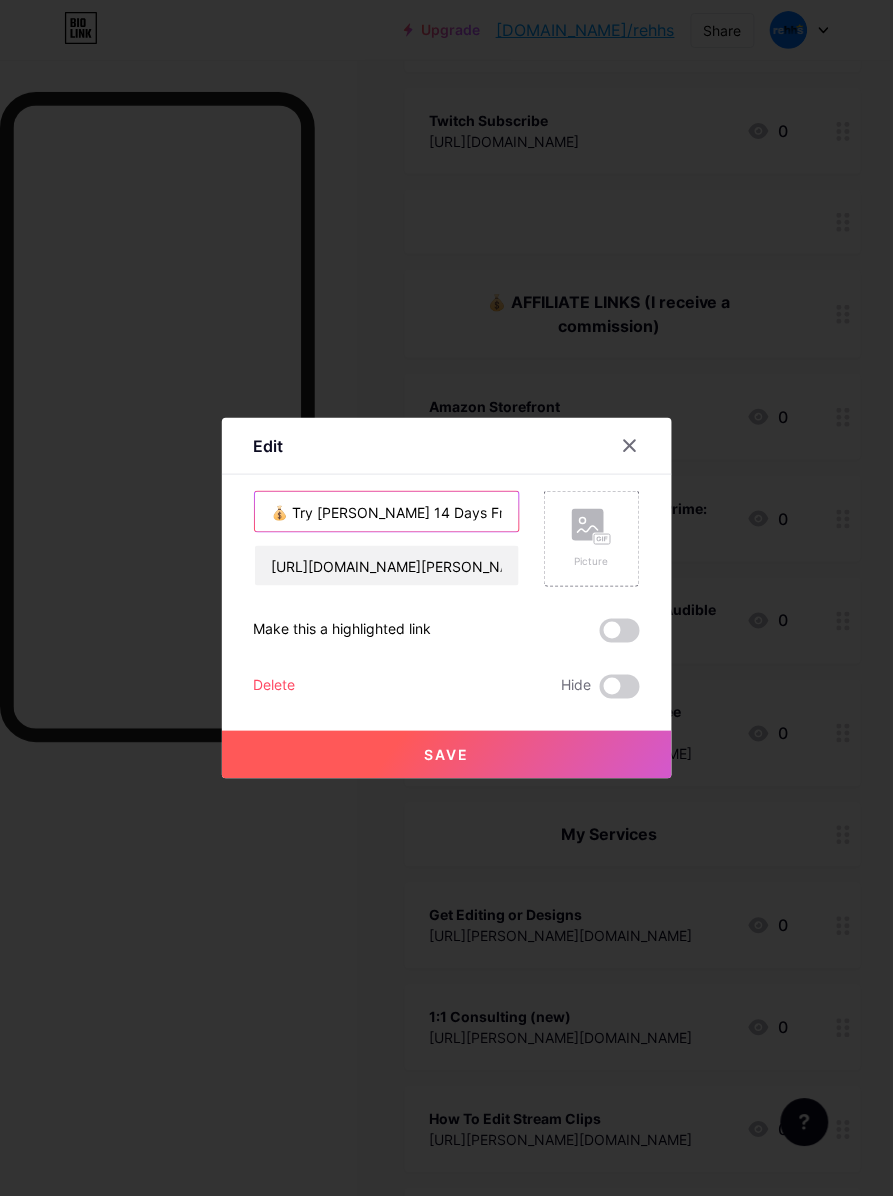 click on "💰 Try [PERSON_NAME] 14 Days Free (referral)" at bounding box center (387, 512) 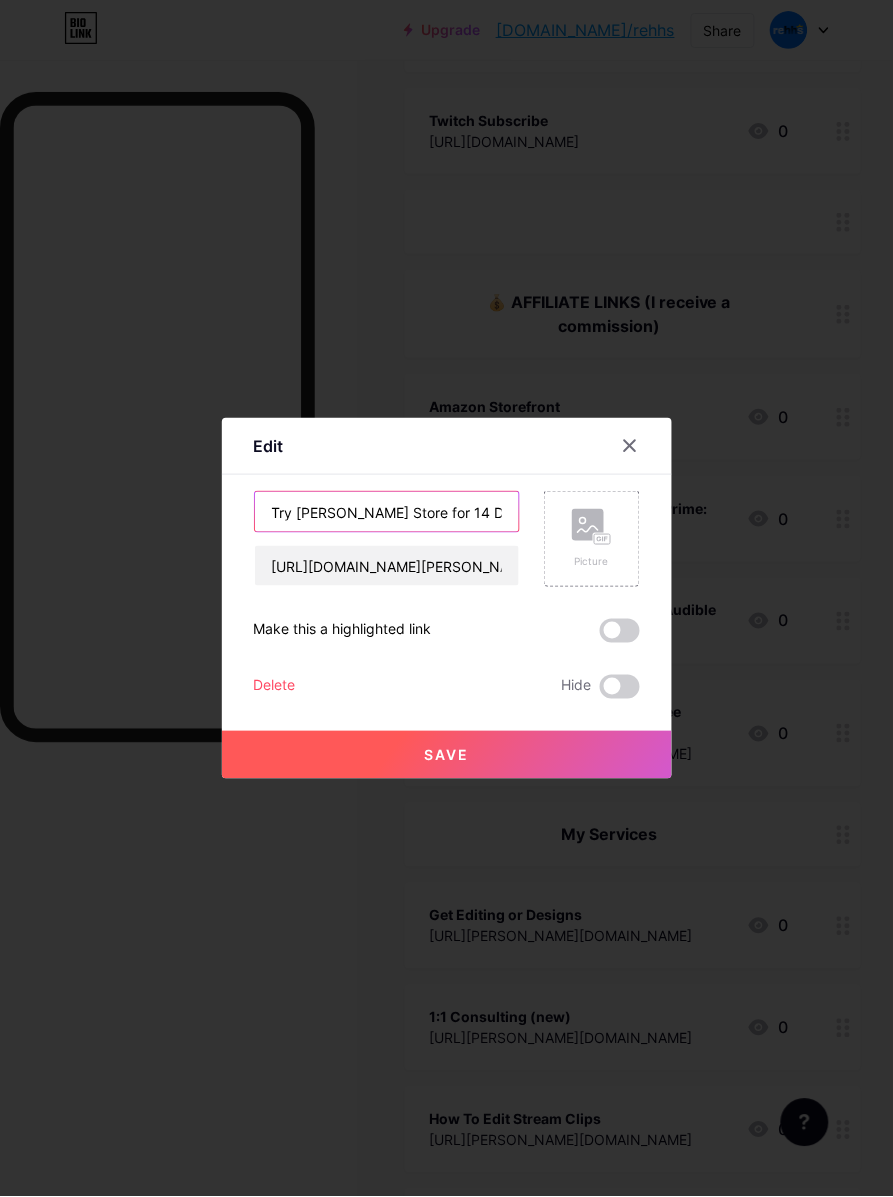 scroll, scrollTop: 0, scrollLeft: 172, axis: horizontal 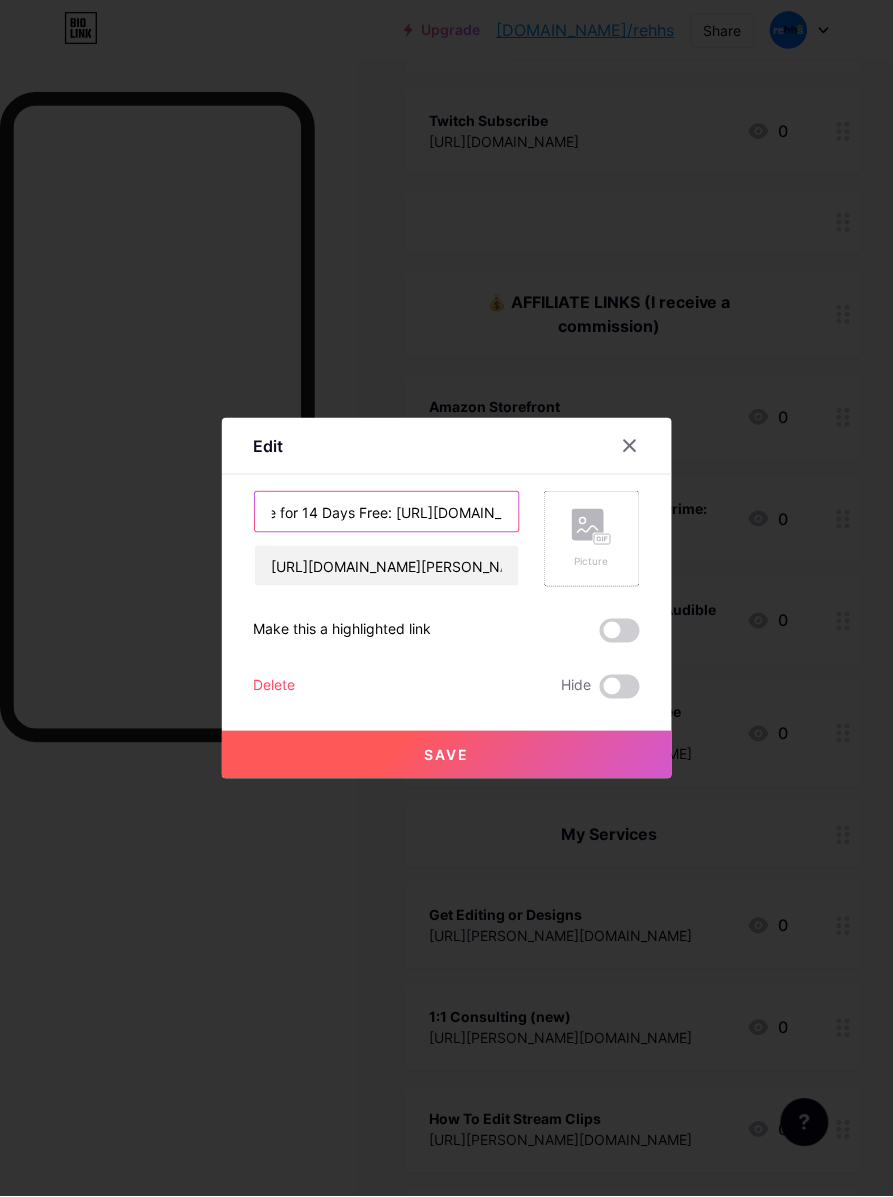 drag, startPoint x: 303, startPoint y: 510, endPoint x: 610, endPoint y: 510, distance: 307 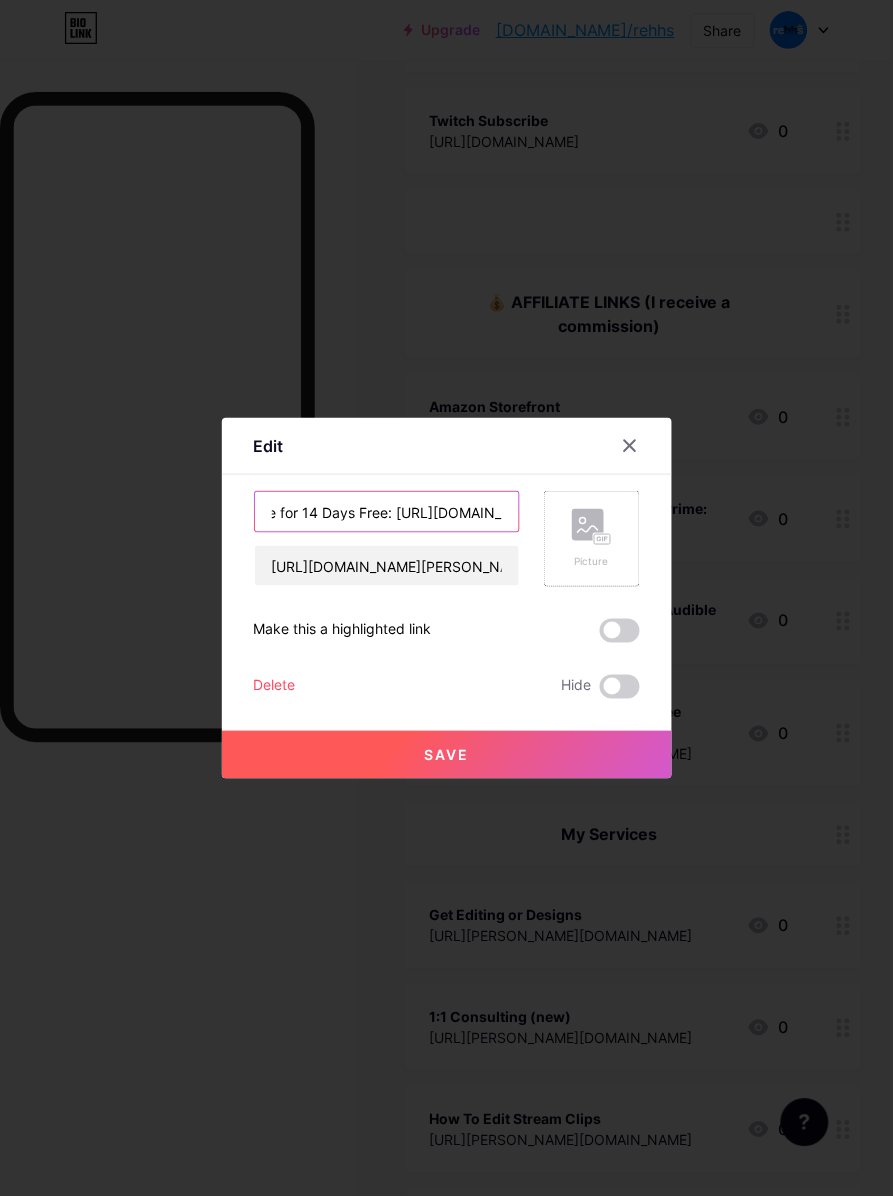 click on "Try [PERSON_NAME] Store for 14 Days Free: [URL][DOMAIN_NAME][PERSON_NAME]     [URL][DOMAIN_NAME][PERSON_NAME]                     Picture" at bounding box center (447, 539) 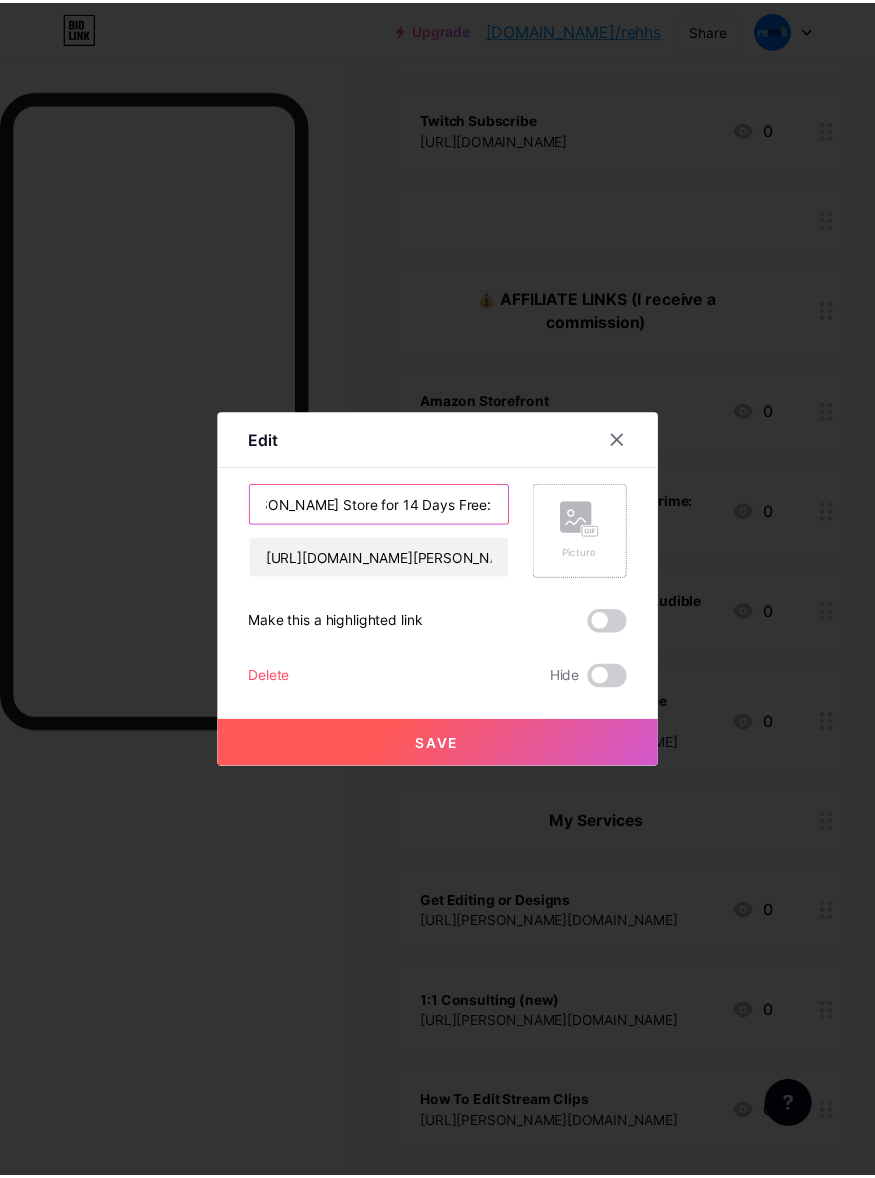 scroll, scrollTop: 0, scrollLeft: 0, axis: both 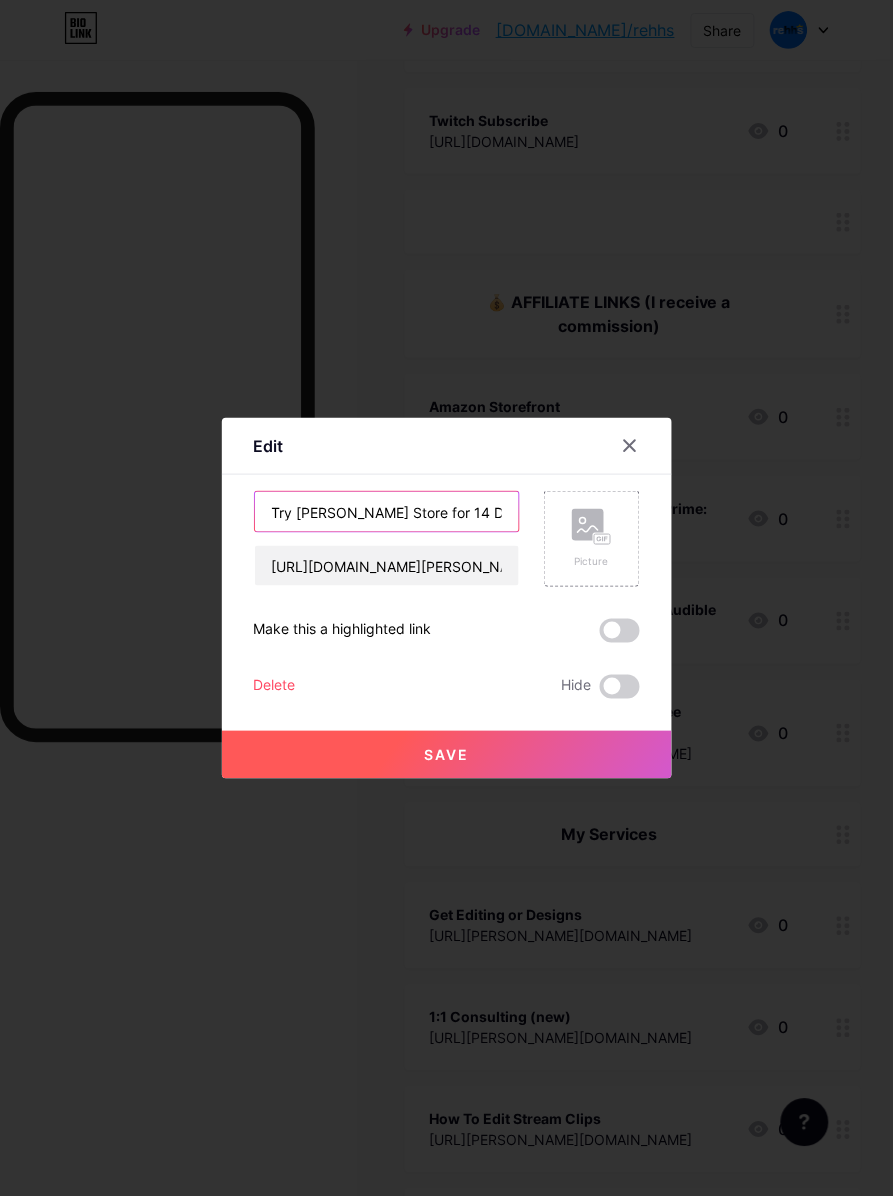 type on "Try [PERSON_NAME] Store for 14 Days Free" 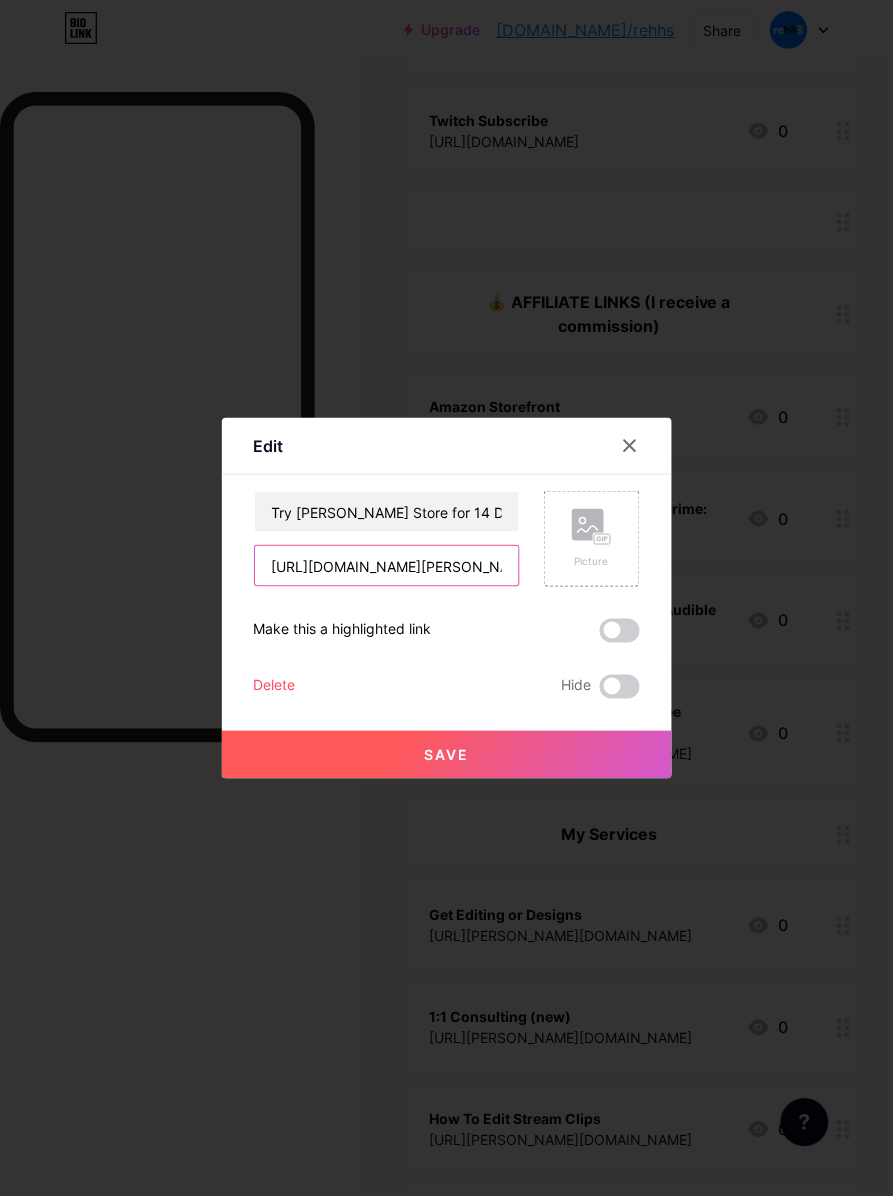 drag, startPoint x: 136, startPoint y: 557, endPoint x: 262, endPoint y: 621, distance: 141.32233 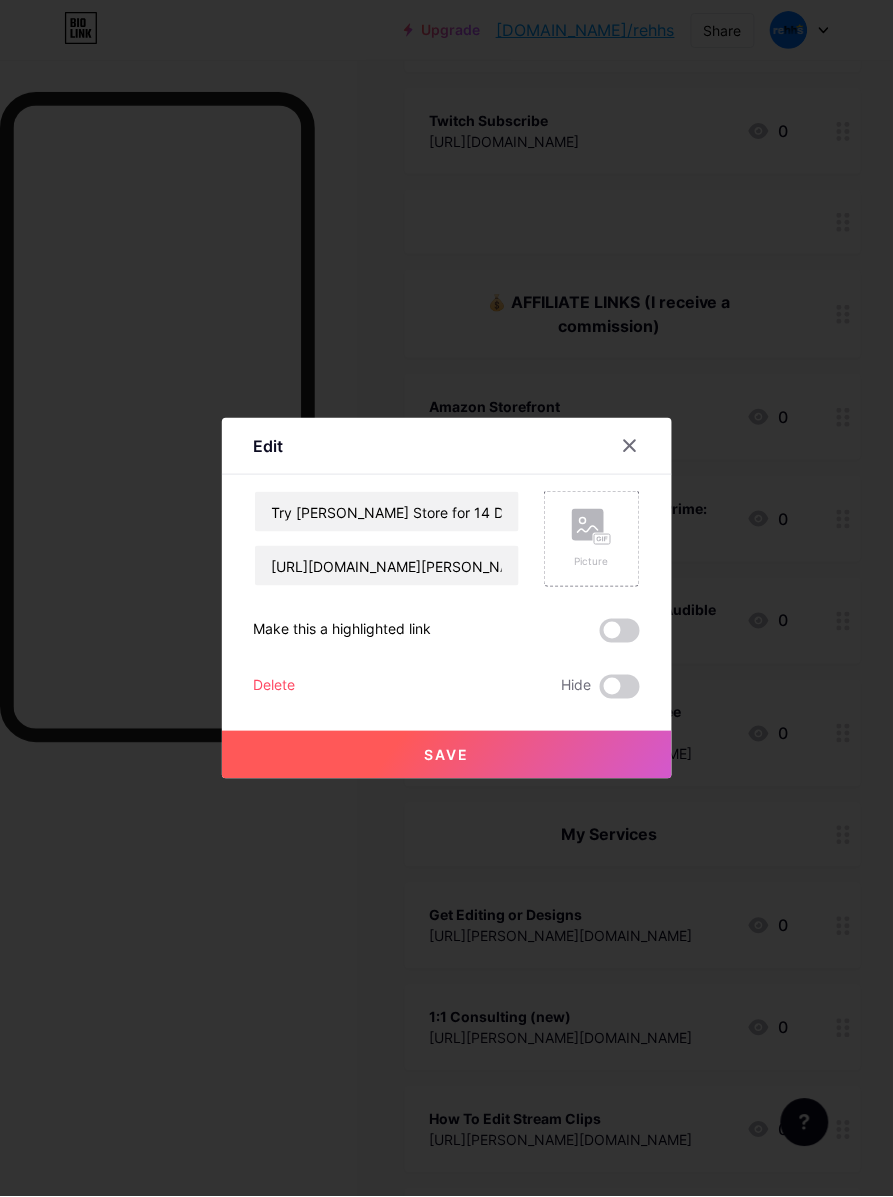click on "Save" at bounding box center [446, 755] 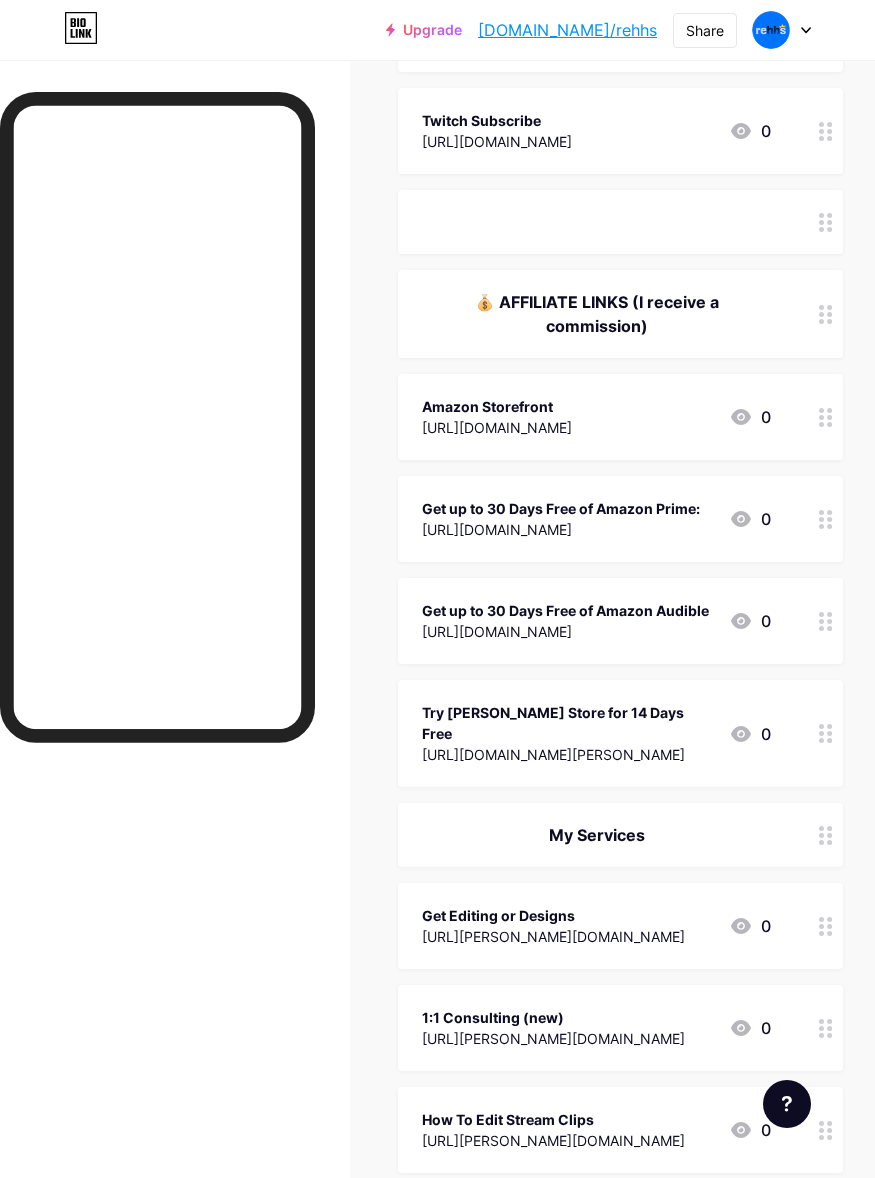 click on "💰 AFFILIATE LINKS (I receive a commission)" at bounding box center (596, 314) 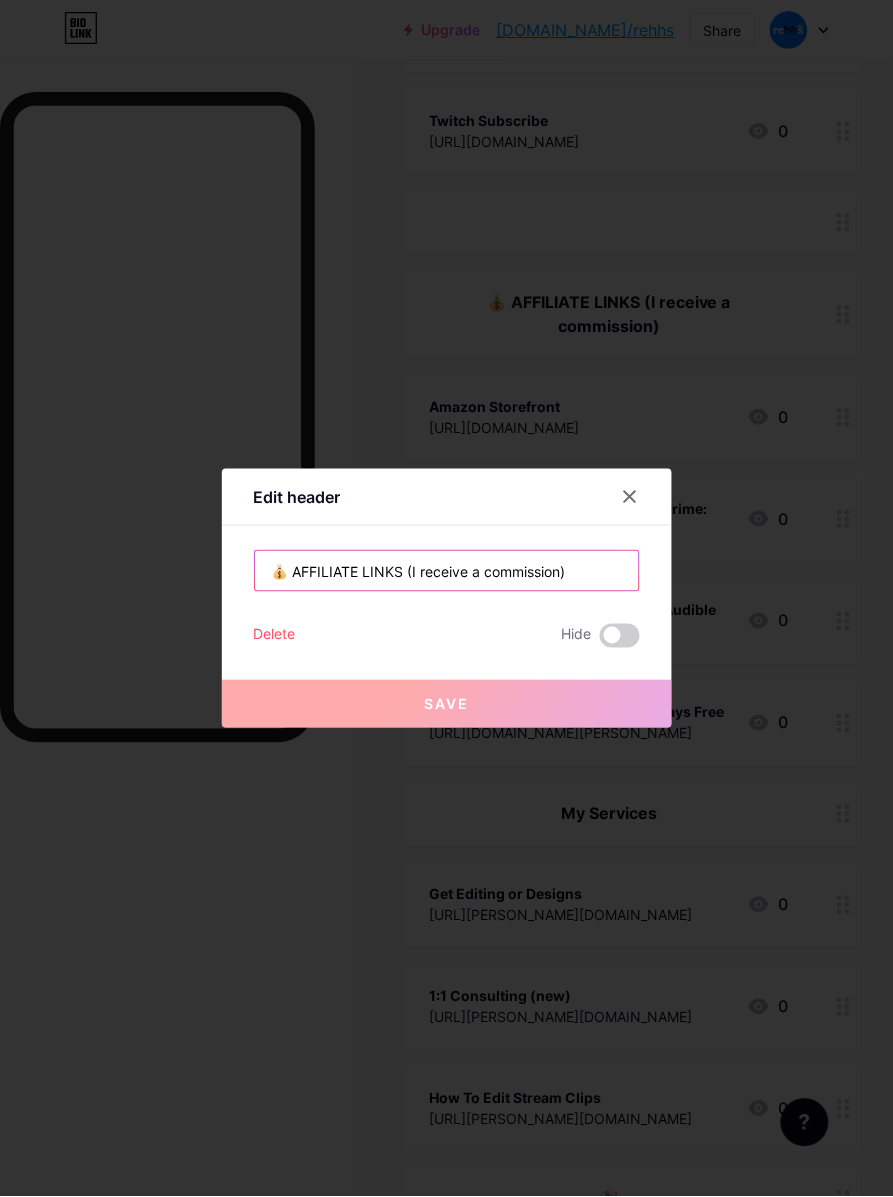 drag, startPoint x: 397, startPoint y: 577, endPoint x: 581, endPoint y: 575, distance: 184.01086 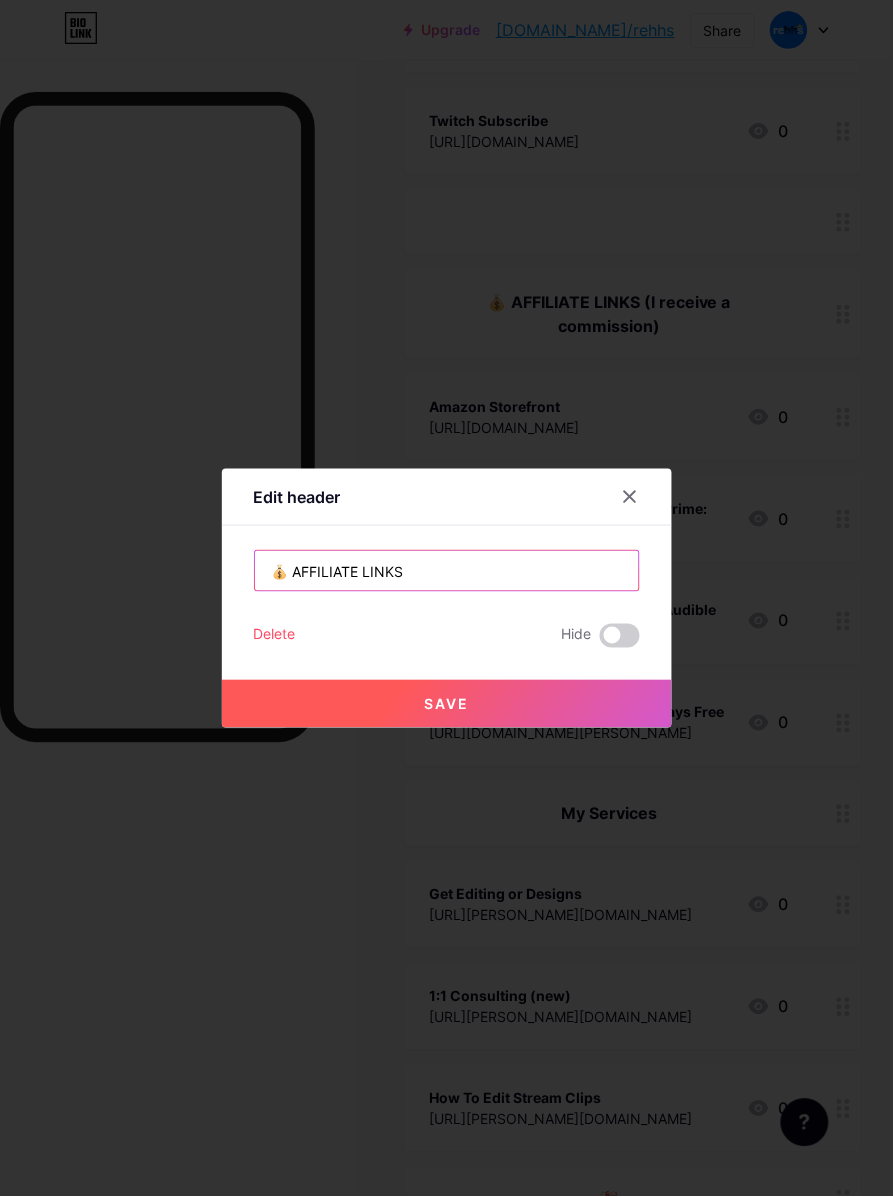 type on "💰 AFFILIATE LINKS" 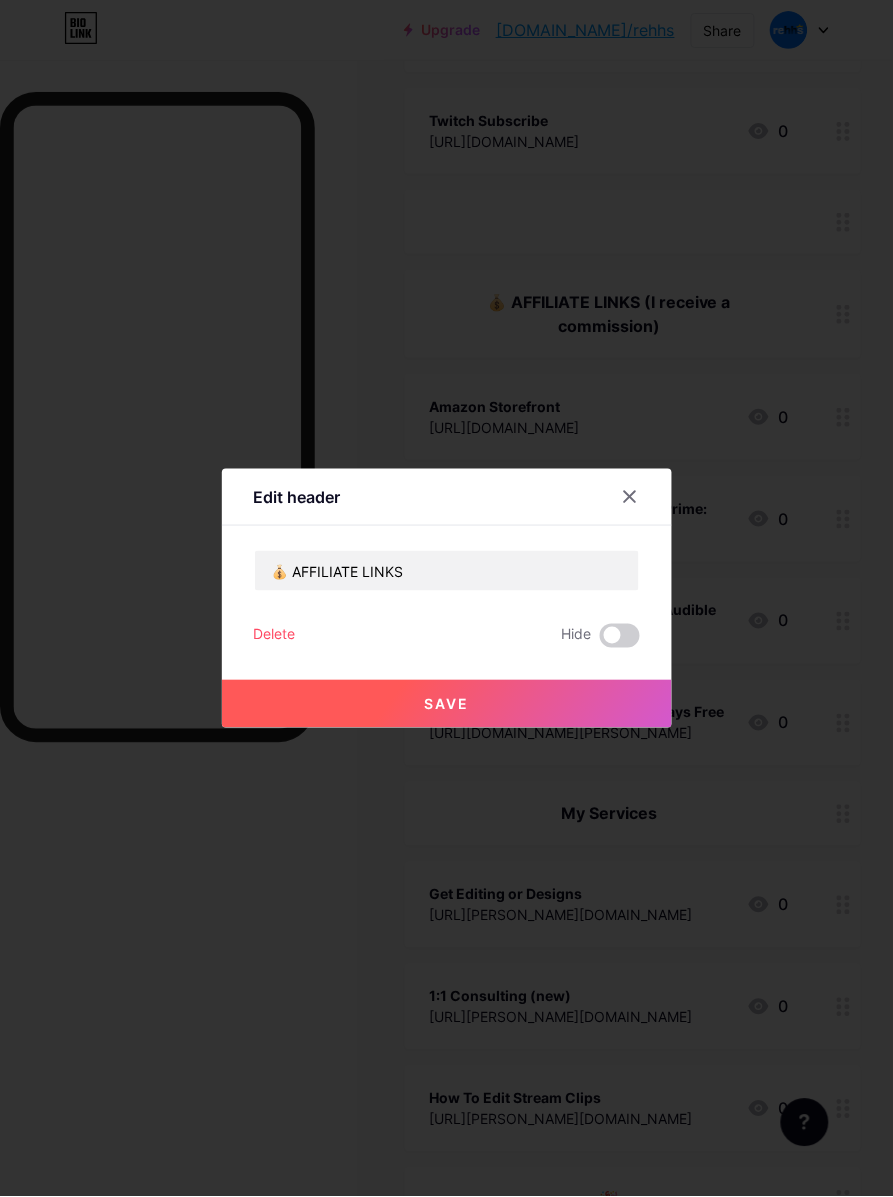 click at bounding box center [446, 598] 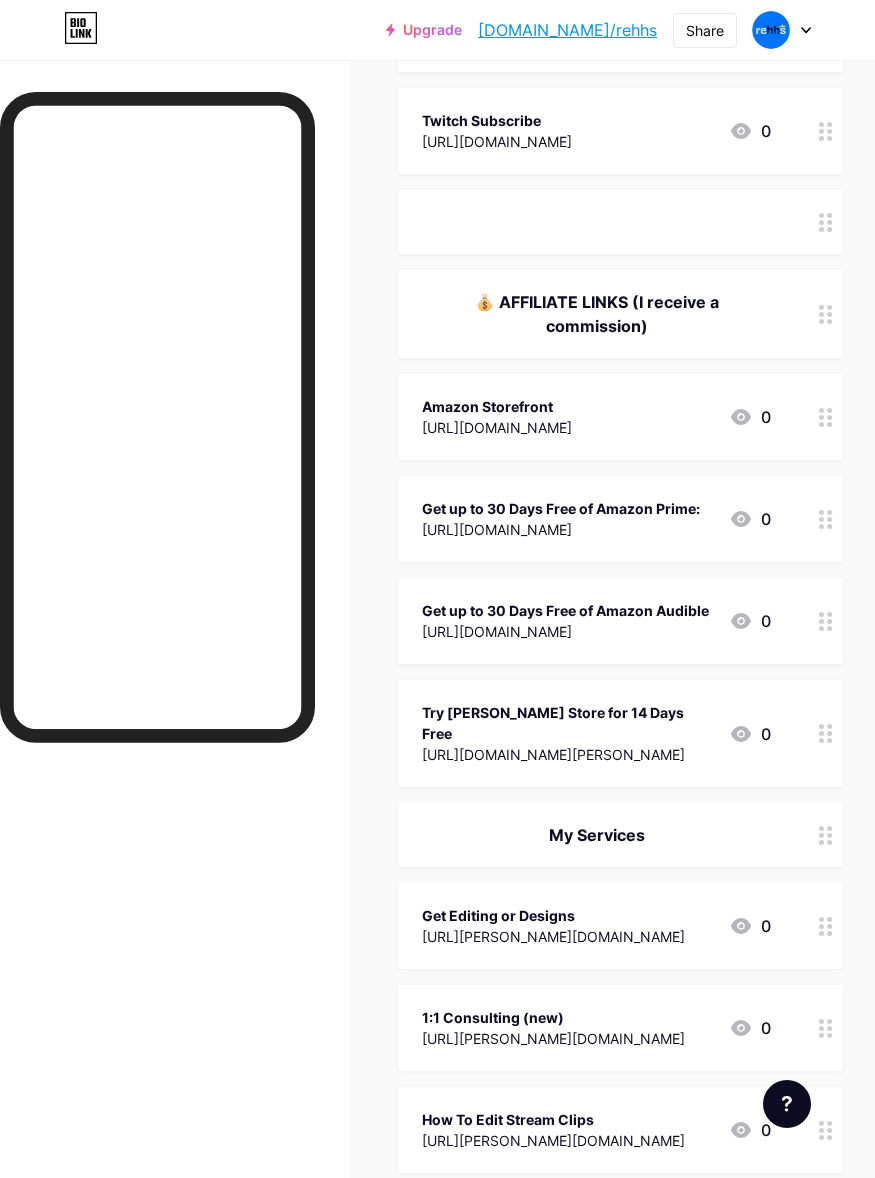 click on "ㅤㅤㅤ" at bounding box center [596, 222] 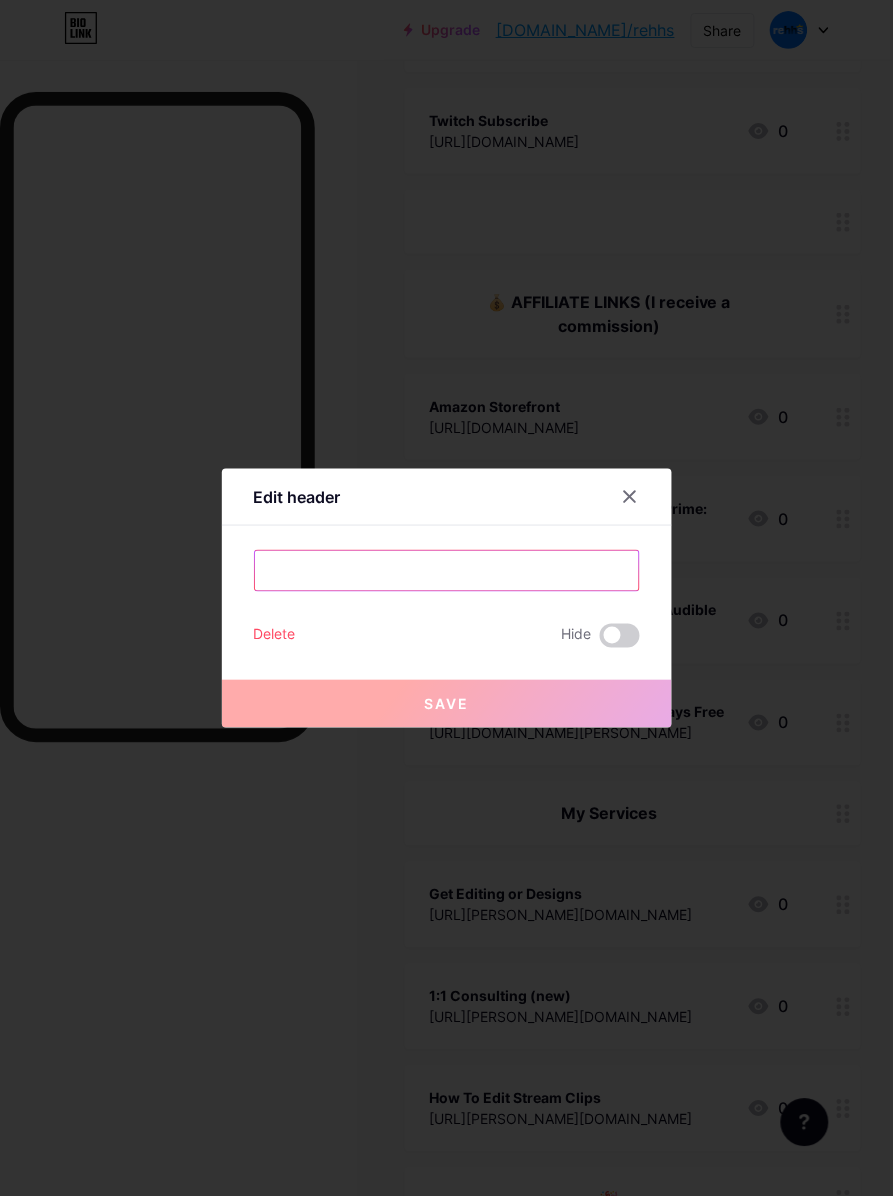 drag, startPoint x: 545, startPoint y: 565, endPoint x: 75, endPoint y: 576, distance: 470.1287 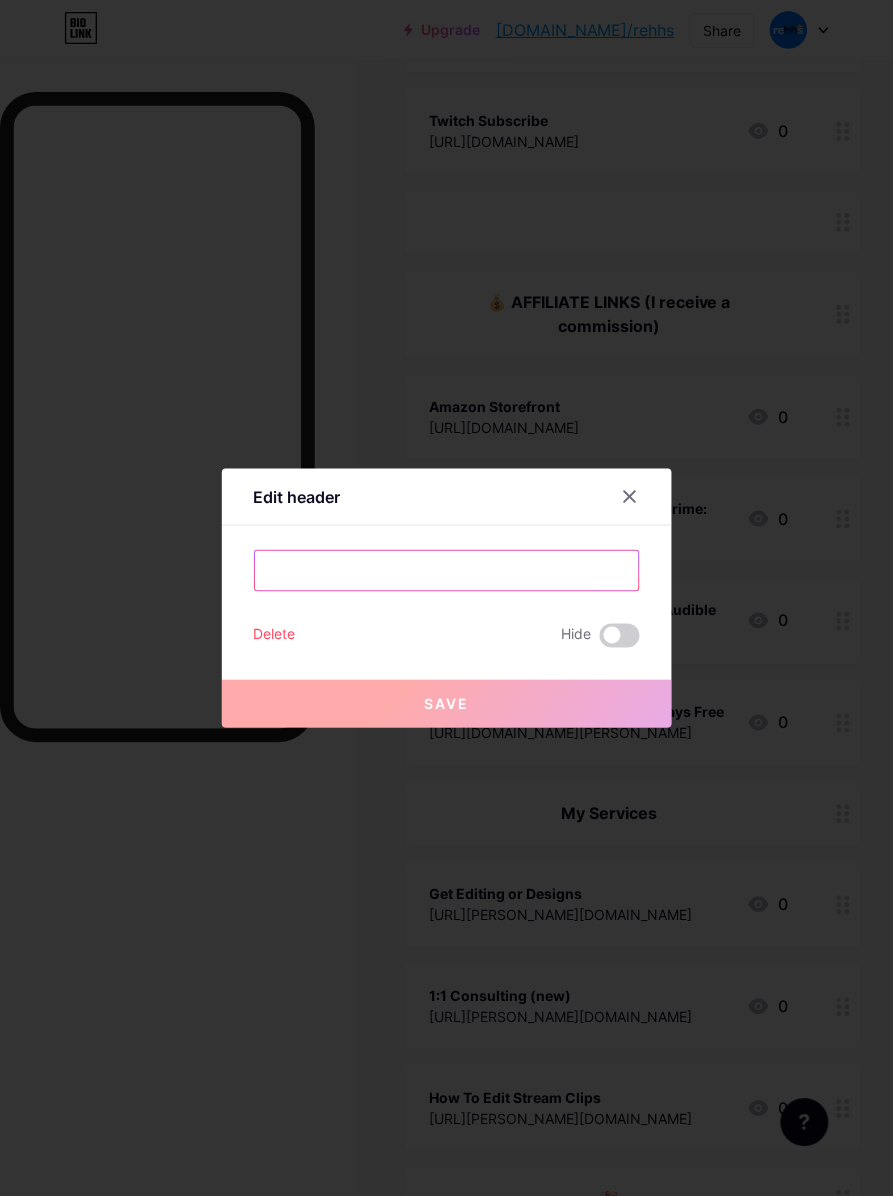 click on "Upgrade   [DOMAIN_NAME]/rehhs   [DOMAIN_NAME]/rehhs   Share               Switch accounts     ㅤㅤㅤ   [DOMAIN_NAME]/rehhs       + Add a new page        Account settings   Logout   Link Copied
Links
Posts
Design
Subscribers
NEW
Stats
Settings       + ADD LINK     + ADD EMBED
+ Add header
💪 Join My Discord
[URL][PERSON_NAME][DOMAIN_NAME]
0
Patreon ︱ Gift others
[URL][DOMAIN_NAME]
0
🟢 Kick ︱ Streams
[URL][DOMAIN_NAME]
1
🟣 Twitch ︱ Streams
[URL][DOMAIN_NAME]
0
💙 Donate & leave me a message" at bounding box center [446, 687] 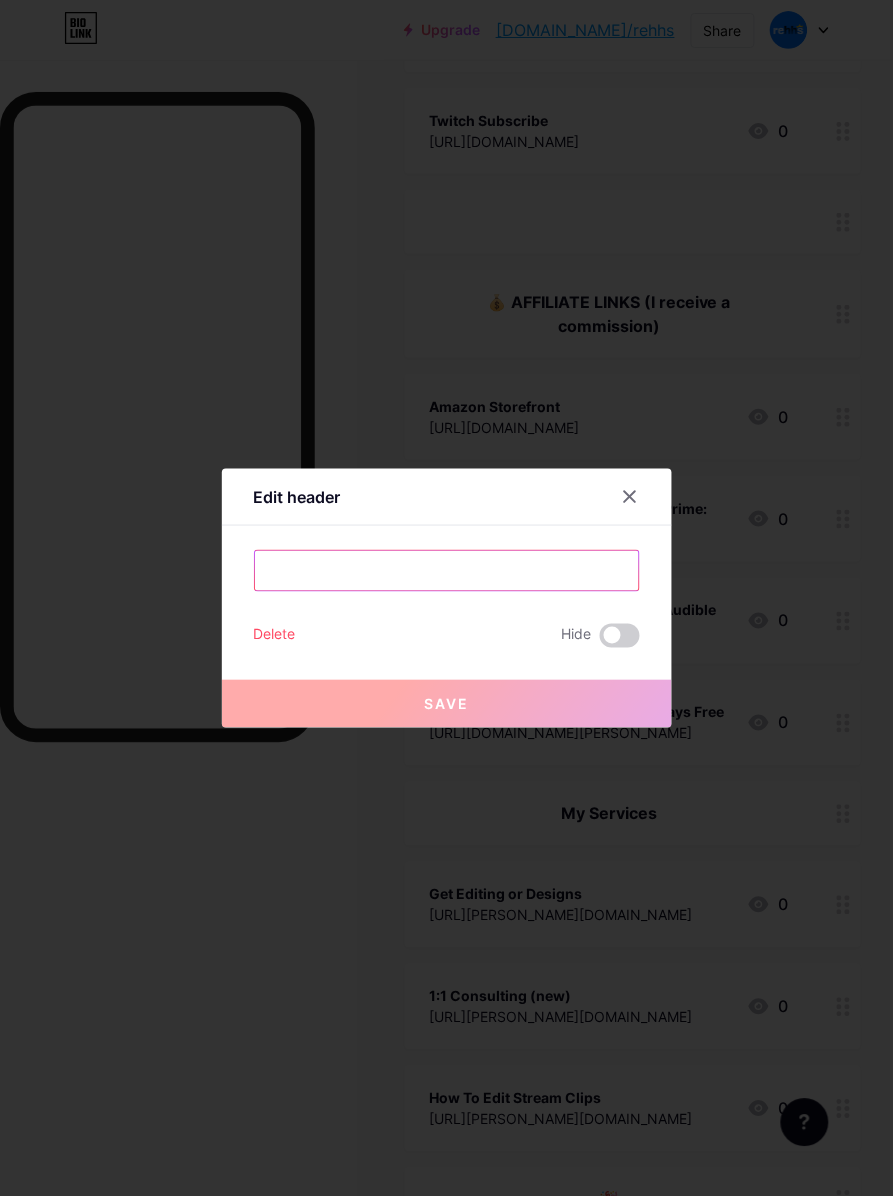 paste on "(I receive a commission)" 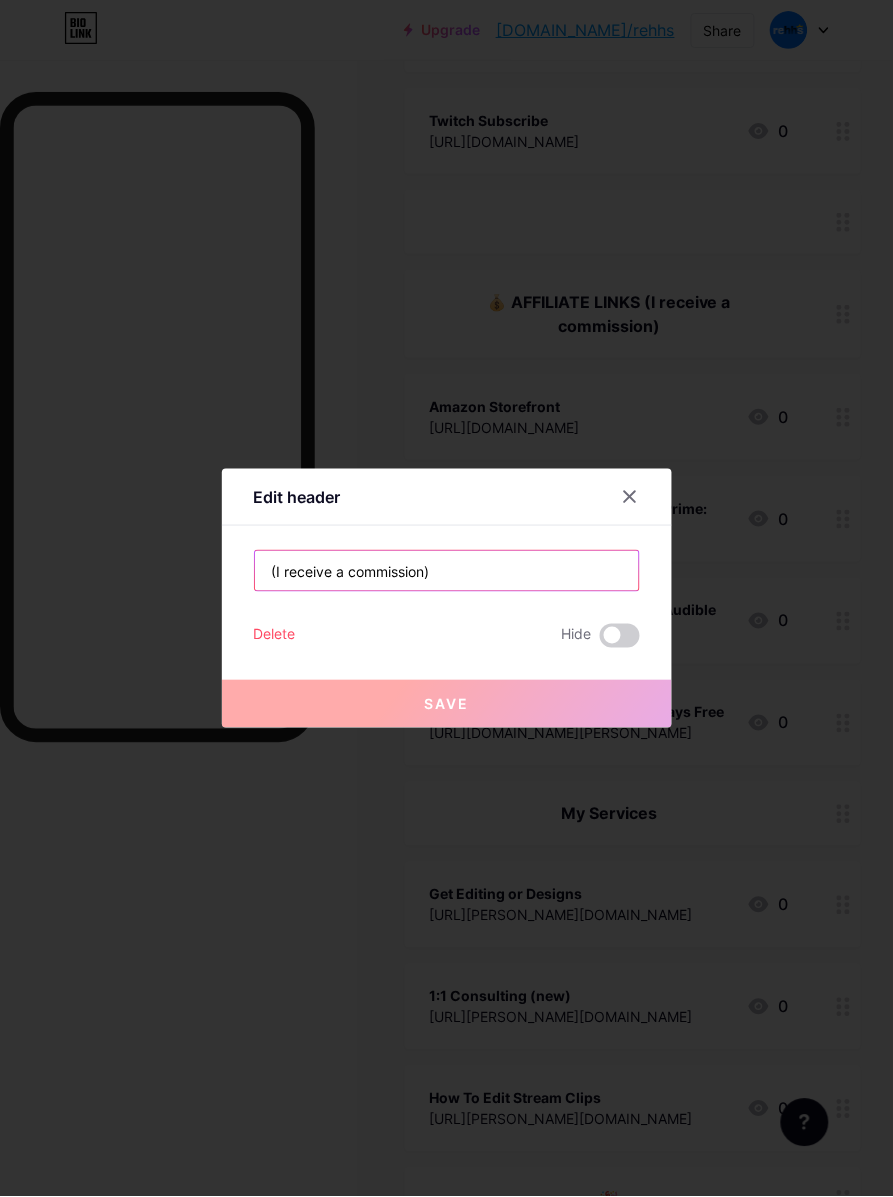 type on "(I receive a commission)" 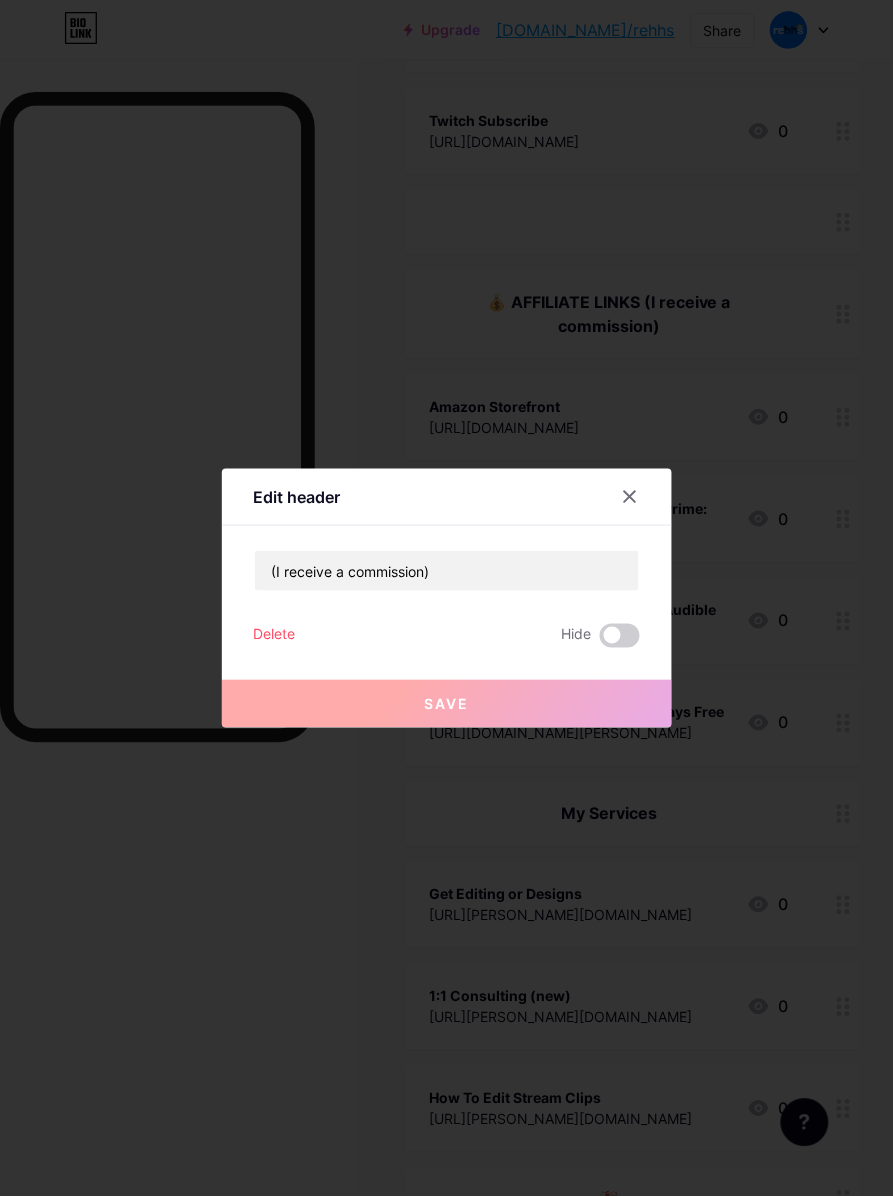 type 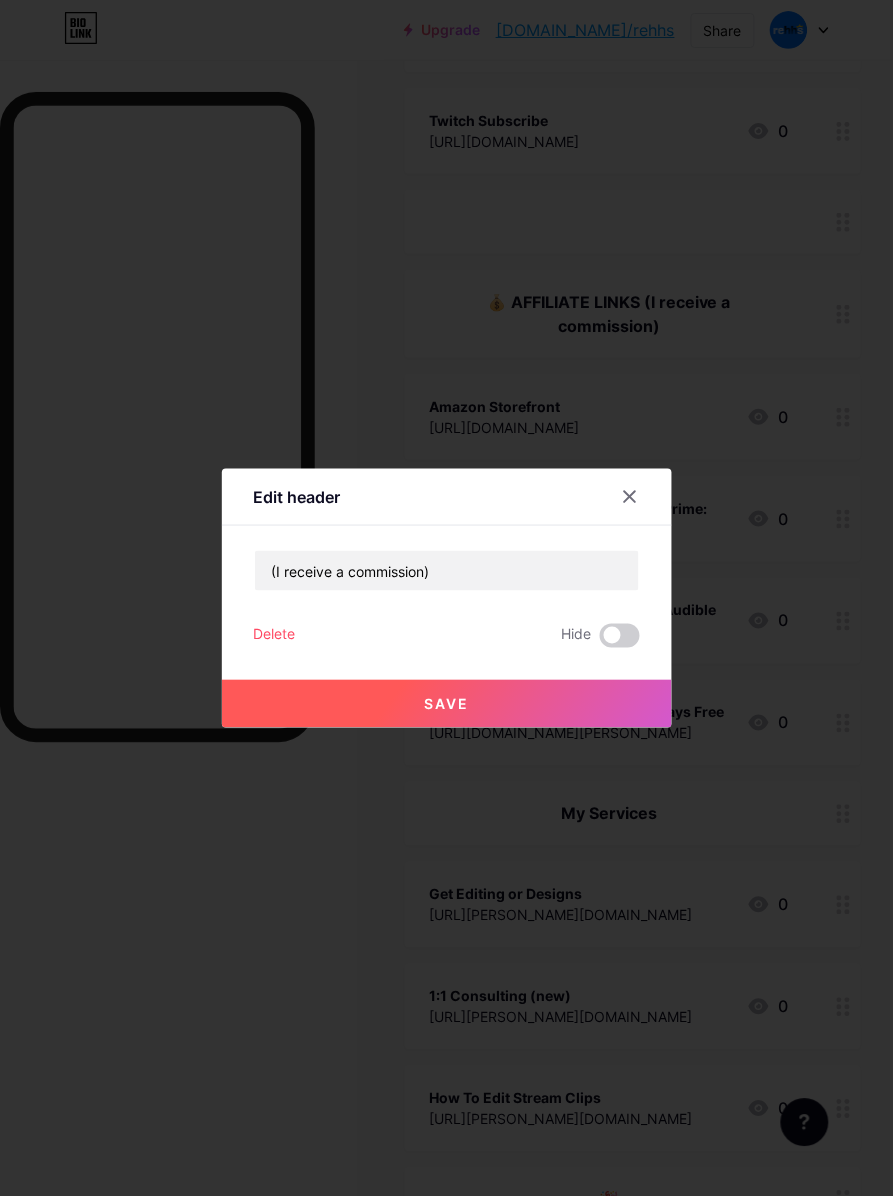 click on "Save" at bounding box center [447, 704] 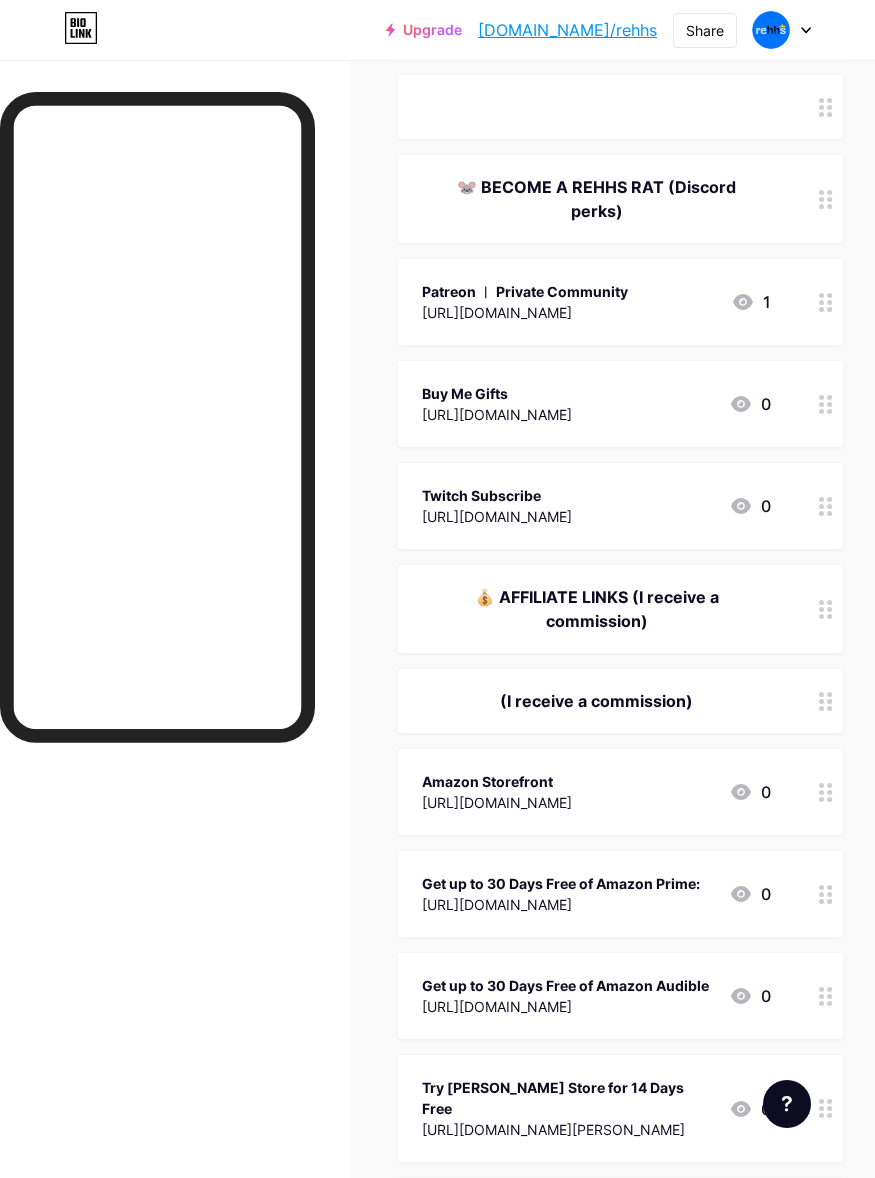 scroll, scrollTop: 625, scrollLeft: 0, axis: vertical 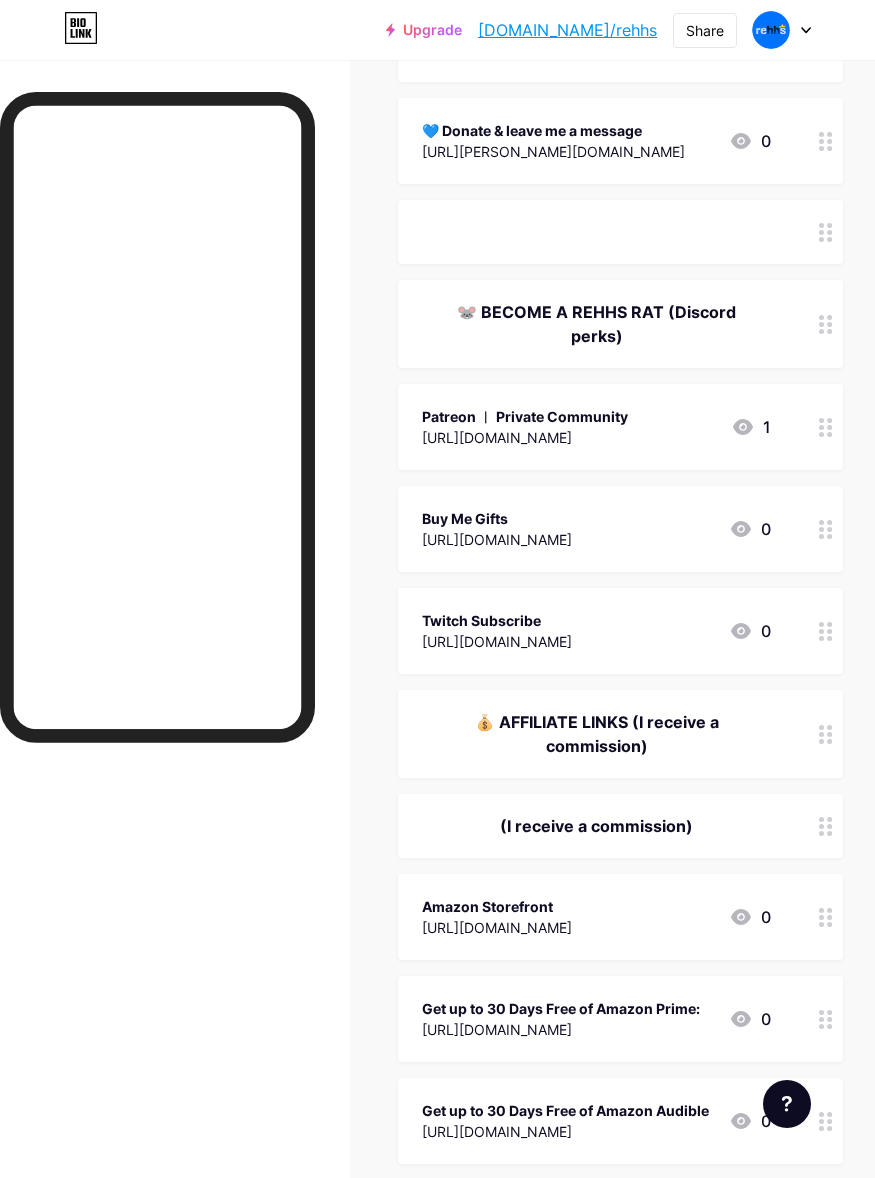 click on "ㅤㅤㅤ" at bounding box center [596, 232] 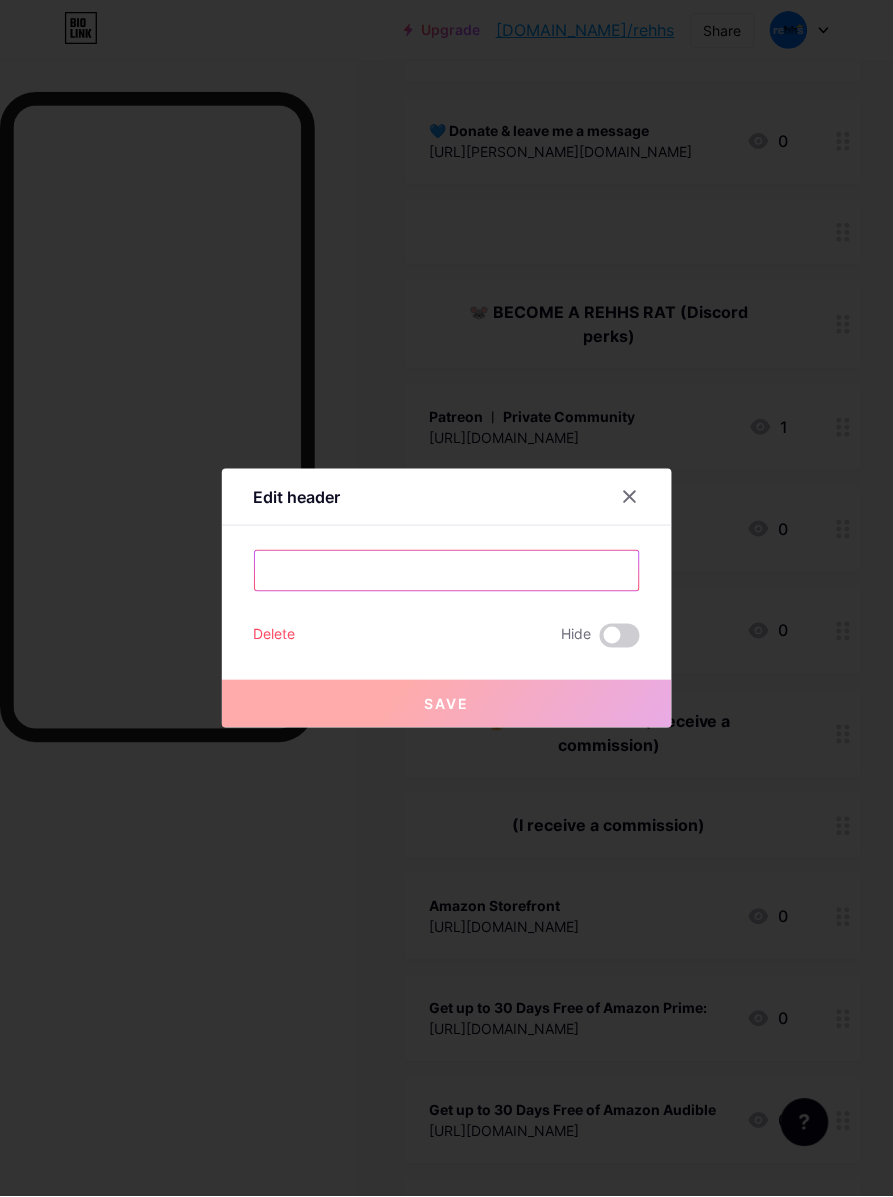drag, startPoint x: 35, startPoint y: 540, endPoint x: 265, endPoint y: 453, distance: 245.90445 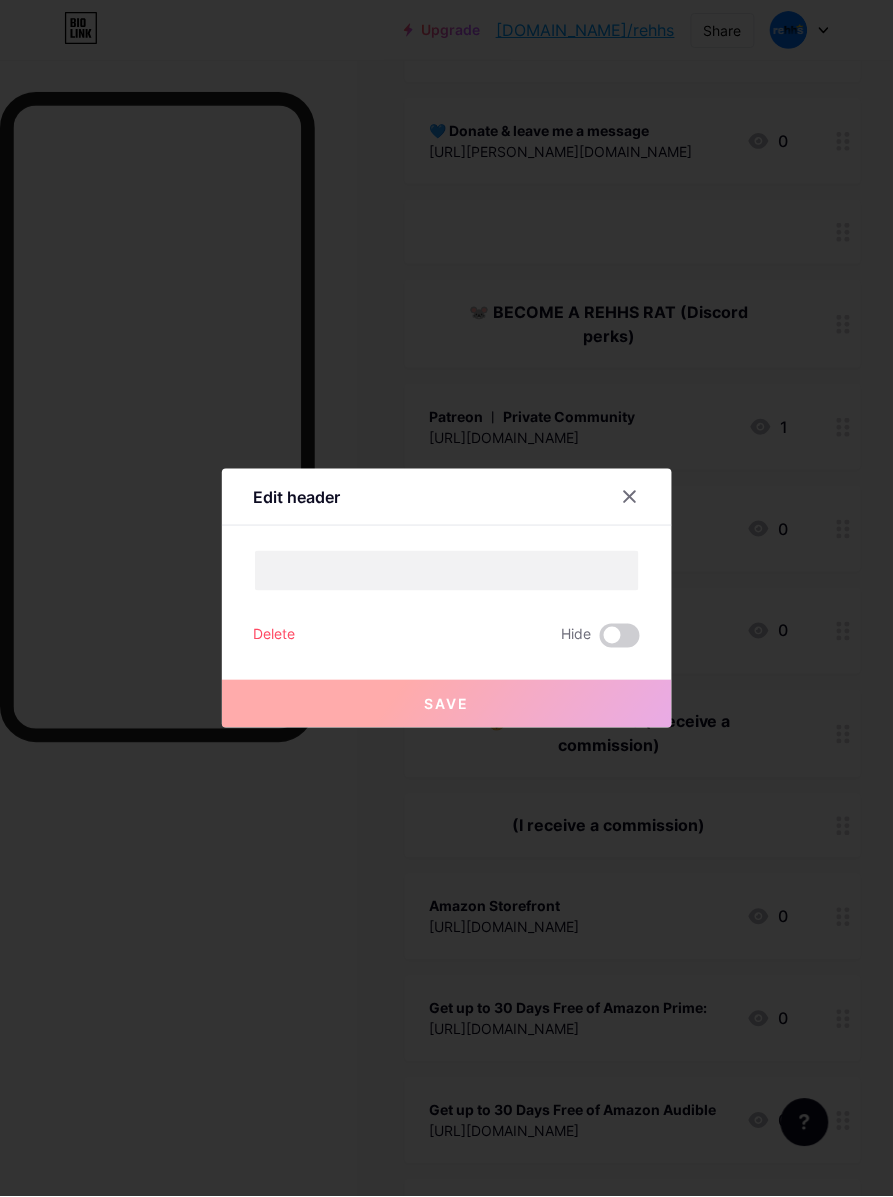 click at bounding box center (446, 598) 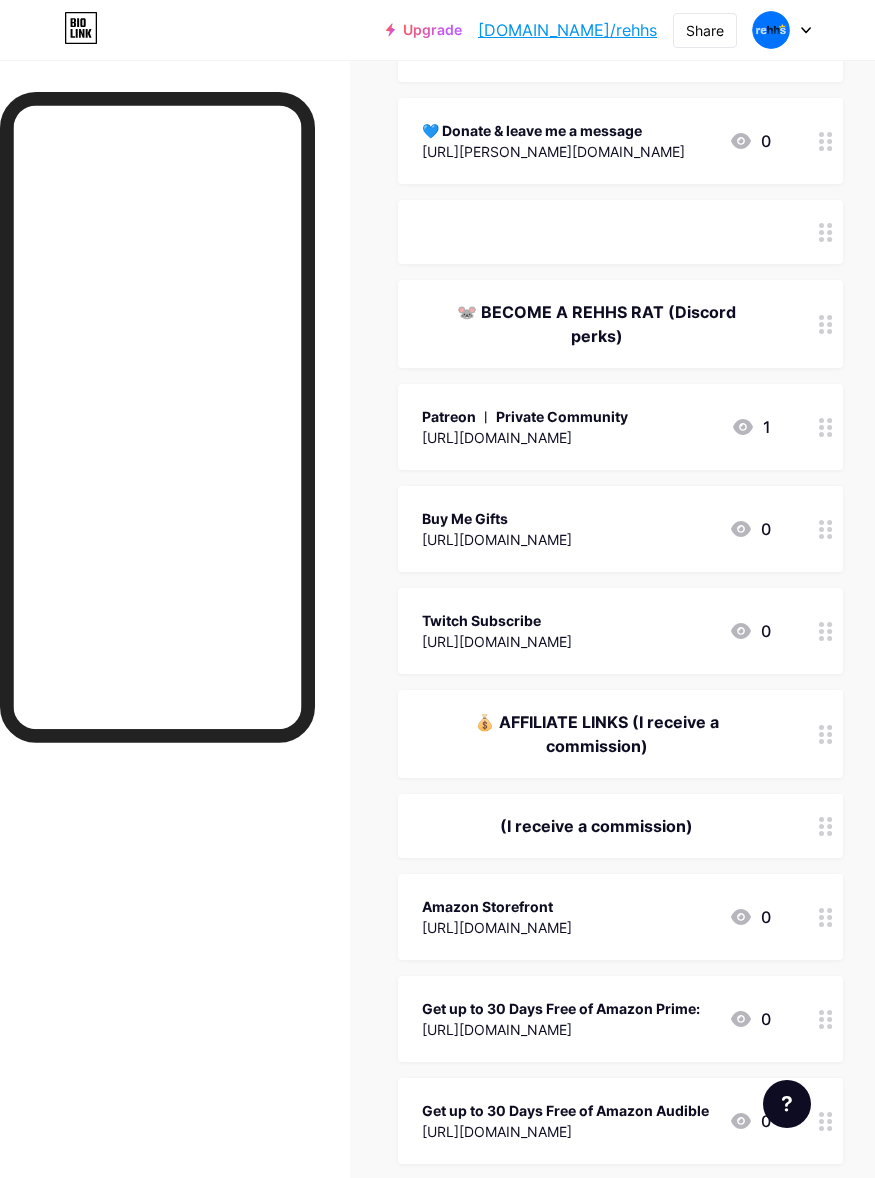click on "(I receive a commission)" at bounding box center (620, 826) 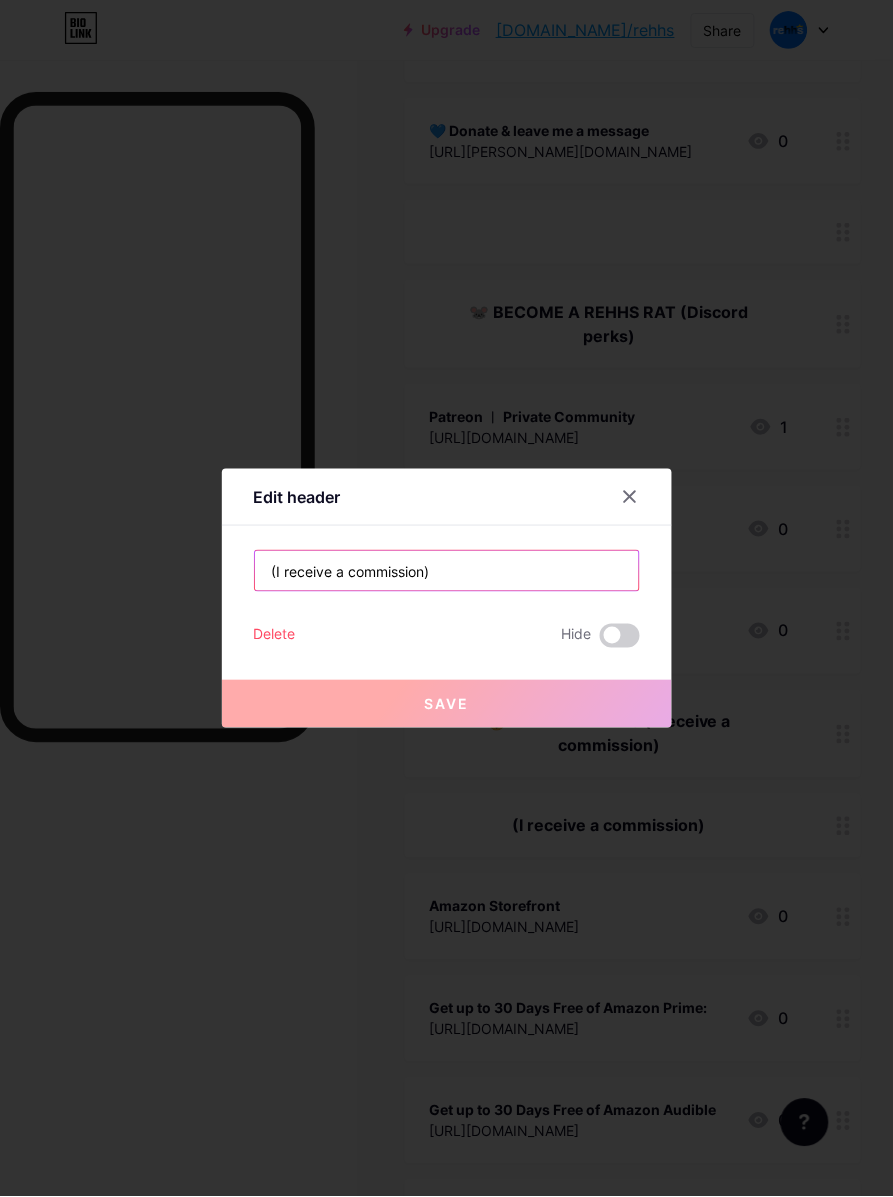 click on "(I receive a commission)" at bounding box center (447, 571) 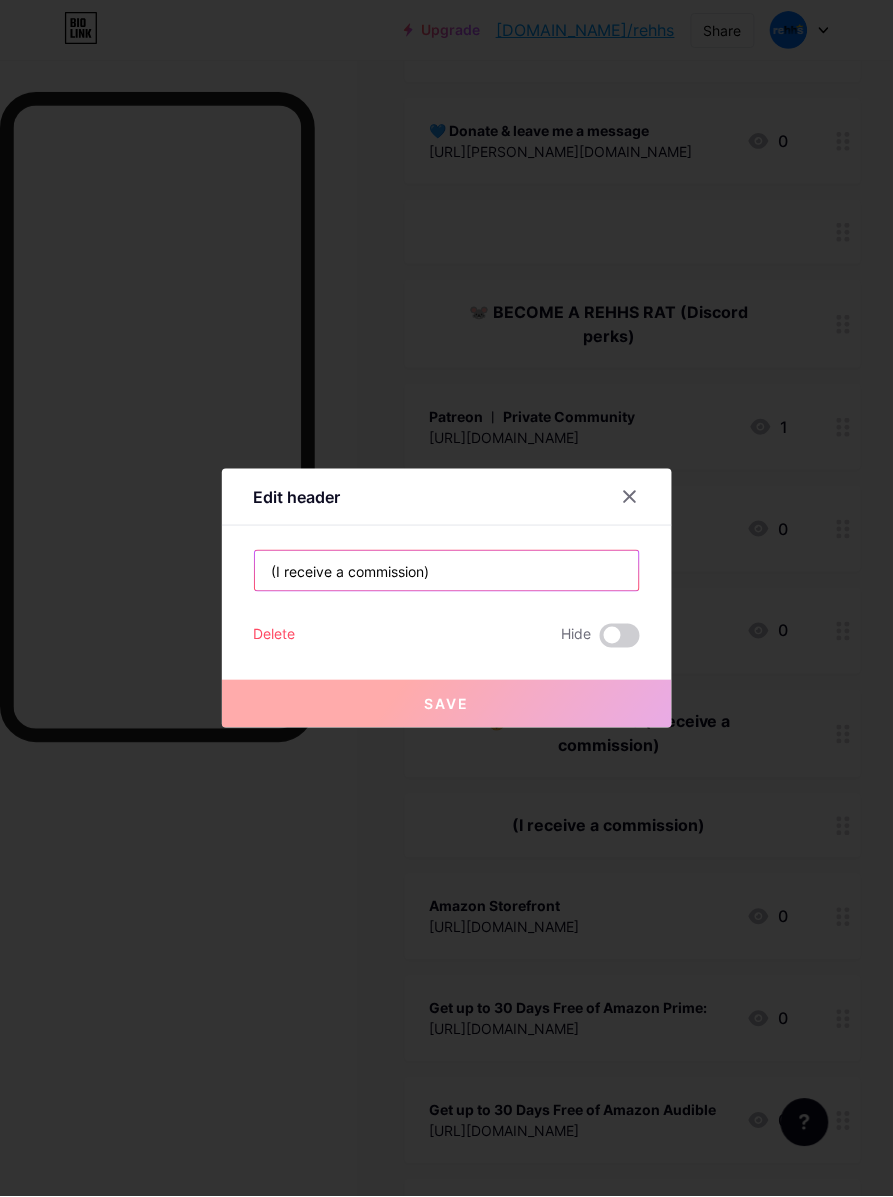 paste on "ㅤㅤㅤ" 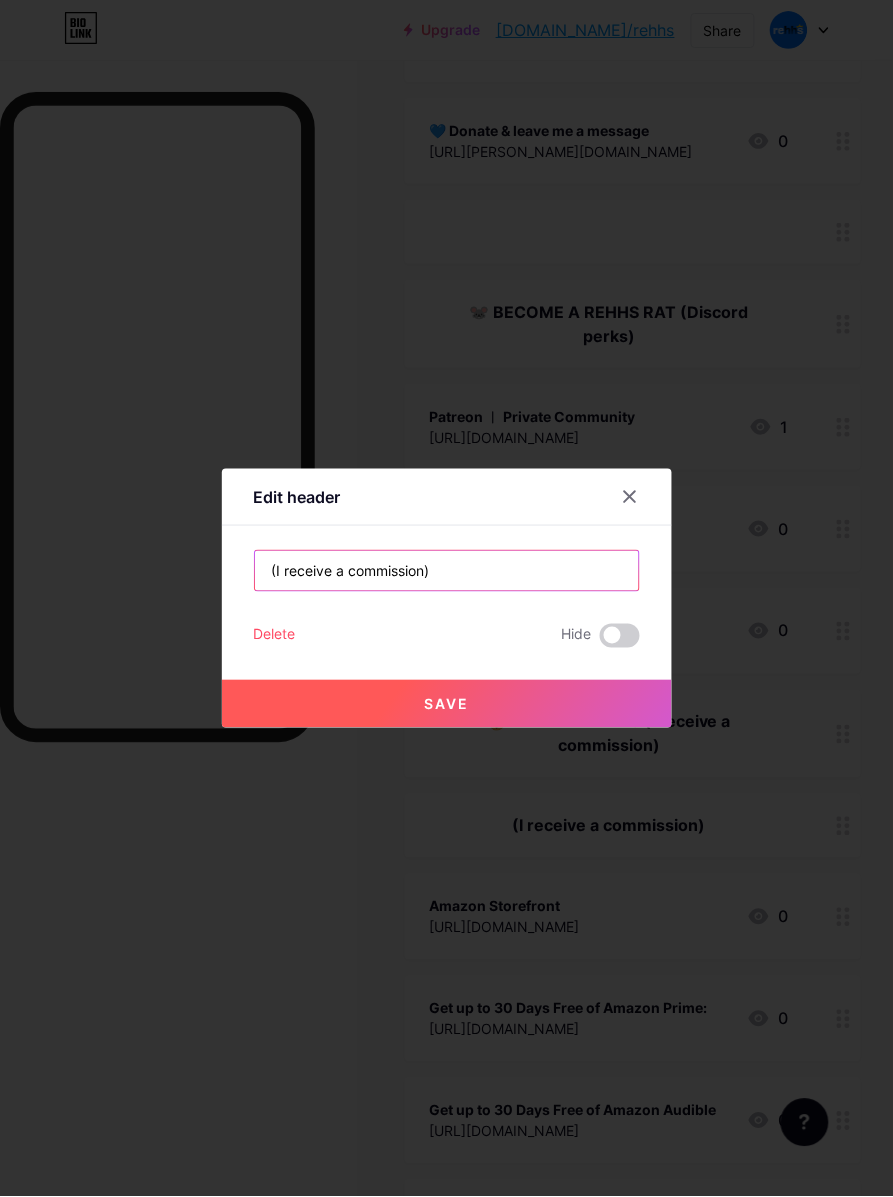 drag, startPoint x: 422, startPoint y: 572, endPoint x: 161, endPoint y: 562, distance: 261.1915 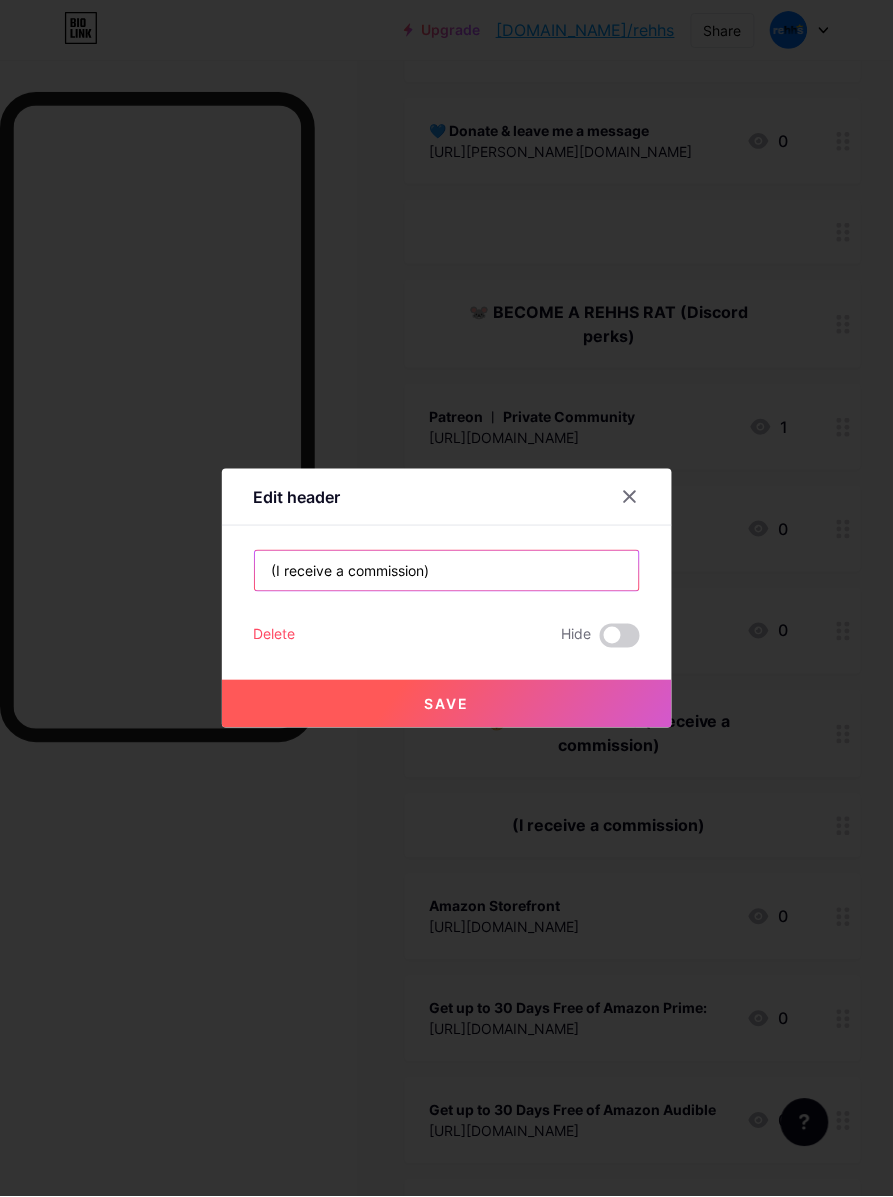 click on "Edit header       (I receive a commission)ㅤㅤㅤ
Delete
Hide         Save" at bounding box center (446, 598) 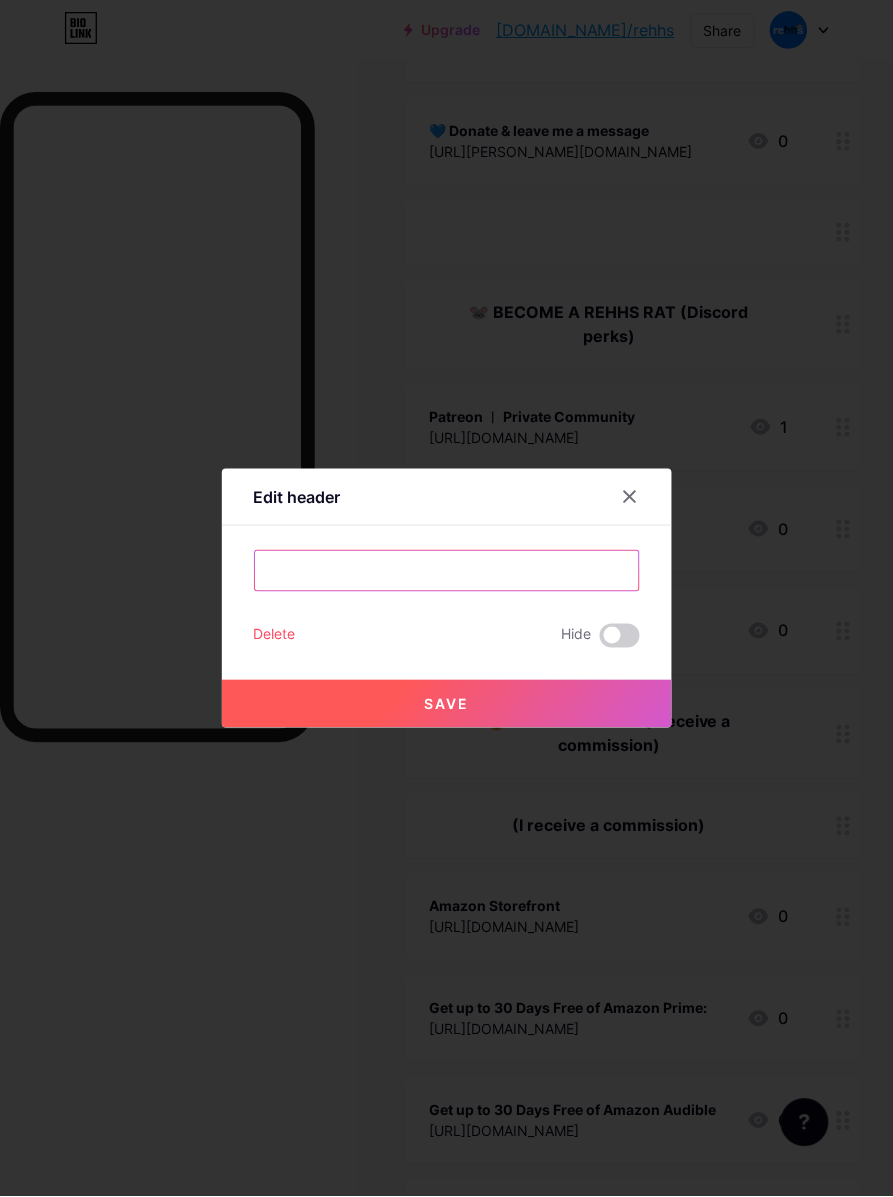 type on "ㅤㅤㅤ" 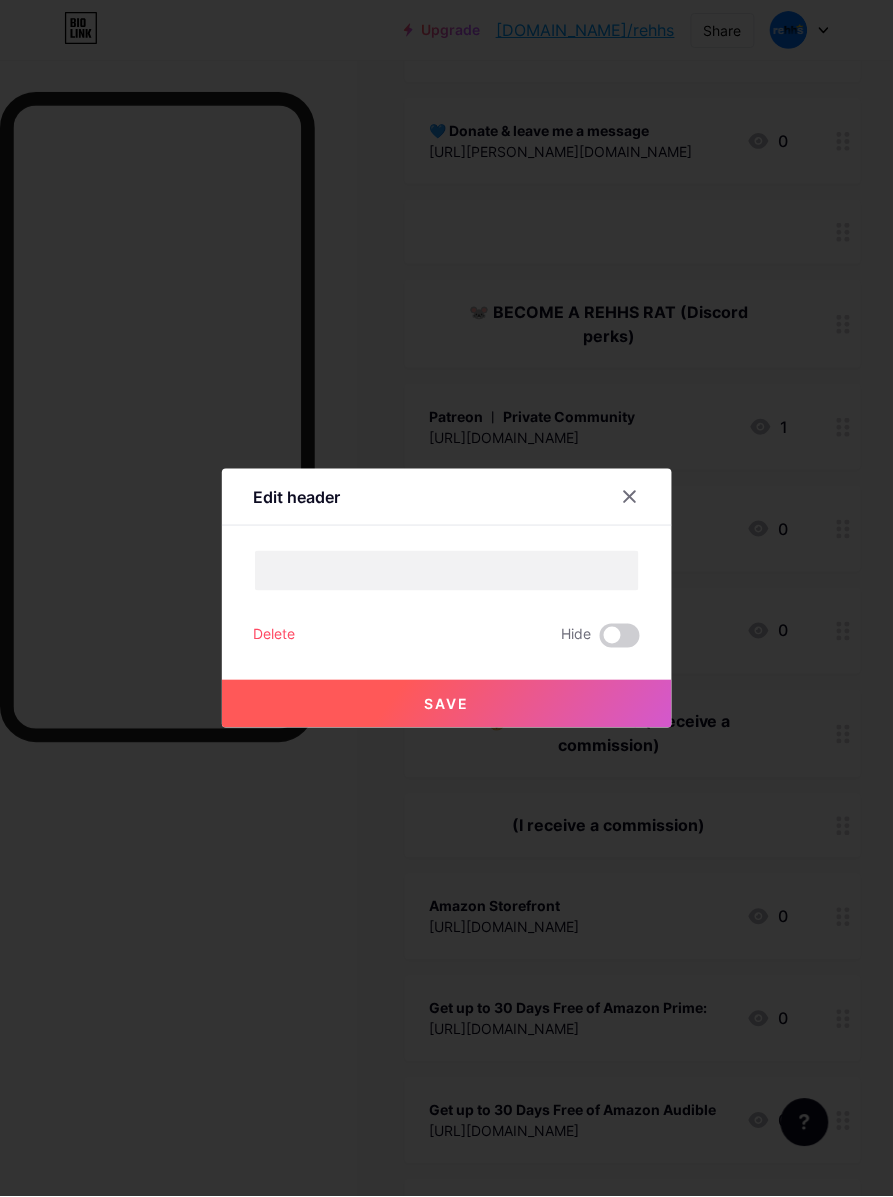 click on "Save" at bounding box center [447, 704] 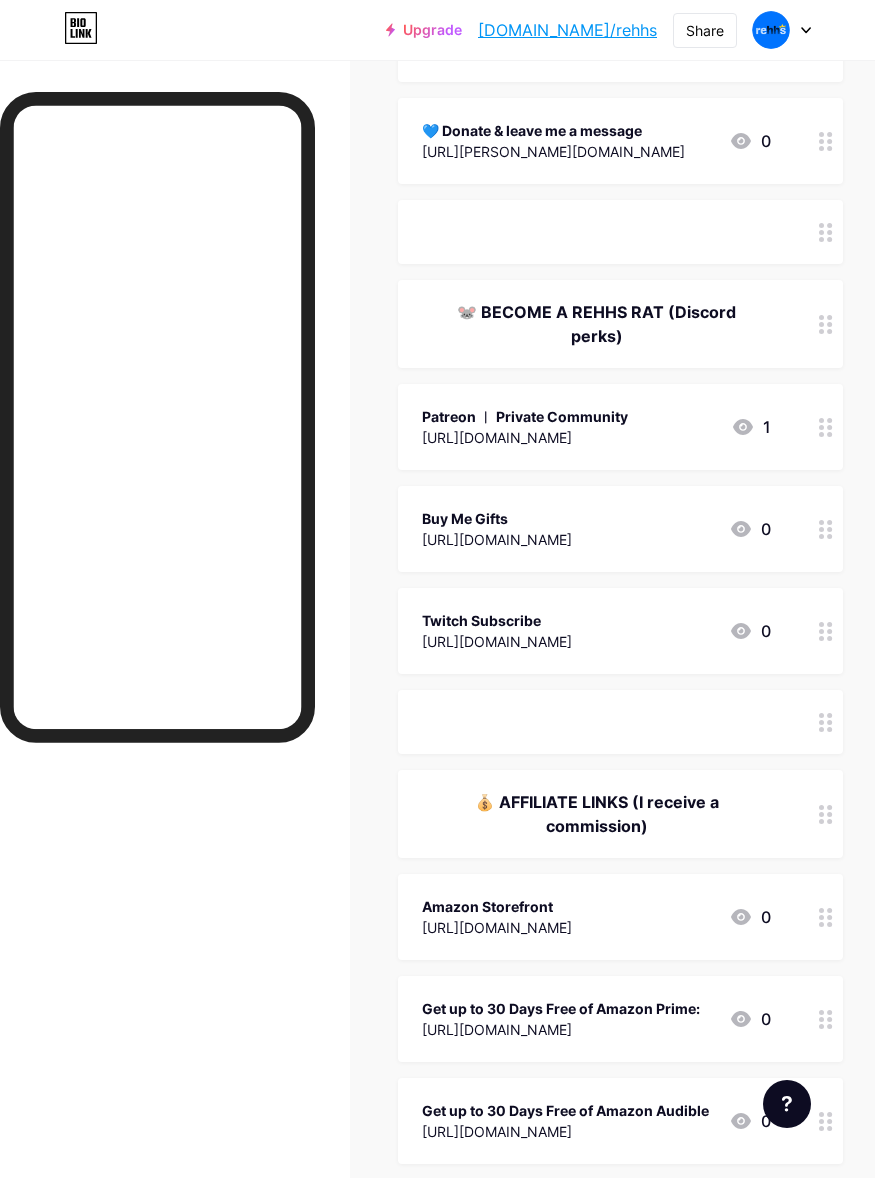 click on "💰 AFFILIATE LINKS (I receive a commission)" at bounding box center (596, 814) 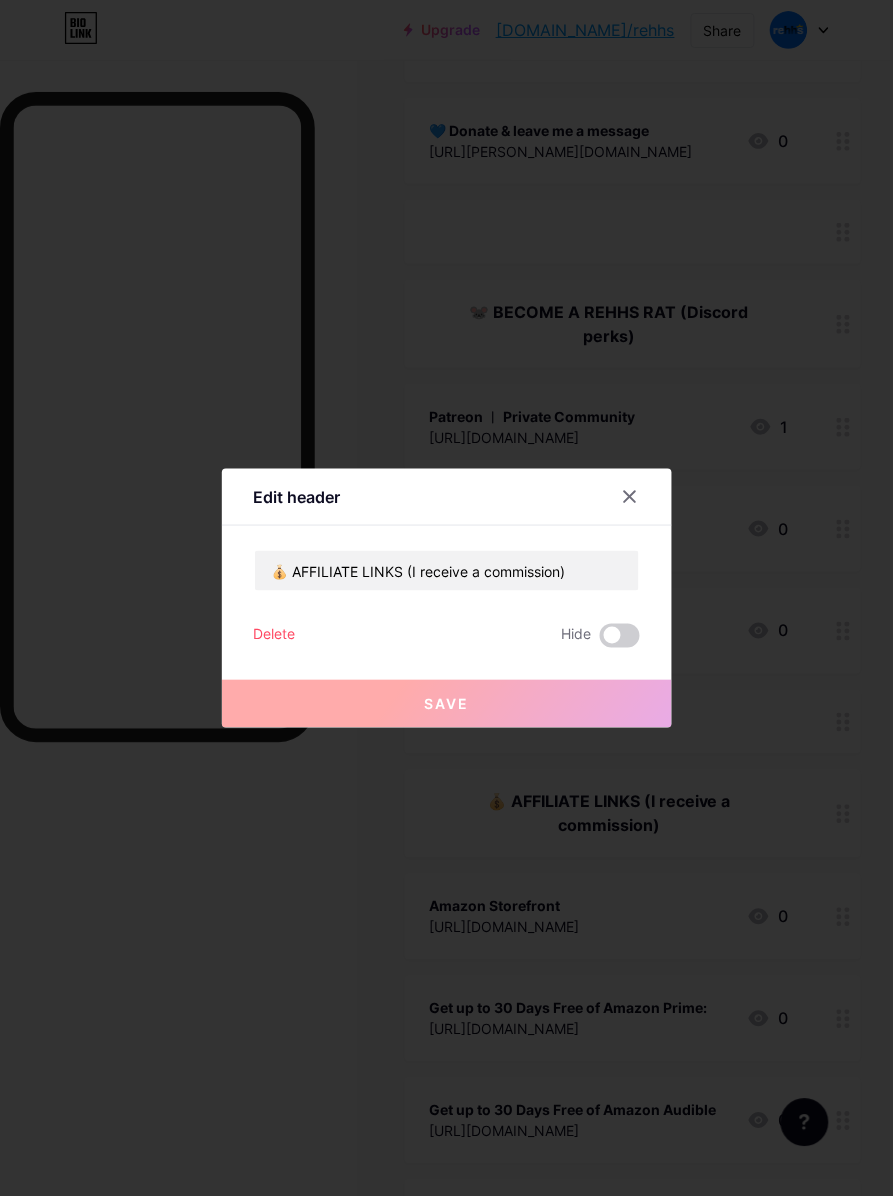 click at bounding box center (446, 598) 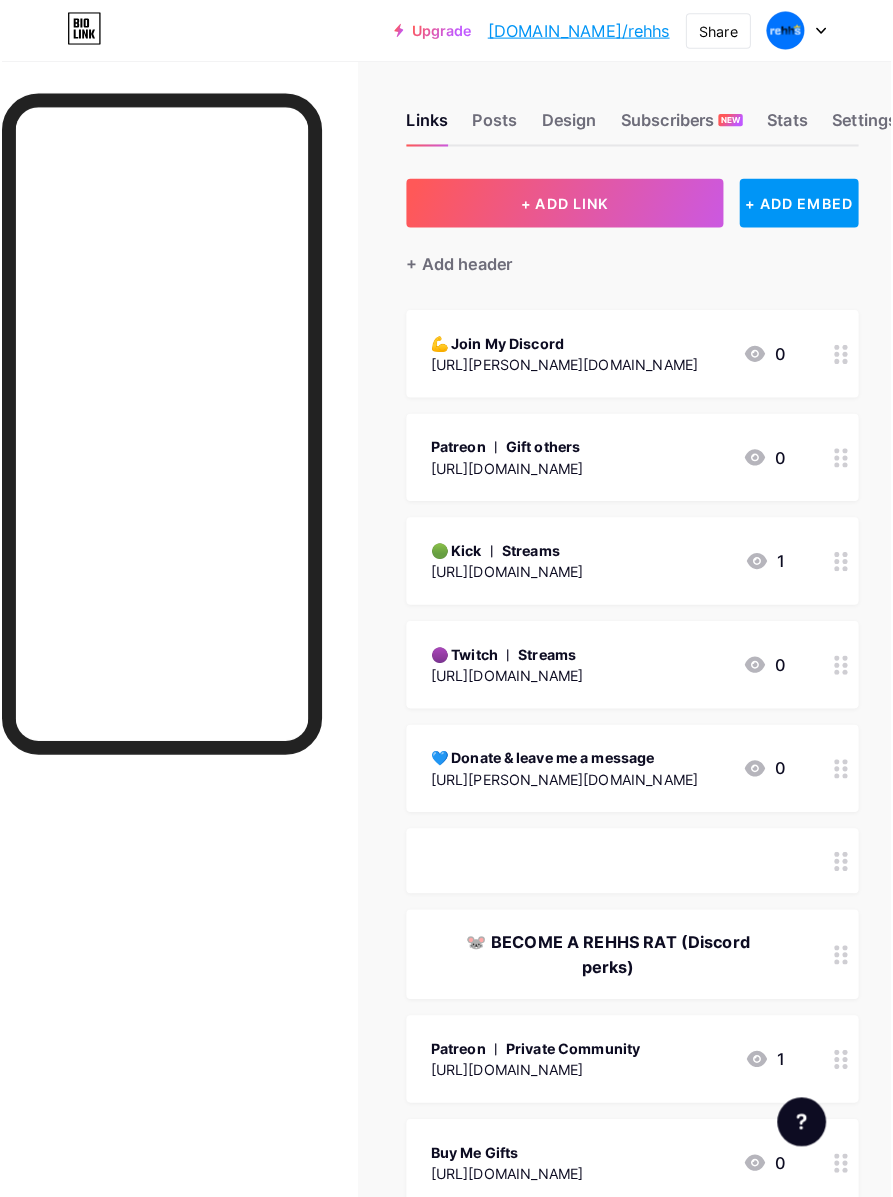 scroll, scrollTop: 0, scrollLeft: 0, axis: both 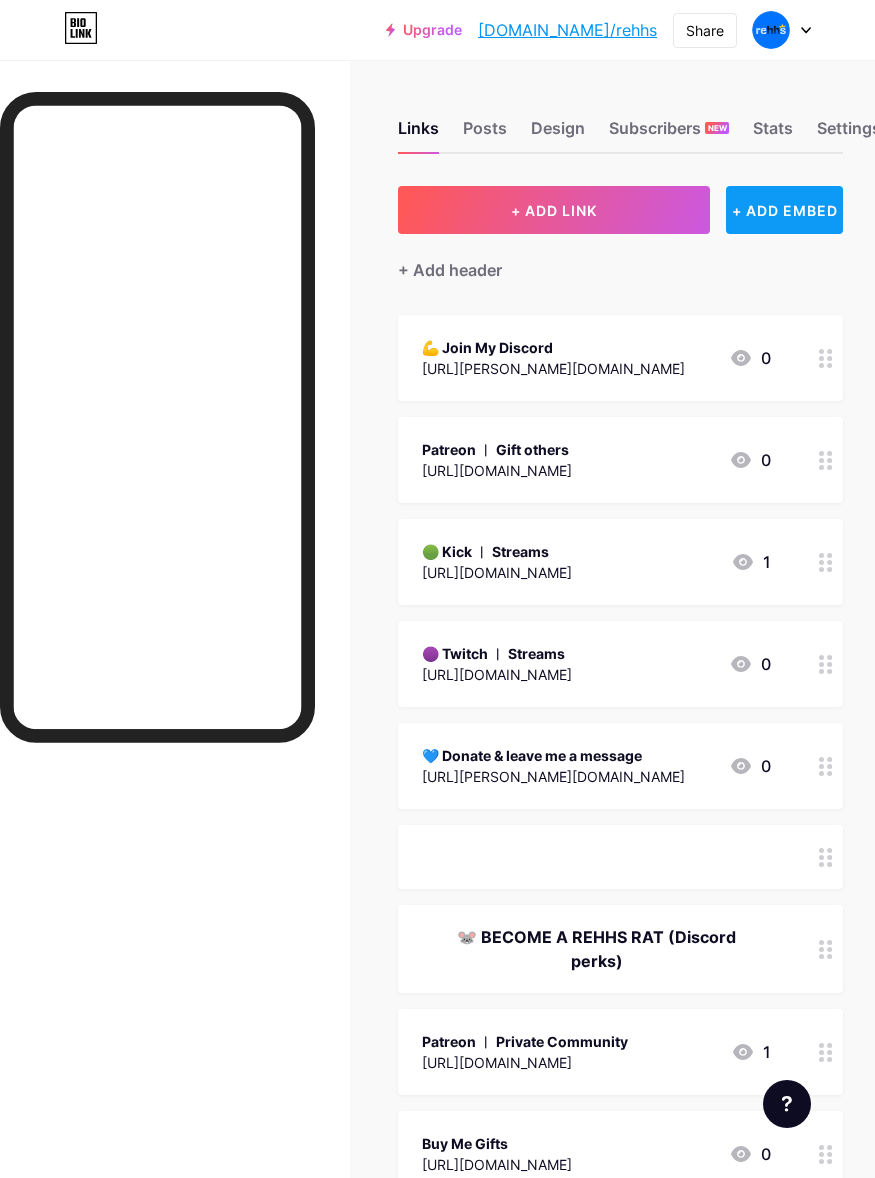 click on "+ ADD EMBED" at bounding box center (784, 210) 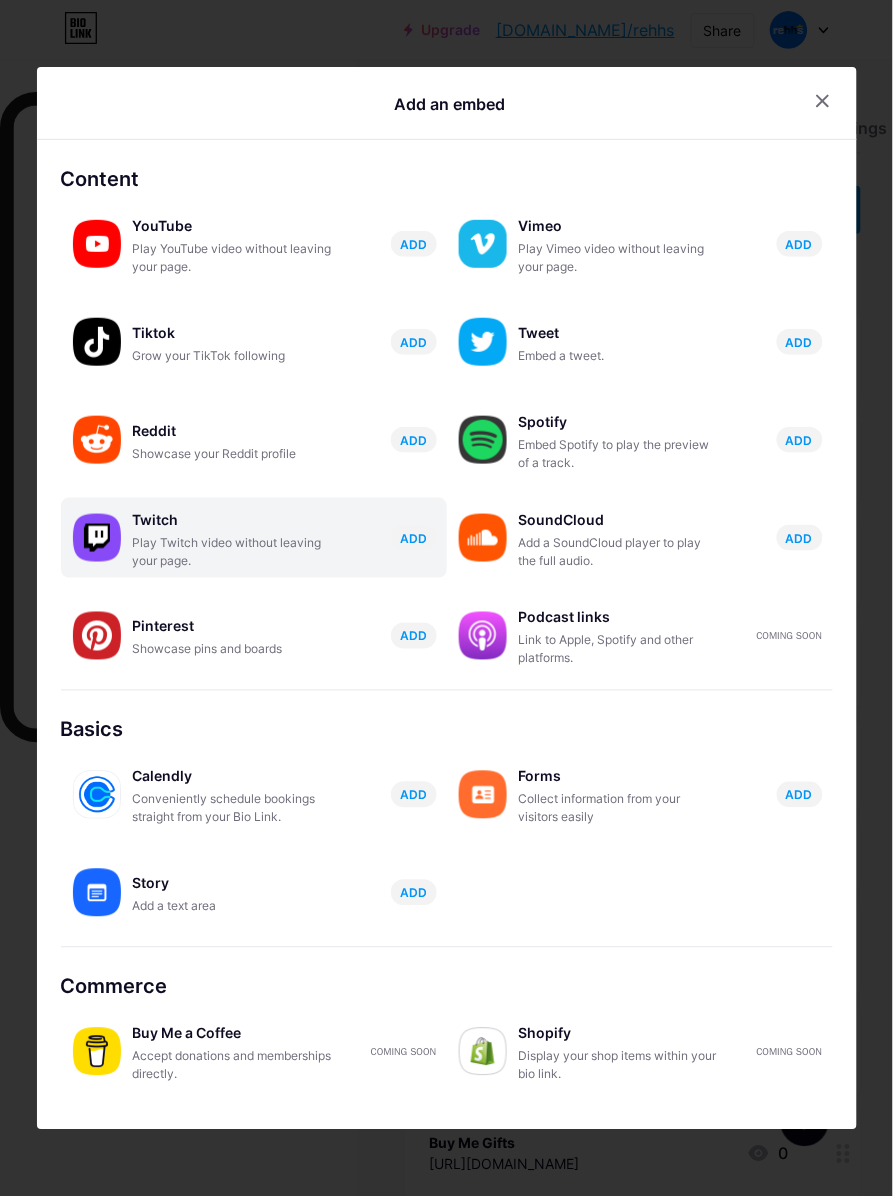 click on "Play Twitch video without leaving your page." at bounding box center (233, 552) 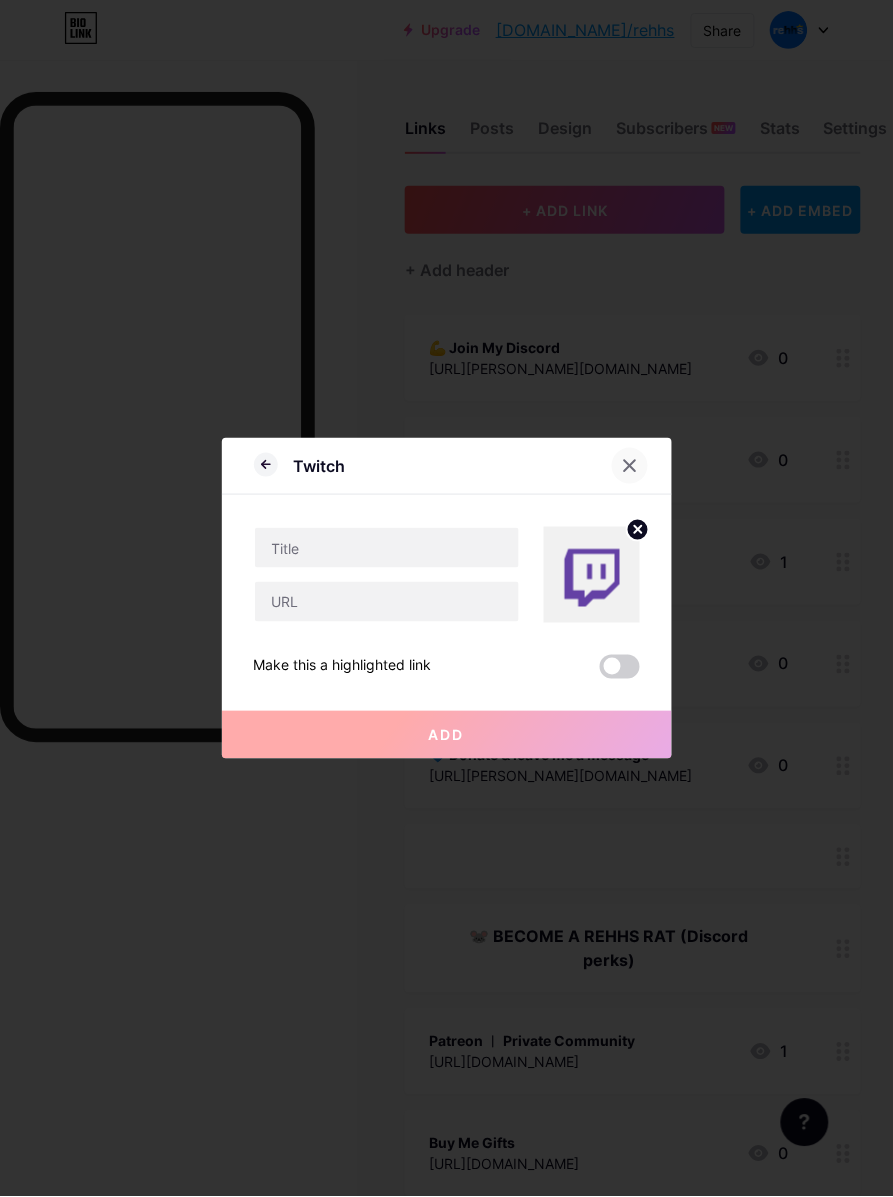 click 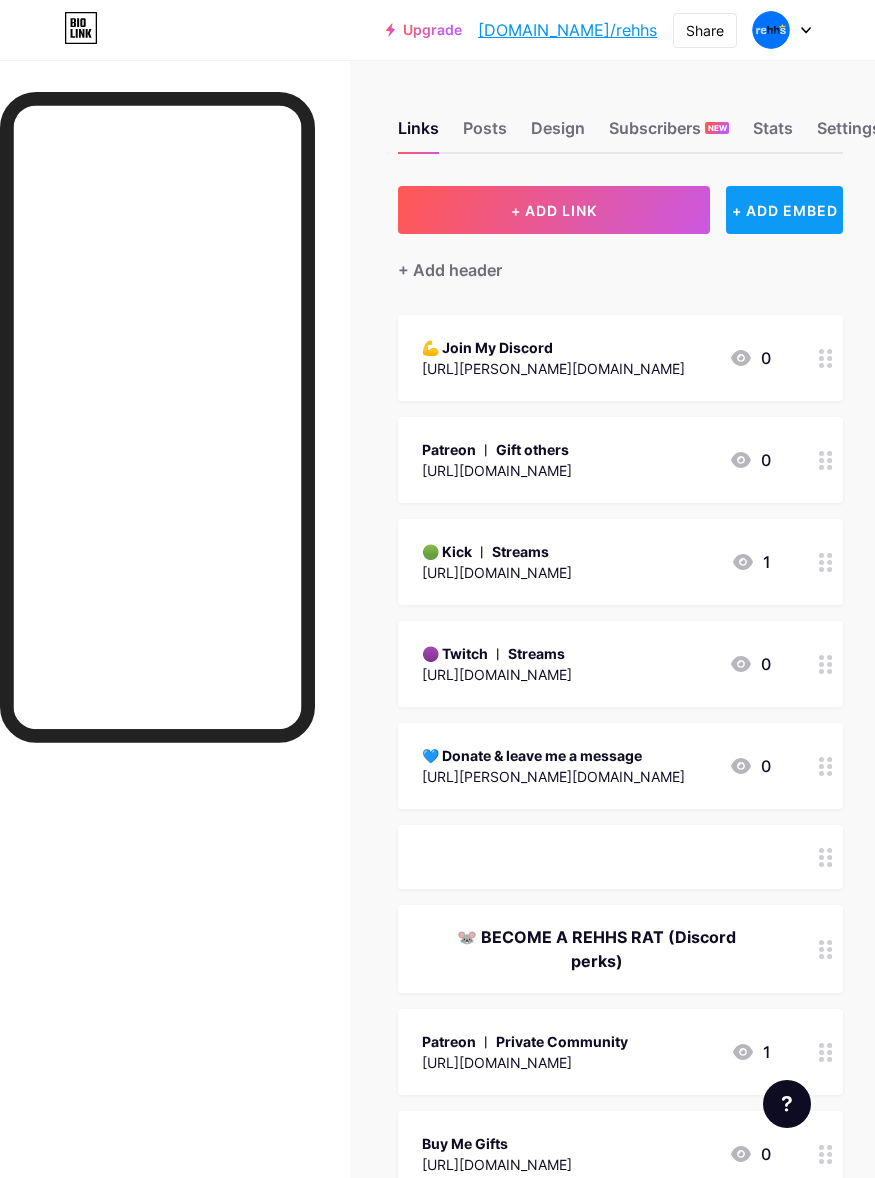 click on "+ ADD EMBED" at bounding box center (784, 210) 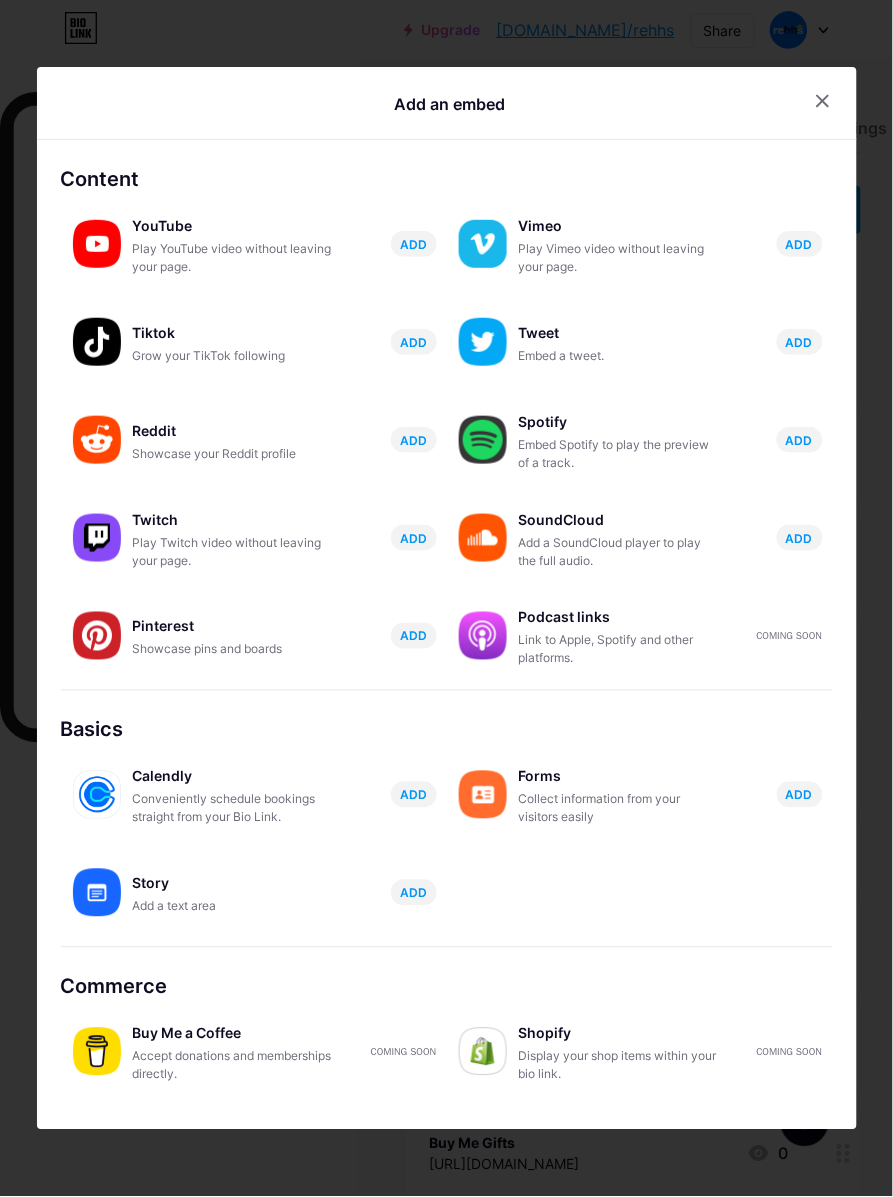 click at bounding box center (823, 101) 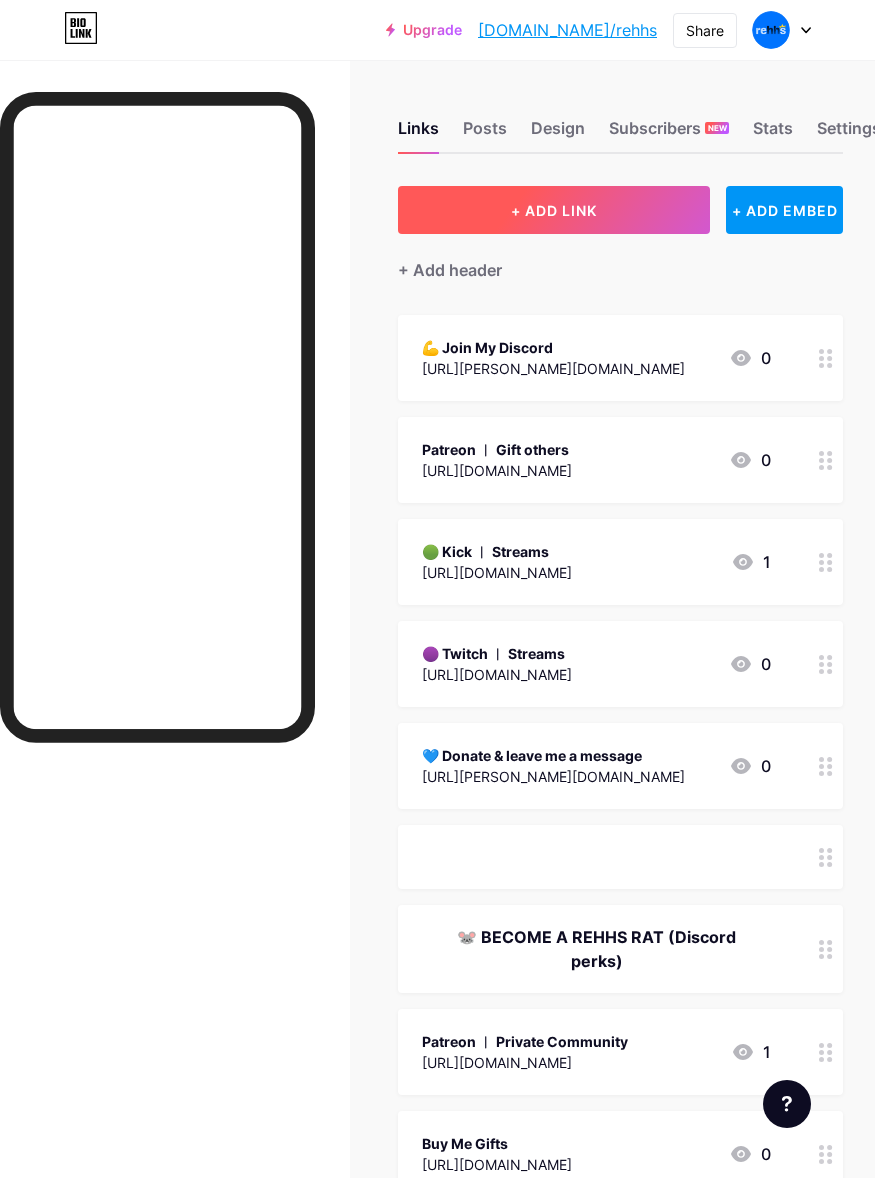 click on "+ ADD LINK" at bounding box center [554, 210] 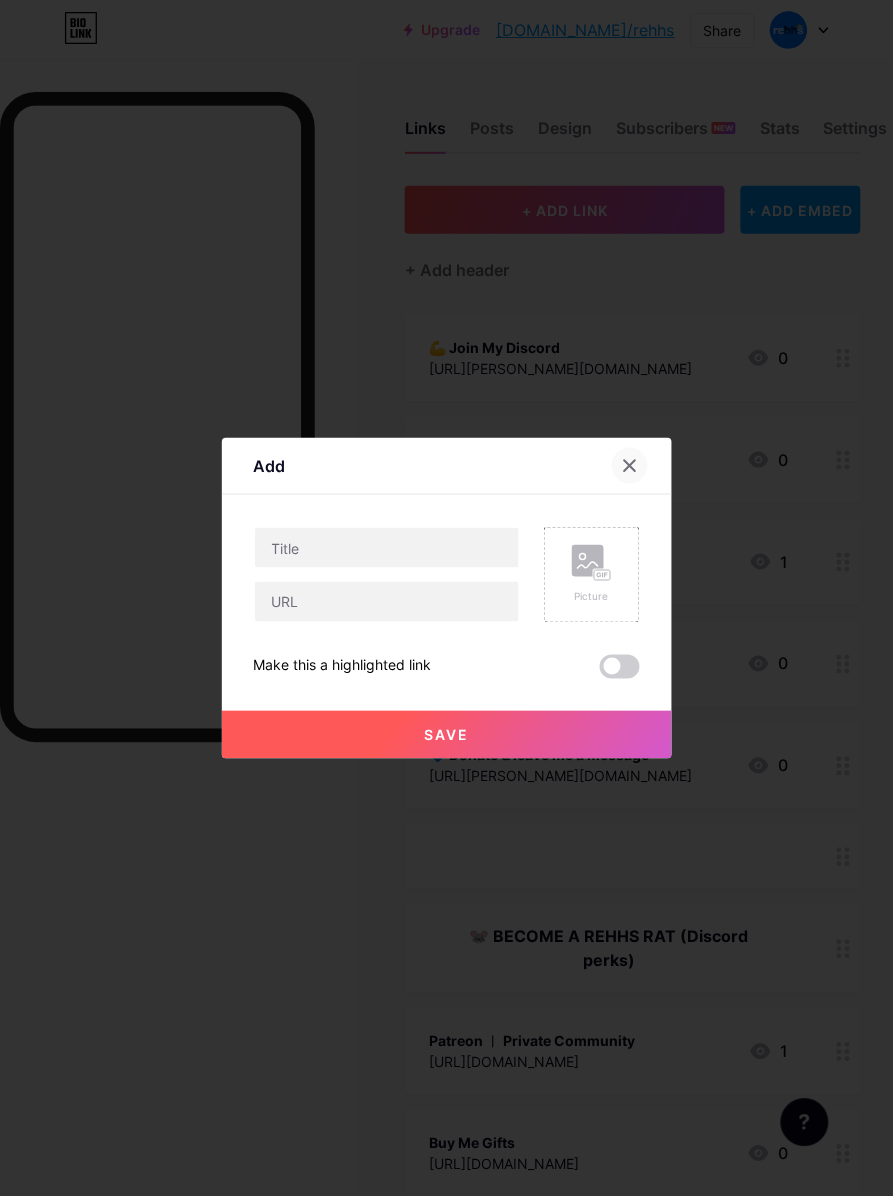 click 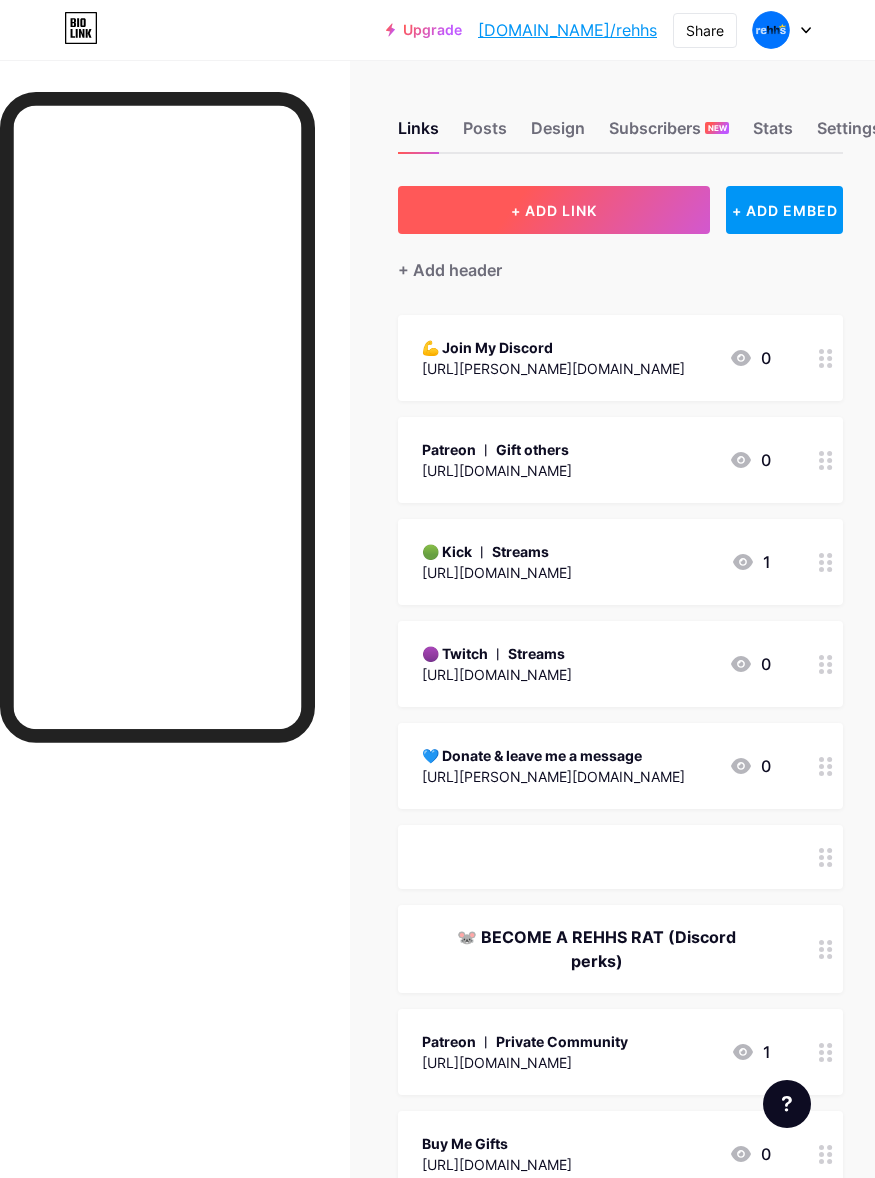 click on "+ ADD LINK" at bounding box center (554, 210) 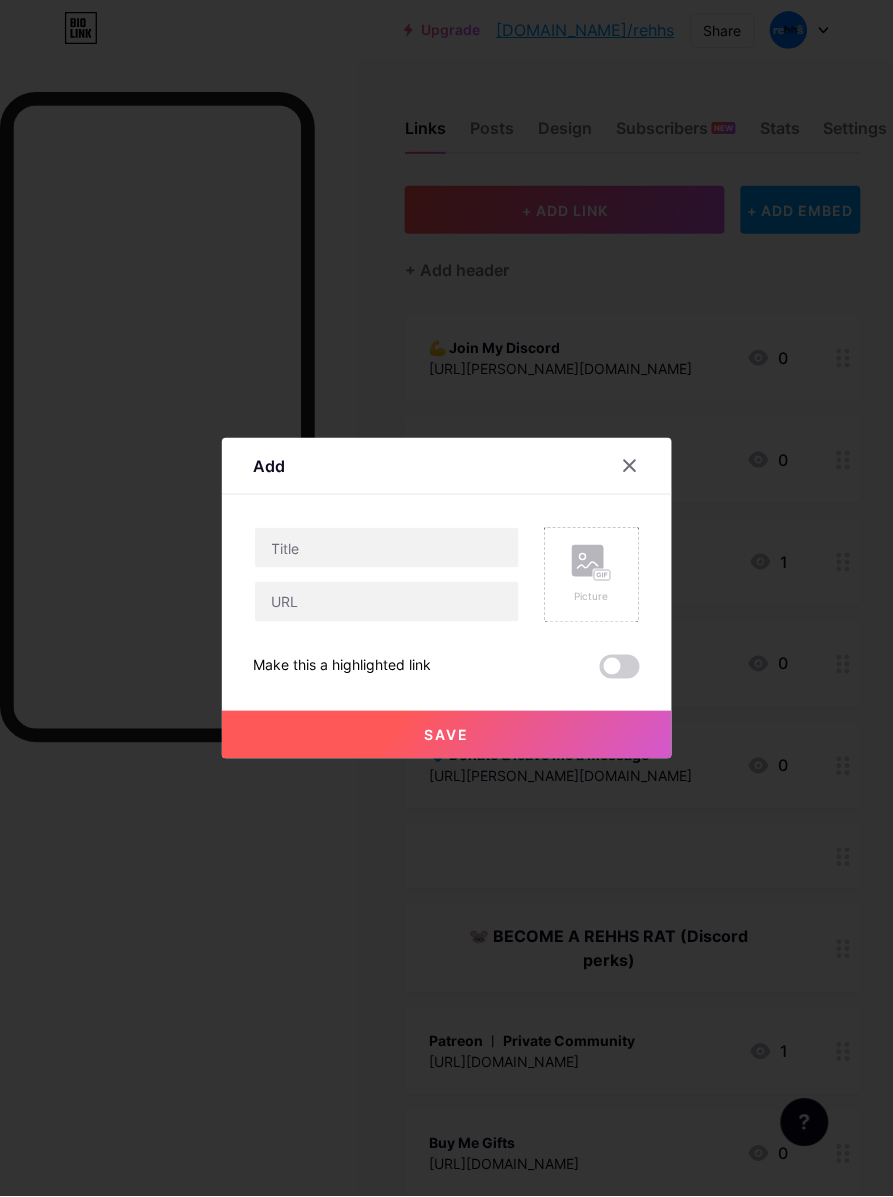 click at bounding box center (446, 598) 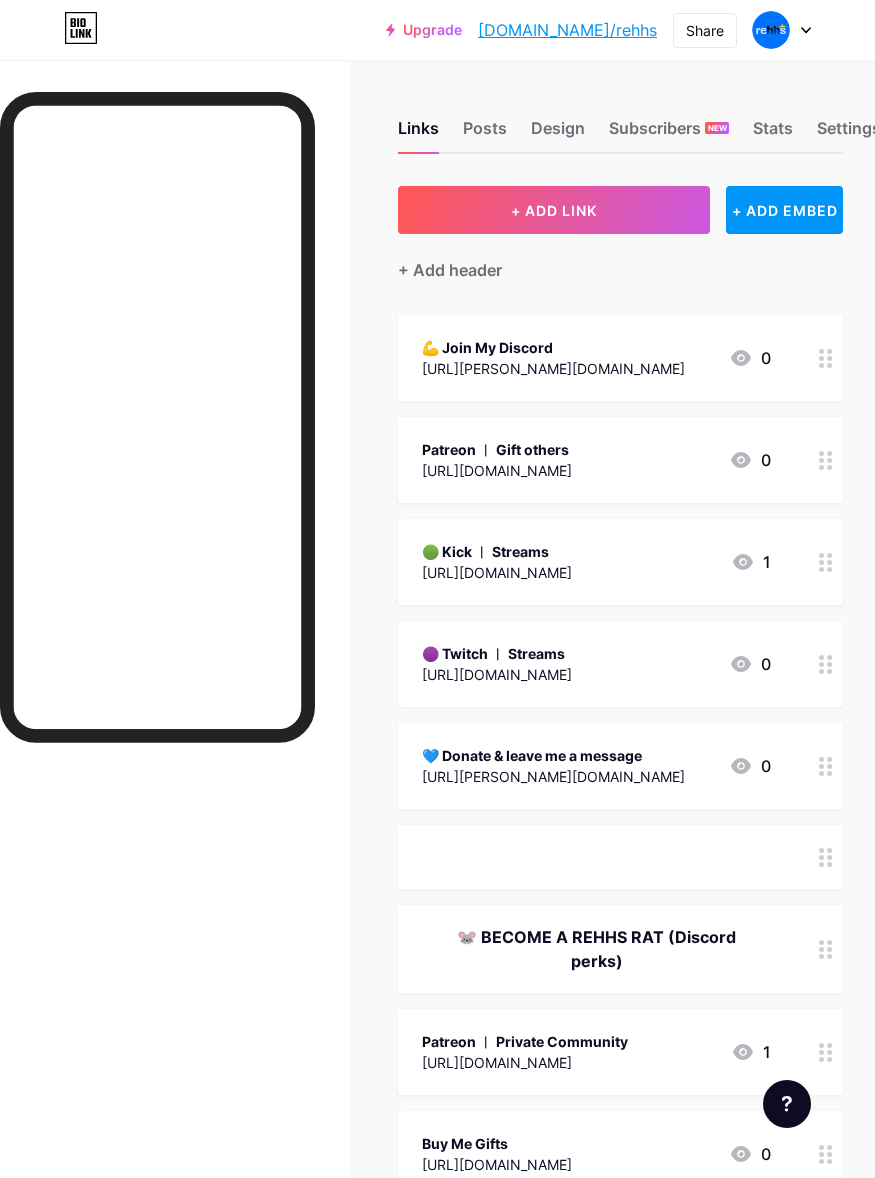 click on "ㅤㅤㅤ" at bounding box center (596, 857) 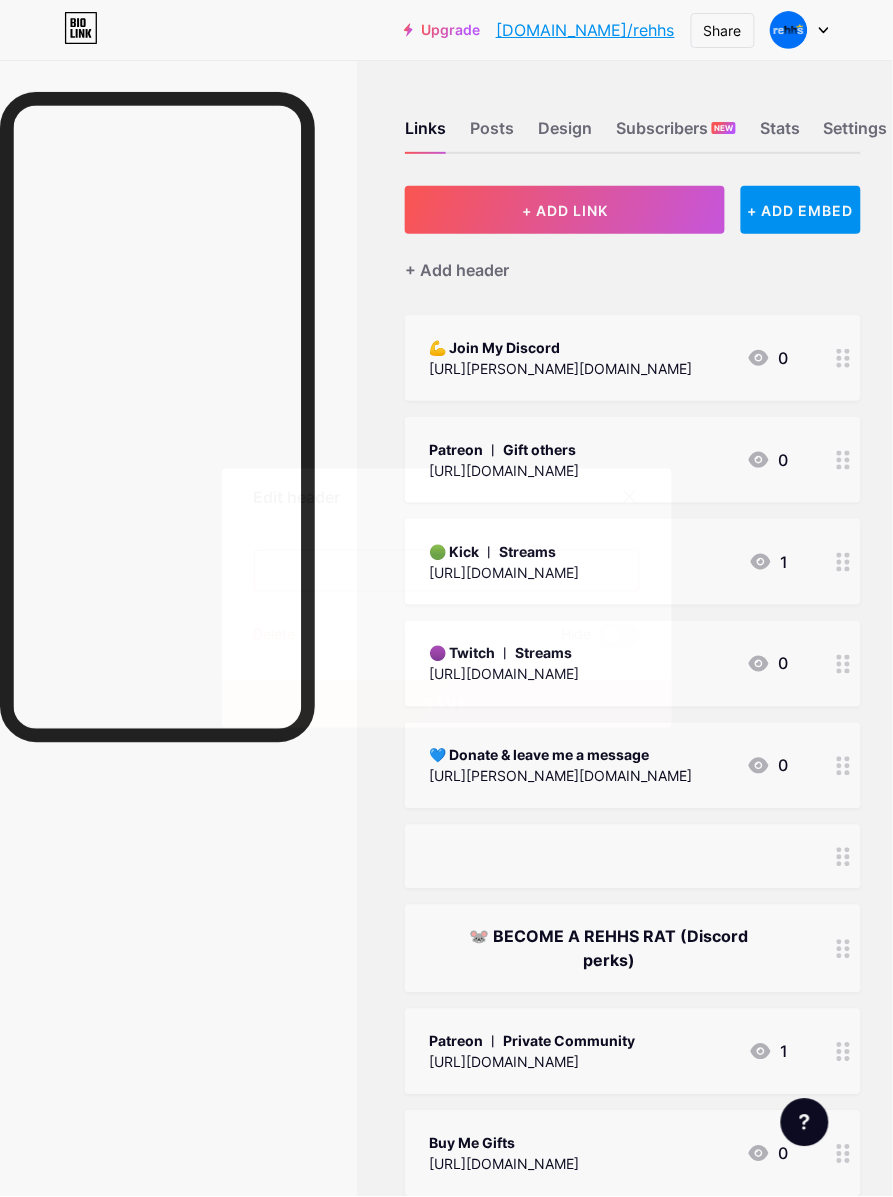 drag, startPoint x: 352, startPoint y: 562, endPoint x: 246, endPoint y: 440, distance: 161.61684 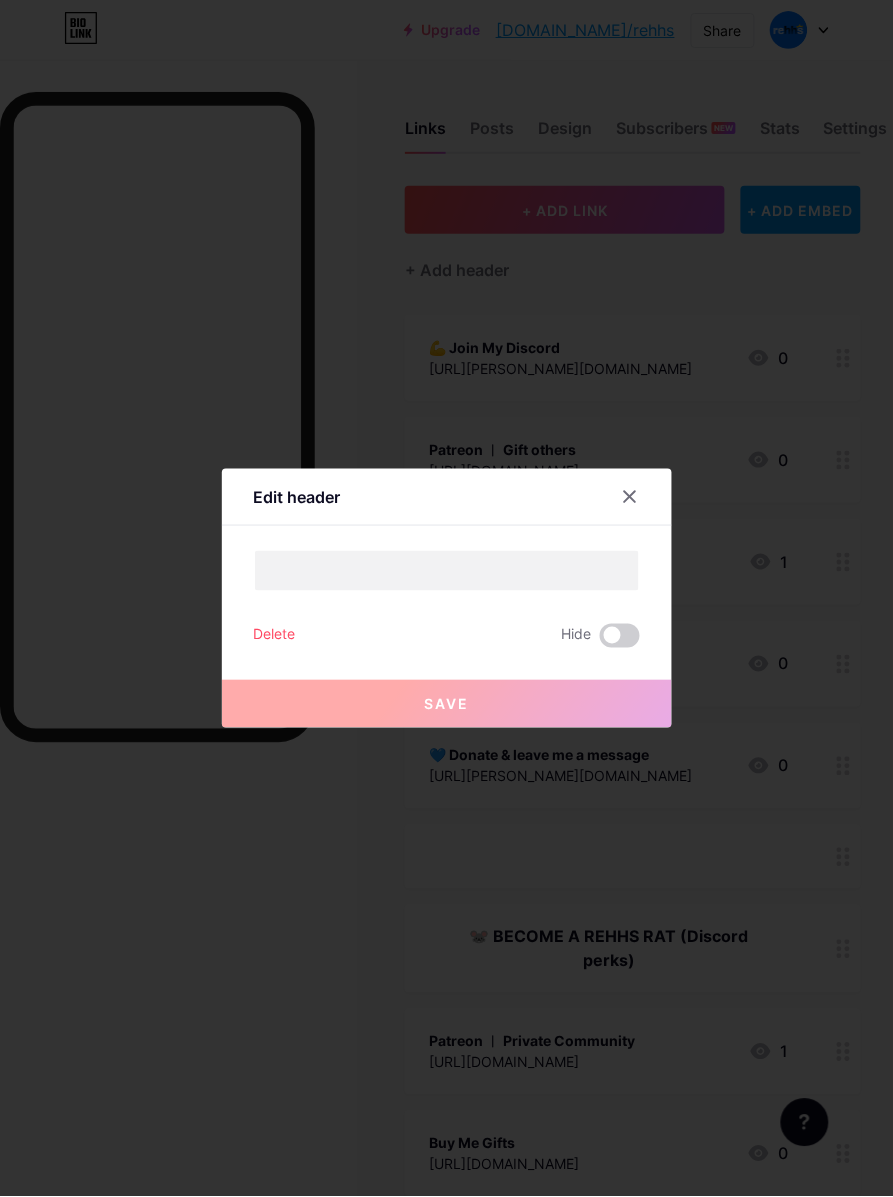 click at bounding box center (446, 598) 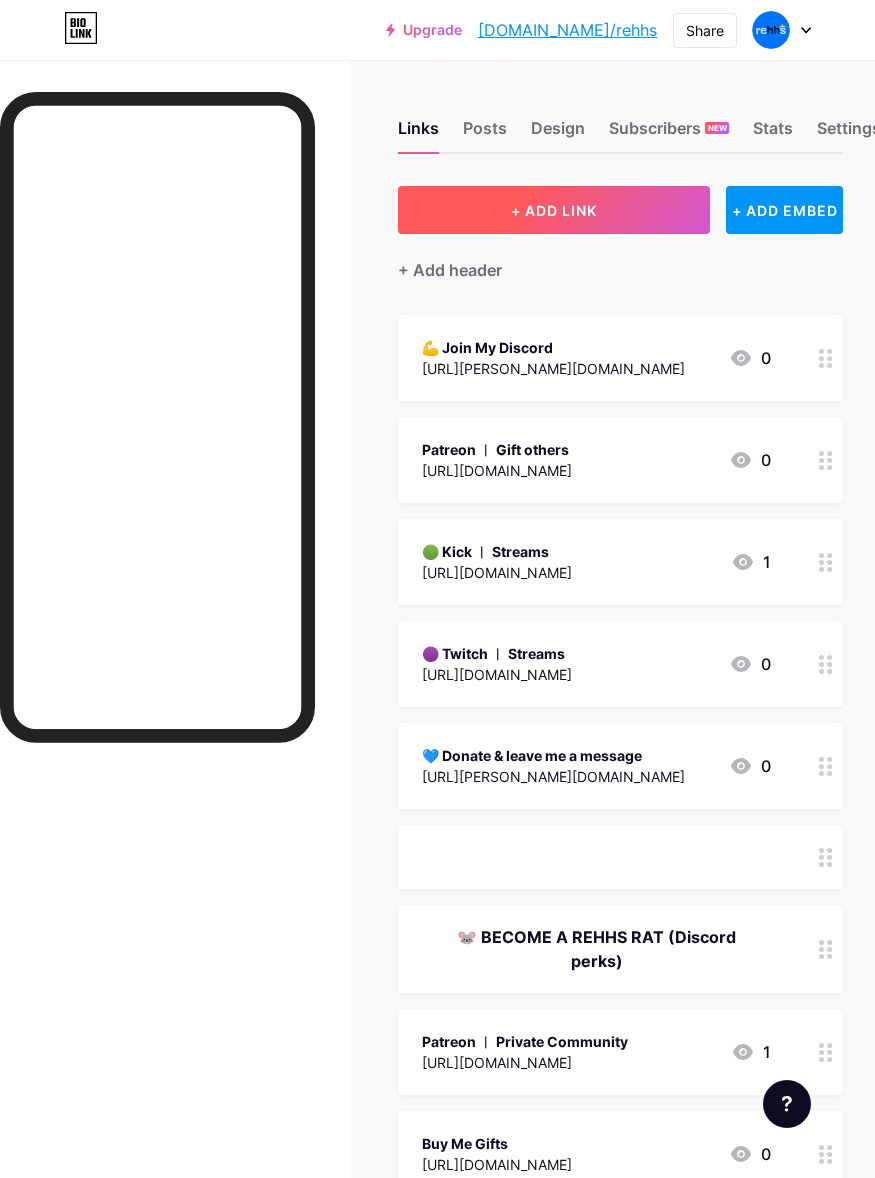 click on "+ ADD LINK" at bounding box center (554, 210) 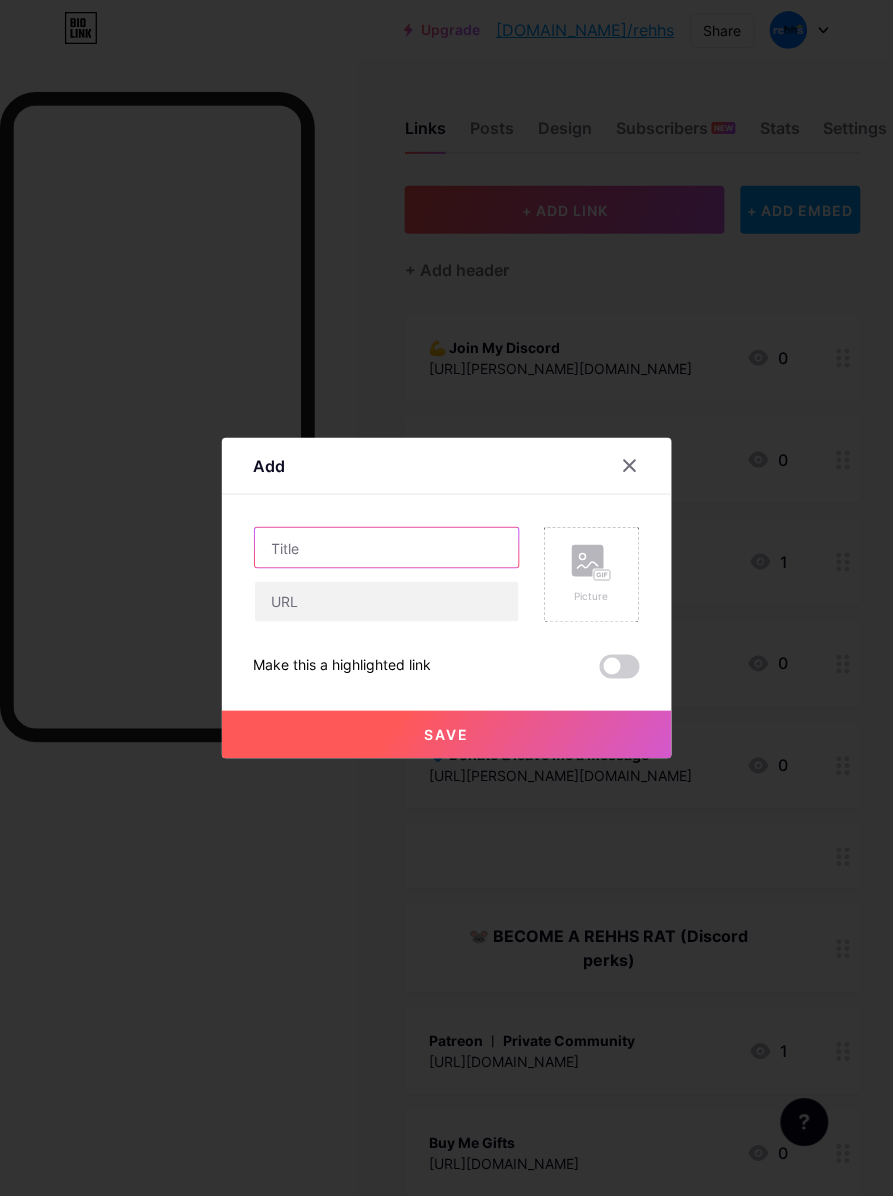 click at bounding box center (387, 548) 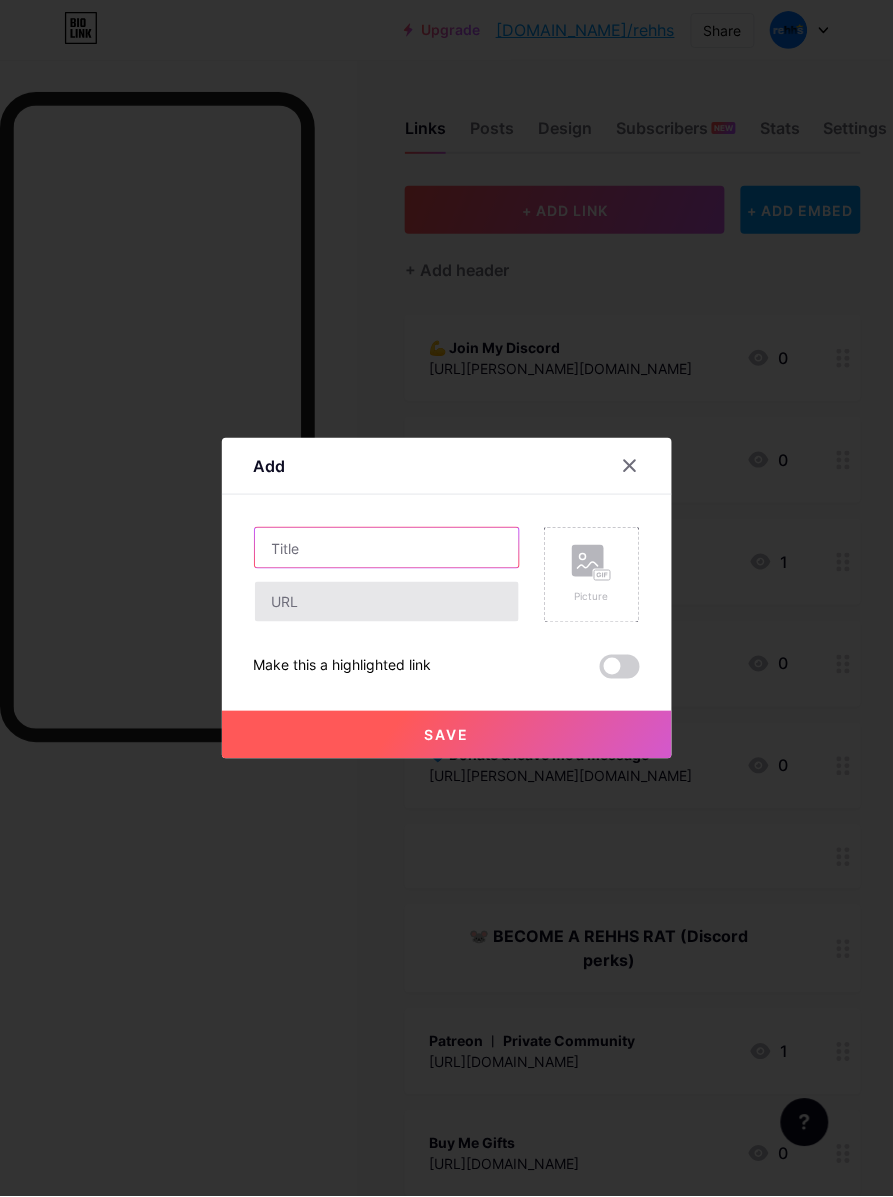 paste on "ㅤㅤㅤ" 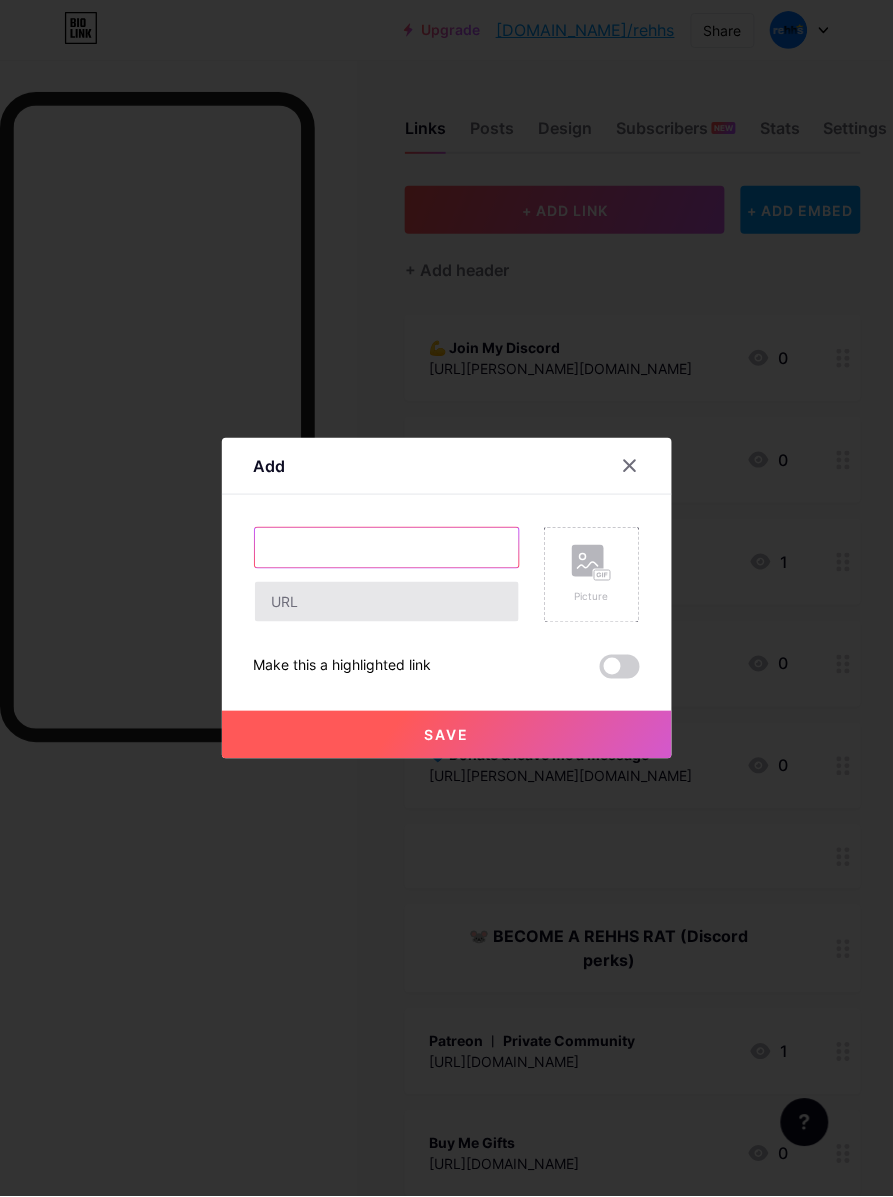 type on "ㅤㅤㅤ" 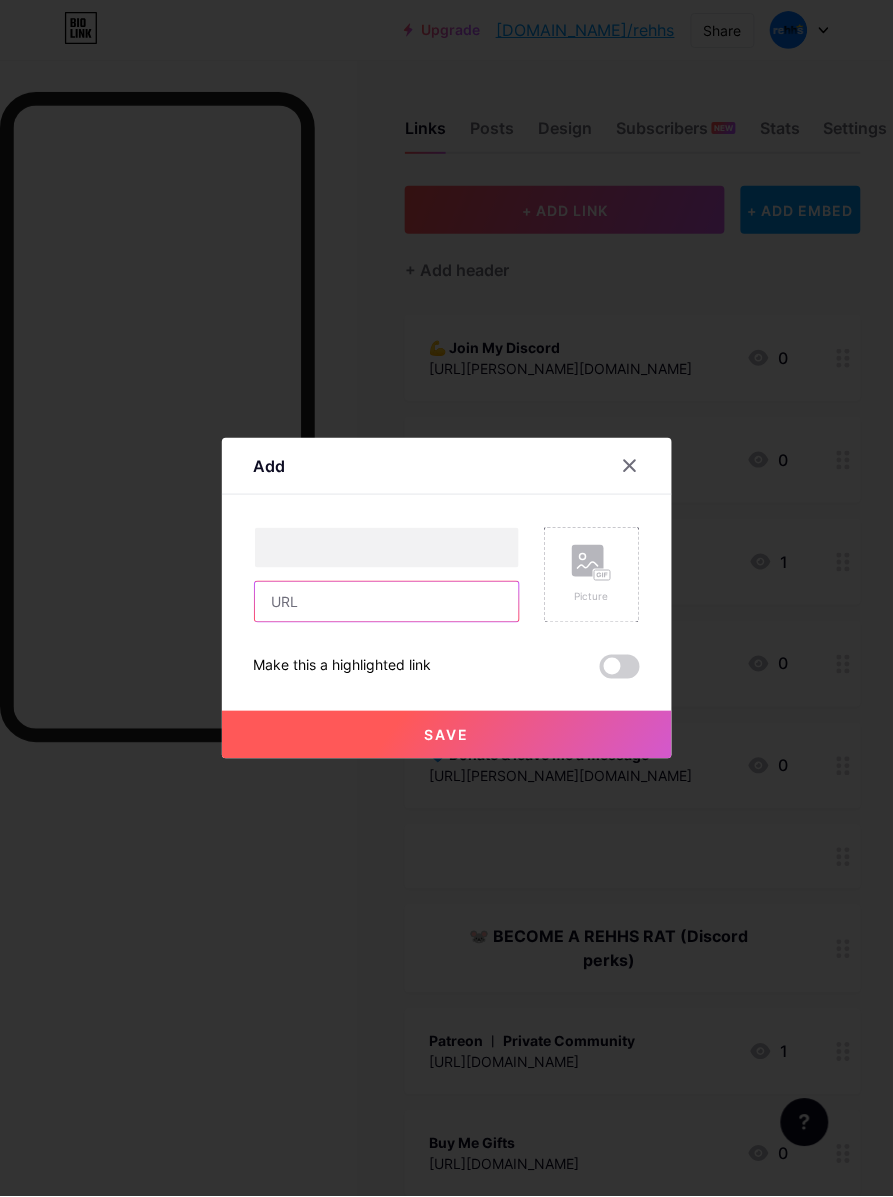 click at bounding box center [387, 602] 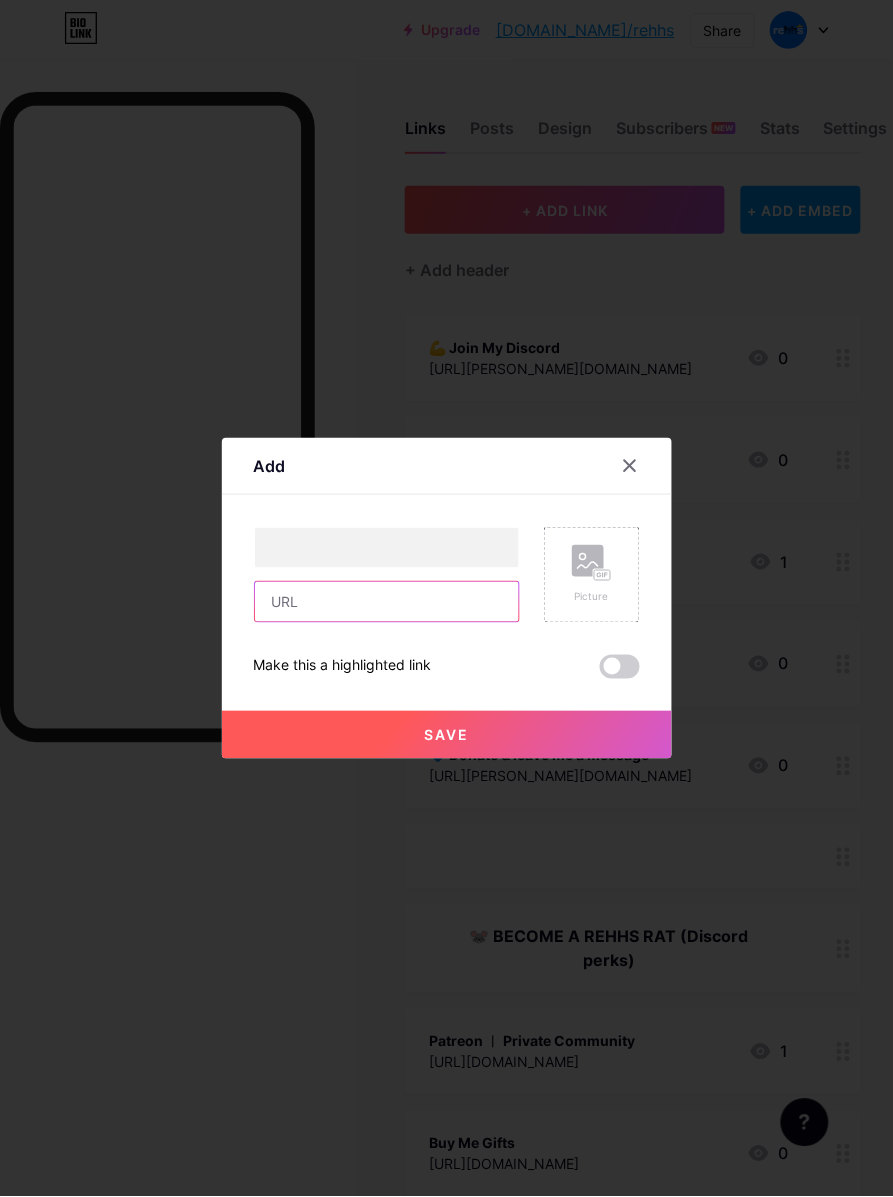 paste on "ㅤㅤㅤ" 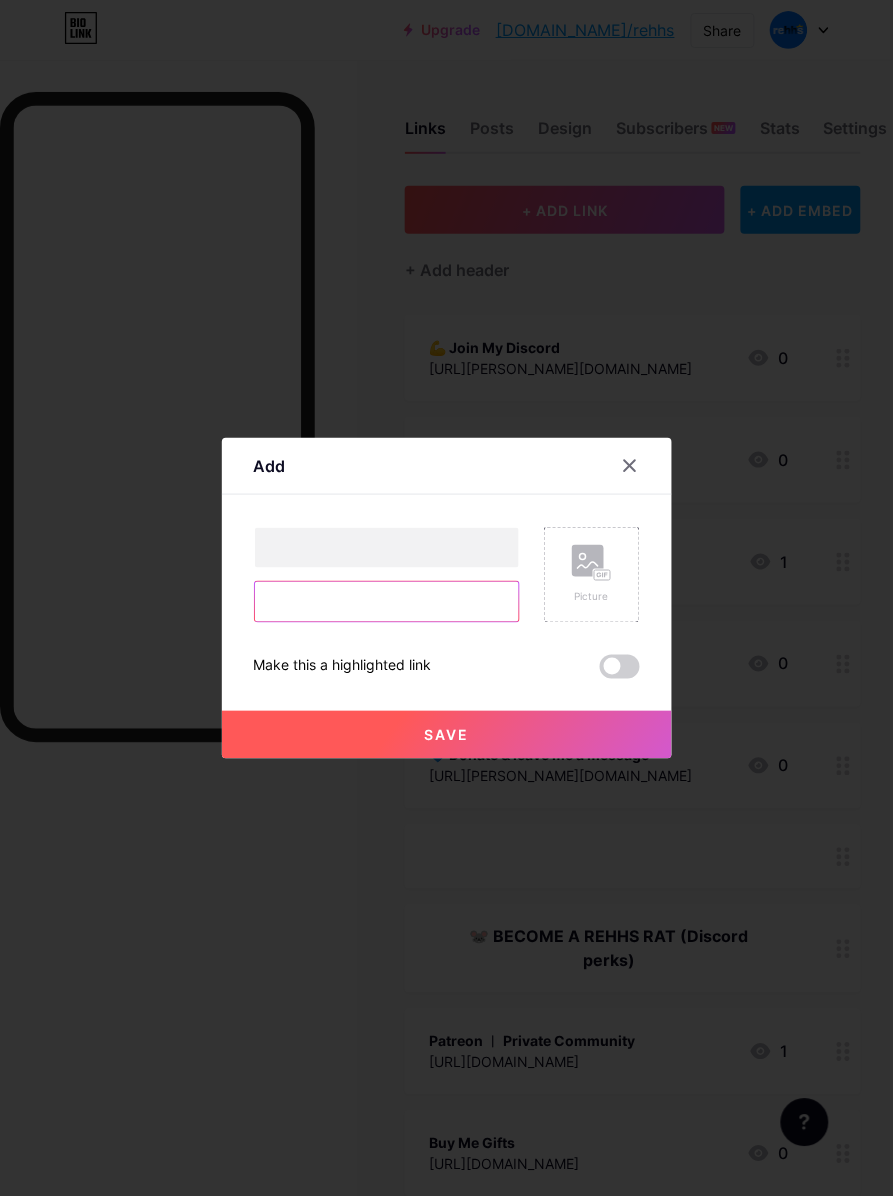 type on "ㅤㅤㅤ" 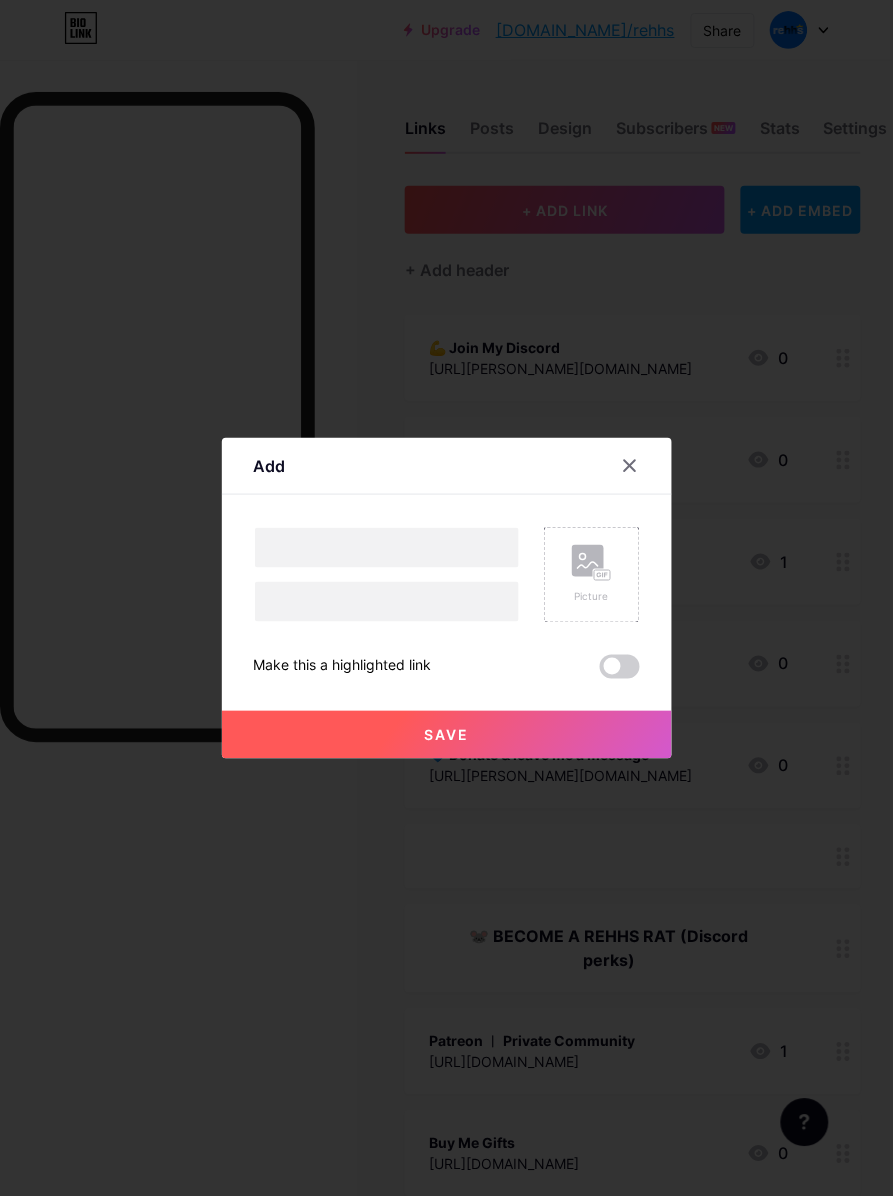 click on "Save" at bounding box center [447, 735] 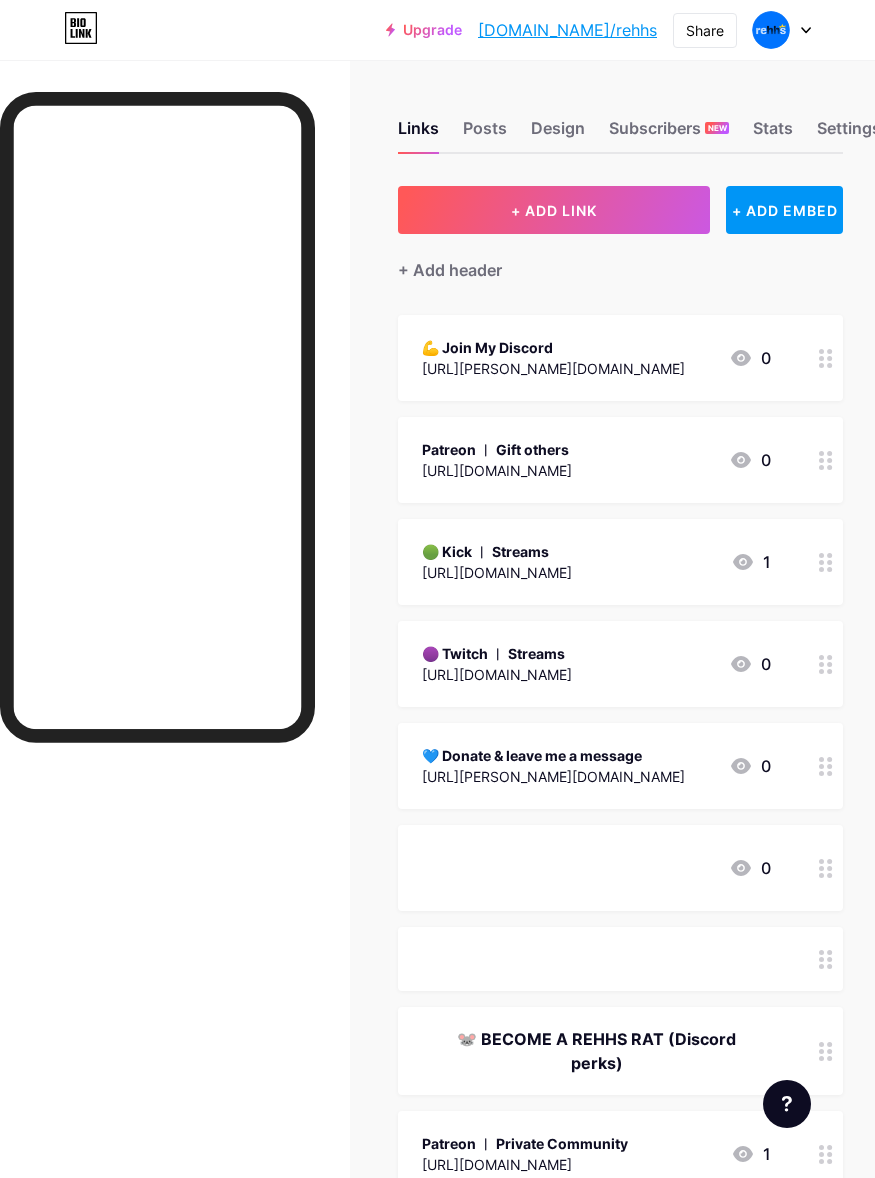 click on "🐭 BECOME A REHHS RAT (Discord perks)" at bounding box center [596, 1051] 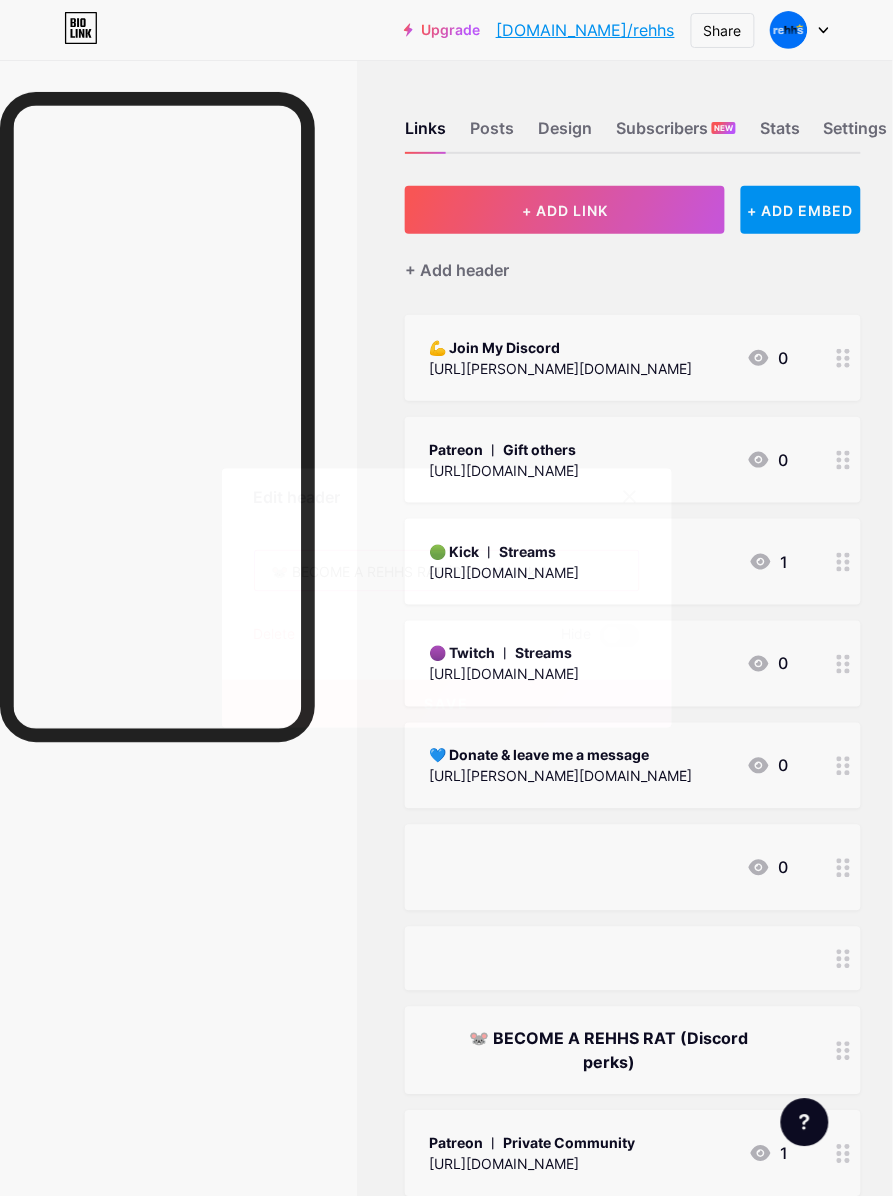 click on "🐭 BECOME A REHHS RAT (Discord perks)" at bounding box center (447, 571) 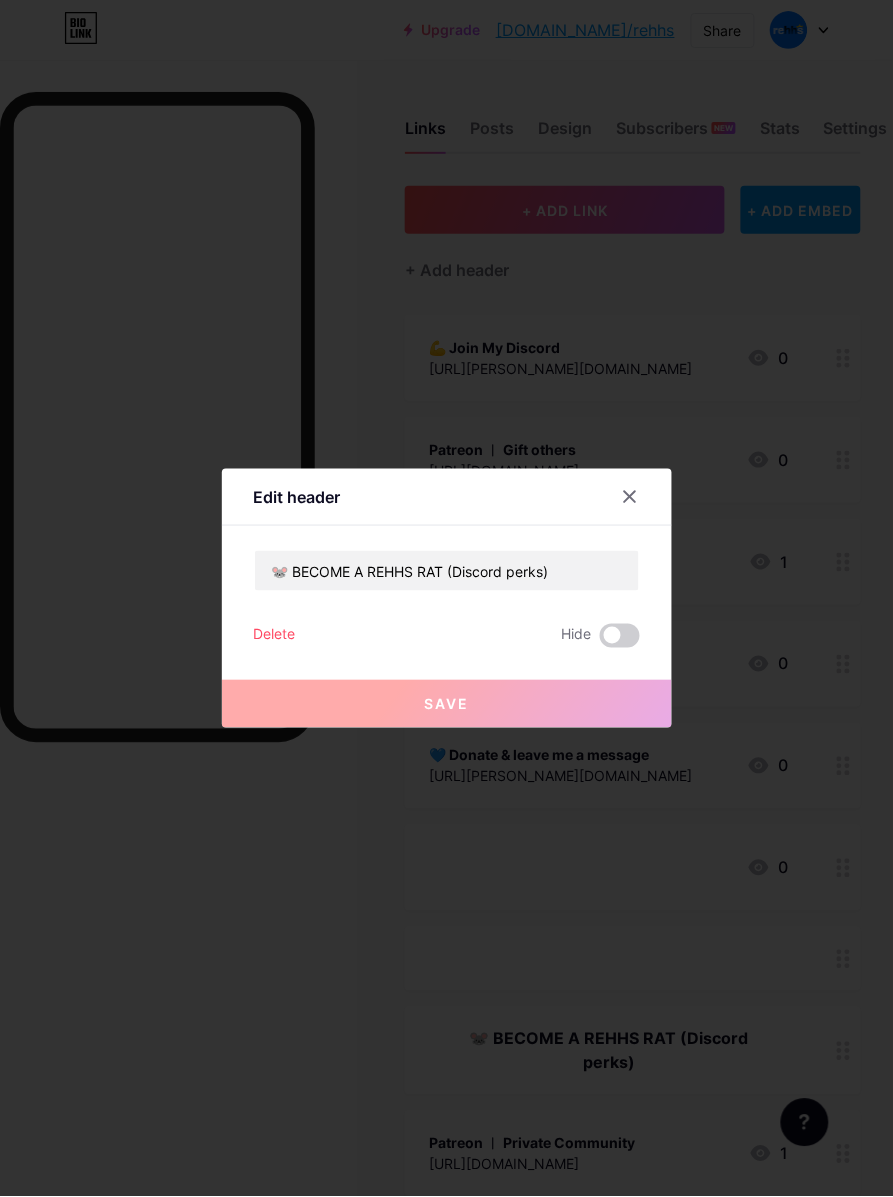 click at bounding box center (446, 598) 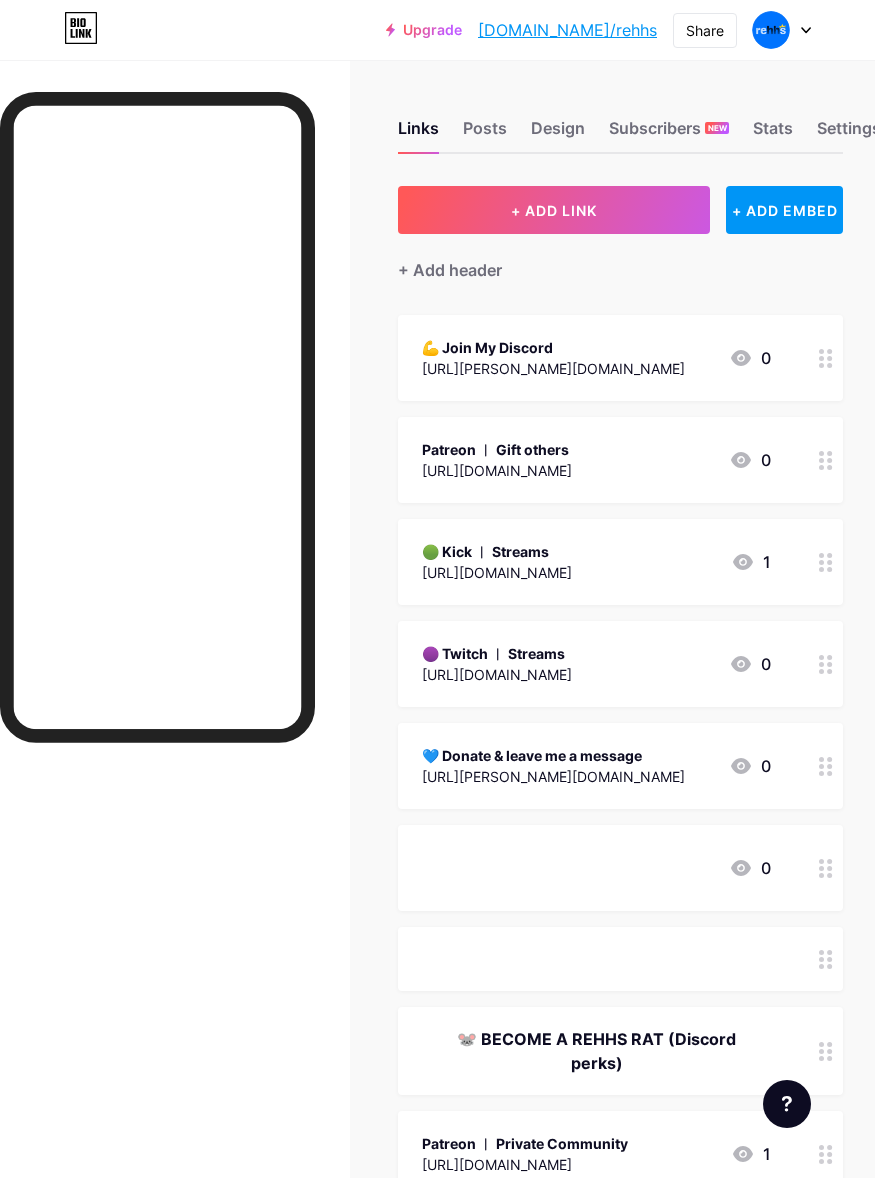 click on "ㅤㅤㅤ
ㅤㅤㅤ
0" at bounding box center (596, 868) 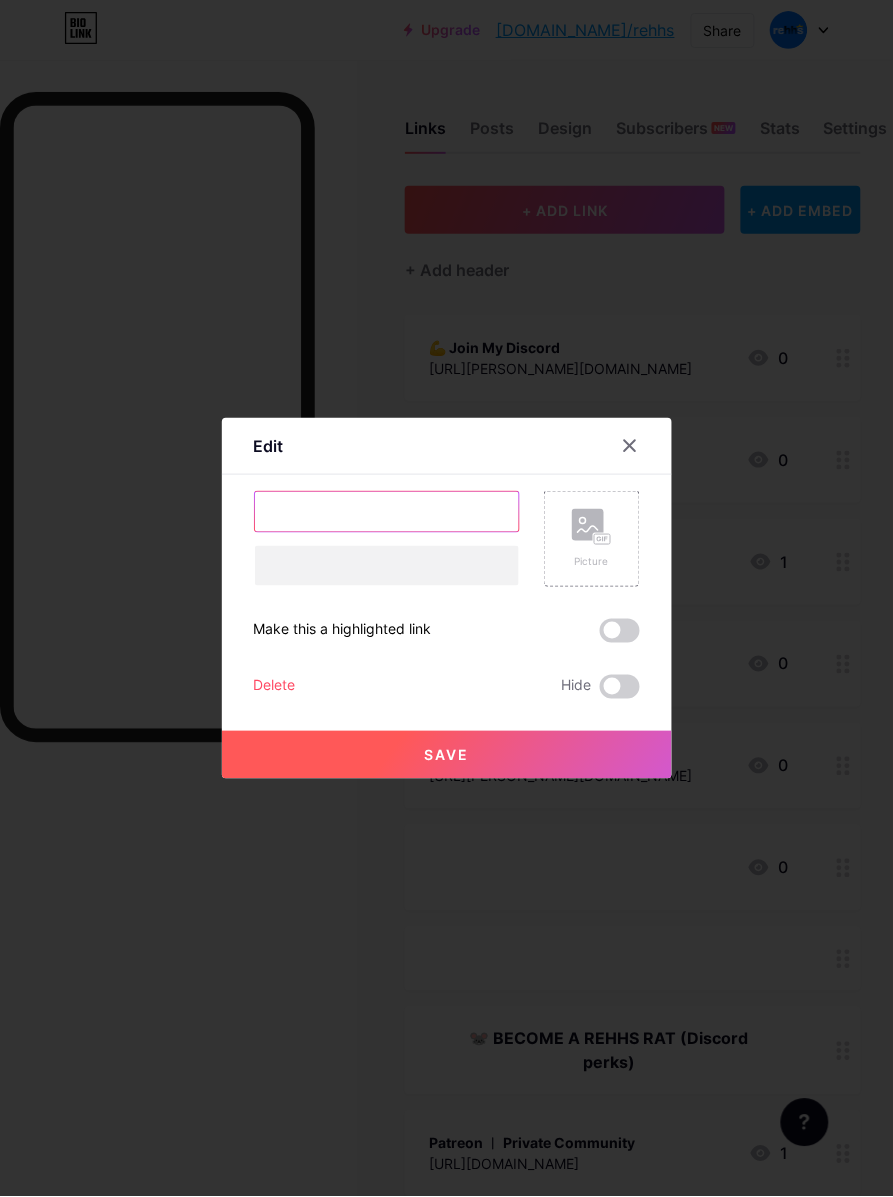 click on "ㅤㅤㅤ" at bounding box center [387, 512] 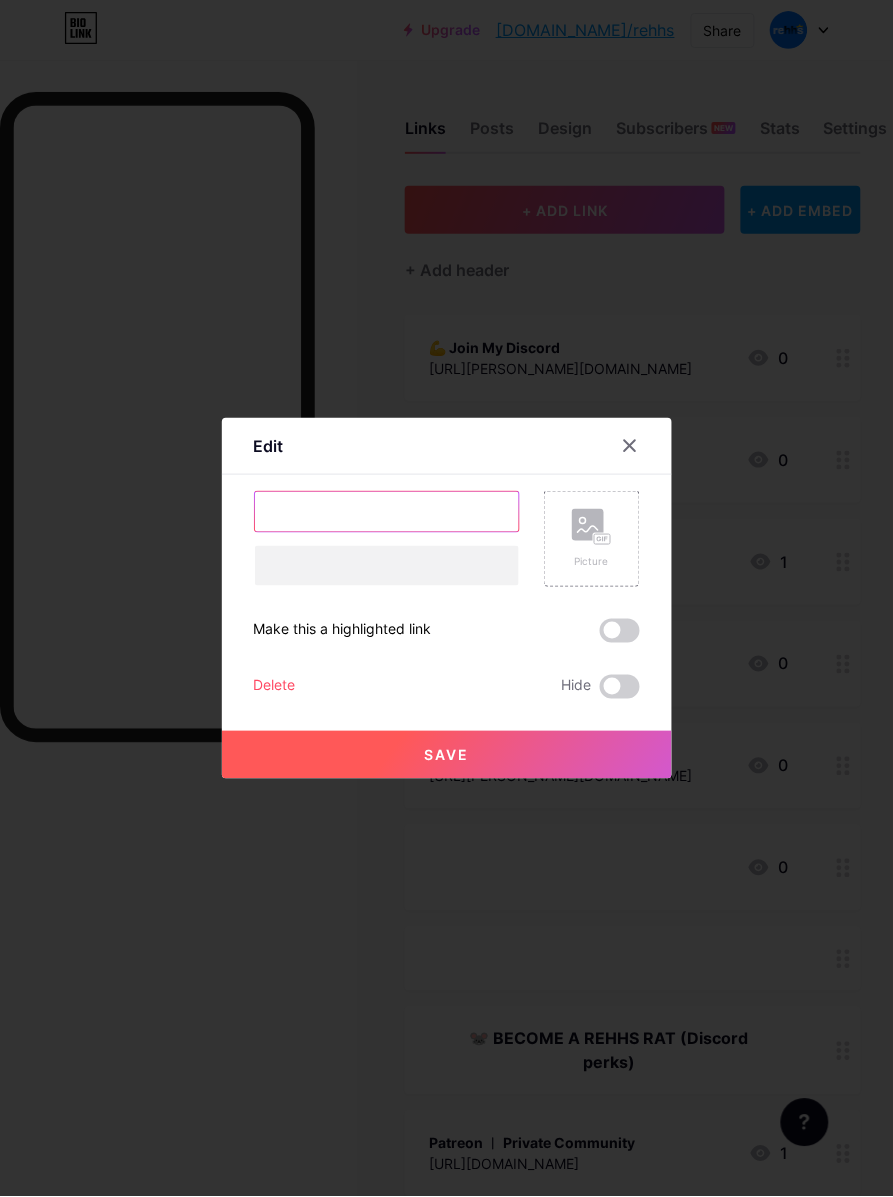 paste on "🐭 BECOME A REHHS RAT (Discord perks)" 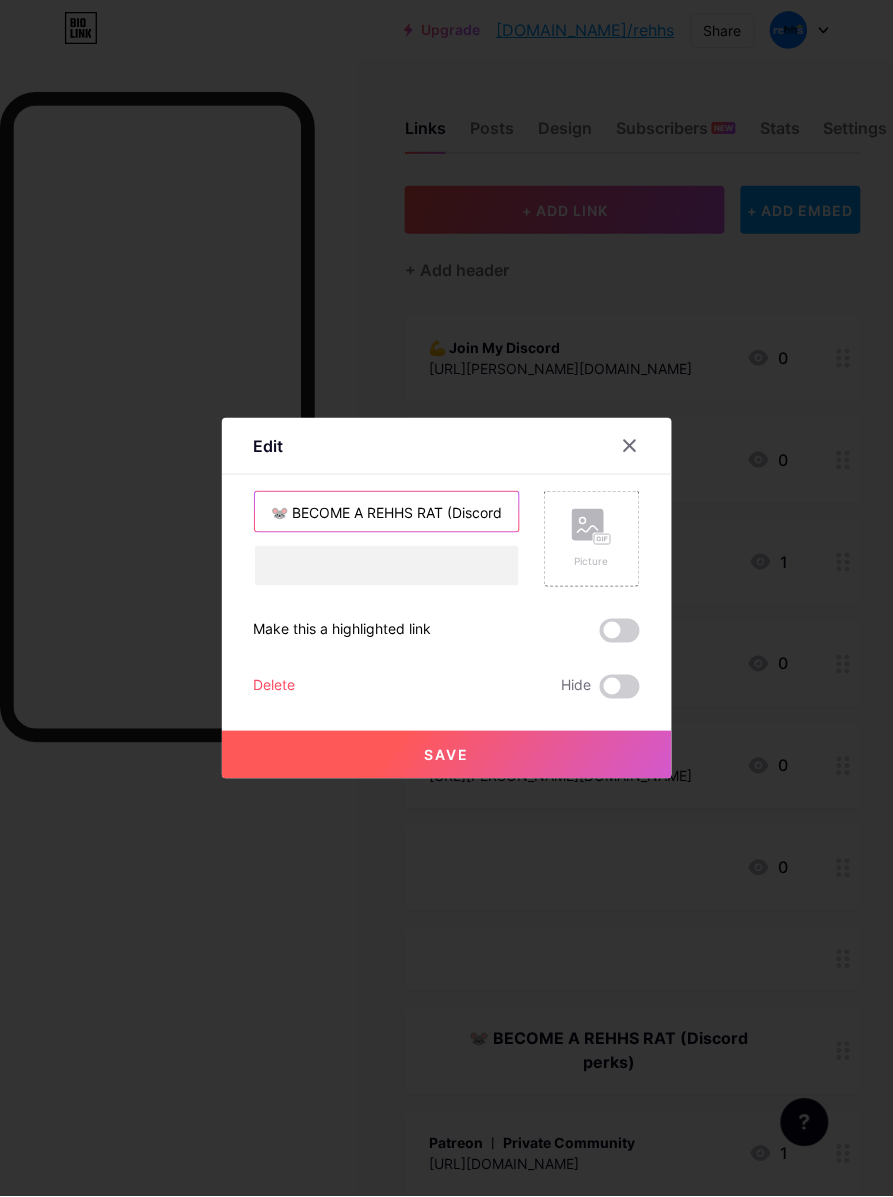scroll, scrollTop: 0, scrollLeft: 52, axis: horizontal 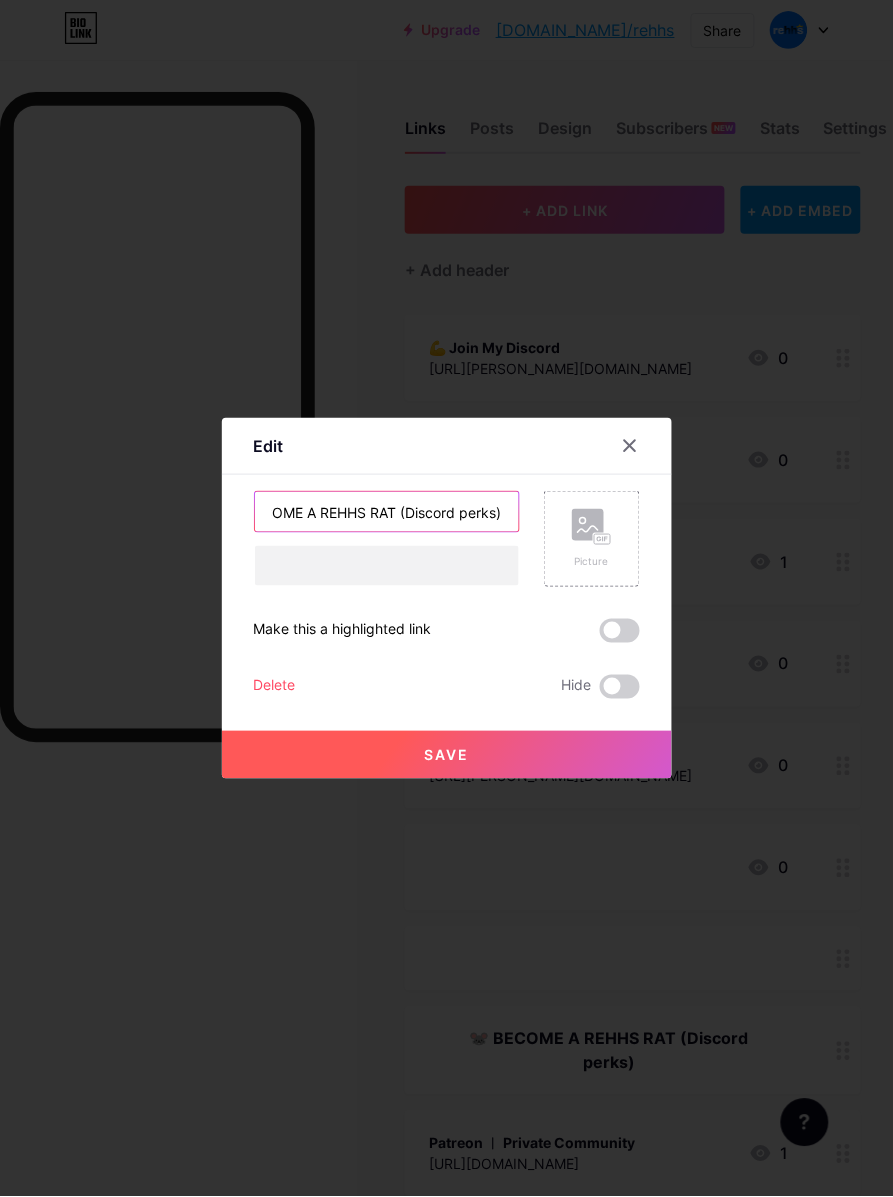type on "🐭 BECOME A REHHS RAT (Discord perks)" 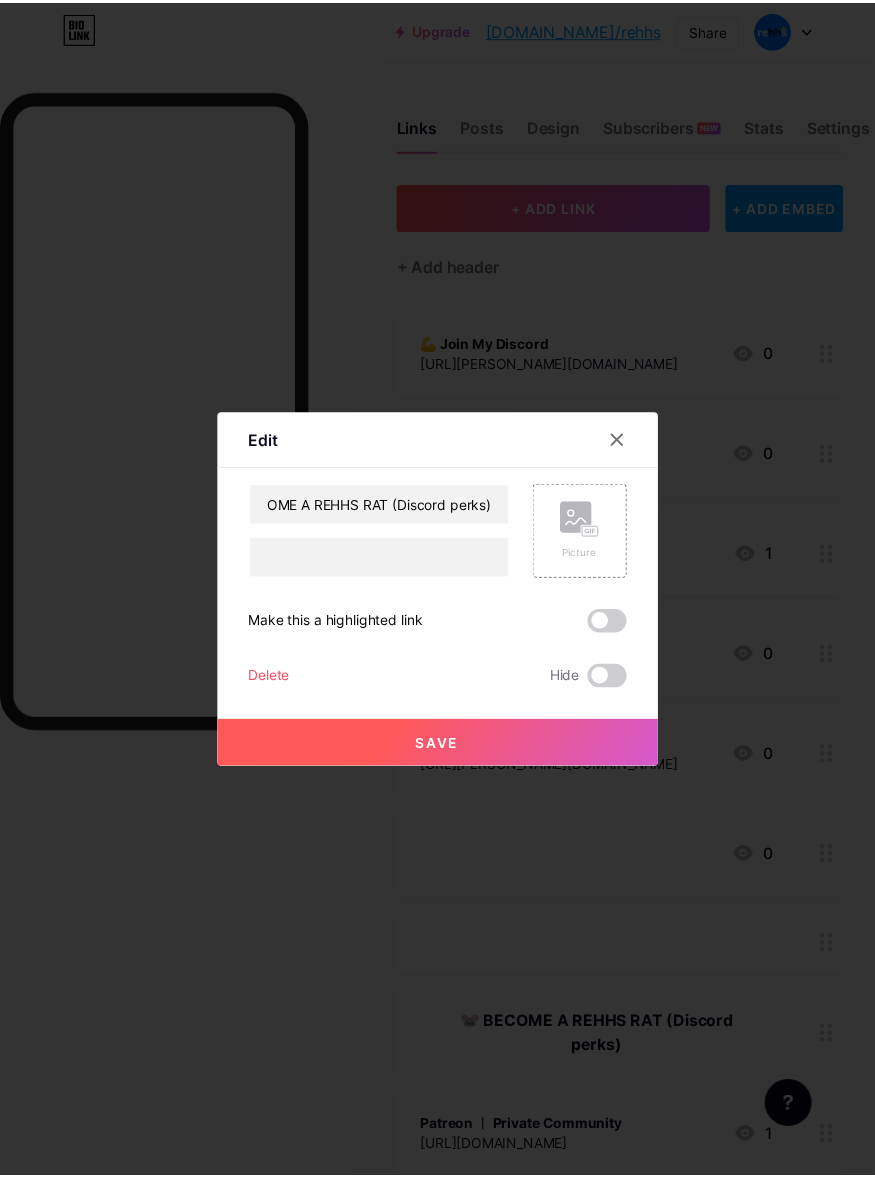 scroll, scrollTop: 0, scrollLeft: 0, axis: both 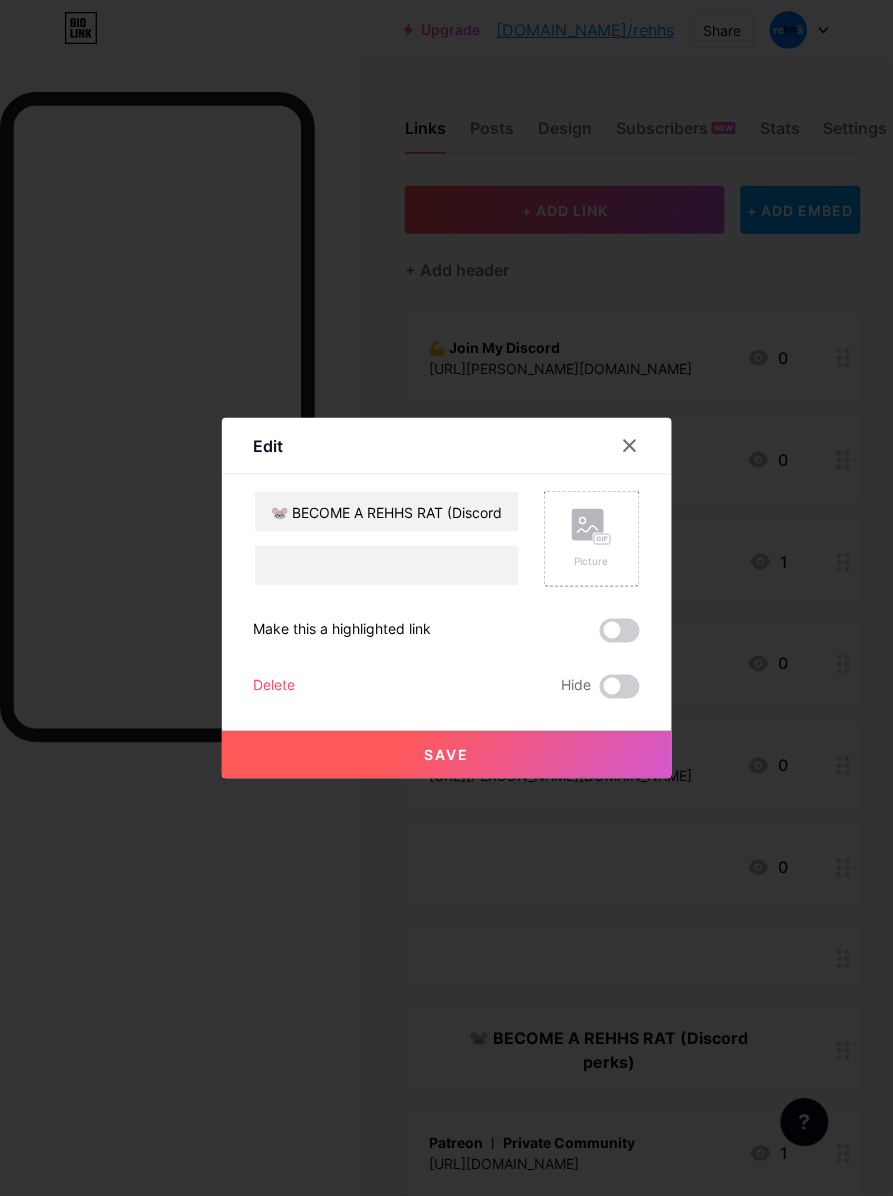 click on "Save" at bounding box center (447, 755) 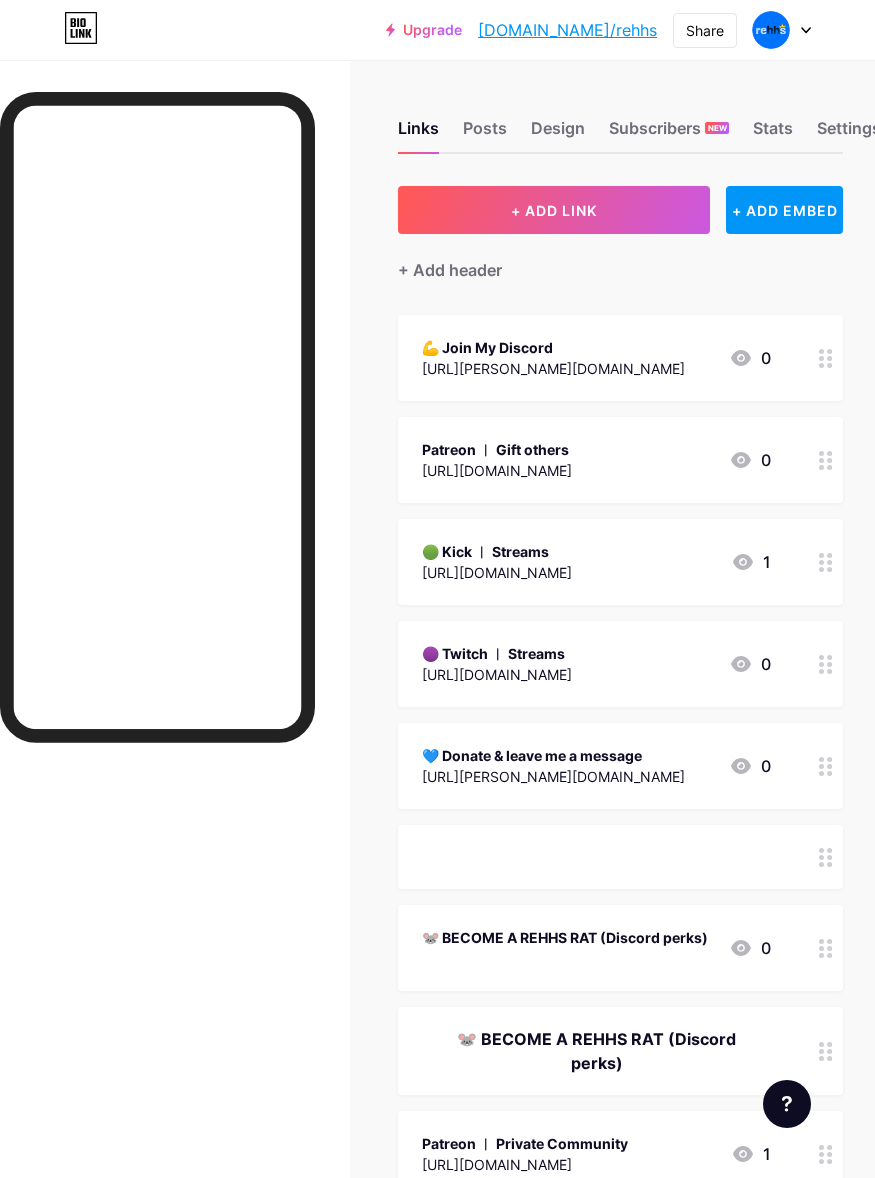 click on "ㅤㅤㅤ" at bounding box center (596, 857) 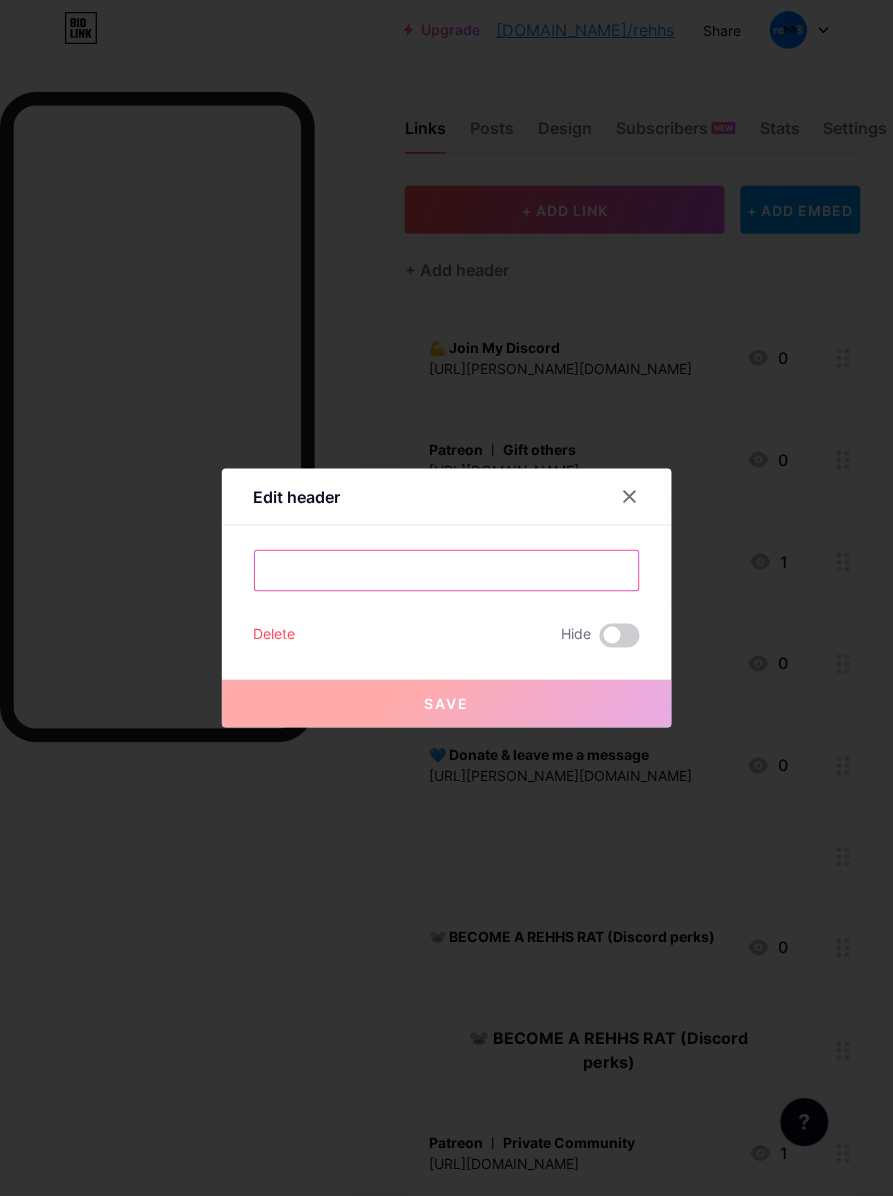 click on "ㅤㅤㅤ" at bounding box center [447, 571] 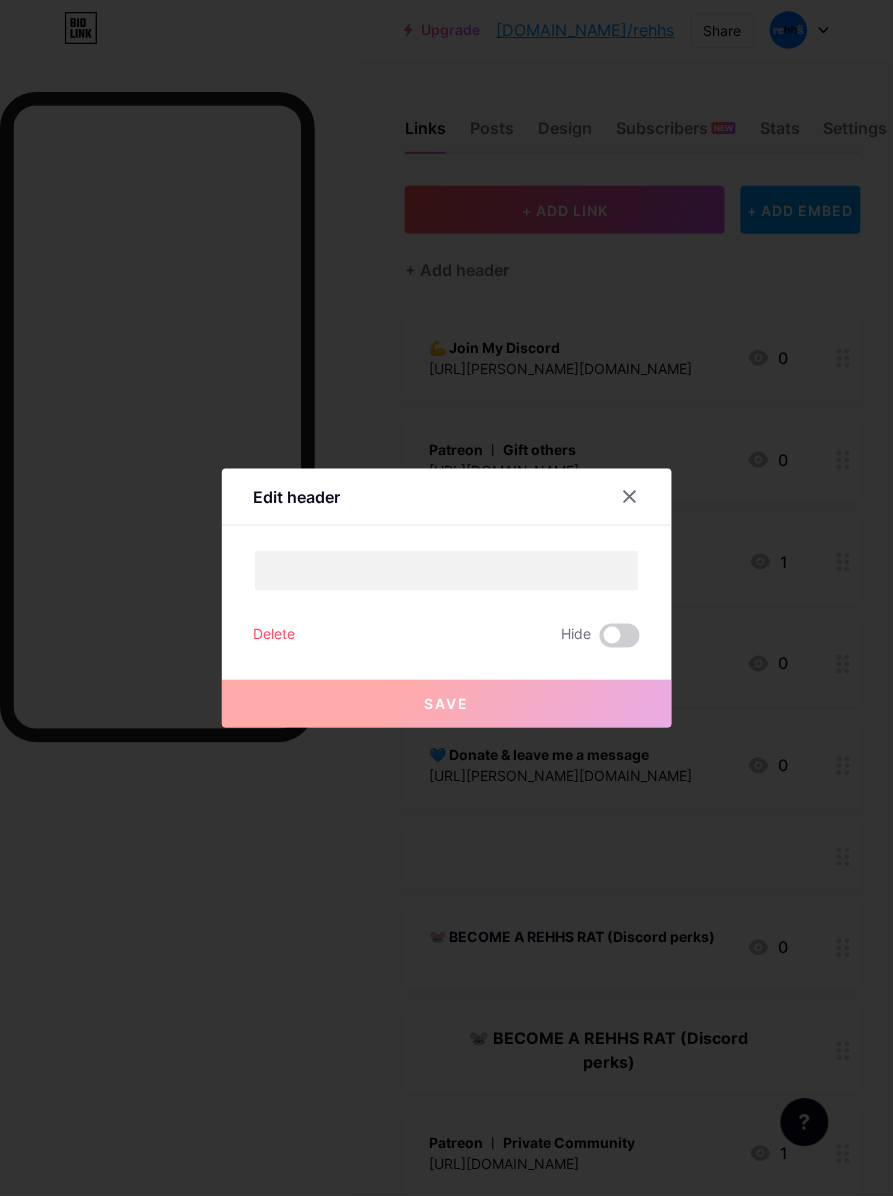 drag, startPoint x: 643, startPoint y: 916, endPoint x: 647, endPoint y: 978, distance: 62.1289 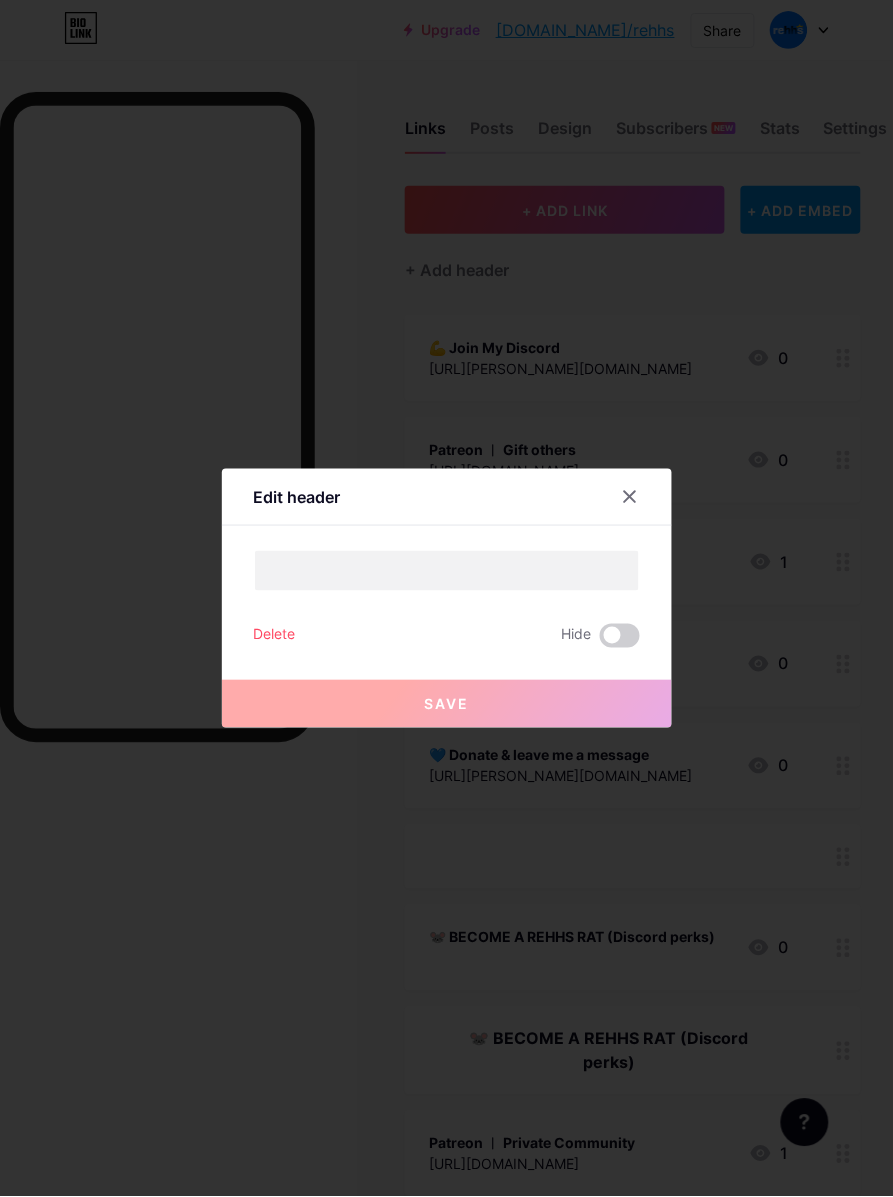 click at bounding box center [446, 598] 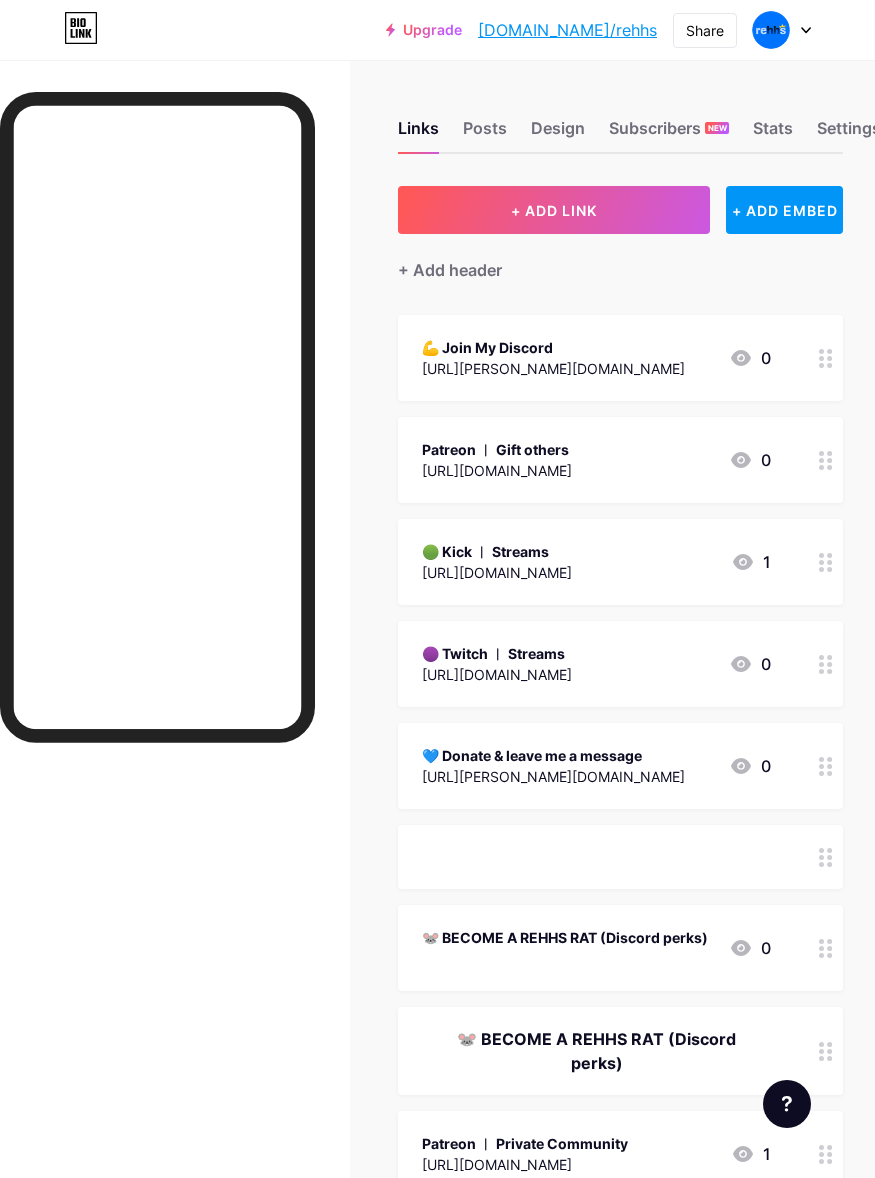 click on "🐭 BECOME A REHHS RAT (Discord perks)" at bounding box center (596, 1051) 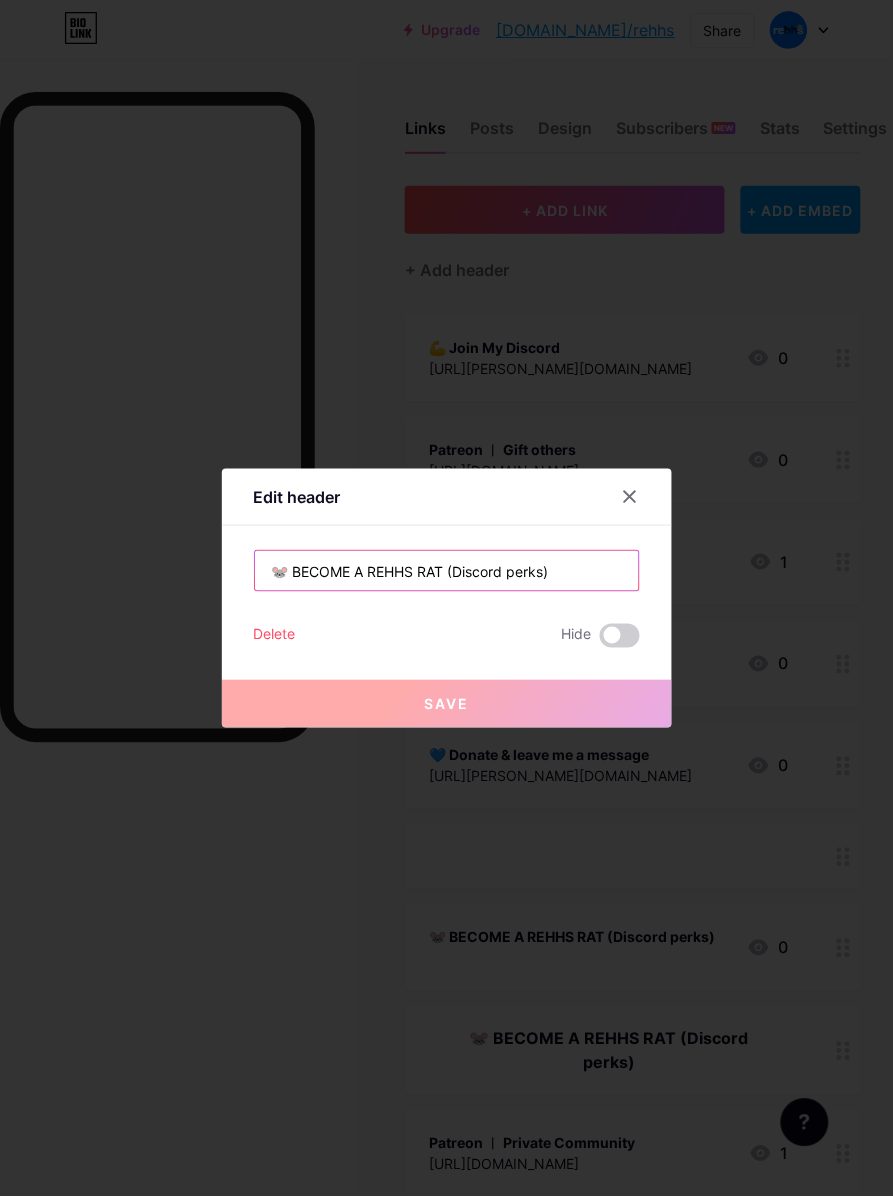 click on "🐭 BECOME A REHHS RAT (Discord perks)" at bounding box center [447, 571] 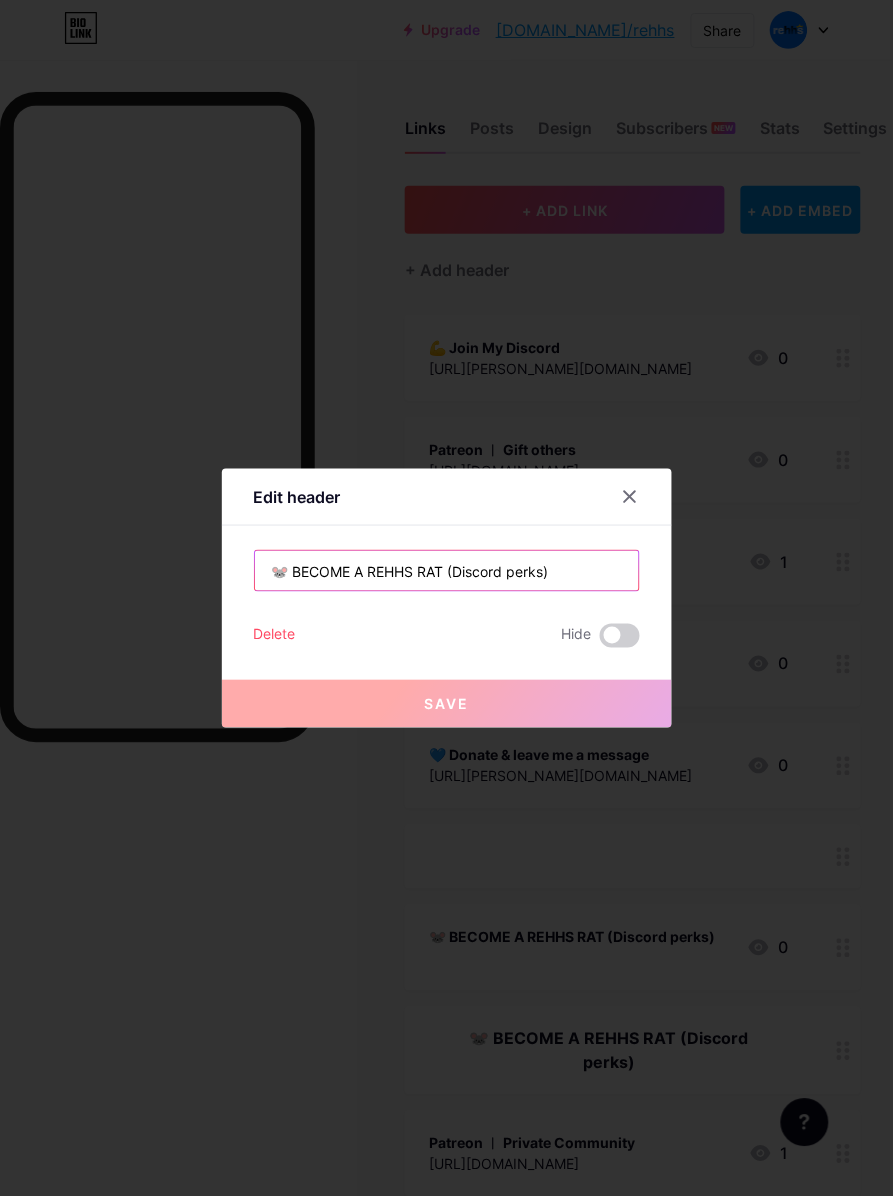 paste on "ㅤㅤㅤ" 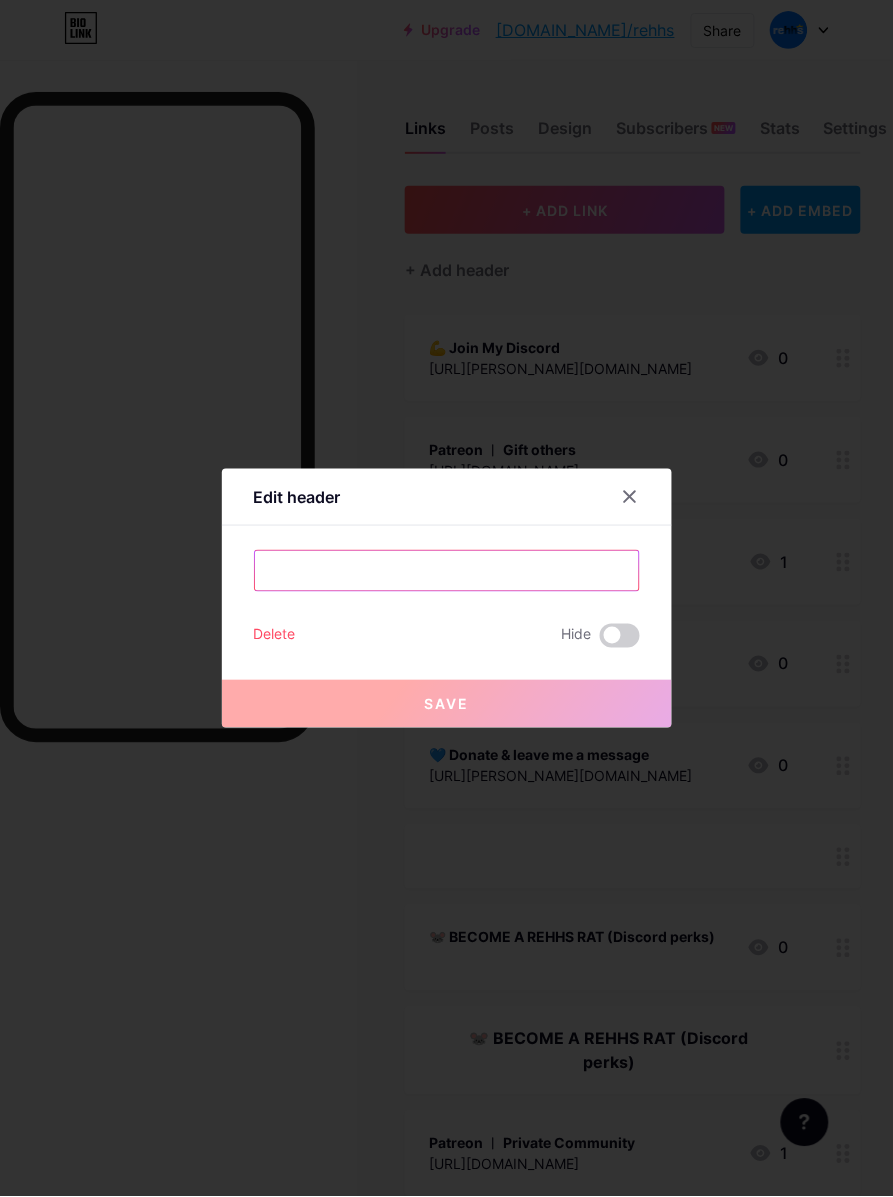 type on "ㅤㅤㅤ" 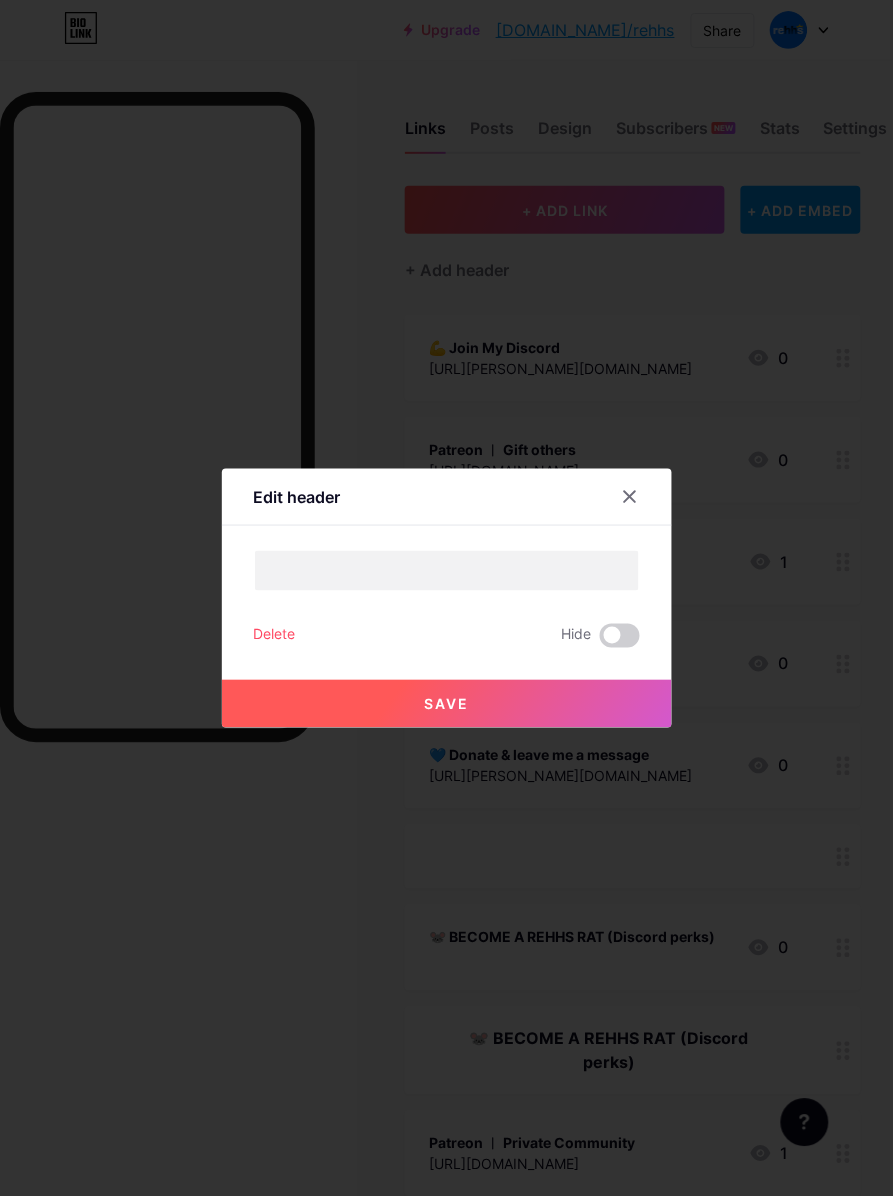 click on "Save" at bounding box center [447, 704] 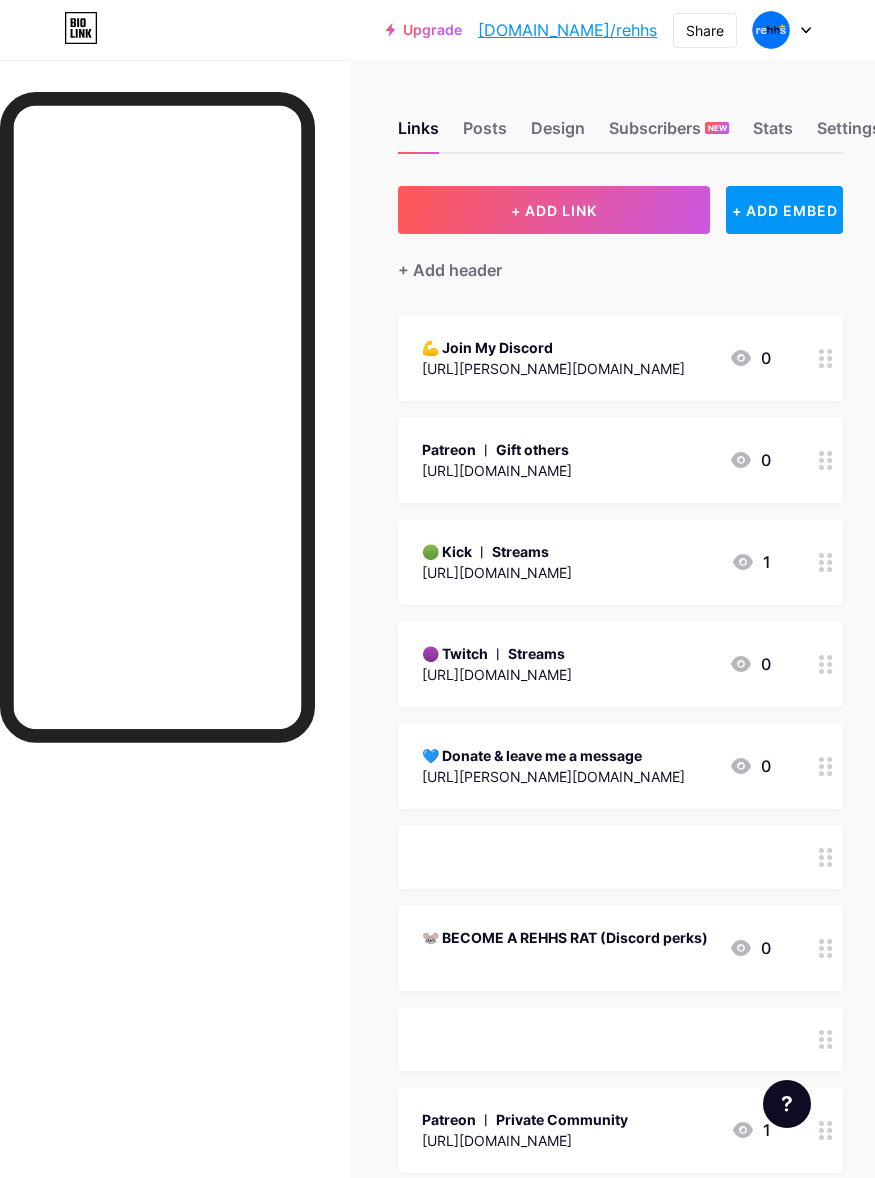 click on "ㅤㅤㅤ" at bounding box center (565, 958) 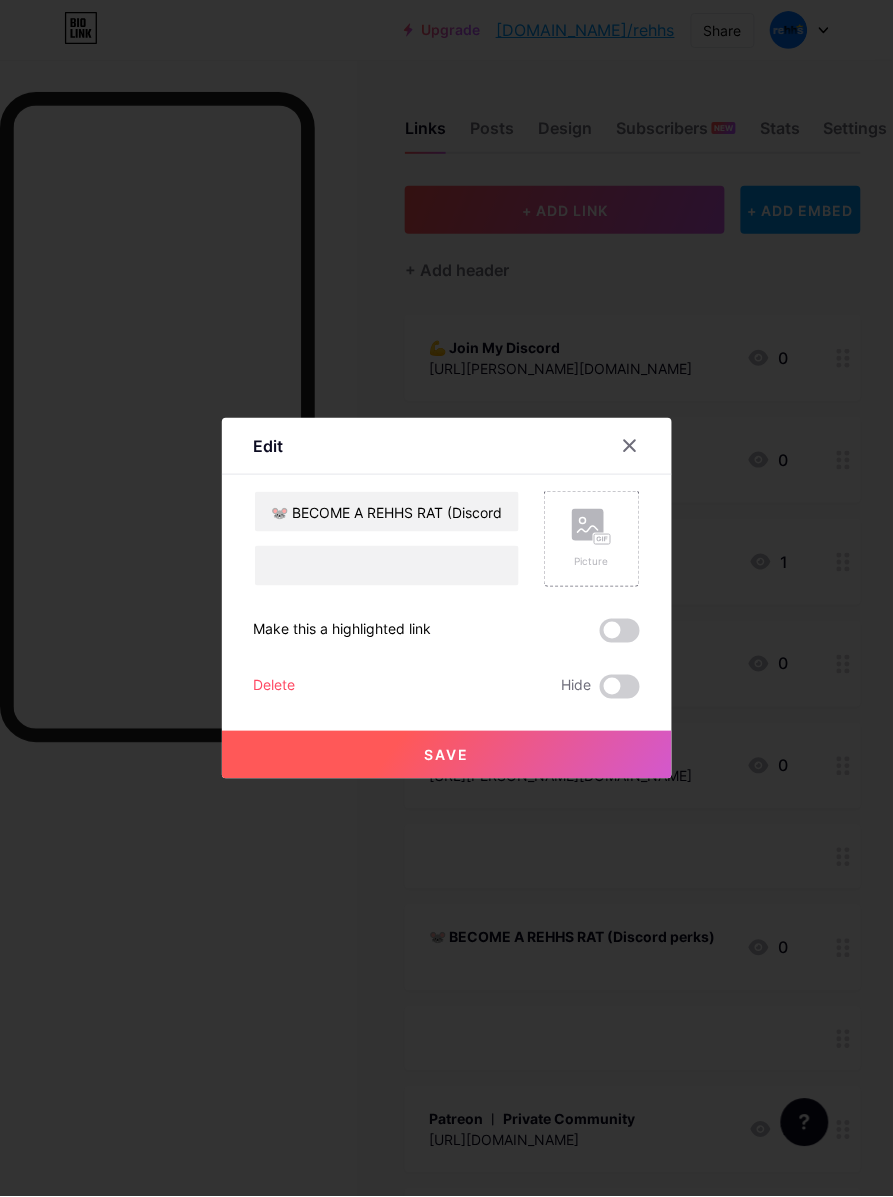 click on "🐭 BECOME A REHHS RAT (Discord perks)     ㅤㅤㅤ" at bounding box center (387, 539) 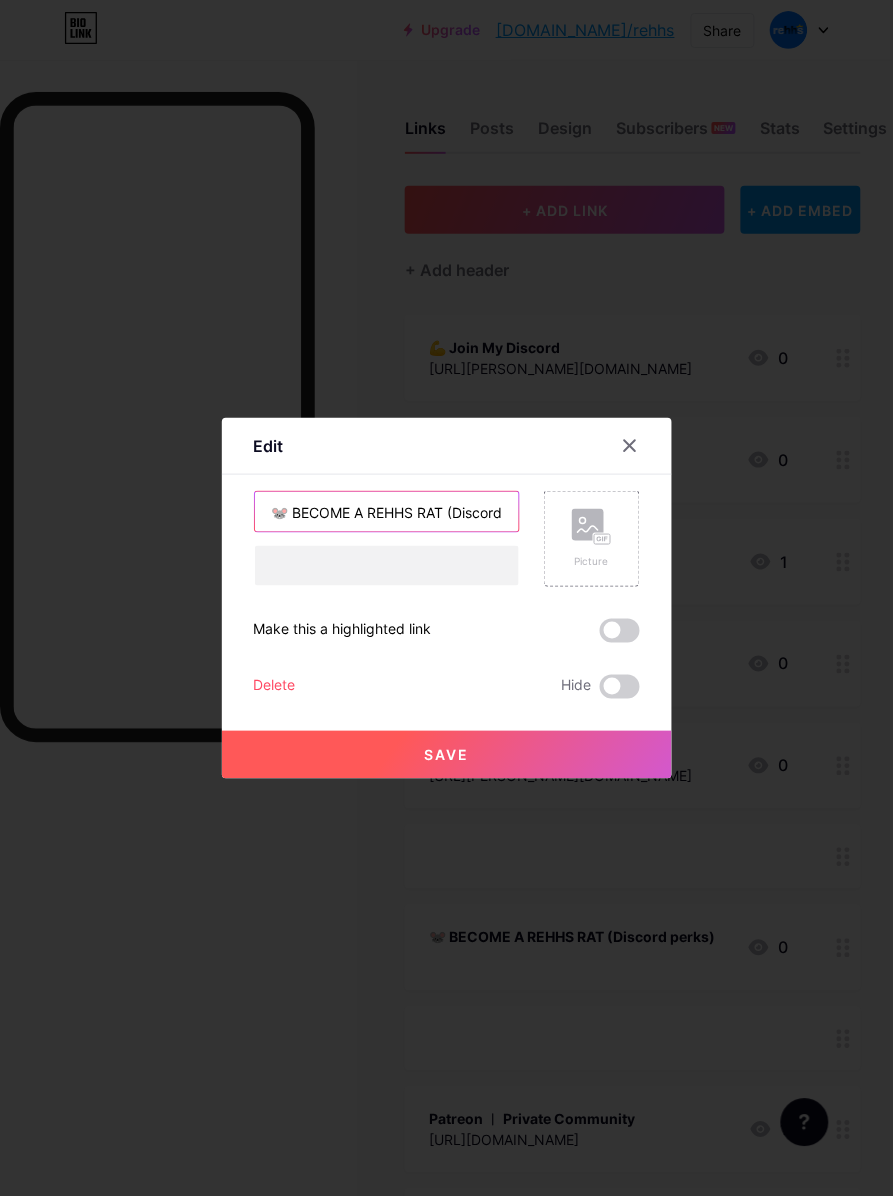 click on "🐭 BECOME A REHHS RAT (Discord perks)" at bounding box center [387, 512] 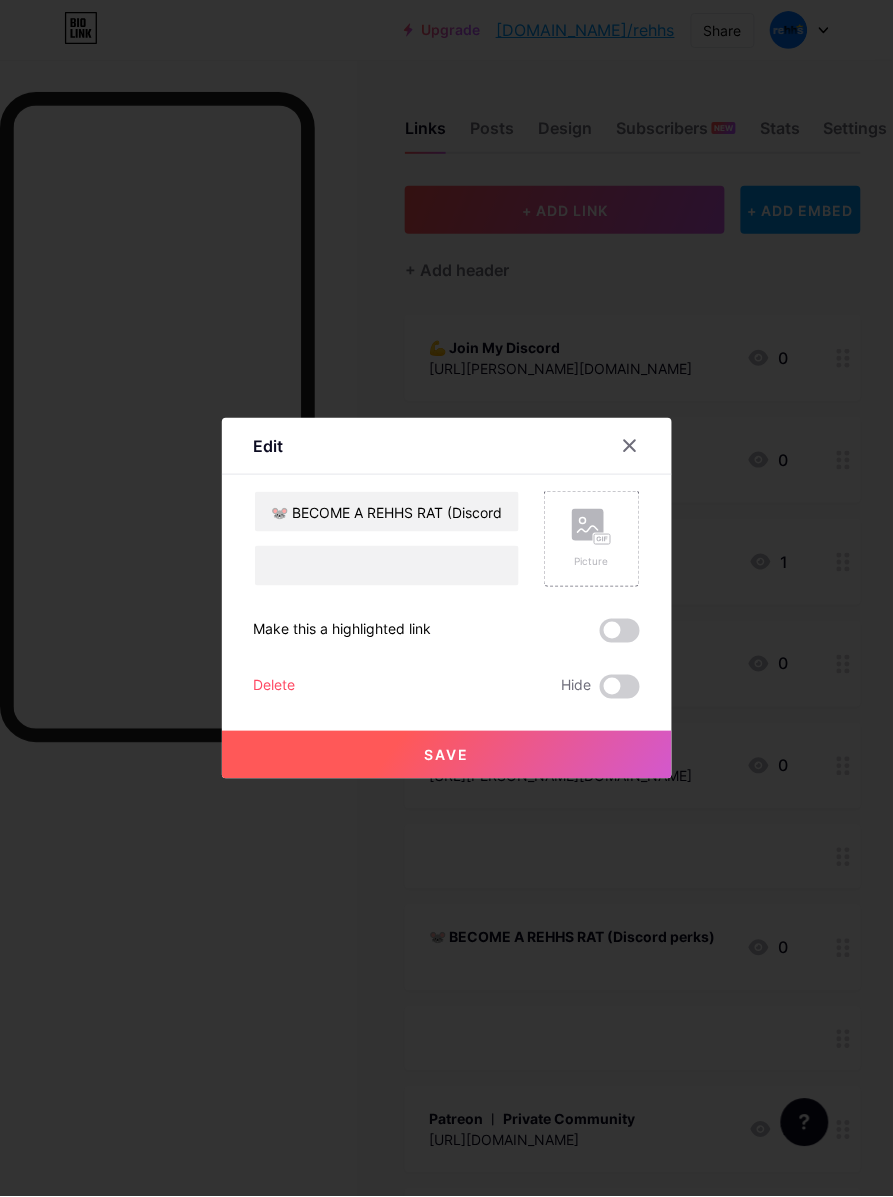drag, startPoint x: 495, startPoint y: 363, endPoint x: 496, endPoint y: 983, distance: 620.0008 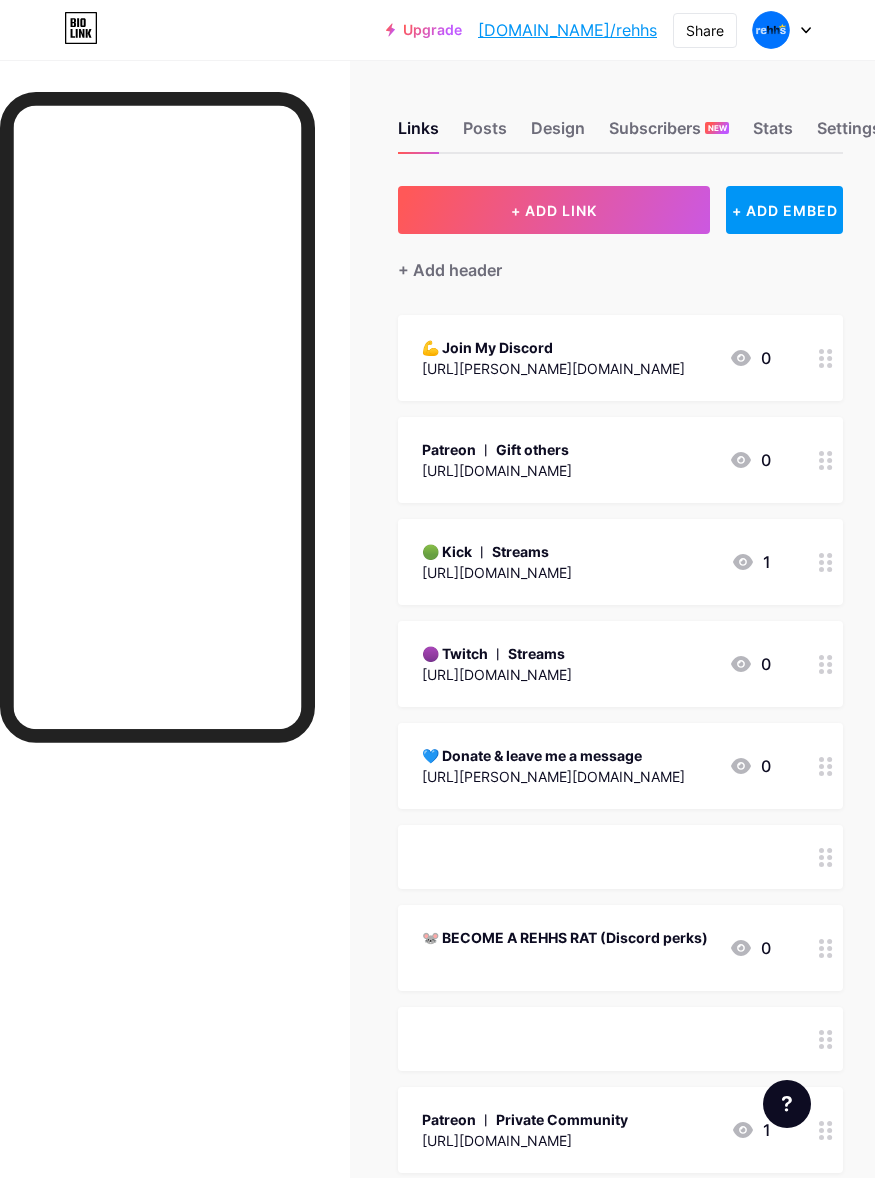 click on "💪 Join My Discord
[URL][PERSON_NAME][DOMAIN_NAME]
0
Patreon ︱ Gift others
[URL][DOMAIN_NAME]
0
🟢 Kick ︱ Streams
[URL][DOMAIN_NAME]
1
🟣 Twitch ︱ Streams
[URL][DOMAIN_NAME]
0
💙 Donate & leave me a message
[URL][PERSON_NAME][DOMAIN_NAME]
0
ㅤㅤㅤ
🐭 BECOME A REHHS RAT (Discord perks)
ㅤㅤㅤ
0
ㅤㅤㅤ
Patreon ︱ Private Community
1" at bounding box center (620, 1902) 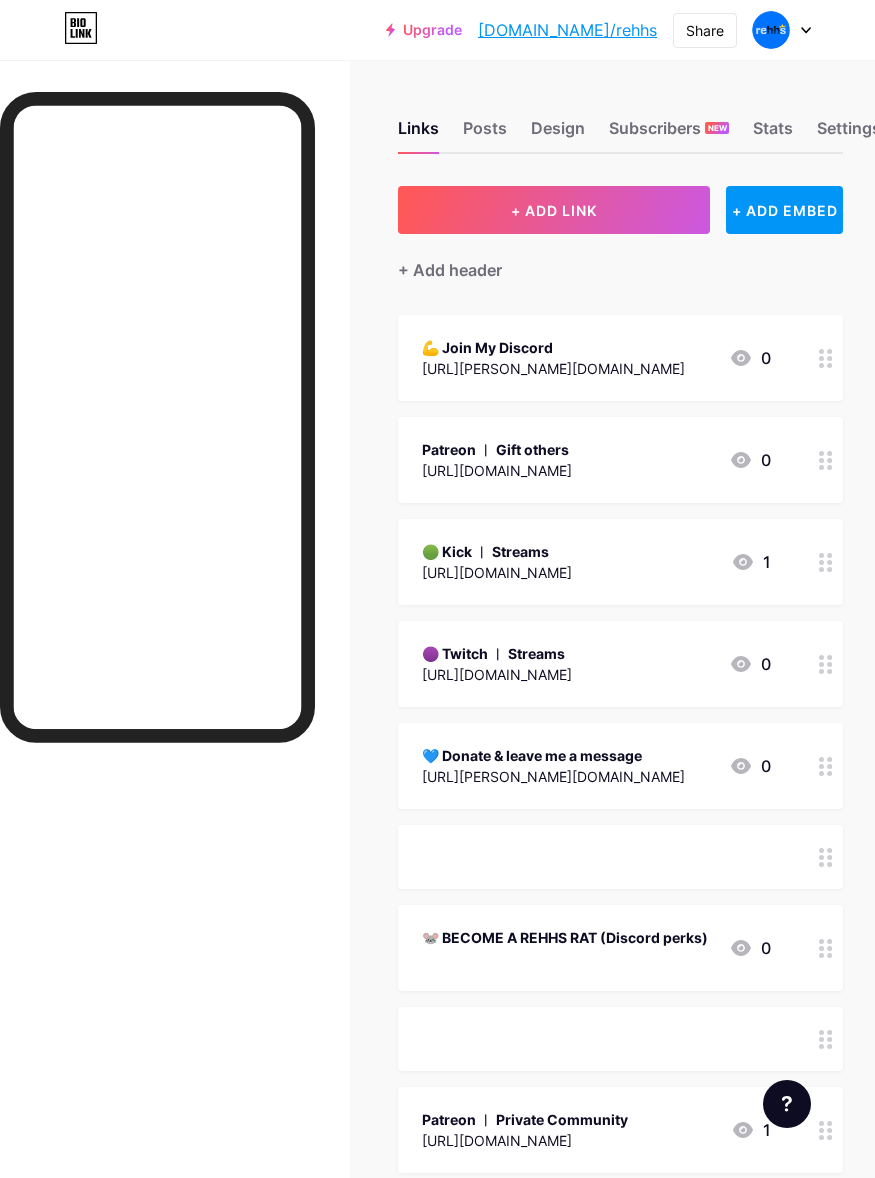 click on "ㅤㅤㅤ" at bounding box center (620, 1039) 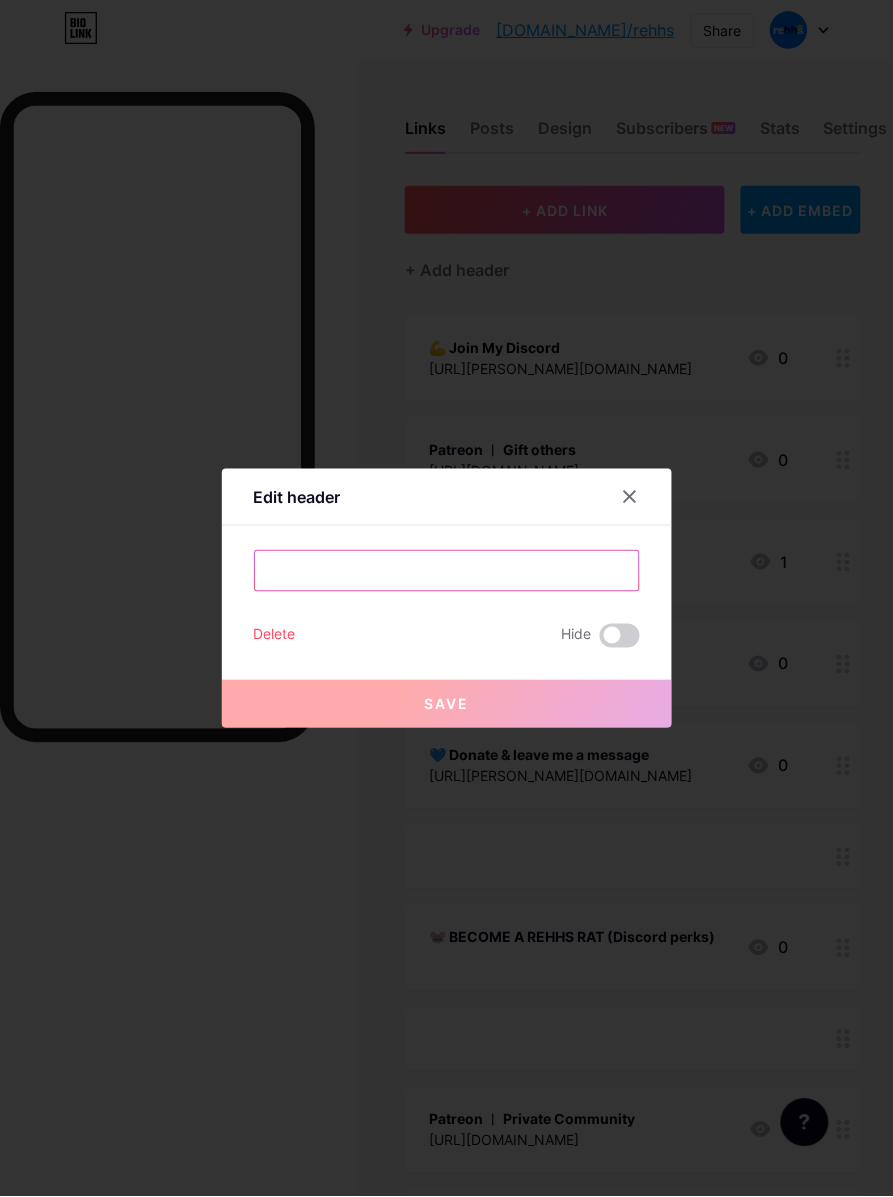 click on "ㅤㅤㅤ" at bounding box center [447, 571] 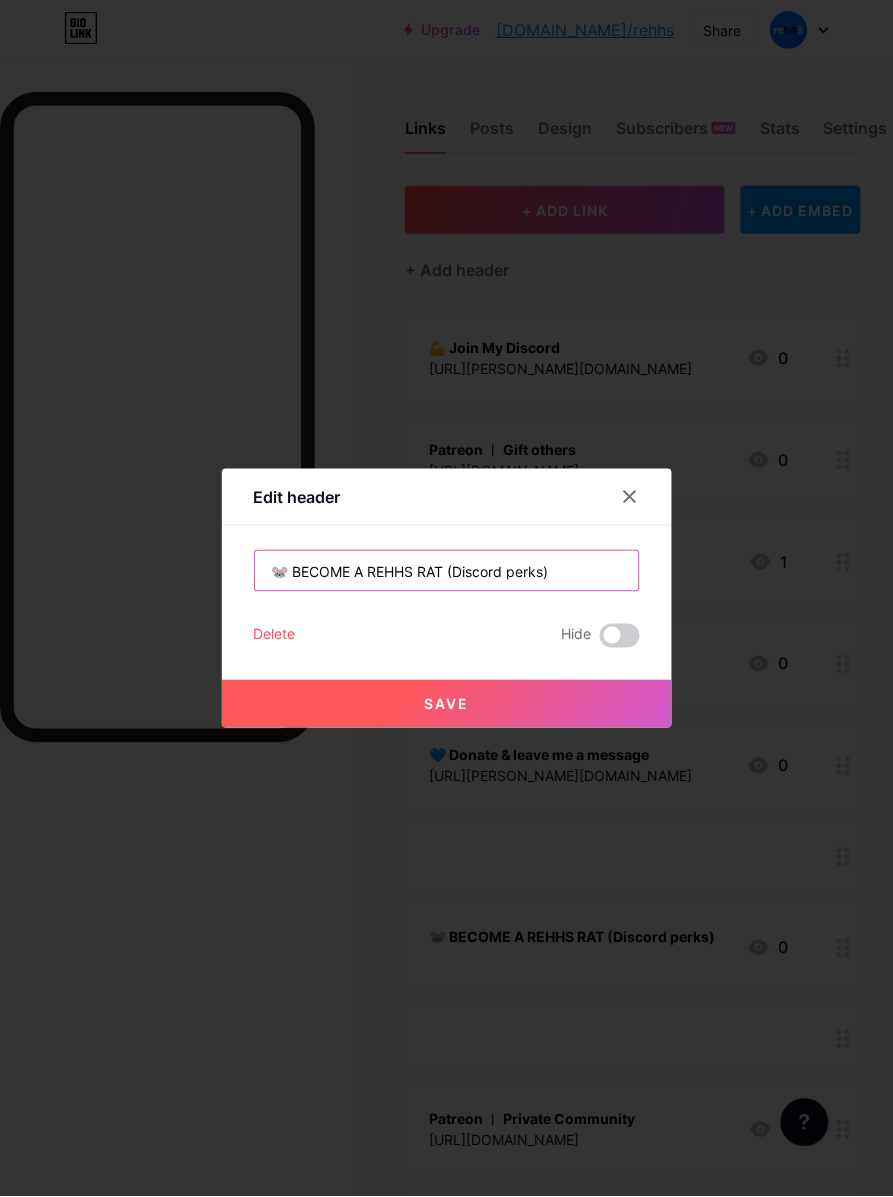 type on "🐭 BECOME A REHHS RAT (Discord perks)" 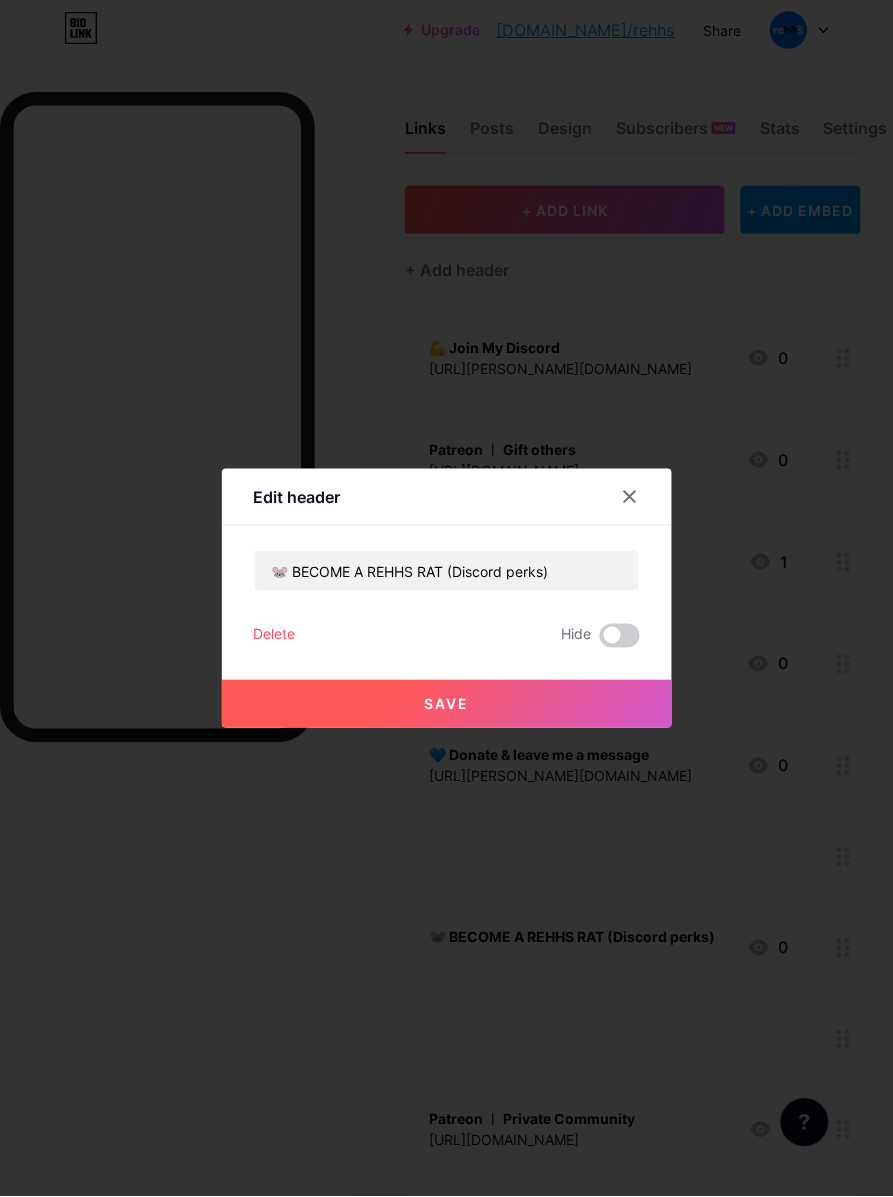 click on "Save" at bounding box center (446, 704) 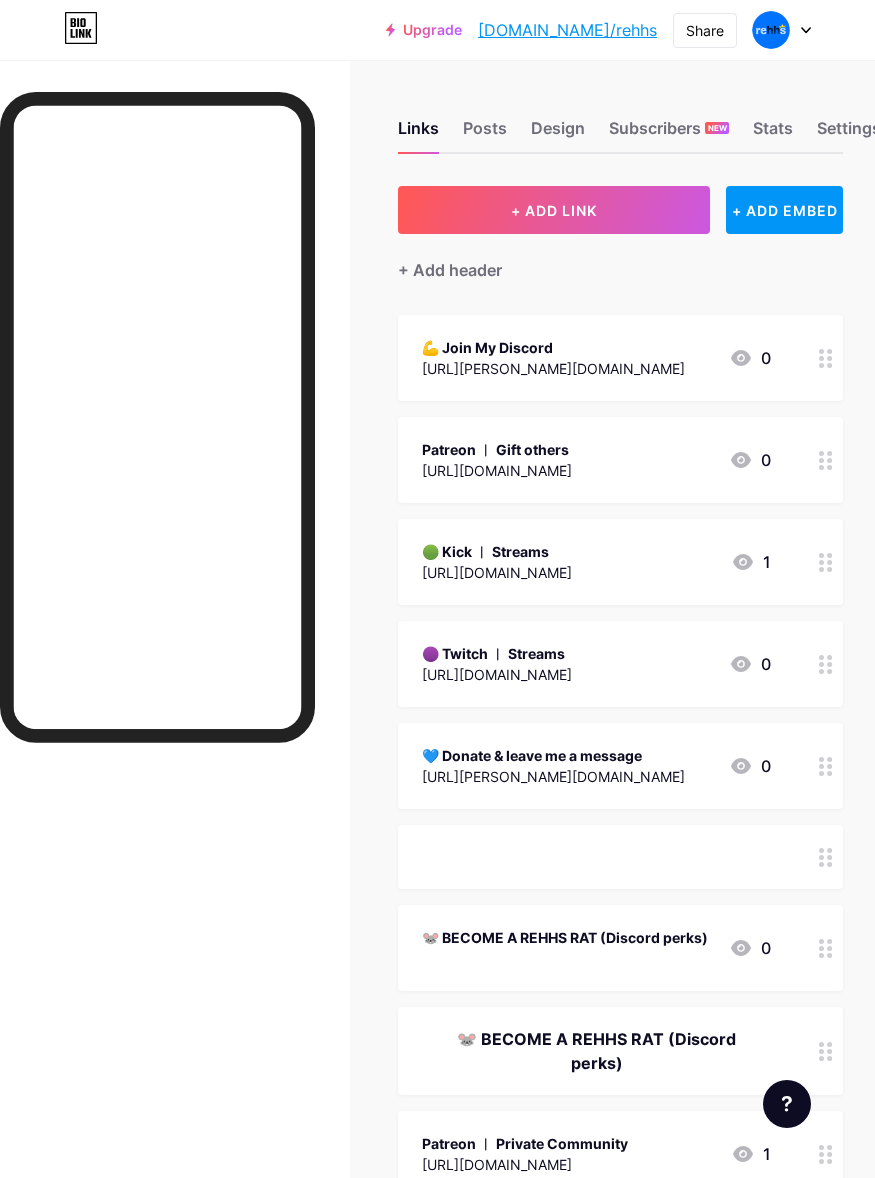click on "ㅤㅤㅤ" at bounding box center (565, 958) 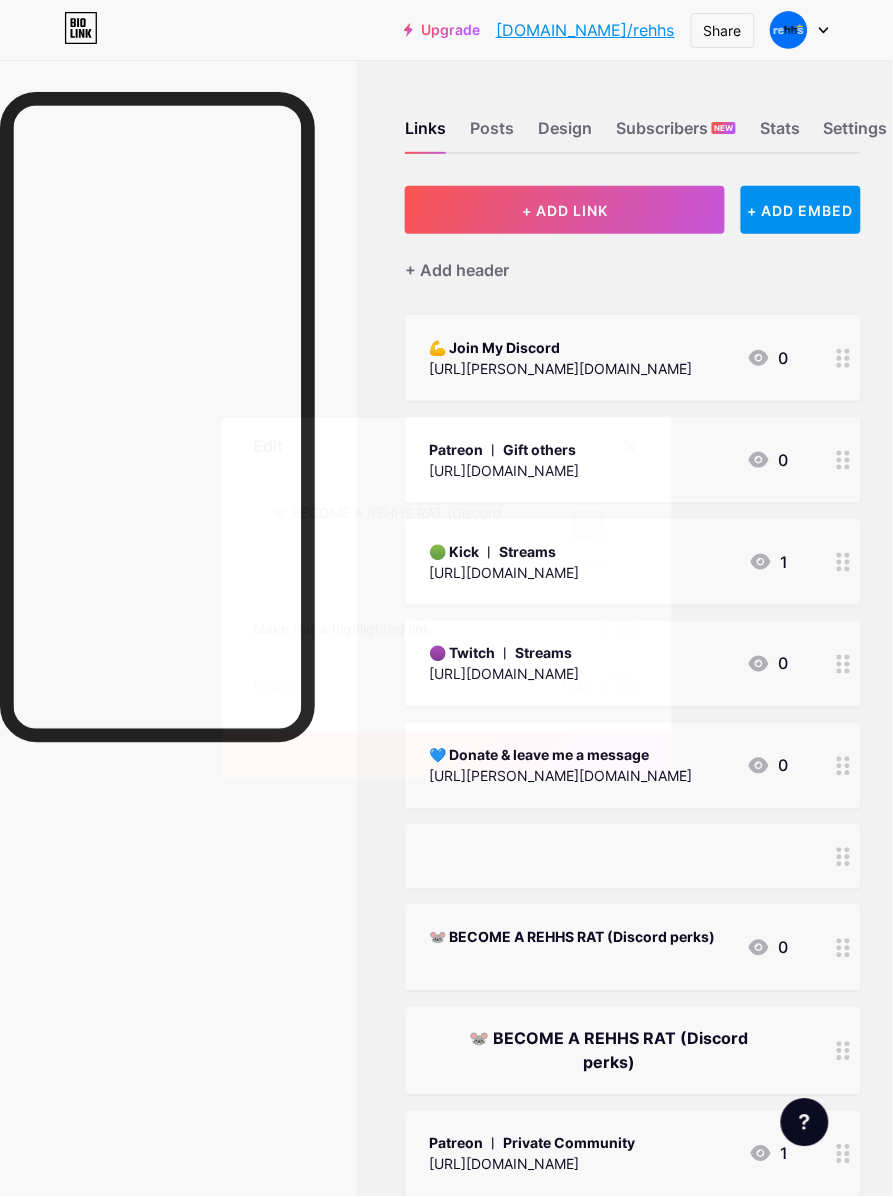 click on "Delete" at bounding box center [275, 687] 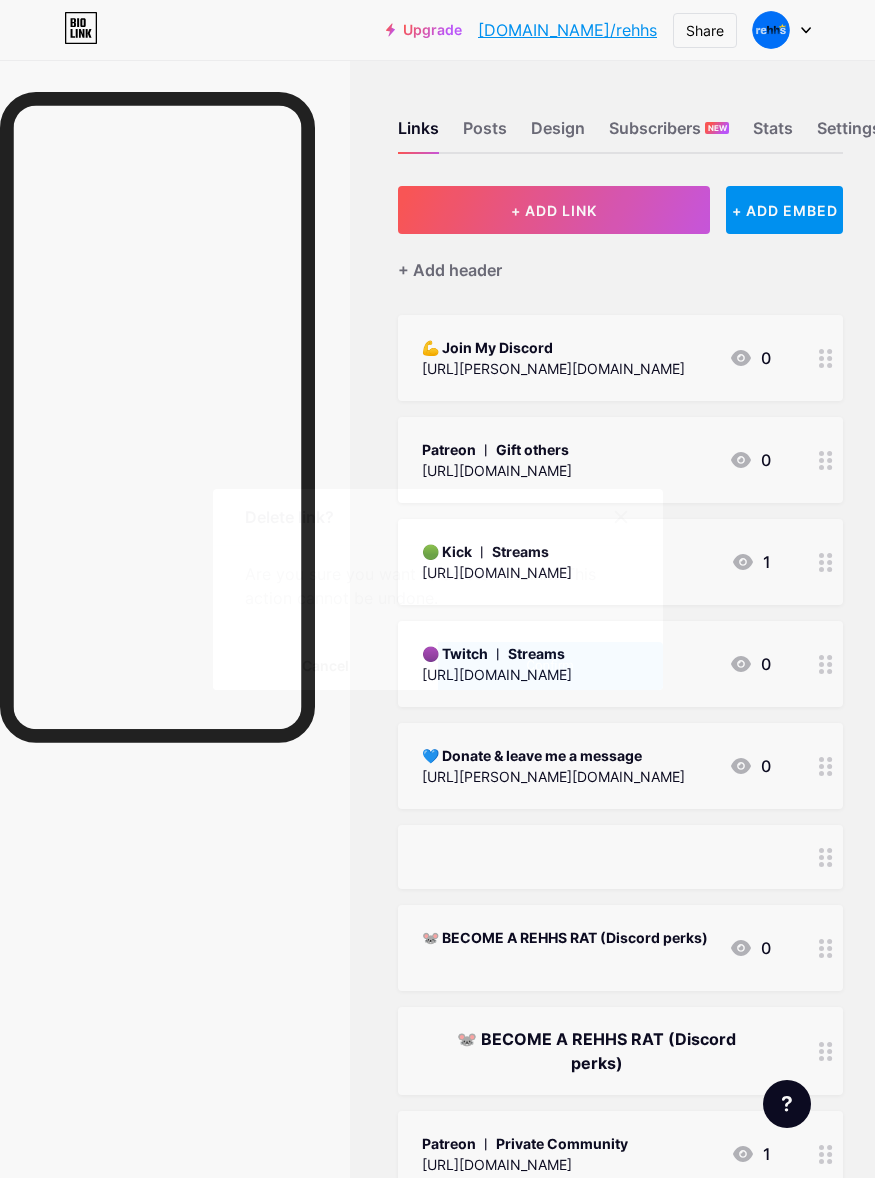 click on "Confirm" at bounding box center [550, 666] 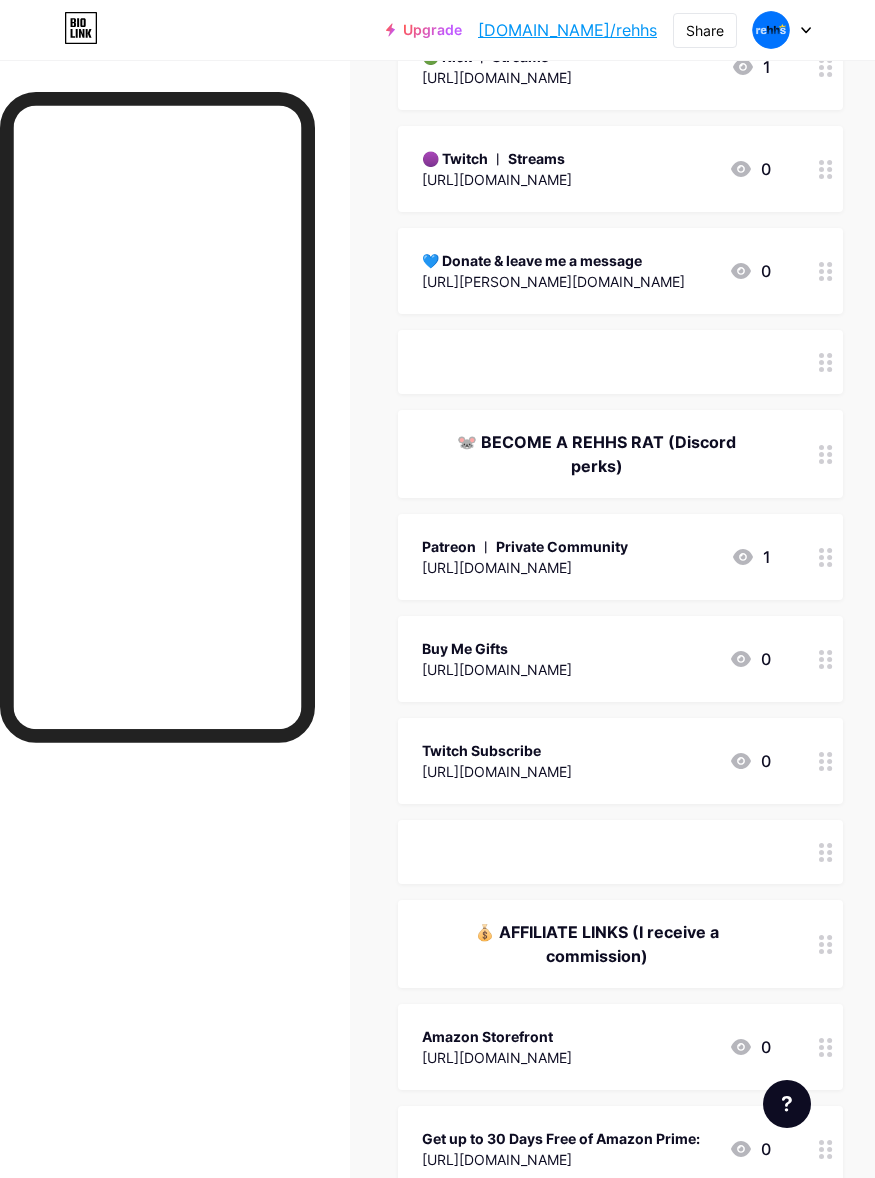 scroll, scrollTop: 500, scrollLeft: 0, axis: vertical 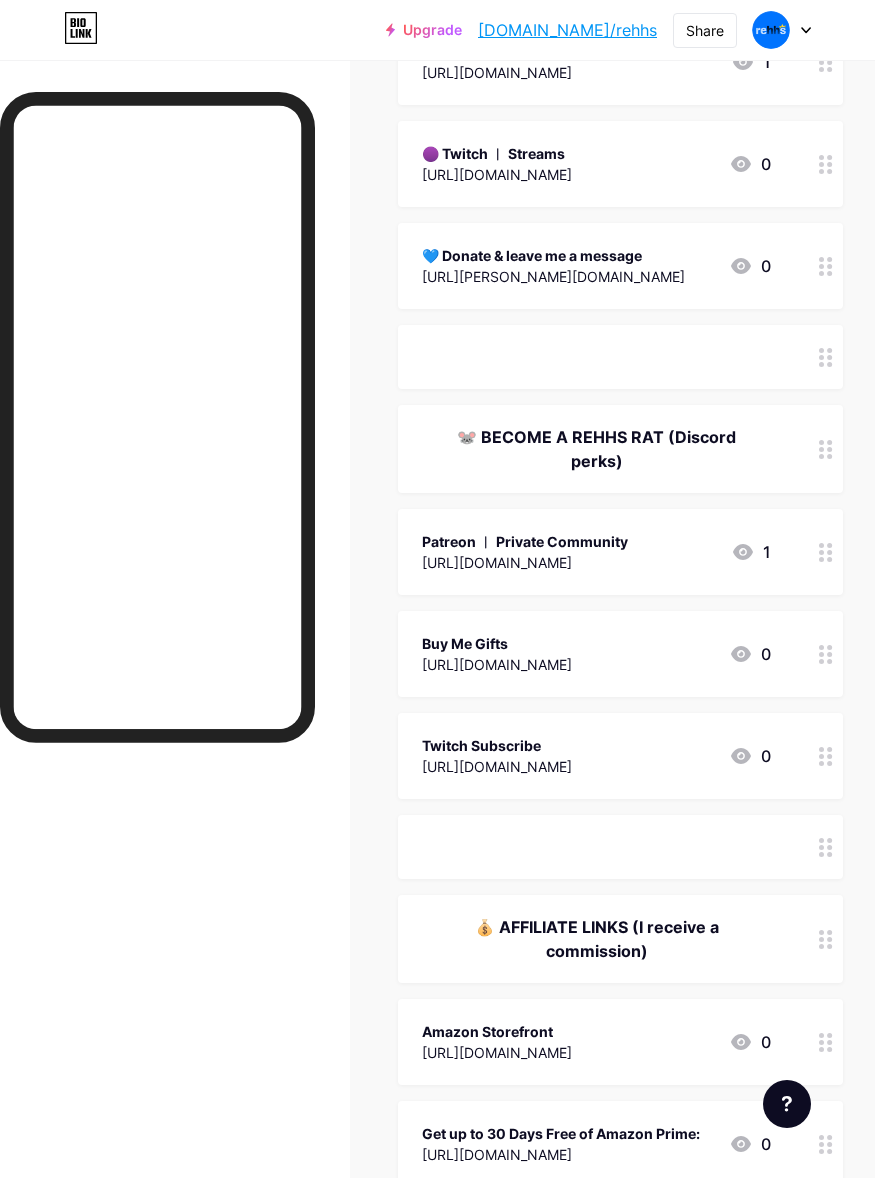 click on "Patreon ︱ Private Community
[URL][DOMAIN_NAME]
1" at bounding box center (620, 552) 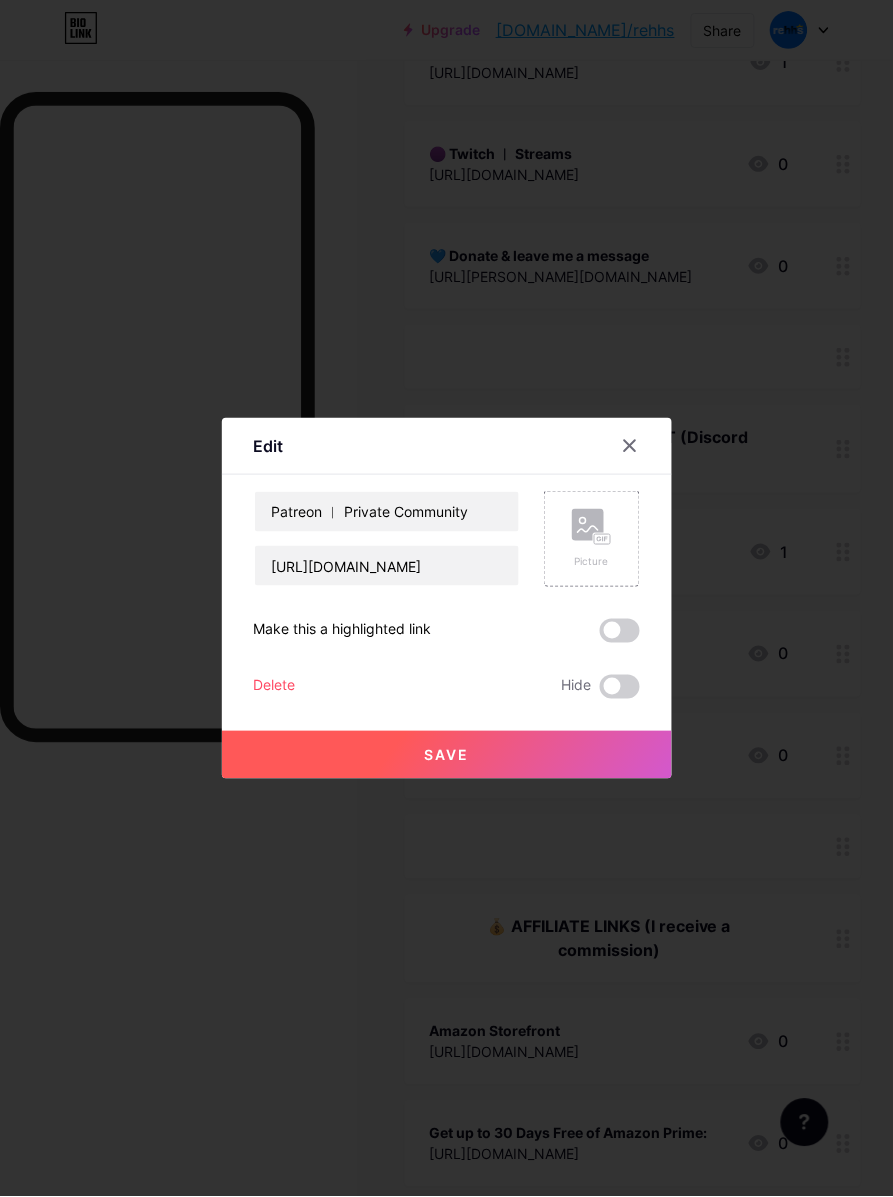 click at bounding box center [446, 598] 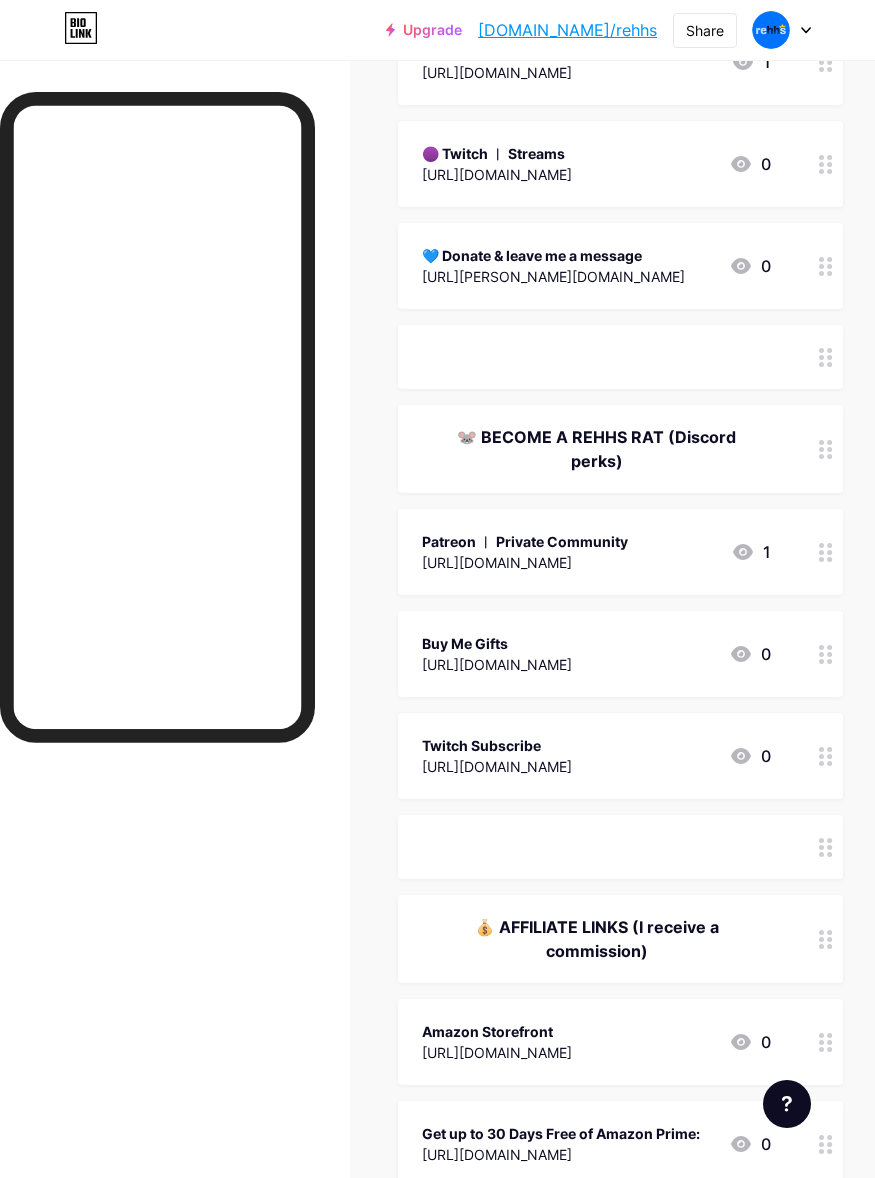 click on "Patreon ︱ Private Community
[URL][DOMAIN_NAME]
1" at bounding box center (596, 552) 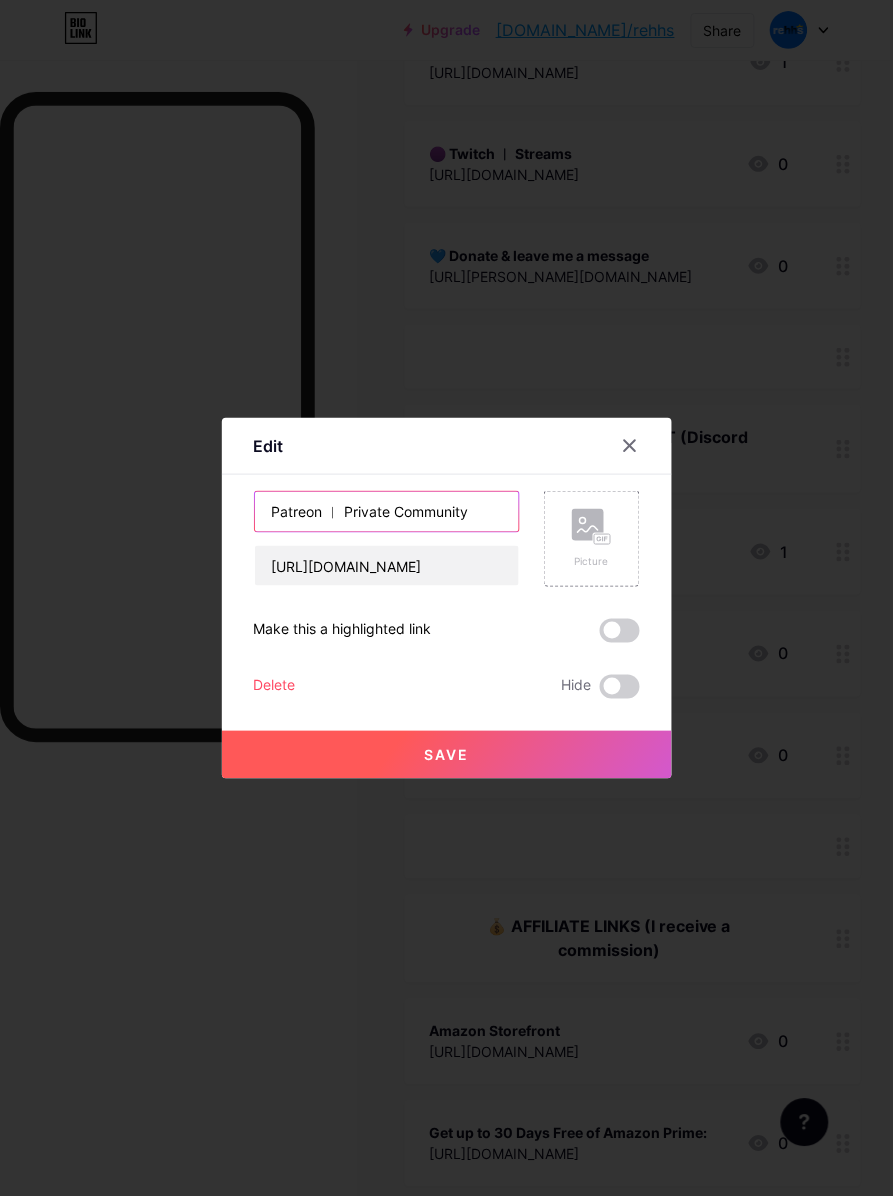drag, startPoint x: 480, startPoint y: 516, endPoint x: 153, endPoint y: 506, distance: 327.15286 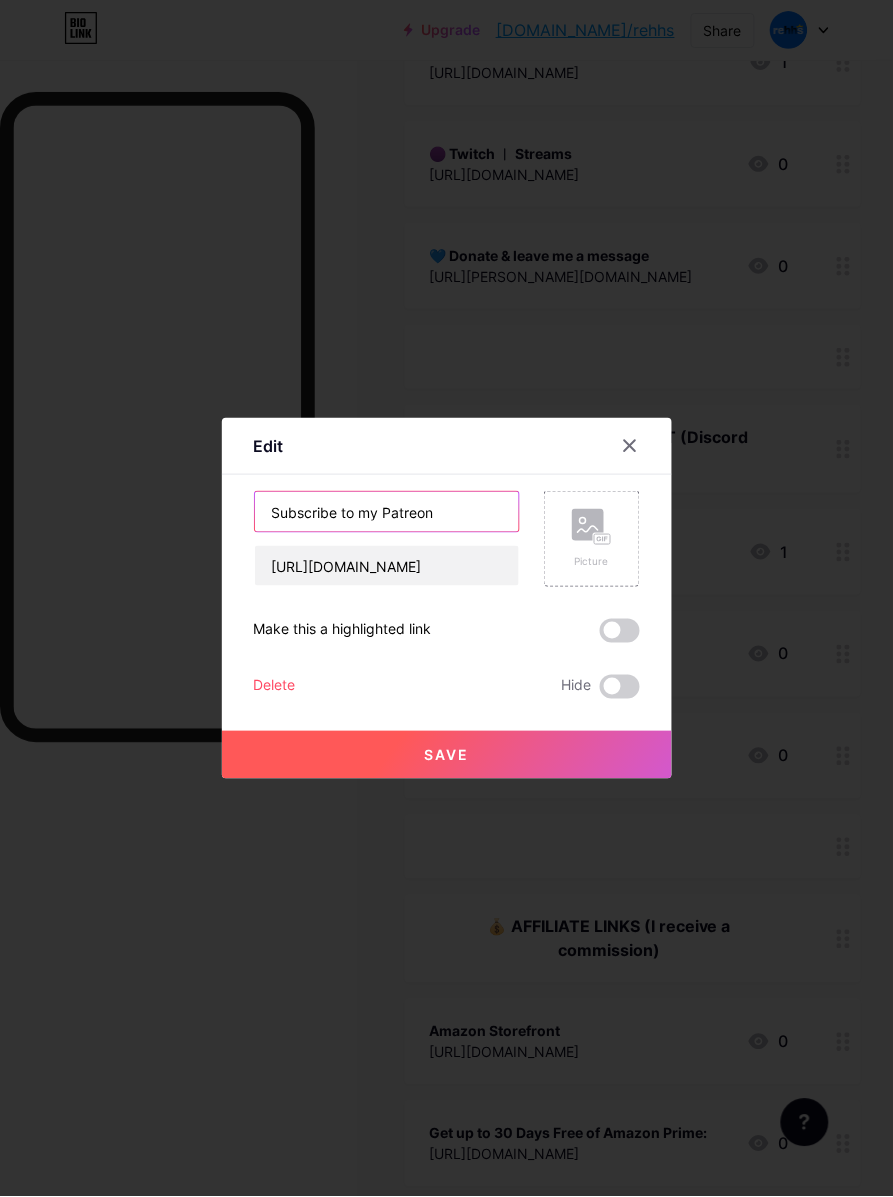 type on "Subscribe to my Patreon" 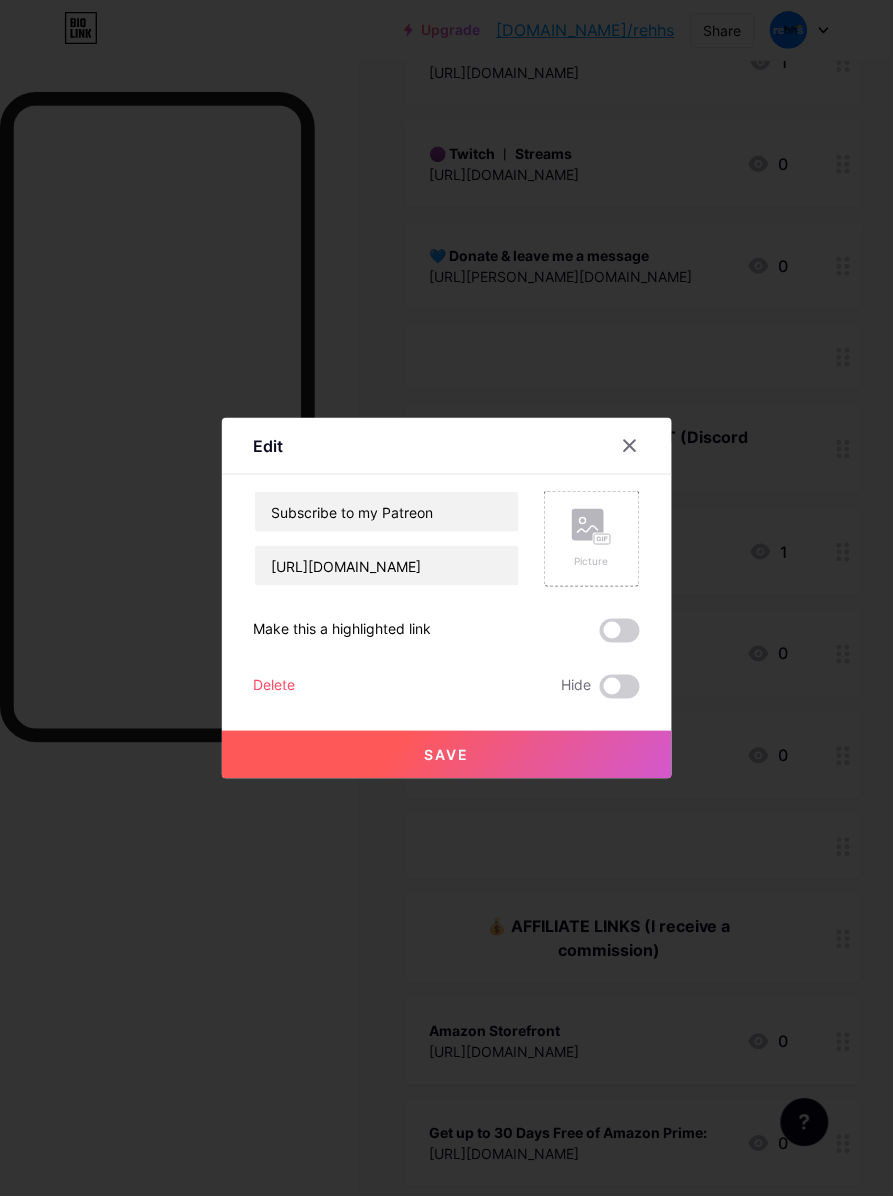 click on "Save" at bounding box center (447, 755) 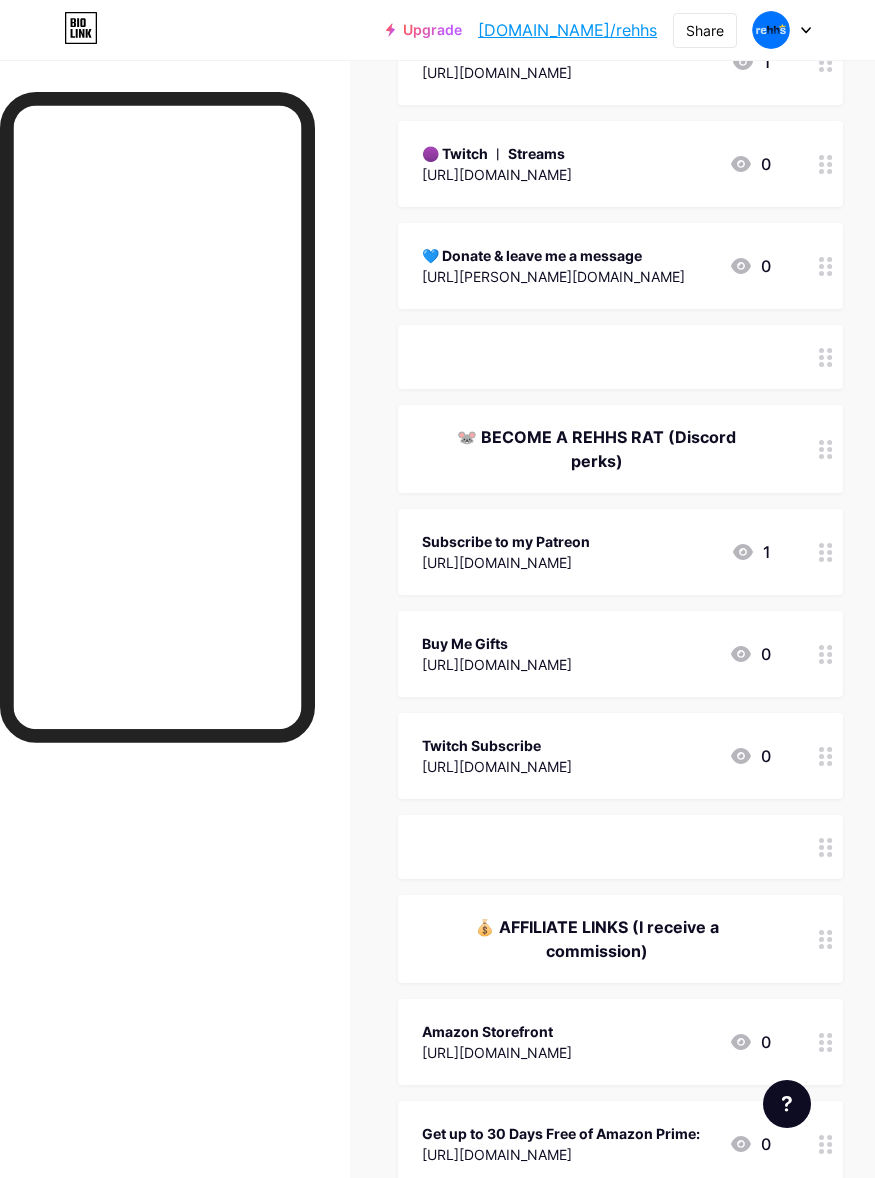 click on "Twitch Subscribe
[URL][DOMAIN_NAME]
0" at bounding box center (596, 756) 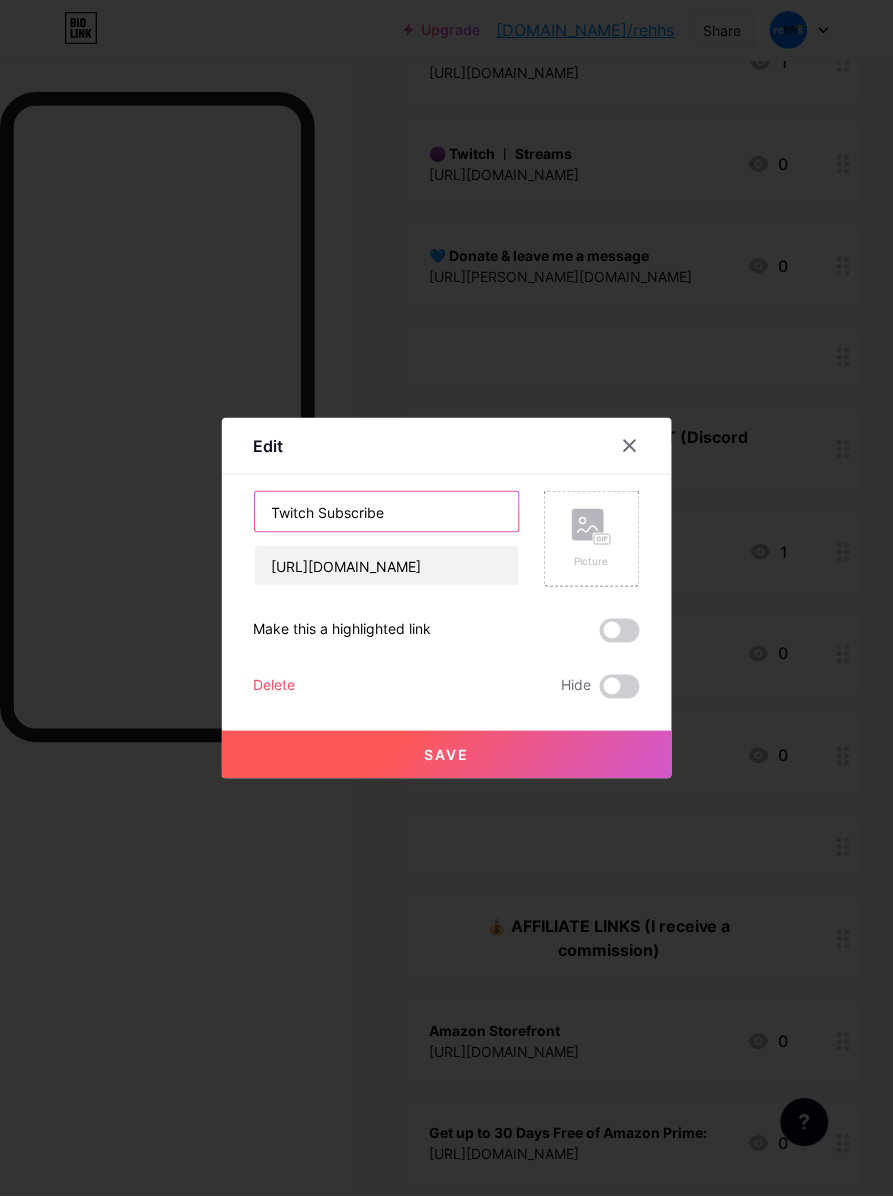 drag, startPoint x: 421, startPoint y: 520, endPoint x: 150, endPoint y: 513, distance: 271.0904 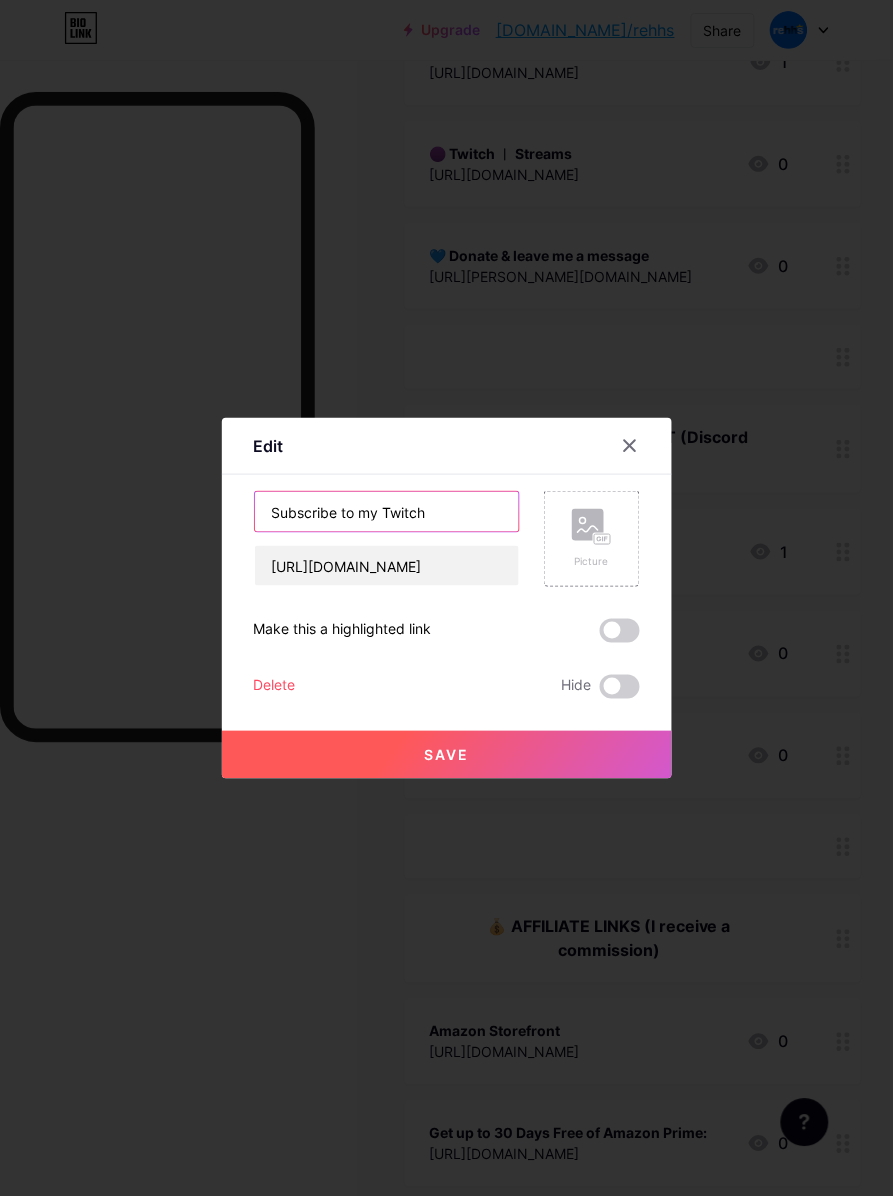 type on "Subscribe to my Twitch" 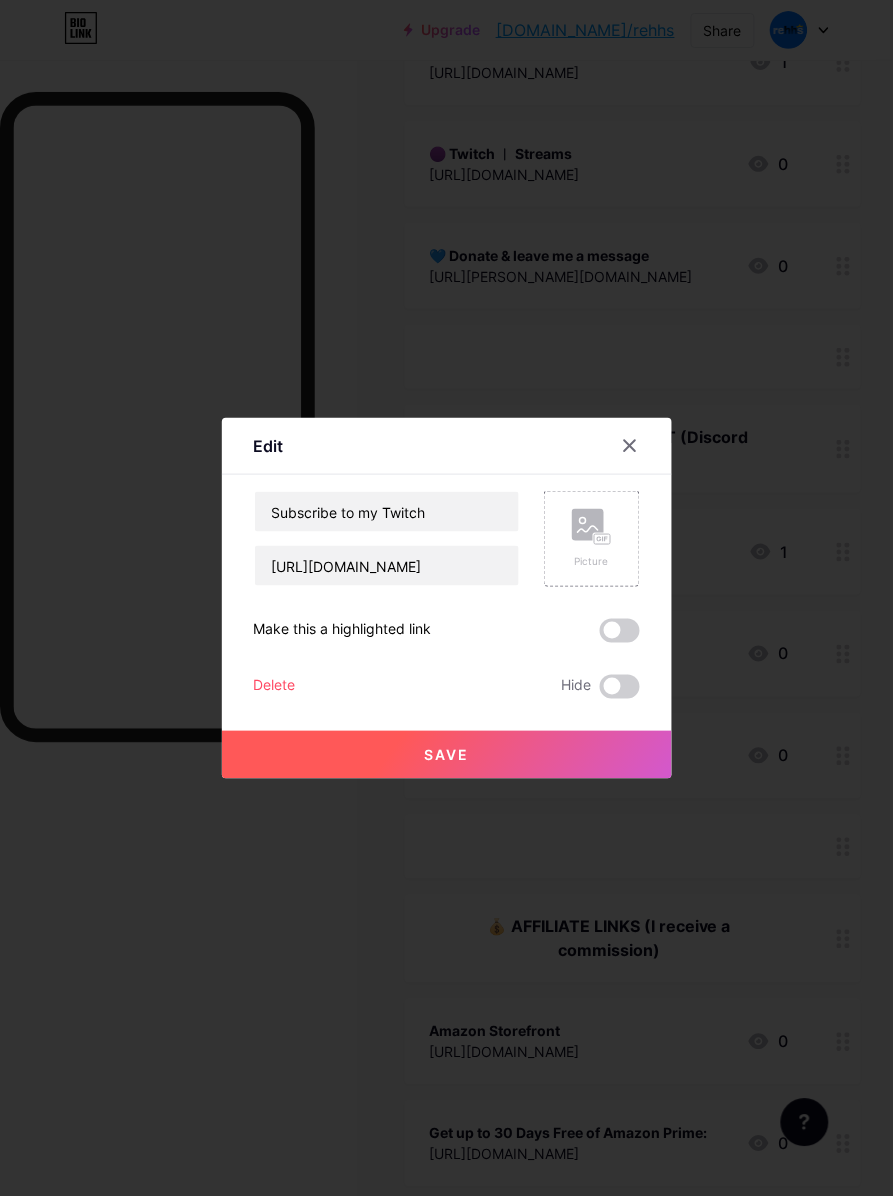 click on "Save" at bounding box center (447, 755) 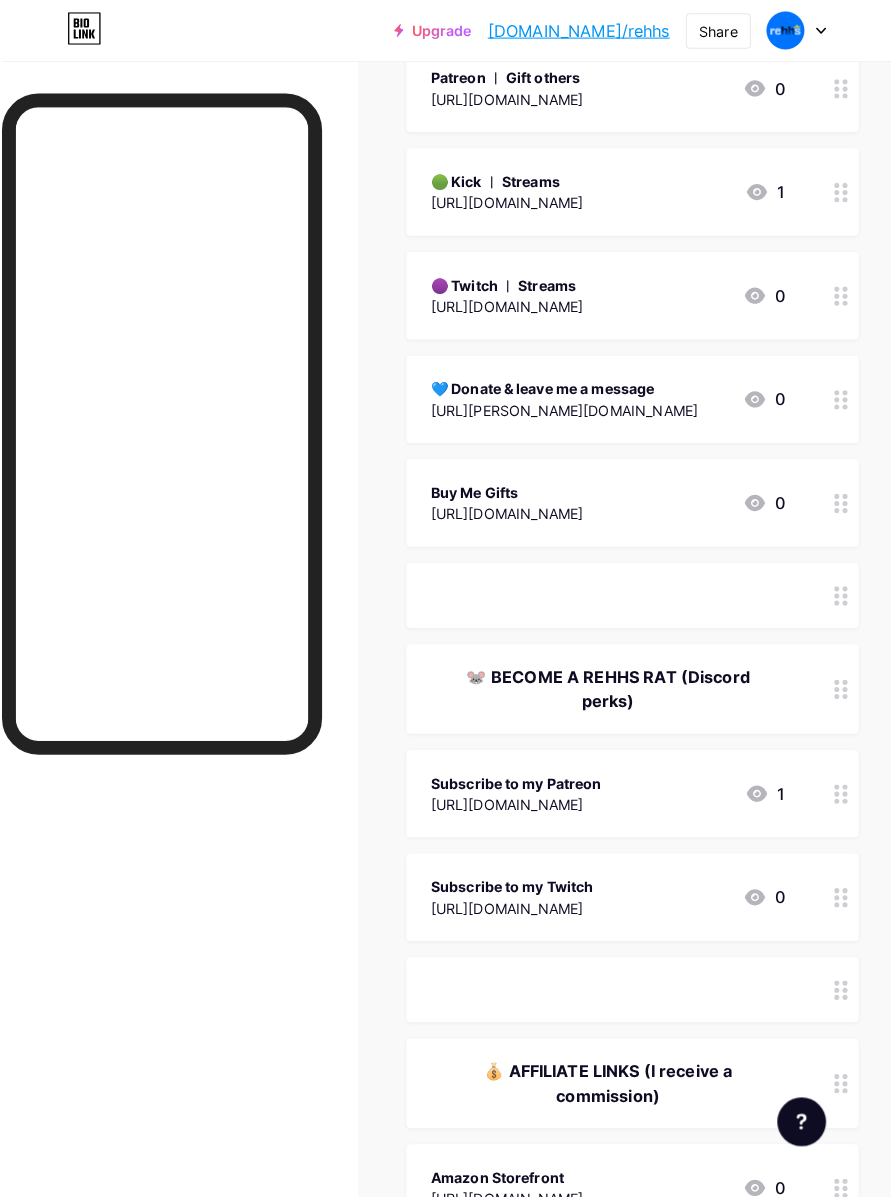 scroll, scrollTop: 250, scrollLeft: 0, axis: vertical 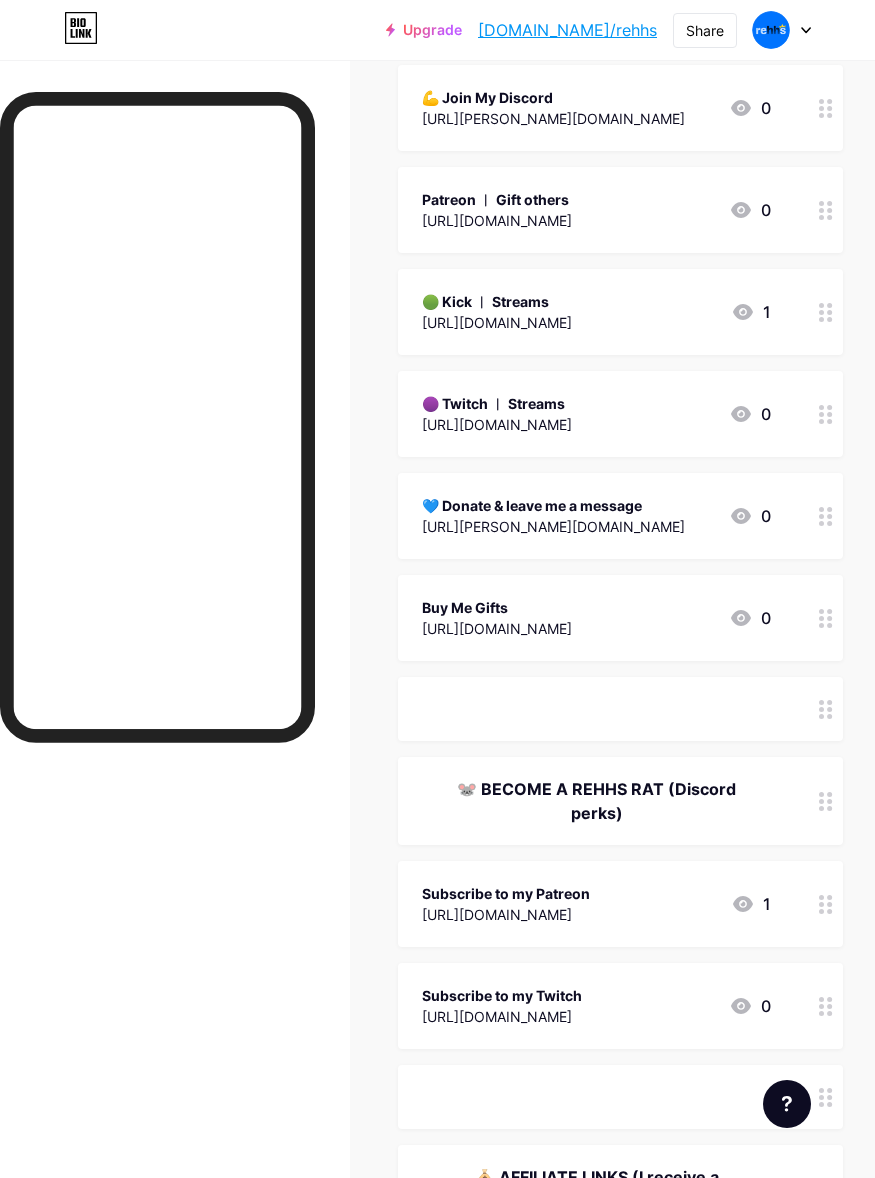 click on "[URL][DOMAIN_NAME]" at bounding box center (497, 628) 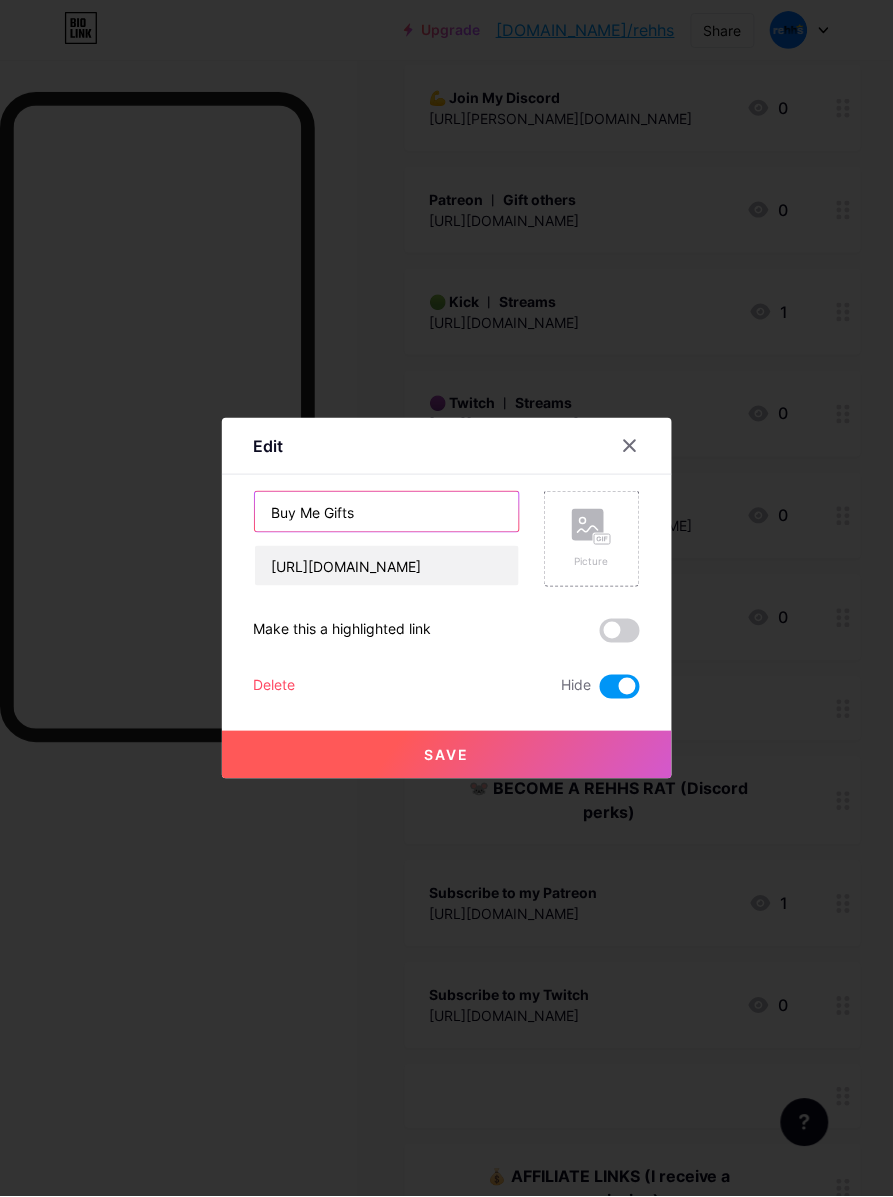 drag, startPoint x: 477, startPoint y: 512, endPoint x: 167, endPoint y: 493, distance: 310.58173 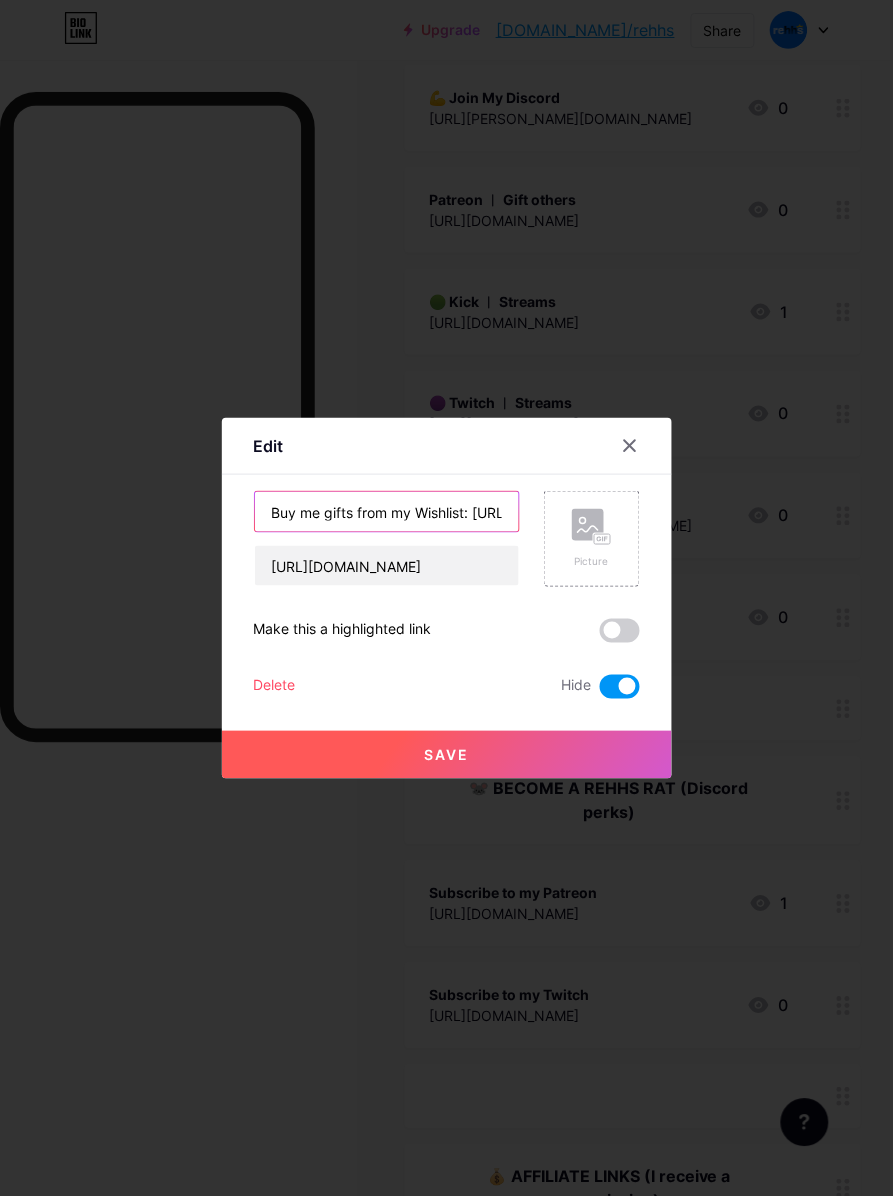 scroll, scrollTop: 0, scrollLeft: 140, axis: horizontal 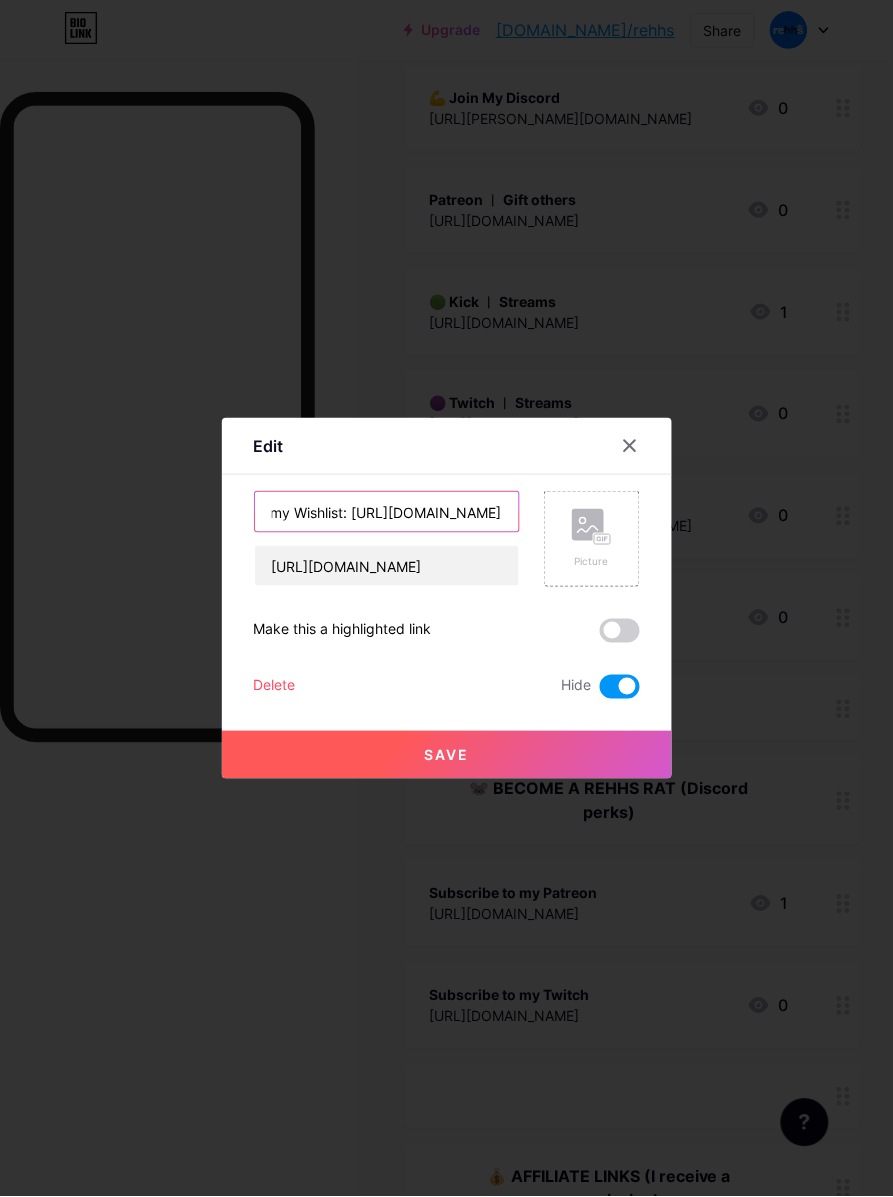 click on "Buy me gifts from my Wishlist: [URL][DOMAIN_NAME]" at bounding box center (387, 512) 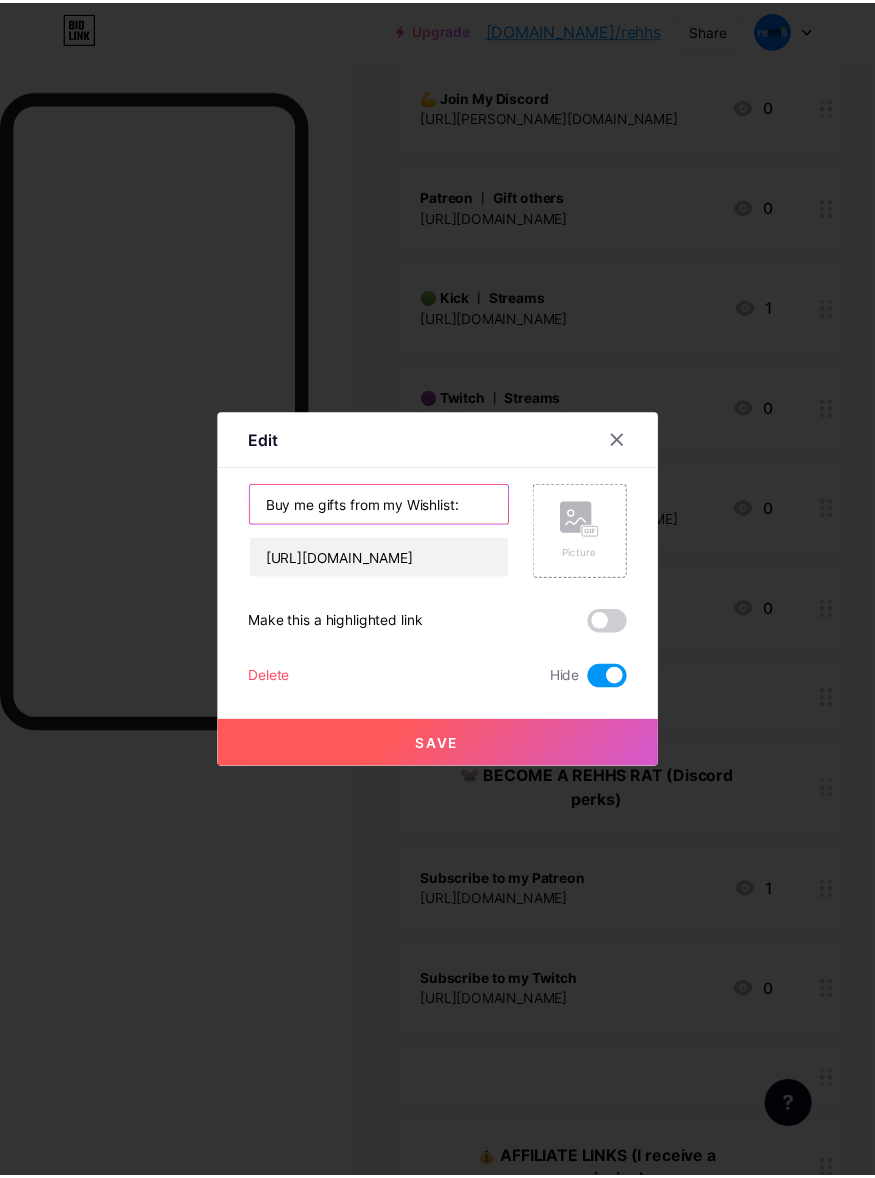 scroll, scrollTop: 0, scrollLeft: 0, axis: both 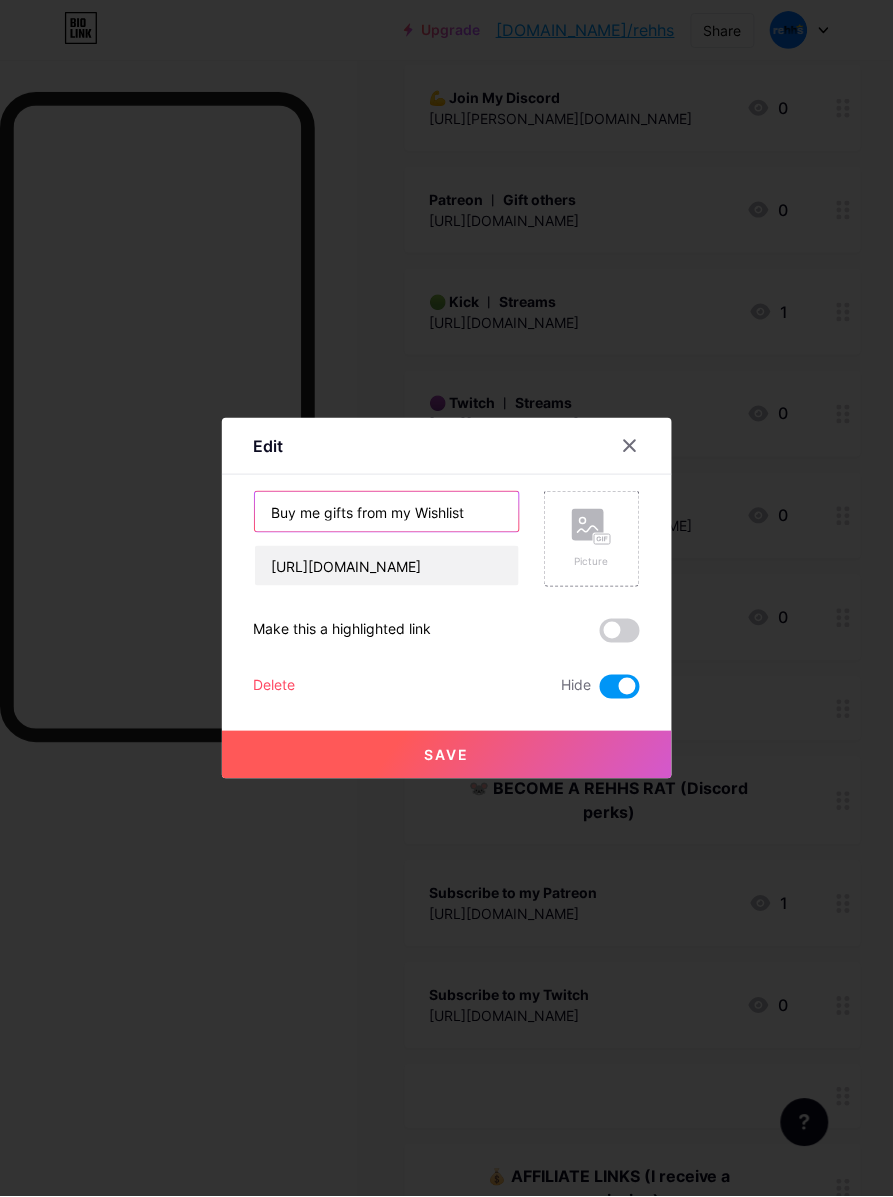 type on "Buy me gifts from my Wishlist" 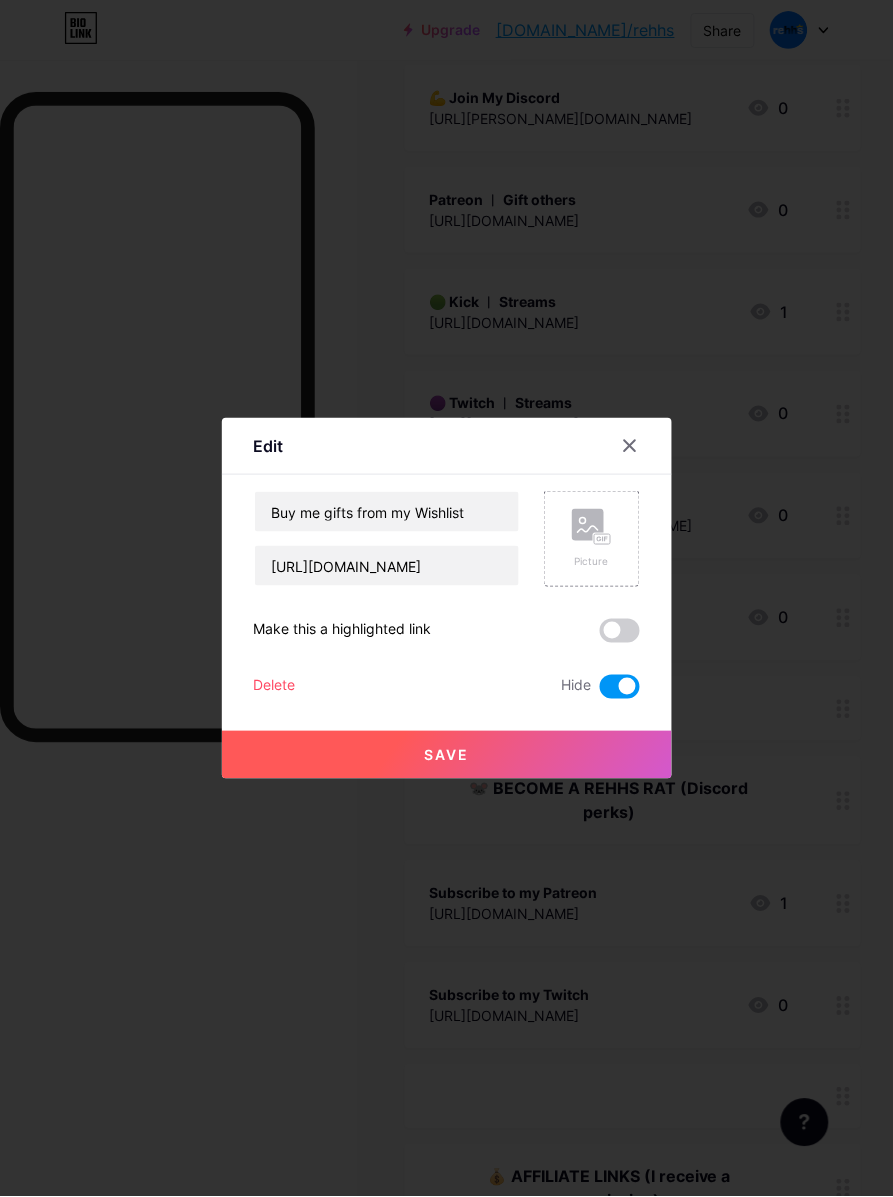 click on "Save" at bounding box center [447, 755] 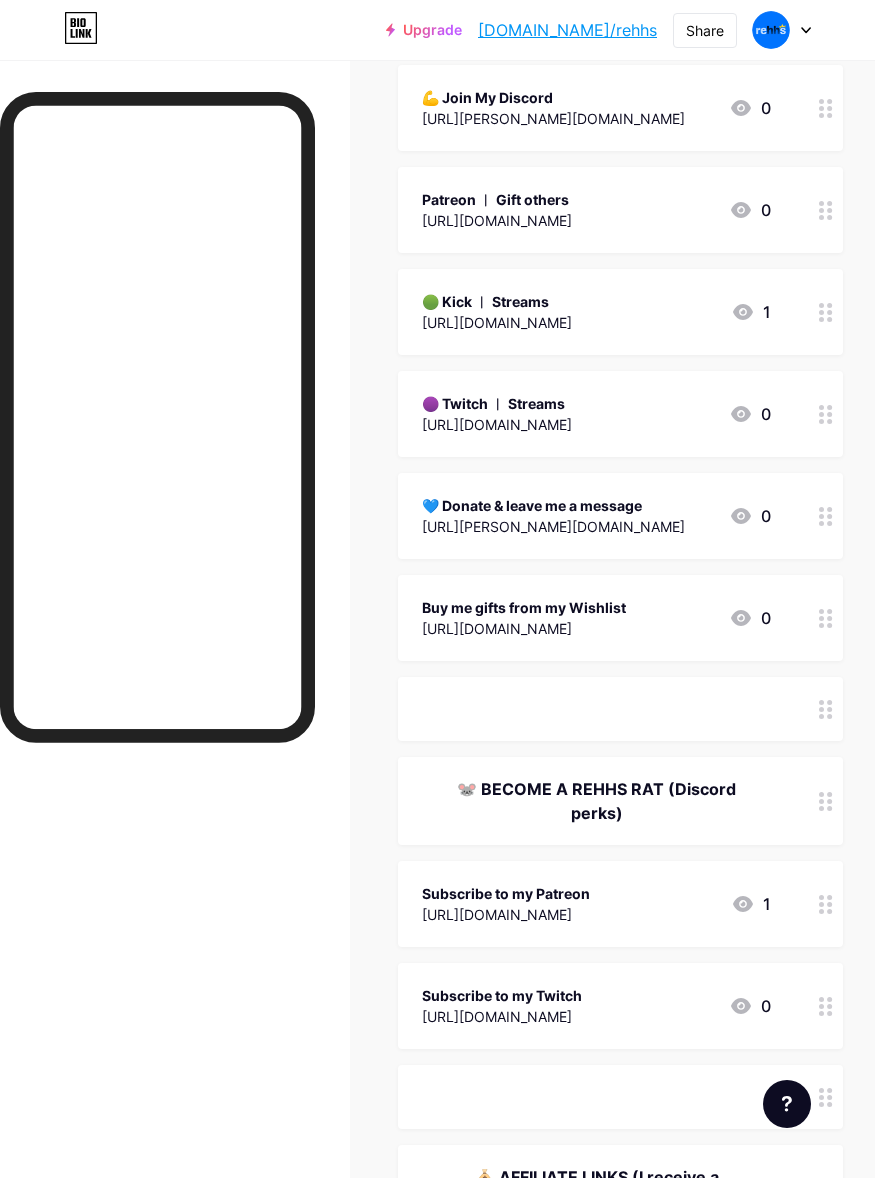 click on "Buy me gifts from my Wishlist" at bounding box center (524, 607) 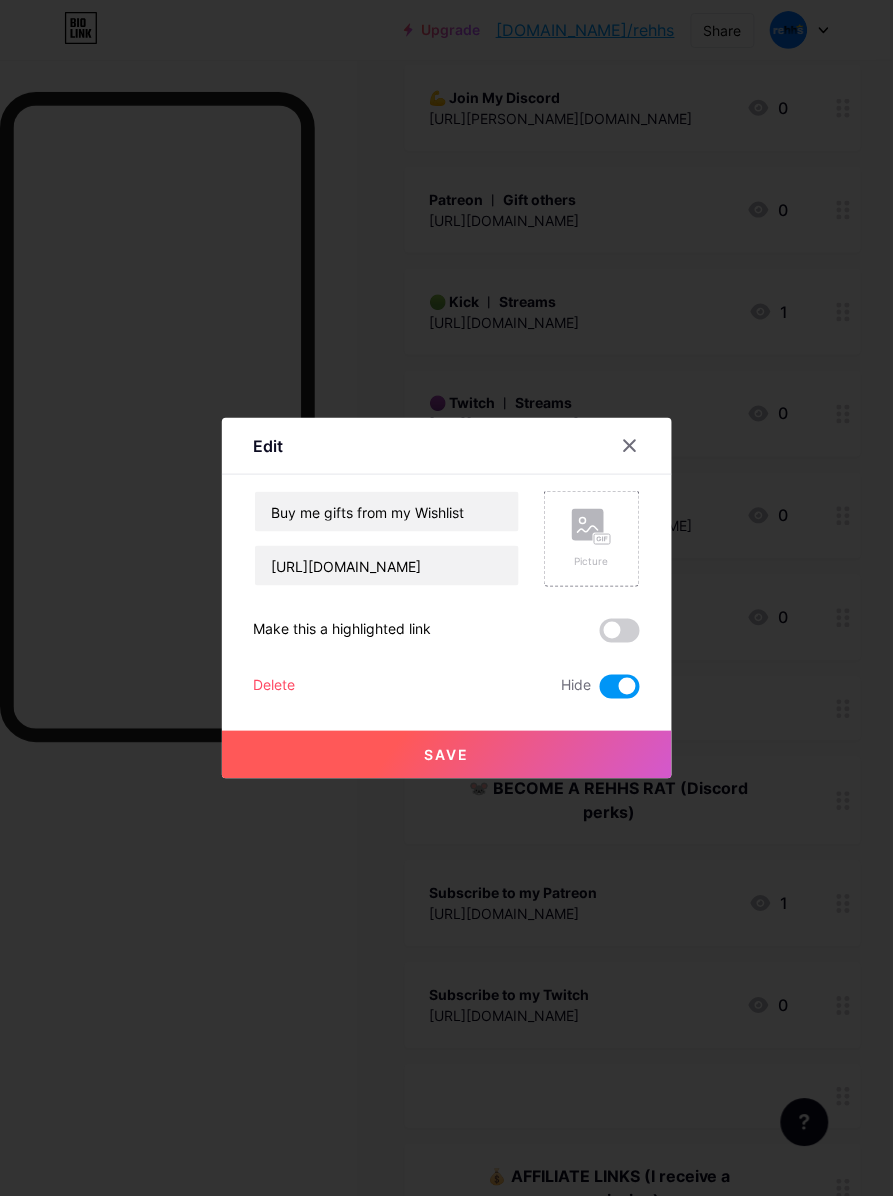 click at bounding box center [620, 687] 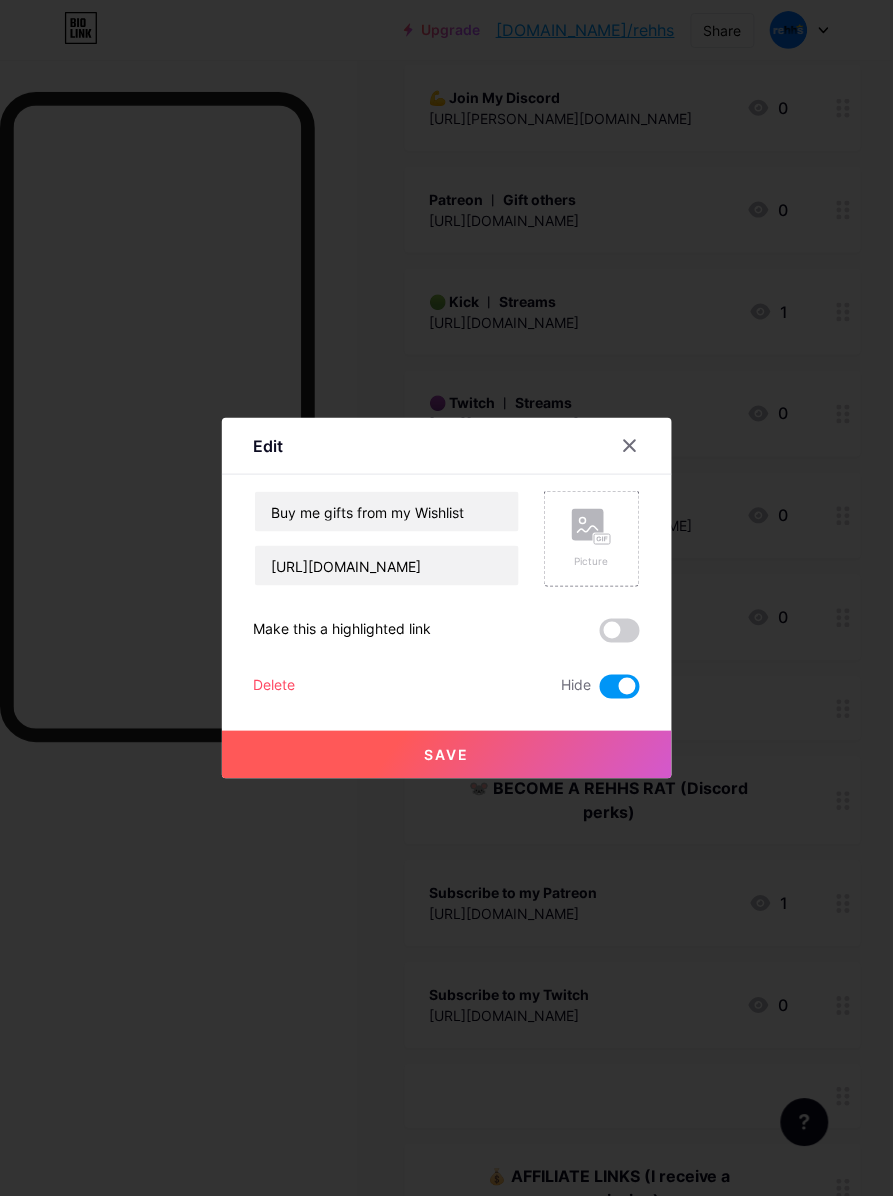 click at bounding box center [600, 692] 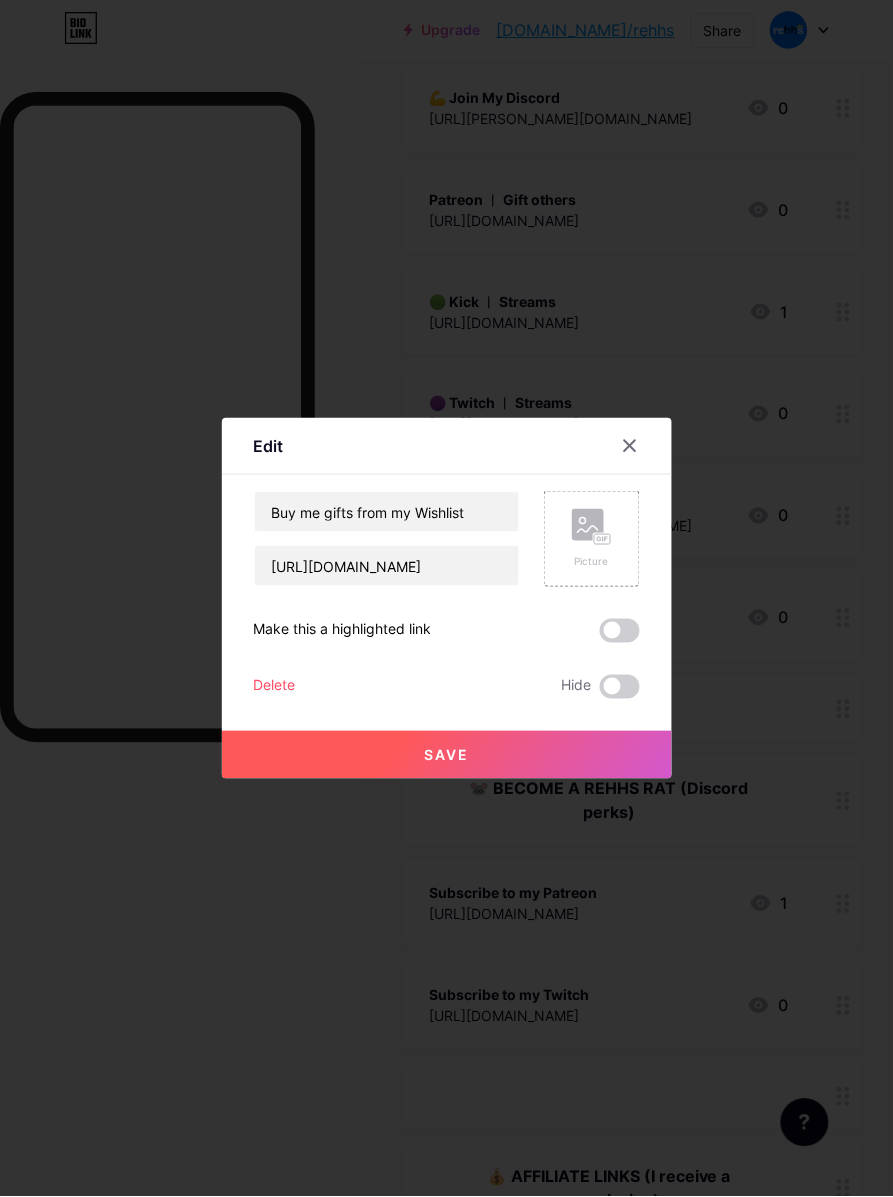 click on "Save" at bounding box center [447, 755] 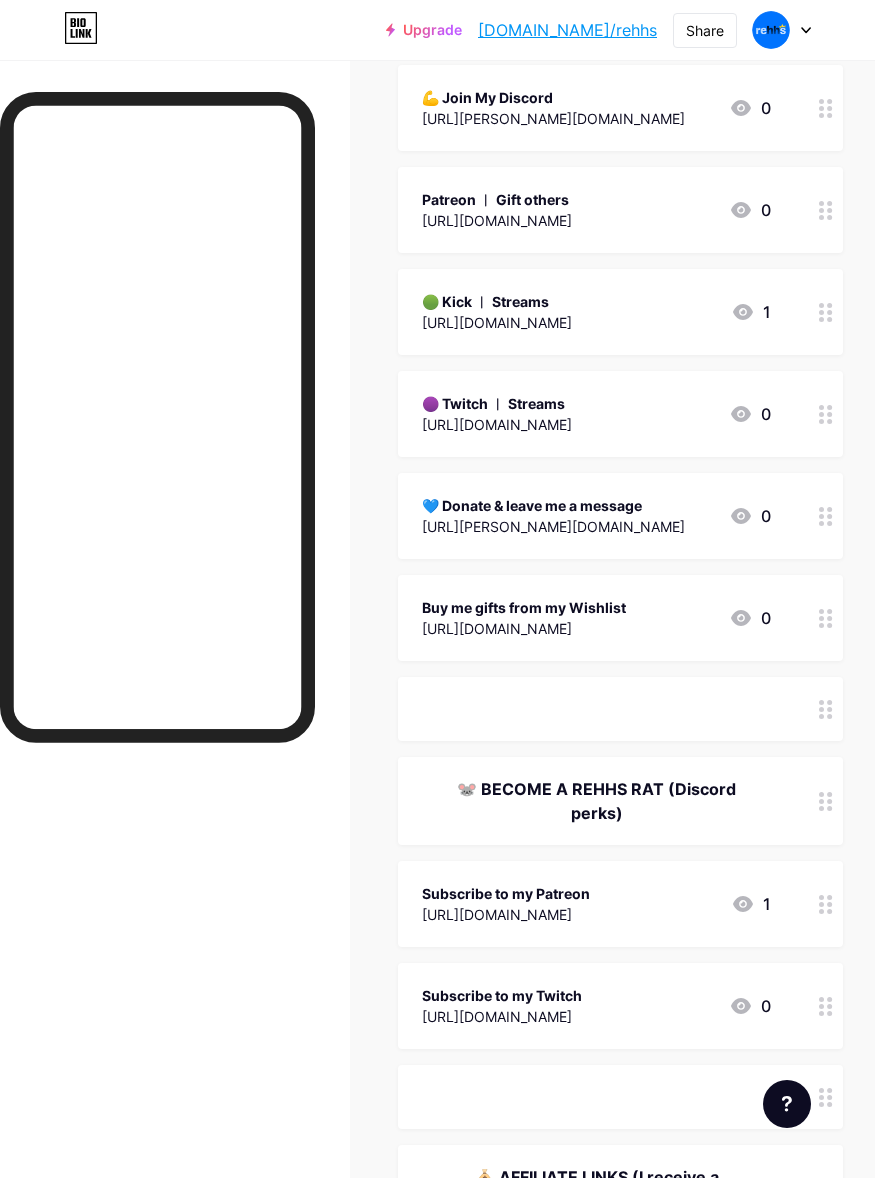 click on "🟣 Twitch ︱ Streams
[URL][DOMAIN_NAME]
0" at bounding box center (596, 414) 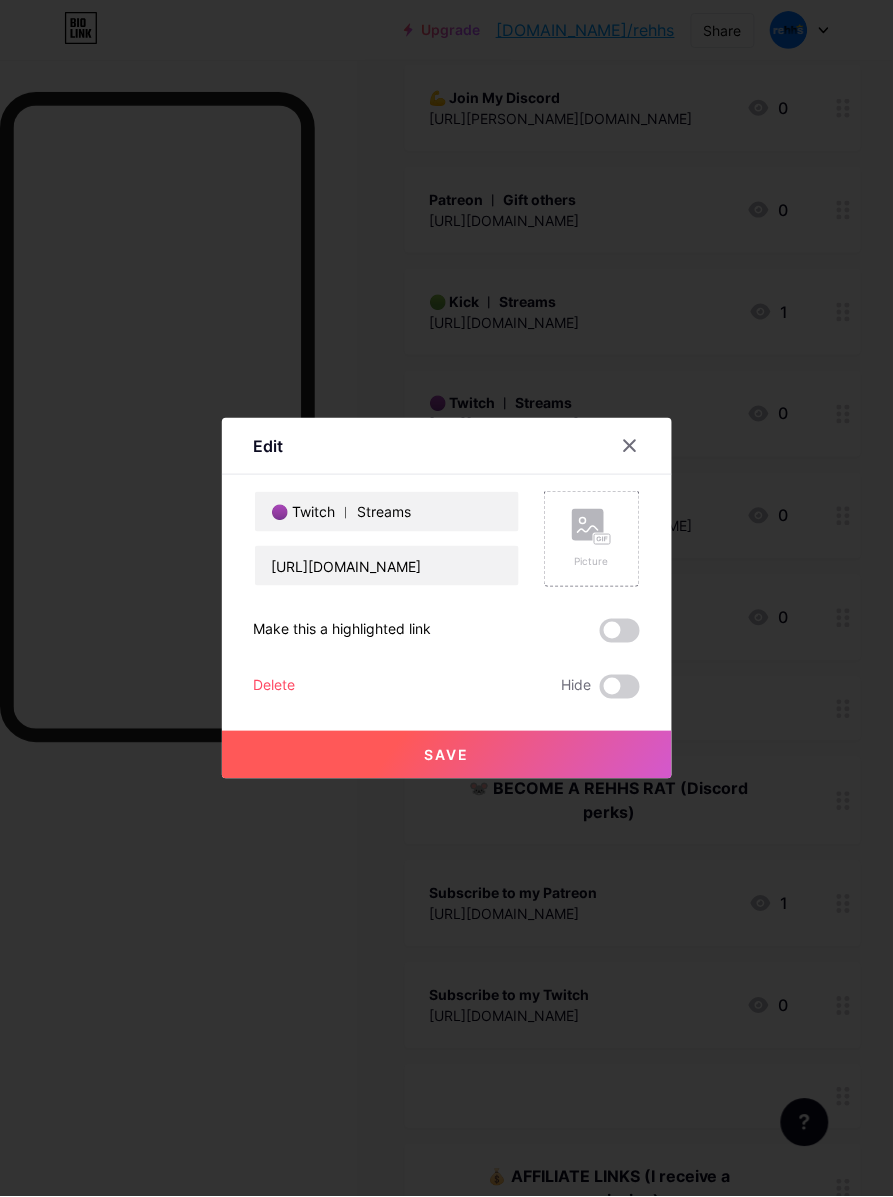 click at bounding box center (446, 598) 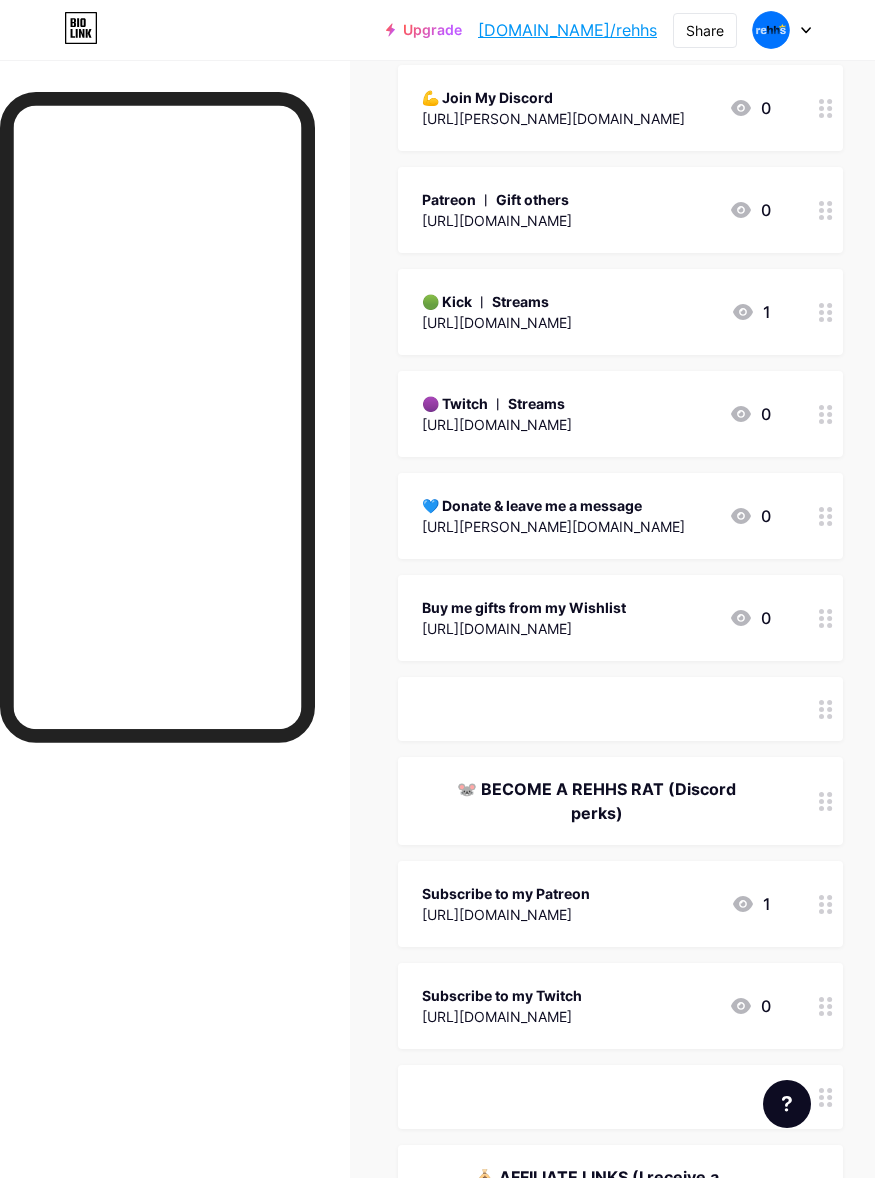 click on "🟢 Kick ︱ Streams
[URL][DOMAIN_NAME]
1" at bounding box center [596, 312] 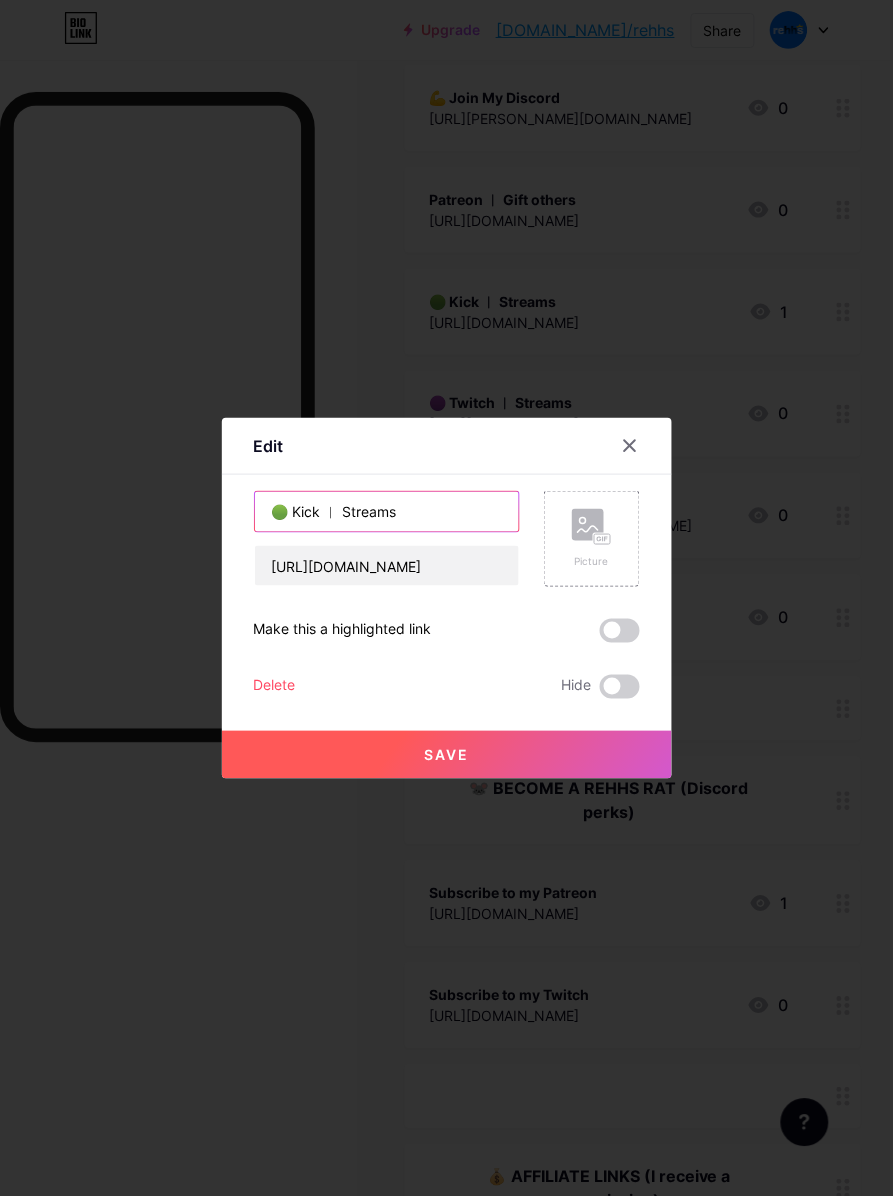 drag, startPoint x: 487, startPoint y: 522, endPoint x: 193, endPoint y: 507, distance: 294.38242 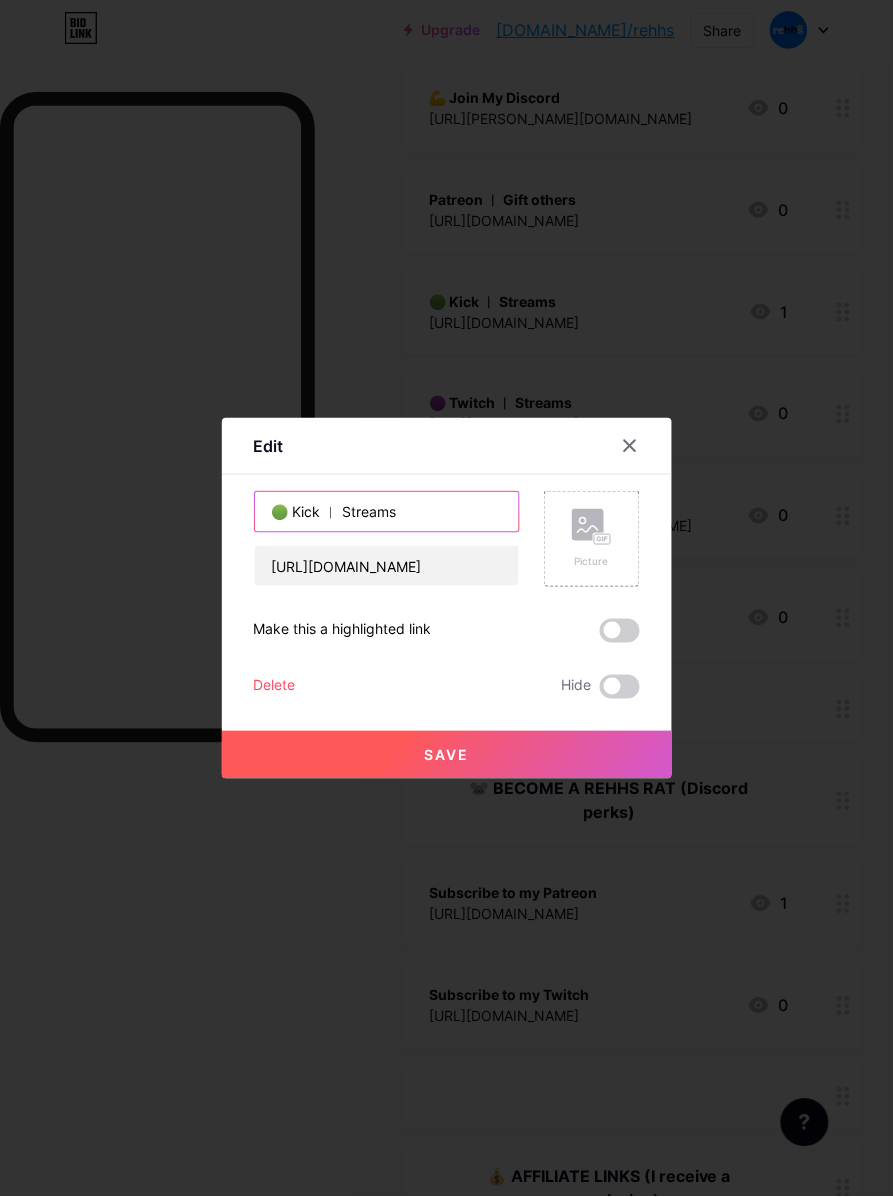 paste on "Watch me LIVE on Kick" 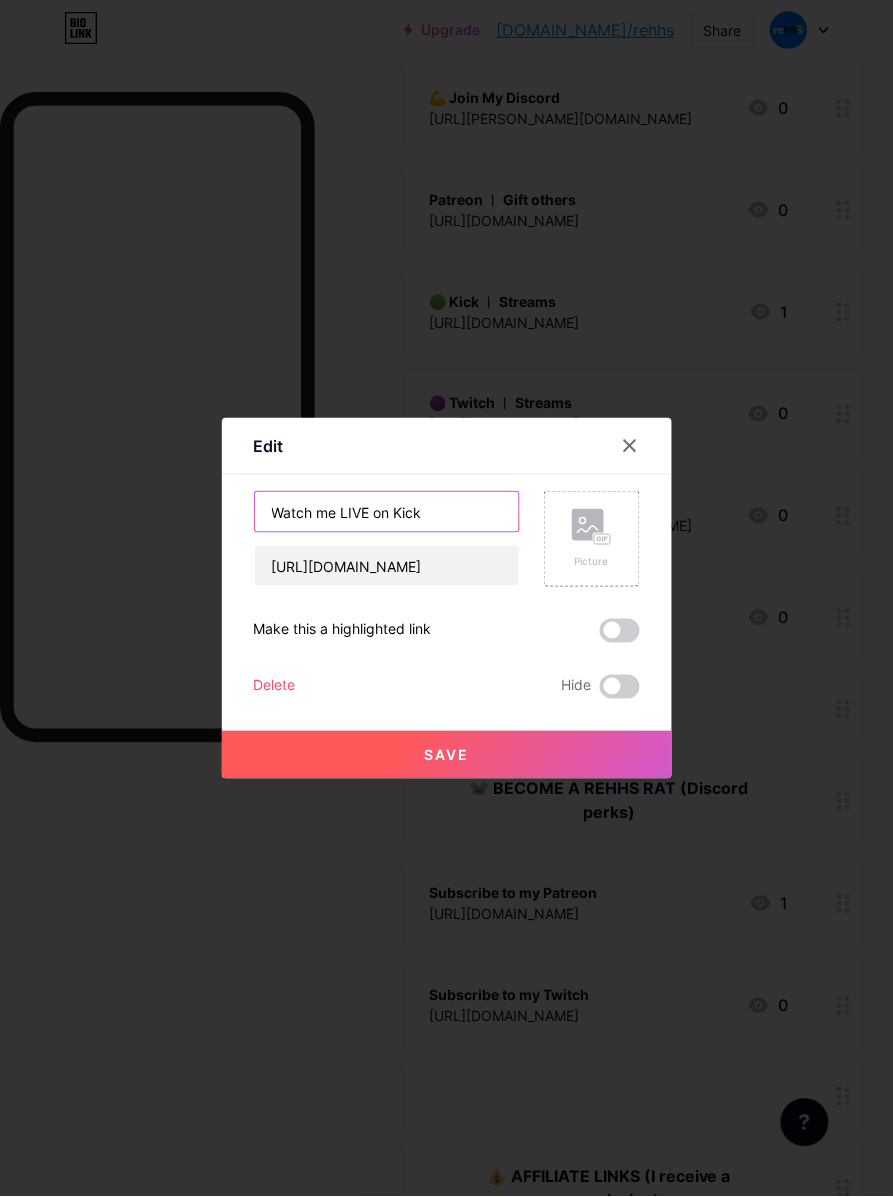 type on "Watch me LIVE on Kick" 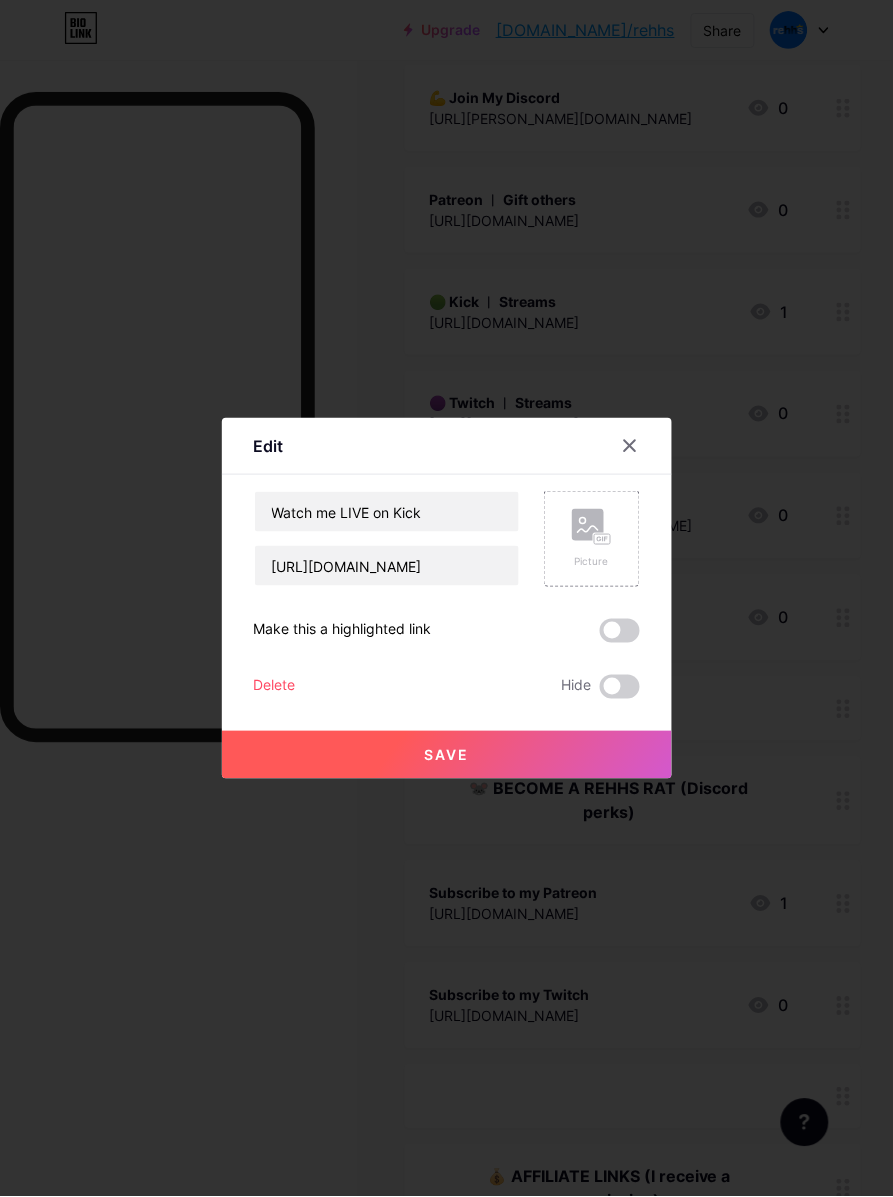 click on "Save" at bounding box center [447, 755] 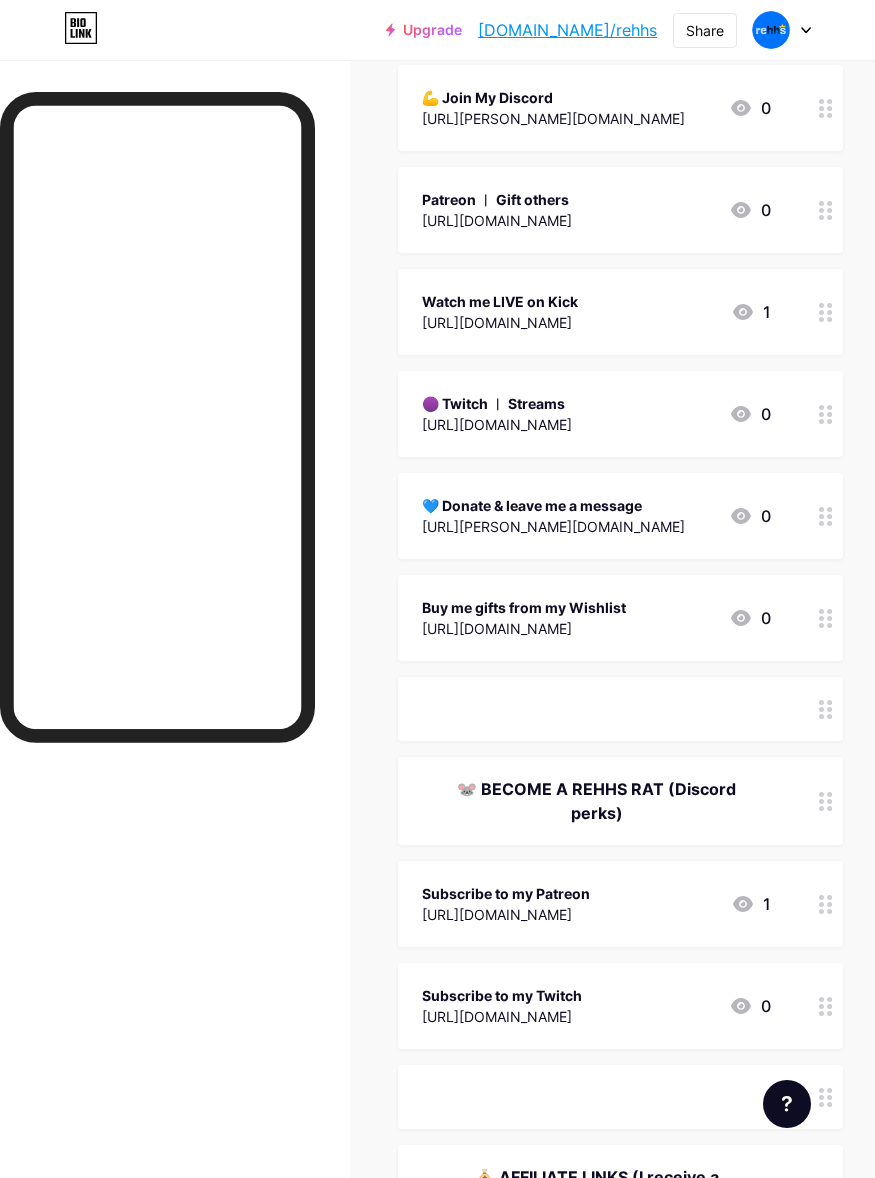 click on "🟣 Twitch ︱ Streams
[URL][DOMAIN_NAME]
0" at bounding box center [596, 414] 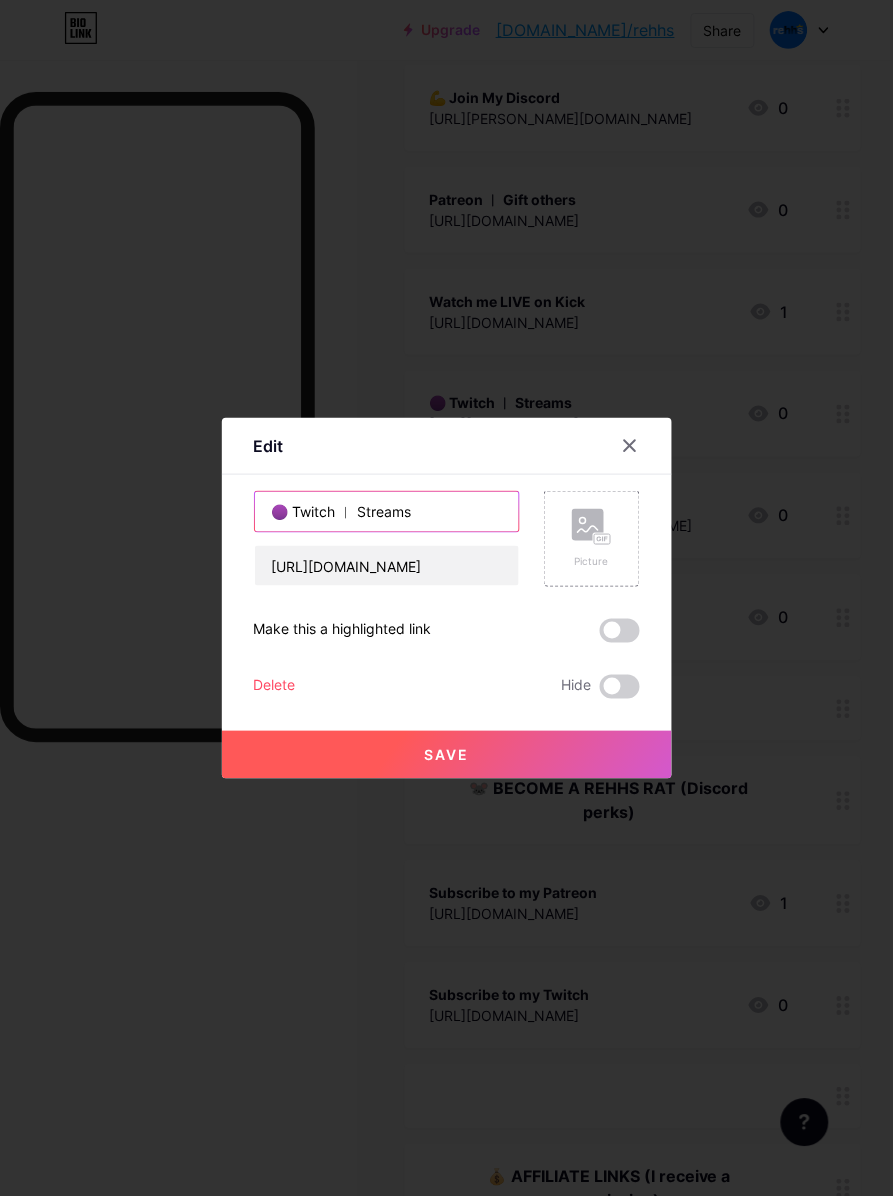 drag, startPoint x: 303, startPoint y: 493, endPoint x: 281, endPoint y: 632, distance: 140.73024 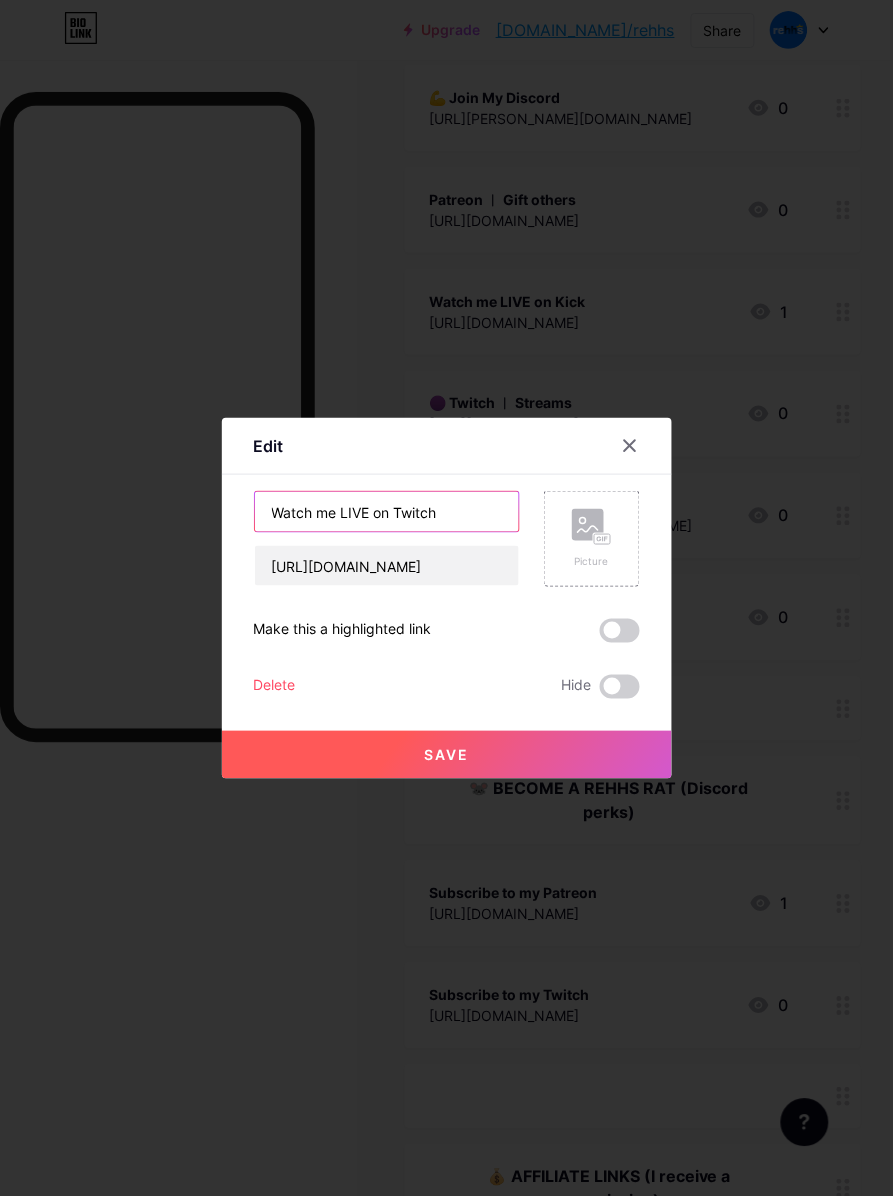 type on "Watch me LIVE on Twitch" 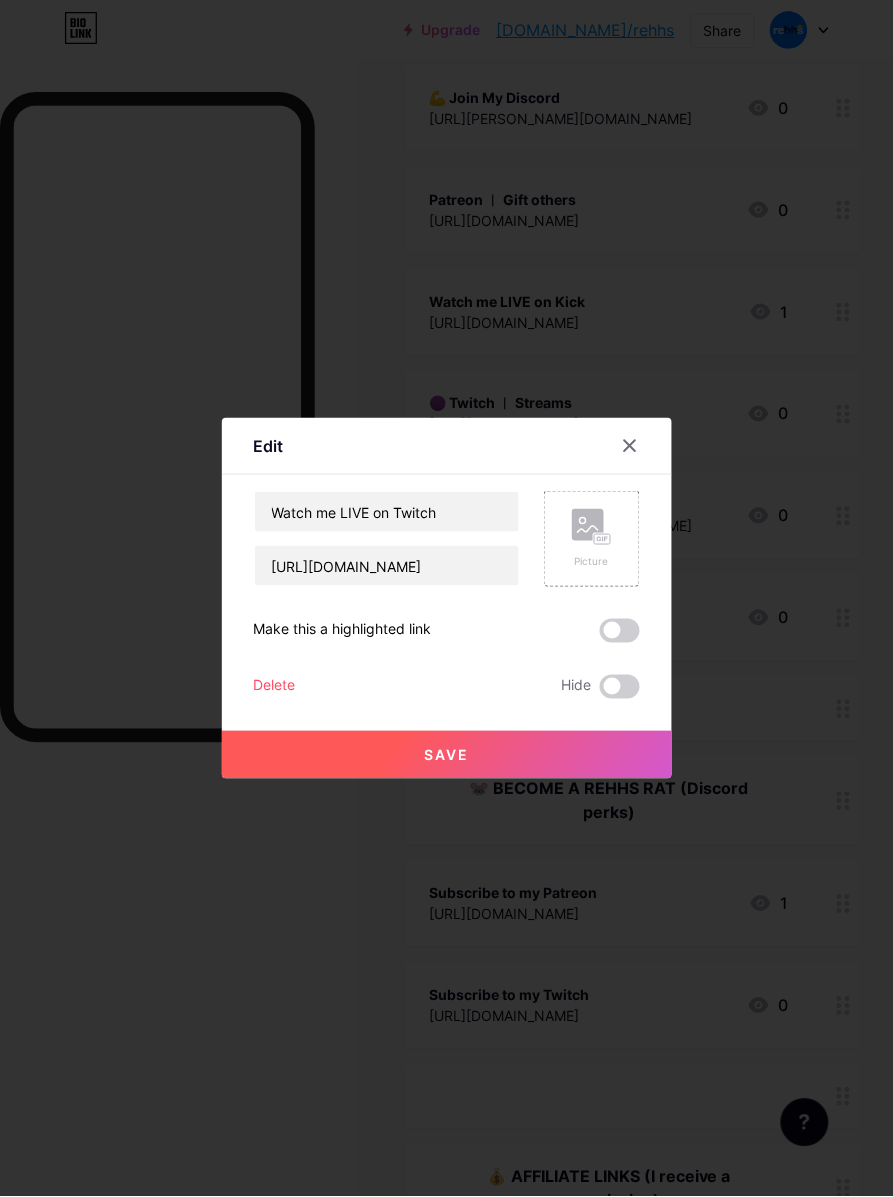 click on "Save" at bounding box center (446, 755) 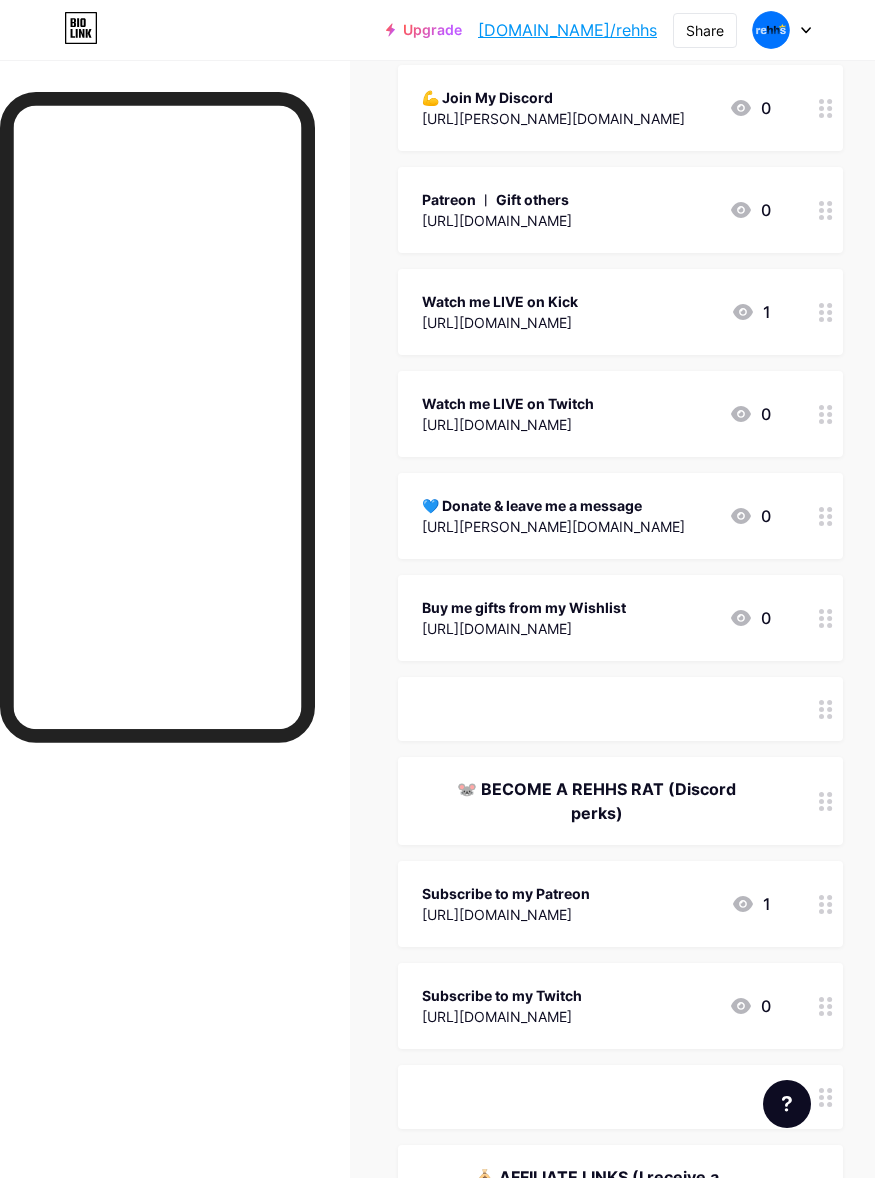 click on "💙 Donate & leave me a message" at bounding box center [553, 505] 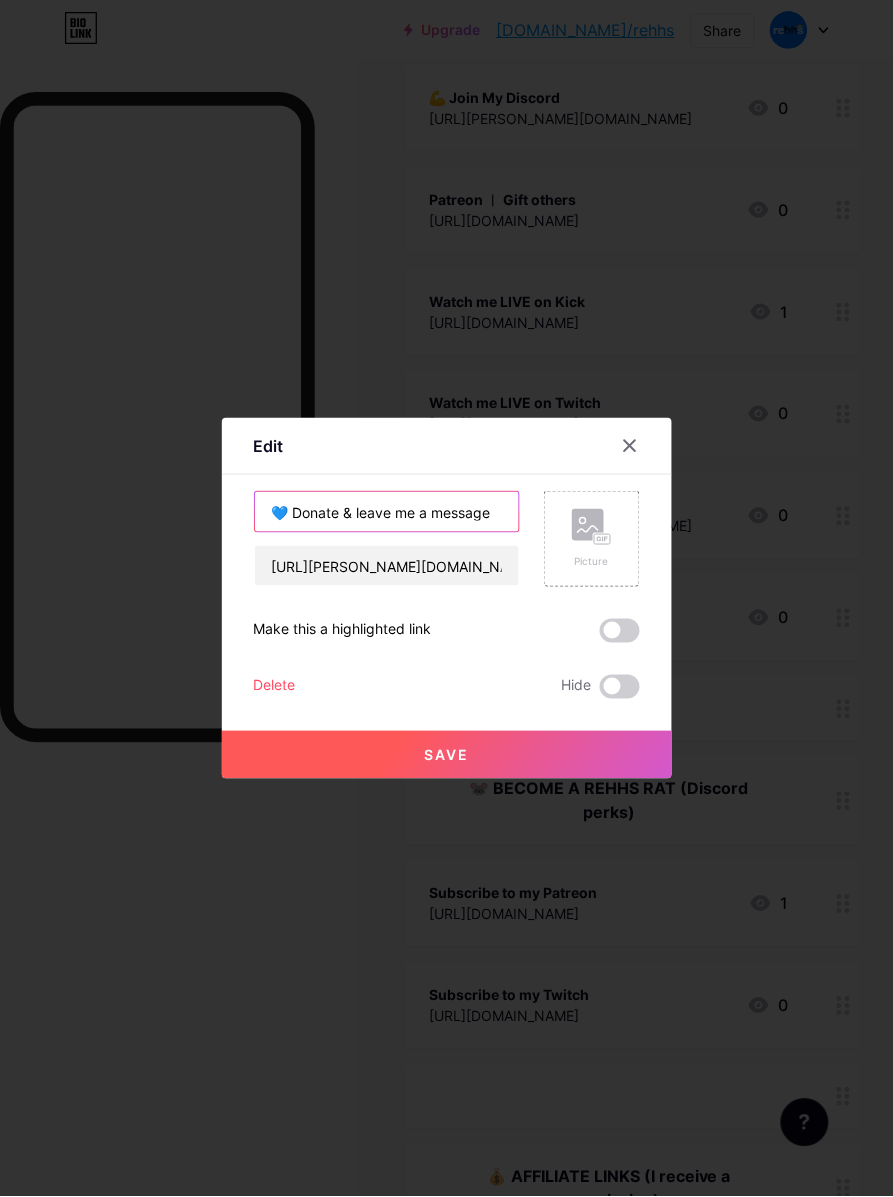 drag, startPoint x: 507, startPoint y: 518, endPoint x: 283, endPoint y: 603, distance: 239.58505 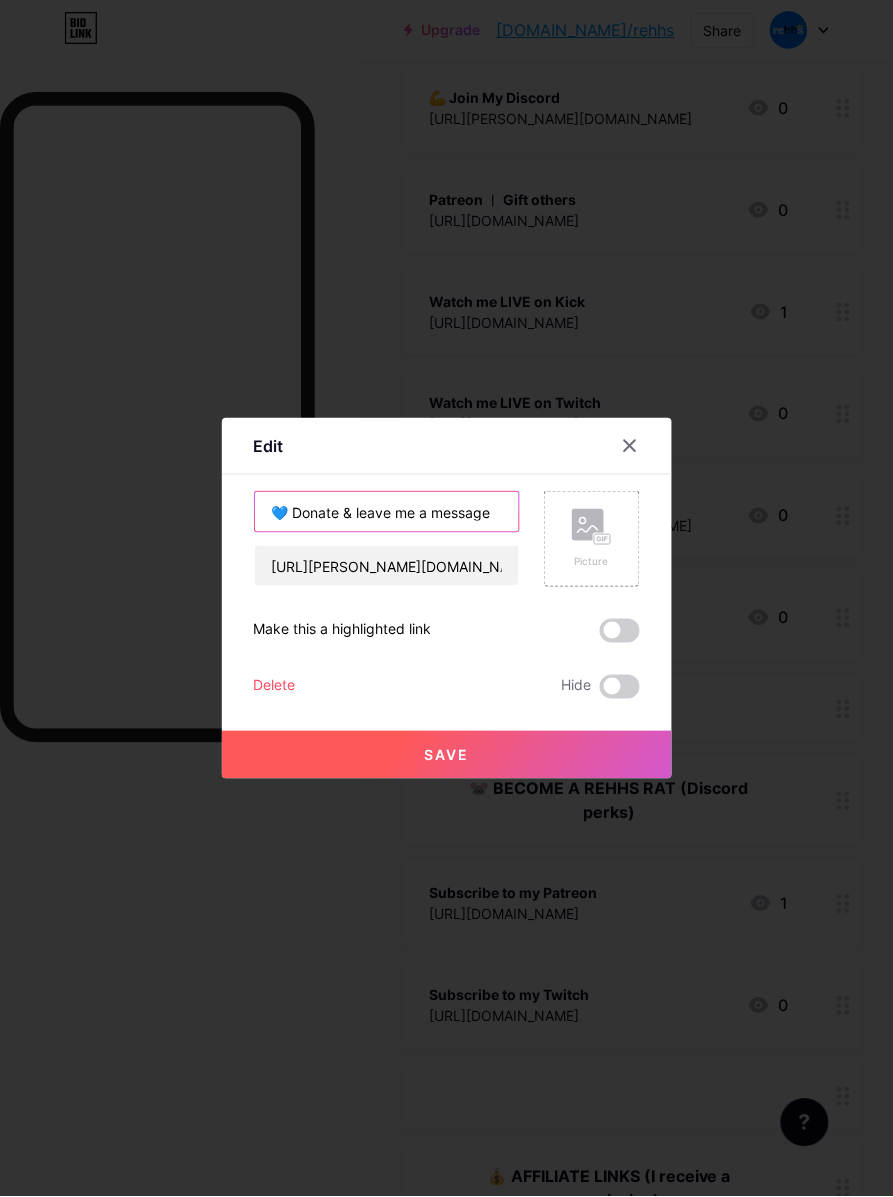 click on "Edit           Content
YouTube
Play YouTube video without leaving your page.
ADD
Vimeo
Play Vimeo video without leaving your page.
ADD
Tiktok
Grow your TikTok following
ADD
Tweet
Embed a tweet.
ADD
Reddit
Showcase your Reddit profile
ADD
Spotify
Embed Spotify to play the preview of a track.
ADD
Twitch
Play Twitch video without leaving your page.
ADD
SoundCloud" at bounding box center (446, 598) 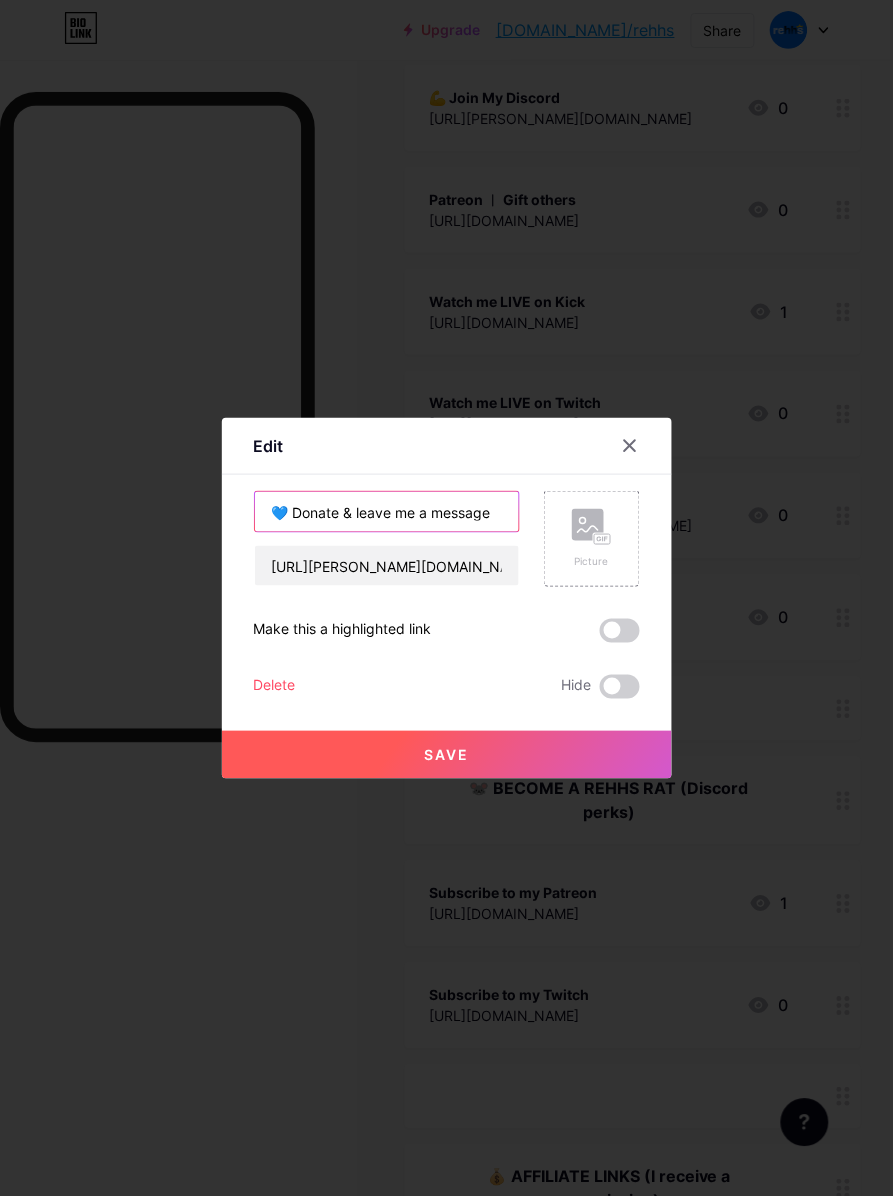 paste 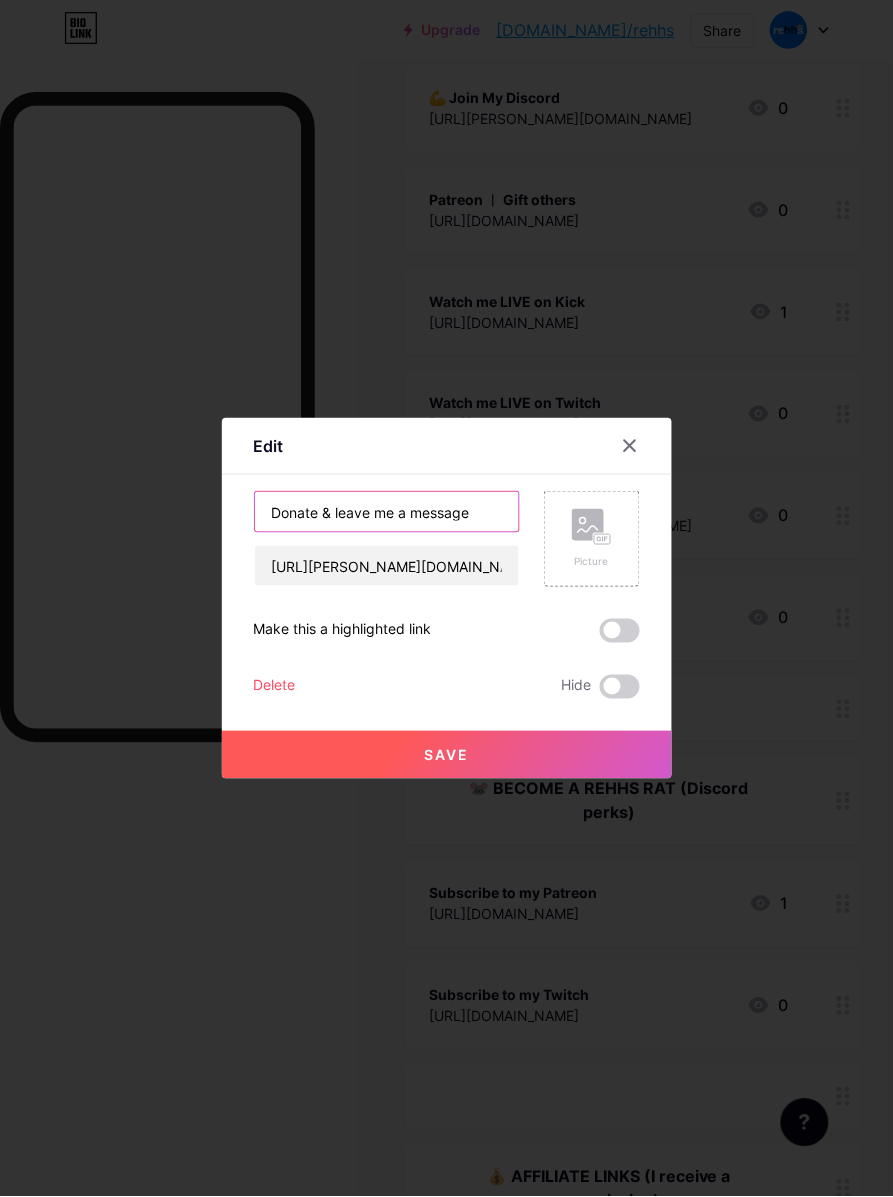type on "Donate & leave me a message" 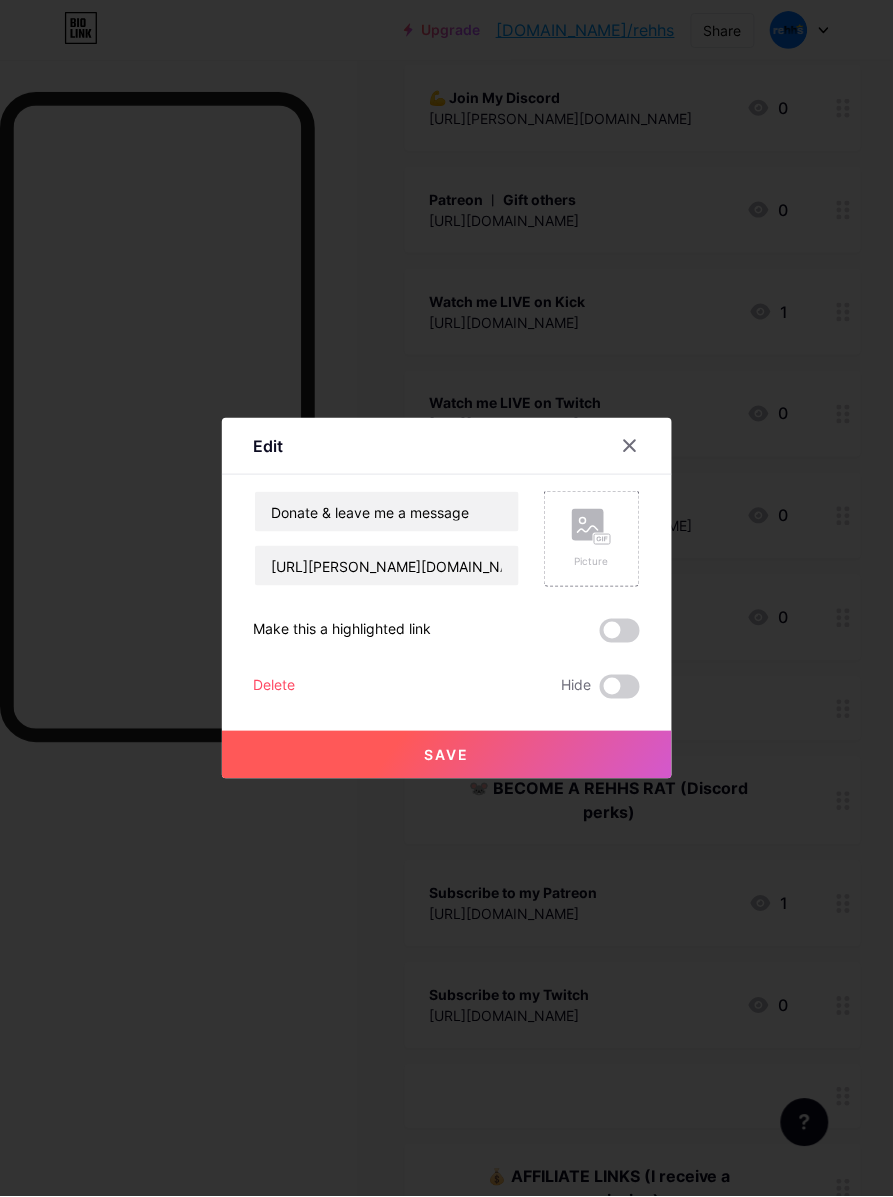 click on "Save" at bounding box center [447, 755] 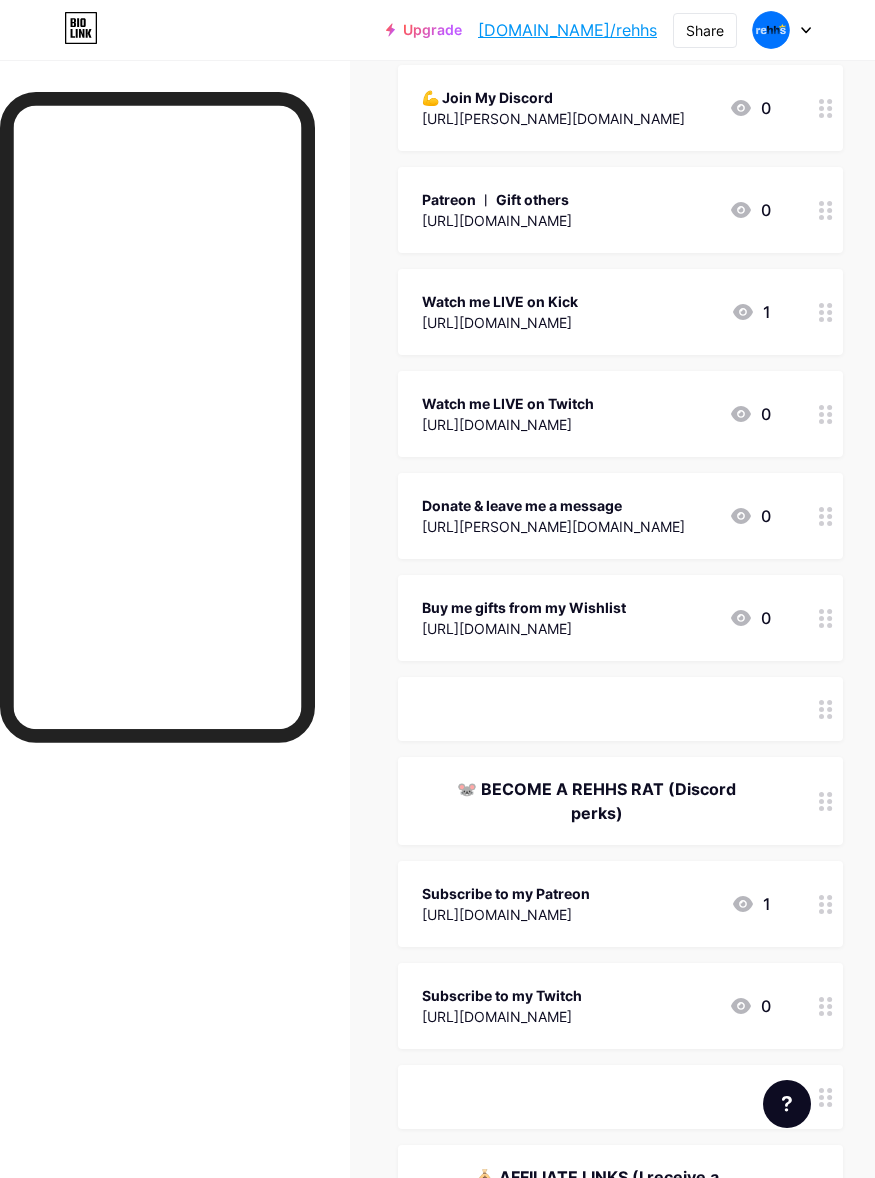 click on "[URL][PERSON_NAME][DOMAIN_NAME]" at bounding box center [553, 118] 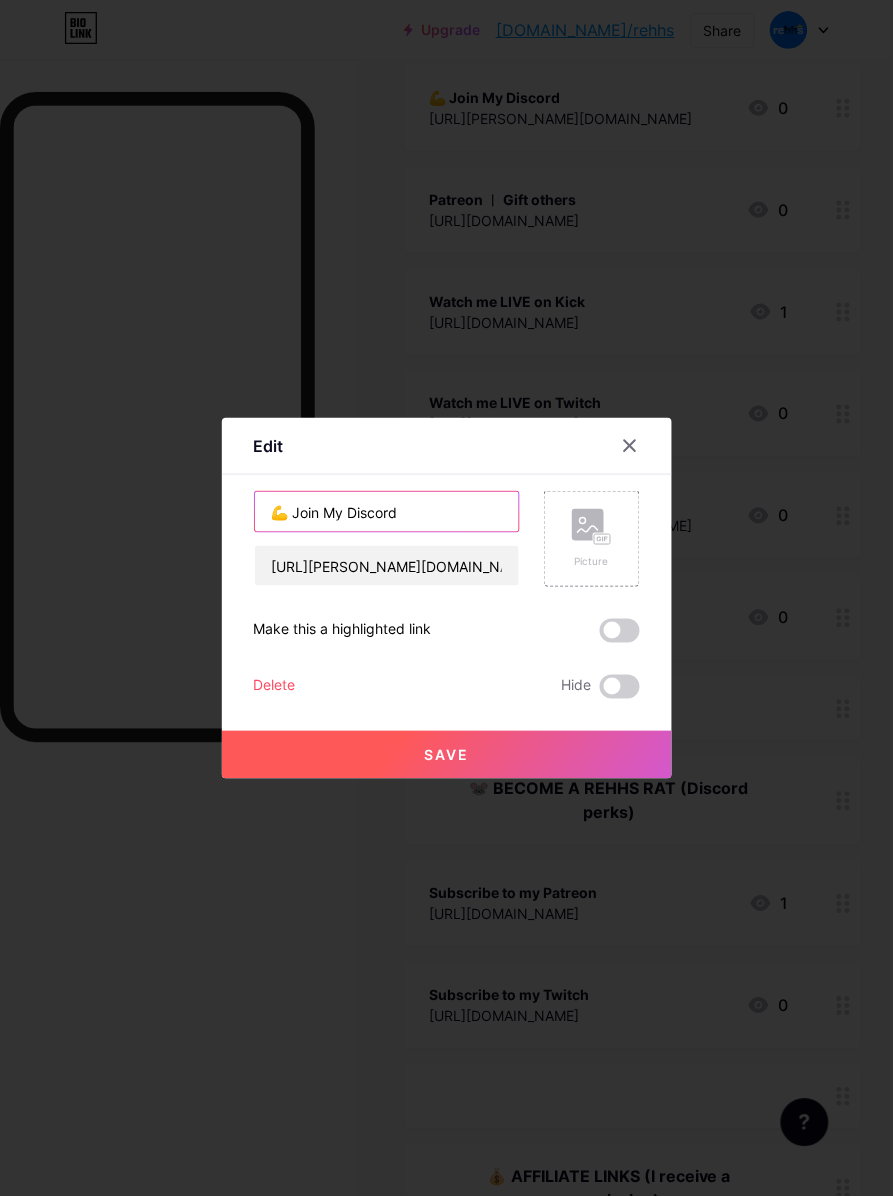 drag, startPoint x: 446, startPoint y: 507, endPoint x: 275, endPoint y: 676, distance: 240.42047 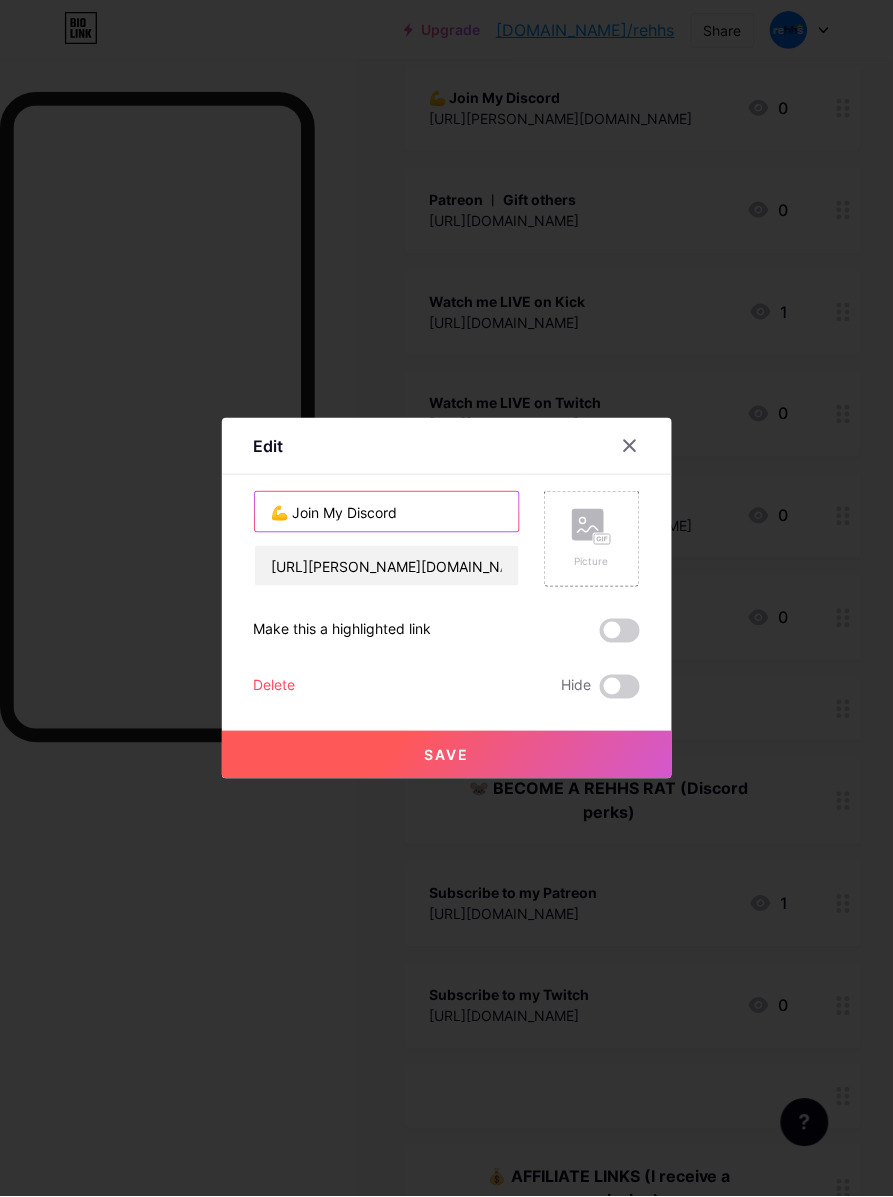 click on "Edit           Content
YouTube
Play YouTube video without leaving your page.
ADD
Vimeo
Play Vimeo video without leaving your page.
ADD
Tiktok
Grow your TikTok following
ADD
Tweet
Embed a tweet.
ADD
Reddit
Showcase your Reddit profile
ADD
Spotify
Embed Spotify to play the preview of a track.
ADD
Twitch
Play Twitch video without leaving your page.
ADD
SoundCloud" at bounding box center (446, 598) 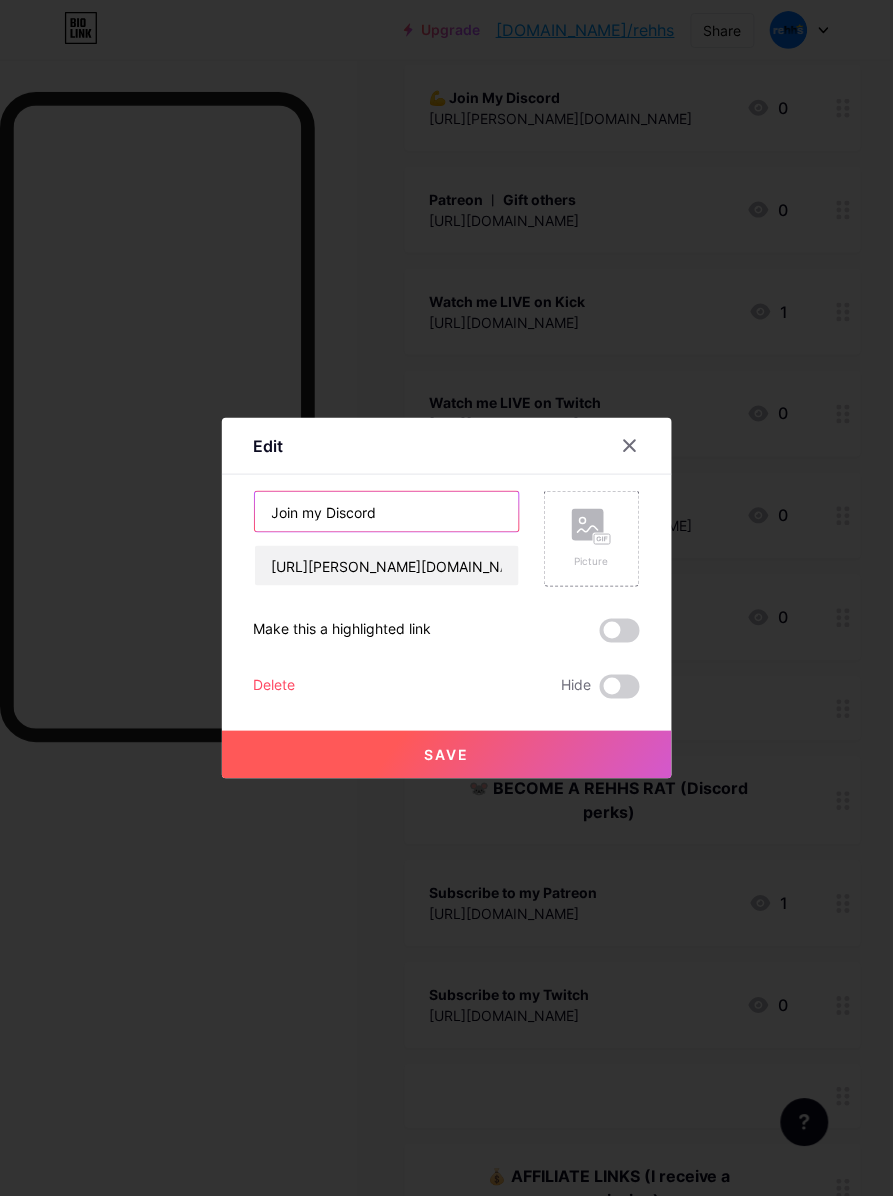 type on "Join my Discord" 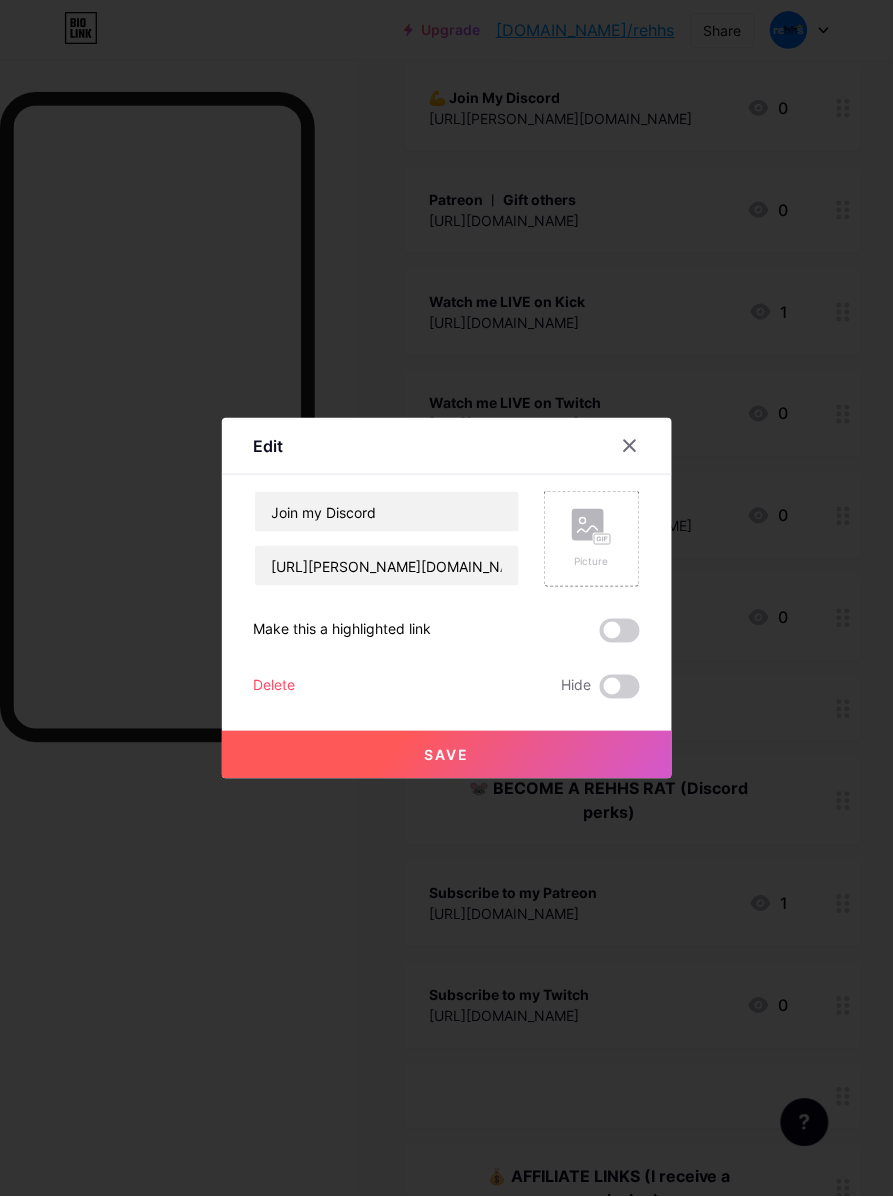 click on "Save" at bounding box center [447, 755] 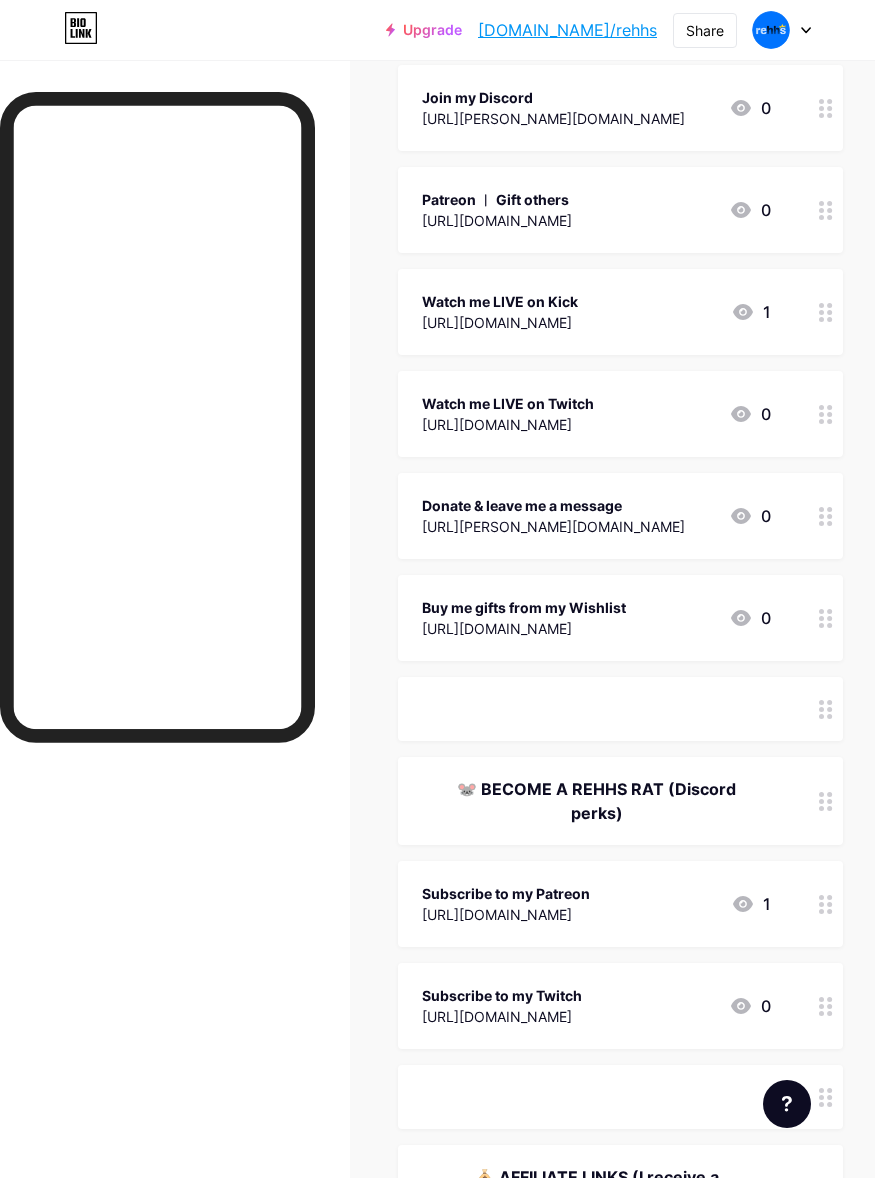 click on "[URL][DOMAIN_NAME]" at bounding box center (497, 220) 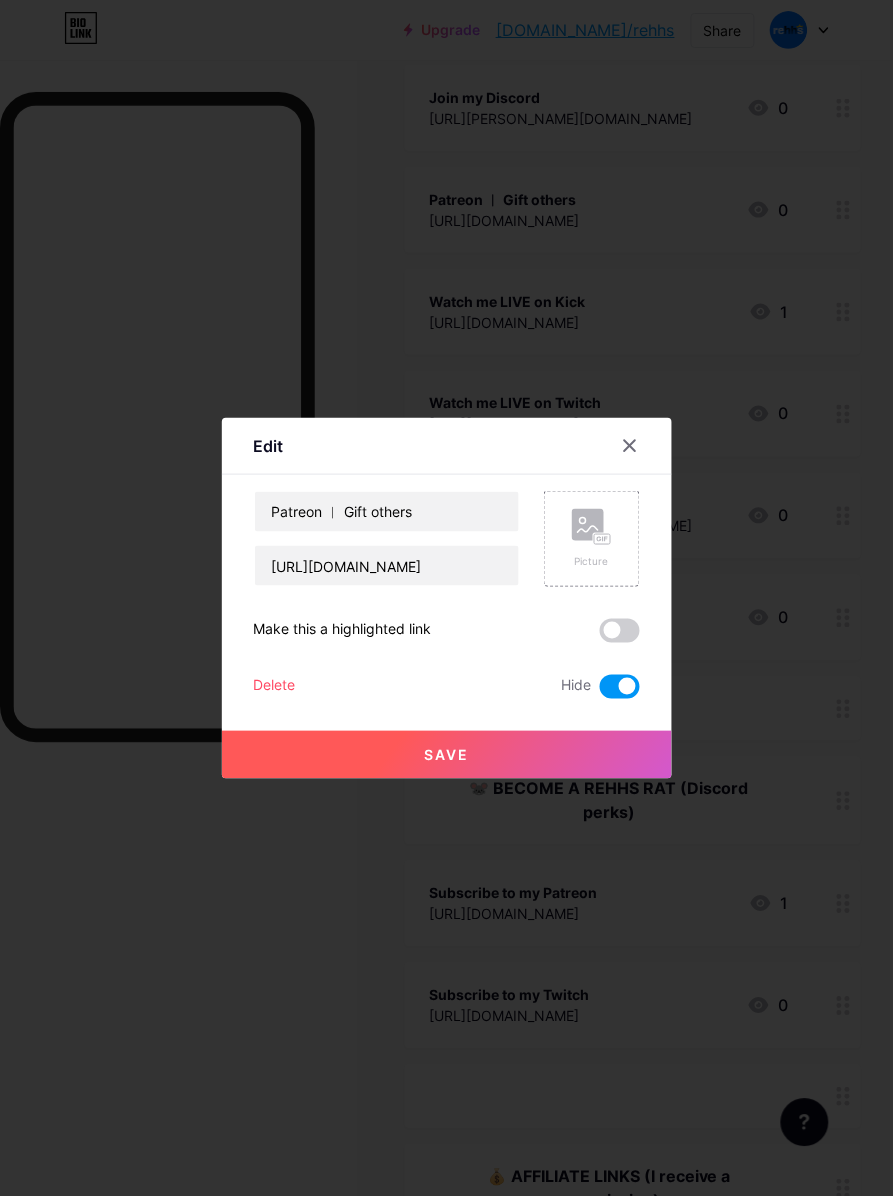 click on "Delete" at bounding box center [275, 687] 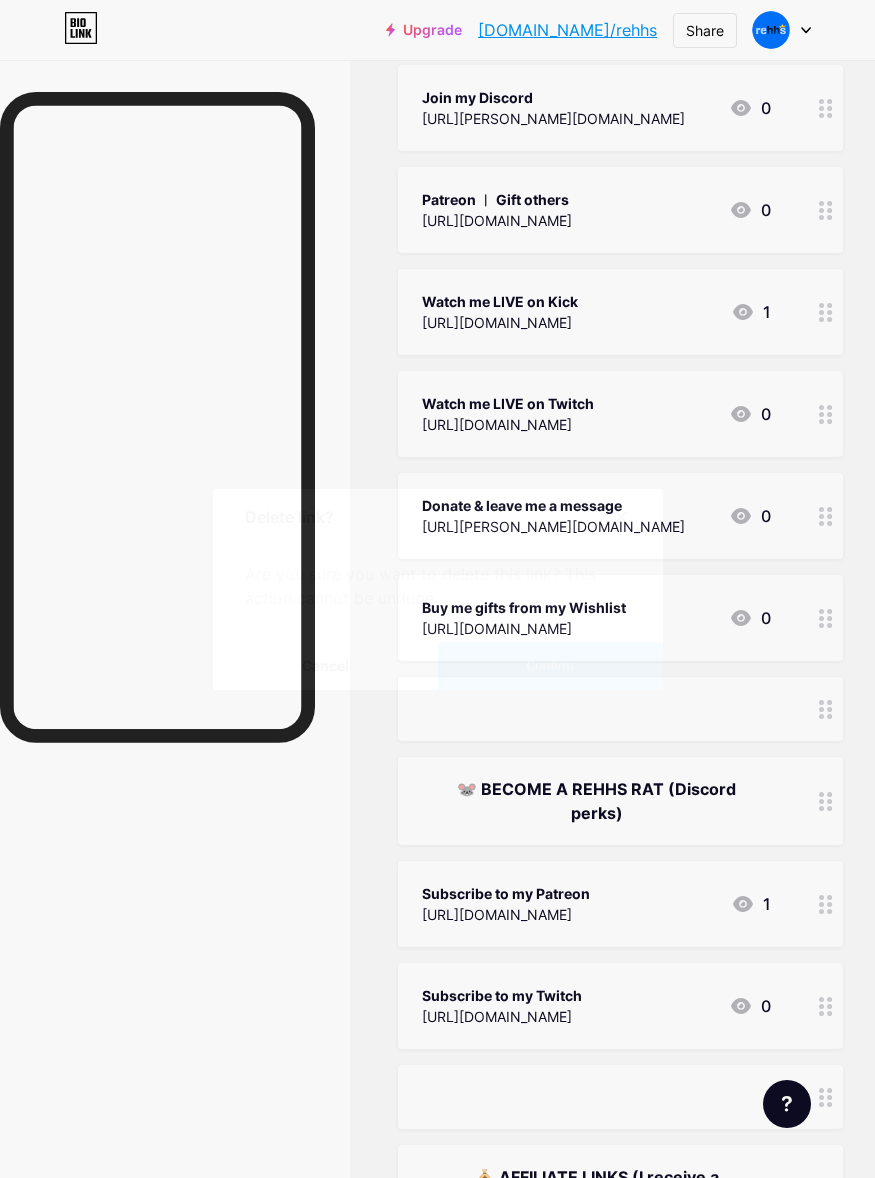 click on "Confirm" at bounding box center (549, 665) 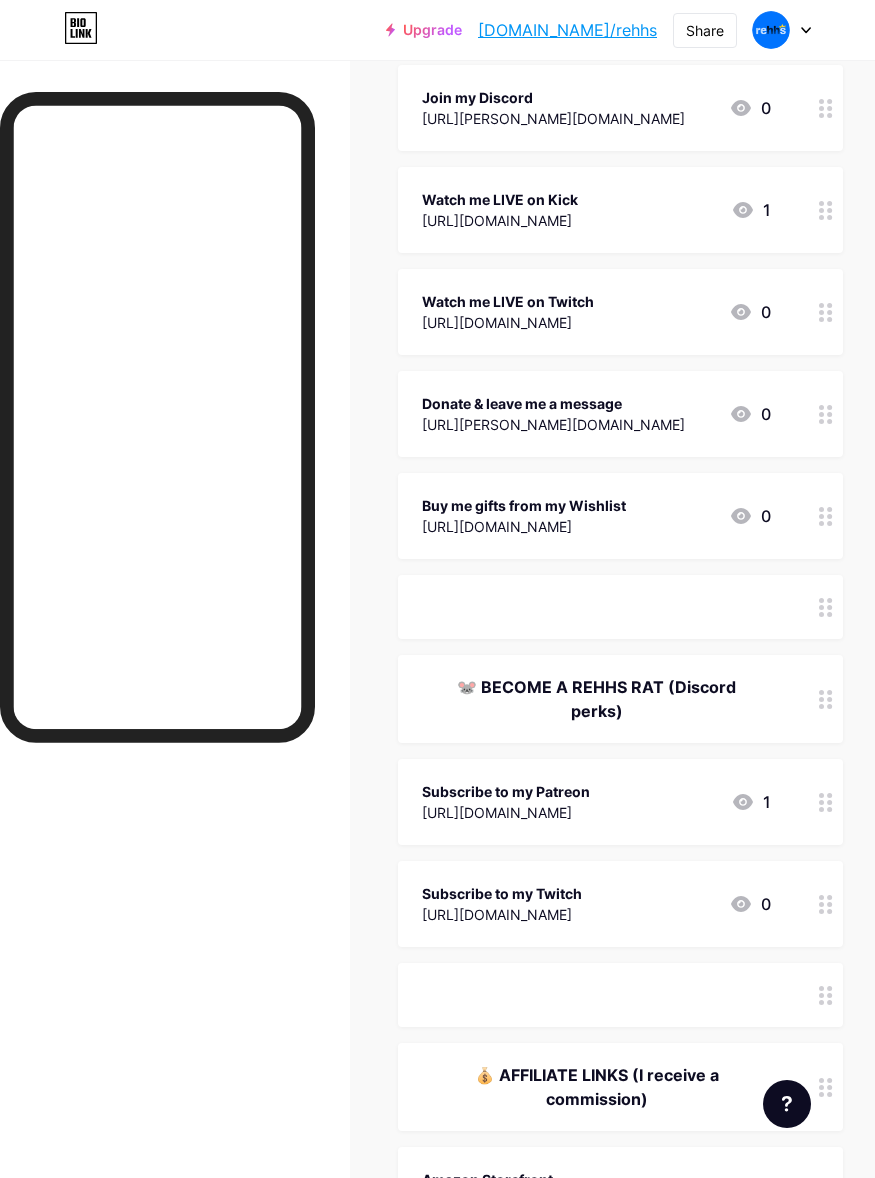 click on "Buy me gifts from my Wishlist" at bounding box center (524, 505) 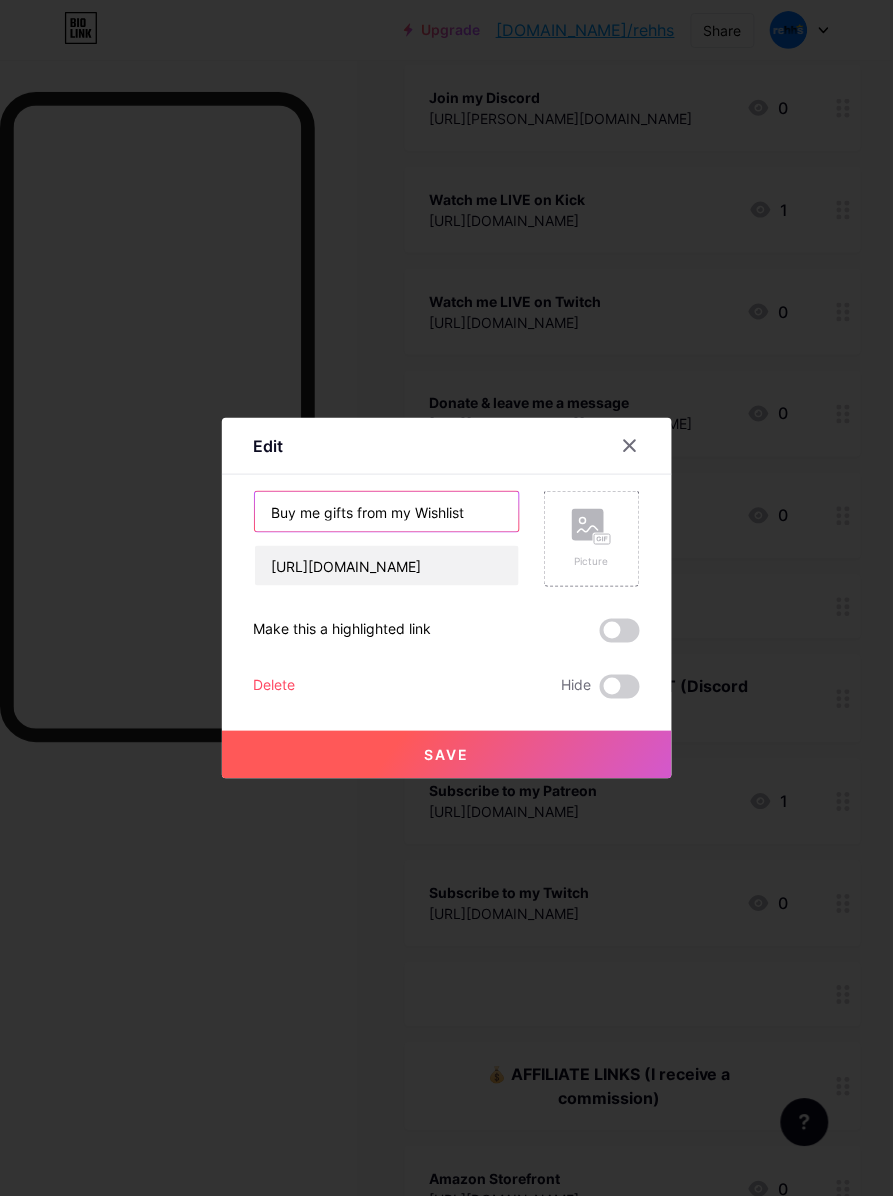 click on "Buy me gifts from my Wishlist" at bounding box center (387, 512) 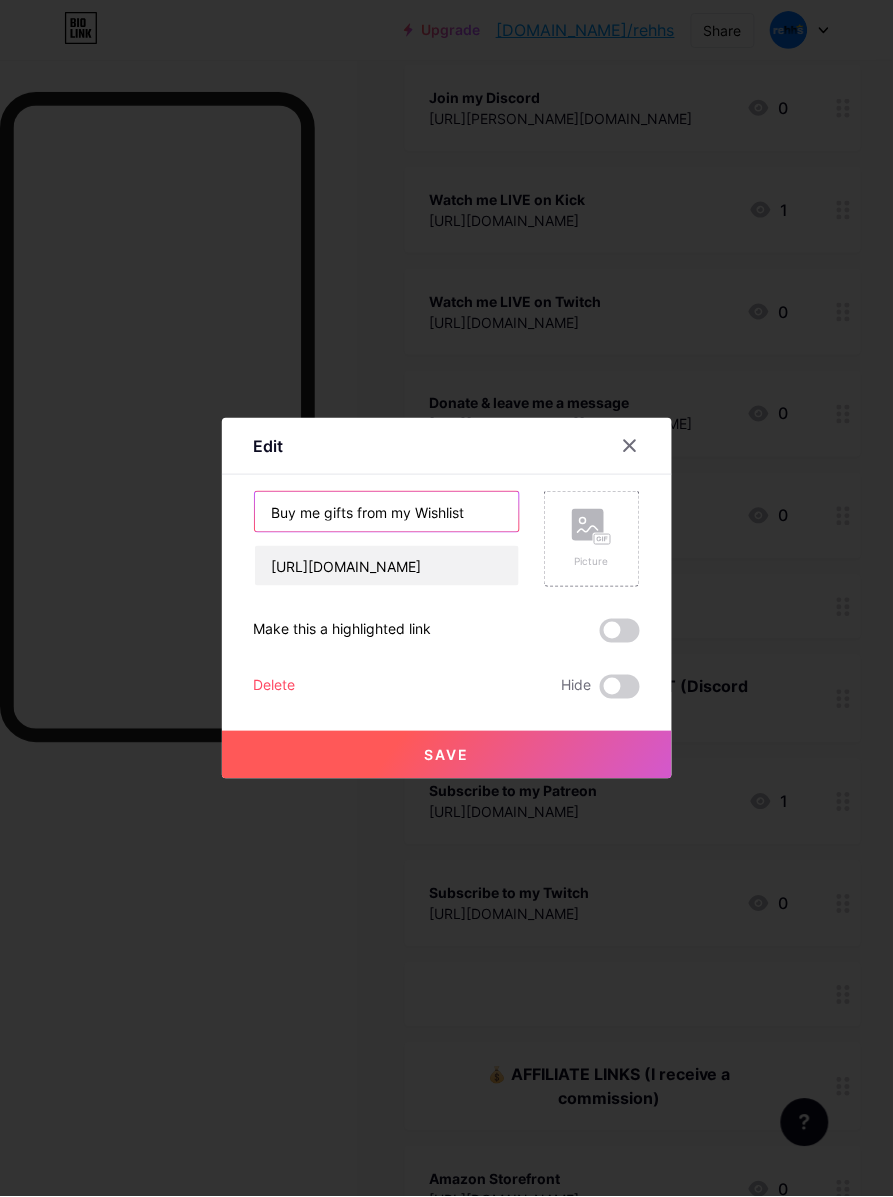 click on "Buy me gifts from my Wishlist" at bounding box center (387, 512) 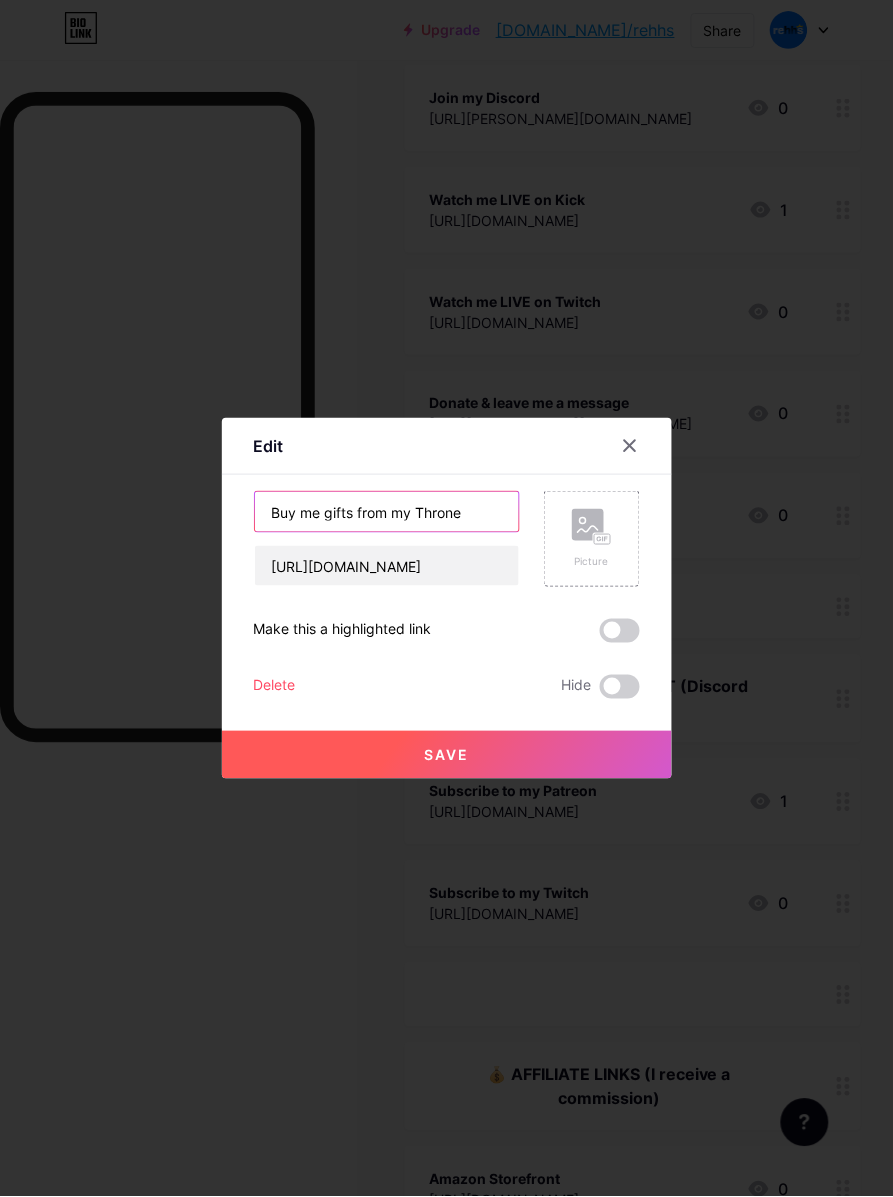 type on "Buy me gifts from my Throne" 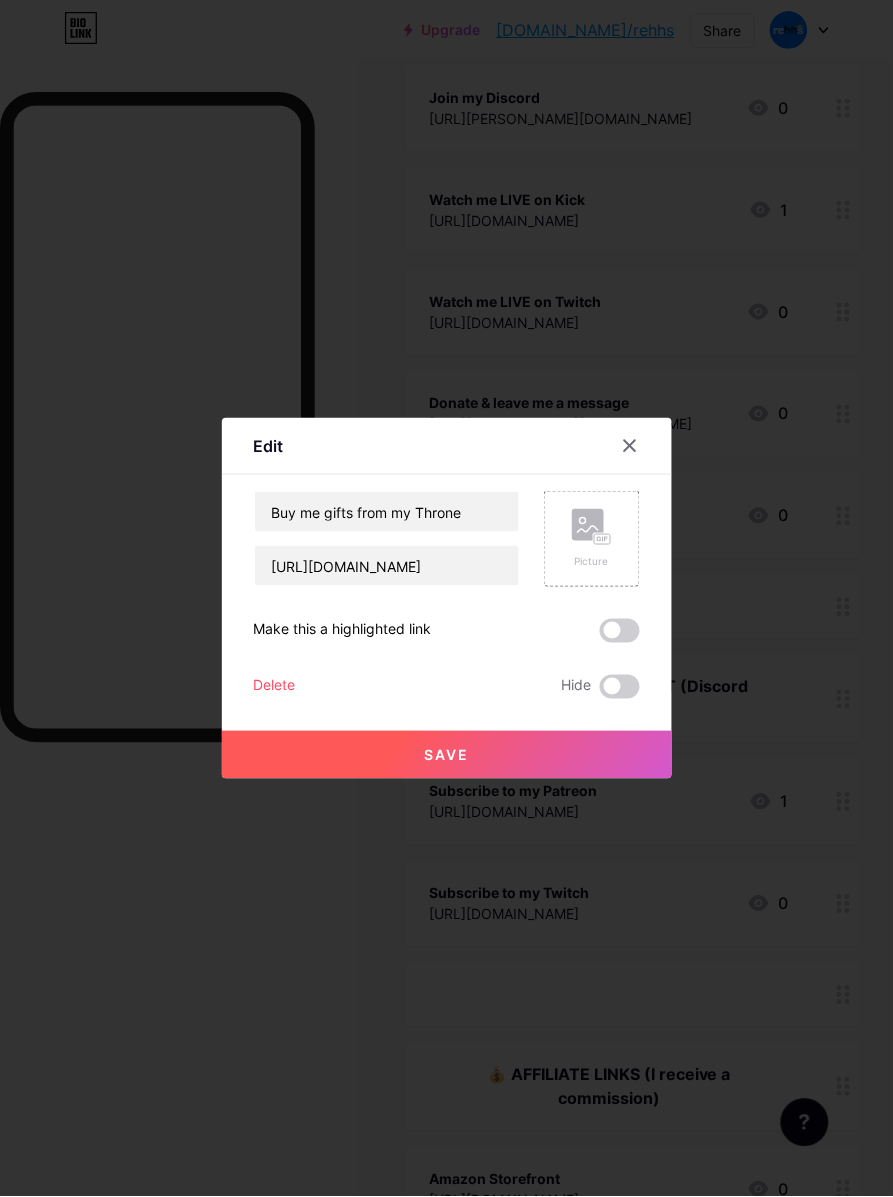 type 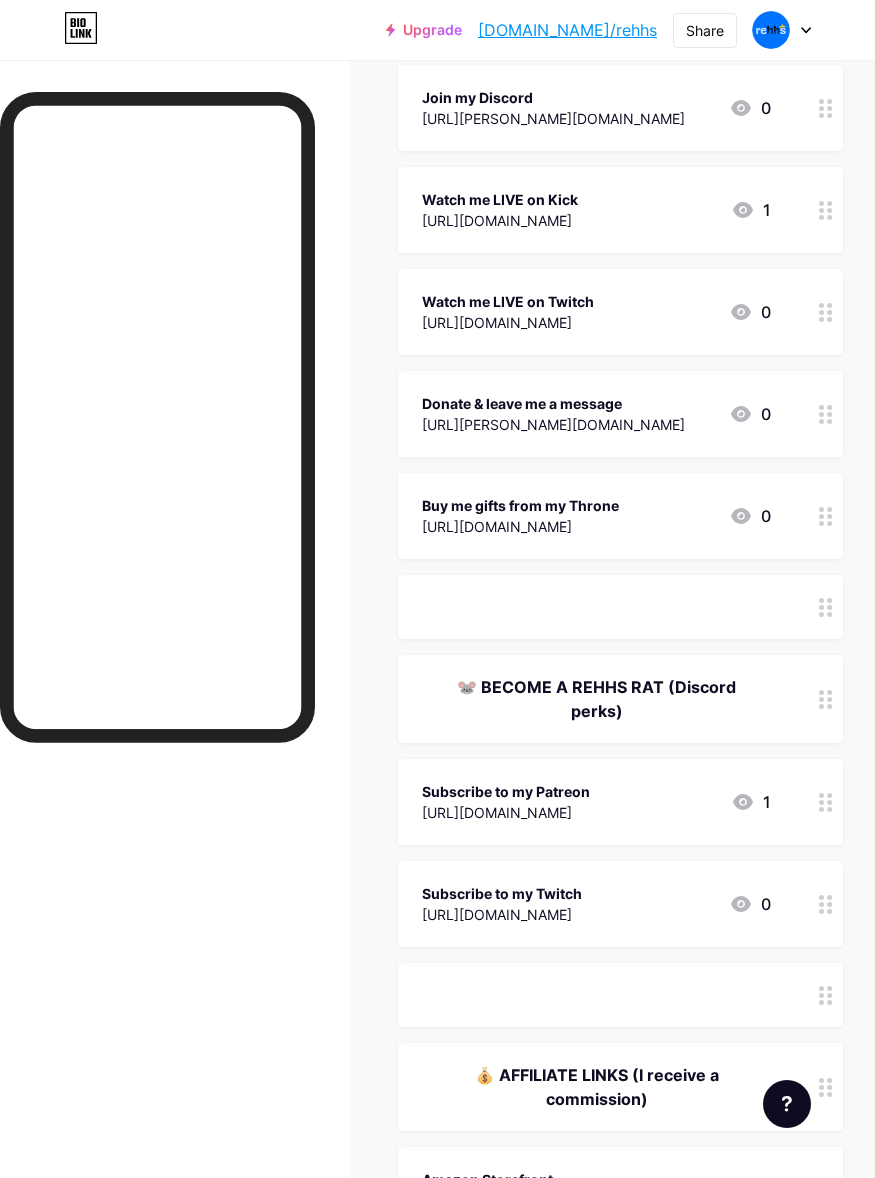 click on "Subscribe to my Patreon" at bounding box center [506, 791] 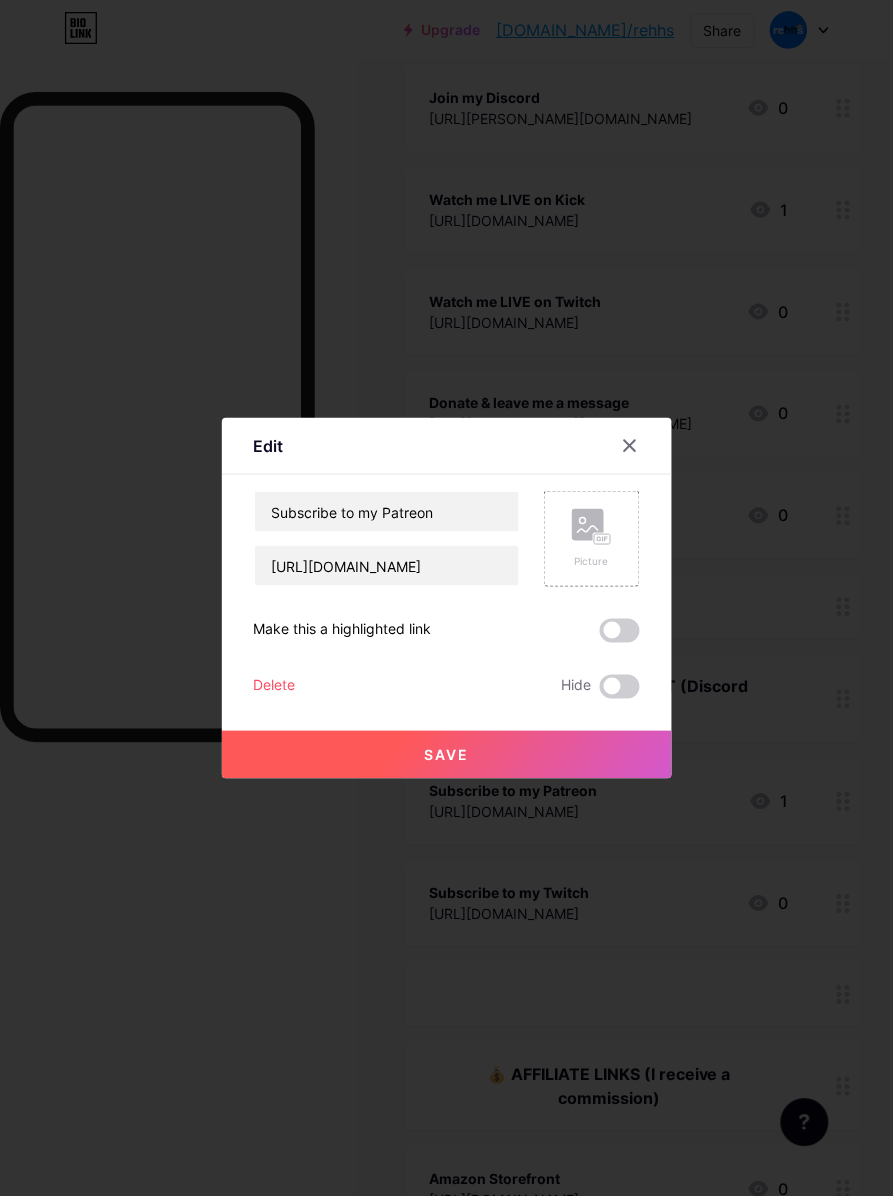 click at bounding box center (446, 598) 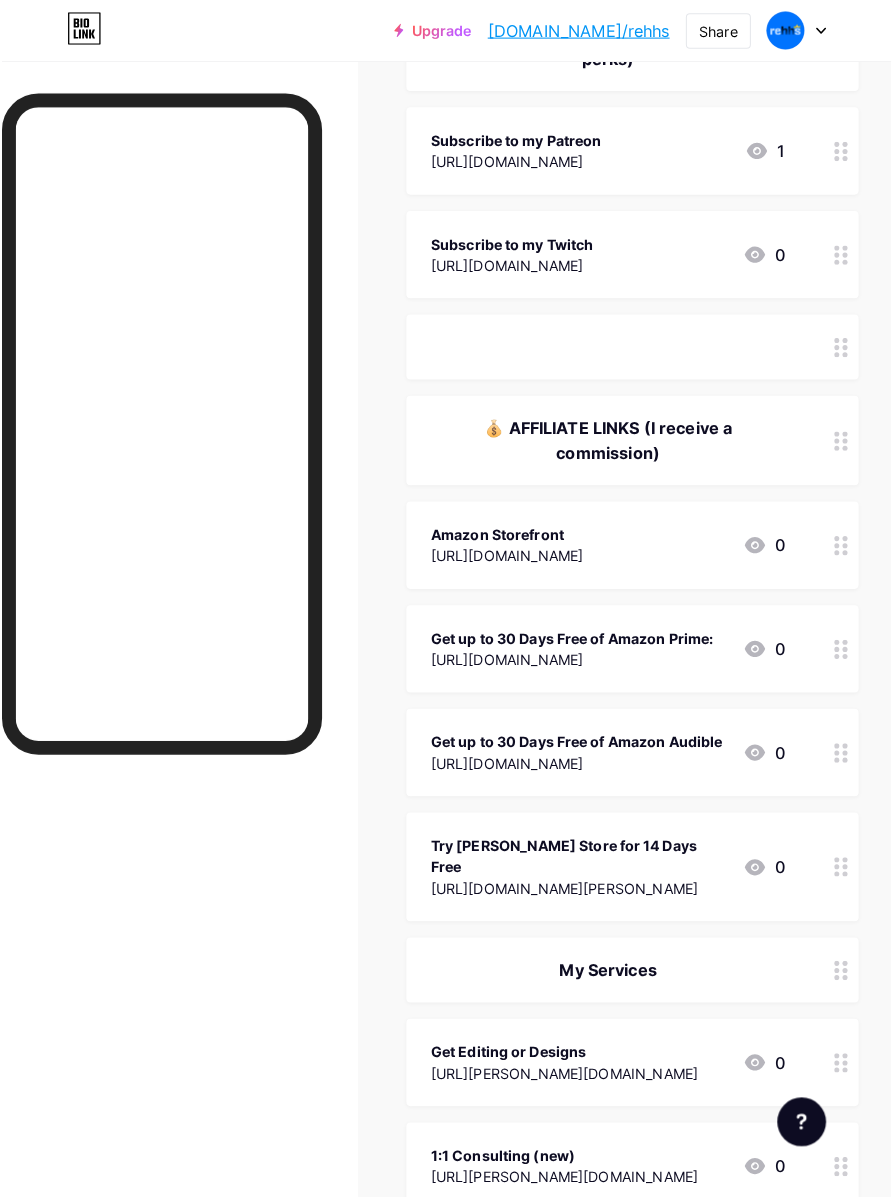 scroll, scrollTop: 1000, scrollLeft: 0, axis: vertical 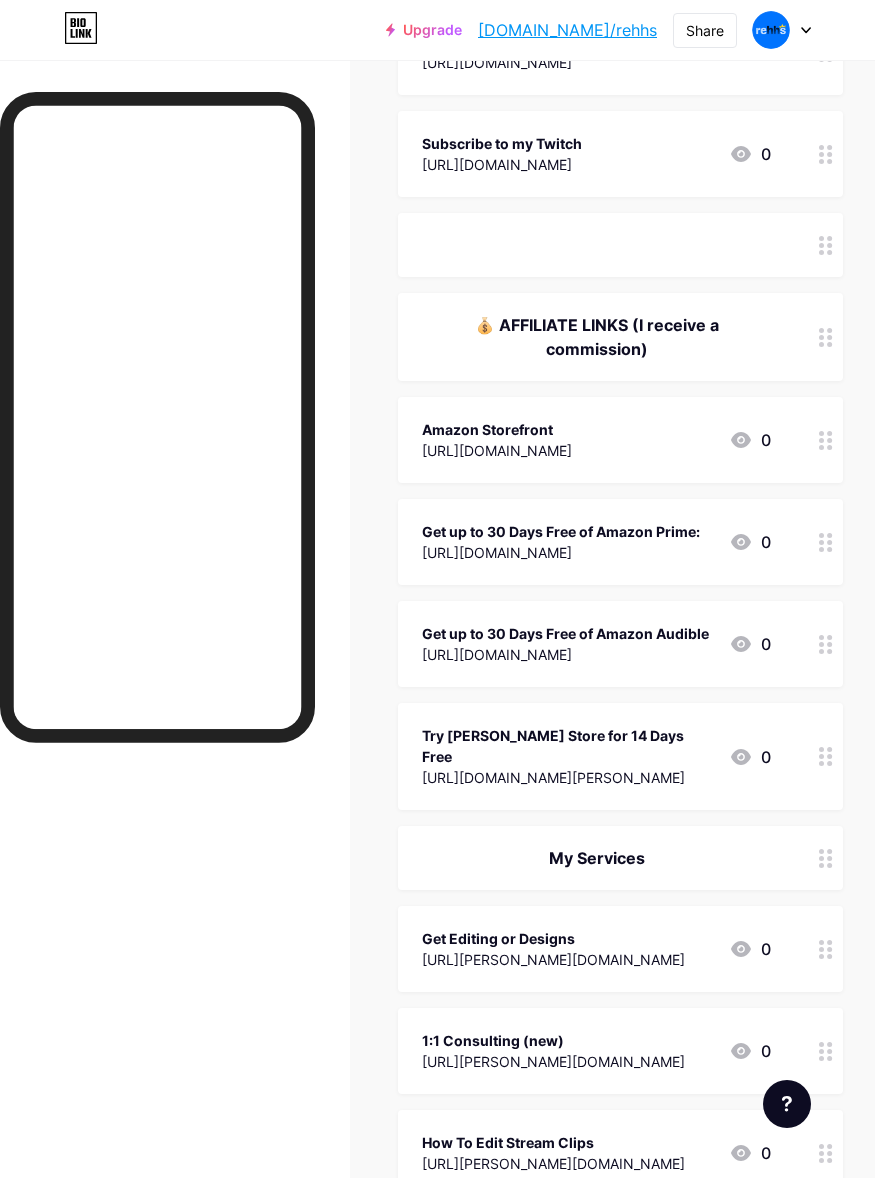 click on "Amazon Storefront
[URL][DOMAIN_NAME]
0" at bounding box center [620, 440] 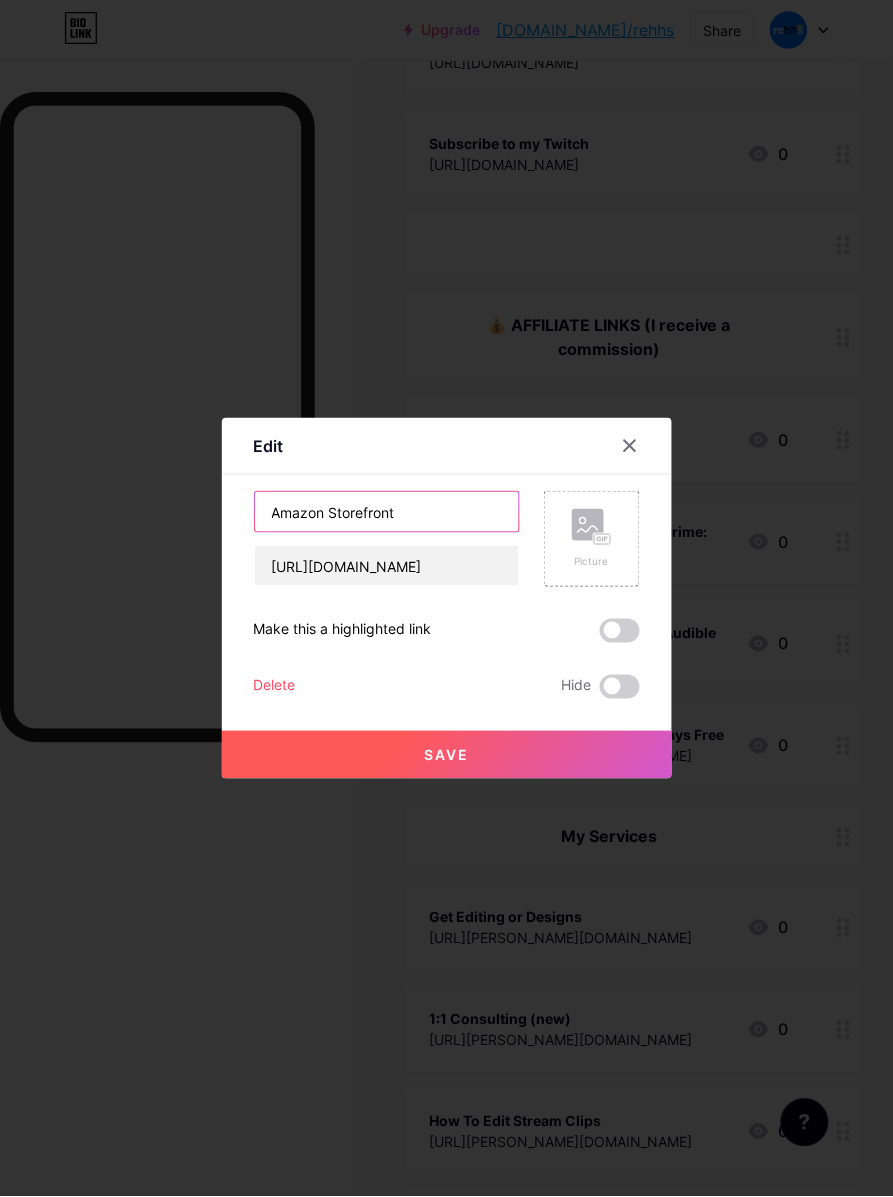 drag, startPoint x: 475, startPoint y: 516, endPoint x: 53, endPoint y: 506, distance: 422.11847 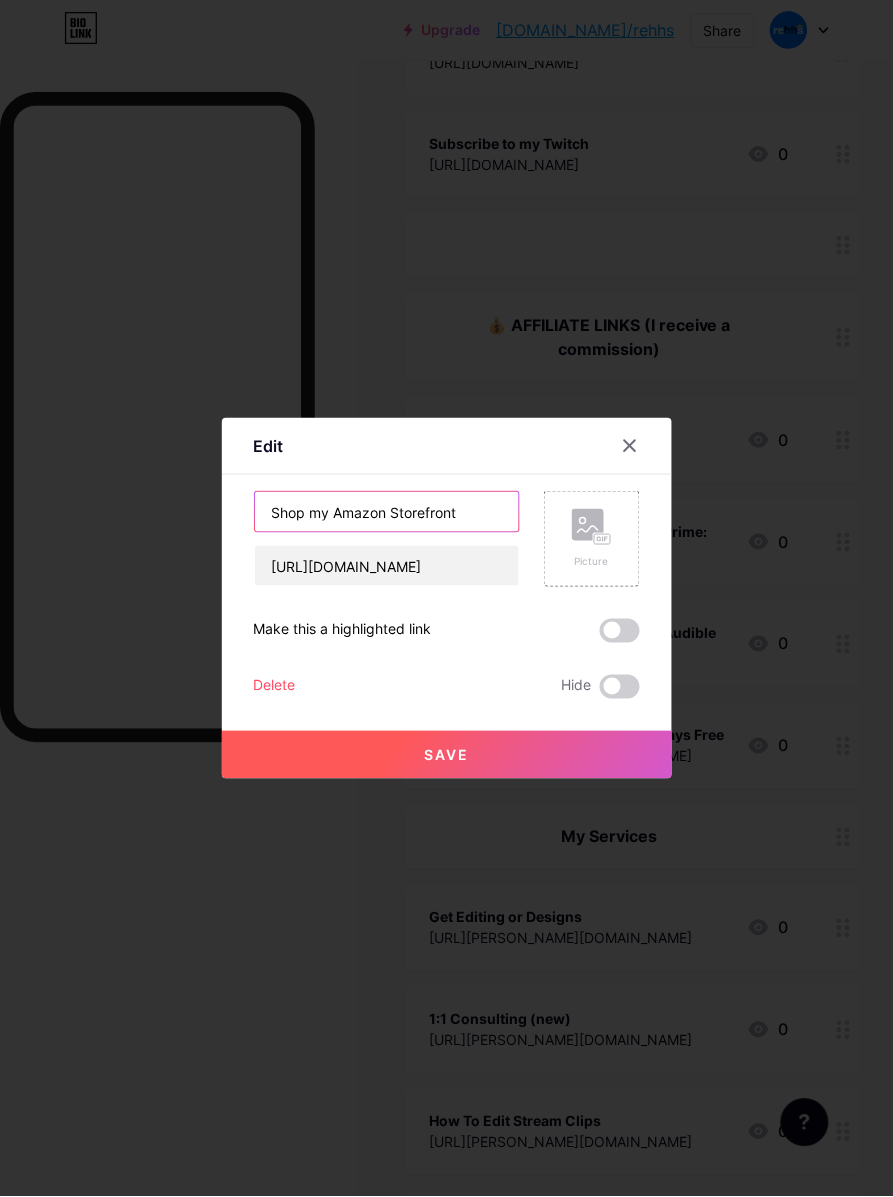 drag, startPoint x: 327, startPoint y: 517, endPoint x: 365, endPoint y: 518, distance: 38.013157 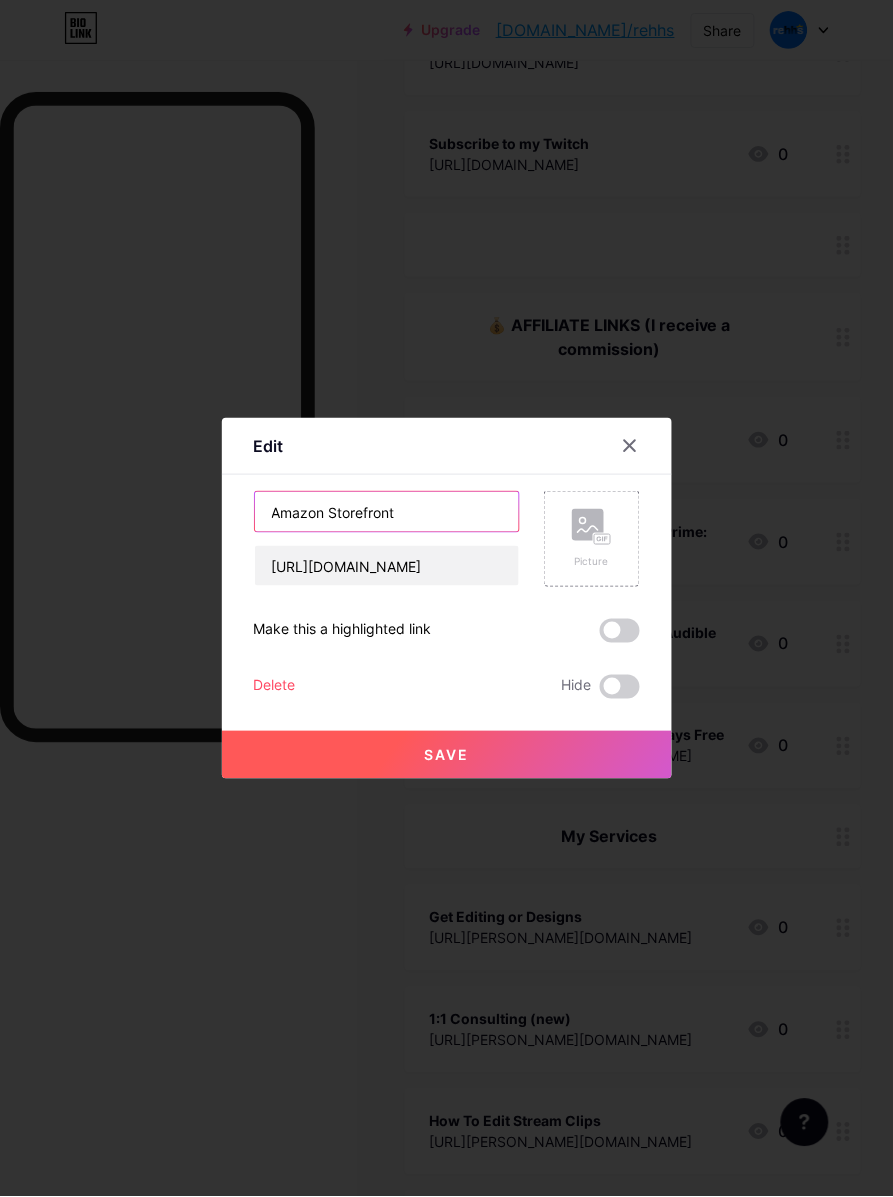 click on "Amazon Storefront" at bounding box center (387, 512) 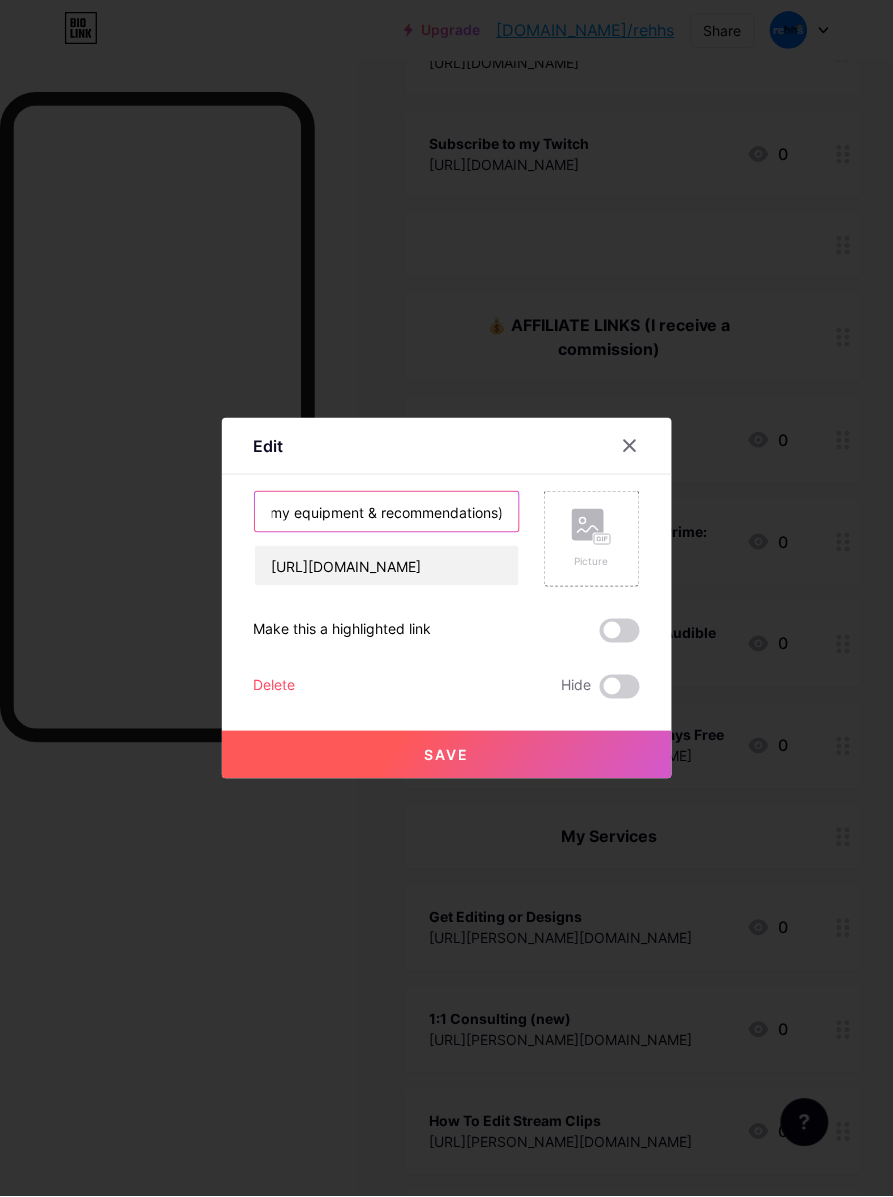 scroll, scrollTop: 0, scrollLeft: 138, axis: horizontal 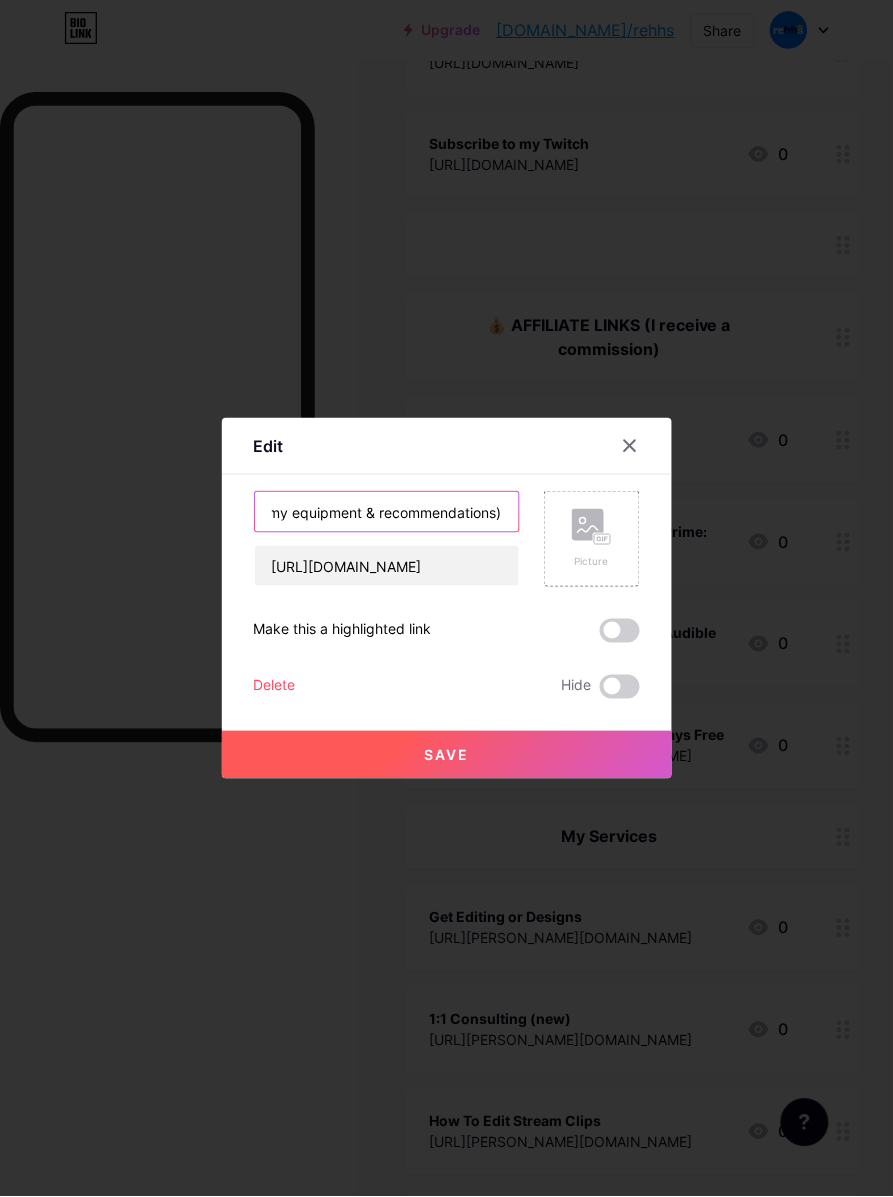 type on "Amazon Storefront (my equipment & recommendations)" 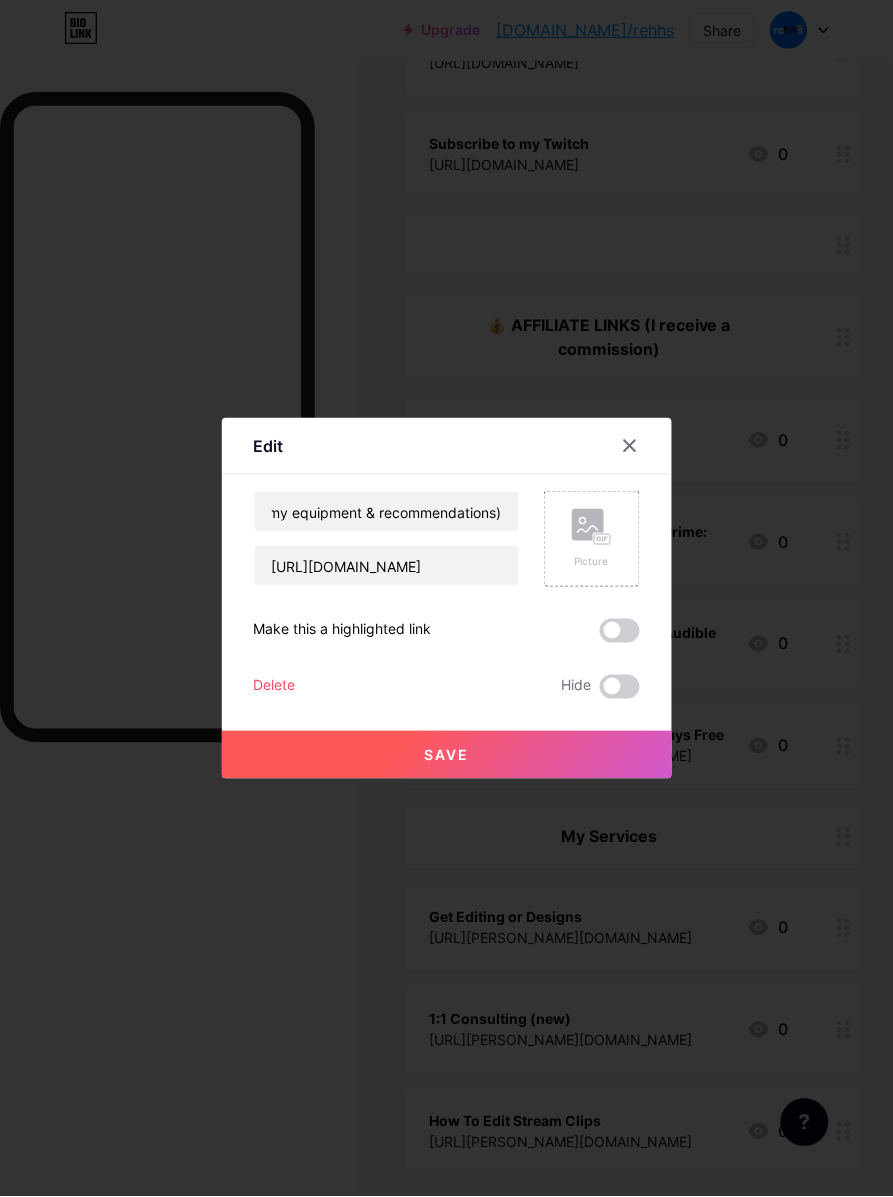 type 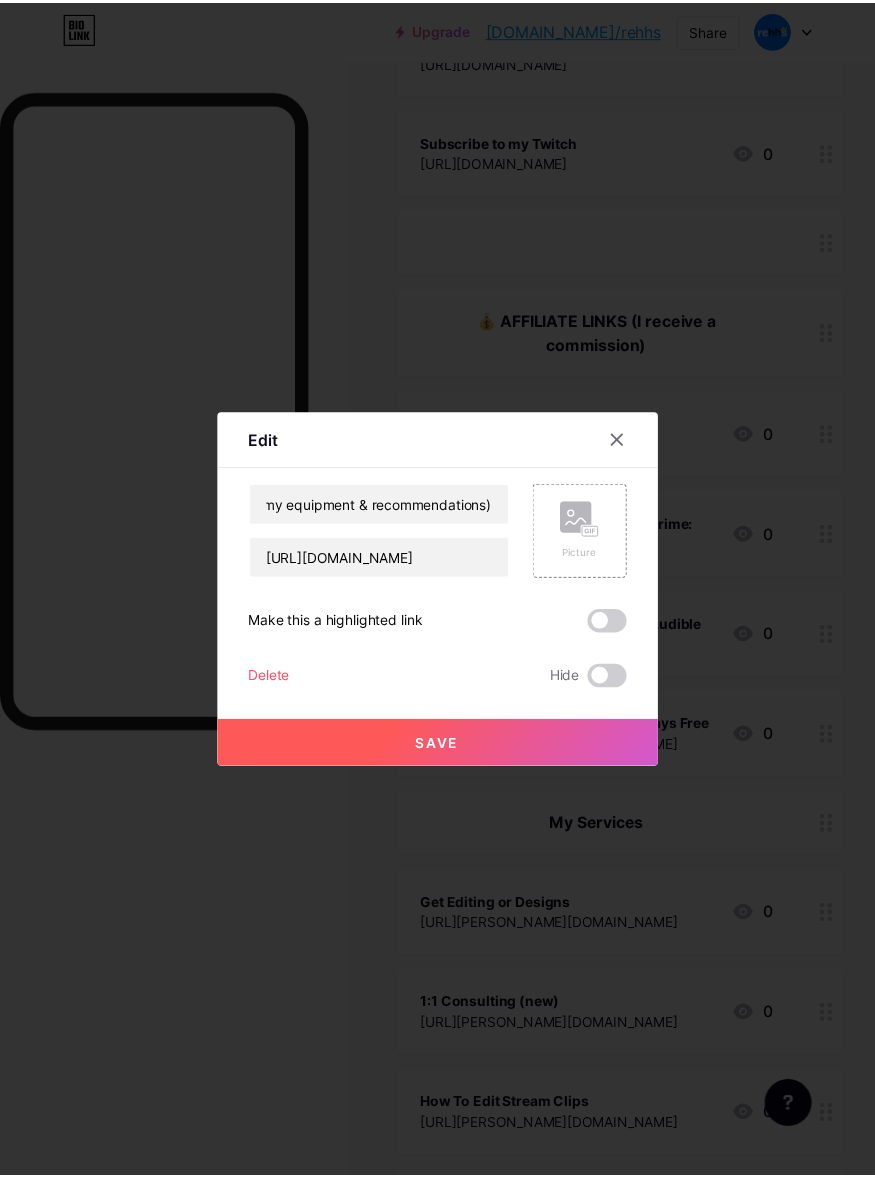 scroll, scrollTop: 0, scrollLeft: 0, axis: both 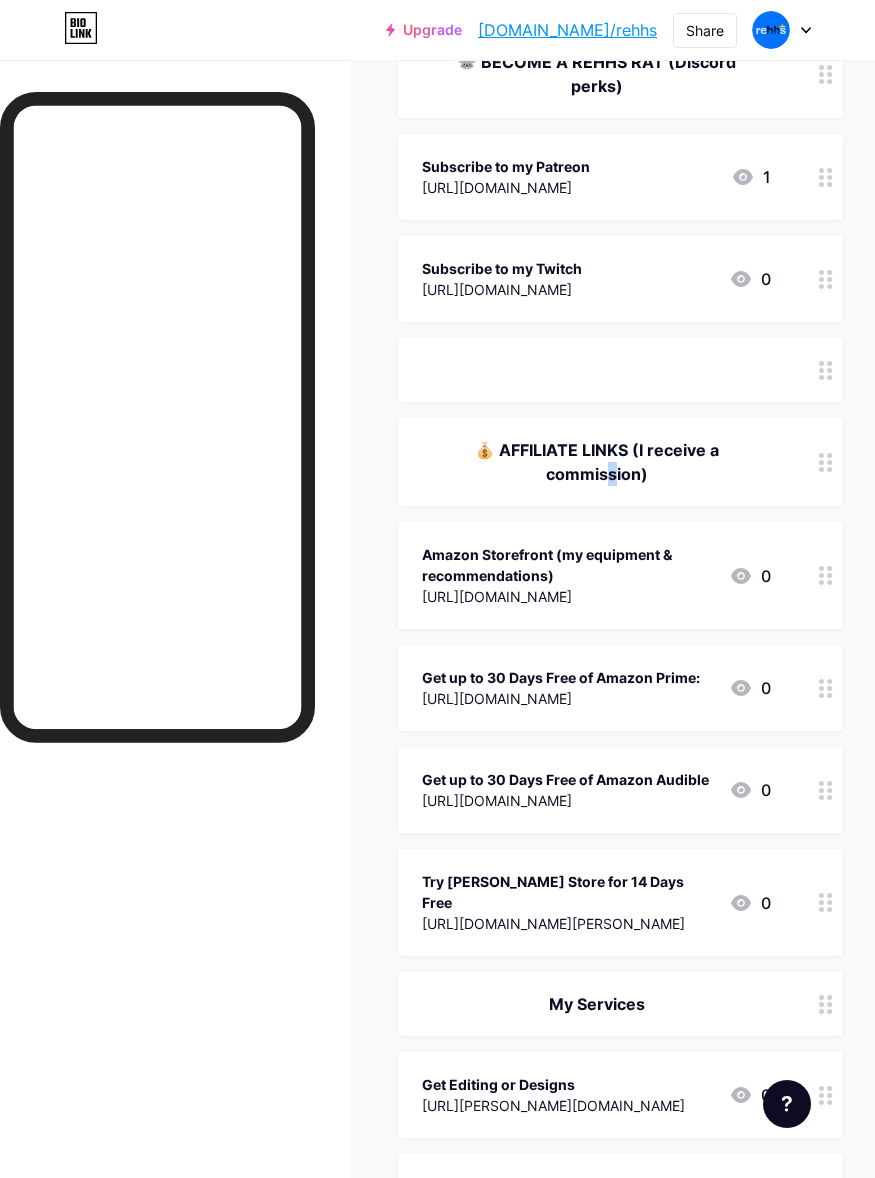 click on "💰 AFFILIATE LINKS (I receive a commission)" at bounding box center [620, 462] 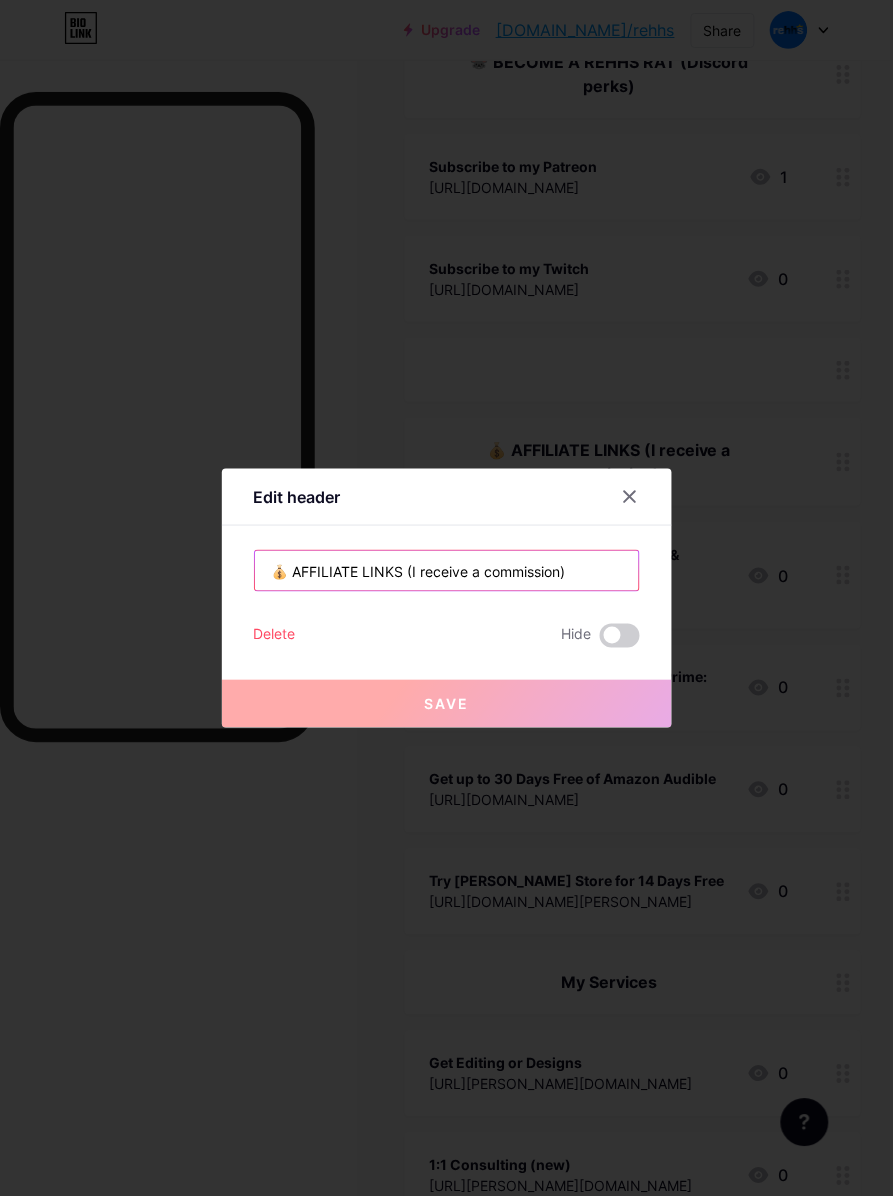 drag, startPoint x: 393, startPoint y: 572, endPoint x: 616, endPoint y: 566, distance: 223.0807 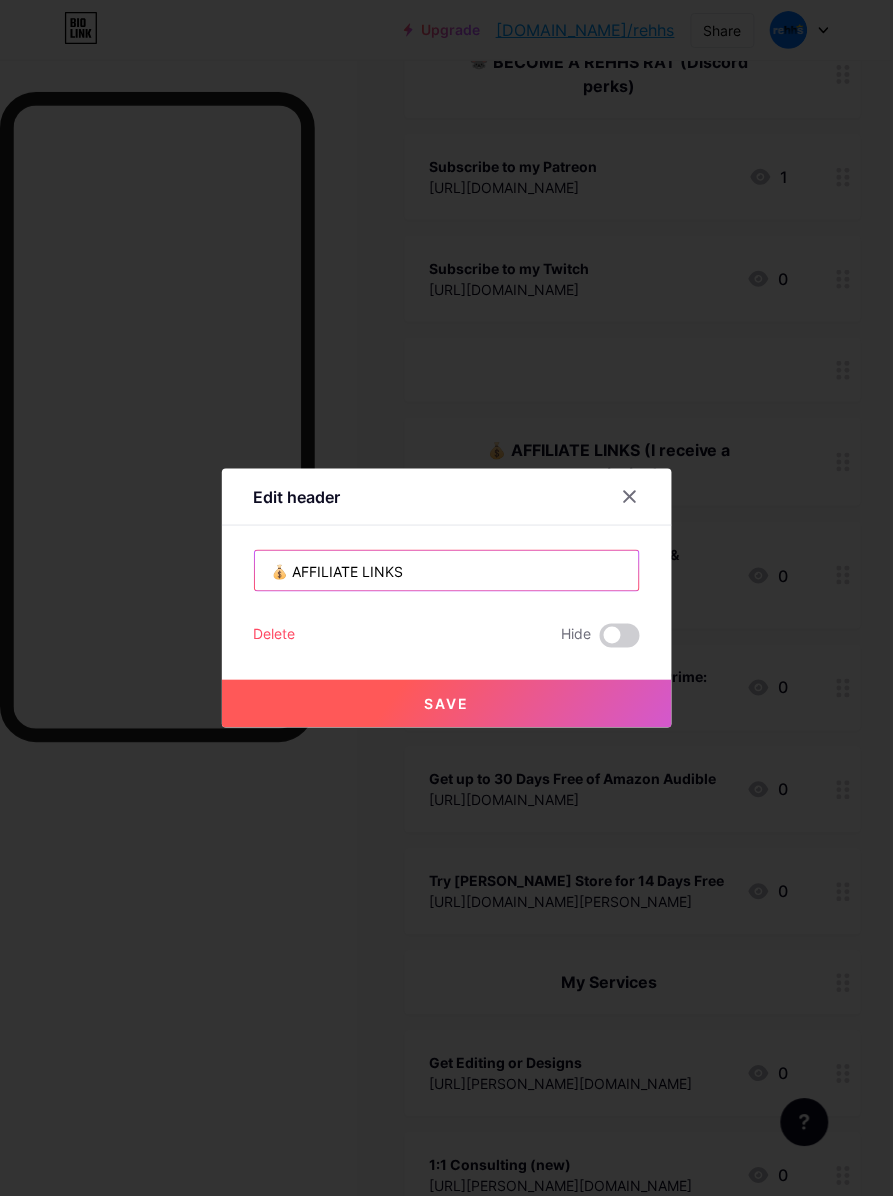 type on "💰 AFFILIATE LINKS" 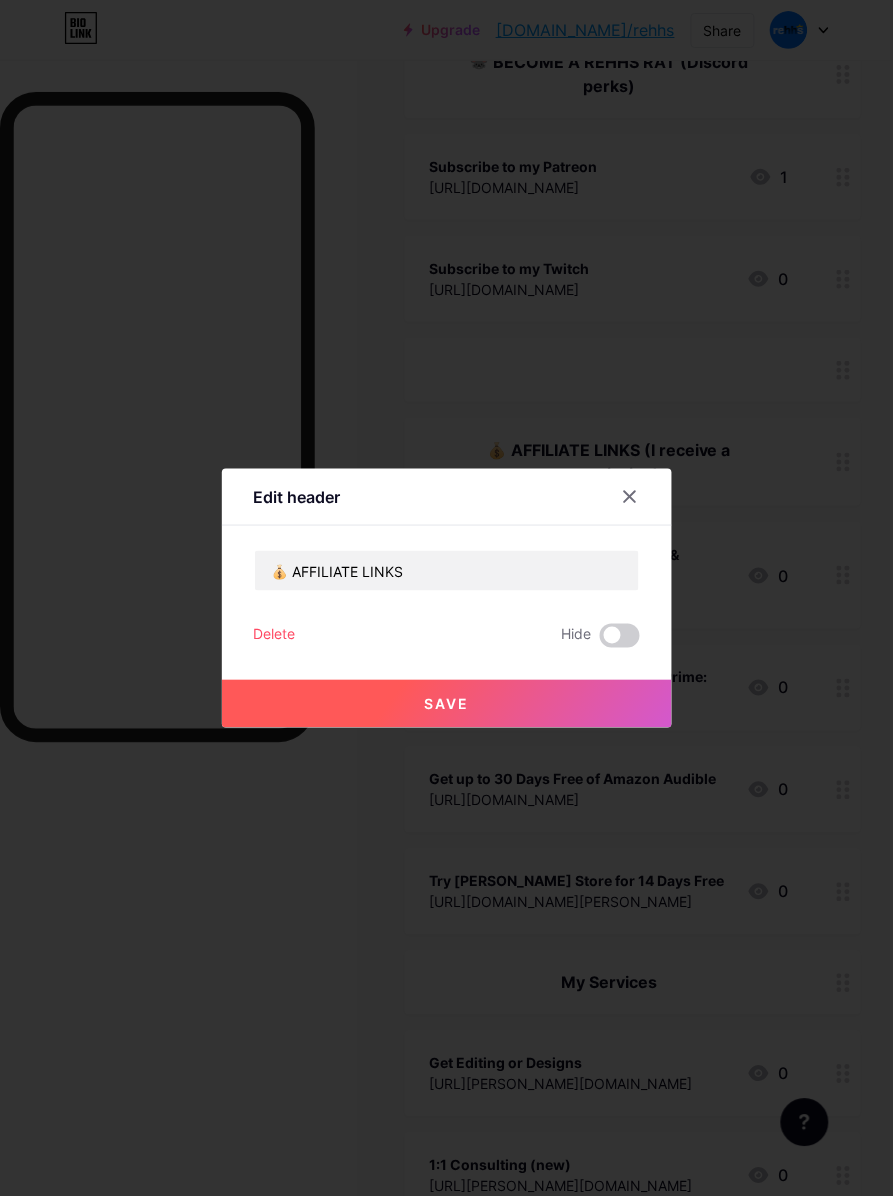 click on "Save" at bounding box center (447, 704) 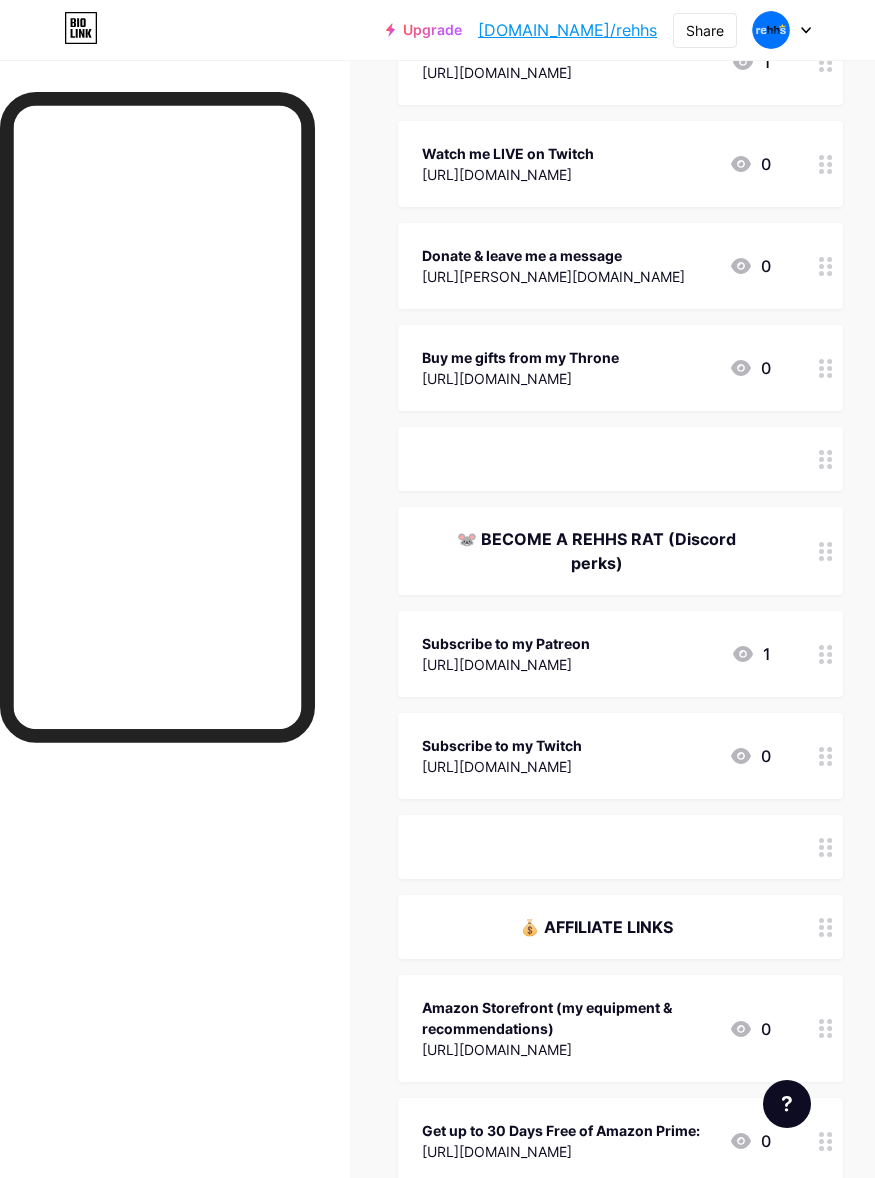 scroll, scrollTop: 375, scrollLeft: 0, axis: vertical 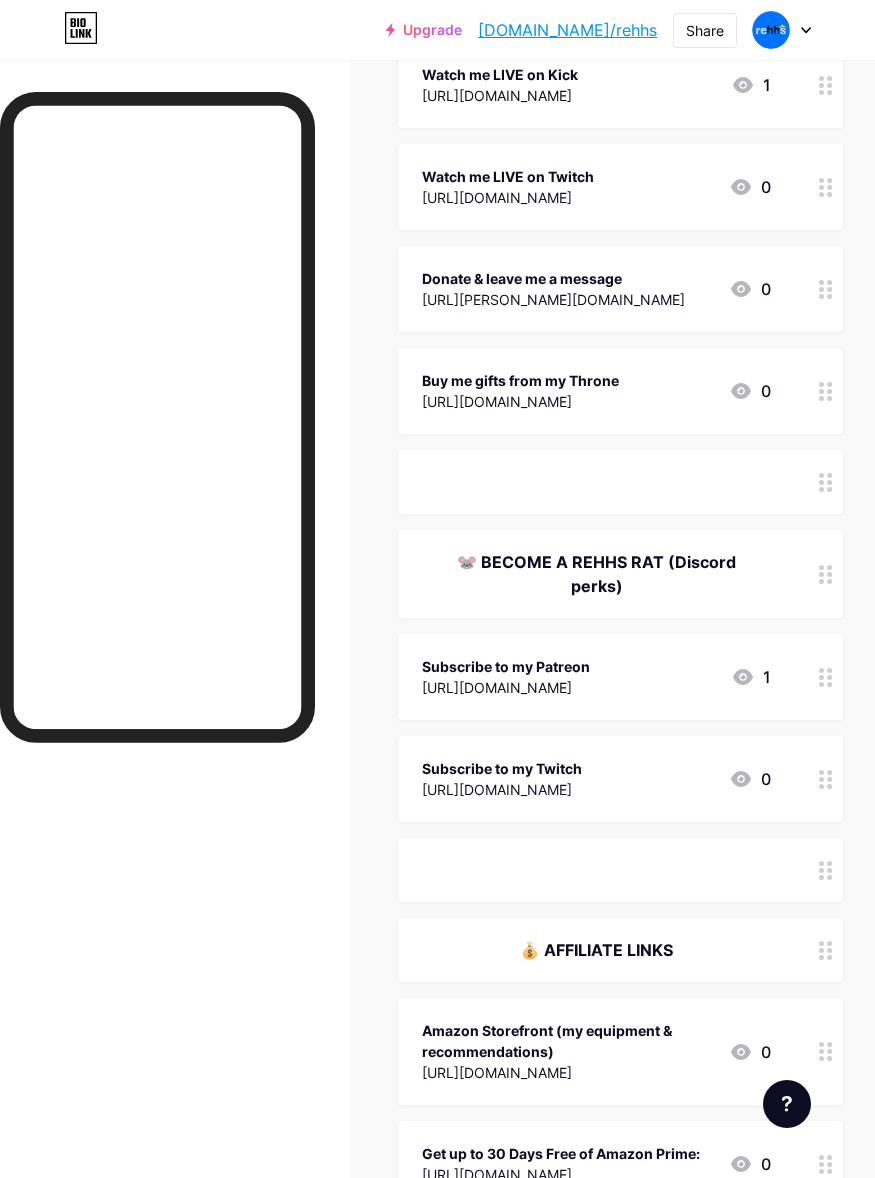 click on "🐭 BECOME A REHHS RAT (Discord perks)" at bounding box center [620, 574] 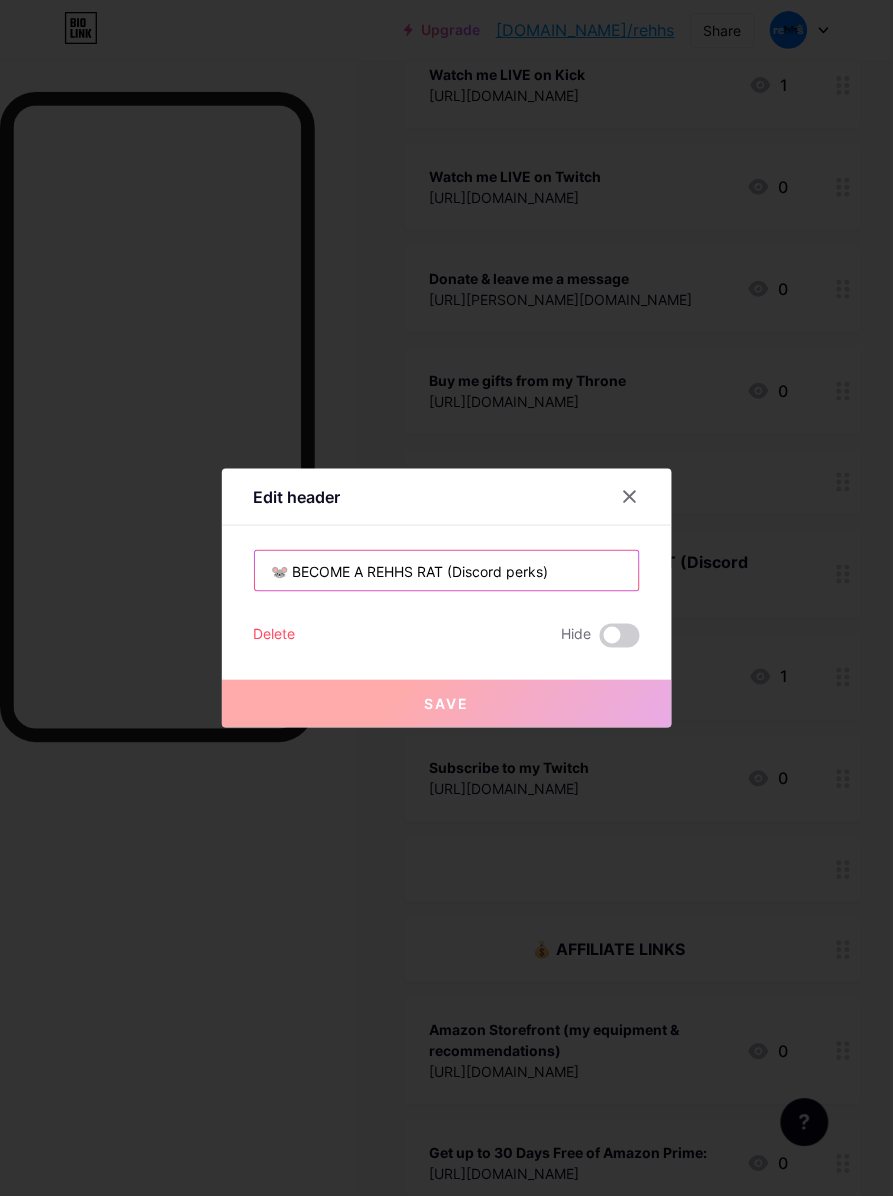 drag, startPoint x: 438, startPoint y: 575, endPoint x: 705, endPoint y: 582, distance: 267.09174 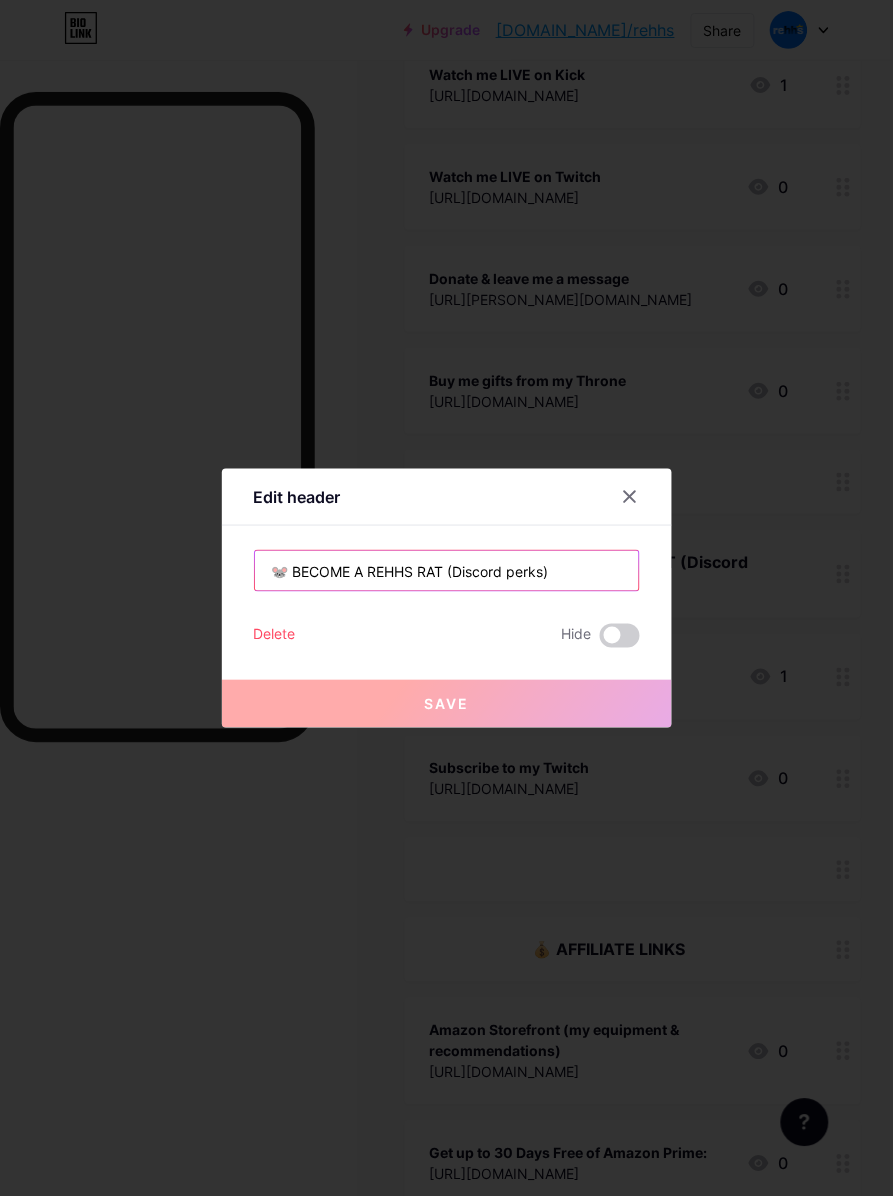 click on "Edit header       🐭 BECOME A REHHS RAT (Discord perks)
Delete
Hide         Save" at bounding box center [446, 598] 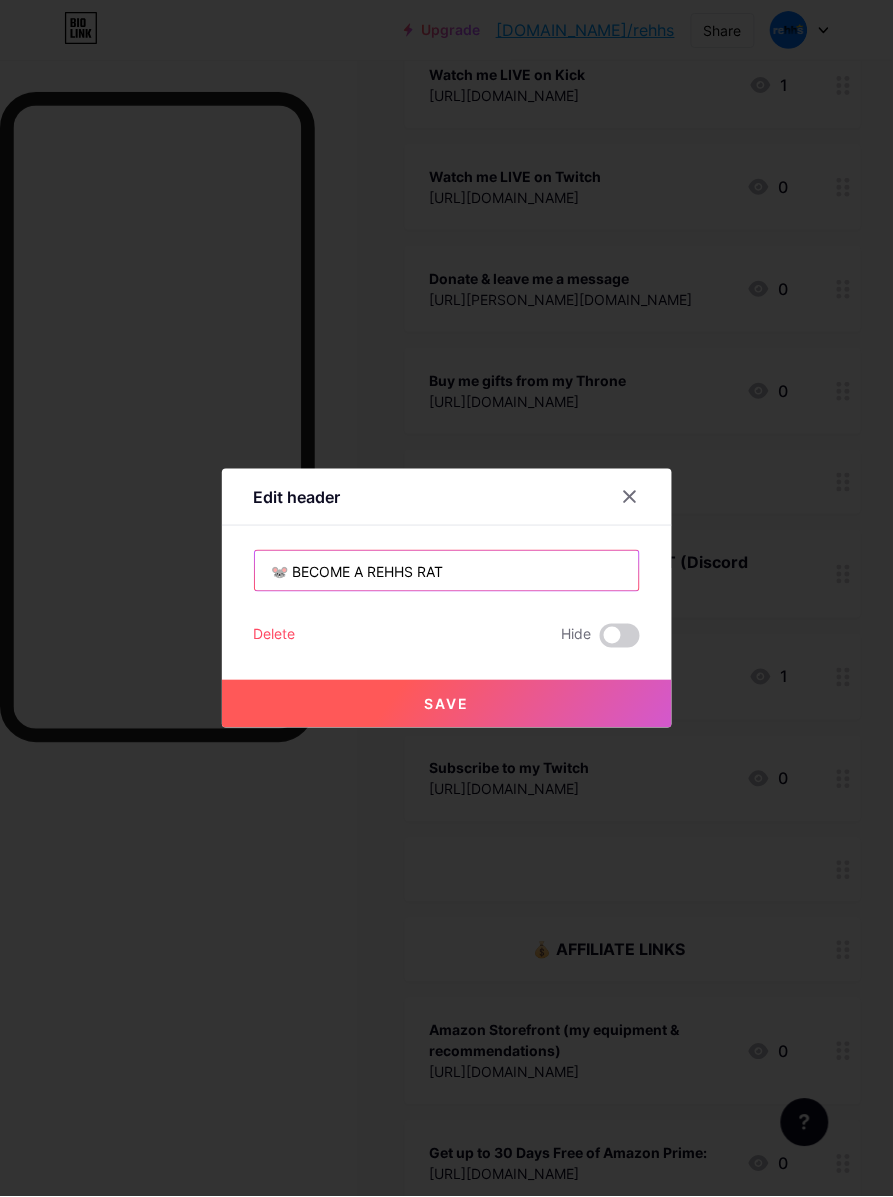 type on "🐭 BECOME A REHHS RAT" 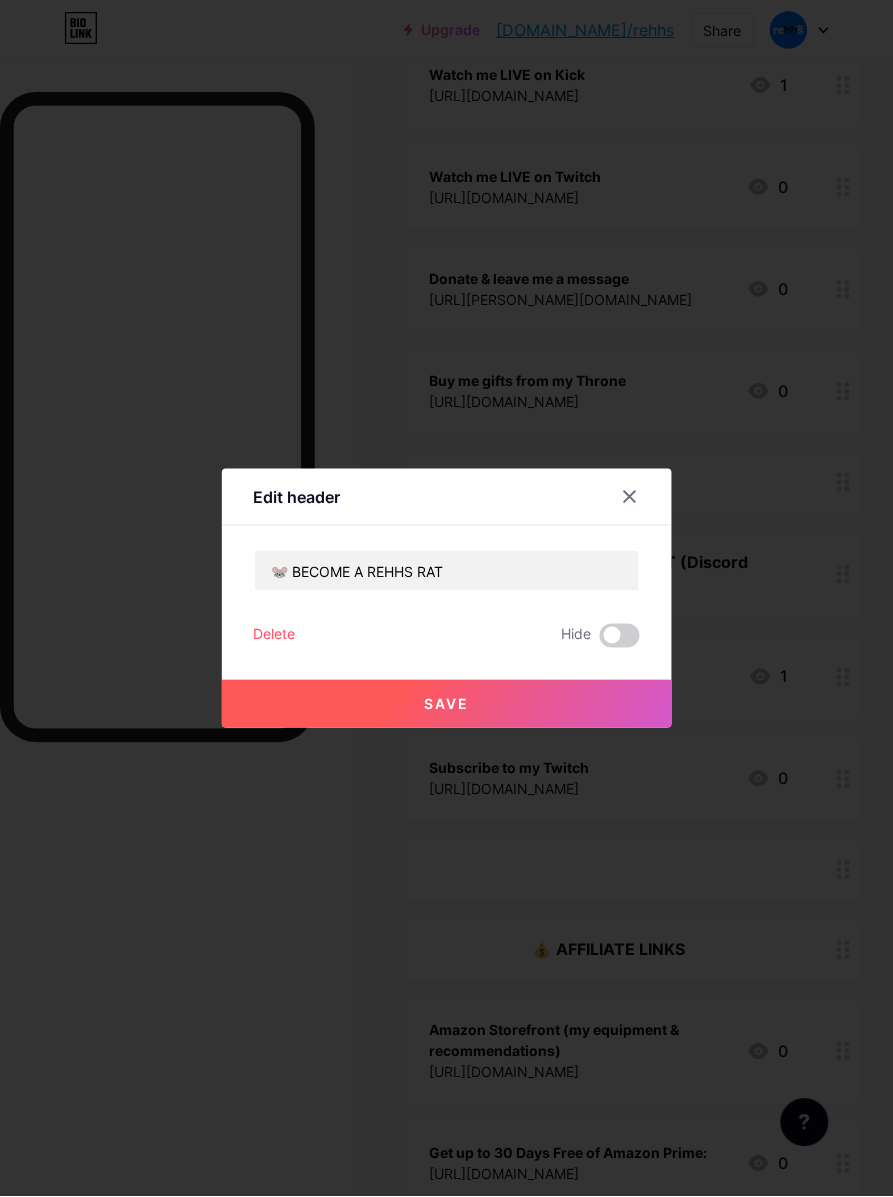 click on "Save" at bounding box center [447, 704] 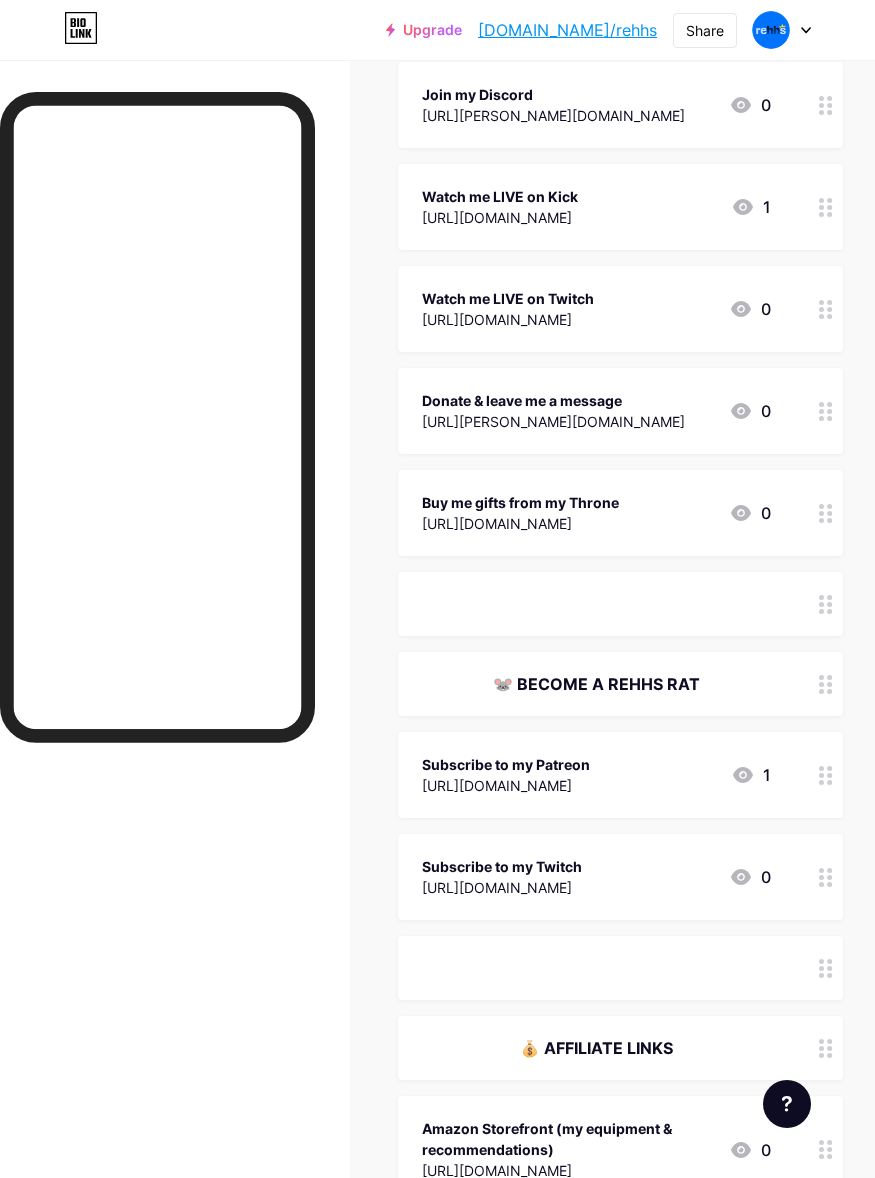 scroll, scrollTop: 375, scrollLeft: 0, axis: vertical 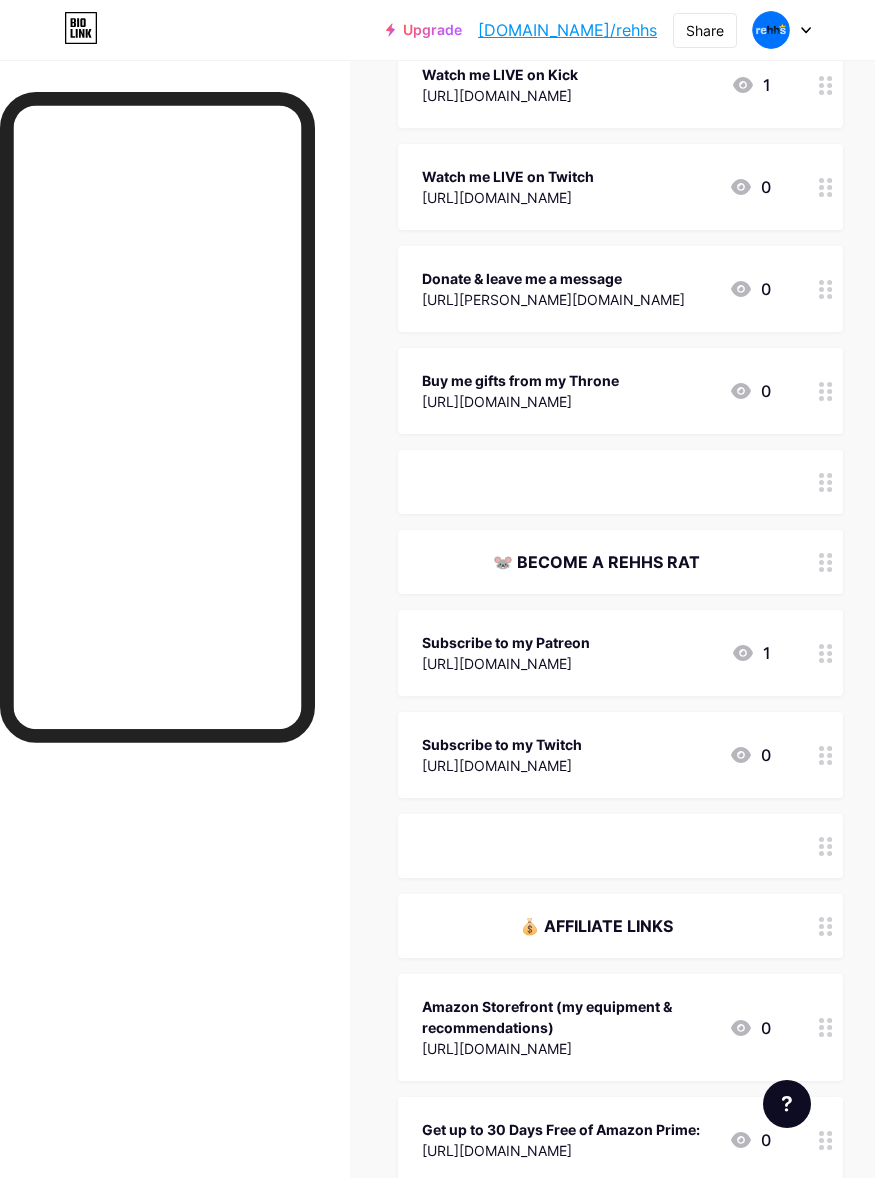 click on "Subscribe to my Patreon" at bounding box center [506, 642] 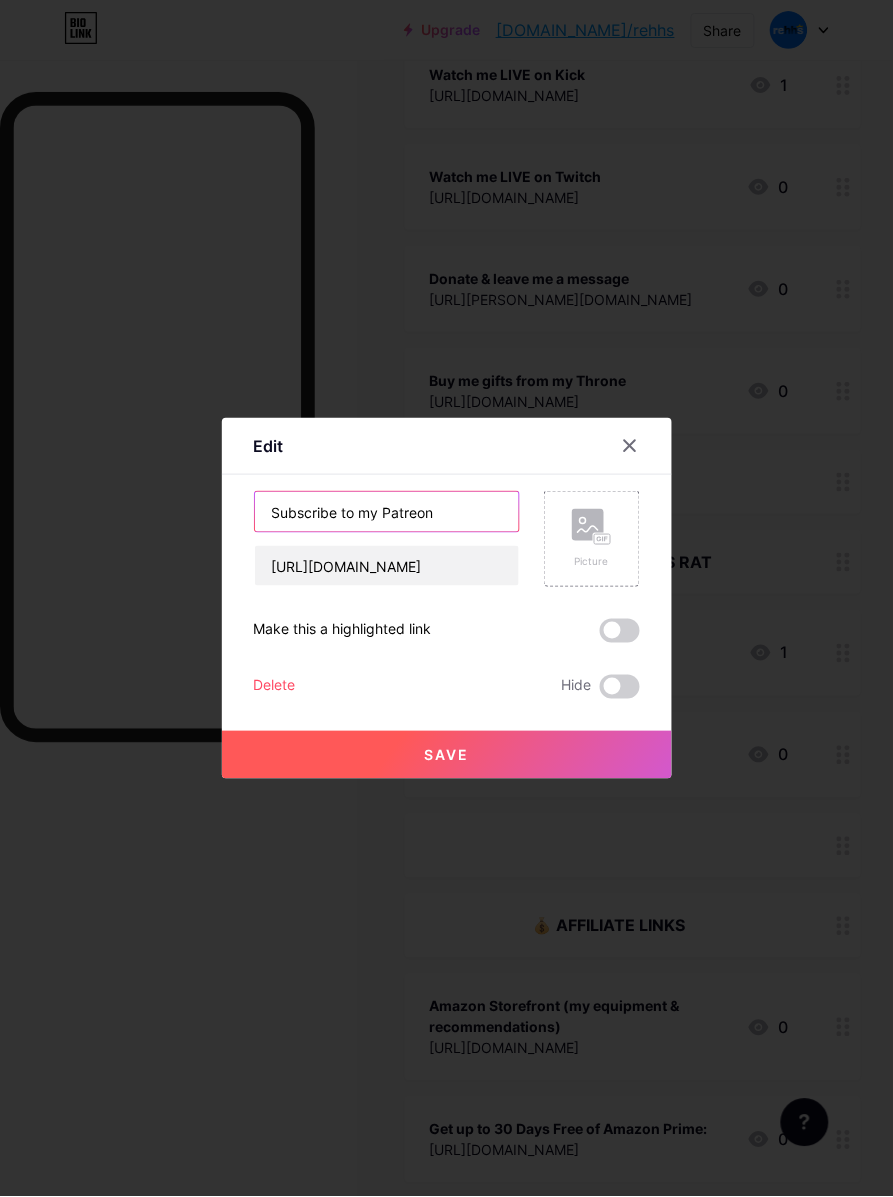 drag, startPoint x: 375, startPoint y: 512, endPoint x: 363, endPoint y: 618, distance: 106.677086 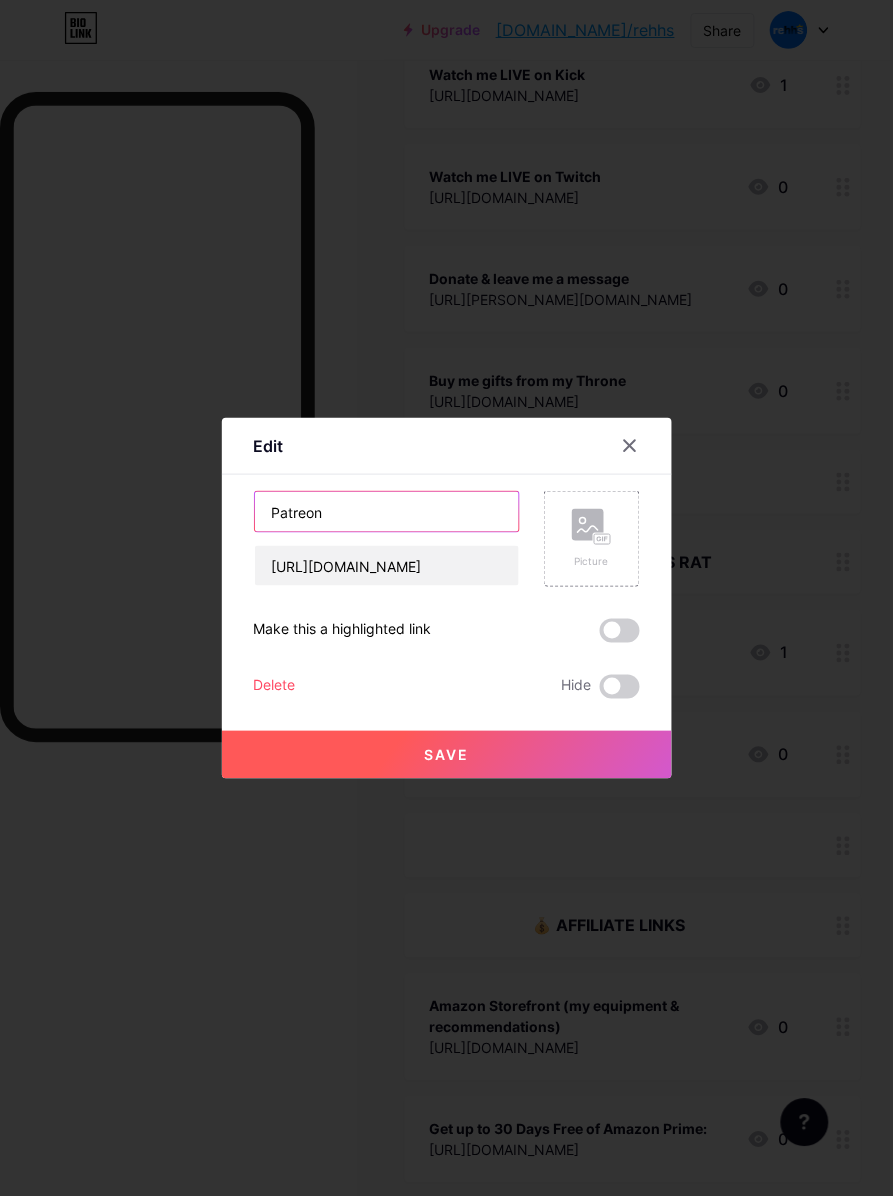 type on "Patreon" 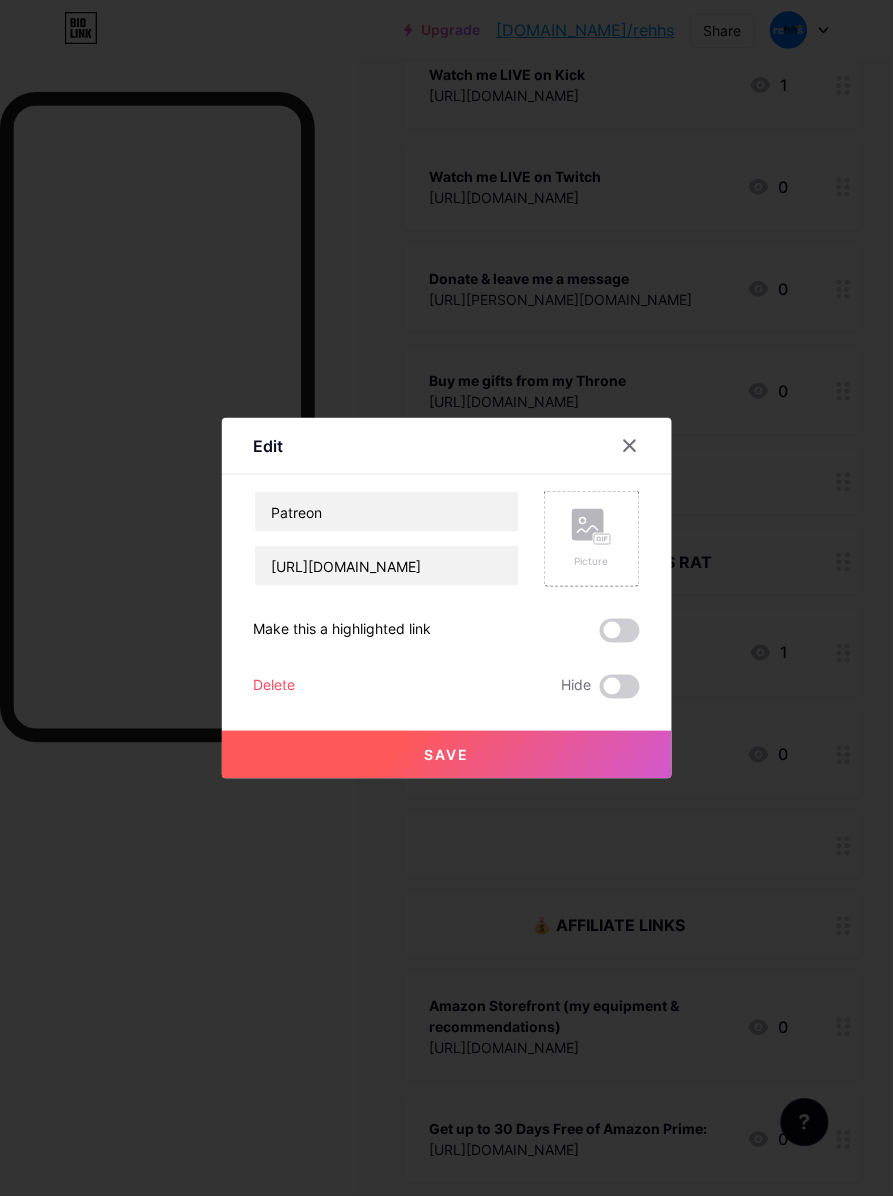 click on "Save" at bounding box center [447, 755] 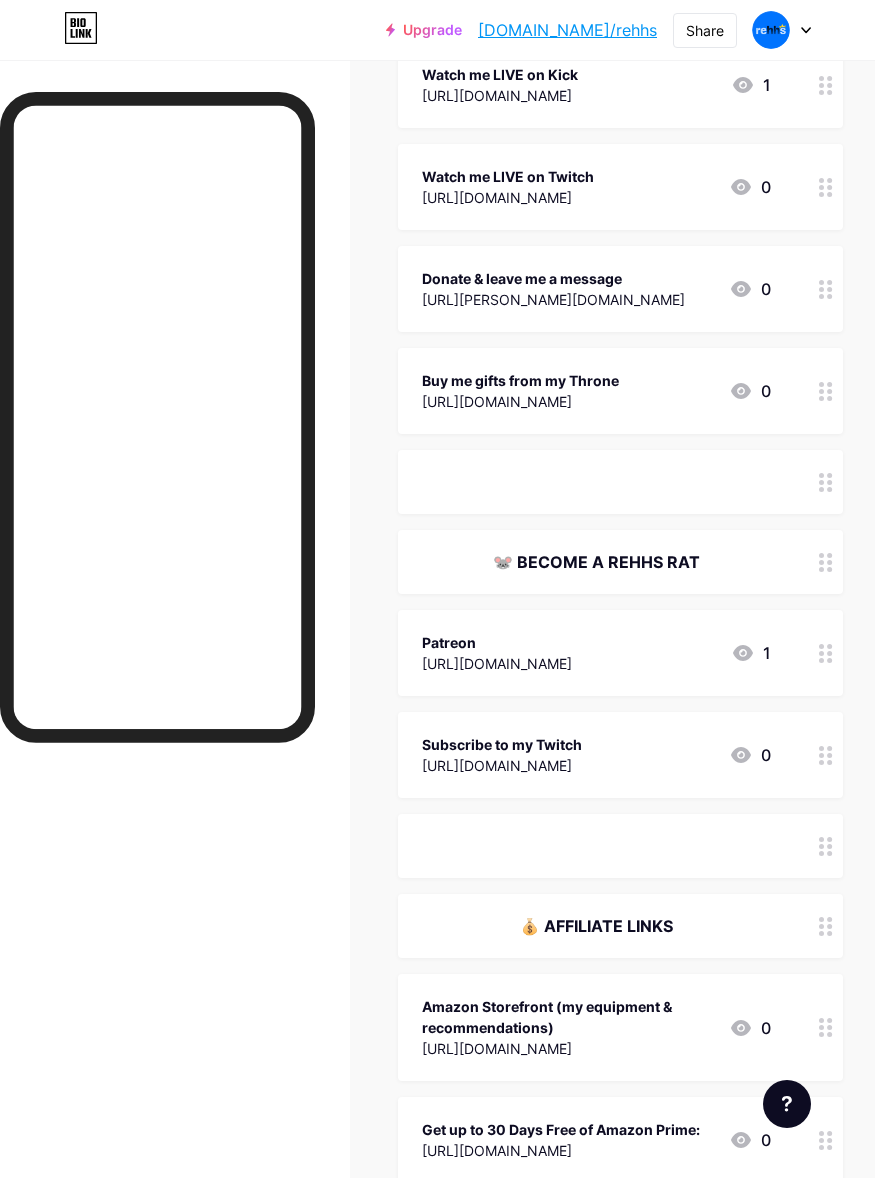 click on "[URL][DOMAIN_NAME]" at bounding box center [502, 765] 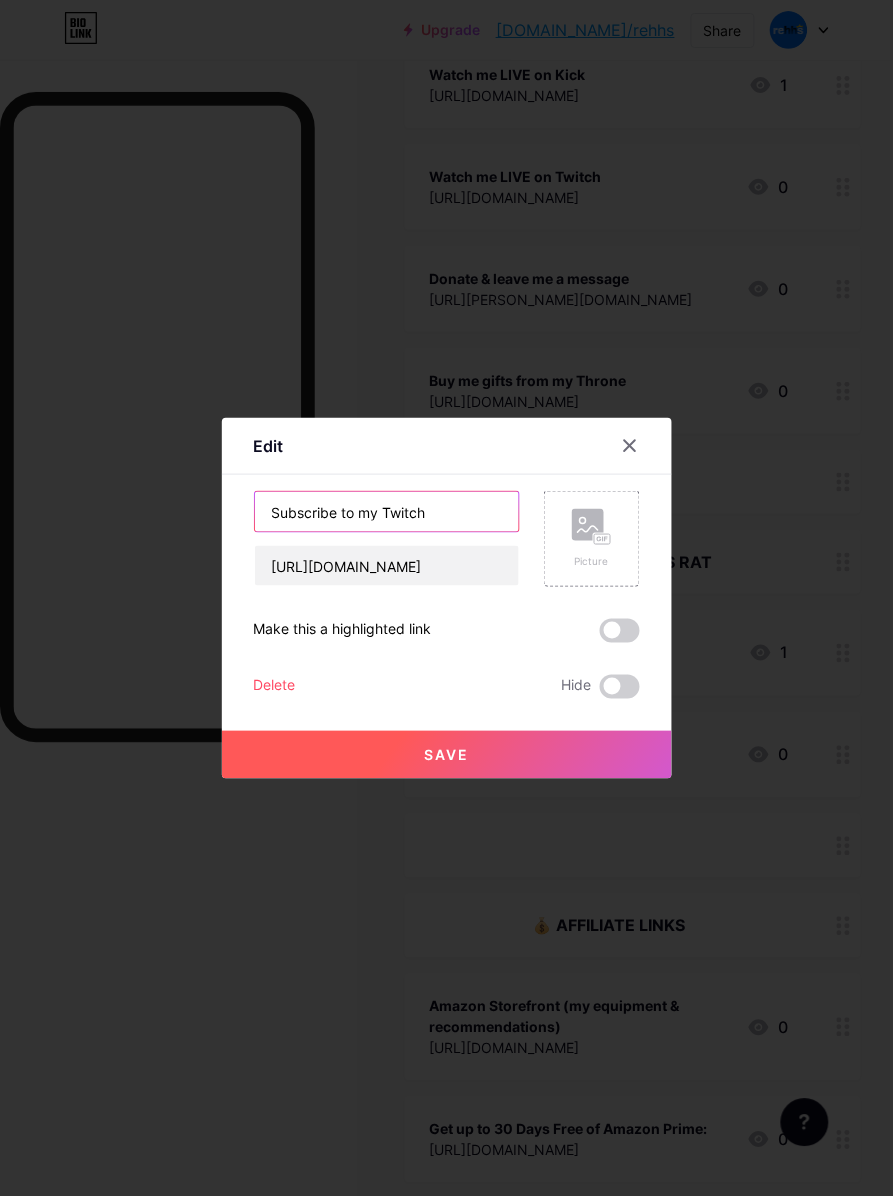 drag, startPoint x: 362, startPoint y: 505, endPoint x: 112, endPoint y: 506, distance: 250.002 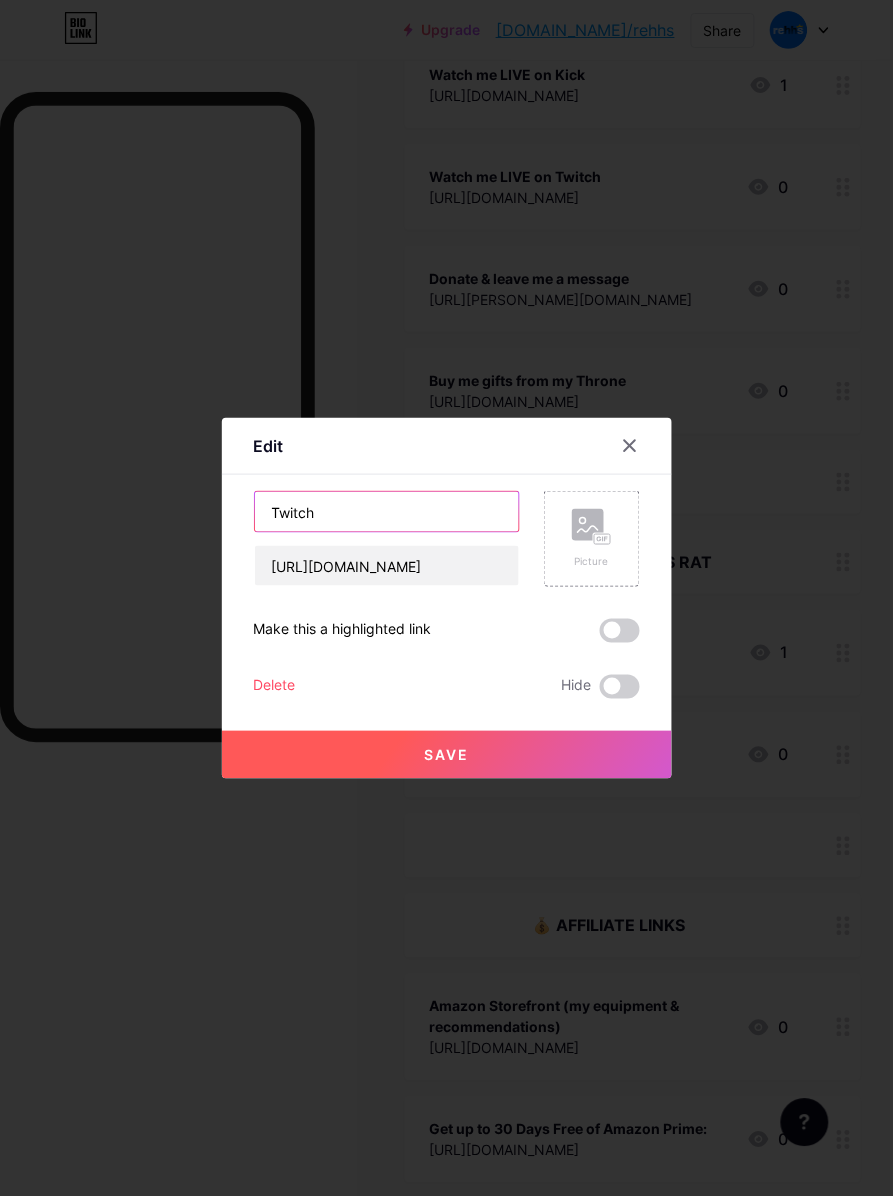 type on "Twitch" 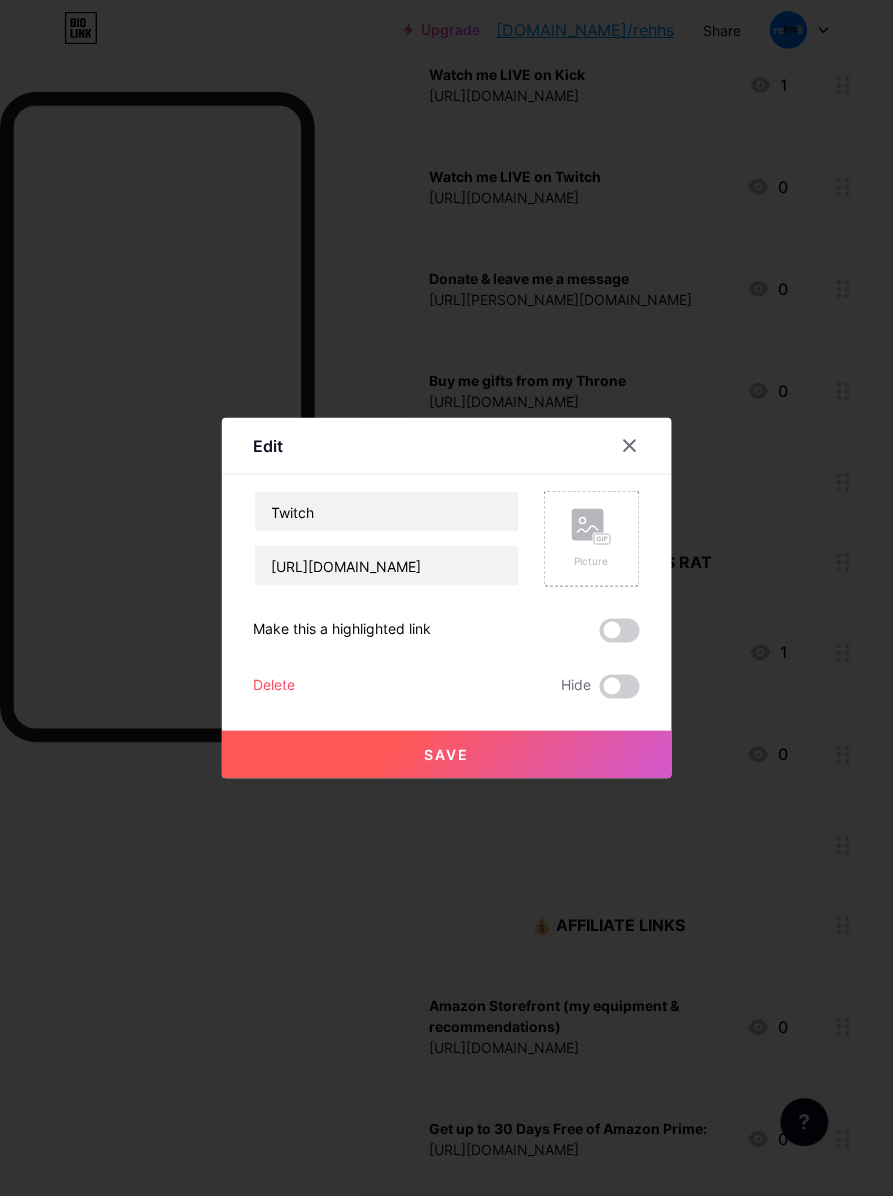 click on "Save" at bounding box center [447, 755] 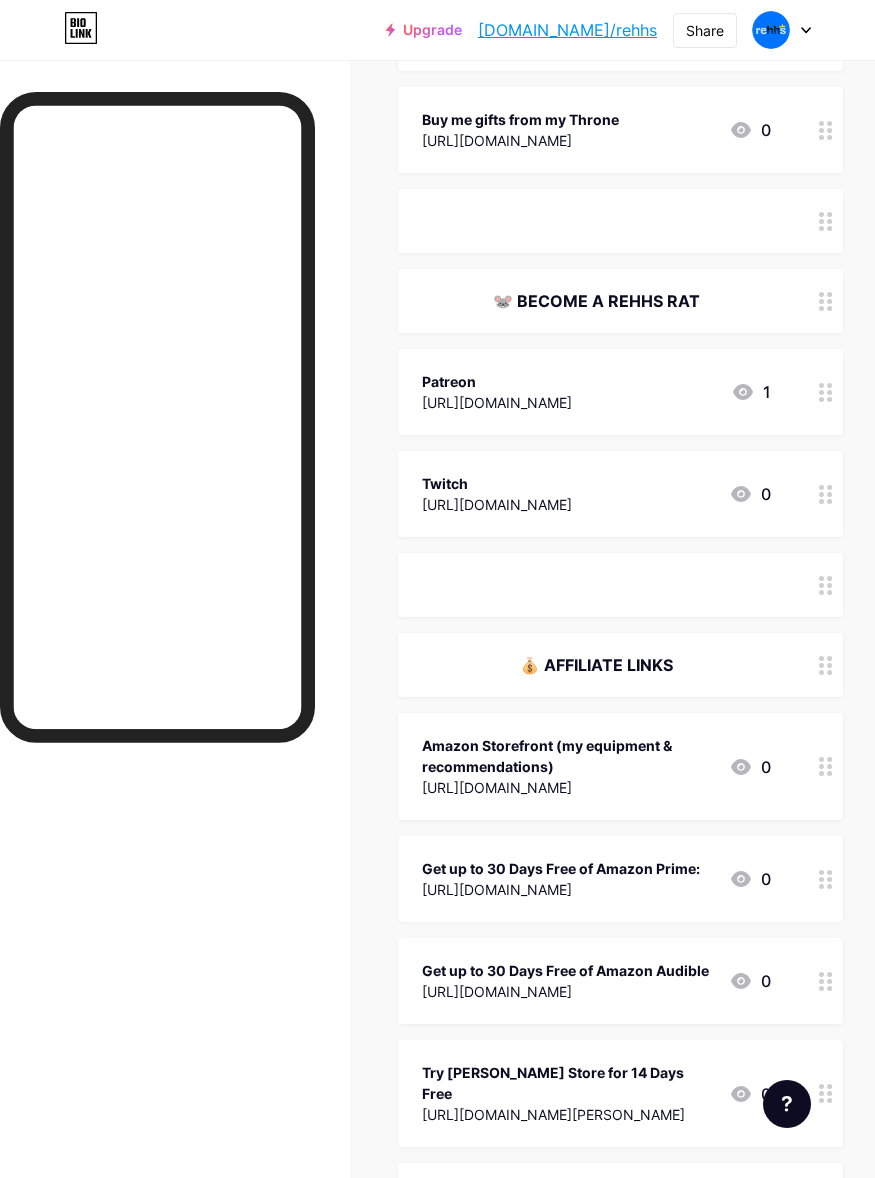 scroll, scrollTop: 750, scrollLeft: 0, axis: vertical 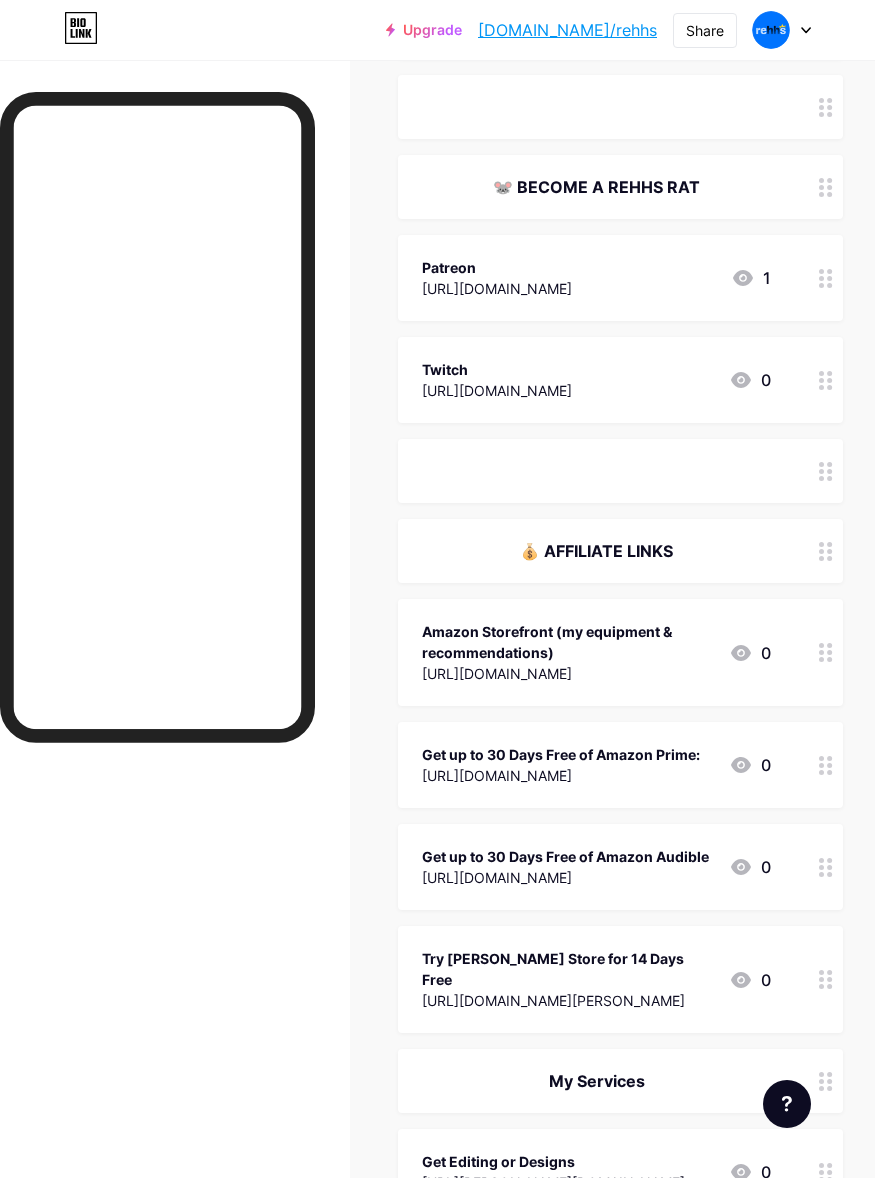 click on "[URL][DOMAIN_NAME][PERSON_NAME]" at bounding box center (567, 1000) 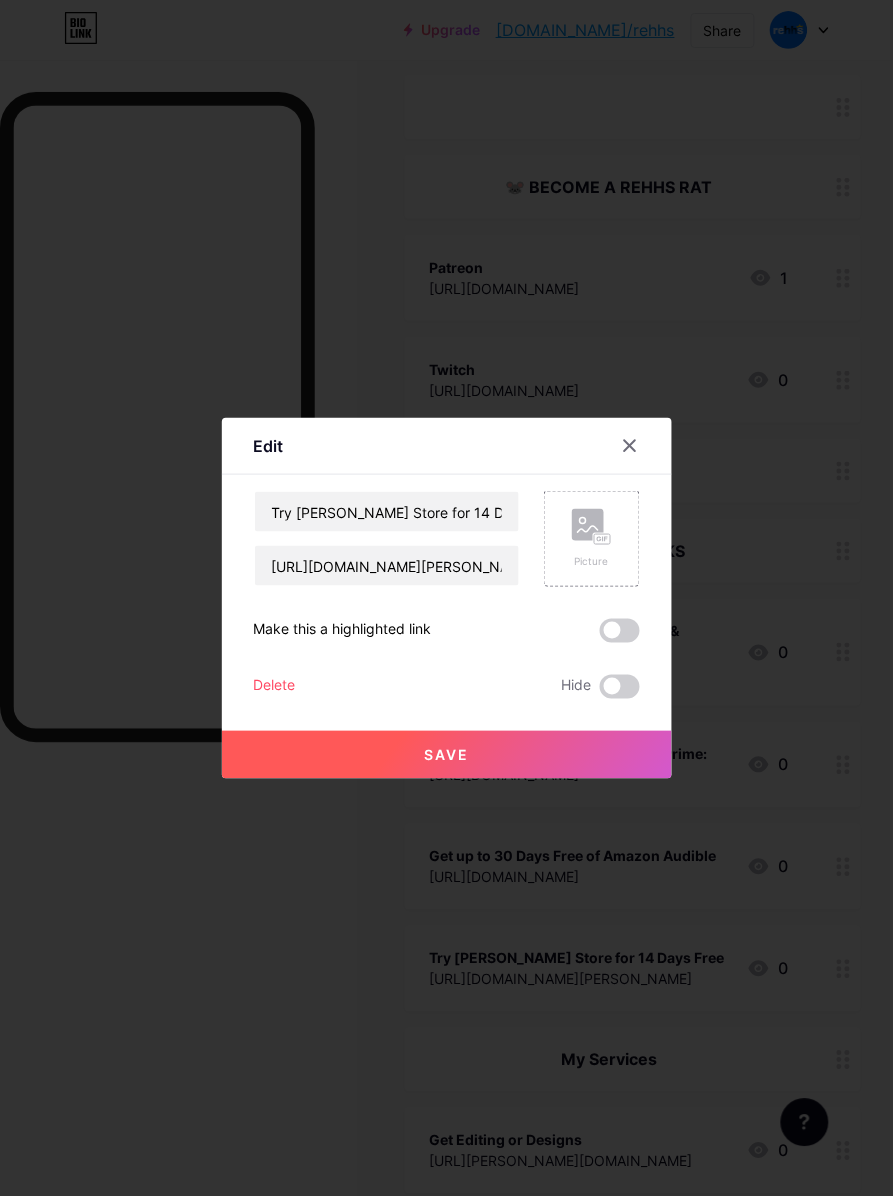 click at bounding box center [446, 598] 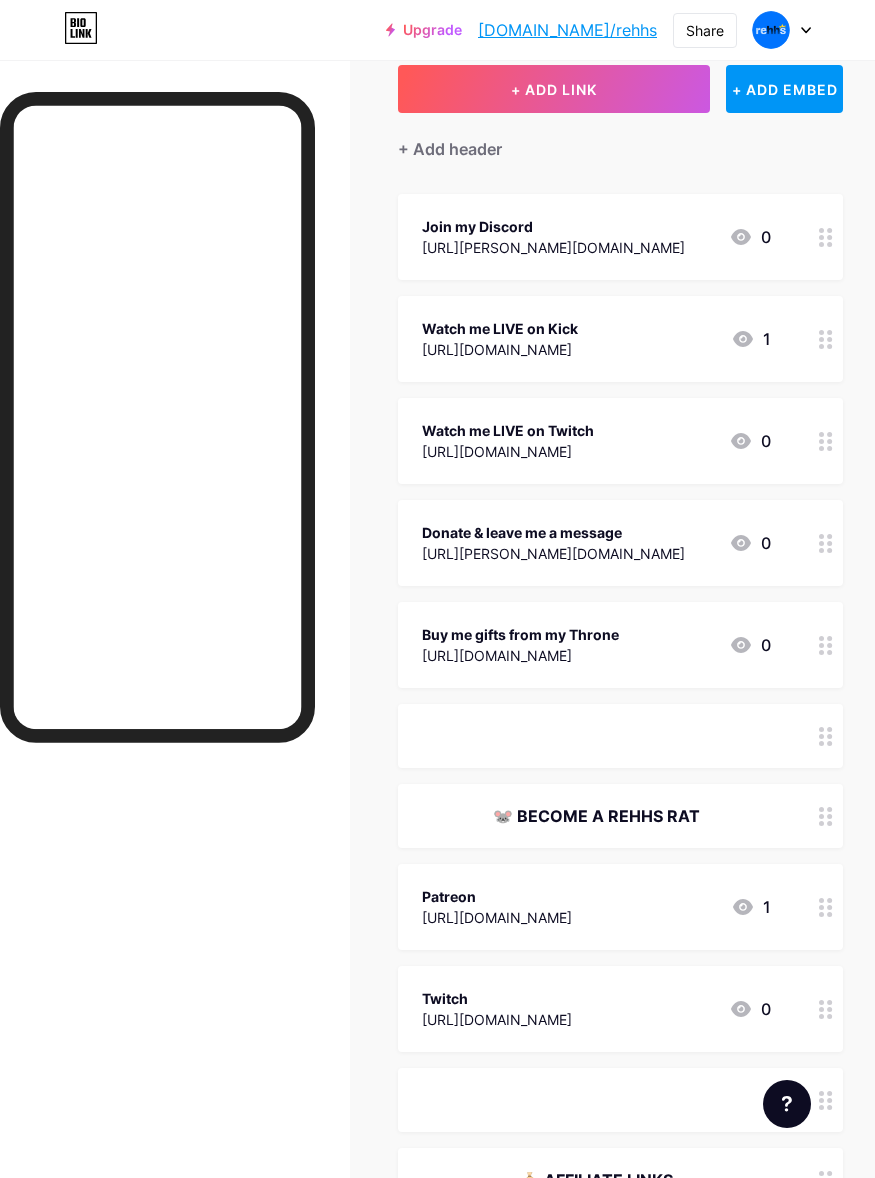 scroll, scrollTop: 0, scrollLeft: 0, axis: both 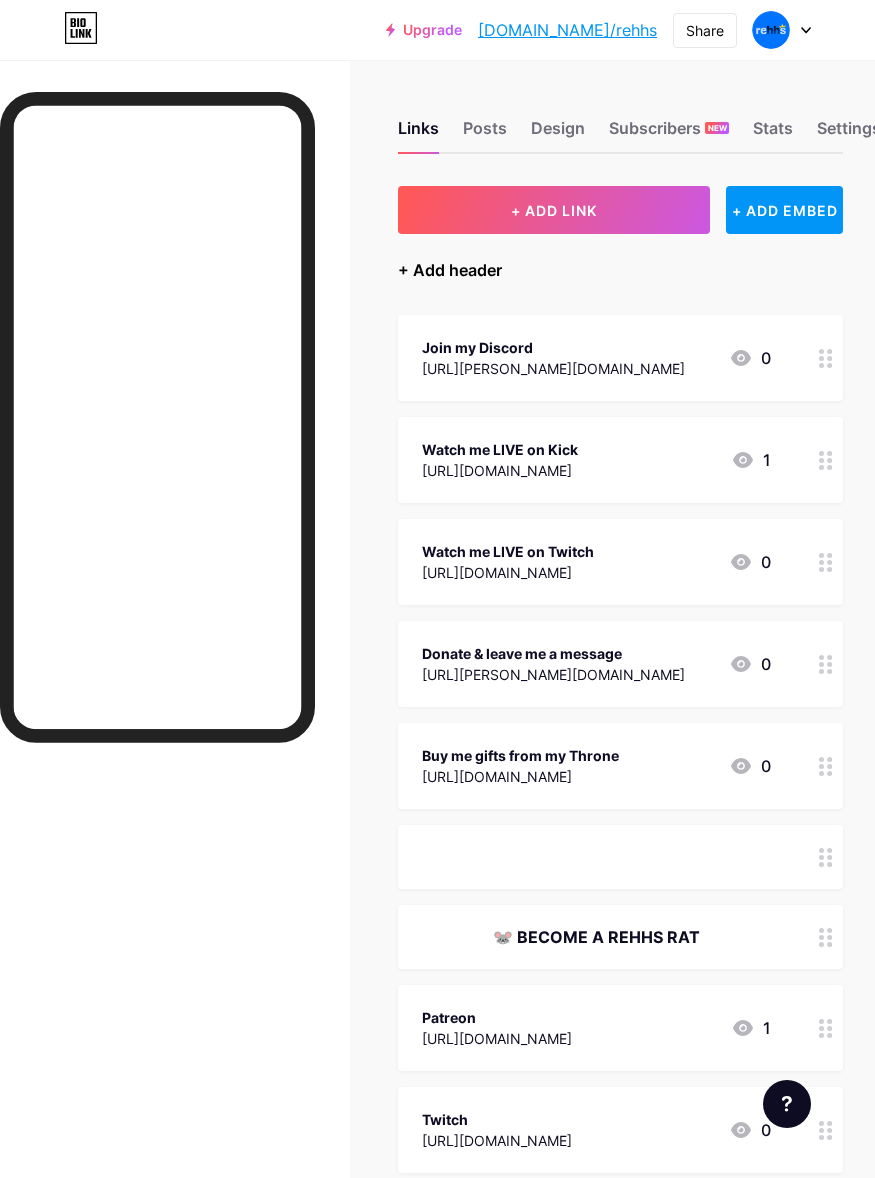 click on "+ Add header" at bounding box center [450, 270] 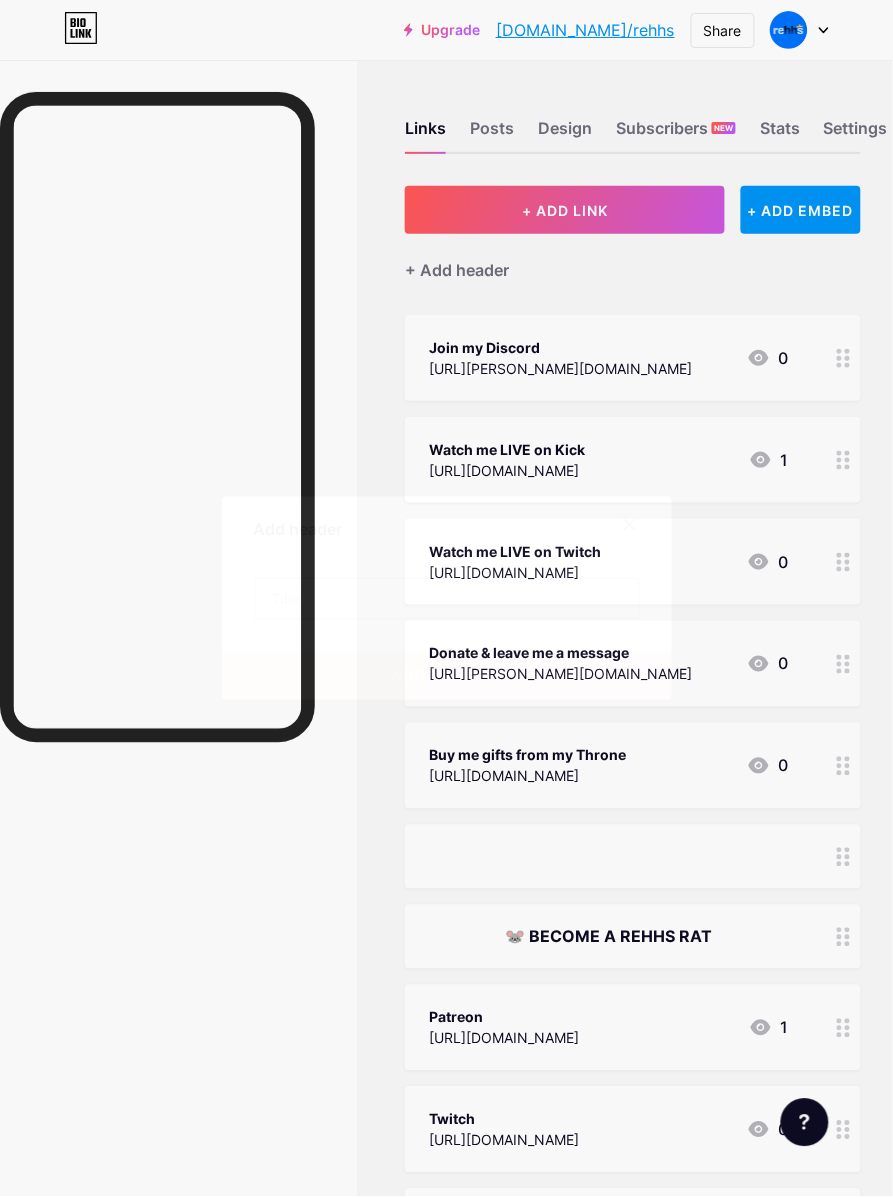 click at bounding box center (447, 599) 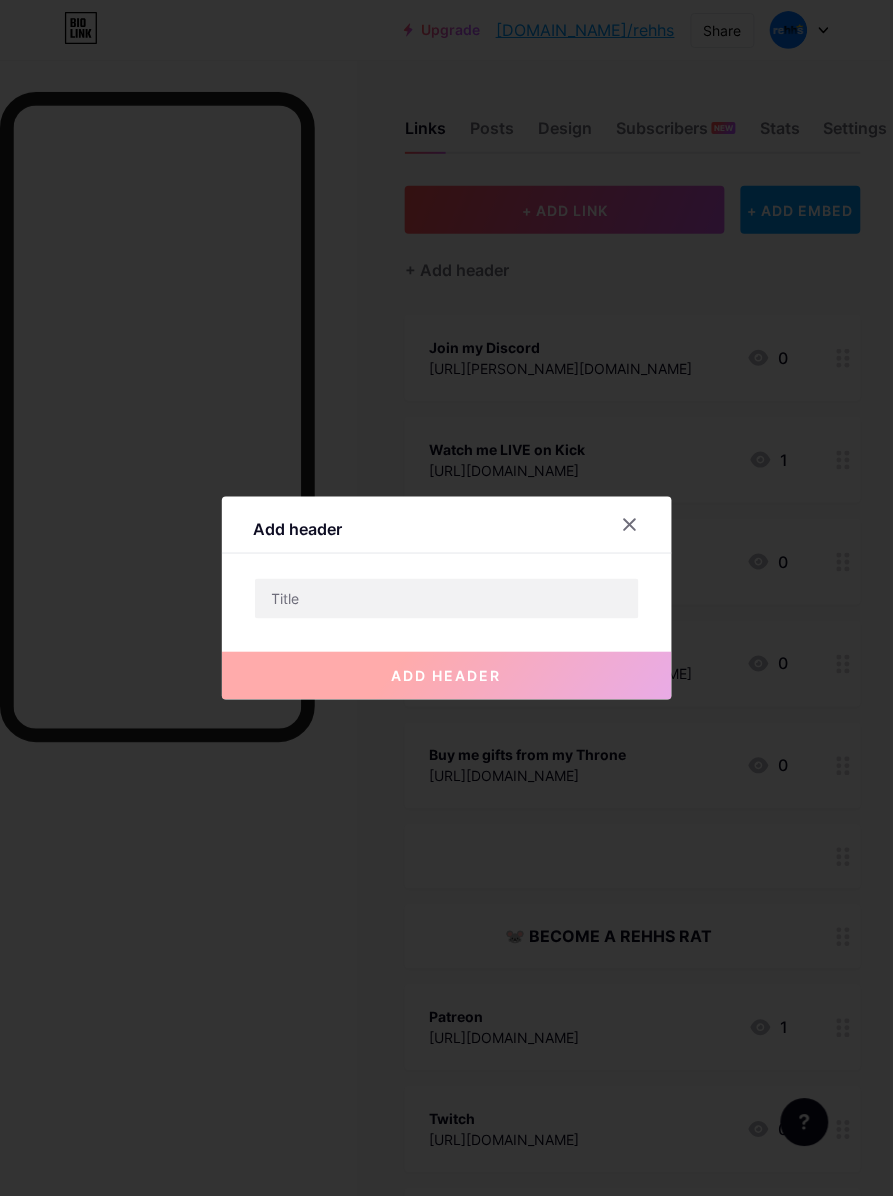 click at bounding box center [446, 598] 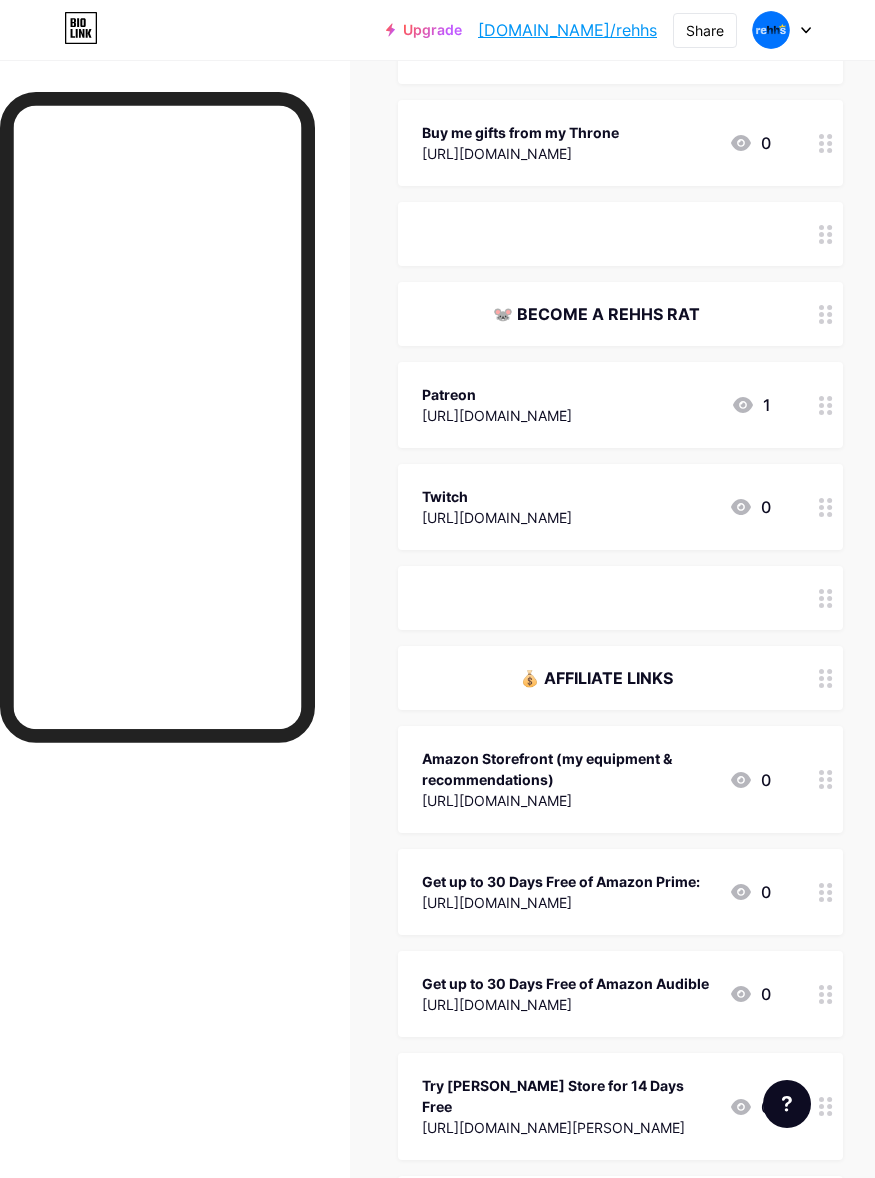 scroll, scrollTop: 625, scrollLeft: 0, axis: vertical 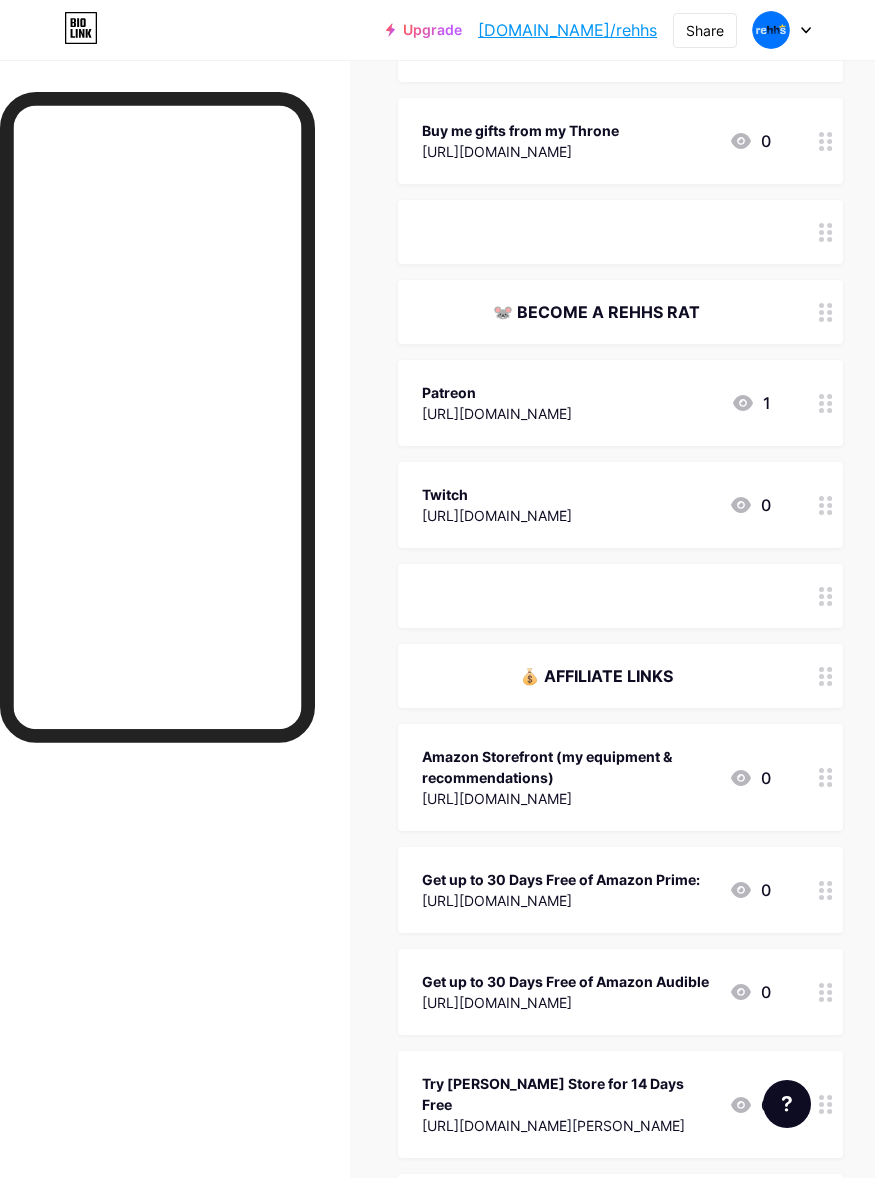 click on "💰 AFFILIATE LINKS" at bounding box center [596, 676] 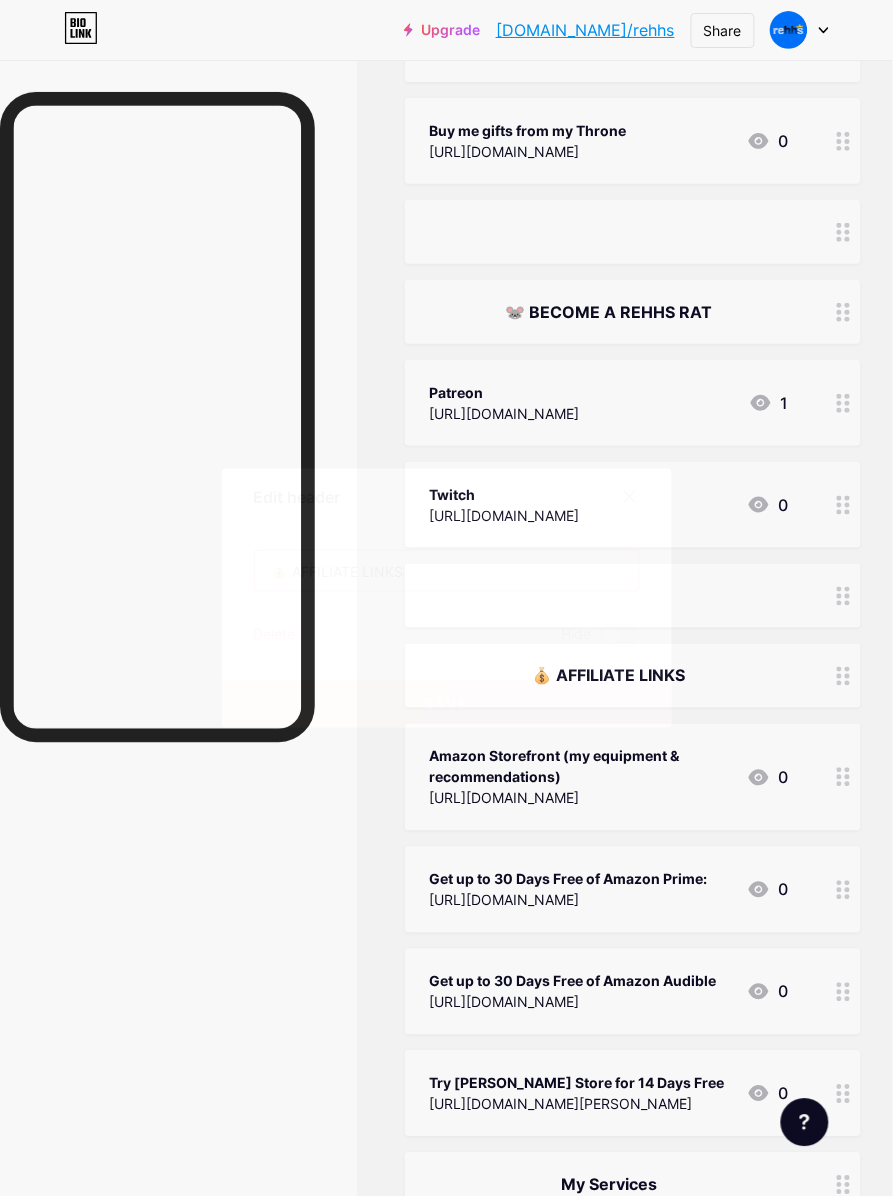 drag, startPoint x: 422, startPoint y: 571, endPoint x: 320, endPoint y: 620, distance: 113.15918 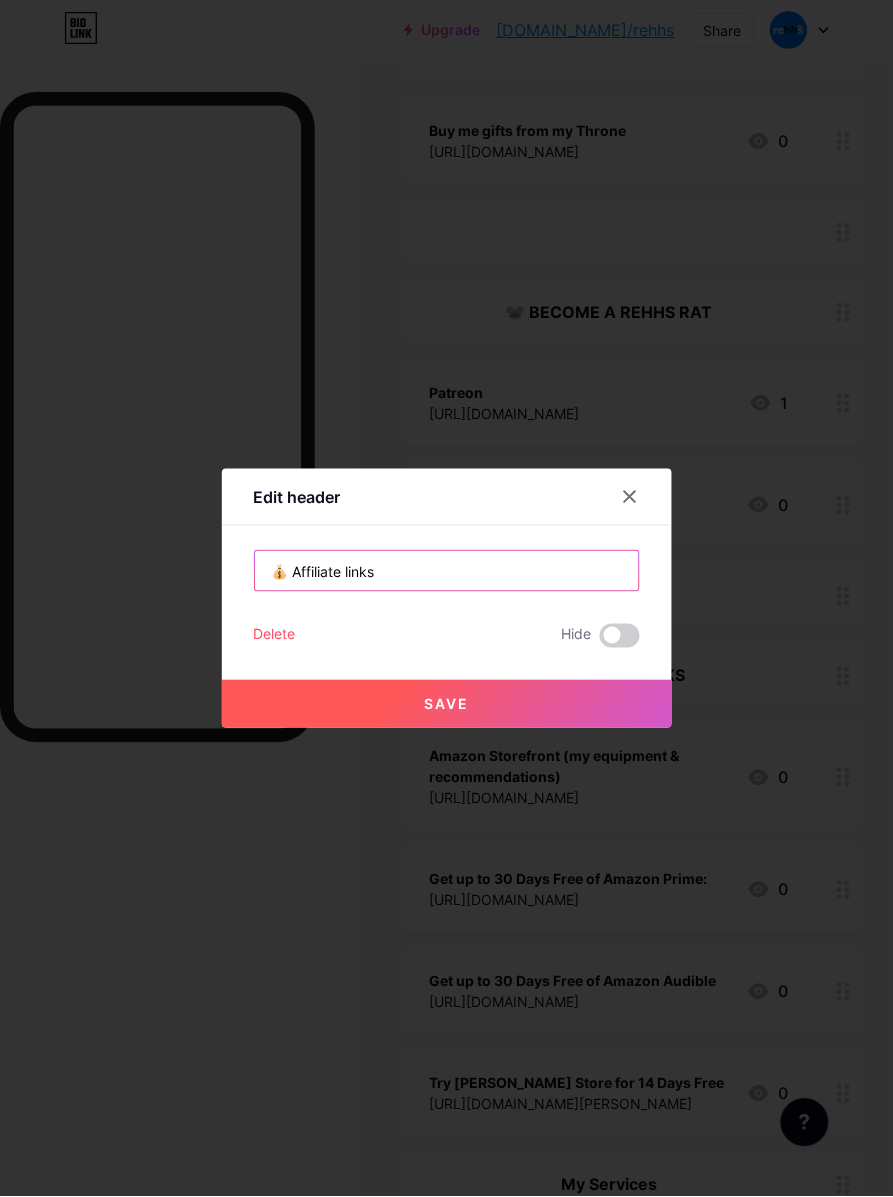type on "💰 Affiliate links" 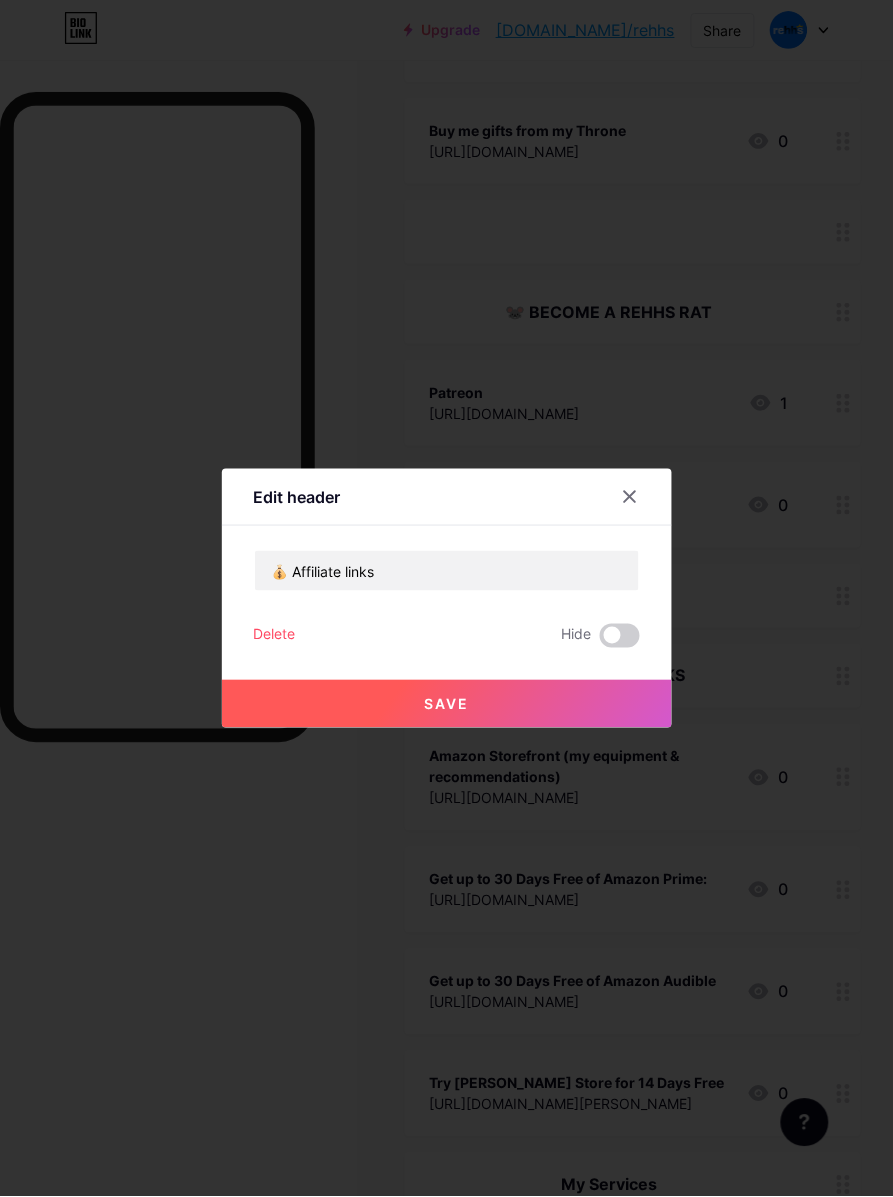 click on "Save" at bounding box center (447, 704) 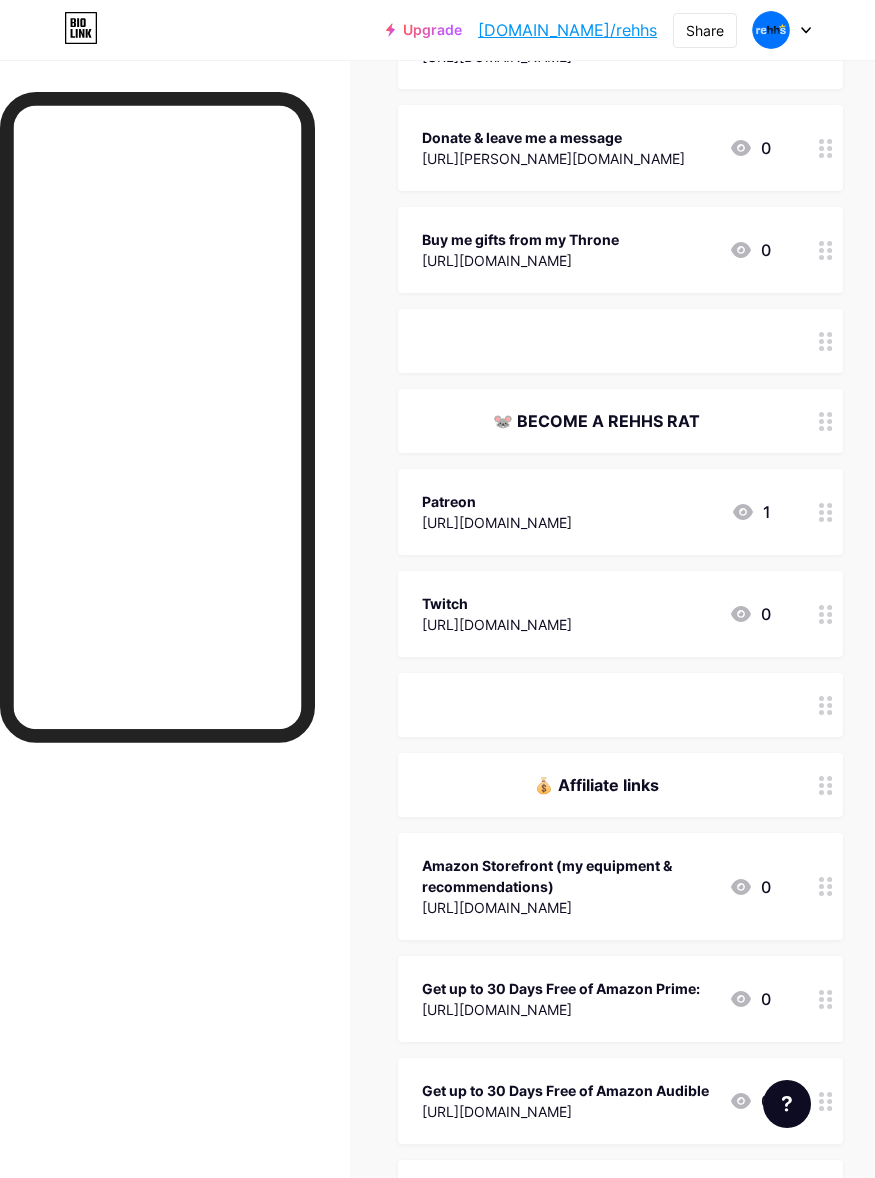 scroll, scrollTop: 500, scrollLeft: 0, axis: vertical 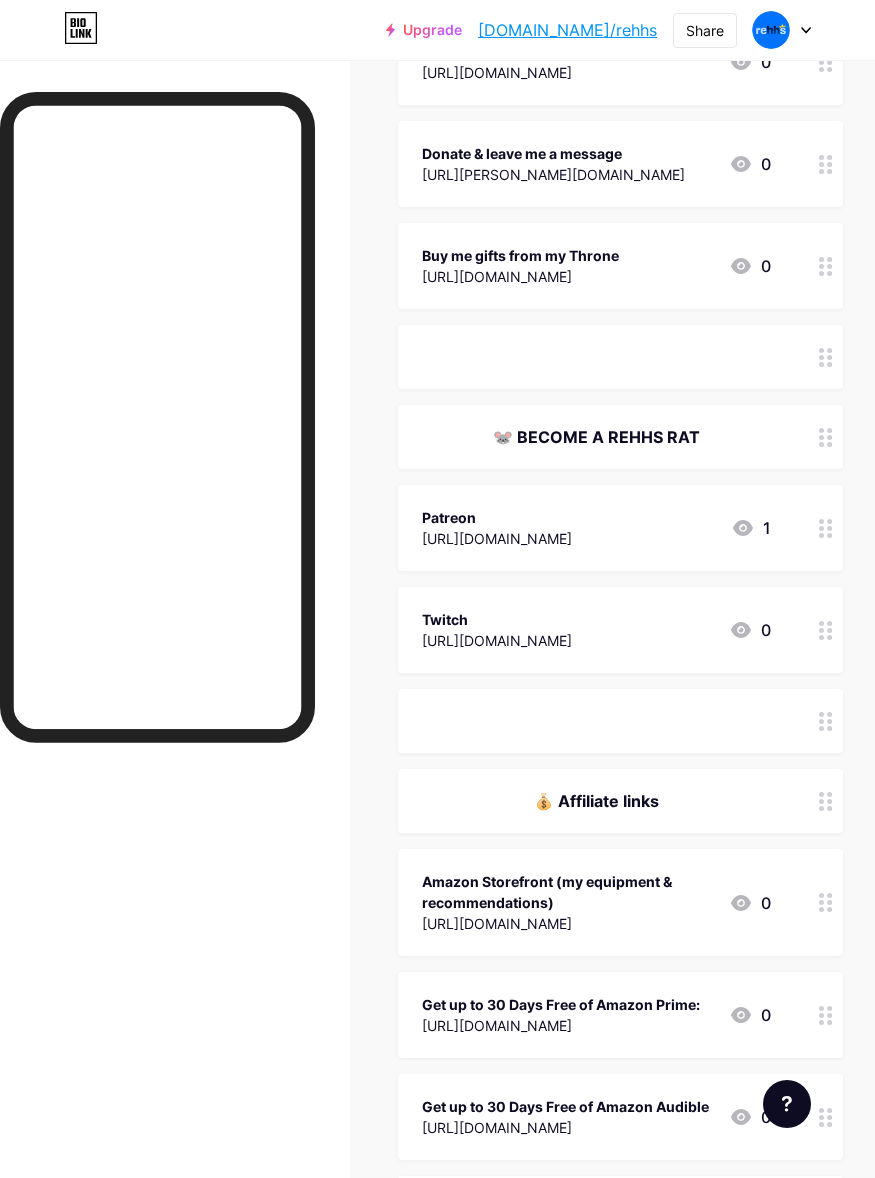 click on "🐭 BECOME A REHHS RAT" at bounding box center [596, 437] 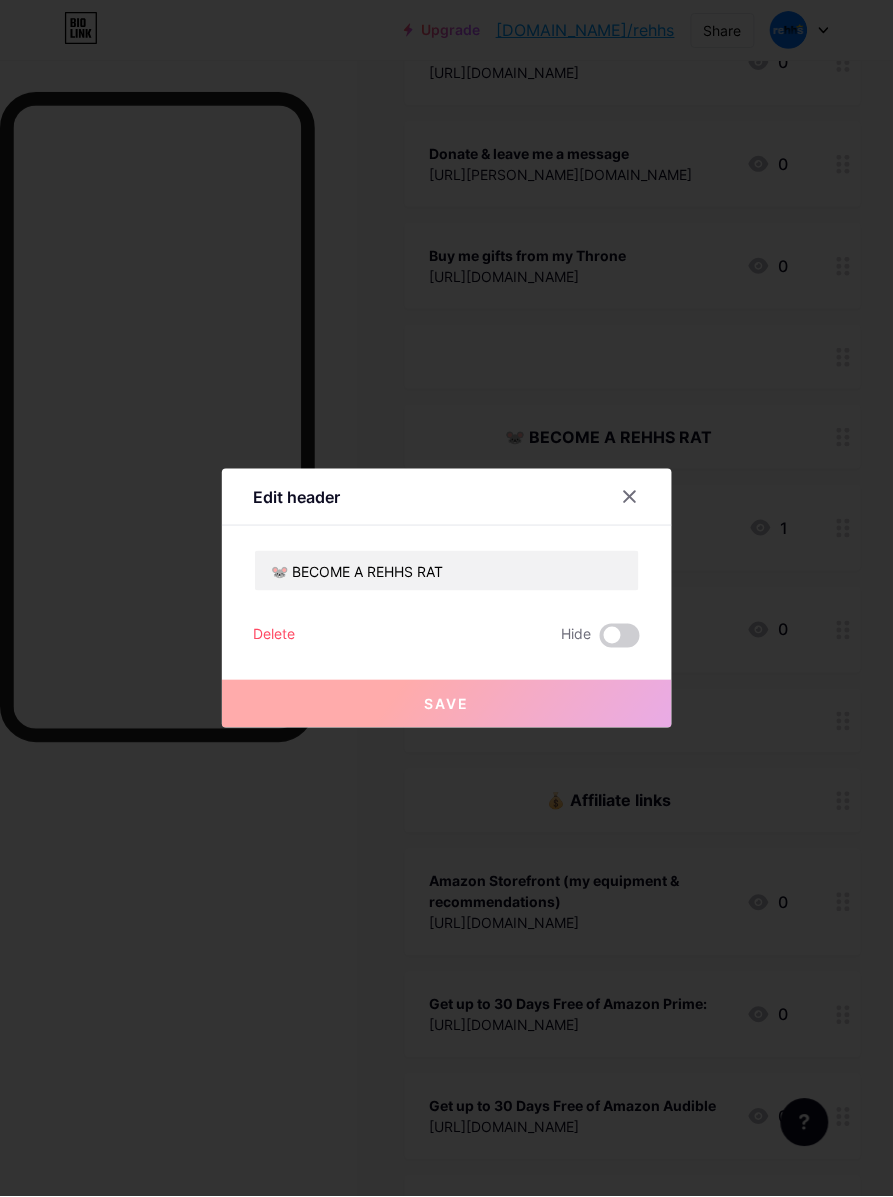 drag, startPoint x: 547, startPoint y: 555, endPoint x: 187, endPoint y: 551, distance: 360.02222 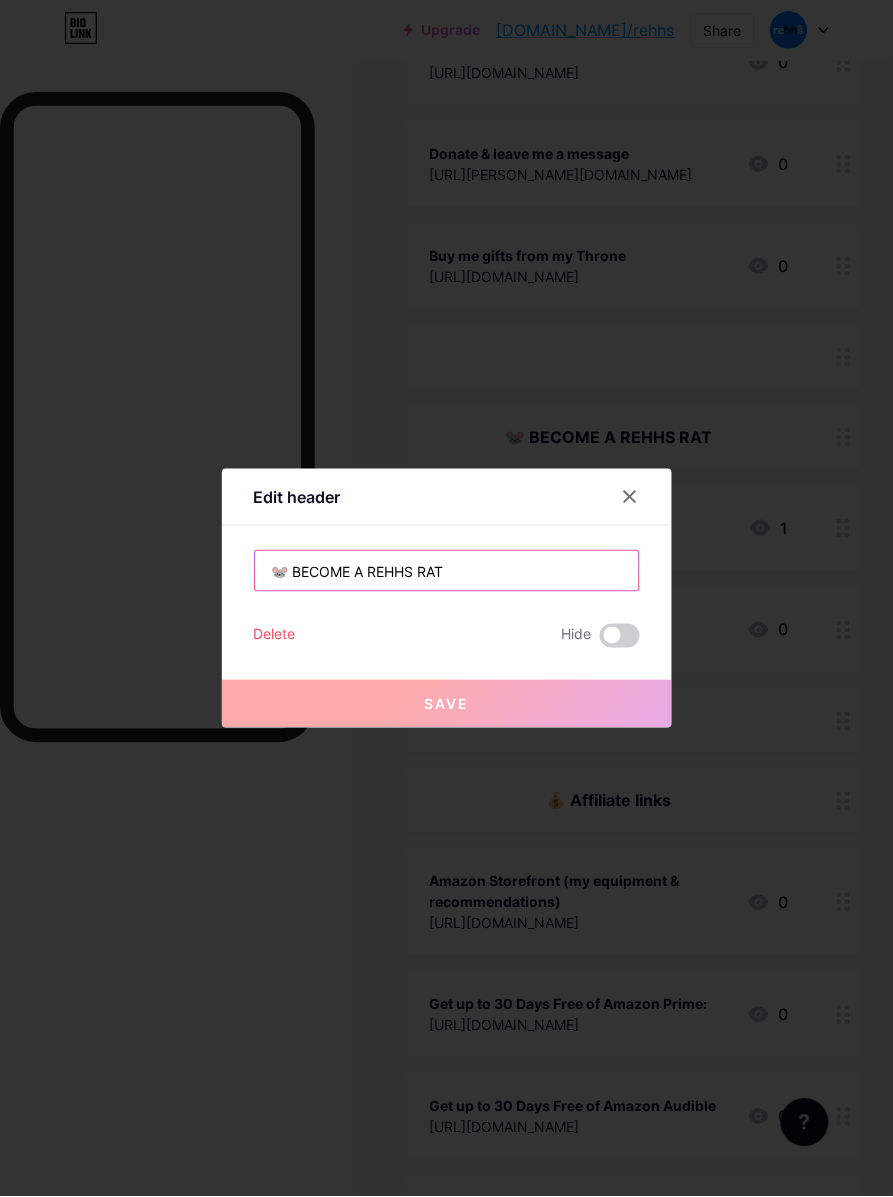 drag, startPoint x: 340, startPoint y: 573, endPoint x: 147, endPoint y: 573, distance: 193 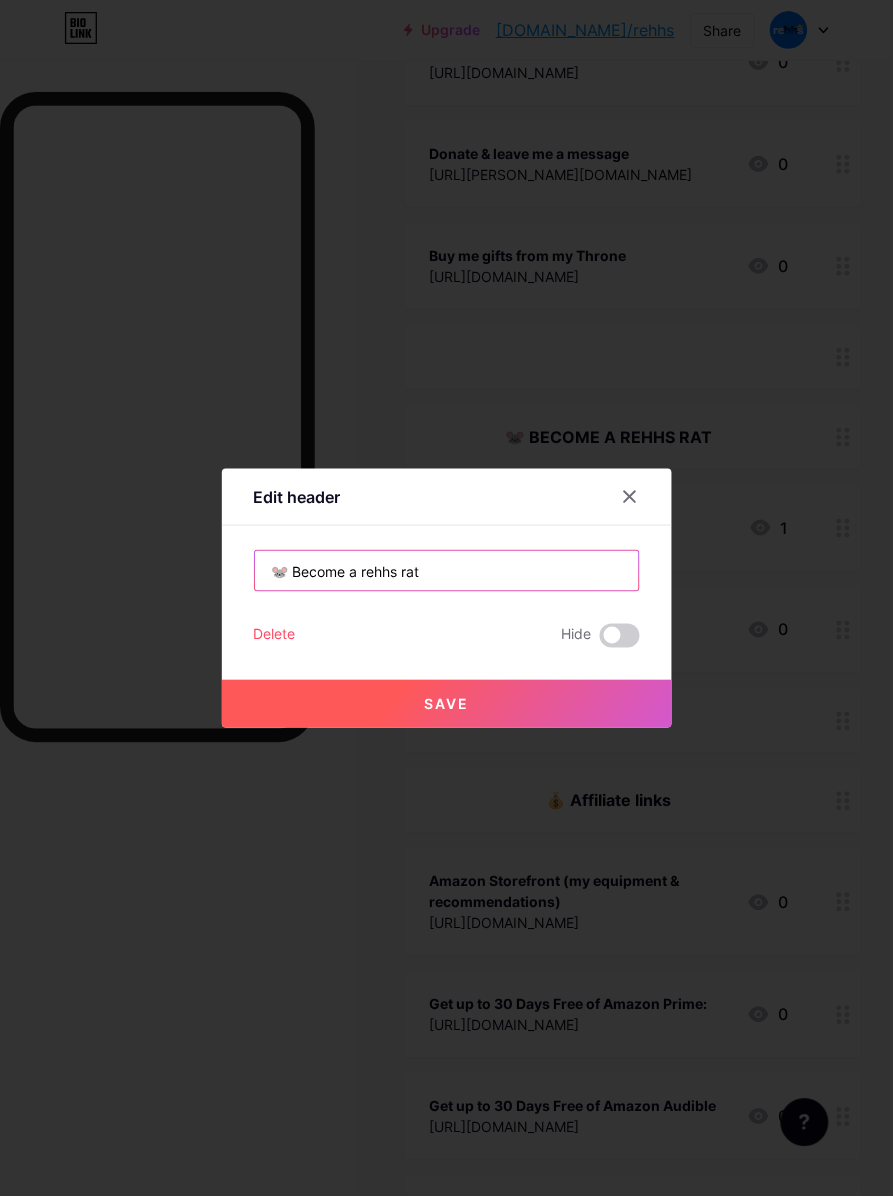 type on "🐭 Become a rehhs rat" 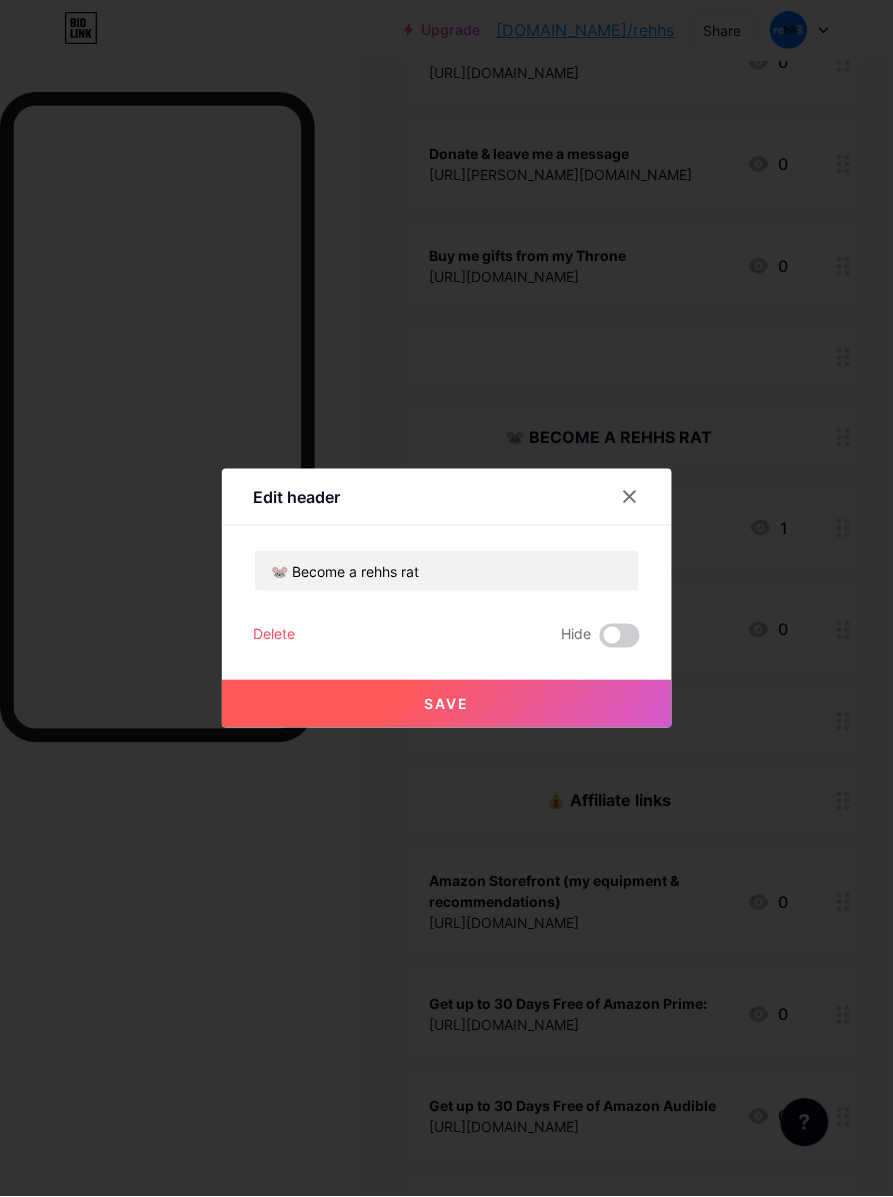 click on "Save" at bounding box center (446, 704) 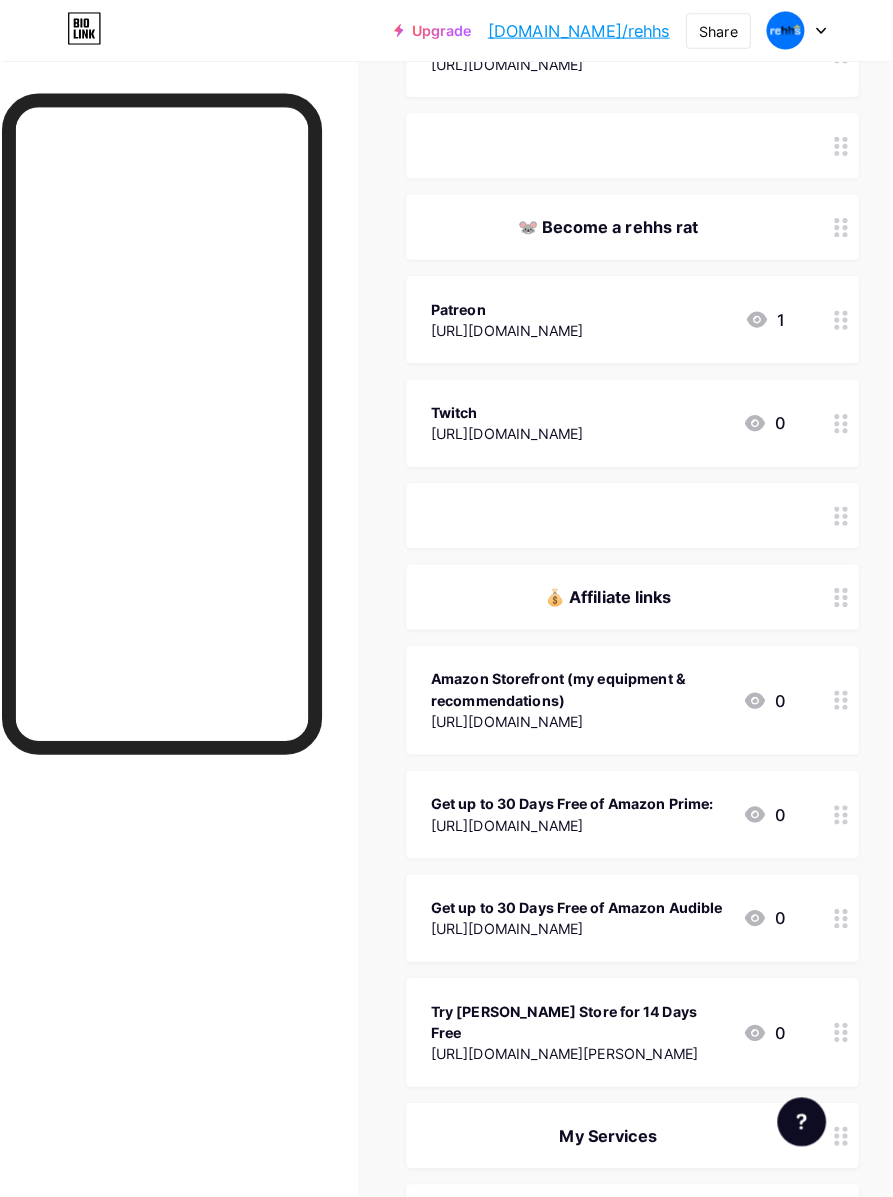 scroll, scrollTop: 750, scrollLeft: 0, axis: vertical 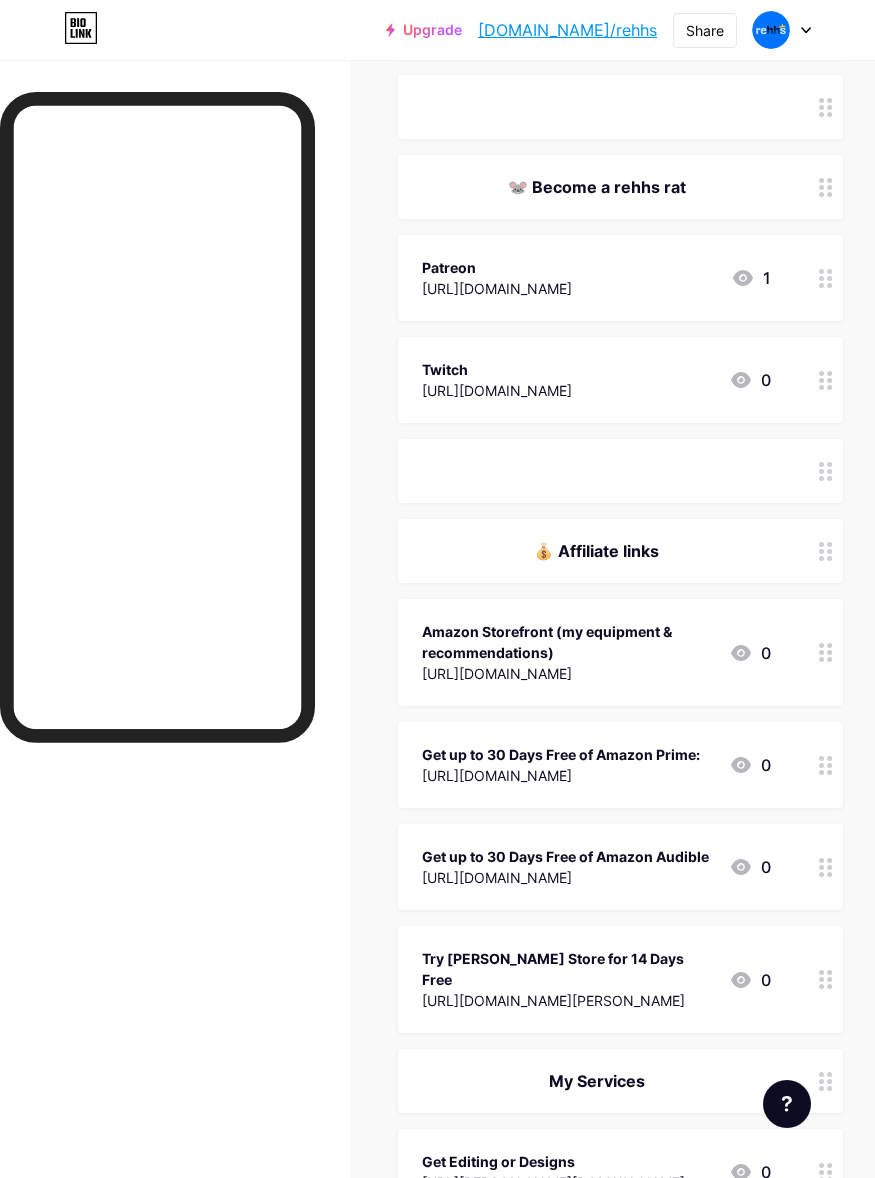 click on "Get up to 30 Days Free of Amazon Prime:" at bounding box center (561, 754) 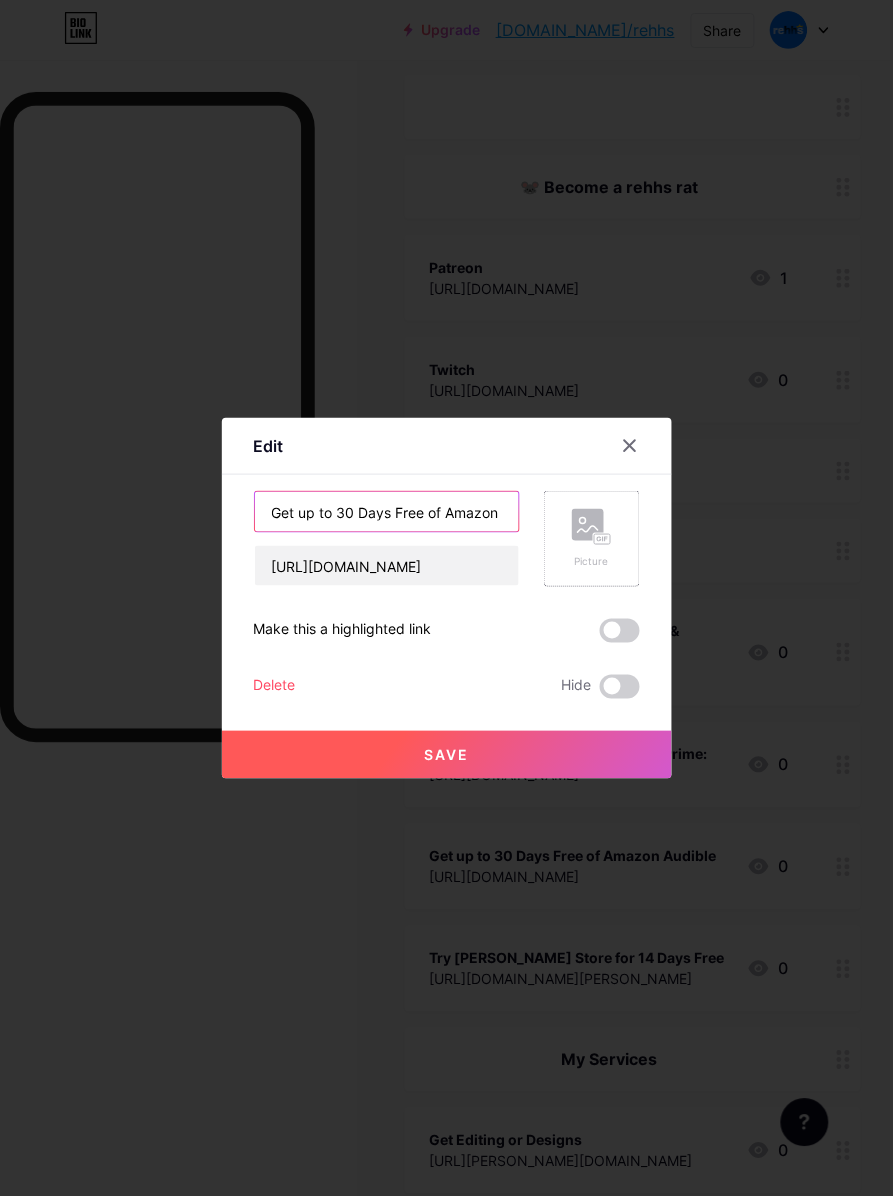 scroll, scrollTop: 0, scrollLeft: 45, axis: horizontal 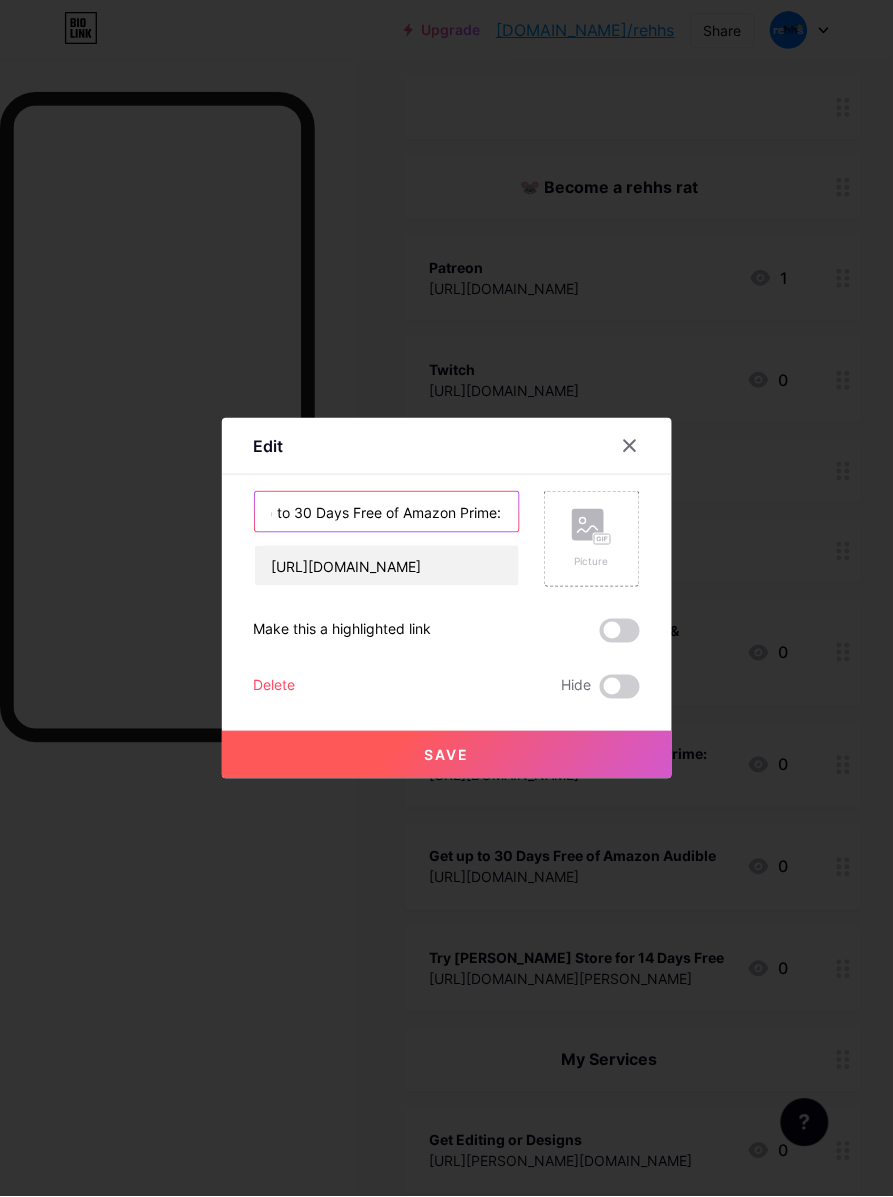 drag, startPoint x: 437, startPoint y: 510, endPoint x: 486, endPoint y: 515, distance: 49.25444 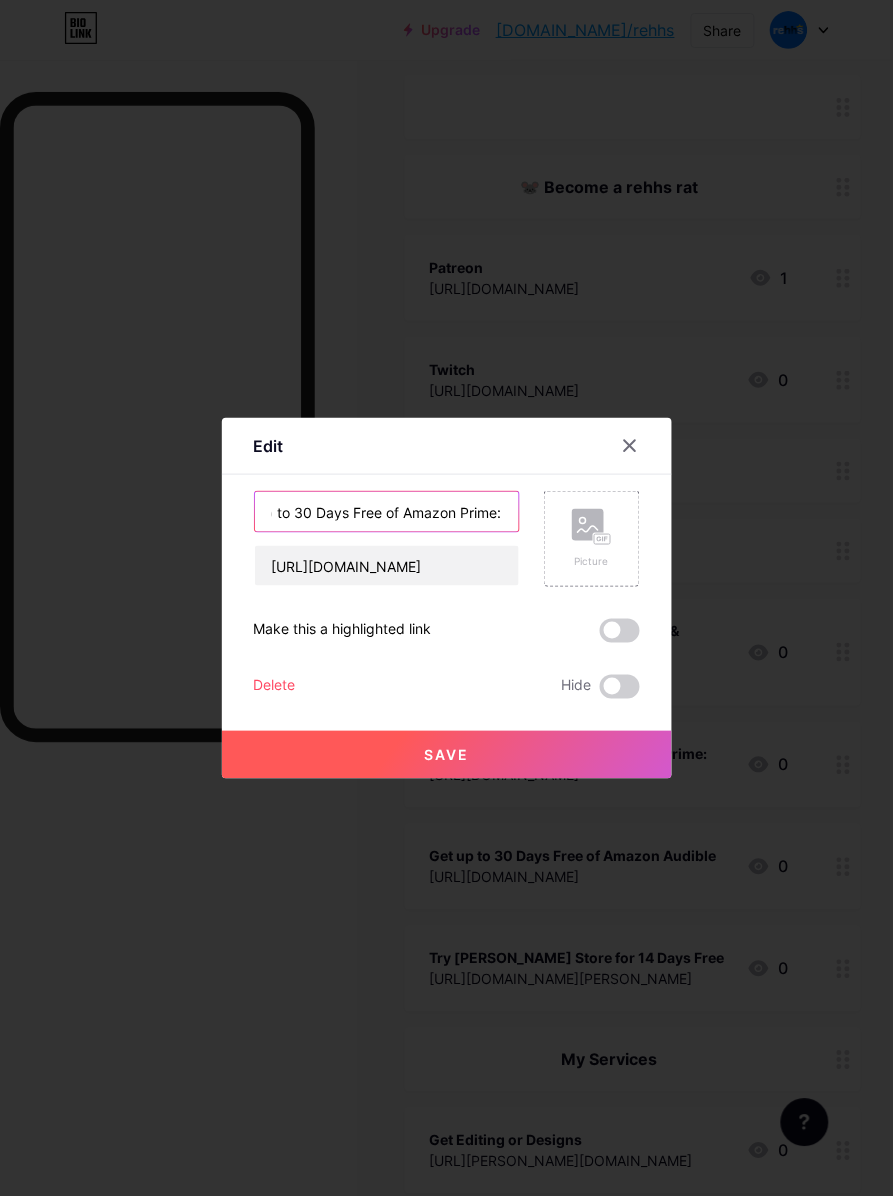 click on "Get up to 30 Days Free of Amazon Prime:" at bounding box center (387, 512) 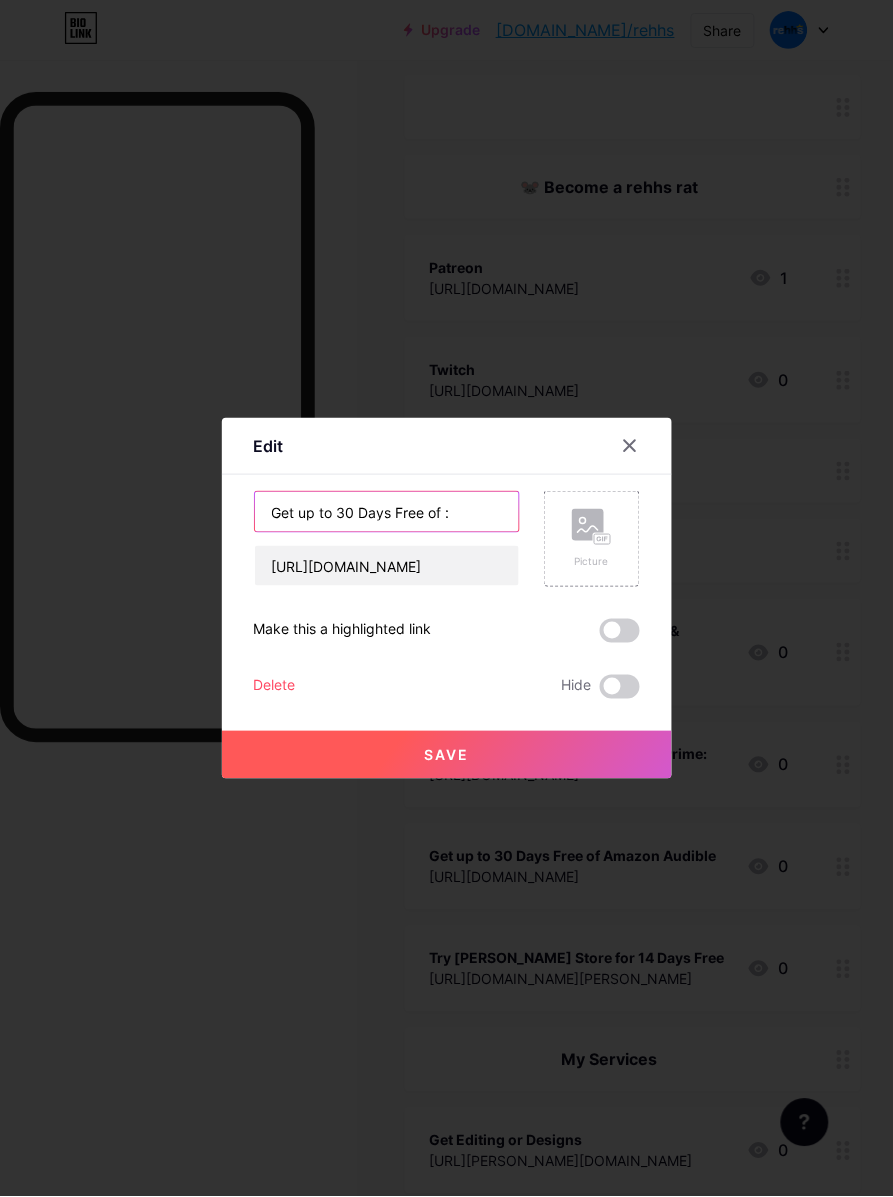 scroll, scrollTop: 0, scrollLeft: 0, axis: both 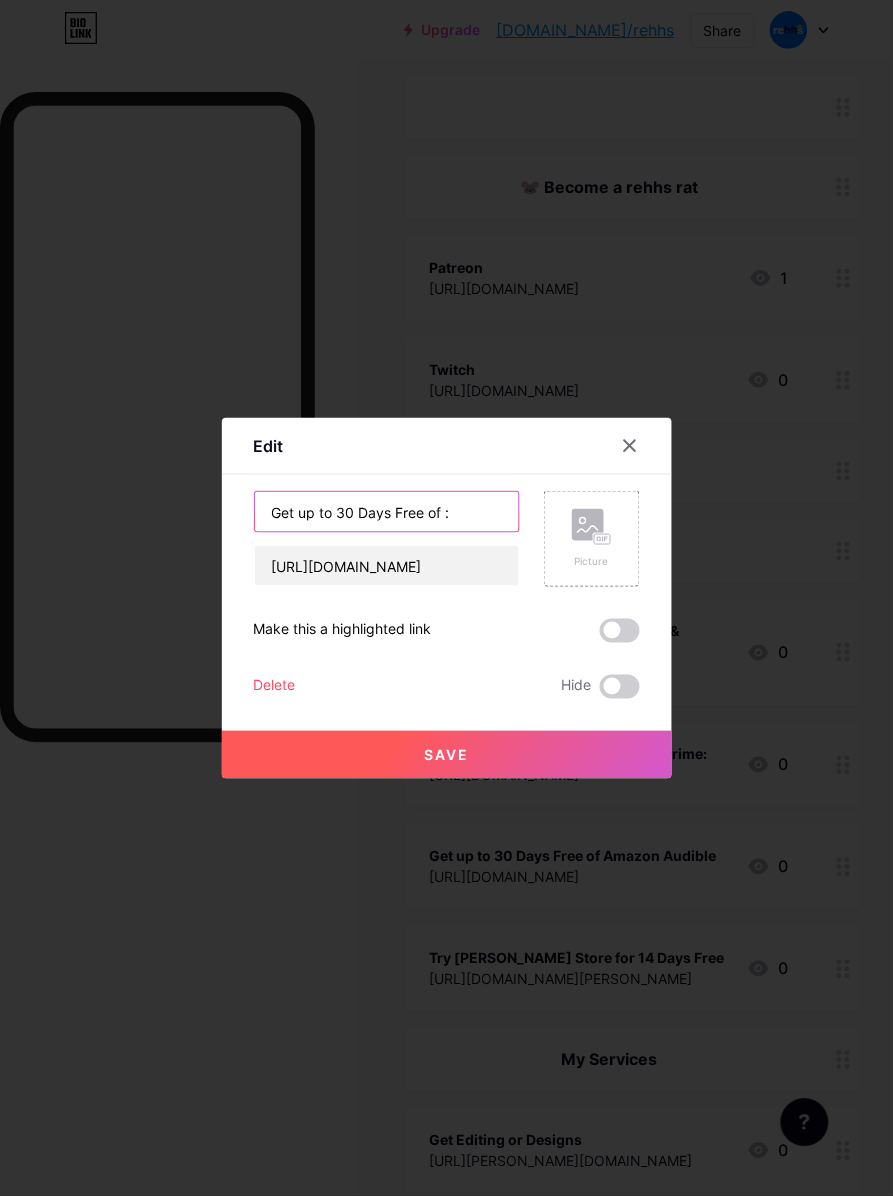 click on "Get up to 30 Days Free of :" at bounding box center (387, 512) 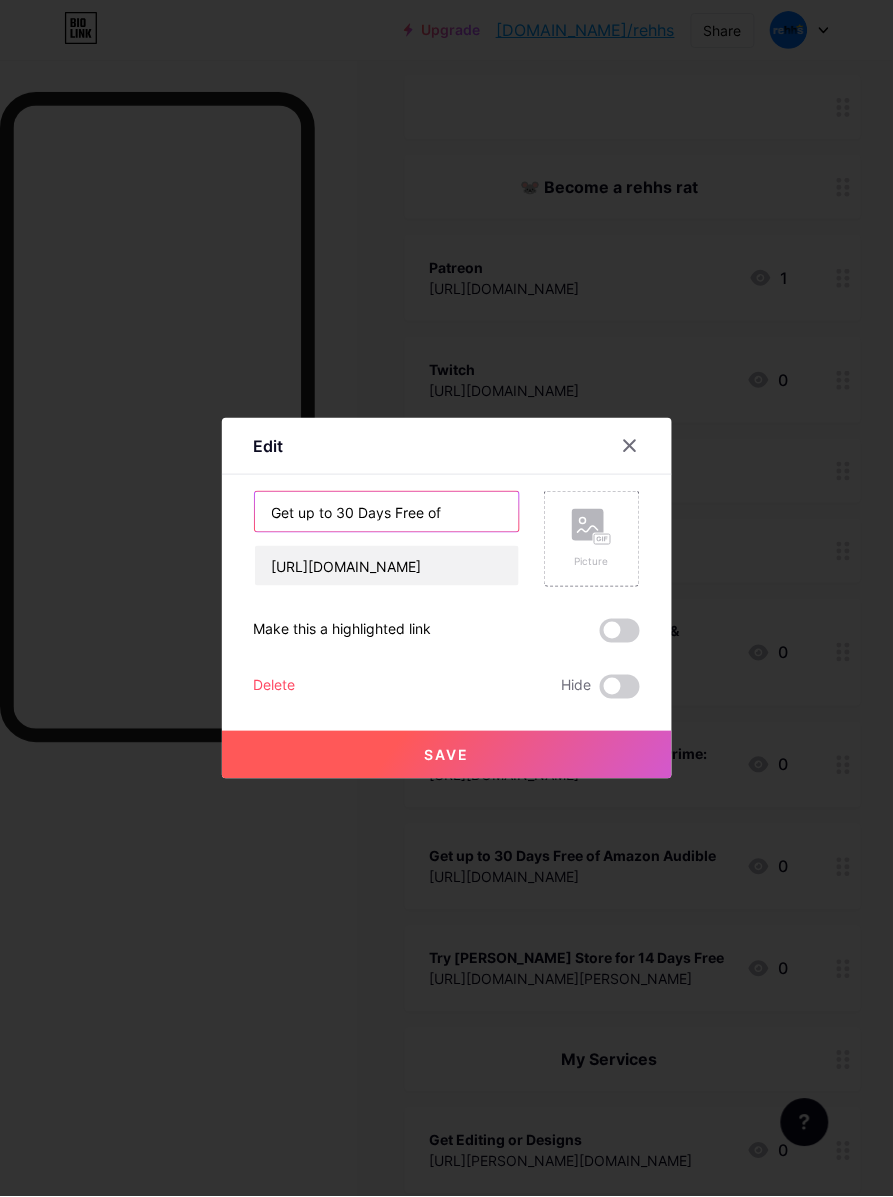 click on "Get up to 30 Days Free of" at bounding box center [387, 512] 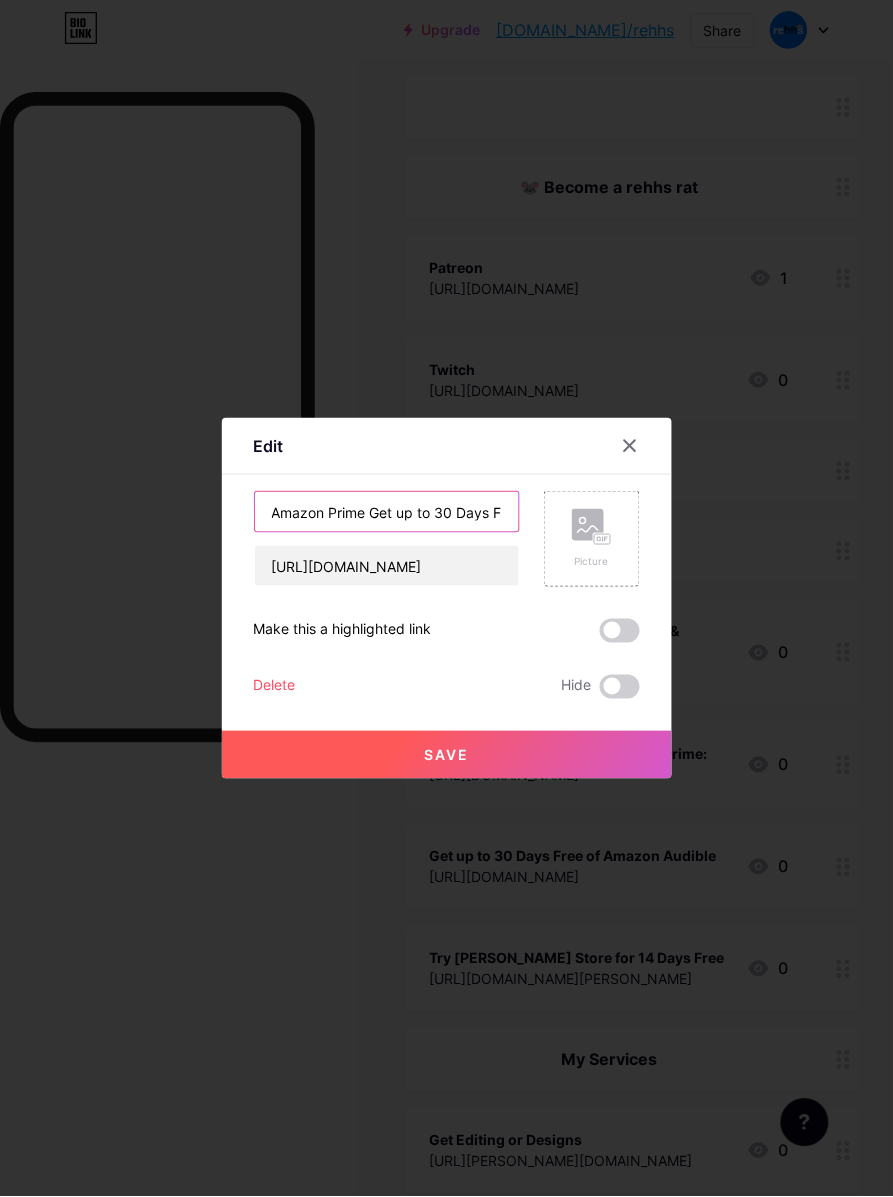 drag, startPoint x: 358, startPoint y: 515, endPoint x: 390, endPoint y: 513, distance: 32.06244 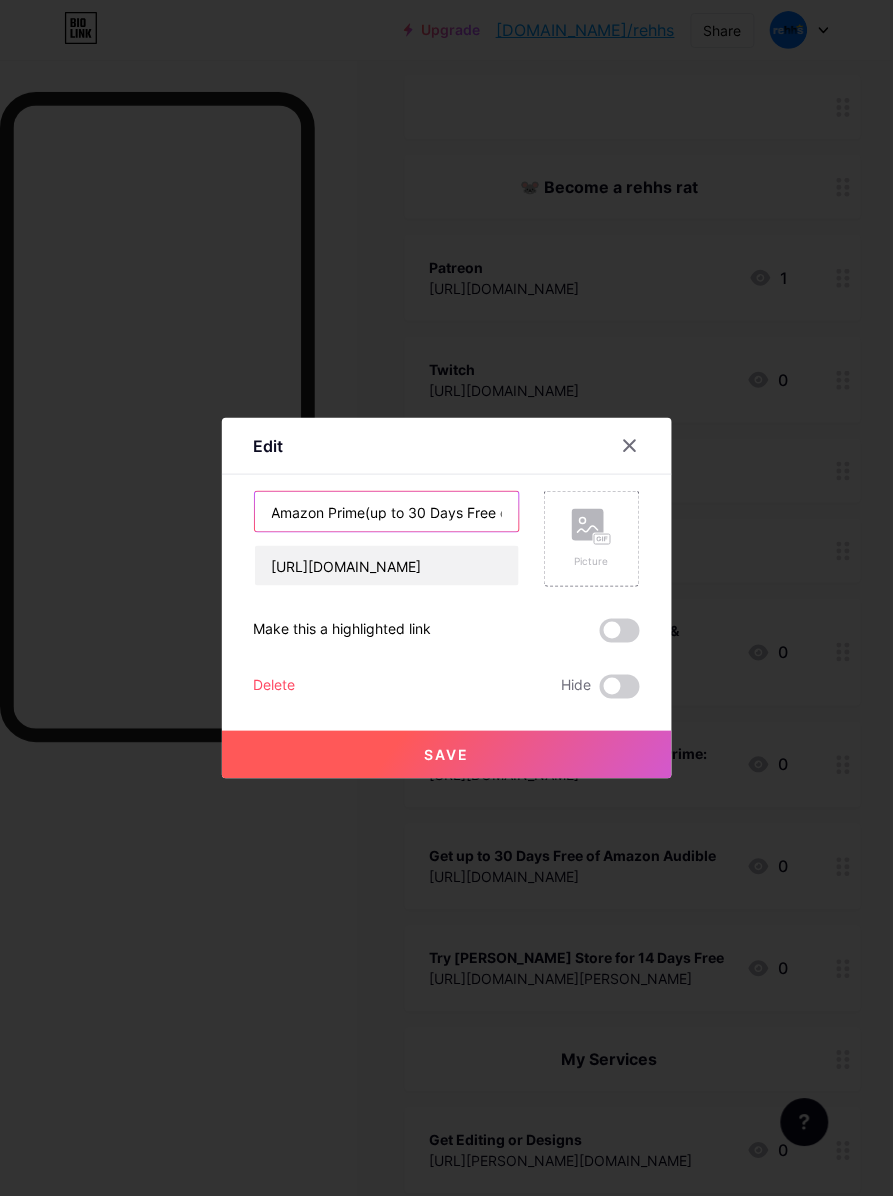 click on "Amazon Prime(up to 30 Days Free of" at bounding box center (387, 512) 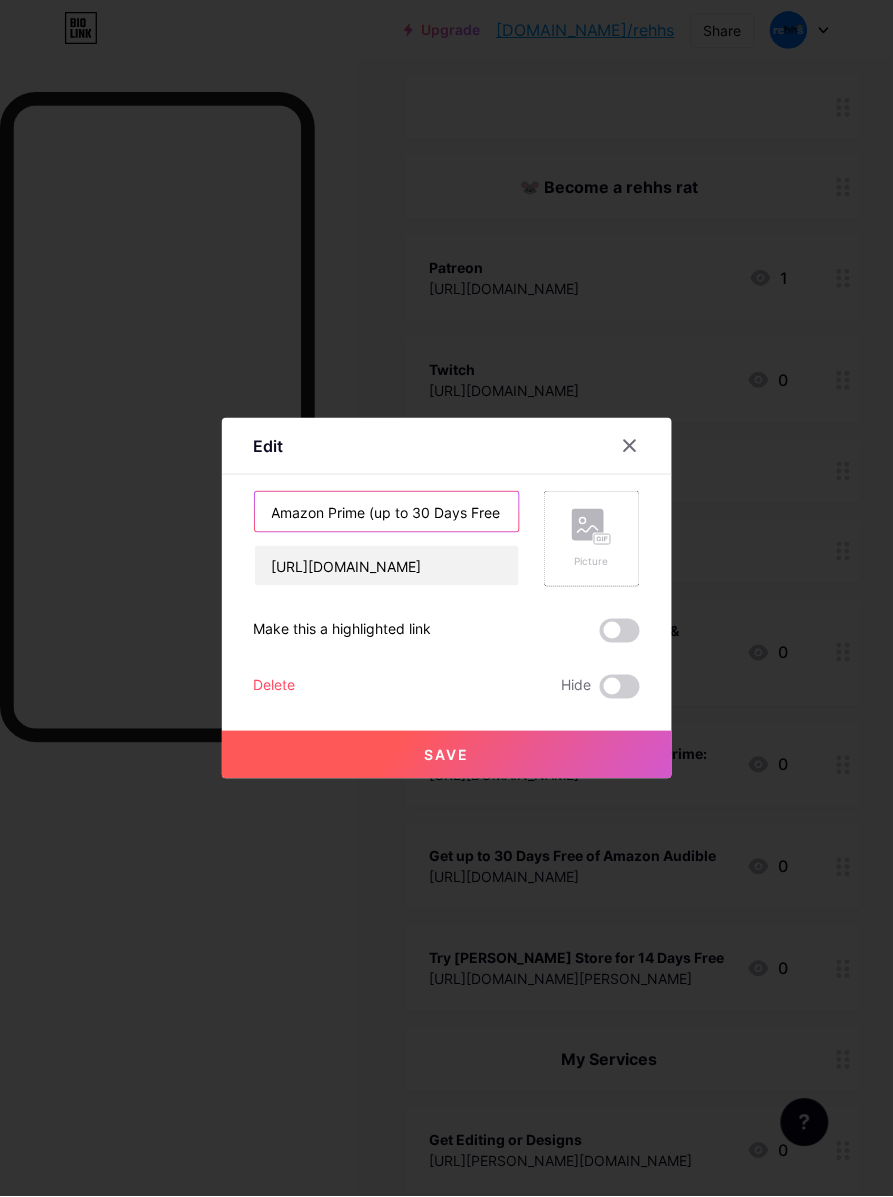 scroll, scrollTop: 0, scrollLeft: 18, axis: horizontal 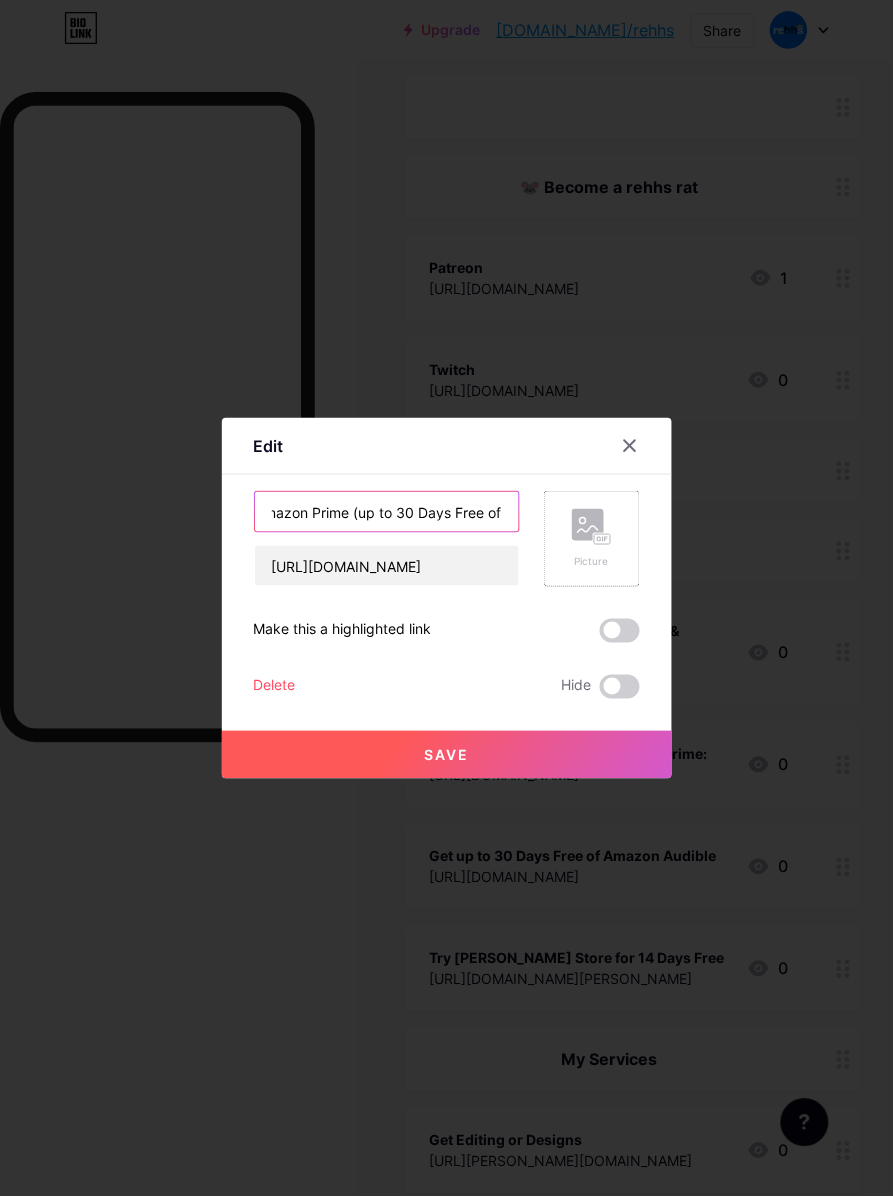 drag, startPoint x: 441, startPoint y: 515, endPoint x: 535, endPoint y: 512, distance: 94.04786 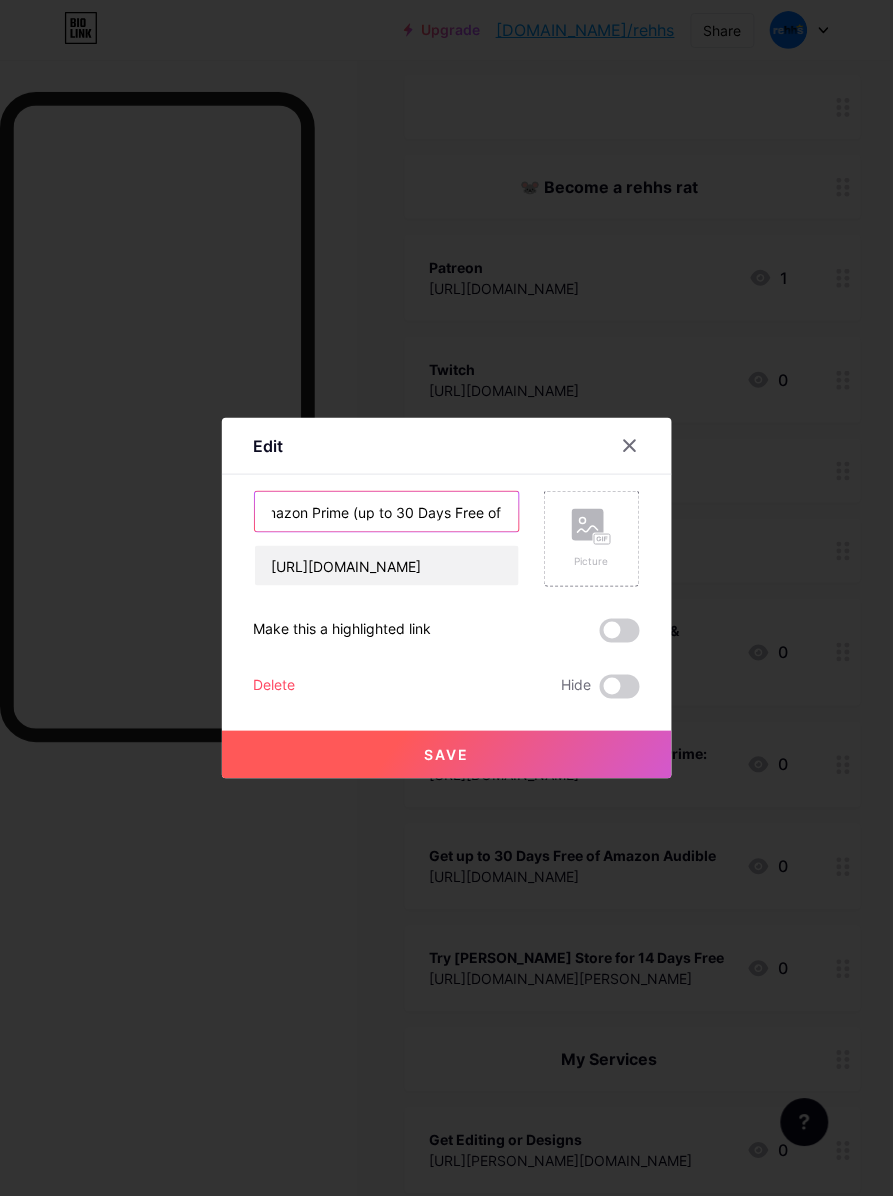 click on "Amazon Prime (up to 30 Days Free of" at bounding box center [387, 512] 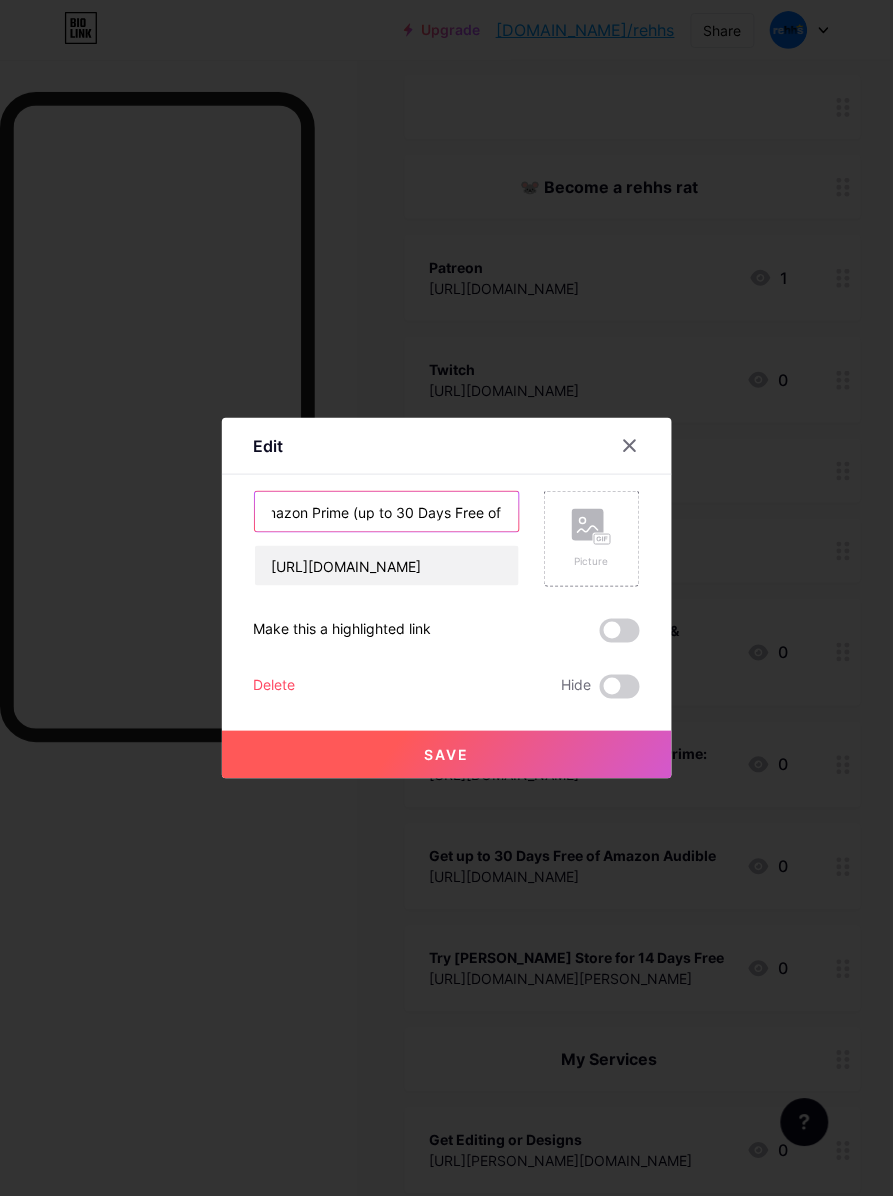 drag, startPoint x: 476, startPoint y: 511, endPoint x: 496, endPoint y: 511, distance: 20 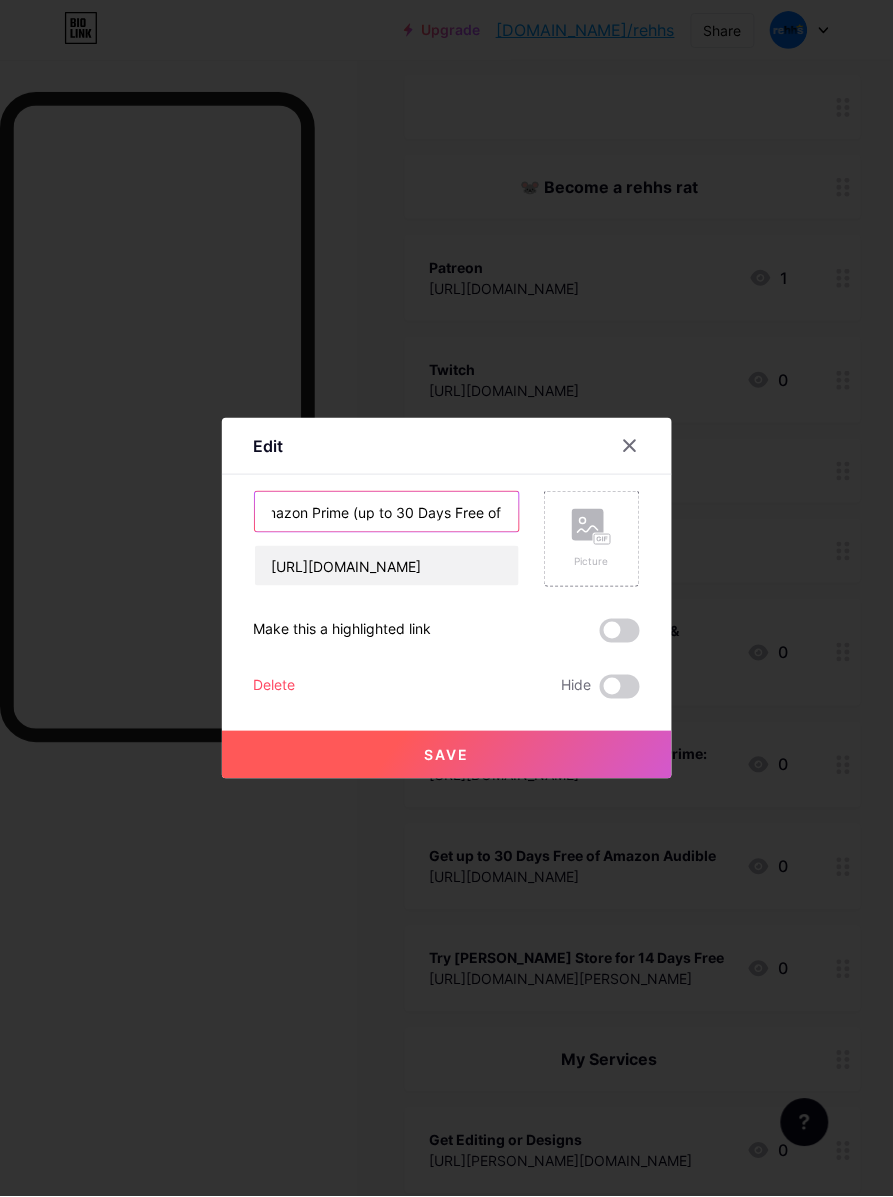 click on "Amazon Prime (up to 30 Days Free of" at bounding box center (387, 512) 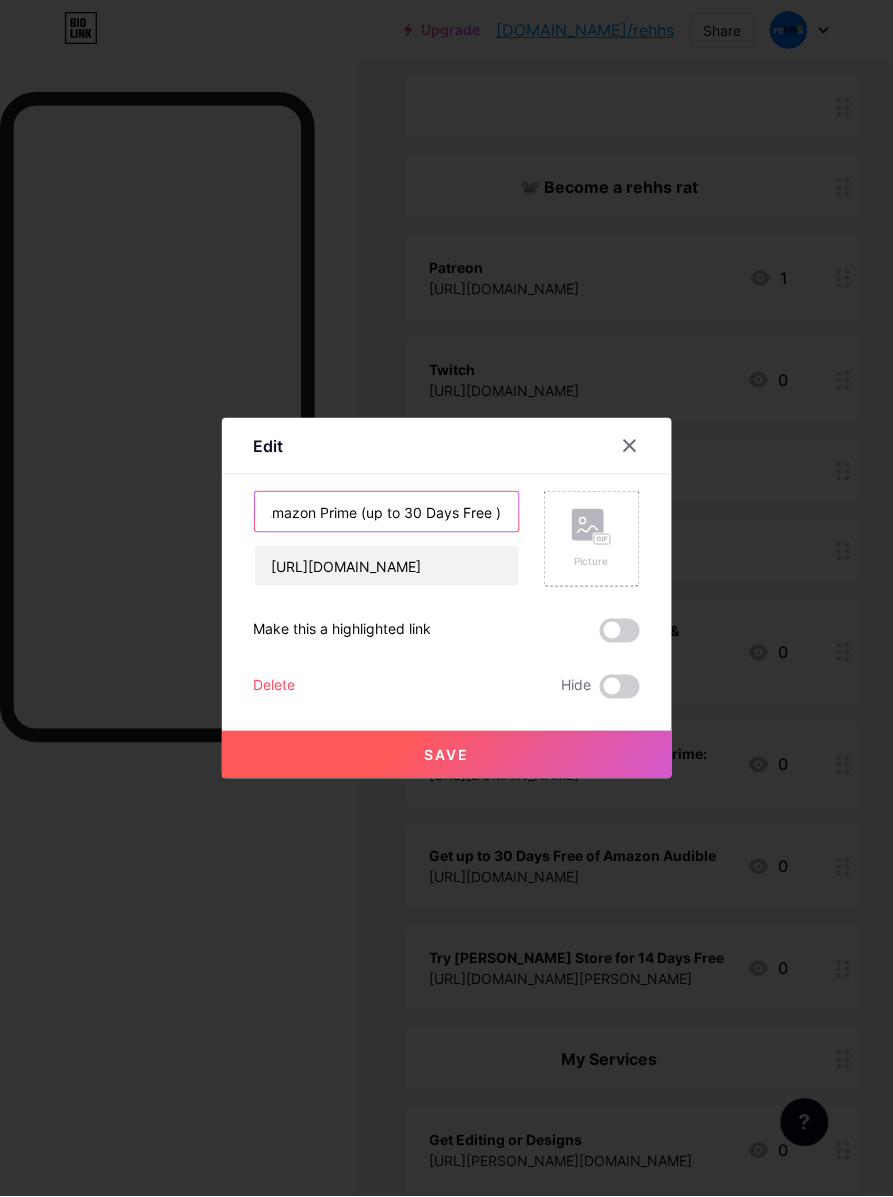 scroll, scrollTop: 0, scrollLeft: 10, axis: horizontal 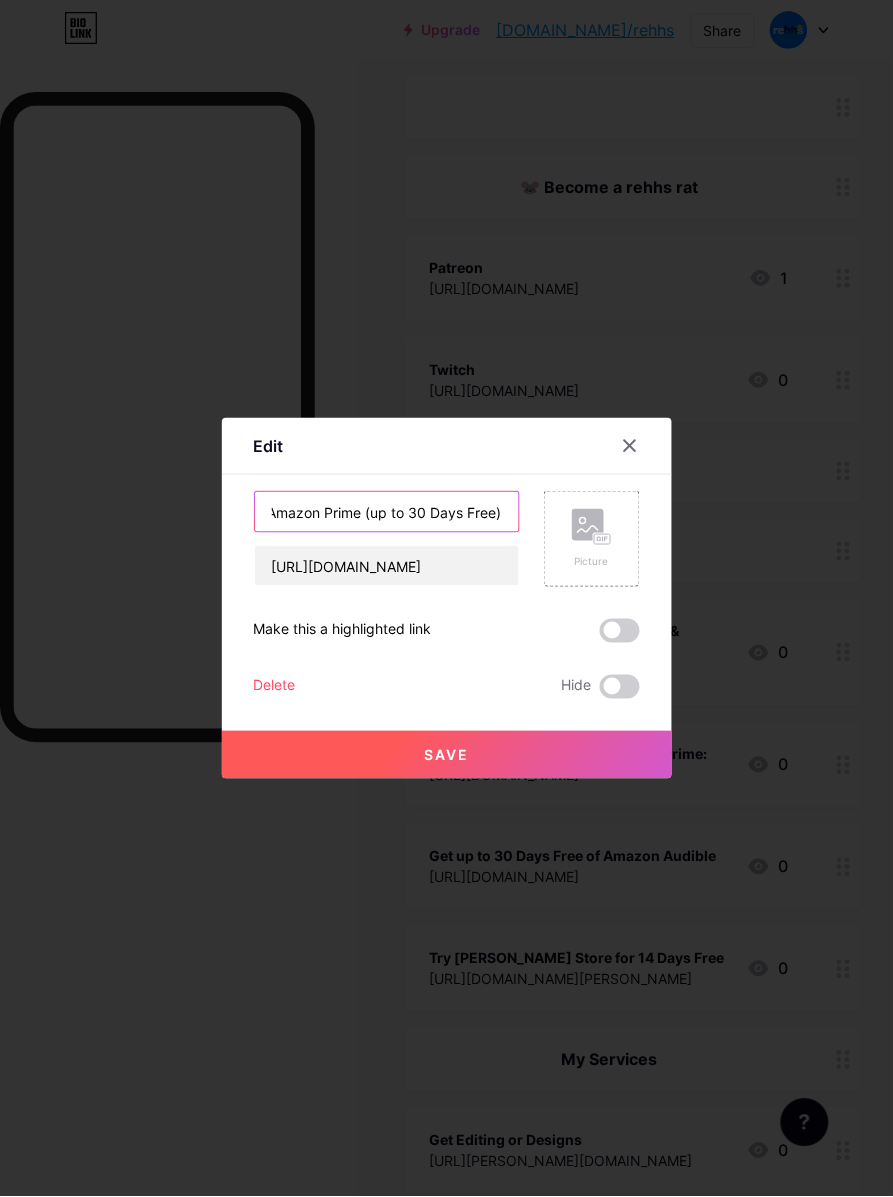 click on "Amazon Prime (up to 30 Days Free)" at bounding box center [387, 512] 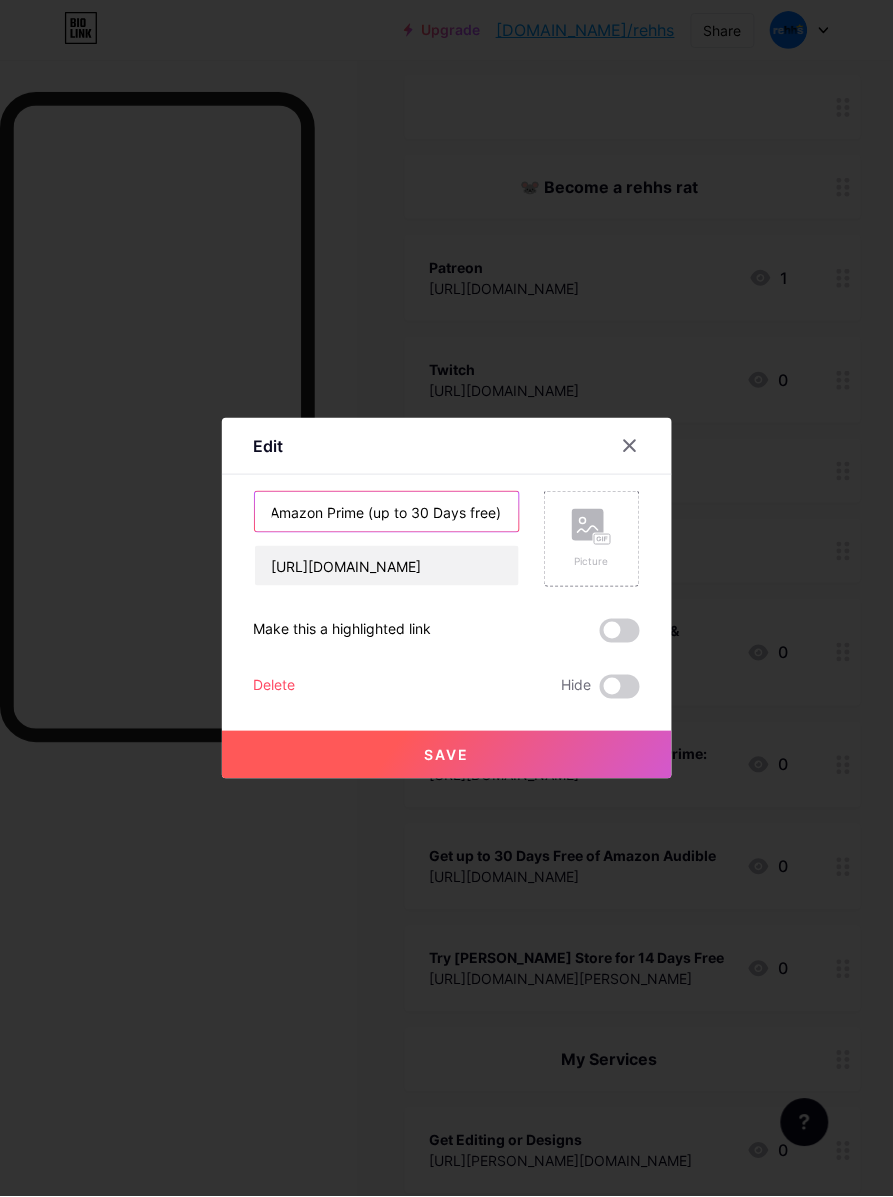 scroll, scrollTop: 0, scrollLeft: 2, axis: horizontal 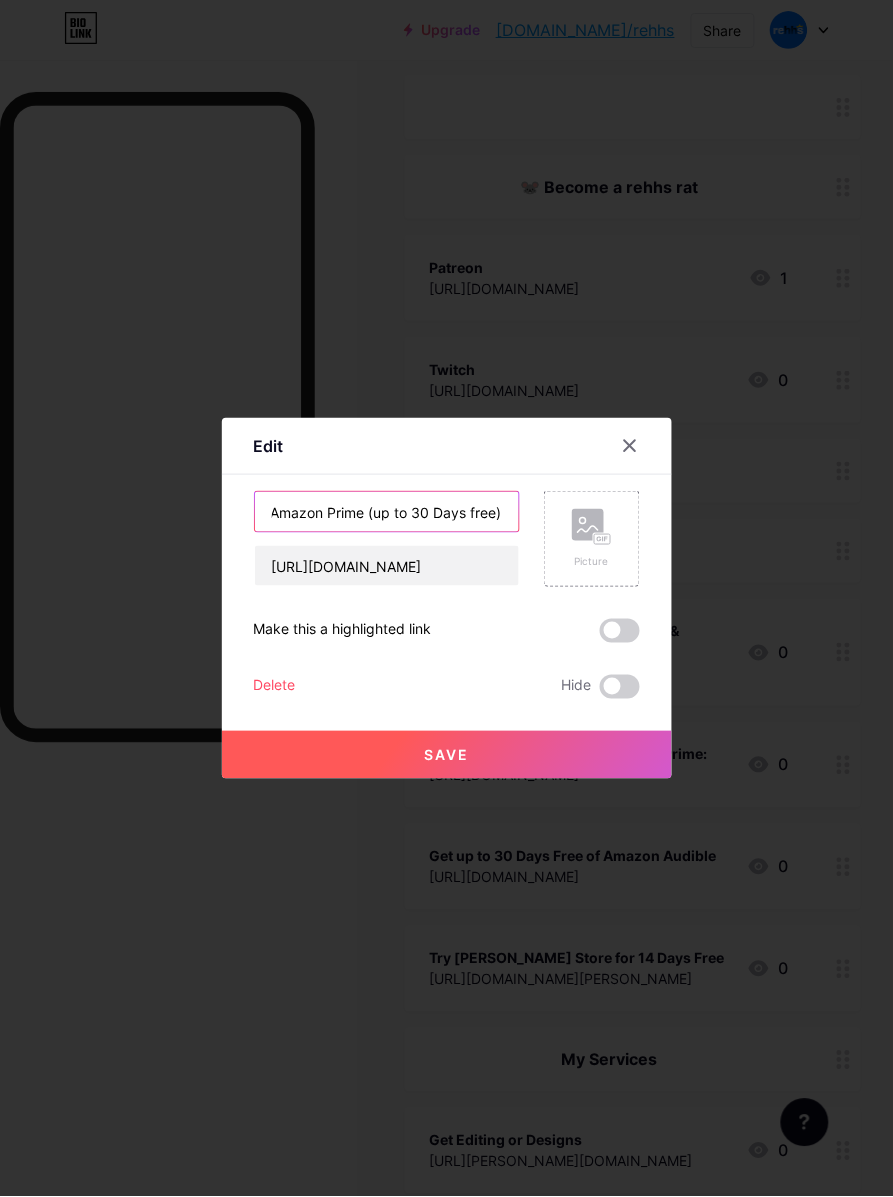 click on "Amazon Prime (up to 30 Days free)" at bounding box center (387, 512) 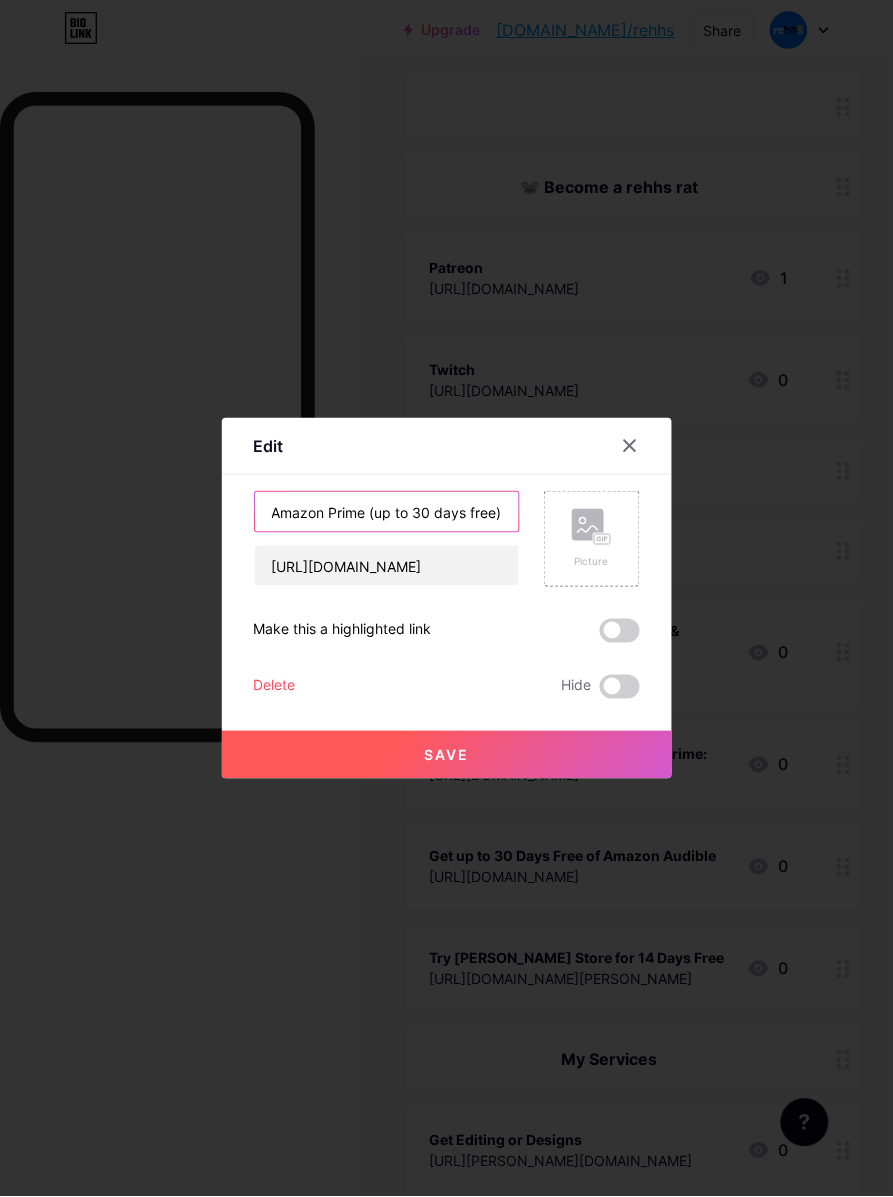 scroll, scrollTop: 0, scrollLeft: 1, axis: horizontal 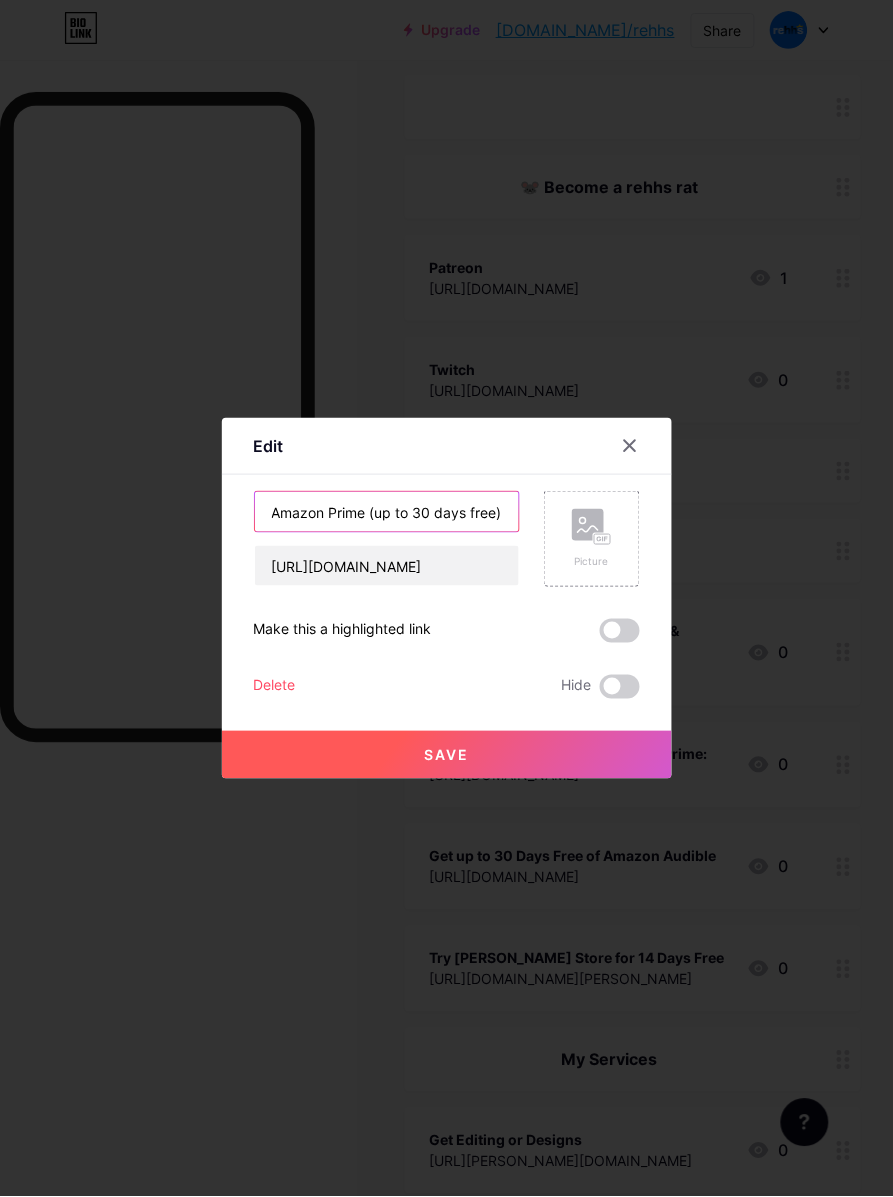 click on "Amazon Prime (up to 30 days free)" at bounding box center [387, 512] 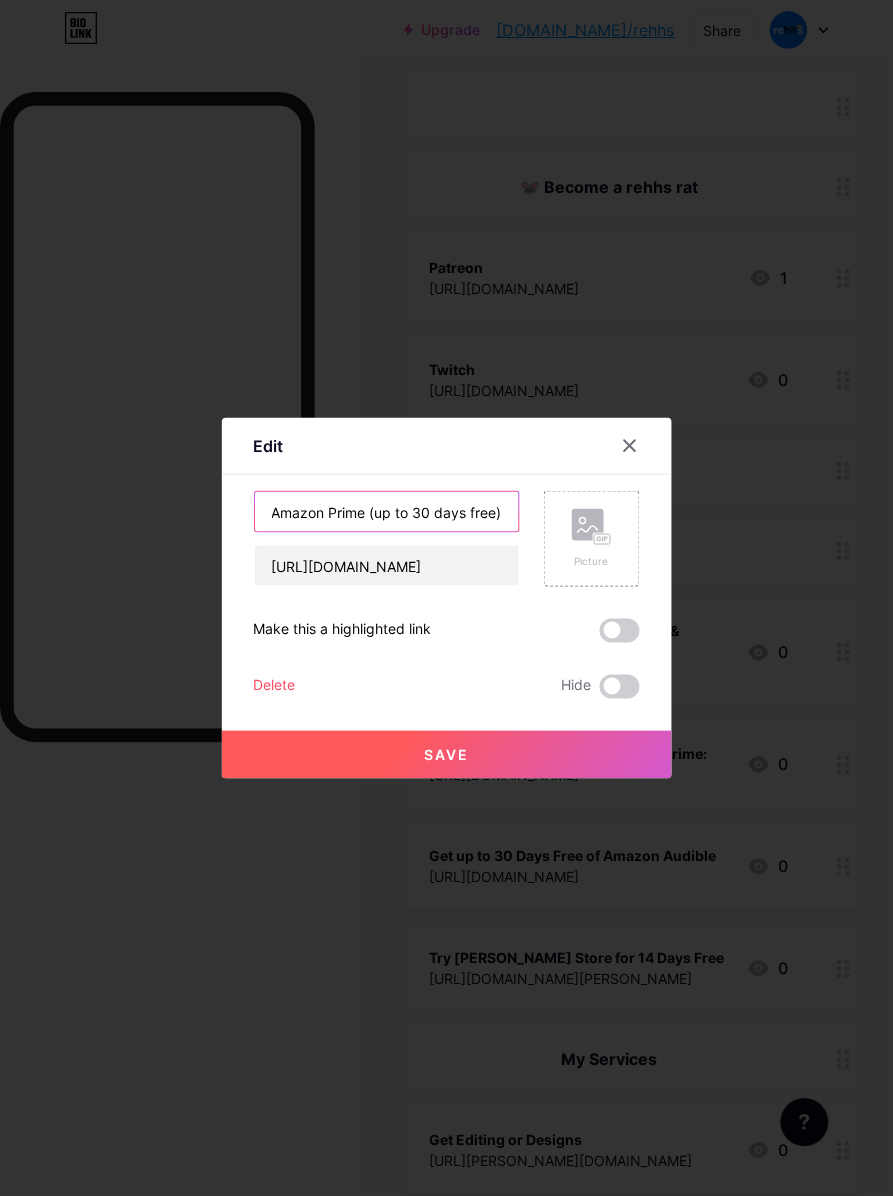 click on "Amazon Prime (up to 30 days free)" at bounding box center (387, 512) 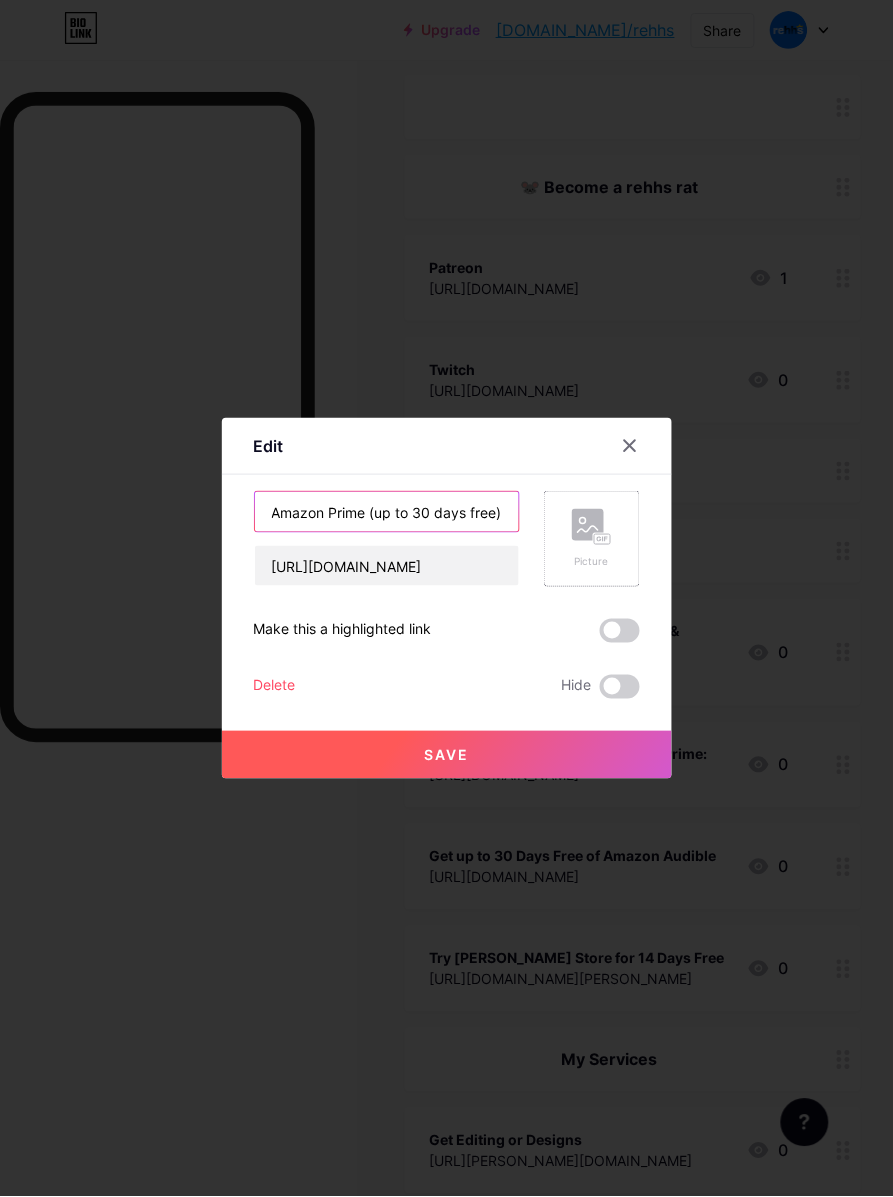 drag, startPoint x: 355, startPoint y: 517, endPoint x: 560, endPoint y: 540, distance: 206.28621 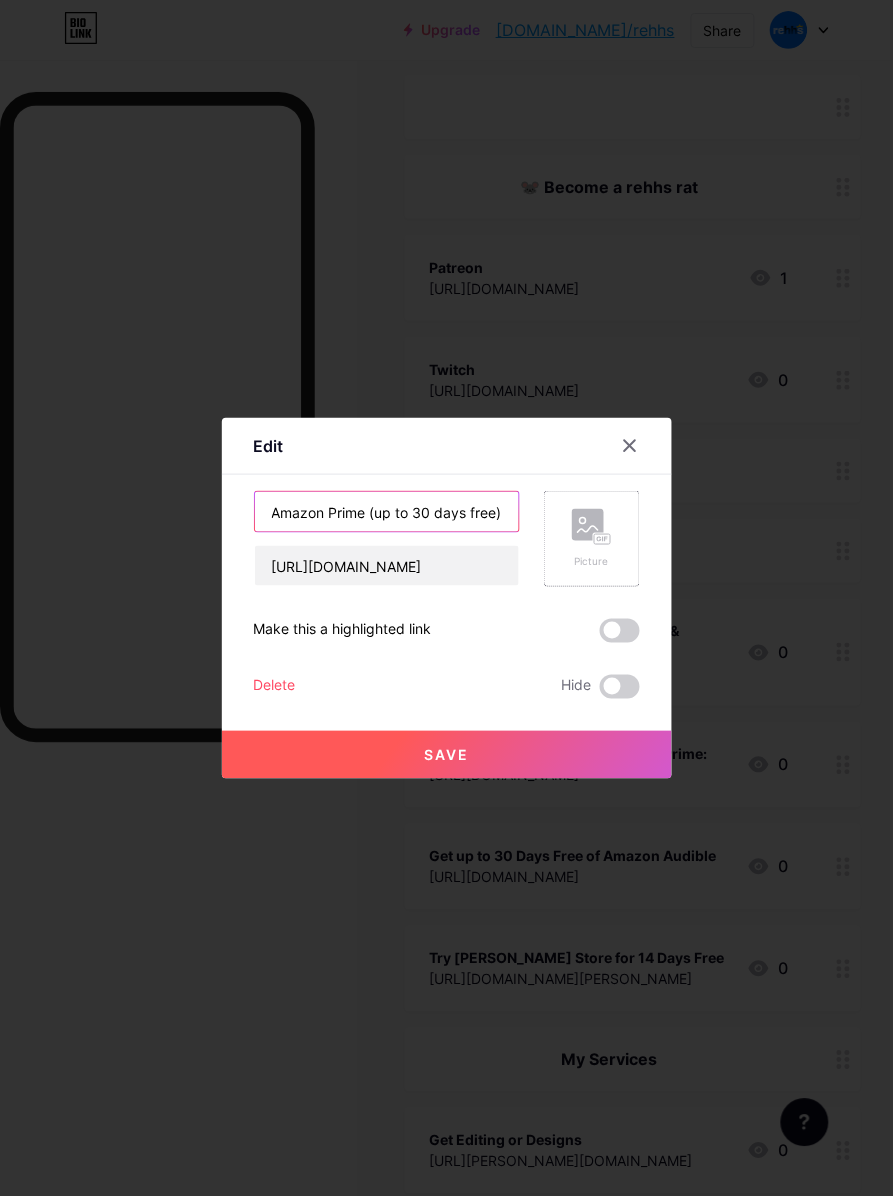click on "Amazon Prime (up to 30 days free)     [URL][DOMAIN_NAME]                     Picture" at bounding box center [447, 539] 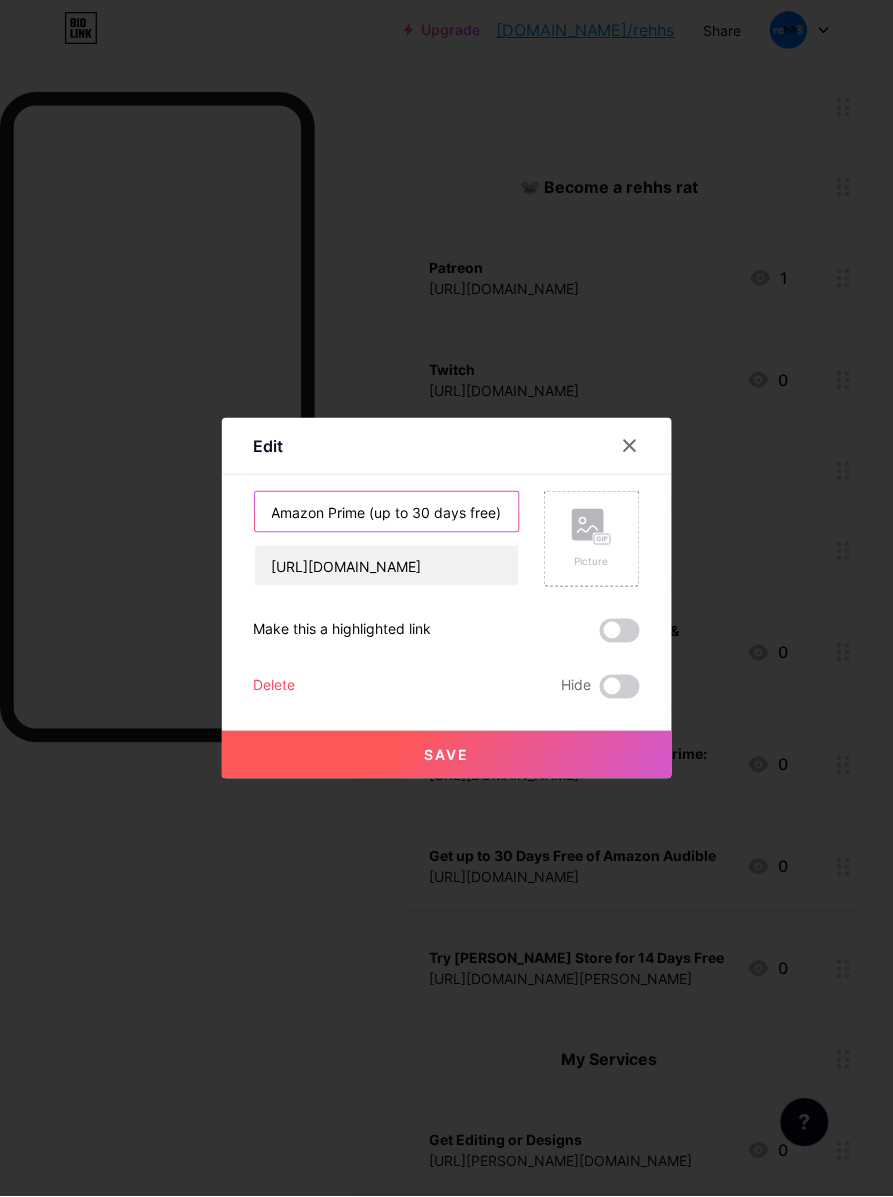 type on "Amazon Prime (up to 30 days free)" 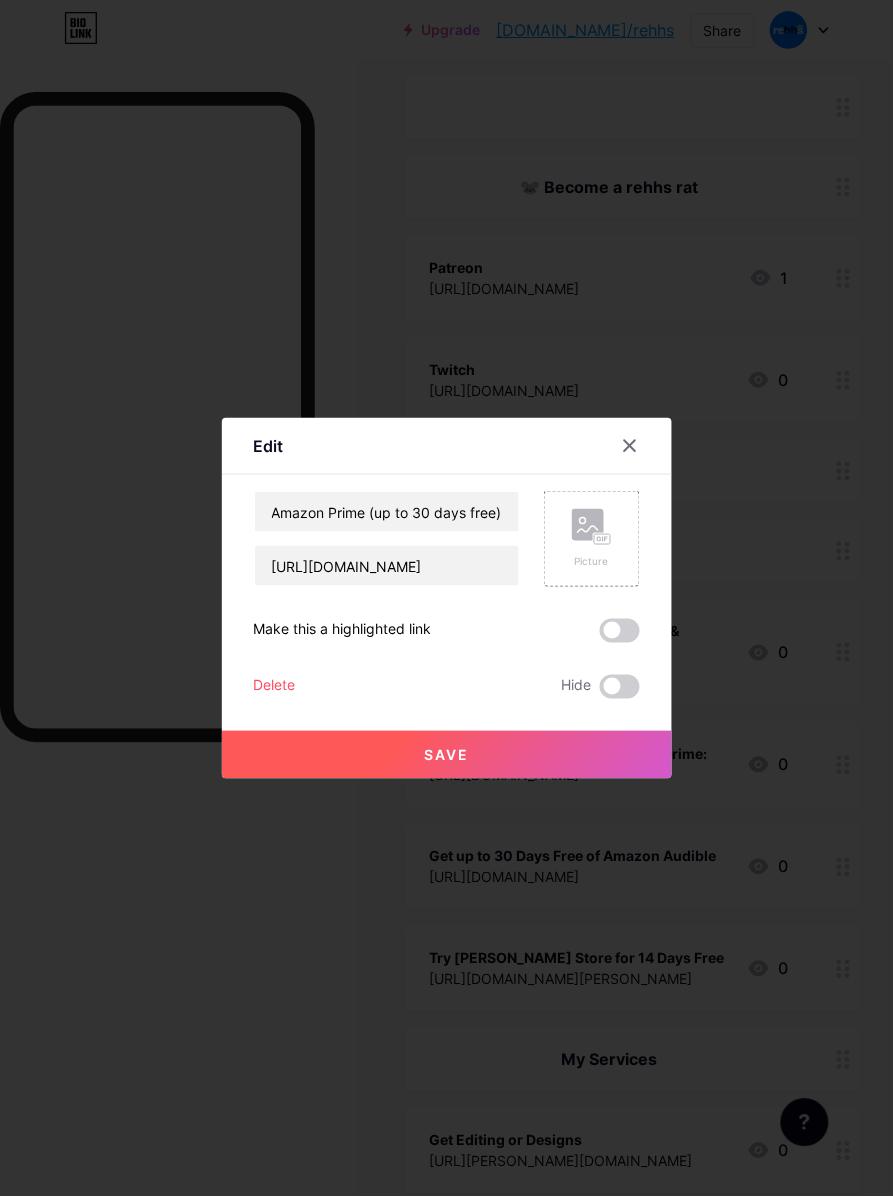 scroll, scrollTop: 0, scrollLeft: 0, axis: both 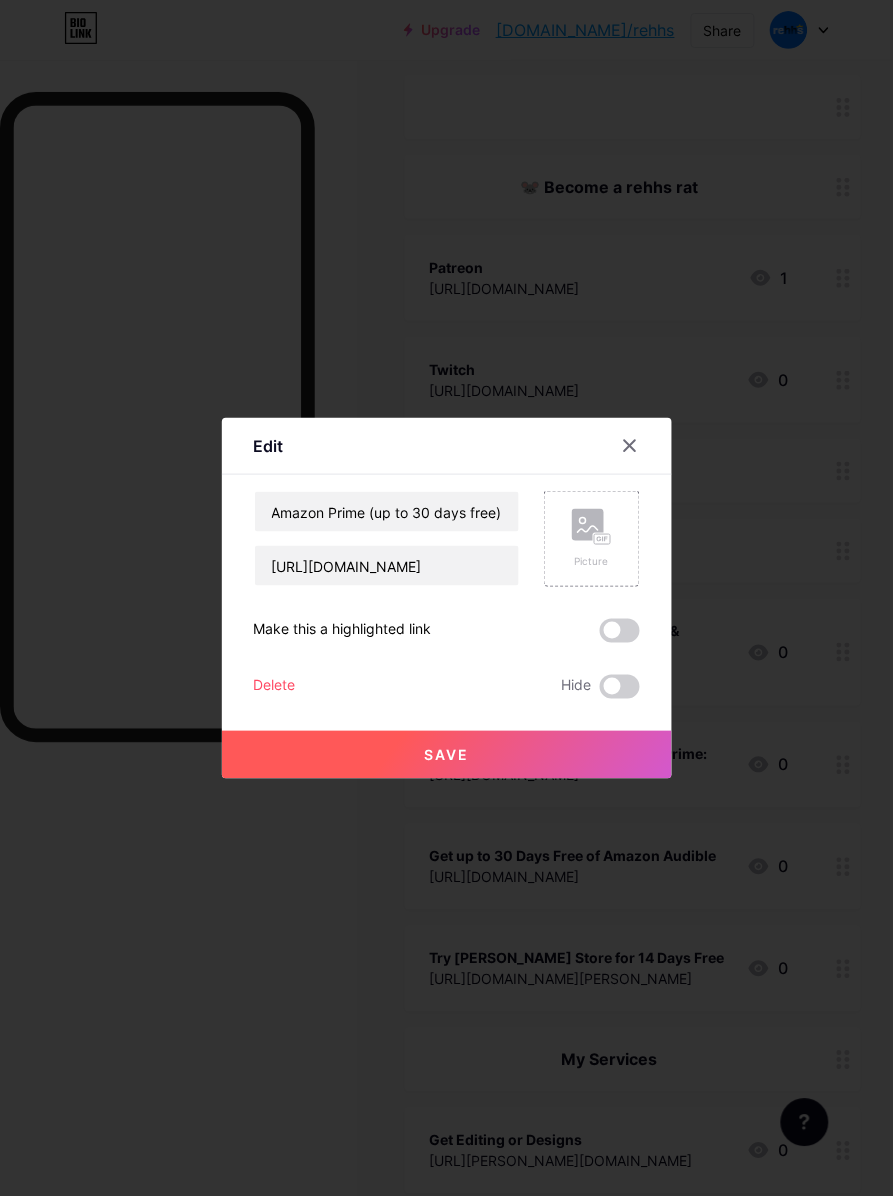click on "Save" at bounding box center [447, 739] 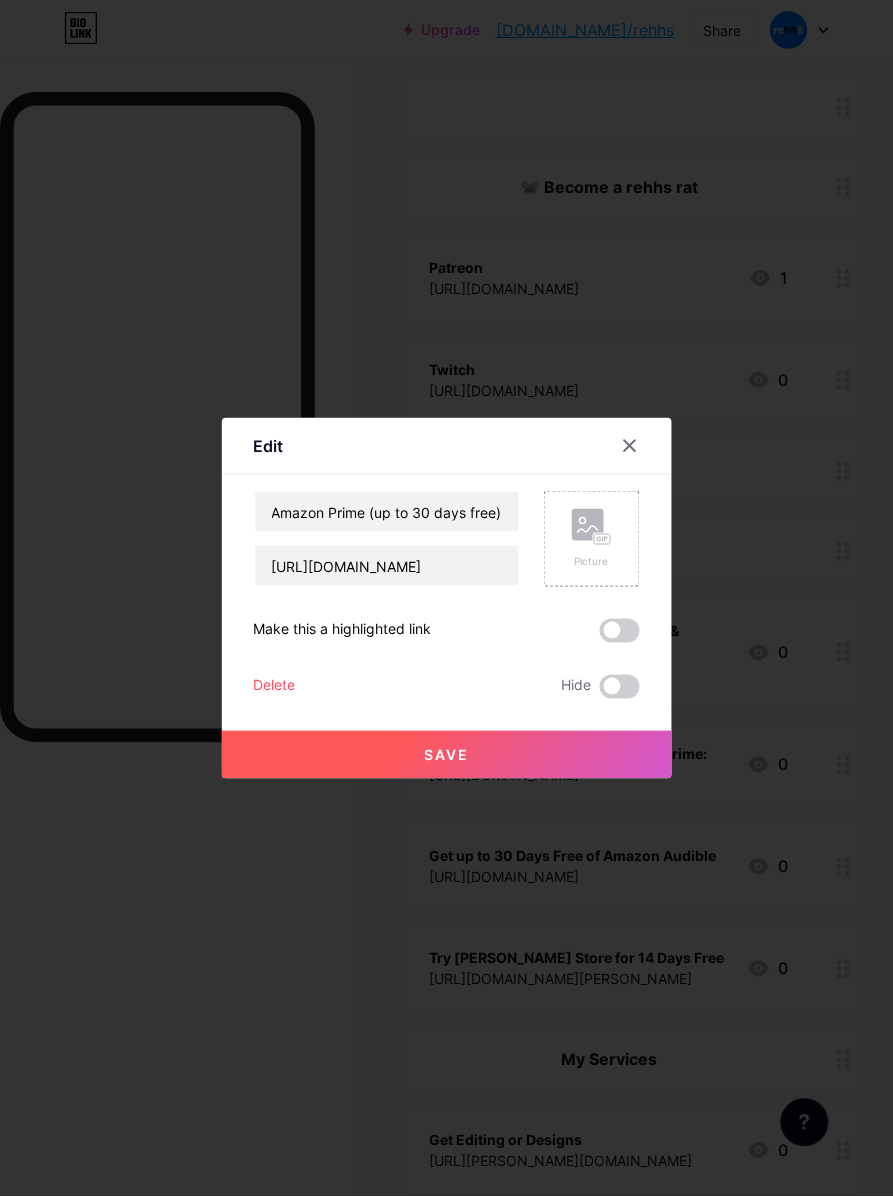 click on "Save" at bounding box center (447, 755) 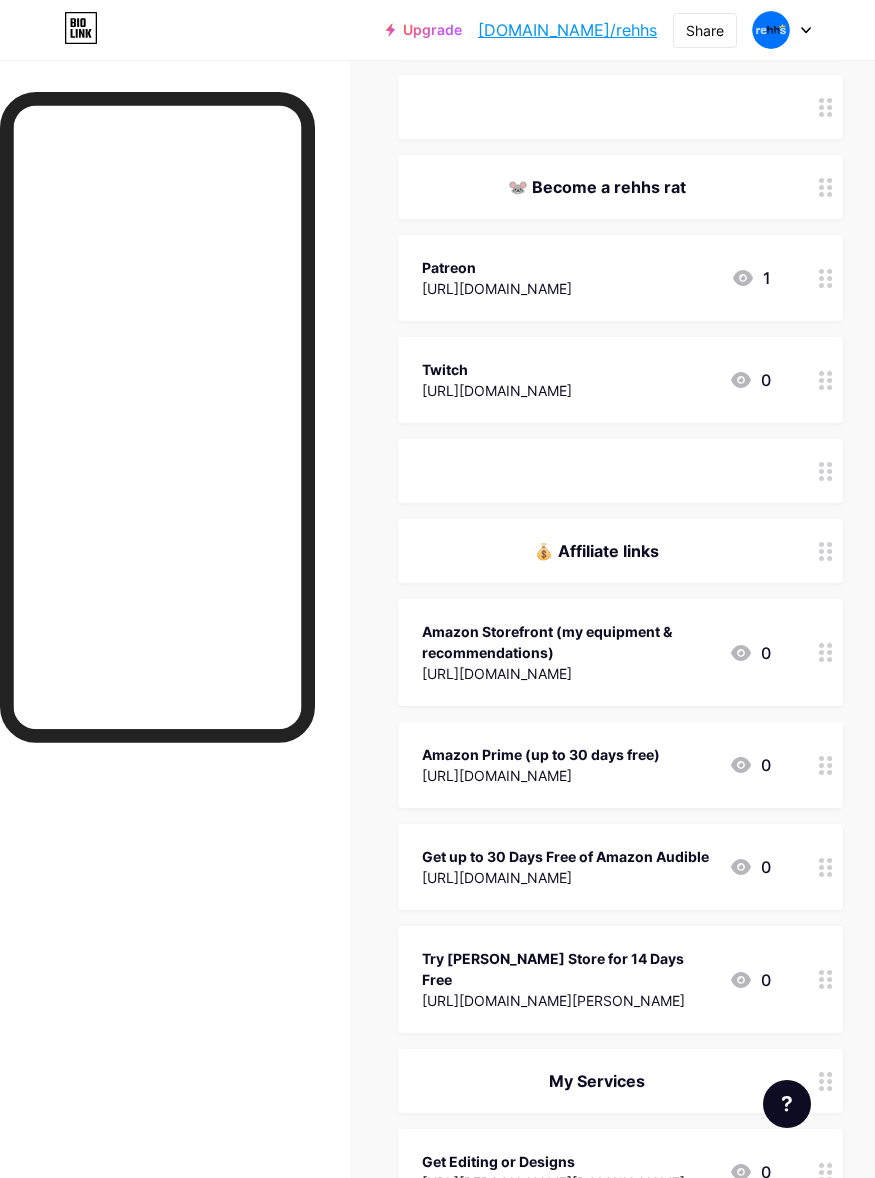 click on "[URL][DOMAIN_NAME]" at bounding box center (565, 877) 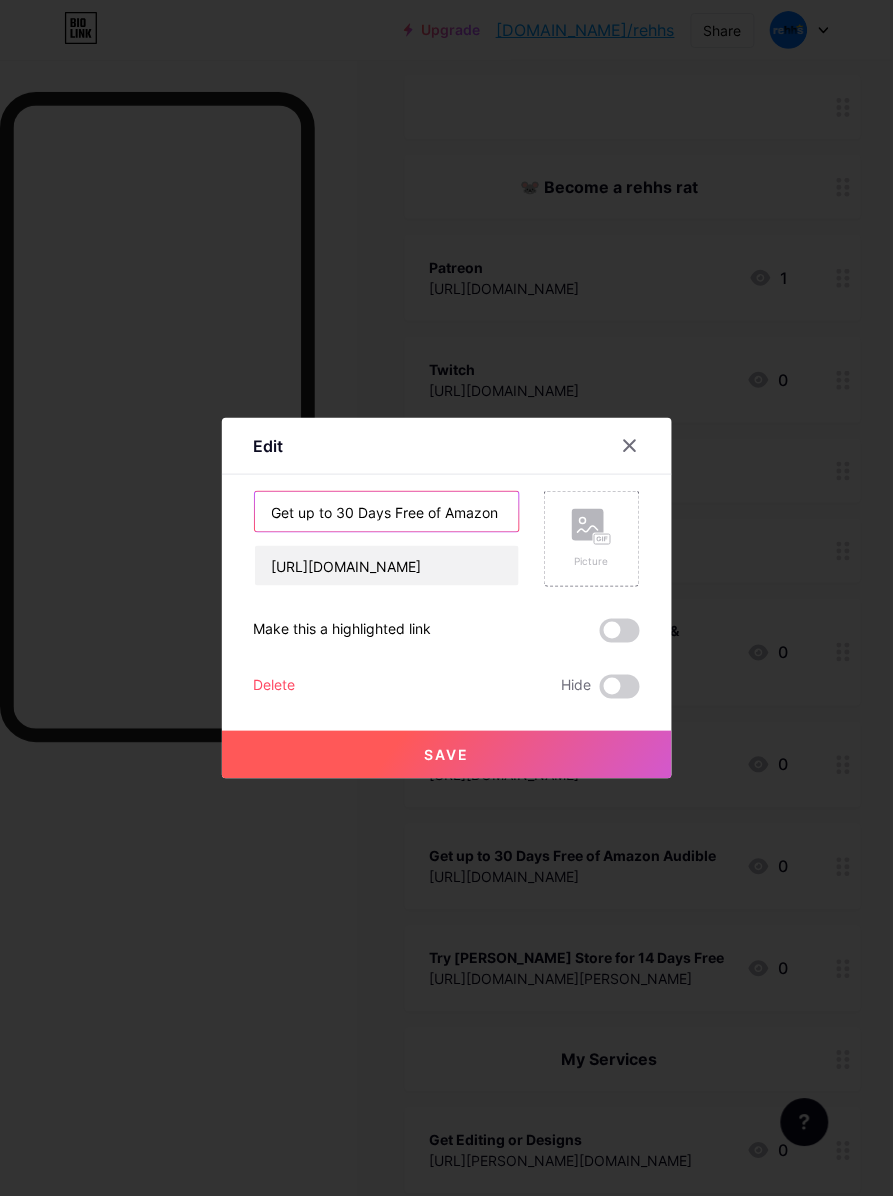 drag, startPoint x: 440, startPoint y: 513, endPoint x: 203, endPoint y: 500, distance: 237.35628 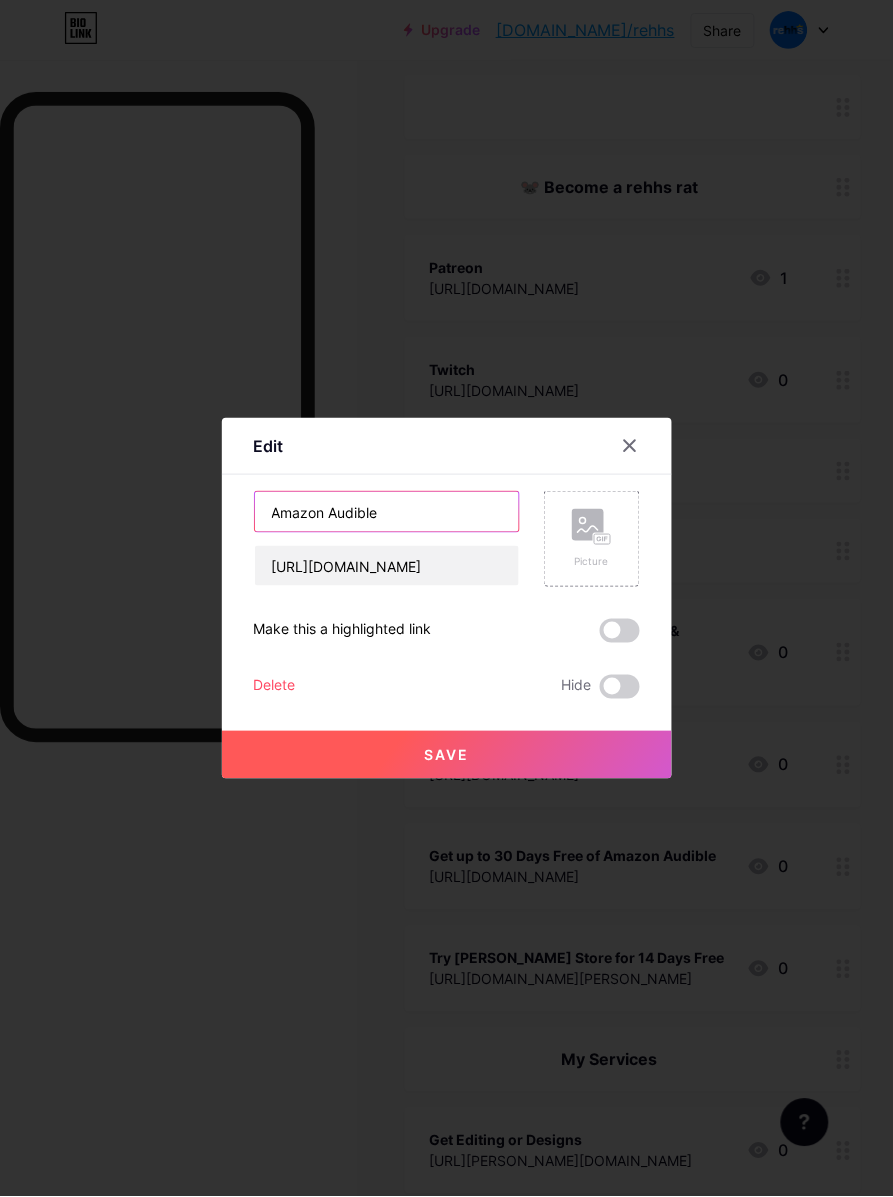 click on "Amazon Audible" at bounding box center (387, 512) 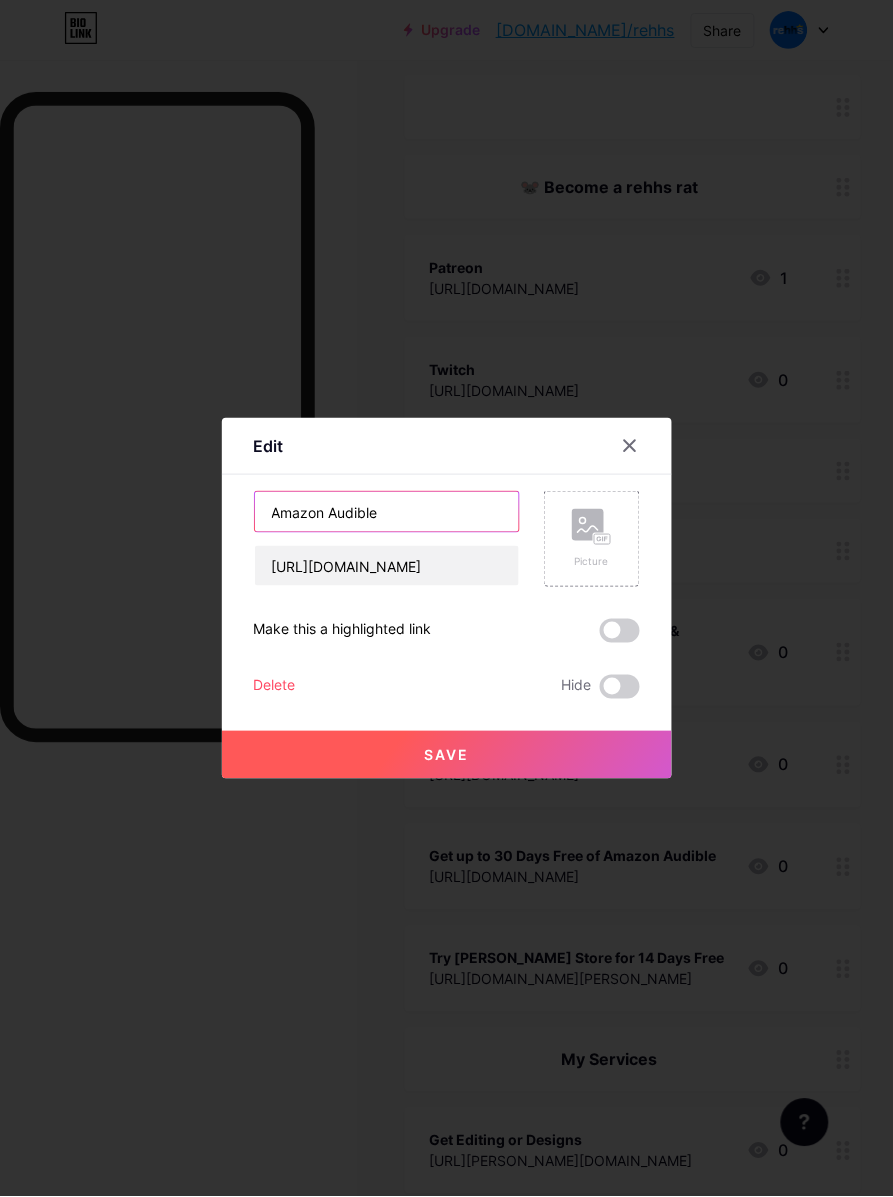 paste on "(up to 30 days free)" 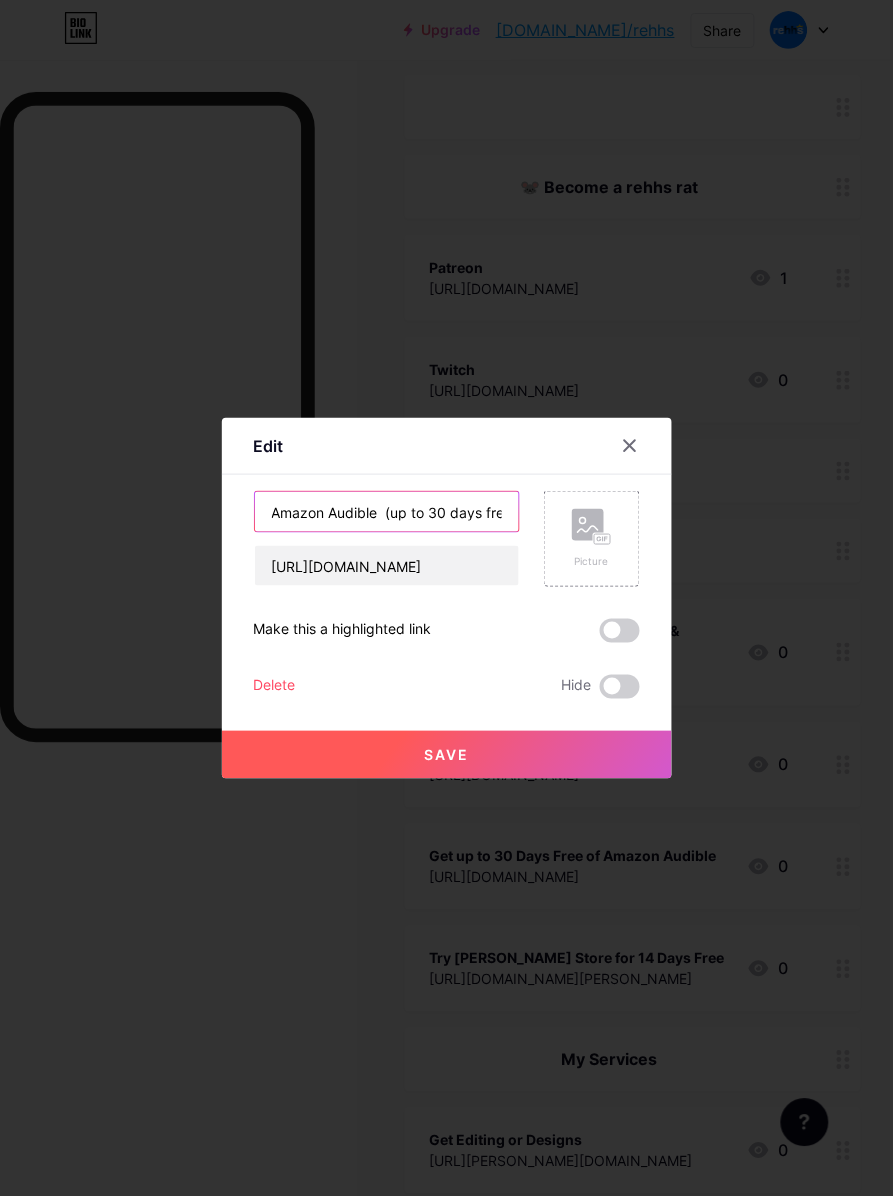 scroll, scrollTop: 0, scrollLeft: 17, axis: horizontal 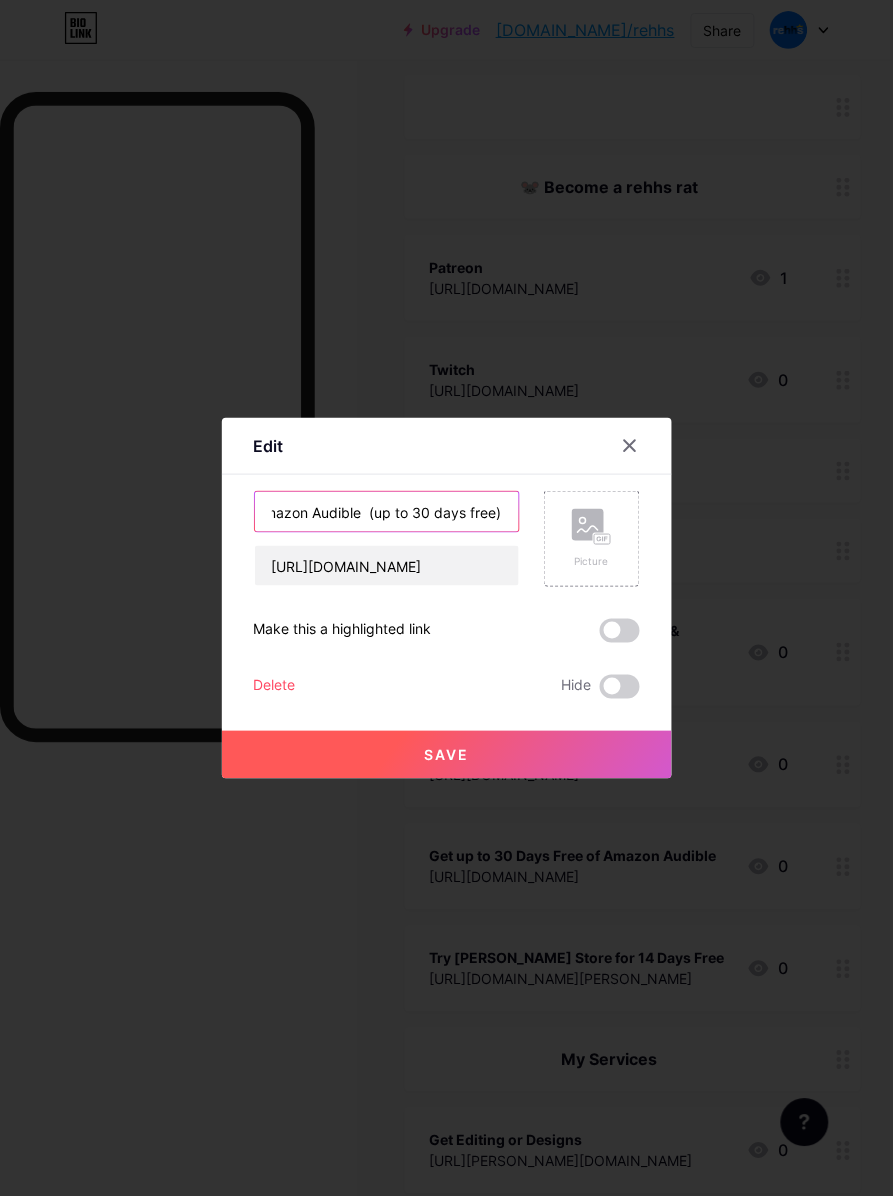 click on "Amazon Audible  (up to 30 days free)" at bounding box center (387, 512) 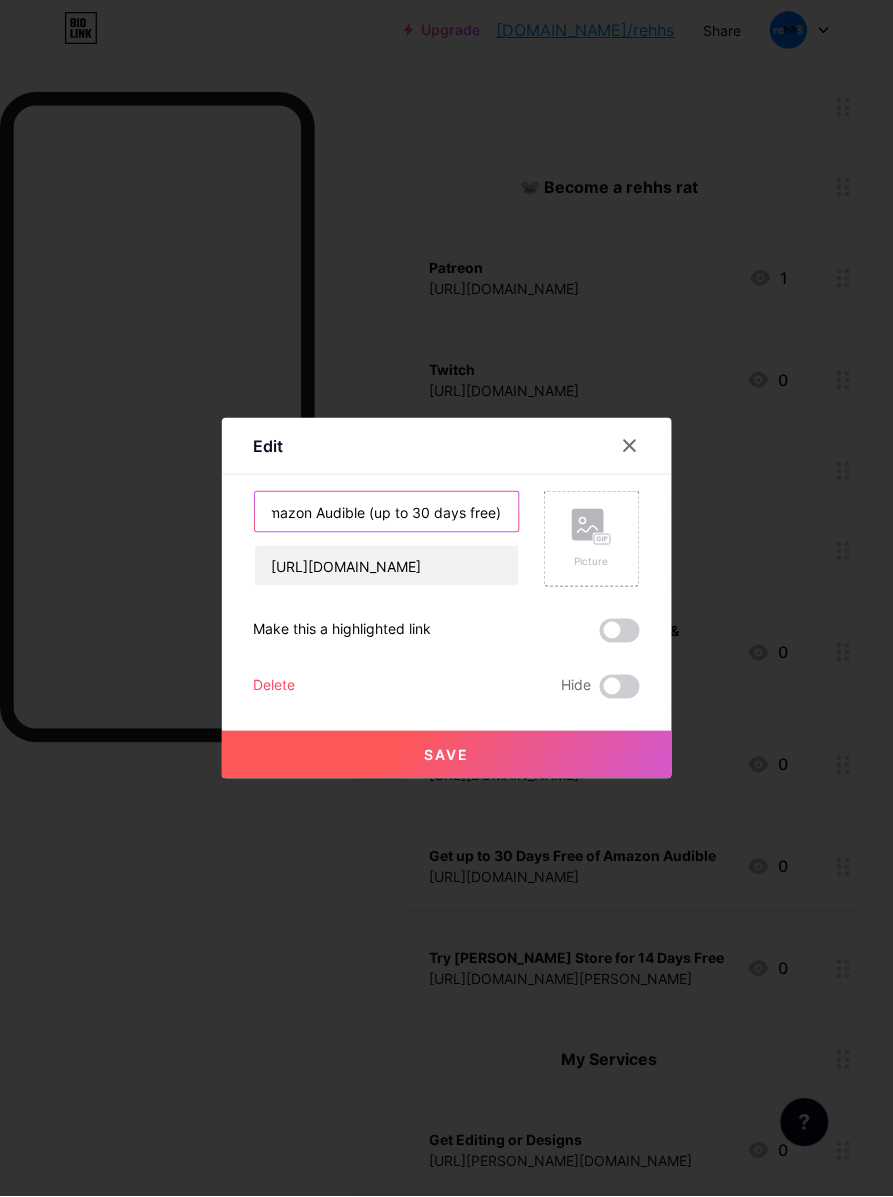 scroll, scrollTop: 0, scrollLeft: 13, axis: horizontal 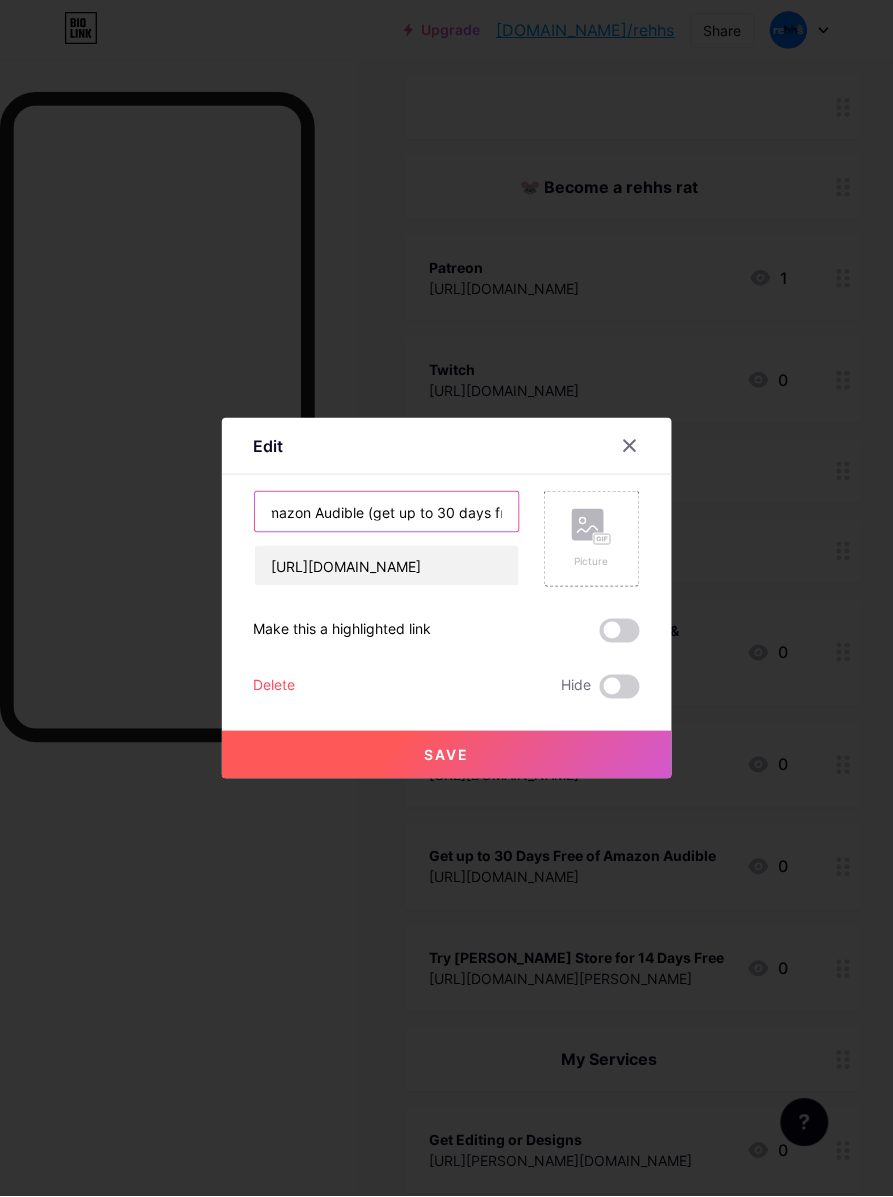 click on "Amazon Audible (get up to 30 days free)" at bounding box center [387, 512] 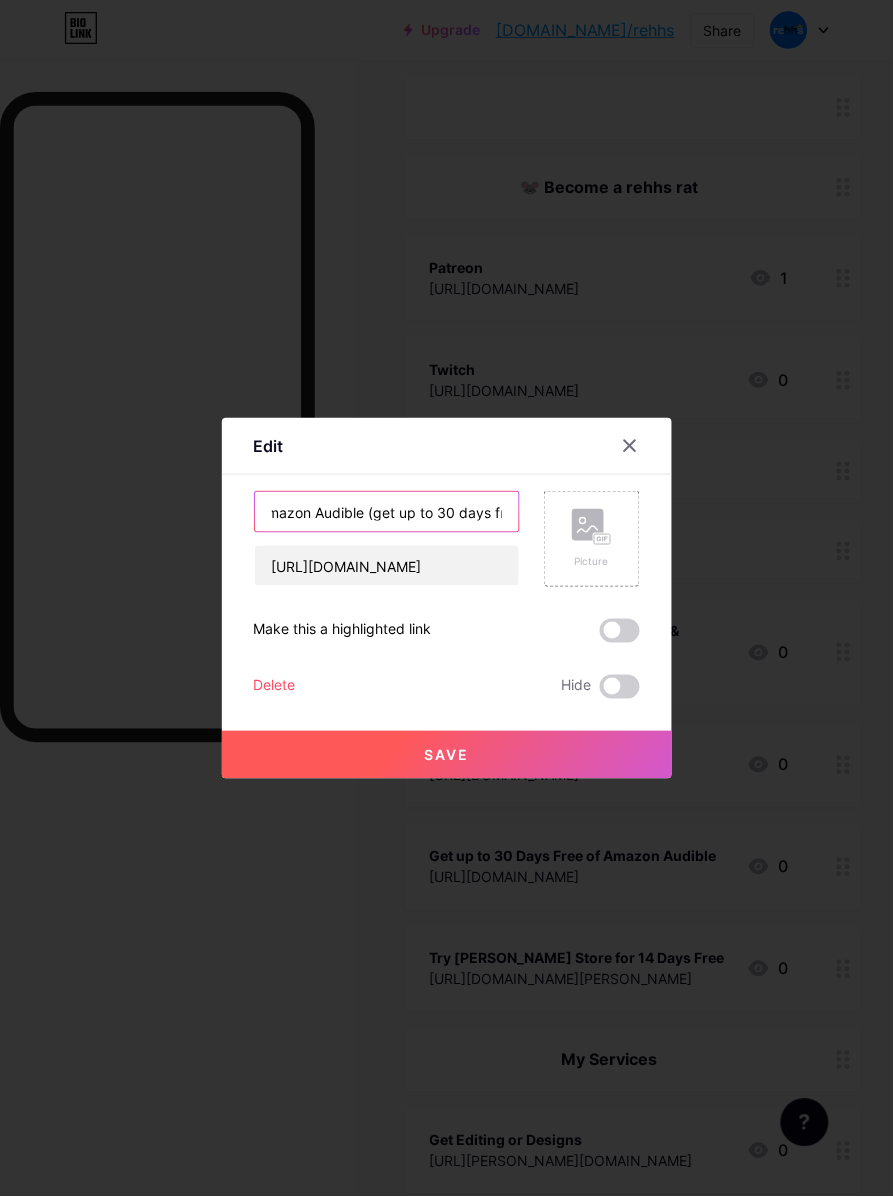 scroll, scrollTop: 0, scrollLeft: 38, axis: horizontal 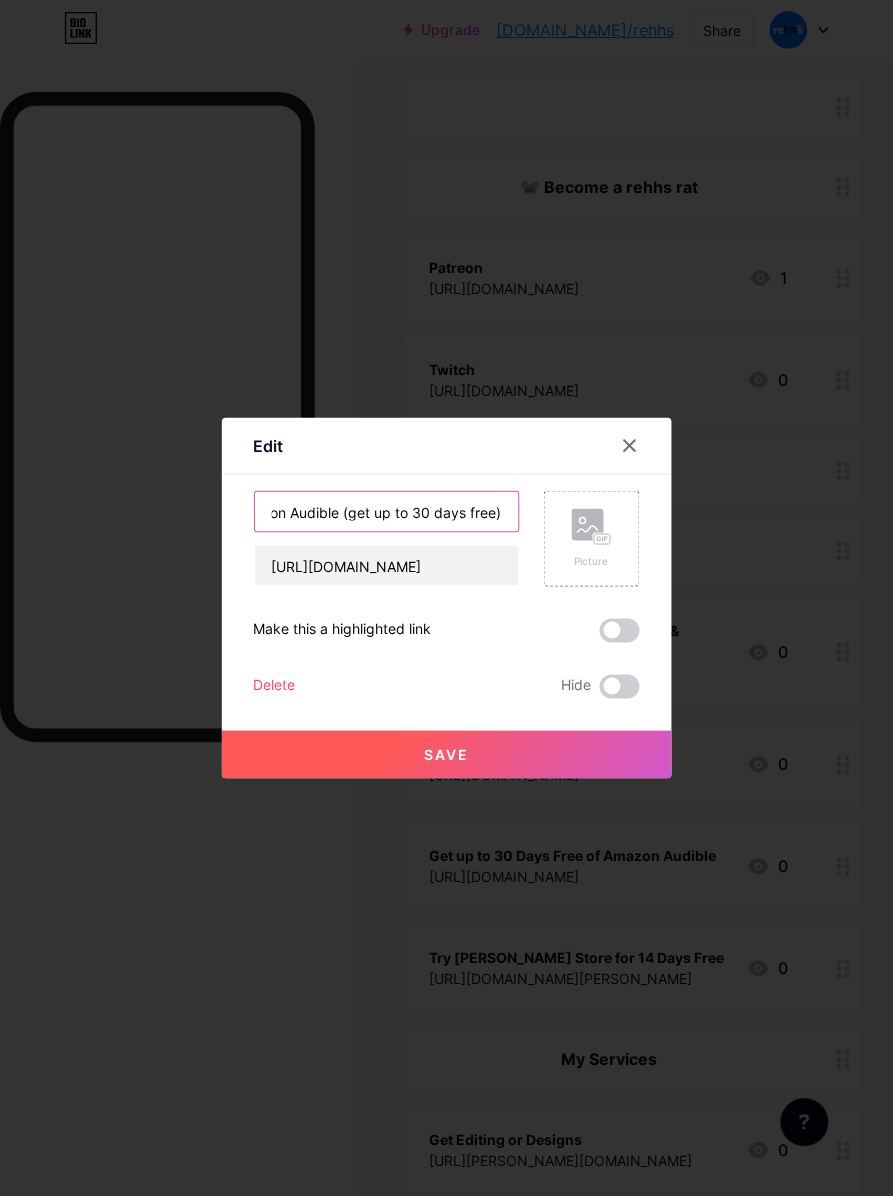 drag, startPoint x: 405, startPoint y: 506, endPoint x: 513, endPoint y: 518, distance: 108.66462 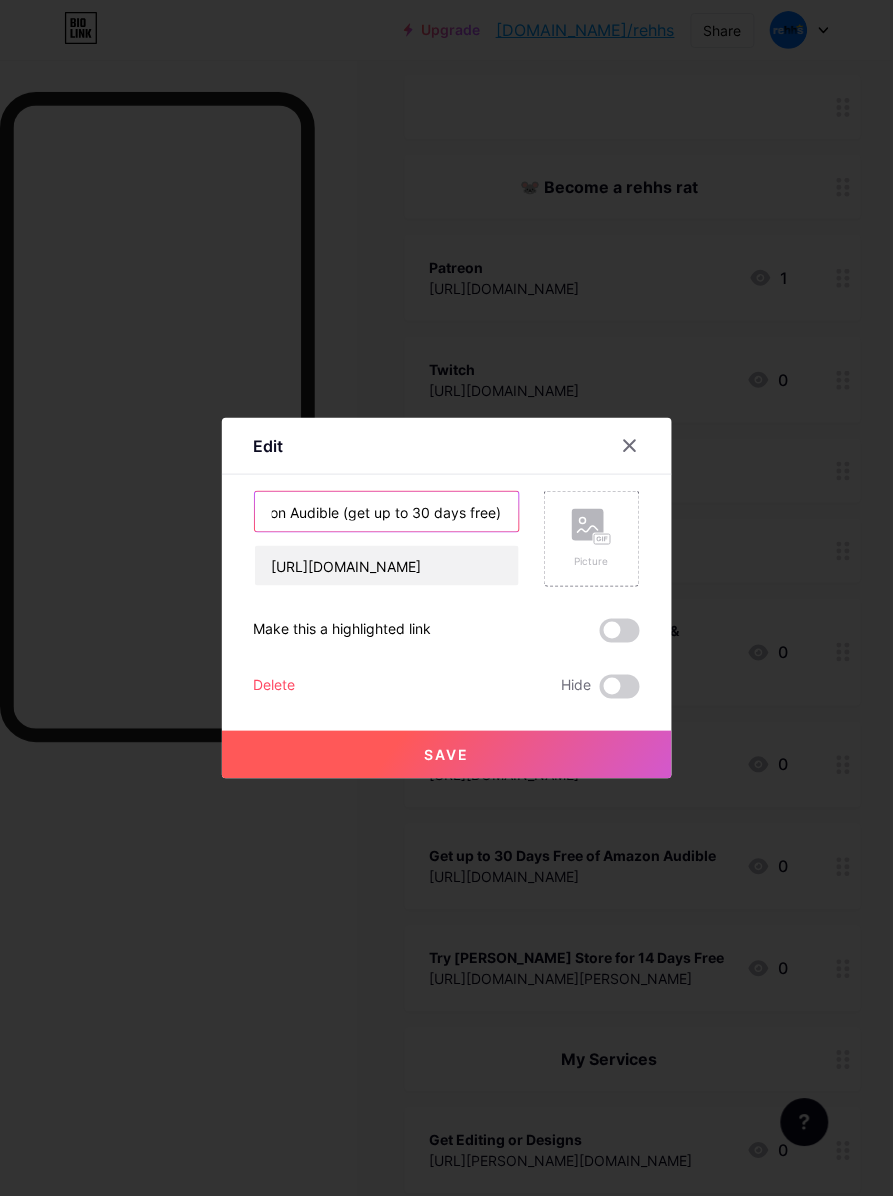 drag, startPoint x: 330, startPoint y: 511, endPoint x: 486, endPoint y: 686, distance: 234.43762 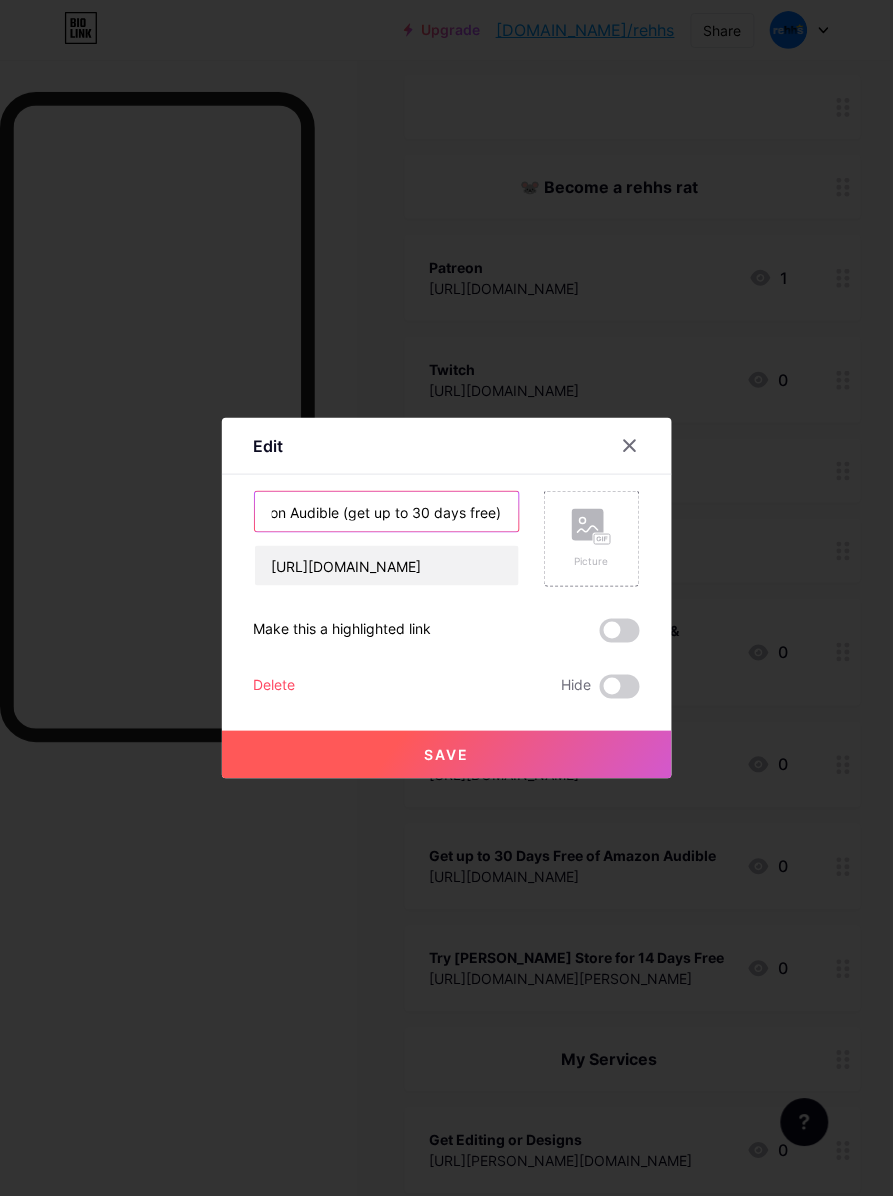 click on "Amazon Audible (get up to 30 days free)     [URL][DOMAIN_NAME]                     Picture" at bounding box center (447, 539) 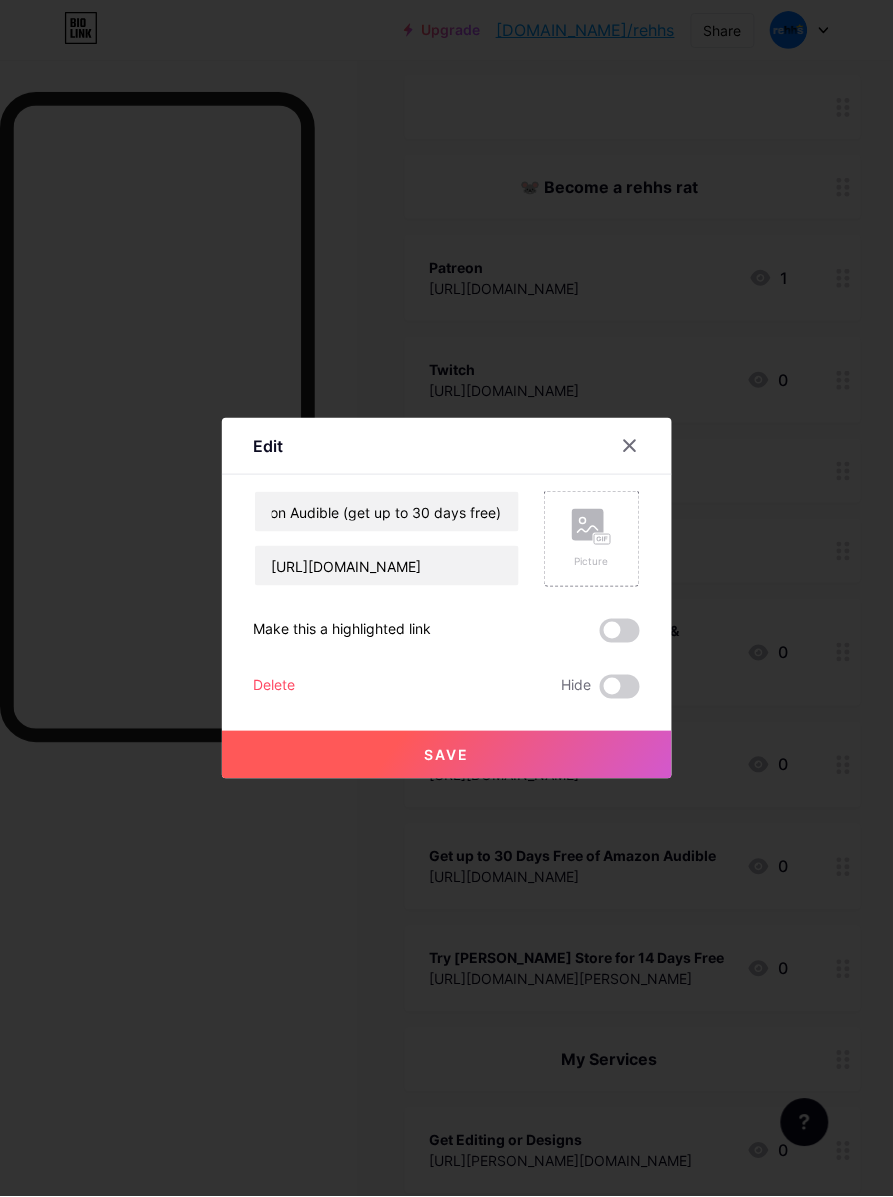scroll, scrollTop: 0, scrollLeft: 0, axis: both 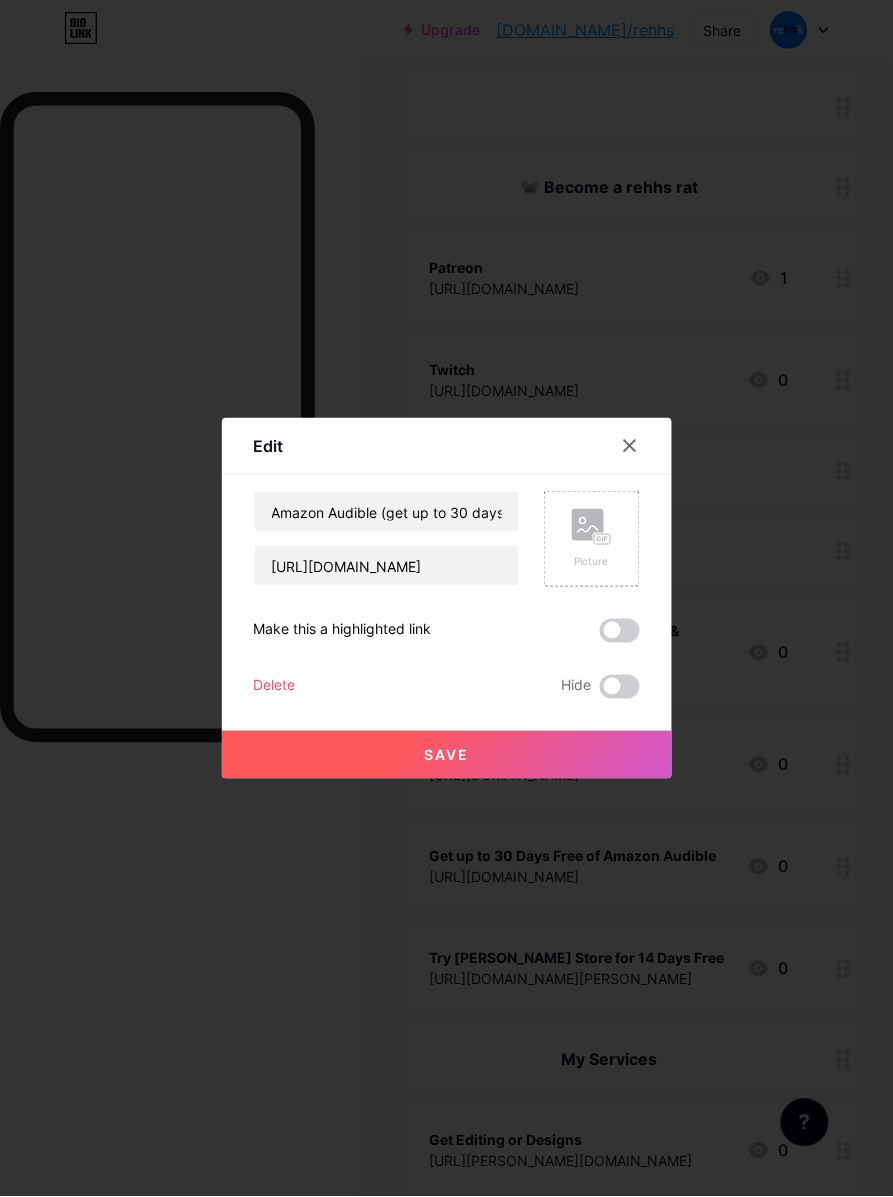 click on "Save" at bounding box center [447, 755] 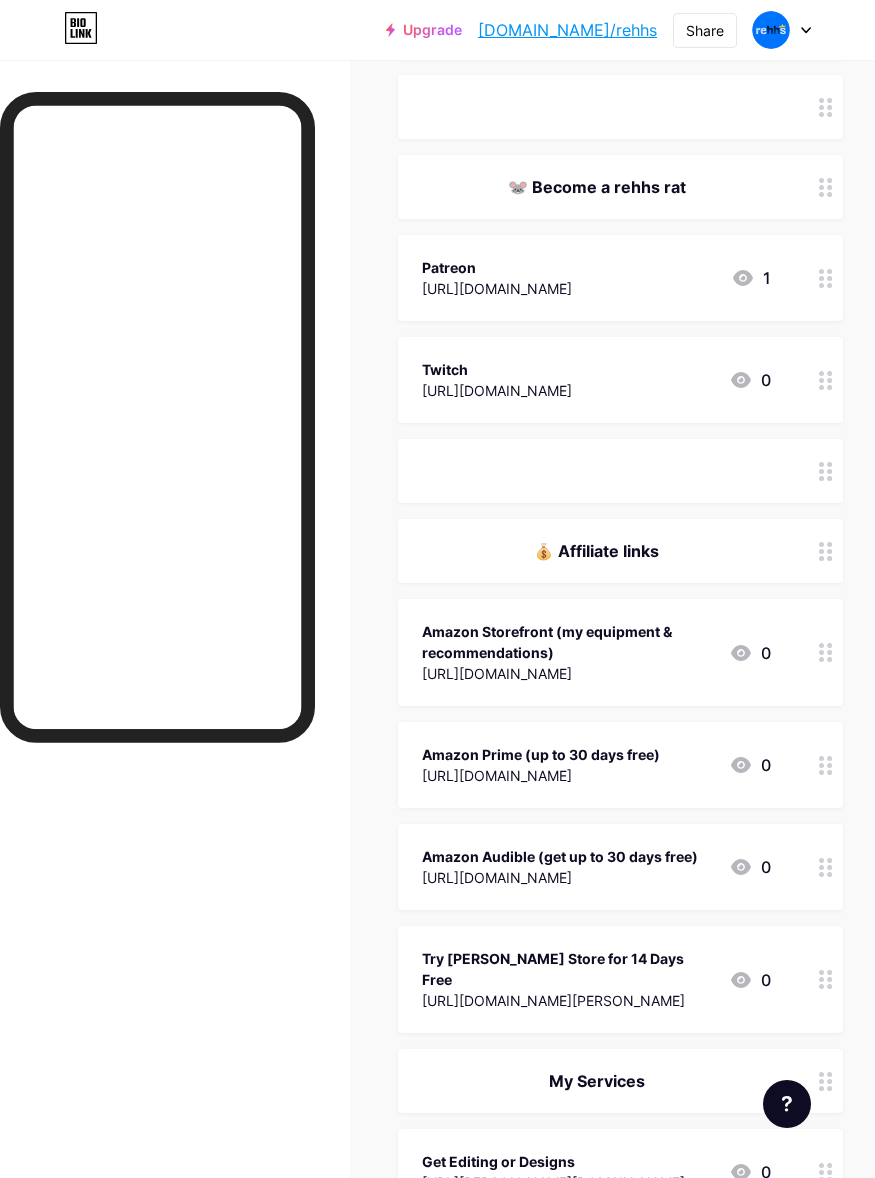 click on "[URL][DOMAIN_NAME]" at bounding box center [541, 775] 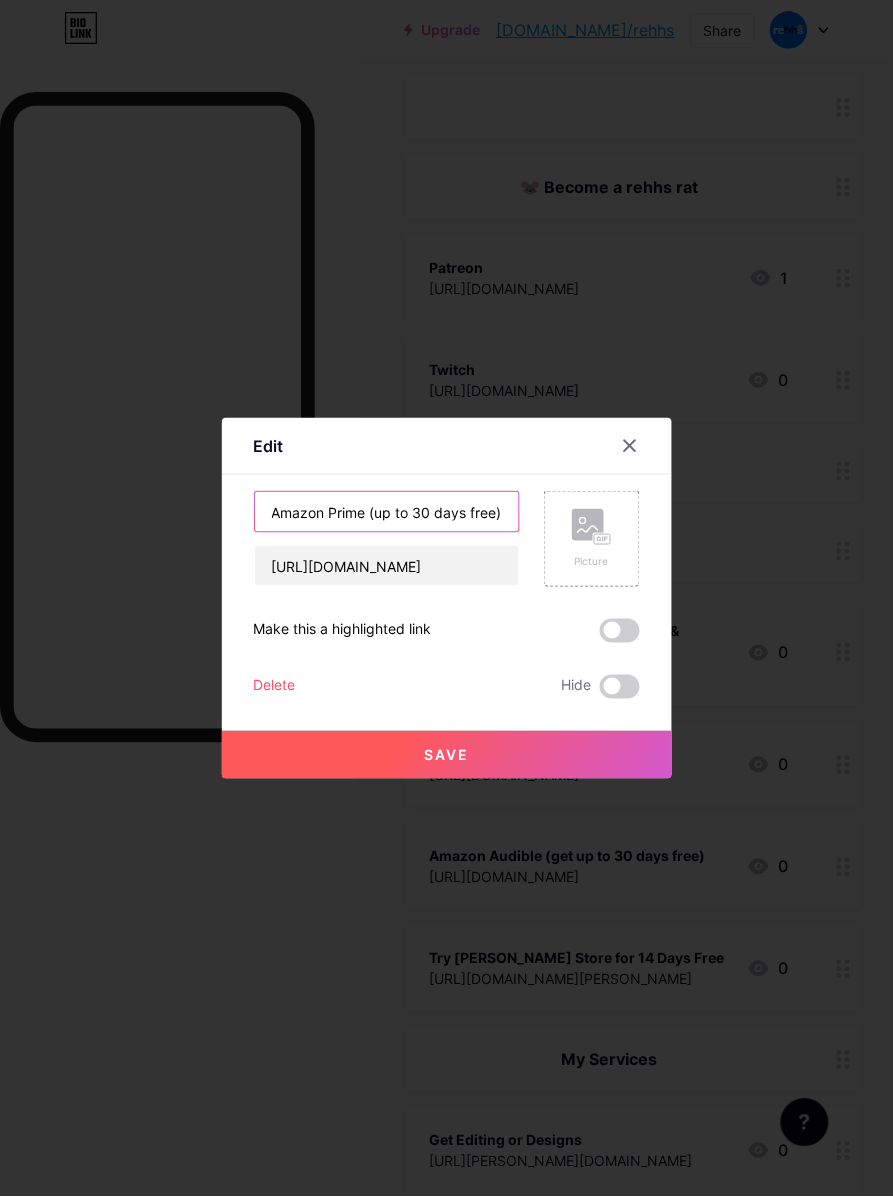drag, startPoint x: 357, startPoint y: 513, endPoint x: 653, endPoint y: 530, distance: 296.48776 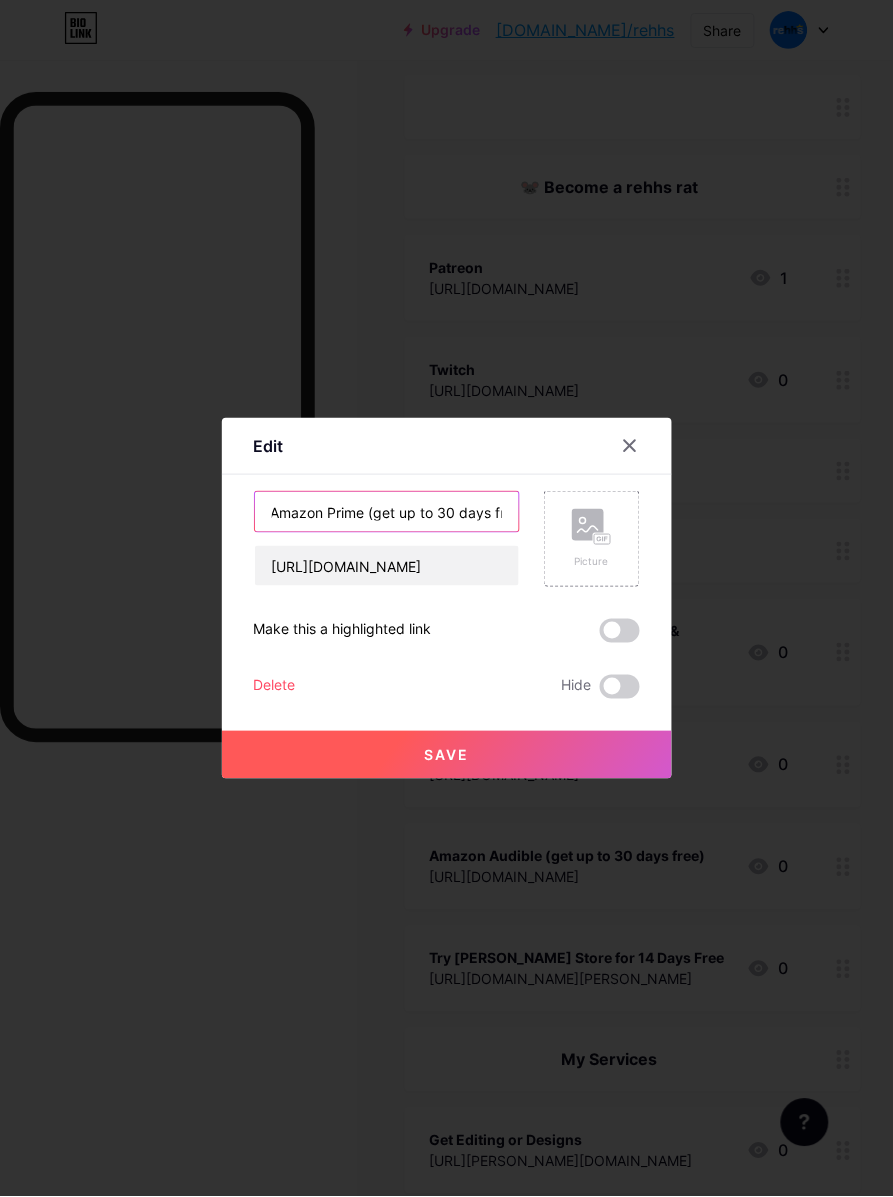 scroll, scrollTop: 0, scrollLeft: 26, axis: horizontal 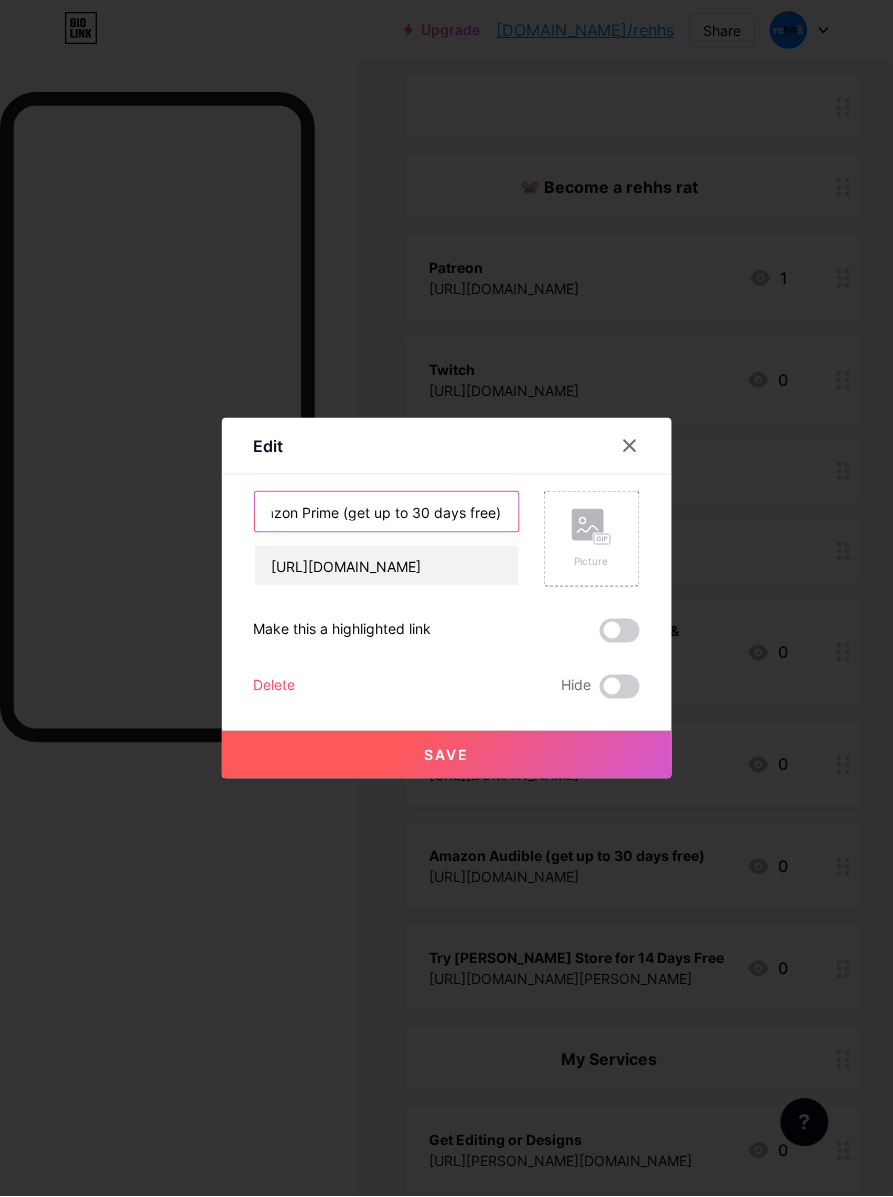 type on "Amazon Prime (get up to 30 days free)" 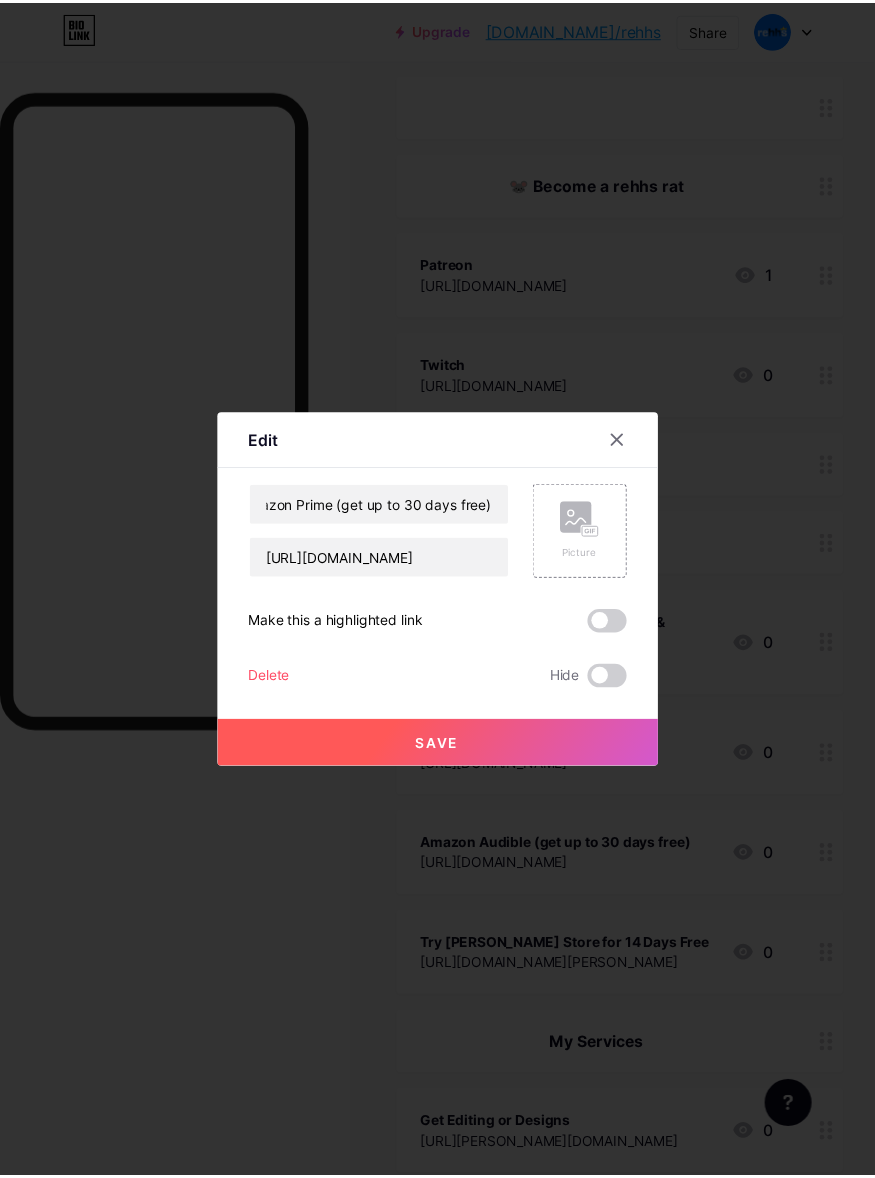 scroll, scrollTop: 0, scrollLeft: 0, axis: both 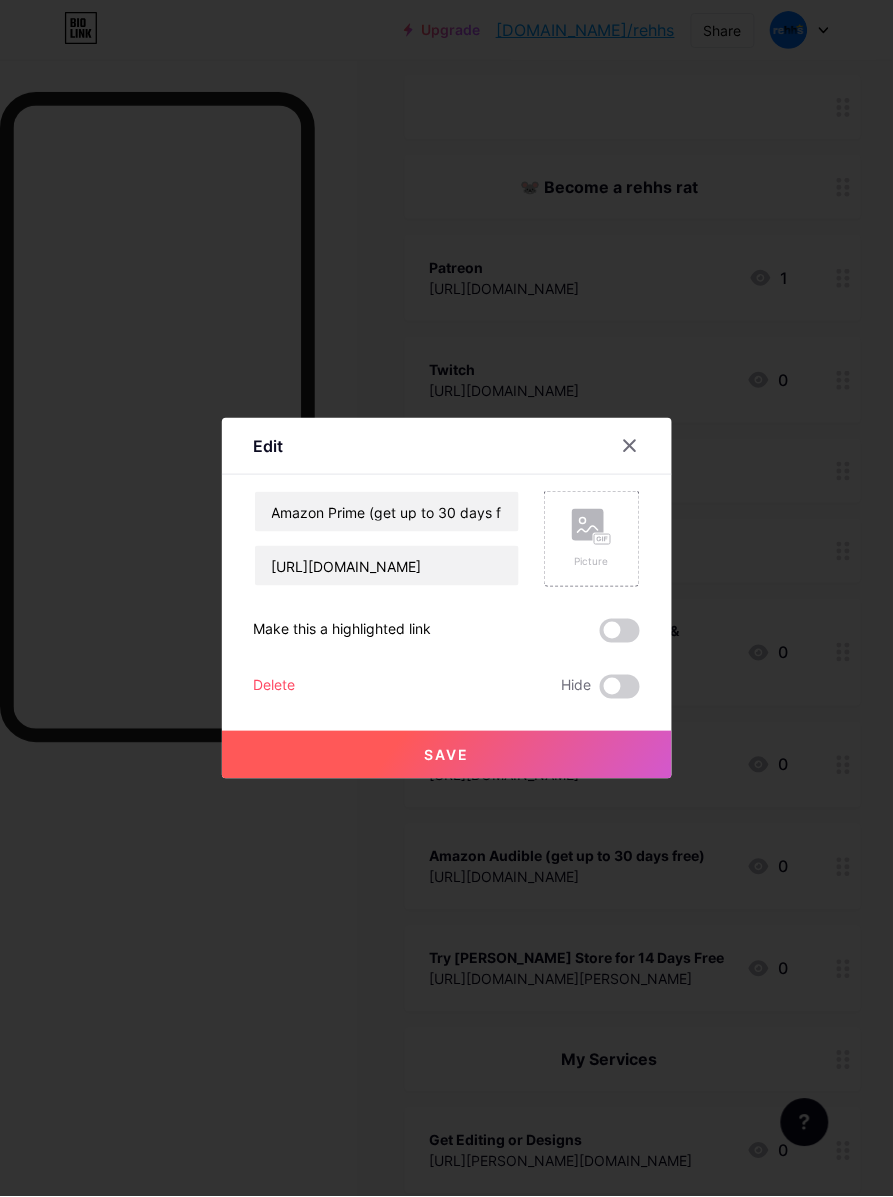click on "Save" at bounding box center [447, 755] 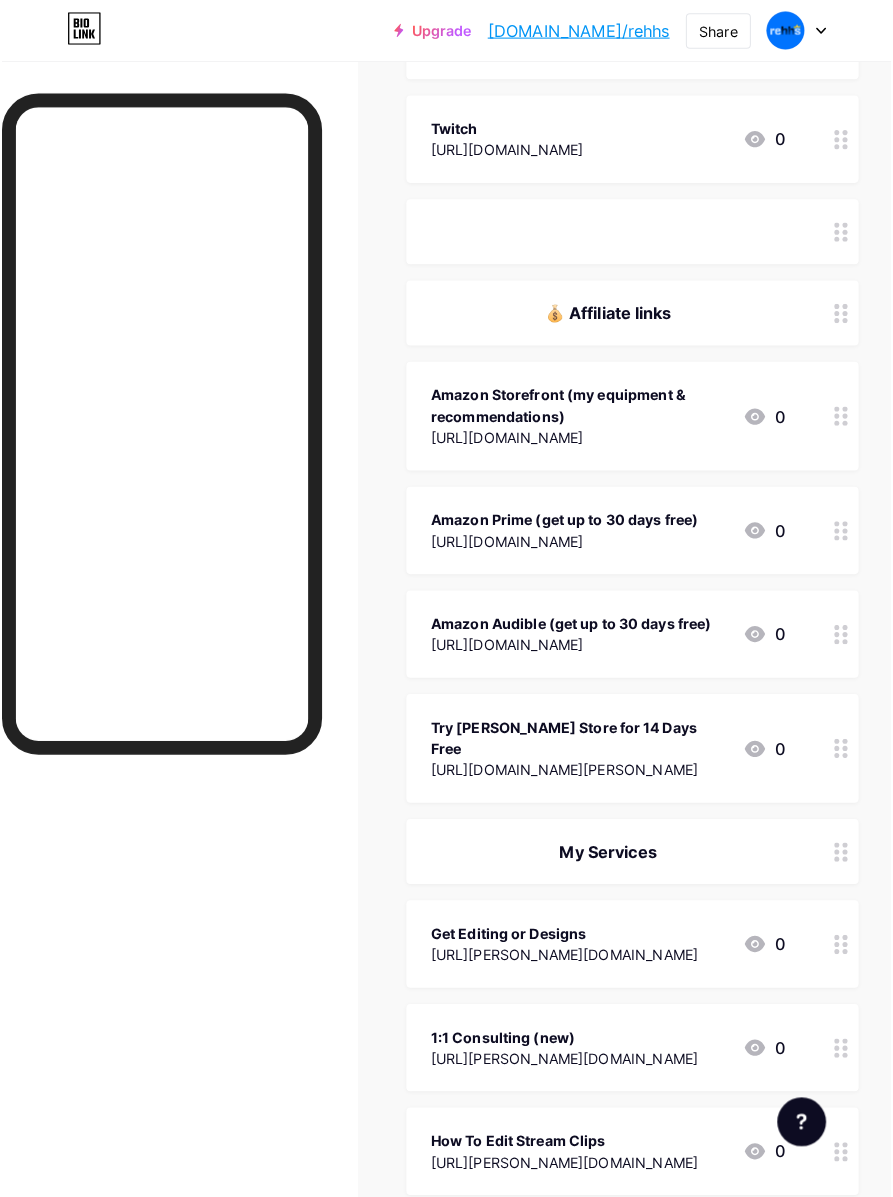 scroll, scrollTop: 1000, scrollLeft: 0, axis: vertical 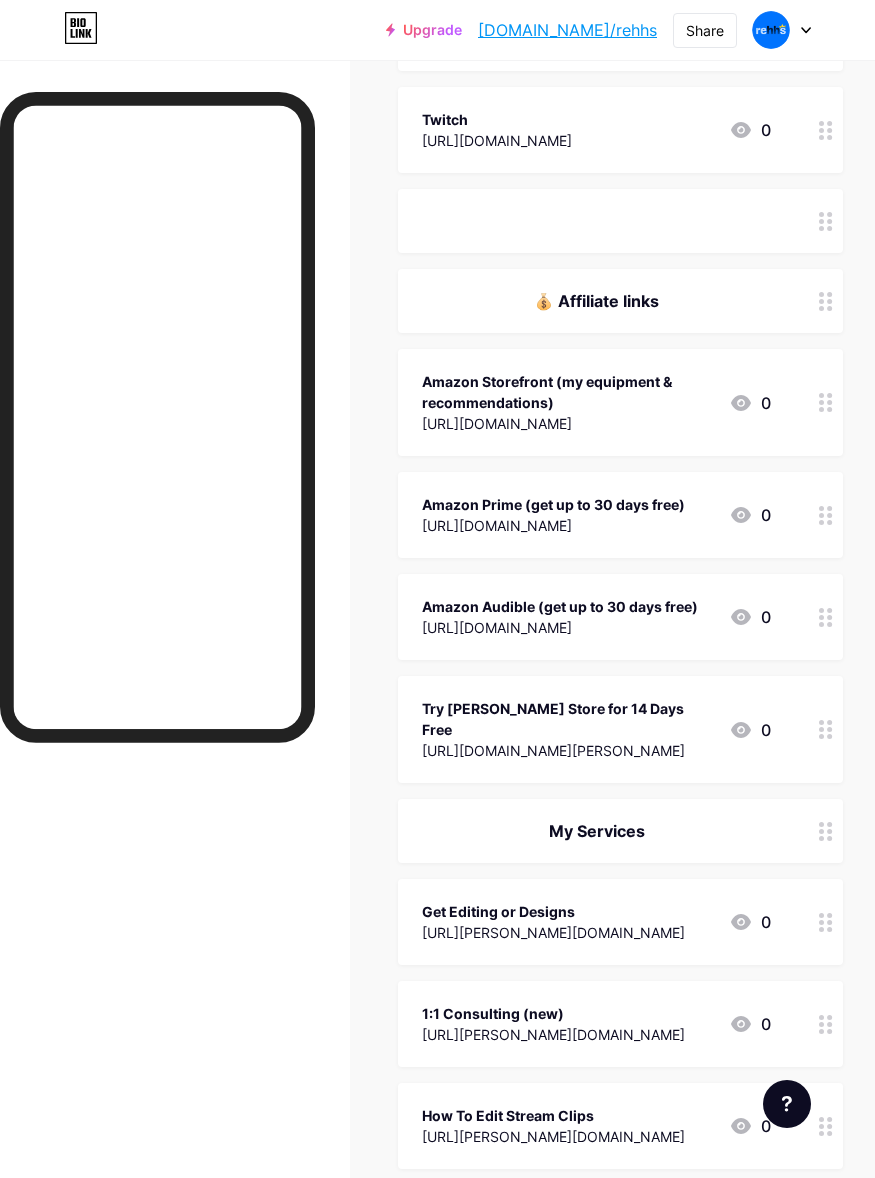 click on "[URL][DOMAIN_NAME]" at bounding box center [560, 627] 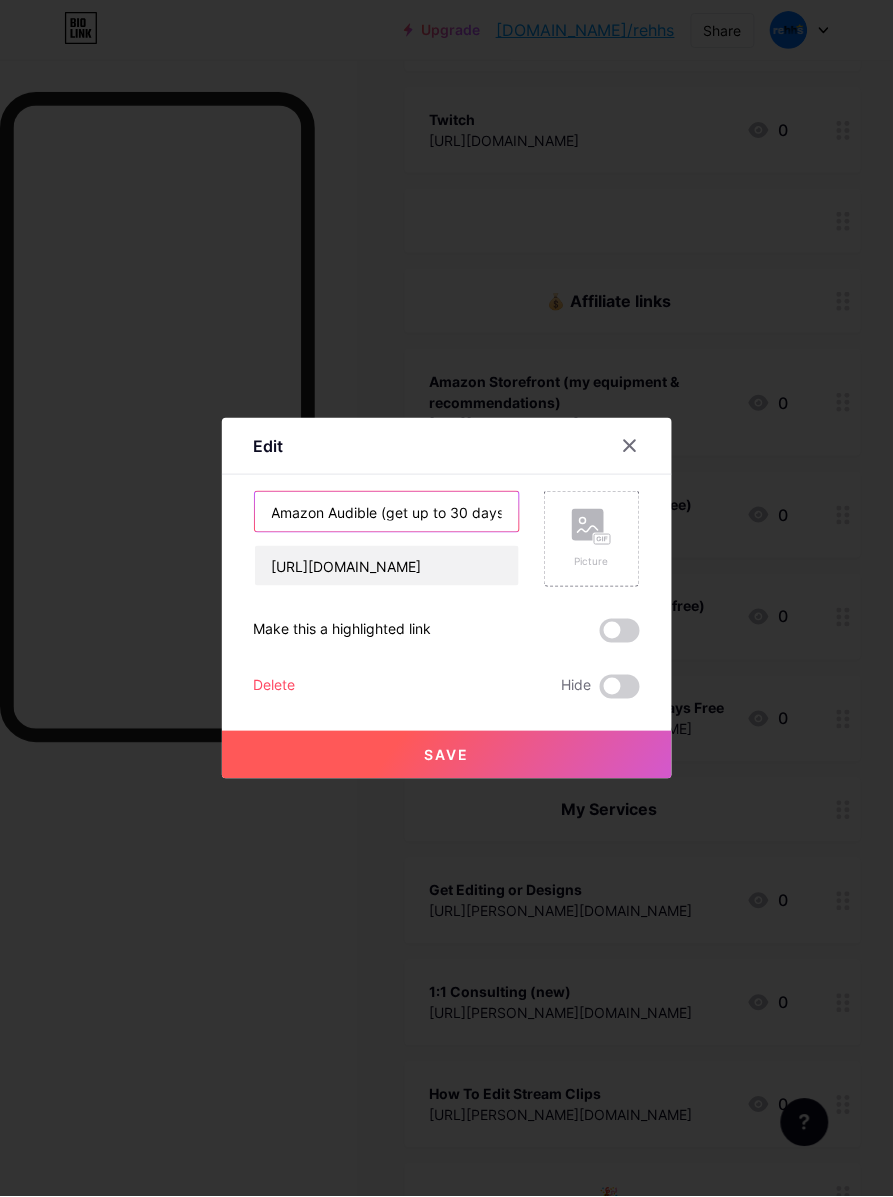 drag, startPoint x: 378, startPoint y: 510, endPoint x: 443, endPoint y: 520, distance: 65.76473 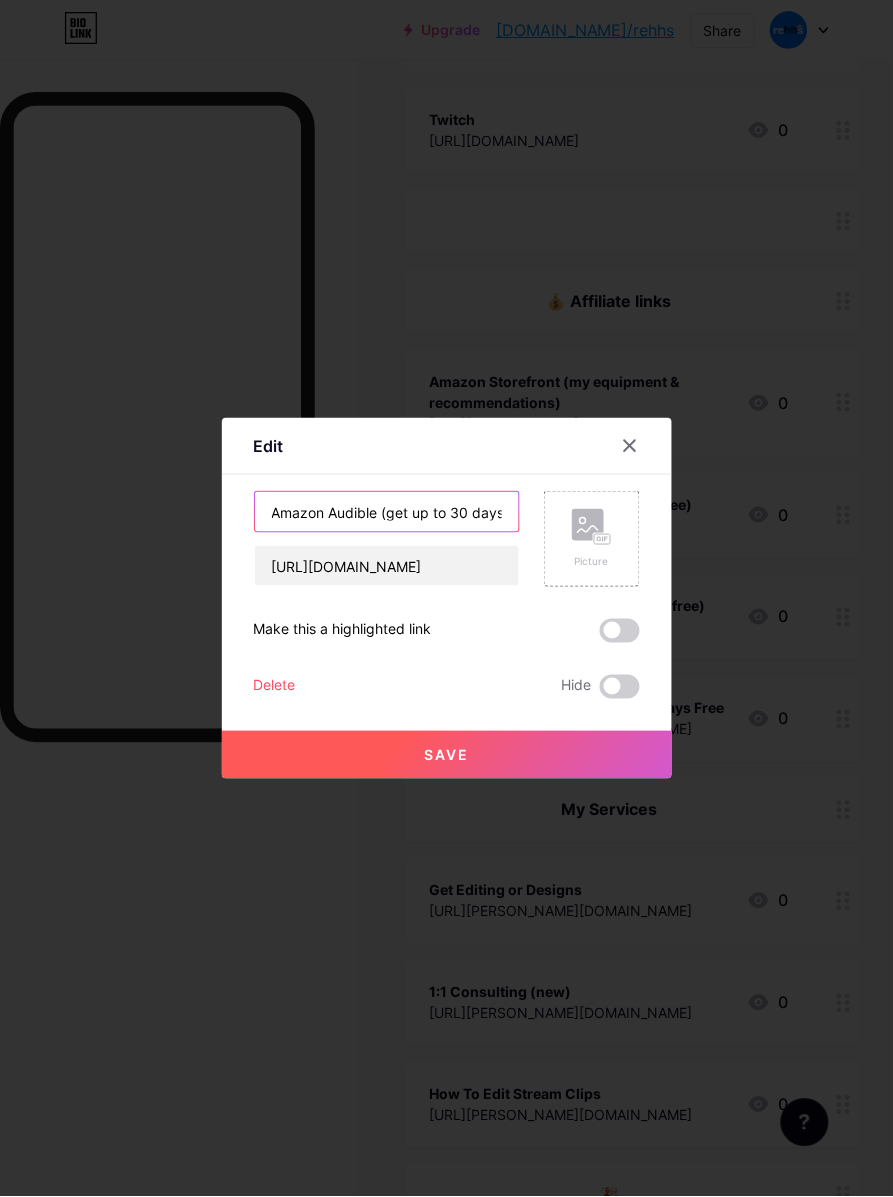 click on "Amazon Audible (get up to 30 days free)" at bounding box center [387, 512] 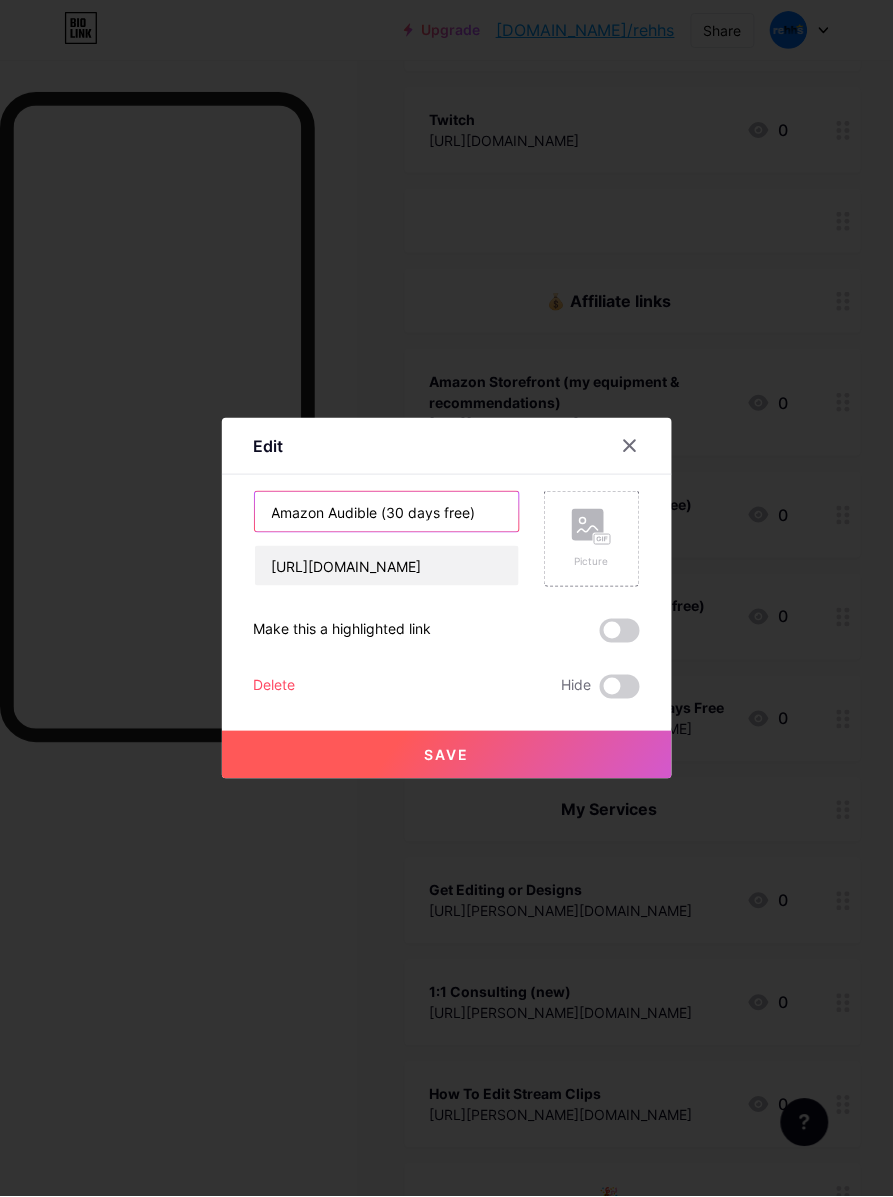 drag, startPoint x: 426, startPoint y: 512, endPoint x: 436, endPoint y: 513, distance: 10.049875 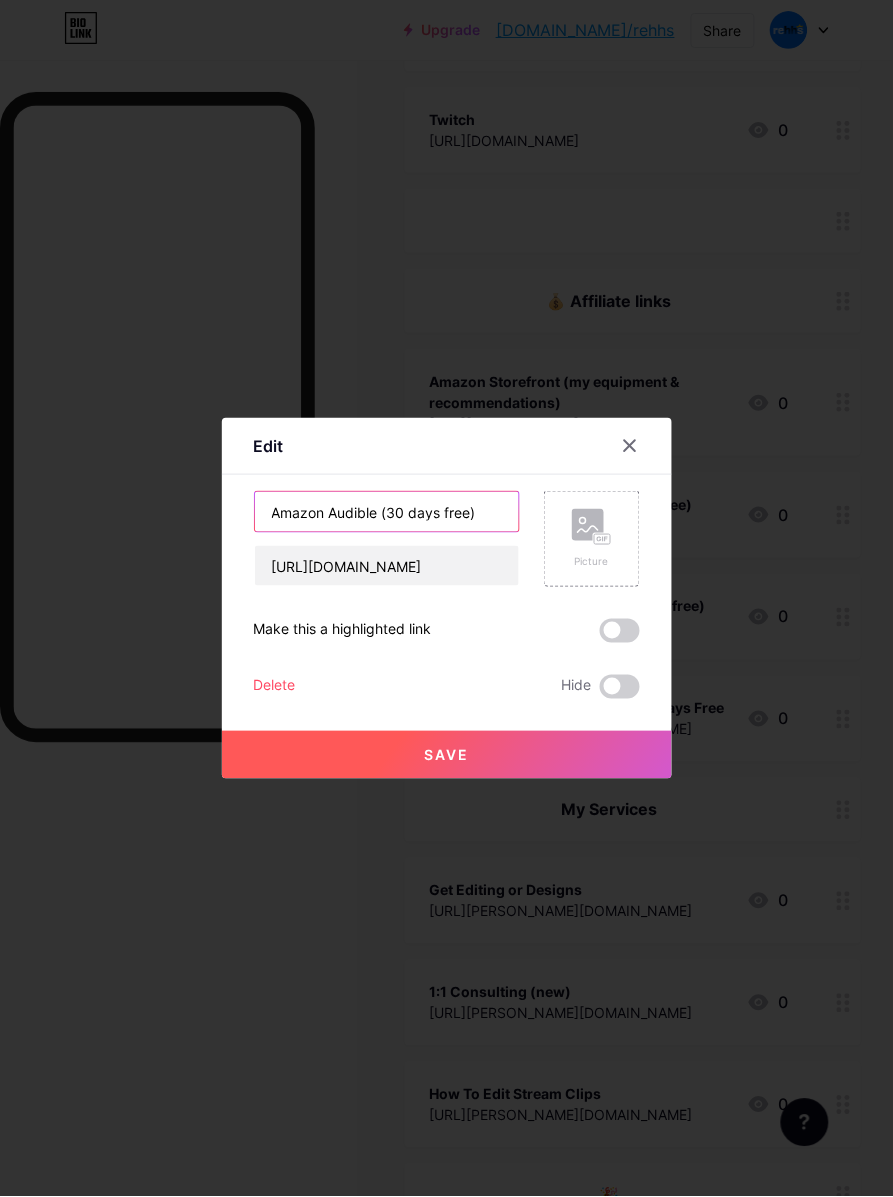 click on "Amazon Audible (30 days free)" at bounding box center [387, 512] 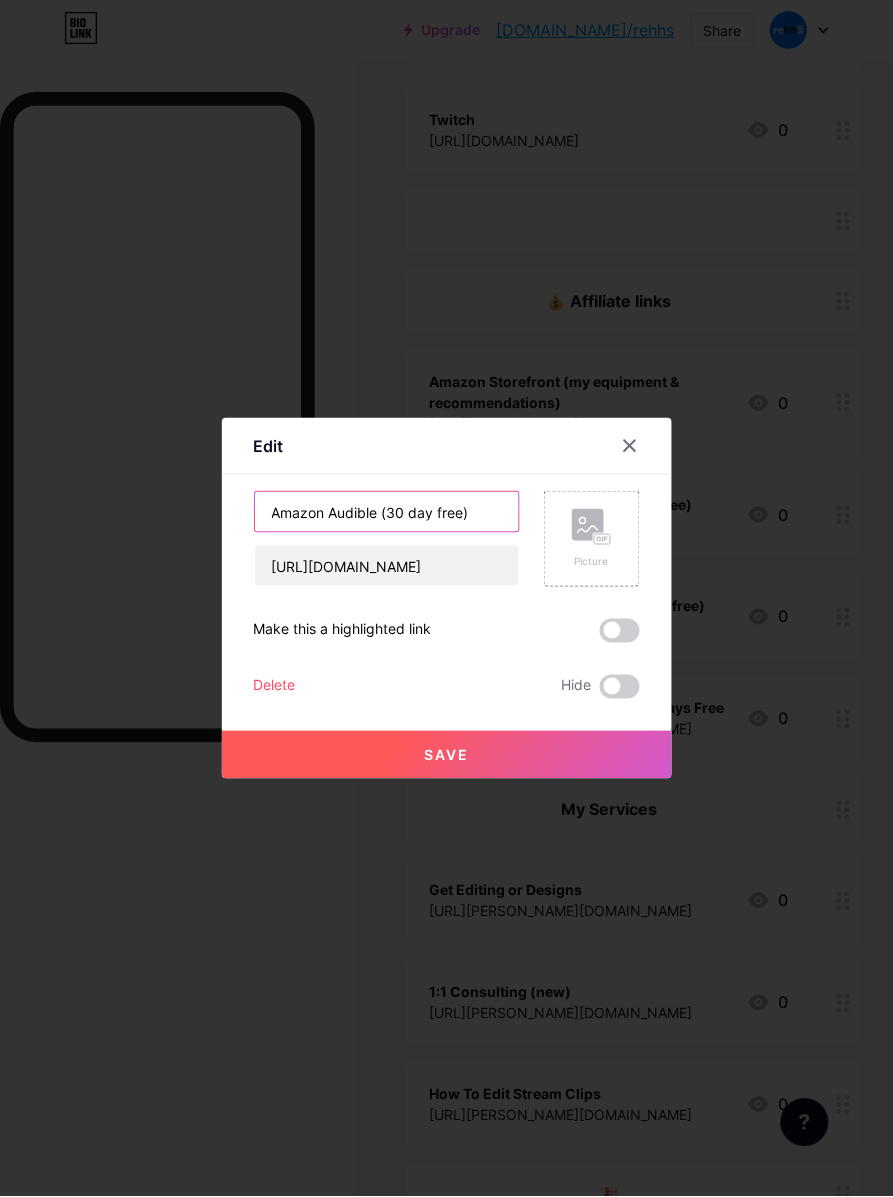 click on "Amazon Audible (30 day free)" at bounding box center (387, 512) 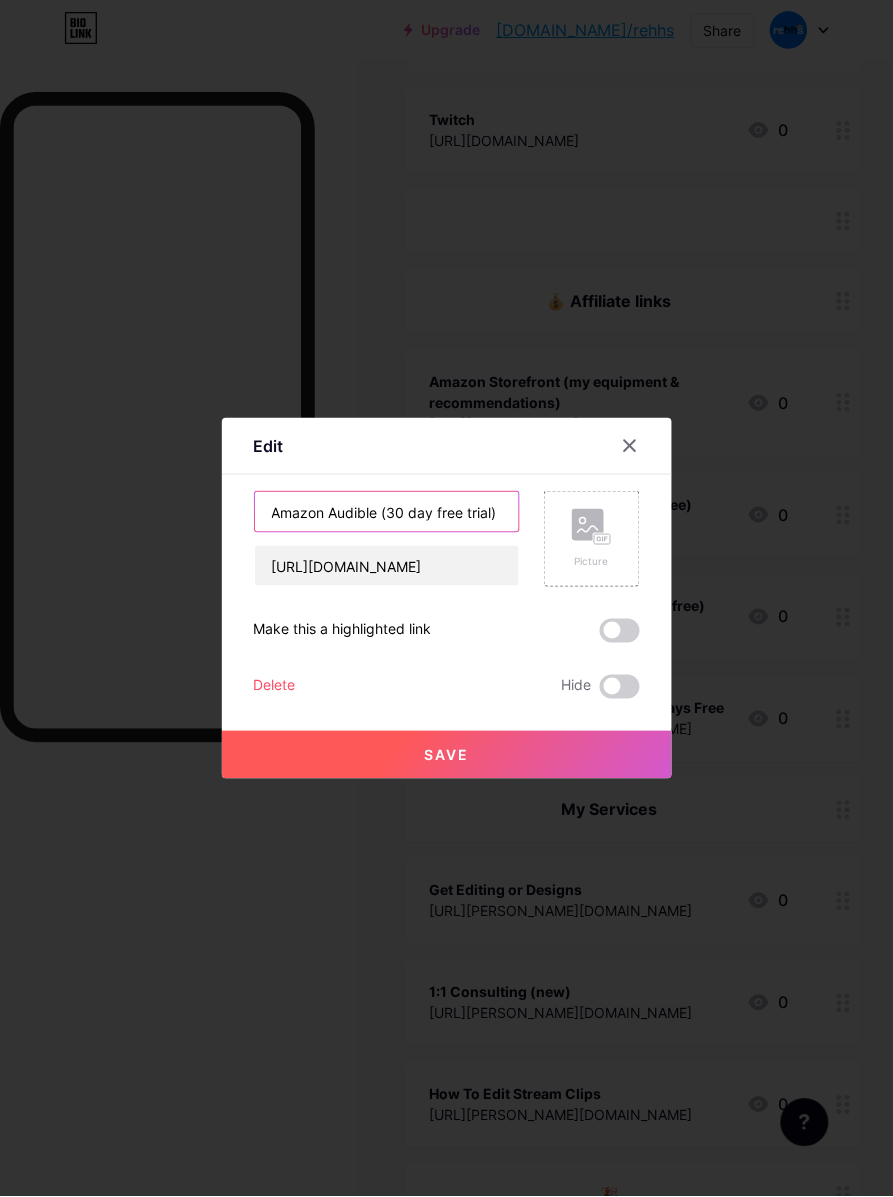drag, startPoint x: 368, startPoint y: 511, endPoint x: 731, endPoint y: 522, distance: 363.16663 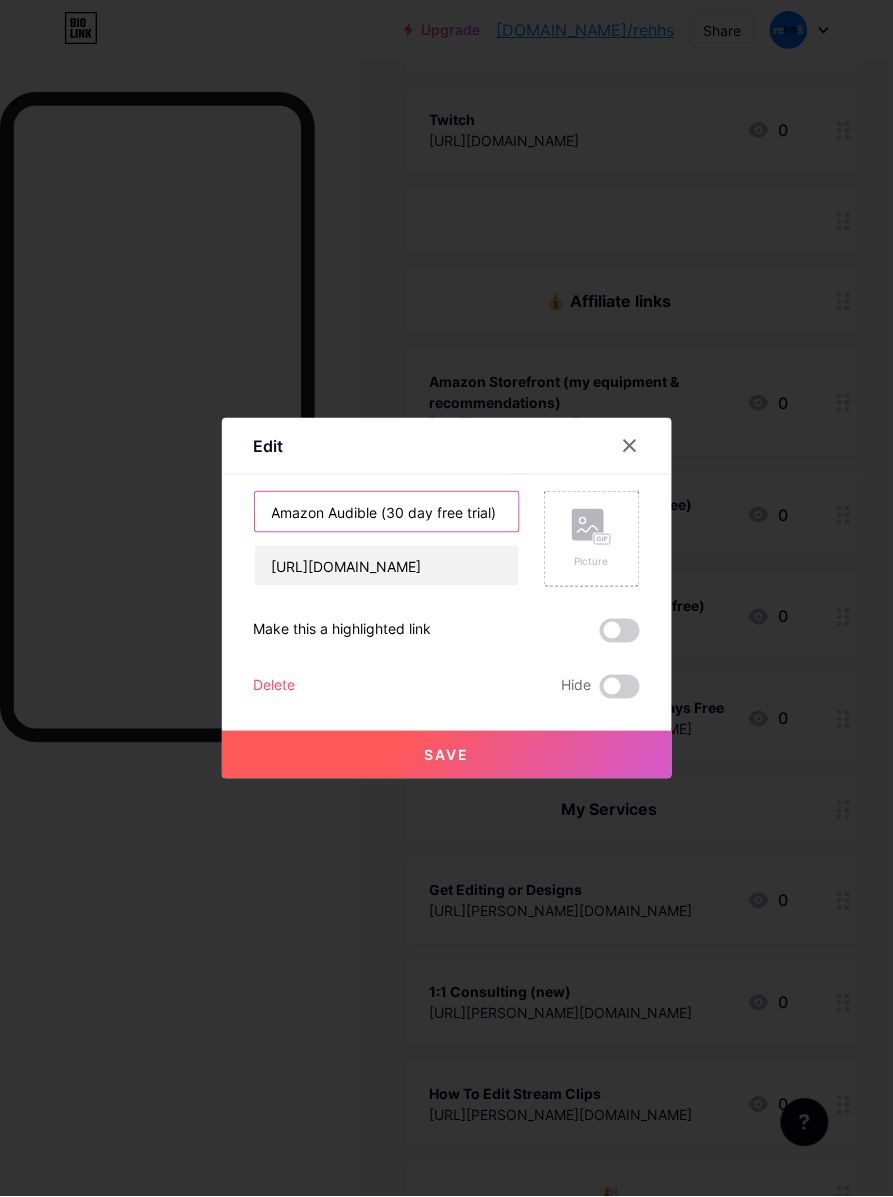 click on "Edit           Content
YouTube
Play YouTube video without leaving your page.
ADD
Vimeo
Play Vimeo video without leaving your page.
ADD
Tiktok
Grow your TikTok following
ADD
Tweet
Embed a tweet.
ADD
Reddit
Showcase your Reddit profile
ADD
Spotify
Embed Spotify to play the preview of a track.
ADD
Twitch
Play Twitch video without leaving your page.
ADD
SoundCloud" at bounding box center [446, 598] 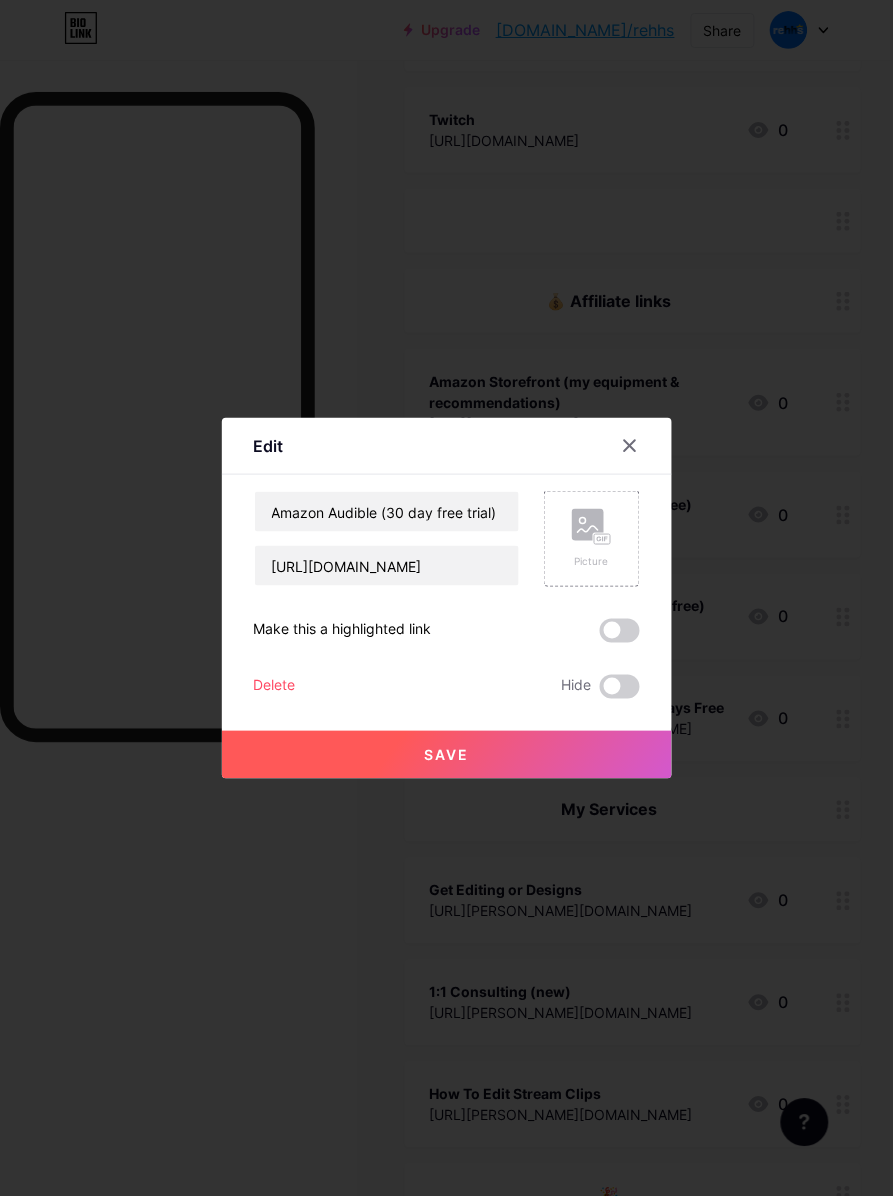 click on "Save" at bounding box center [447, 755] 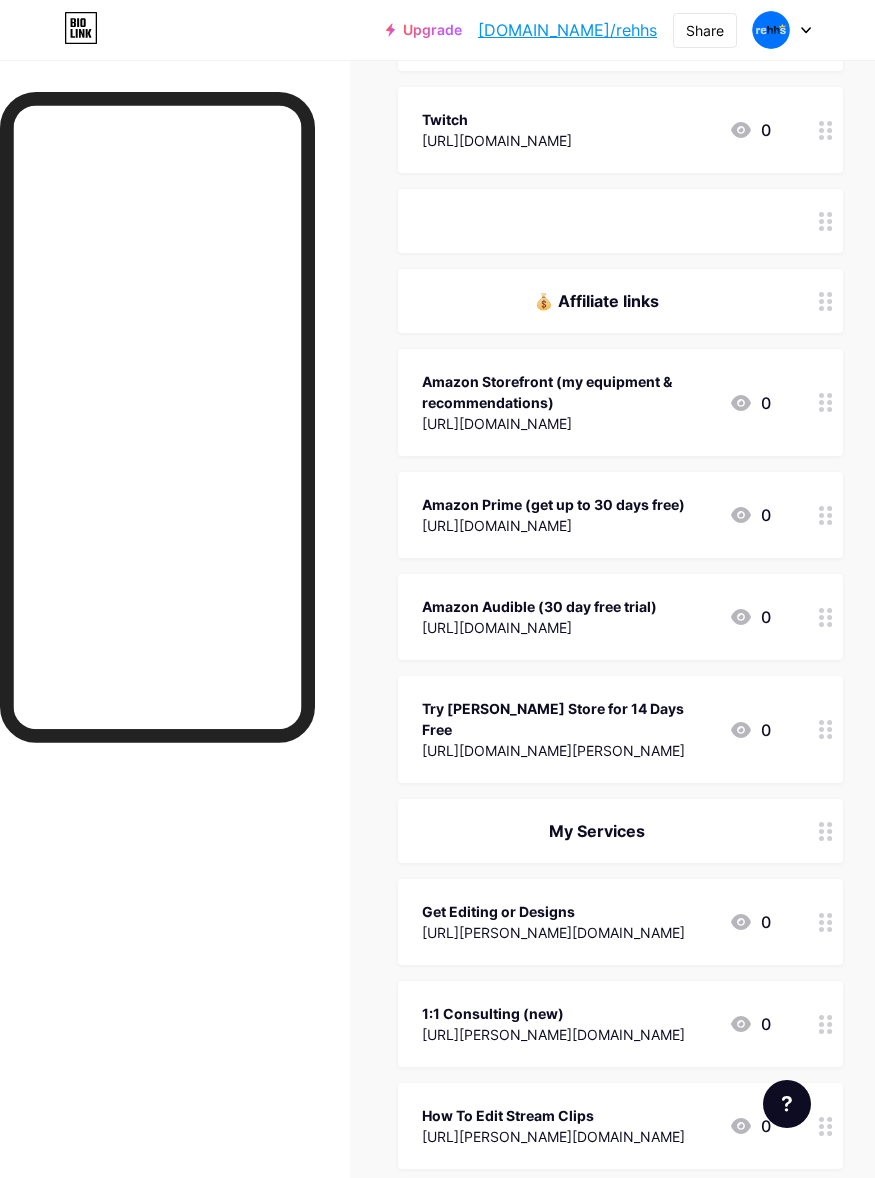 click on "[URL][DOMAIN_NAME]" at bounding box center (553, 525) 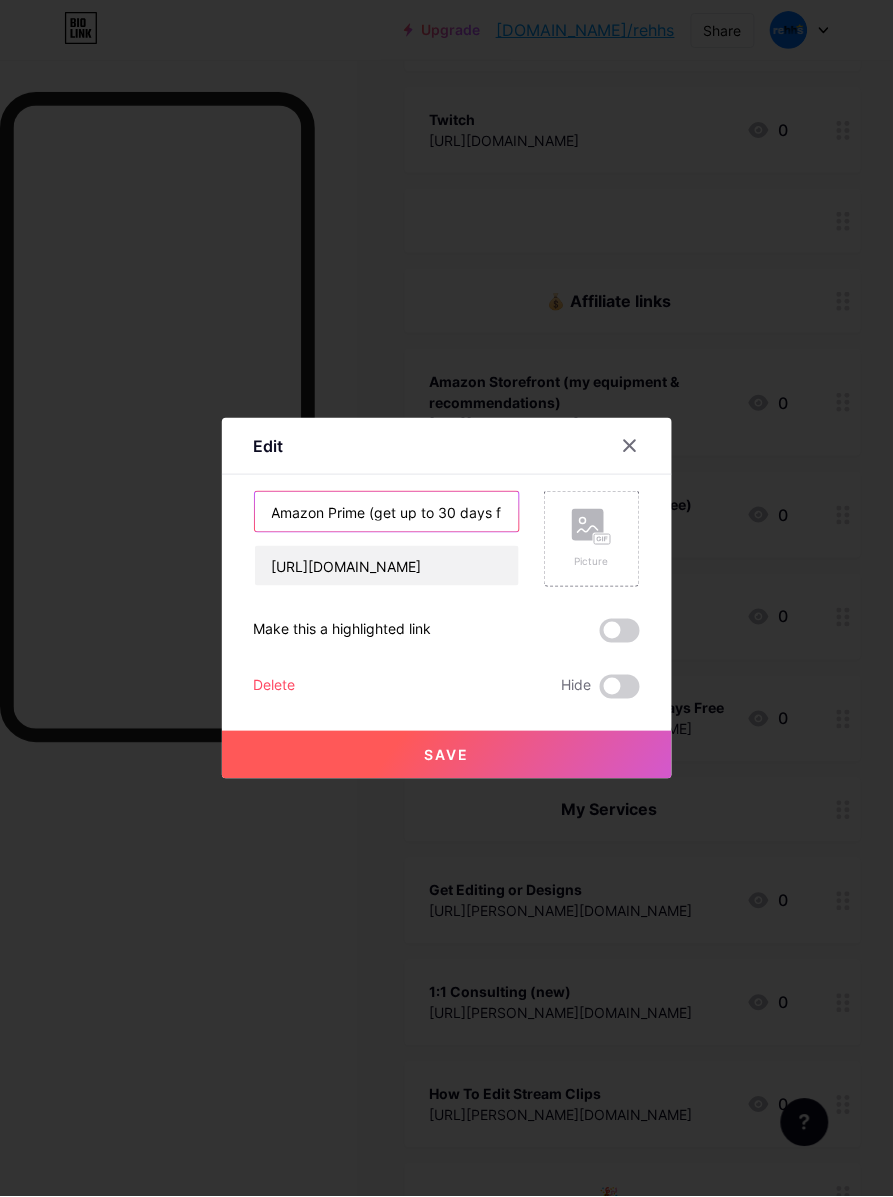 scroll, scrollTop: 0, scrollLeft: 27, axis: horizontal 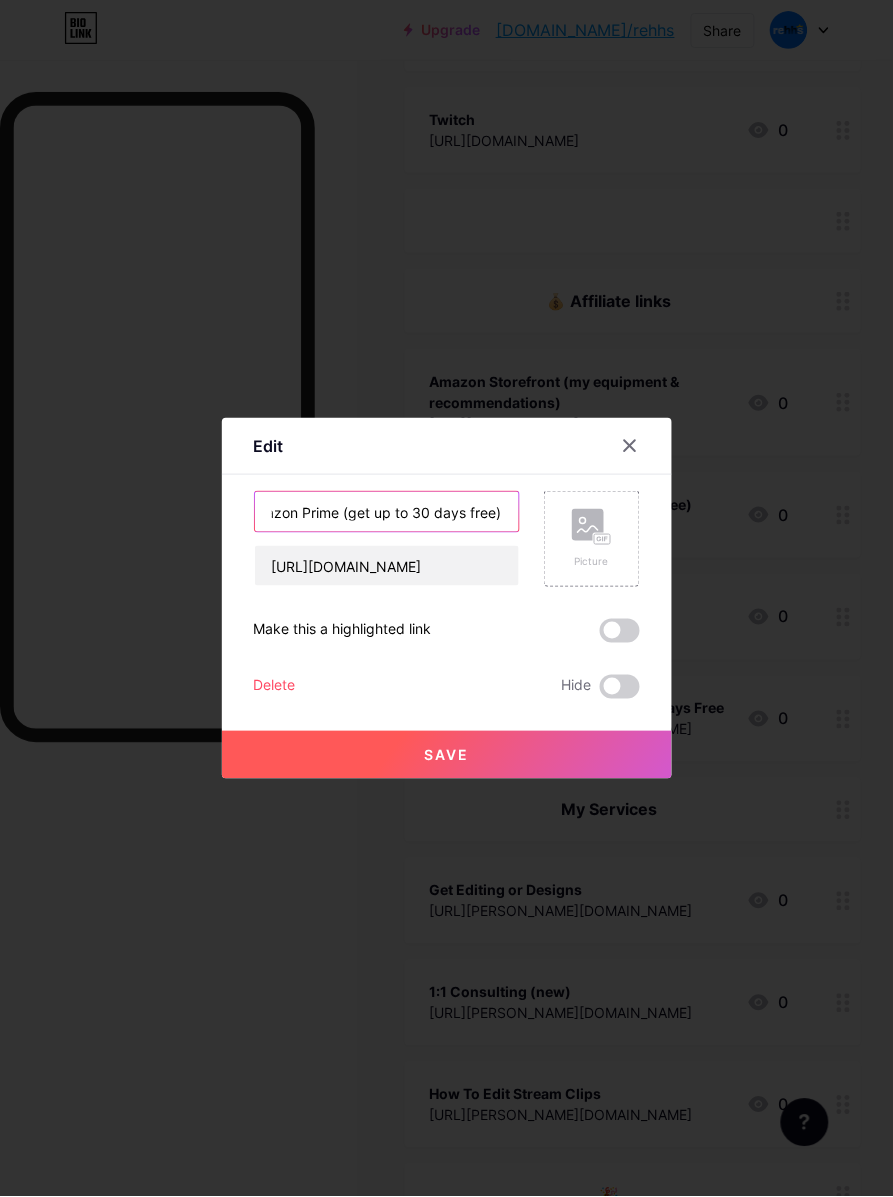 drag, startPoint x: 356, startPoint y: 516, endPoint x: 693, endPoint y: 520, distance: 337.02374 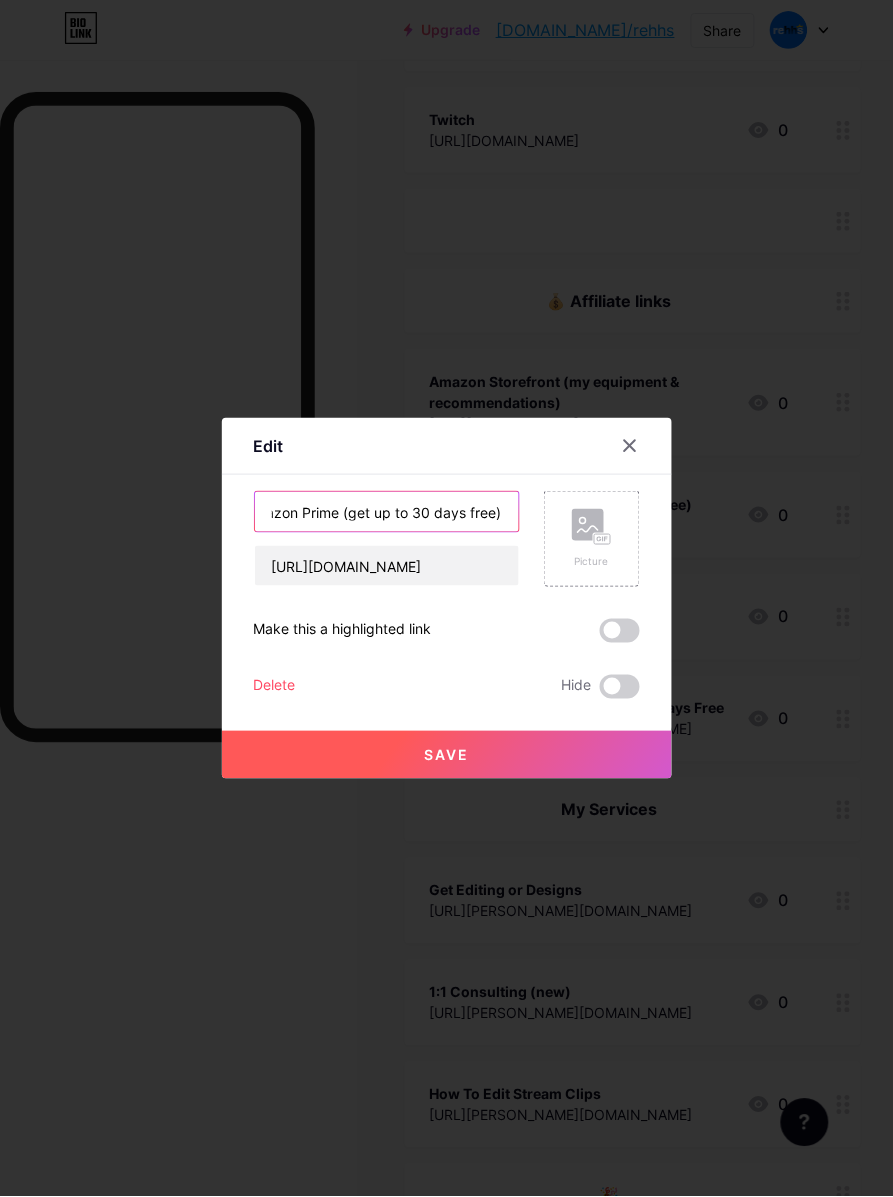 click on "Edit           Content
YouTube
Play YouTube video without leaving your page.
ADD
Vimeo
Play Vimeo video without leaving your page.
ADD
Tiktok
Grow your TikTok following
ADD
Tweet
Embed a tweet.
ADD
Reddit
Showcase your Reddit profile
ADD
Spotify
Embed Spotify to play the preview of a track.
ADD
Twitch
Play Twitch video without leaving your page.
ADD
SoundCloud" at bounding box center [446, 598] 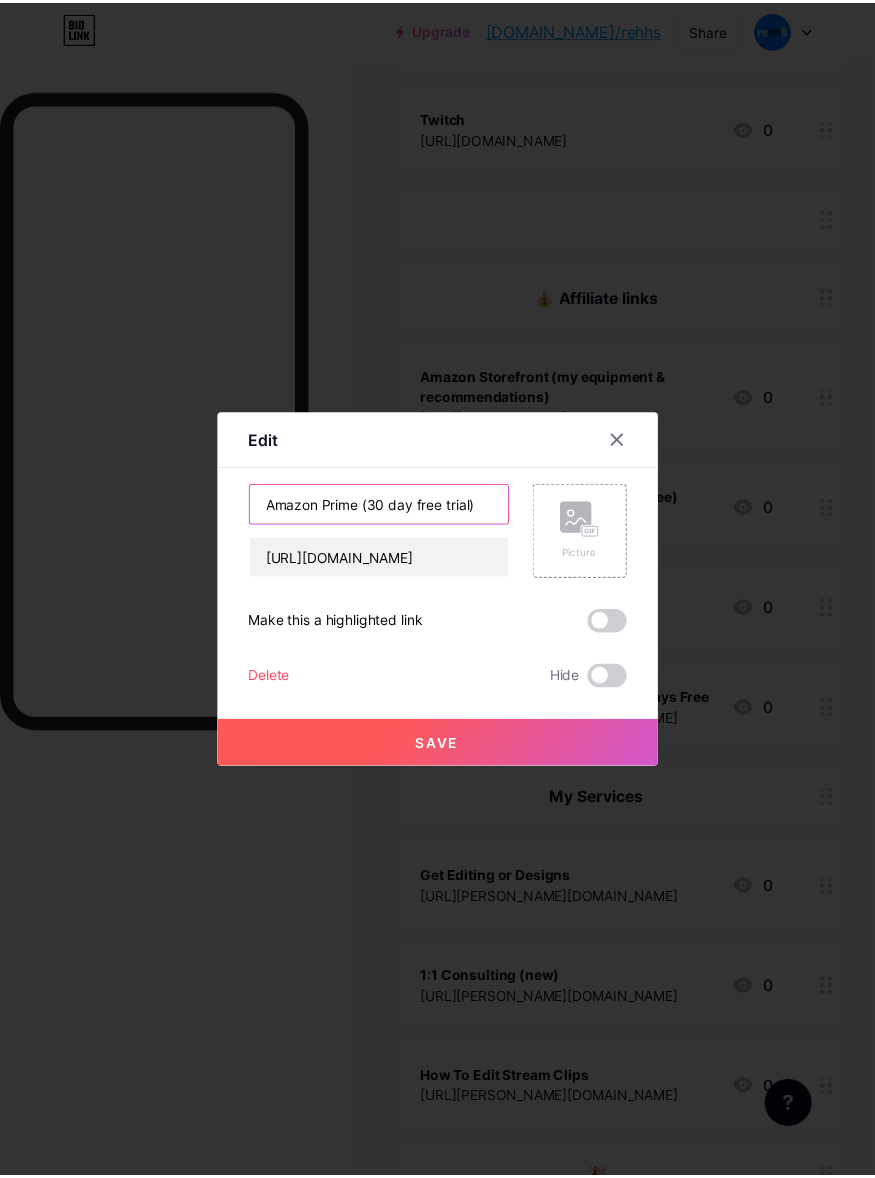 scroll, scrollTop: 0, scrollLeft: 0, axis: both 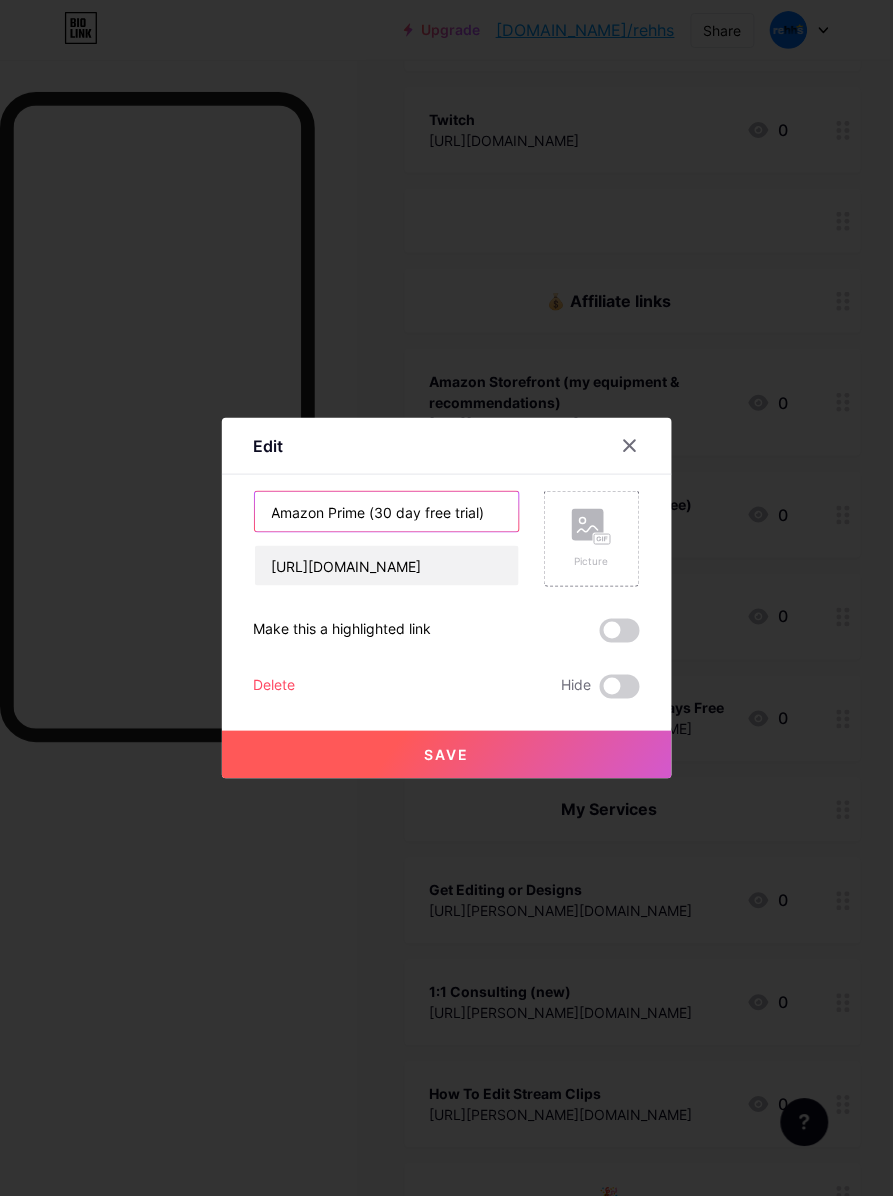 type on "Amazon Prime (30 day free trial)" 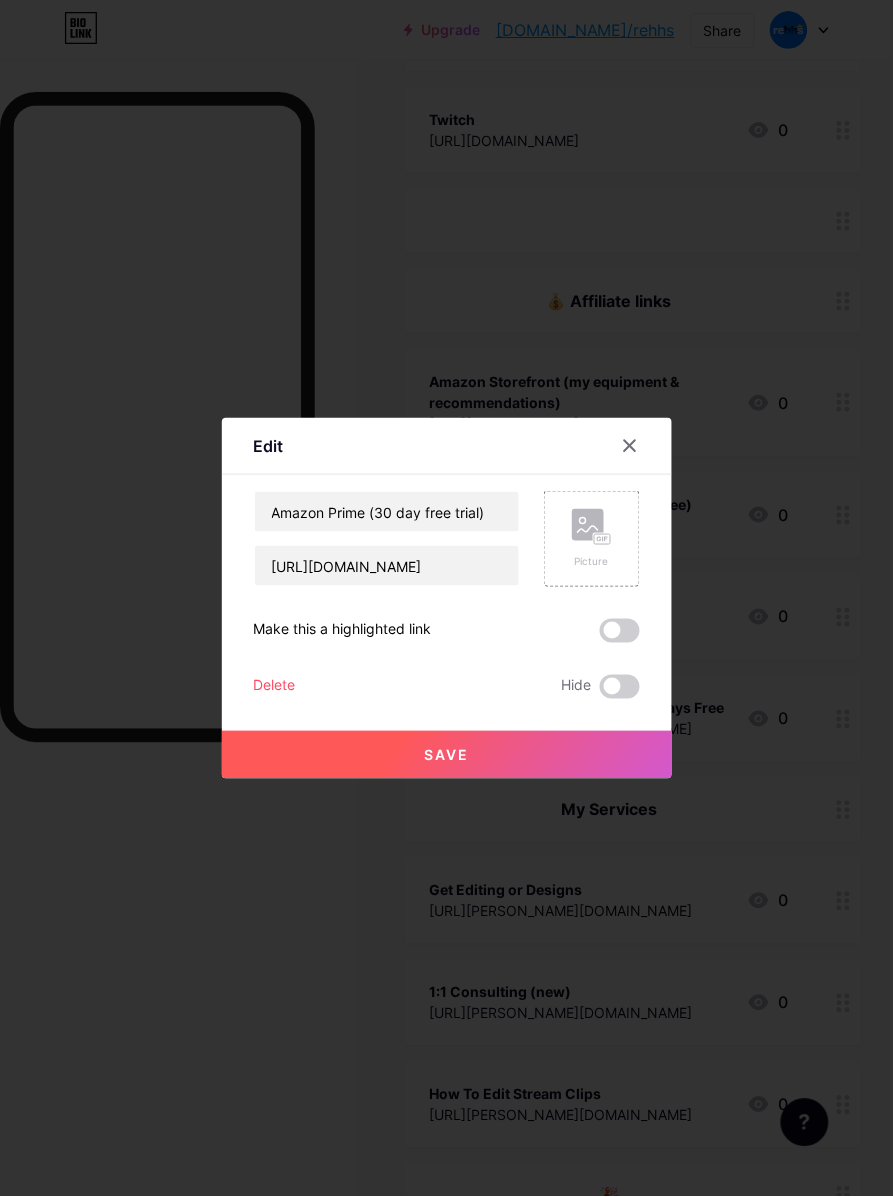 click on "Save" at bounding box center [447, 755] 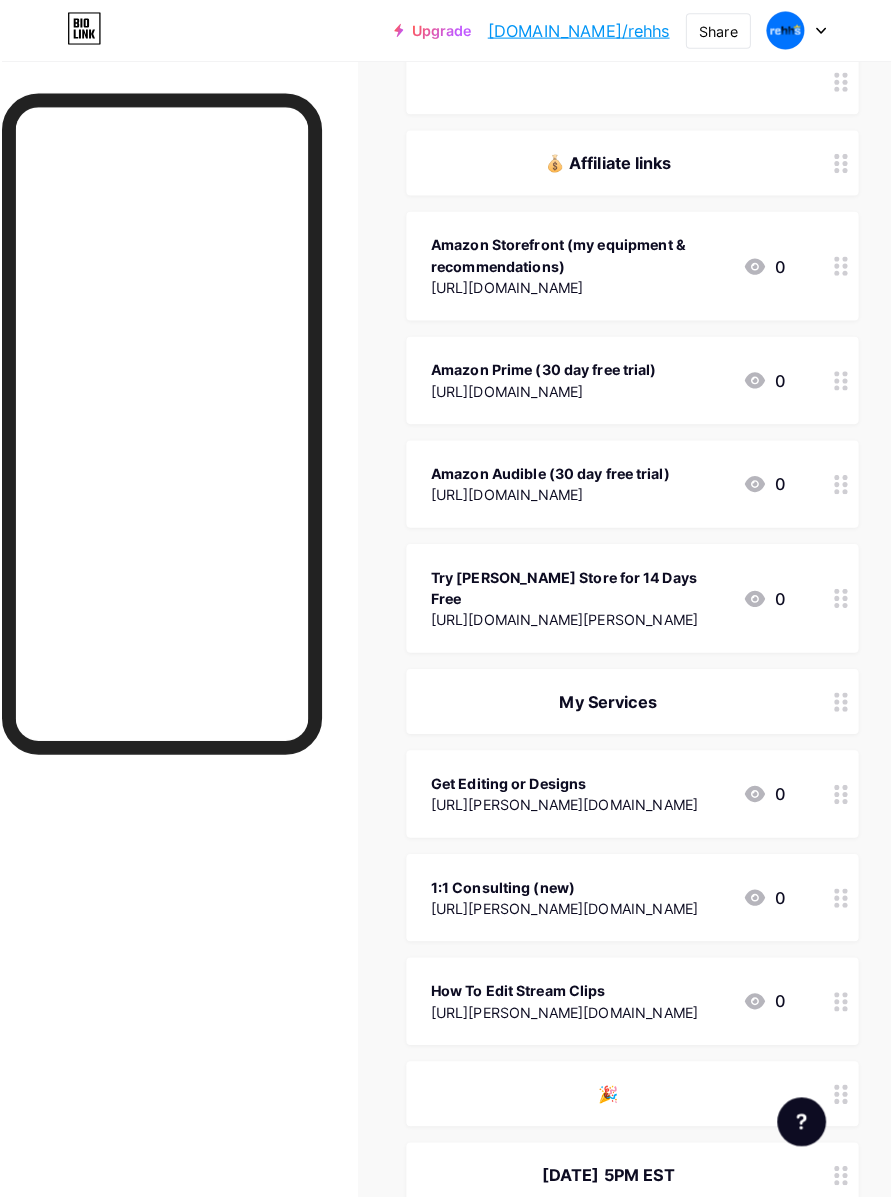scroll, scrollTop: 1125, scrollLeft: 0, axis: vertical 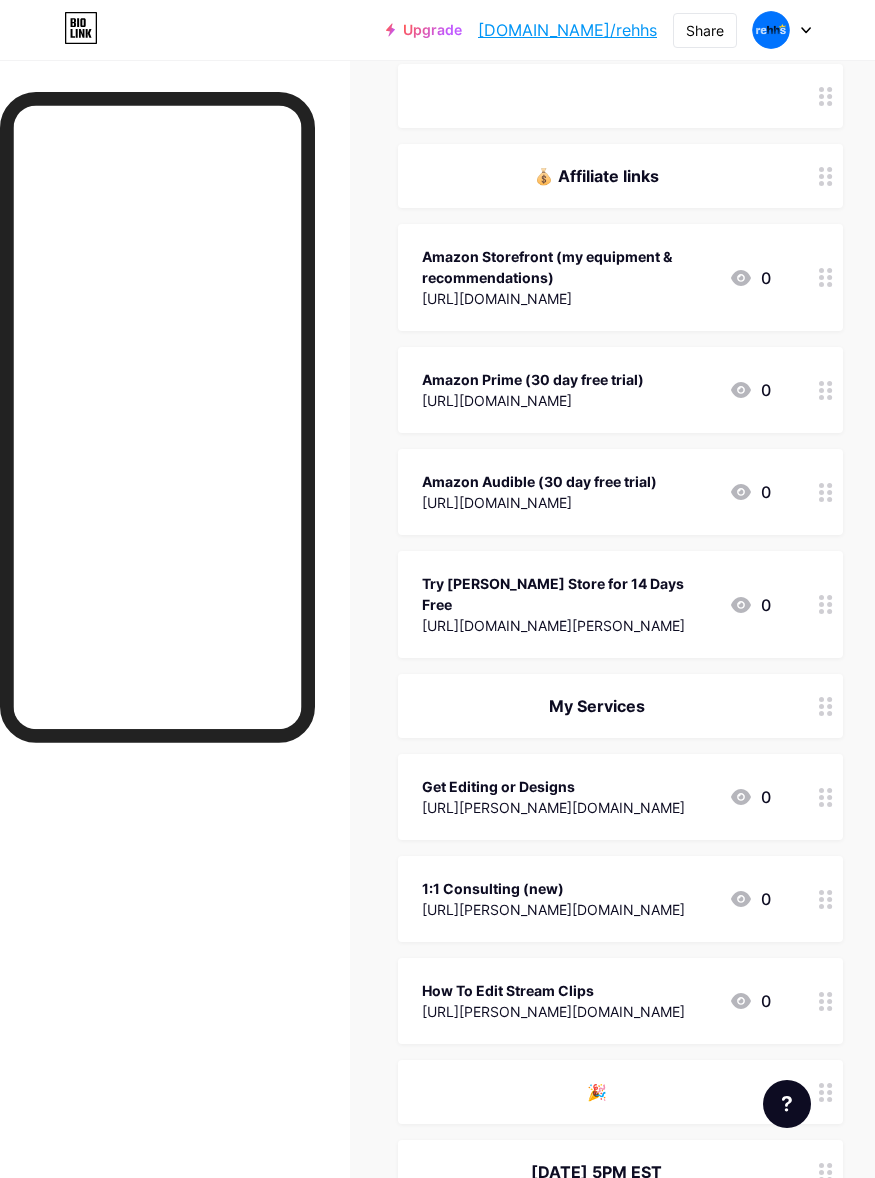click on "[URL][DOMAIN_NAME]" at bounding box center (539, 502) 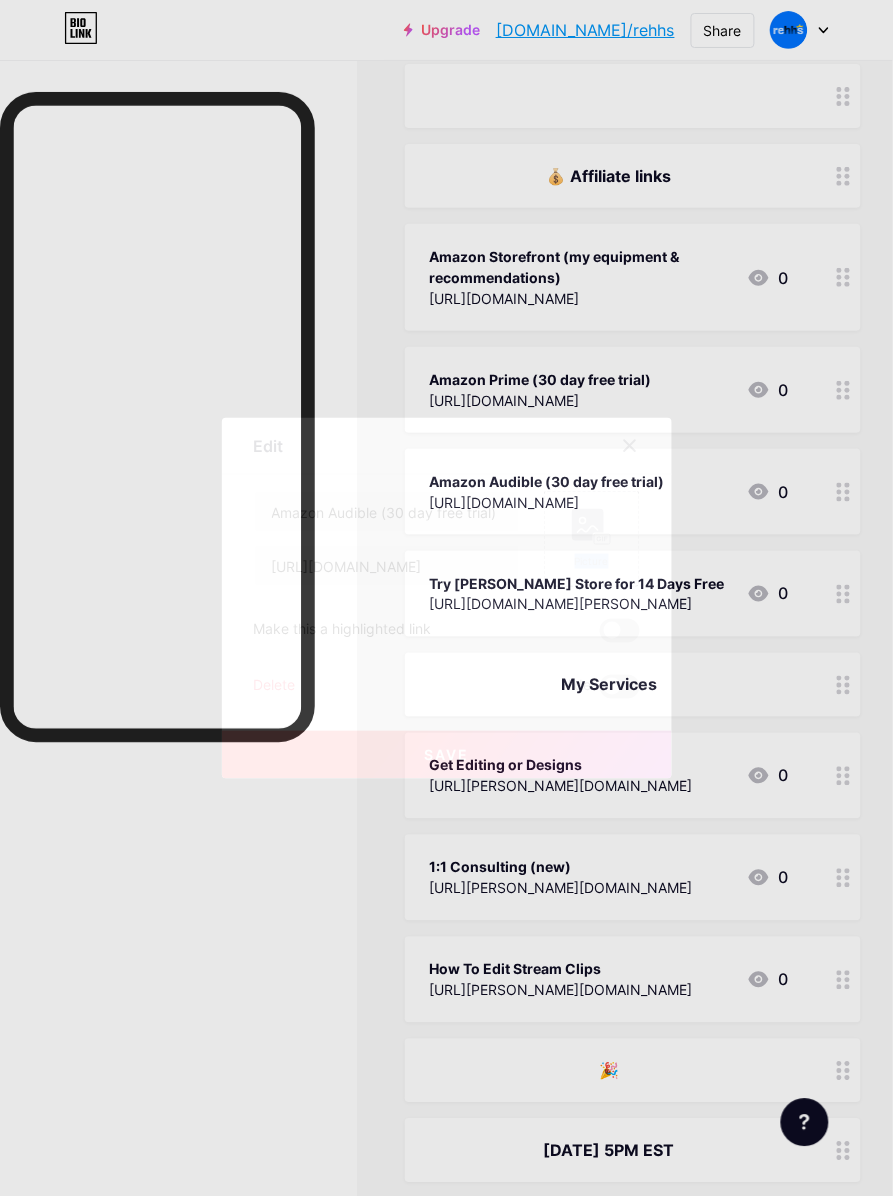 click on "Picture" at bounding box center (592, 539) 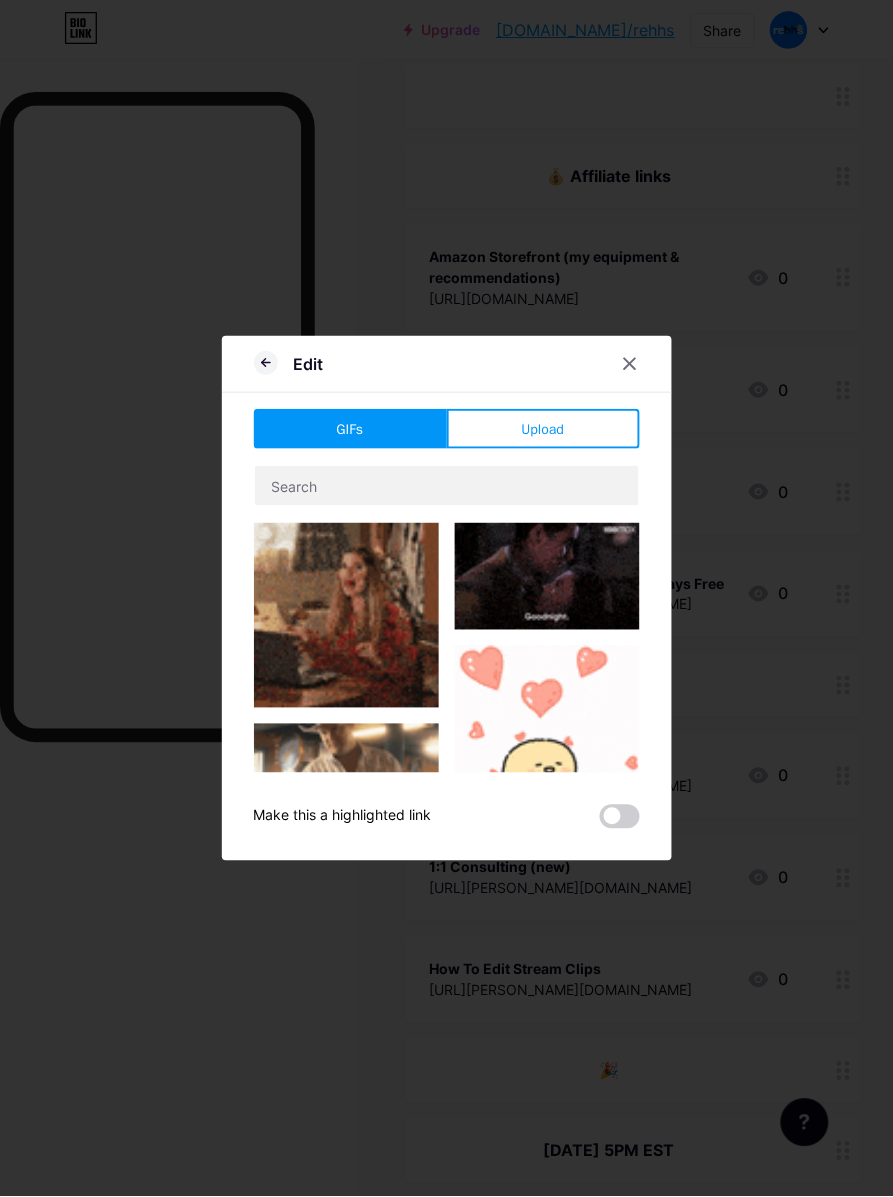 click at bounding box center (446, 598) 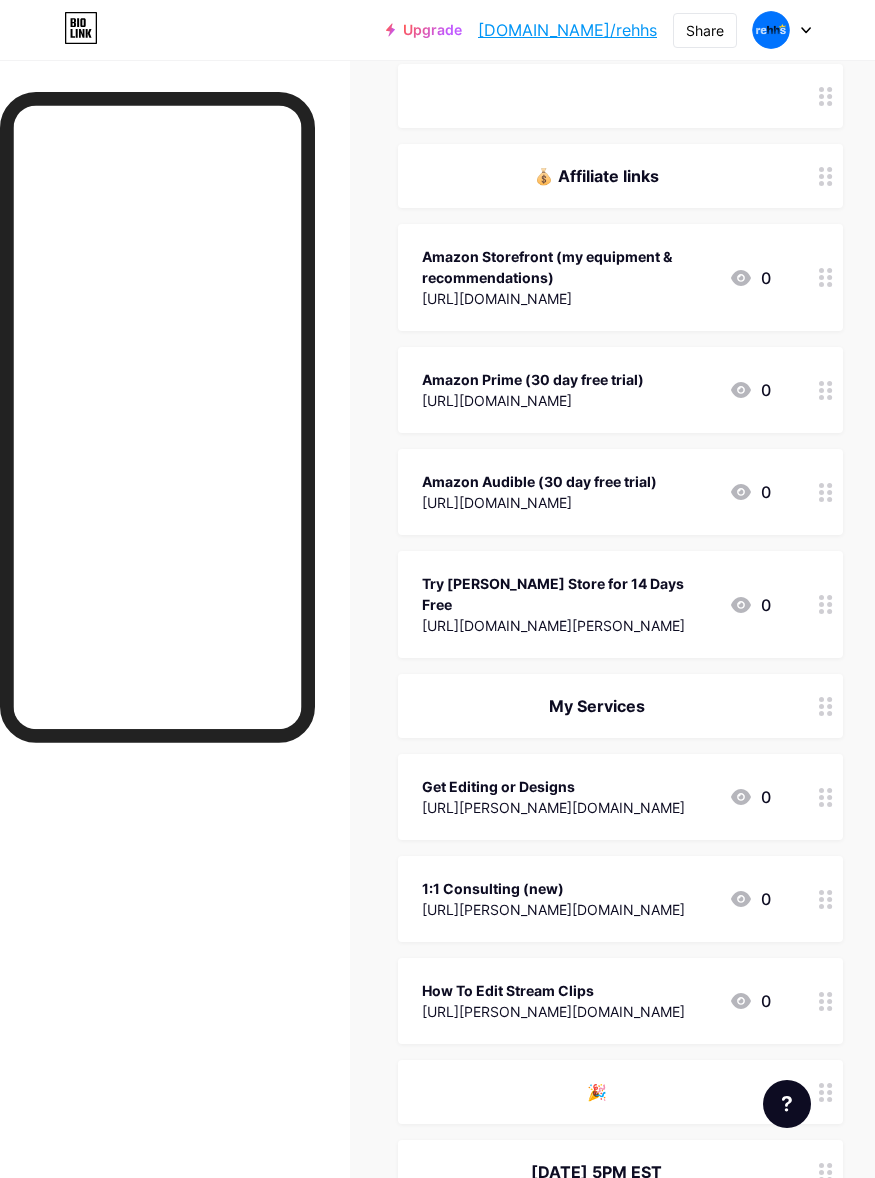 click on "[URL][DOMAIN_NAME]" at bounding box center (539, 502) 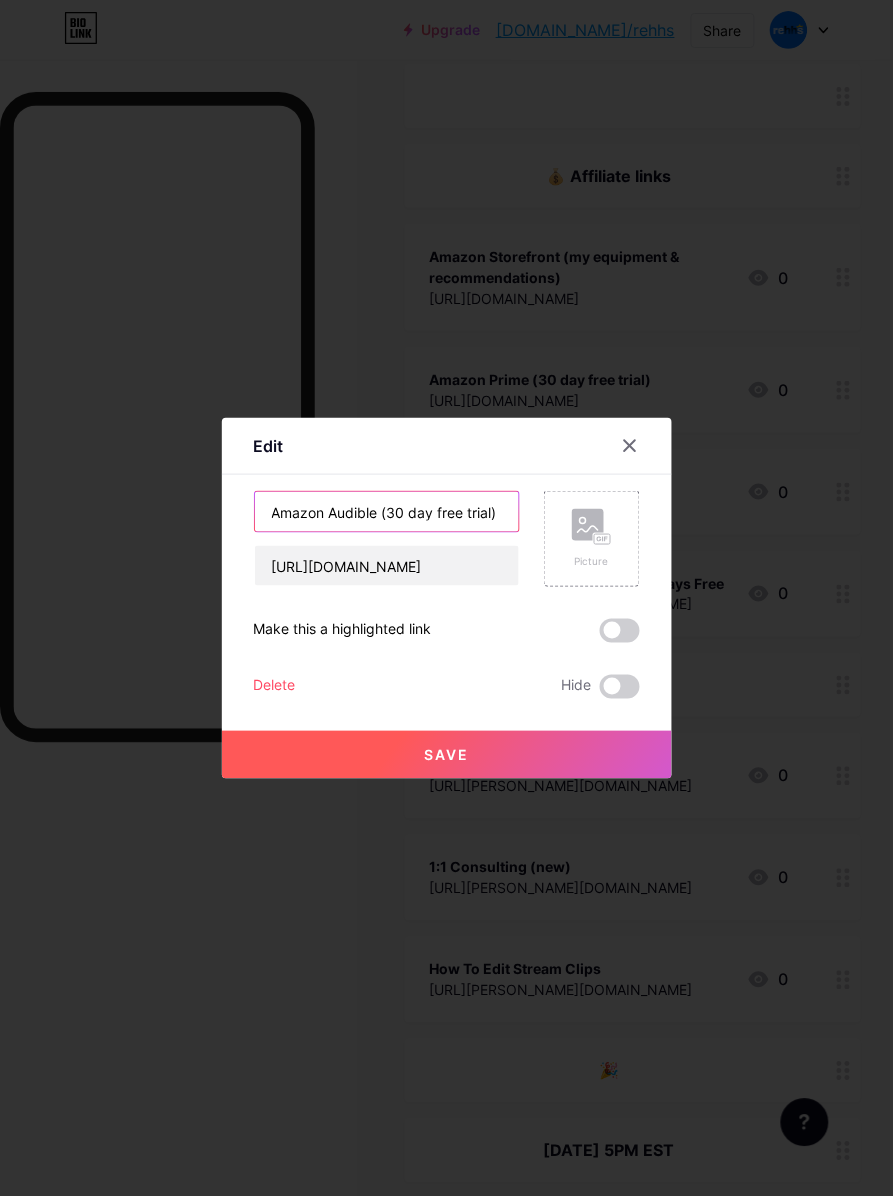 click on "Amazon Audible (30 day free trial)" at bounding box center [387, 512] 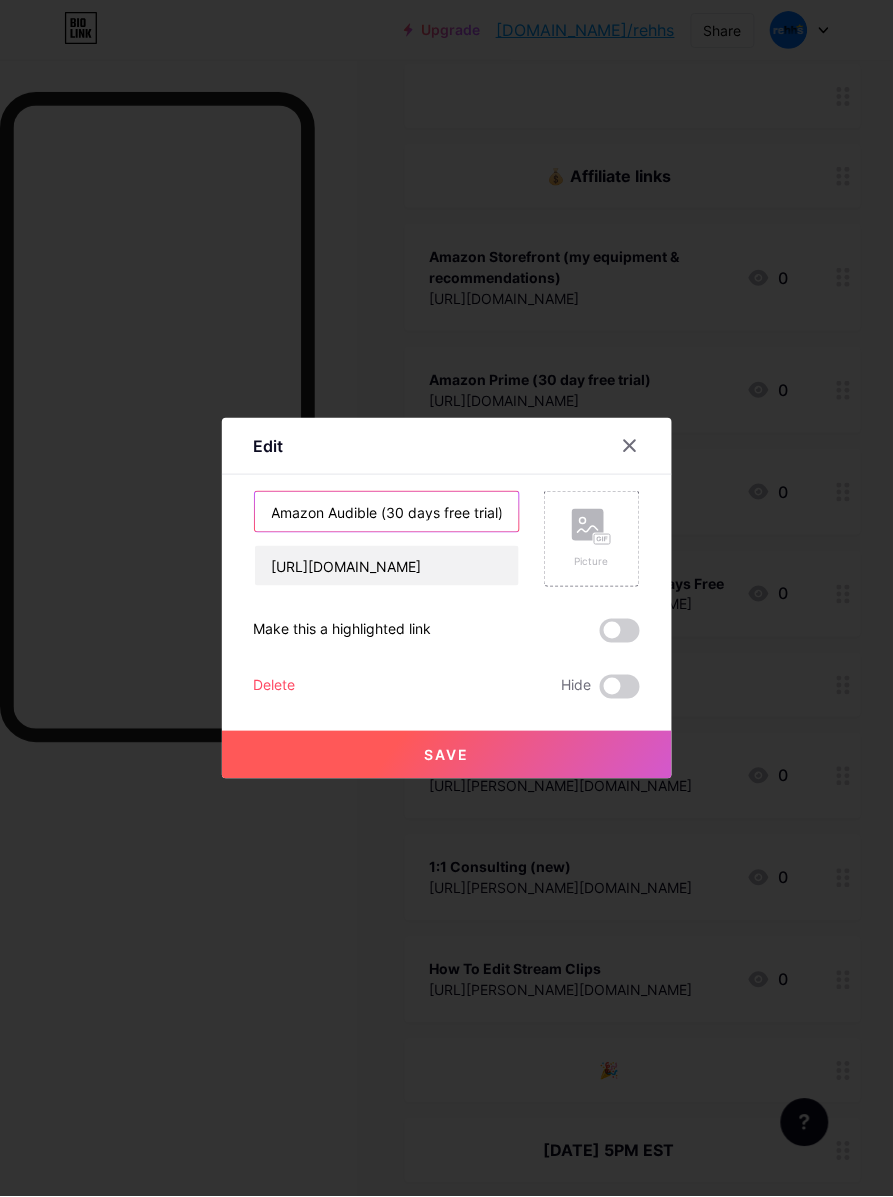 scroll, scrollTop: 0, scrollLeft: 5, axis: horizontal 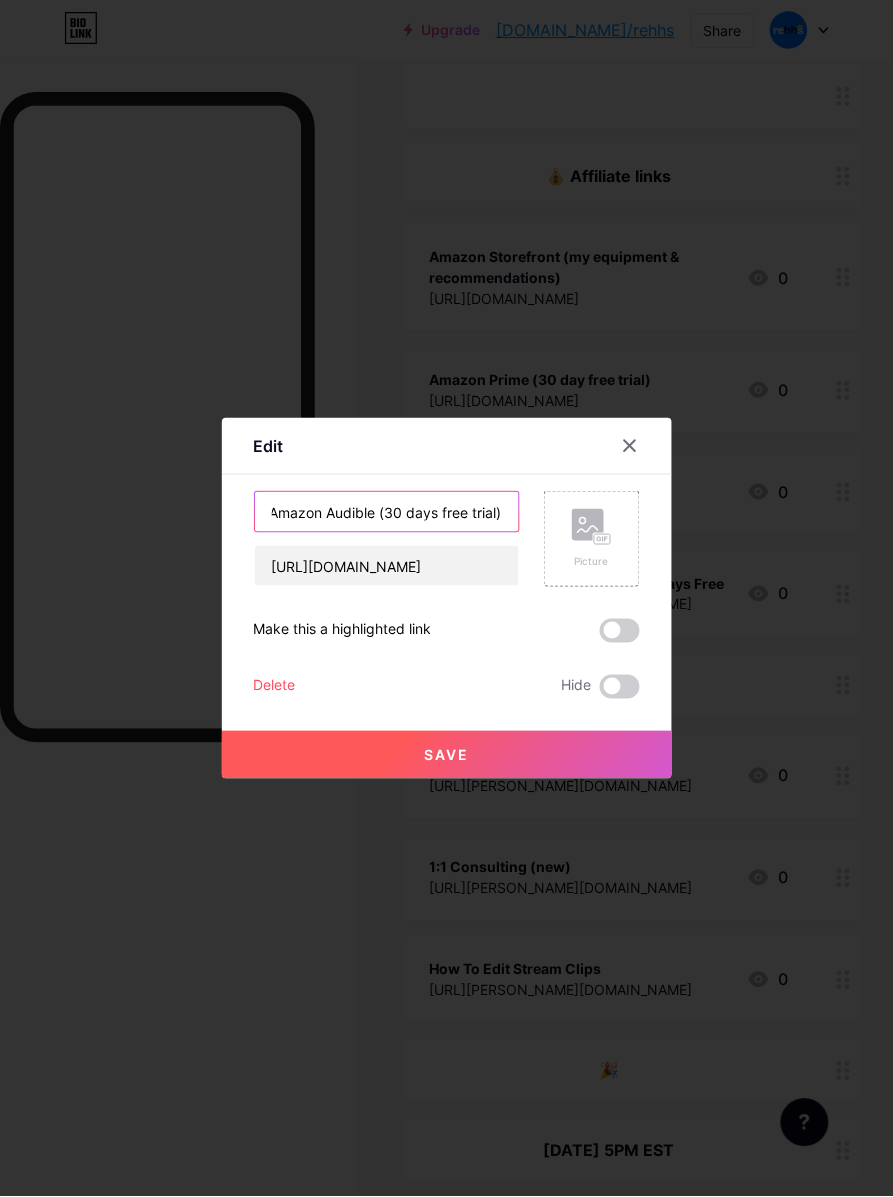 drag, startPoint x: 468, startPoint y: 510, endPoint x: 486, endPoint y: 516, distance: 18.973665 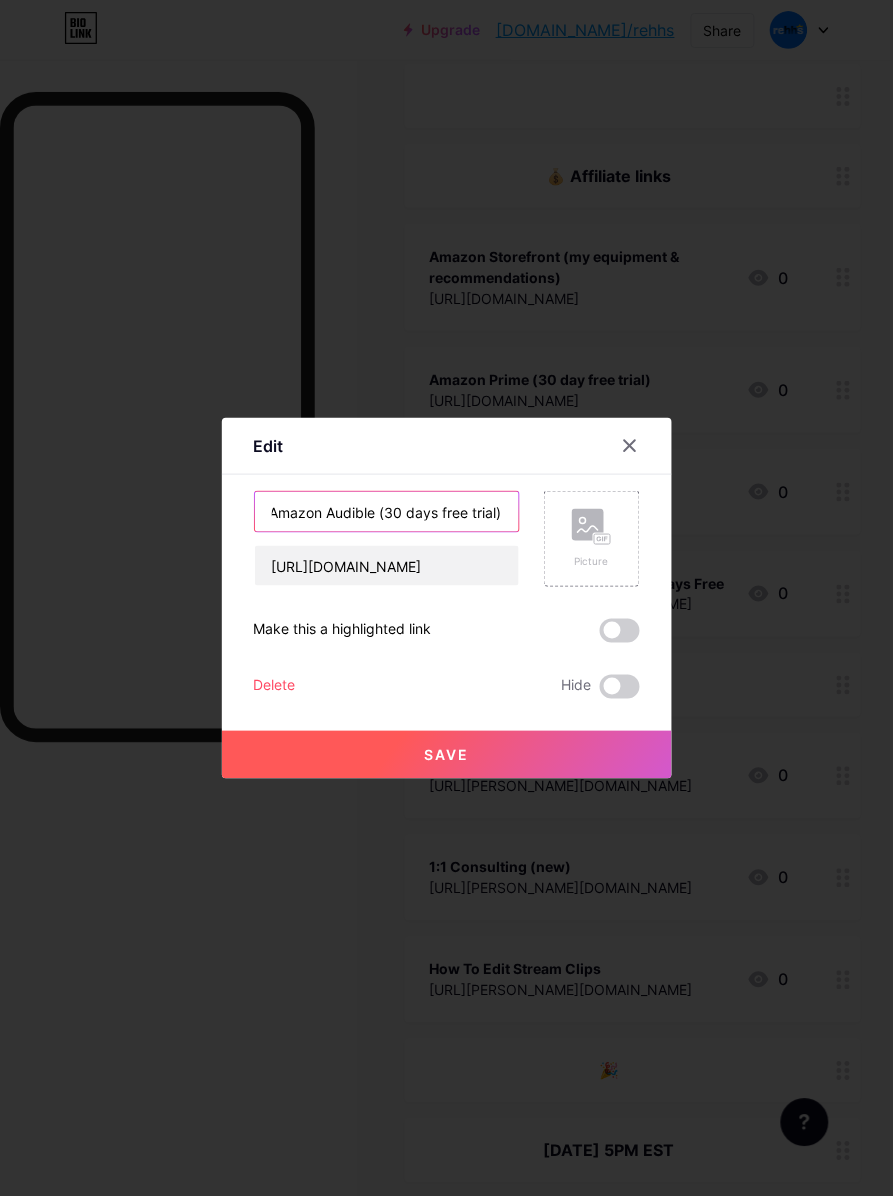 click on "Amazon Audible (30 days free trial)" at bounding box center [387, 512] 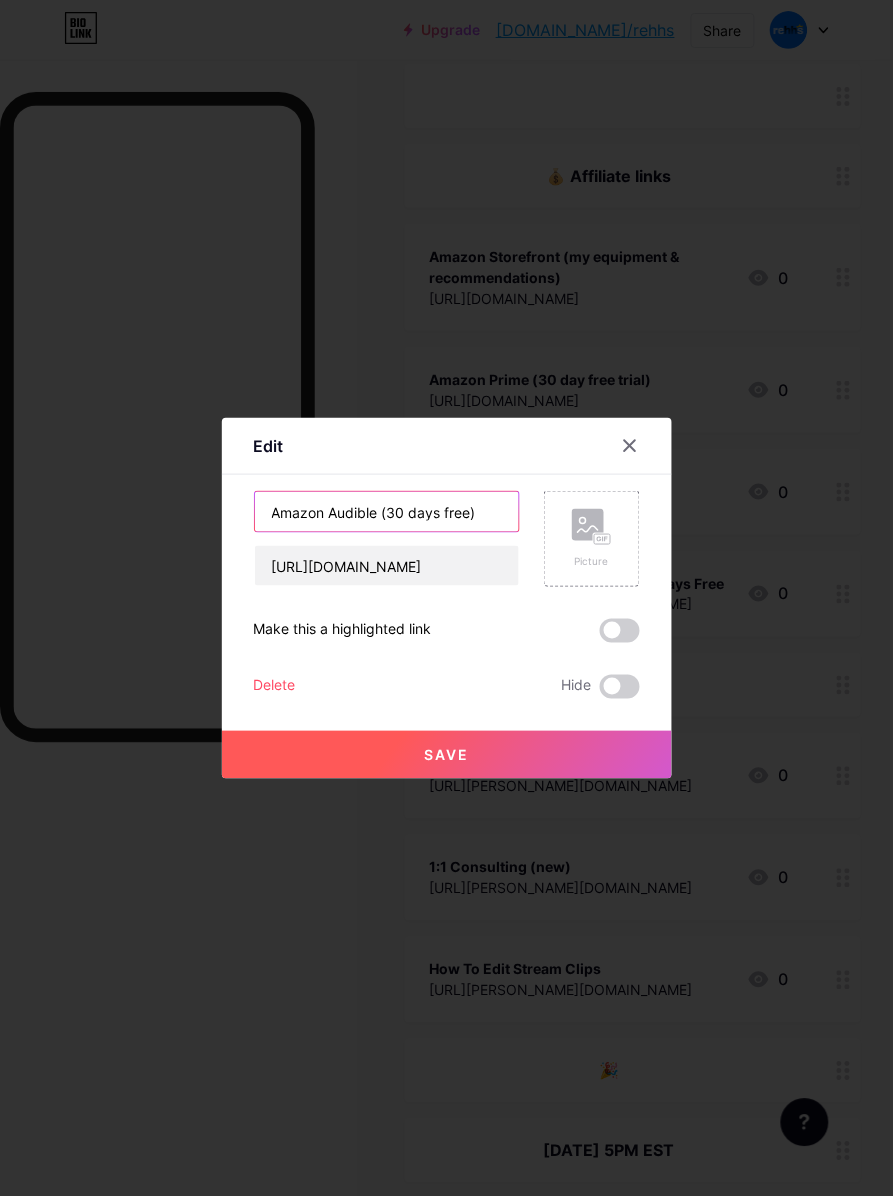 scroll, scrollTop: 0, scrollLeft: 0, axis: both 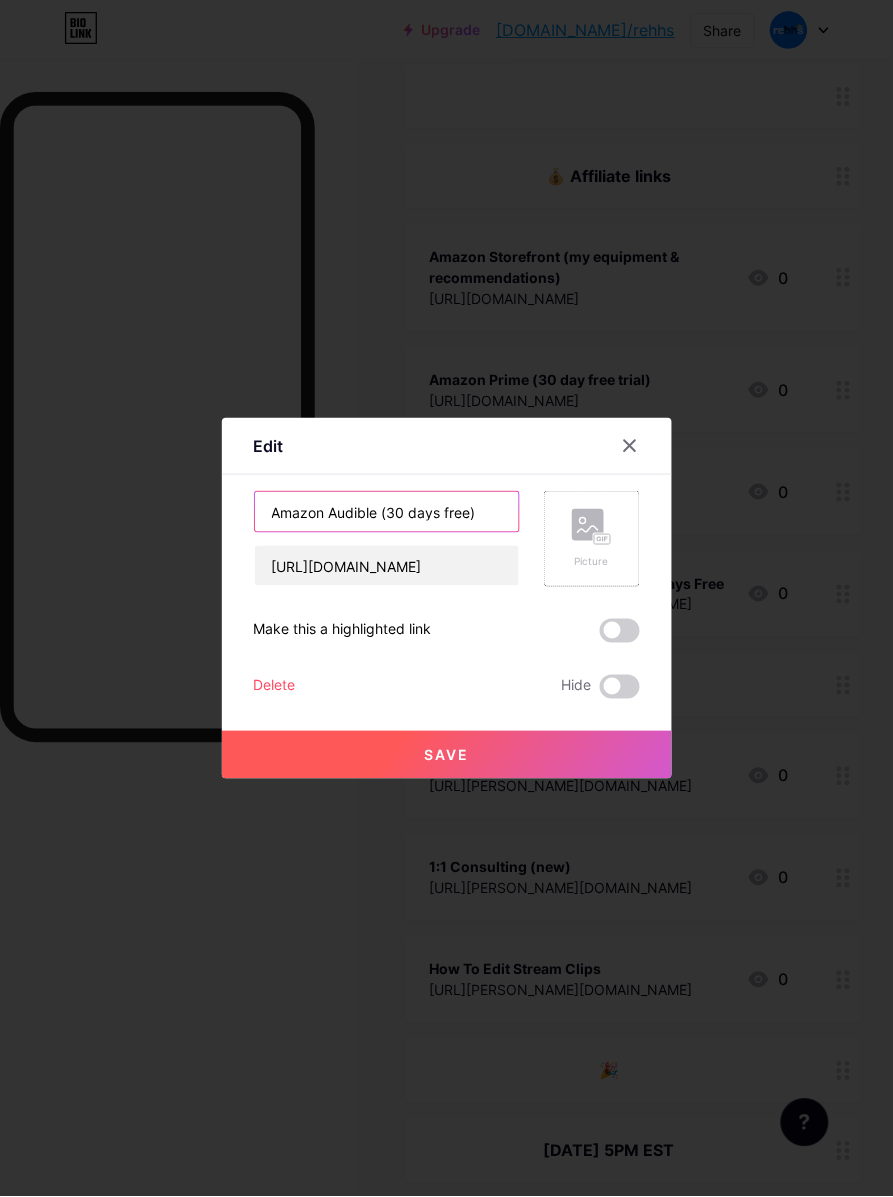 drag, startPoint x: 370, startPoint y: 517, endPoint x: 556, endPoint y: 548, distance: 188.56564 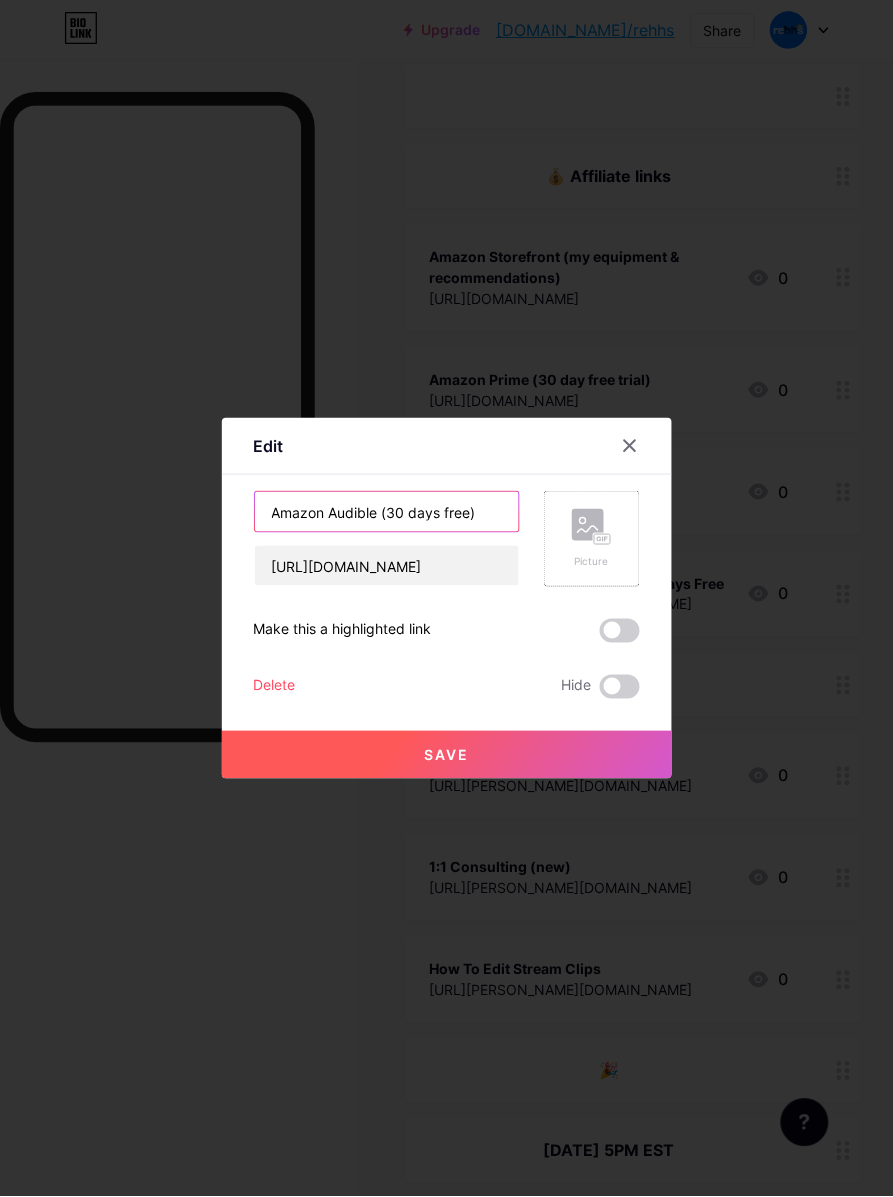 click on "Amazon Audible (30 days free)     [URL][DOMAIN_NAME]                     Picture" at bounding box center (447, 539) 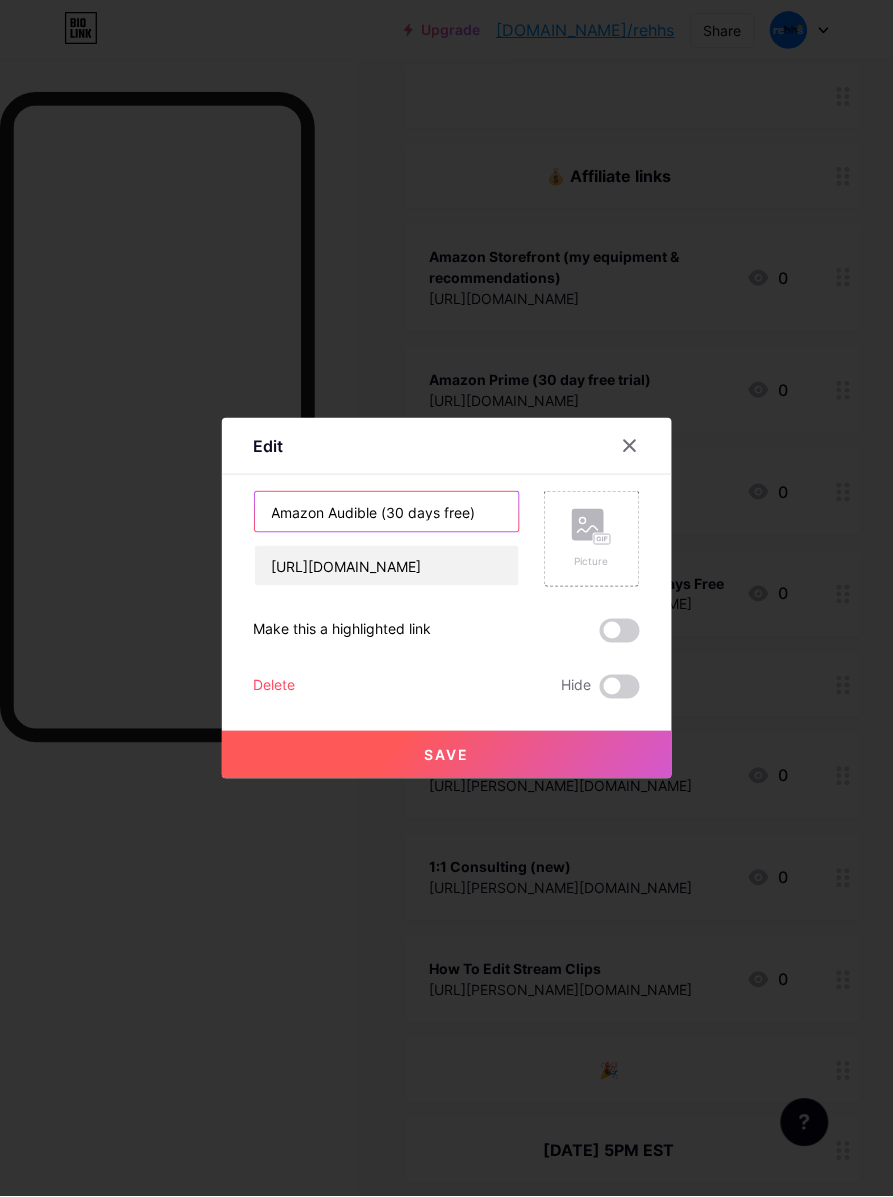 type on "Amazon Audible (30 days free)" 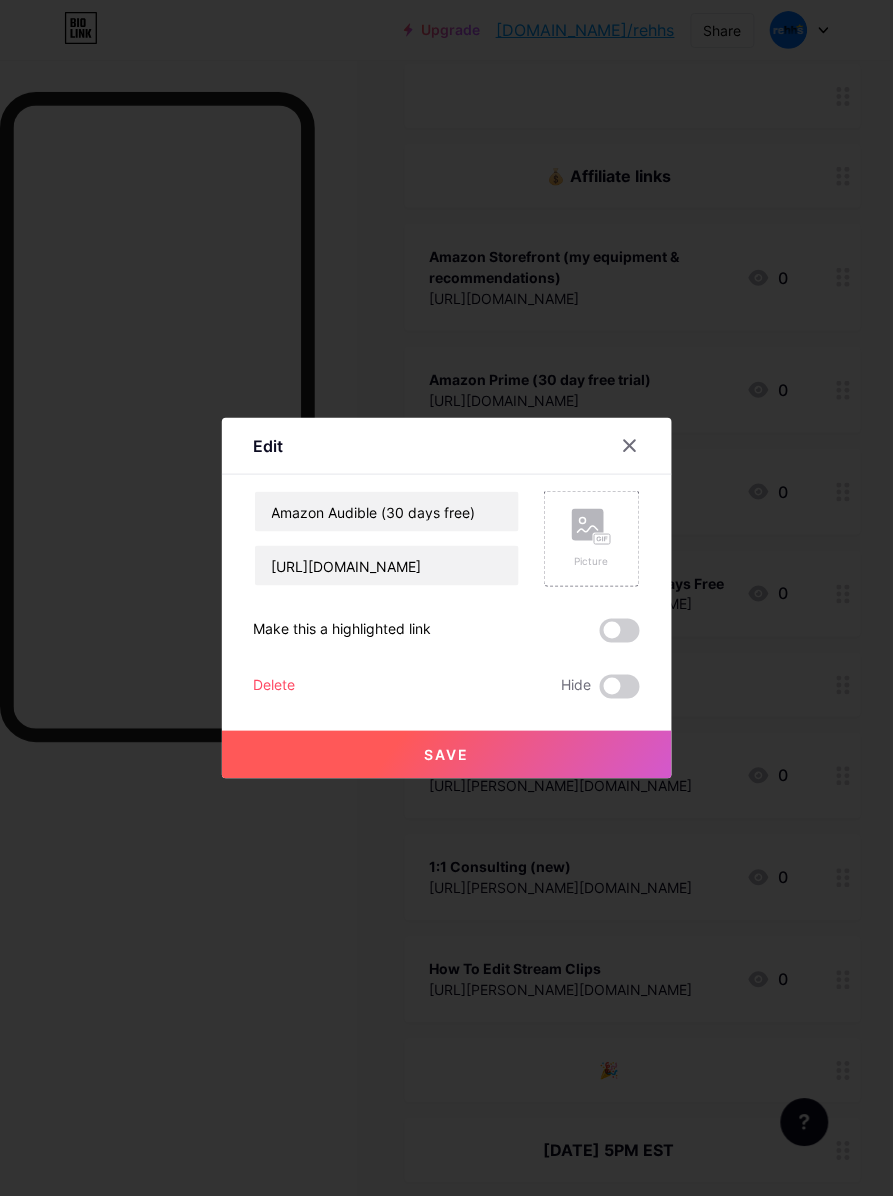click on "Save" at bounding box center [447, 755] 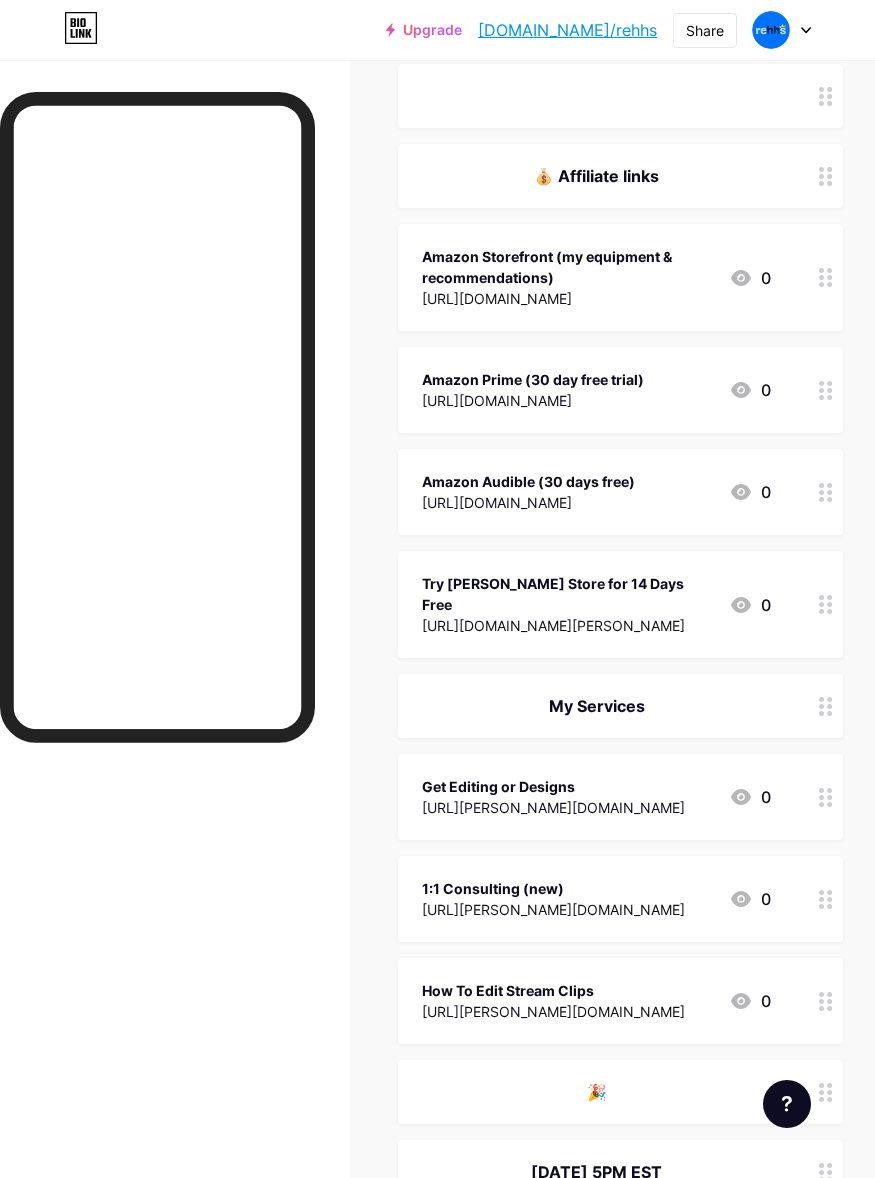 click on "Amazon Audible (30 days free)" at bounding box center [528, 481] 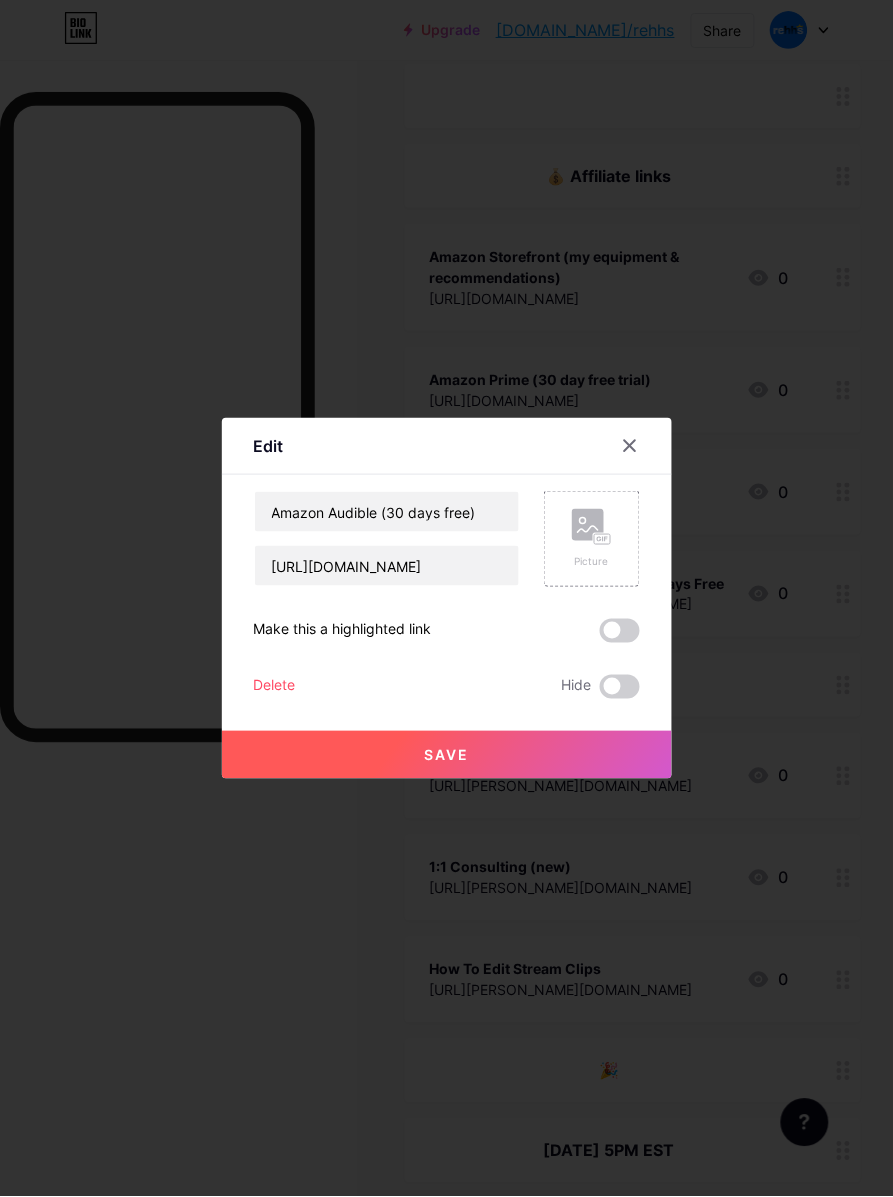 drag, startPoint x: 526, startPoint y: 400, endPoint x: 546, endPoint y: 448, distance: 52 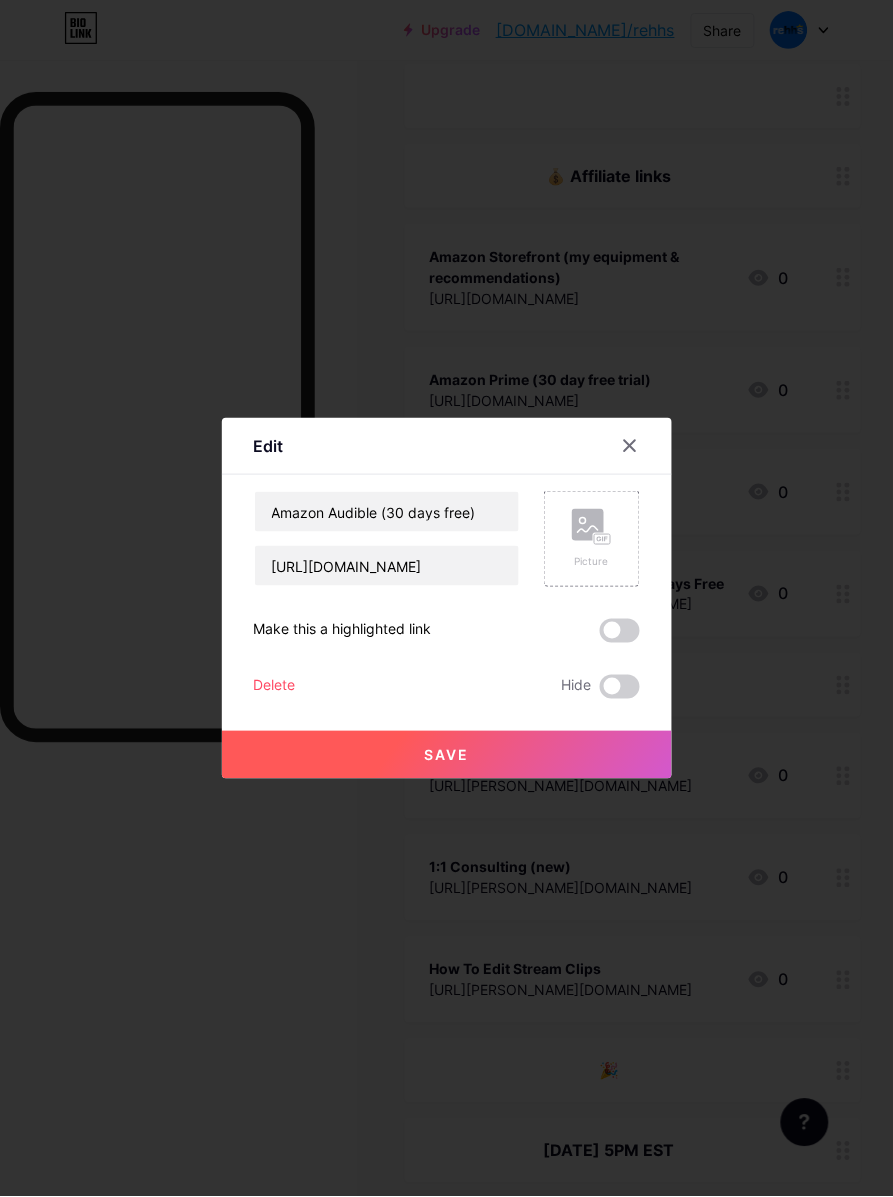 click at bounding box center [446, 598] 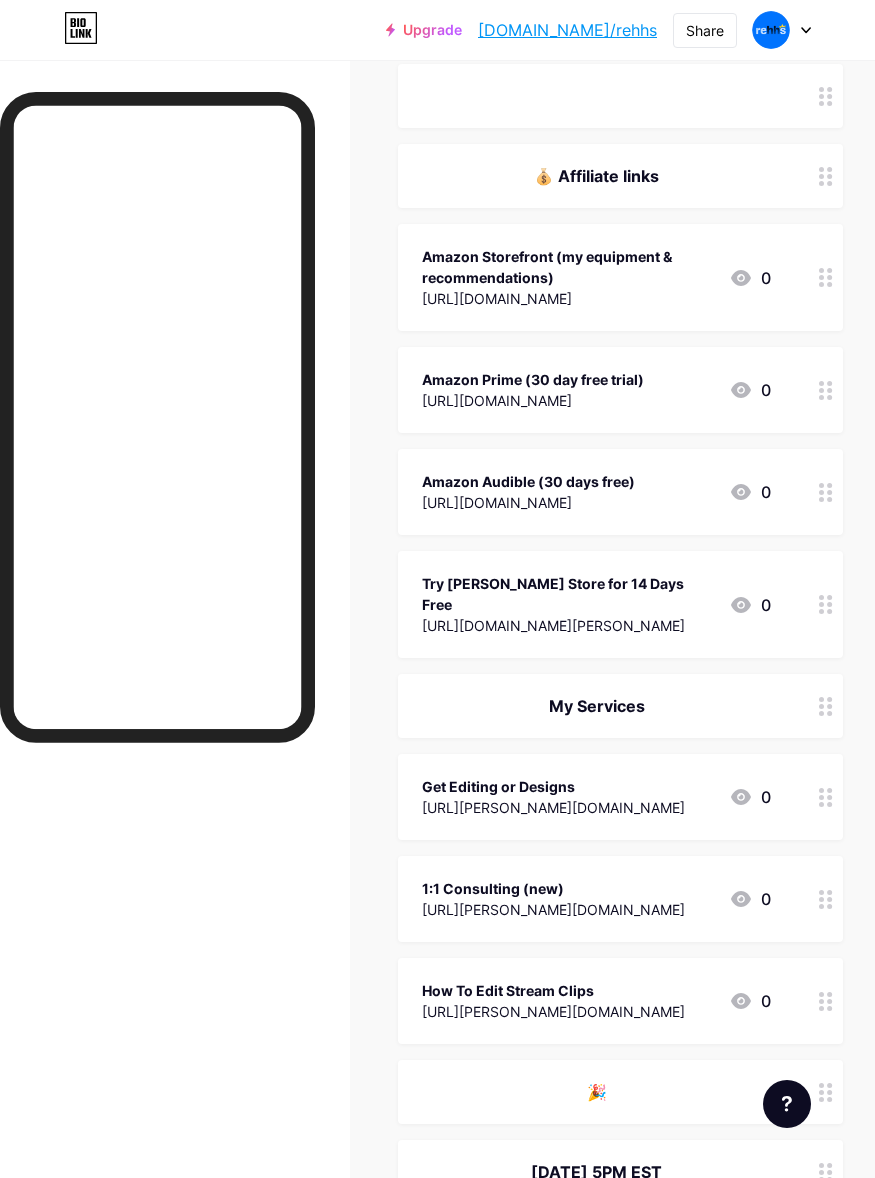 click on "Try [PERSON_NAME] Store for 14 Days Free" at bounding box center [567, 594] 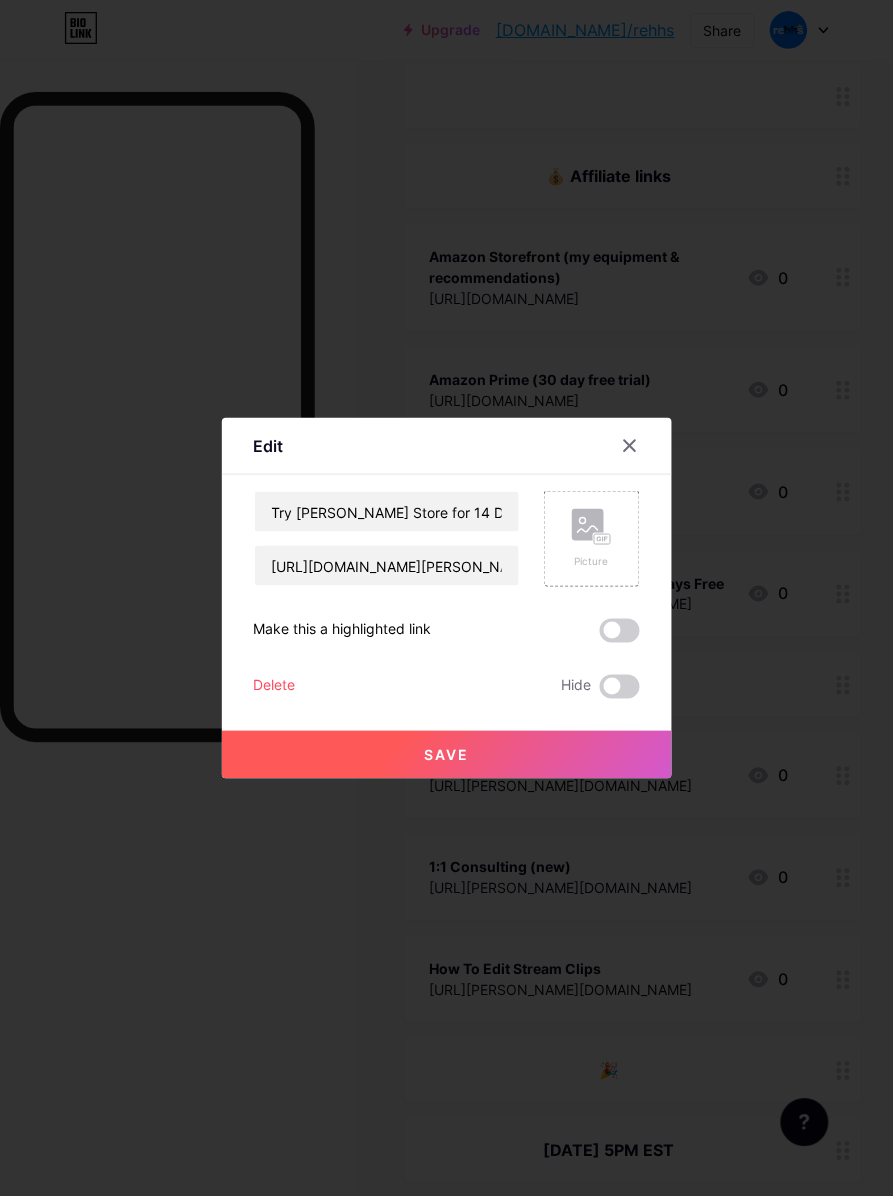 click at bounding box center [446, 598] 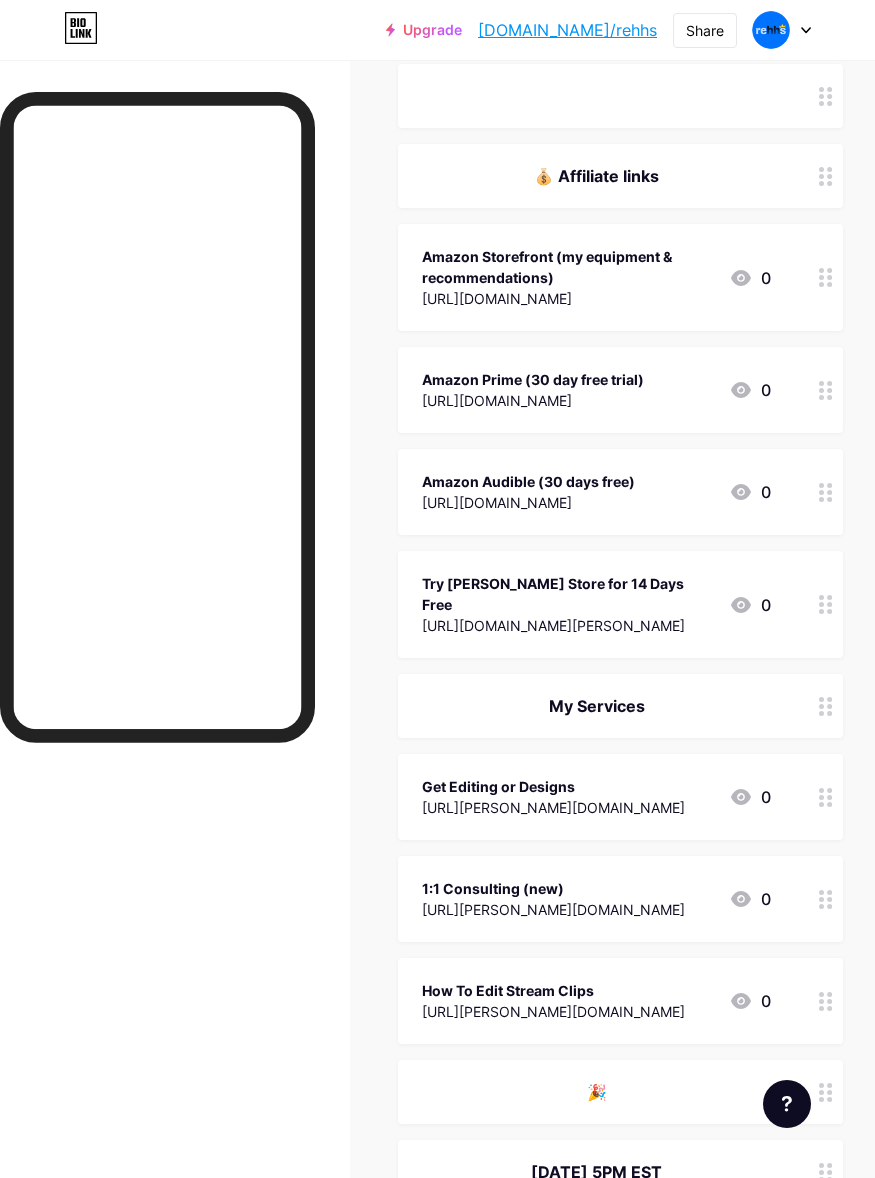 click on "[URL][DOMAIN_NAME]" at bounding box center (533, 400) 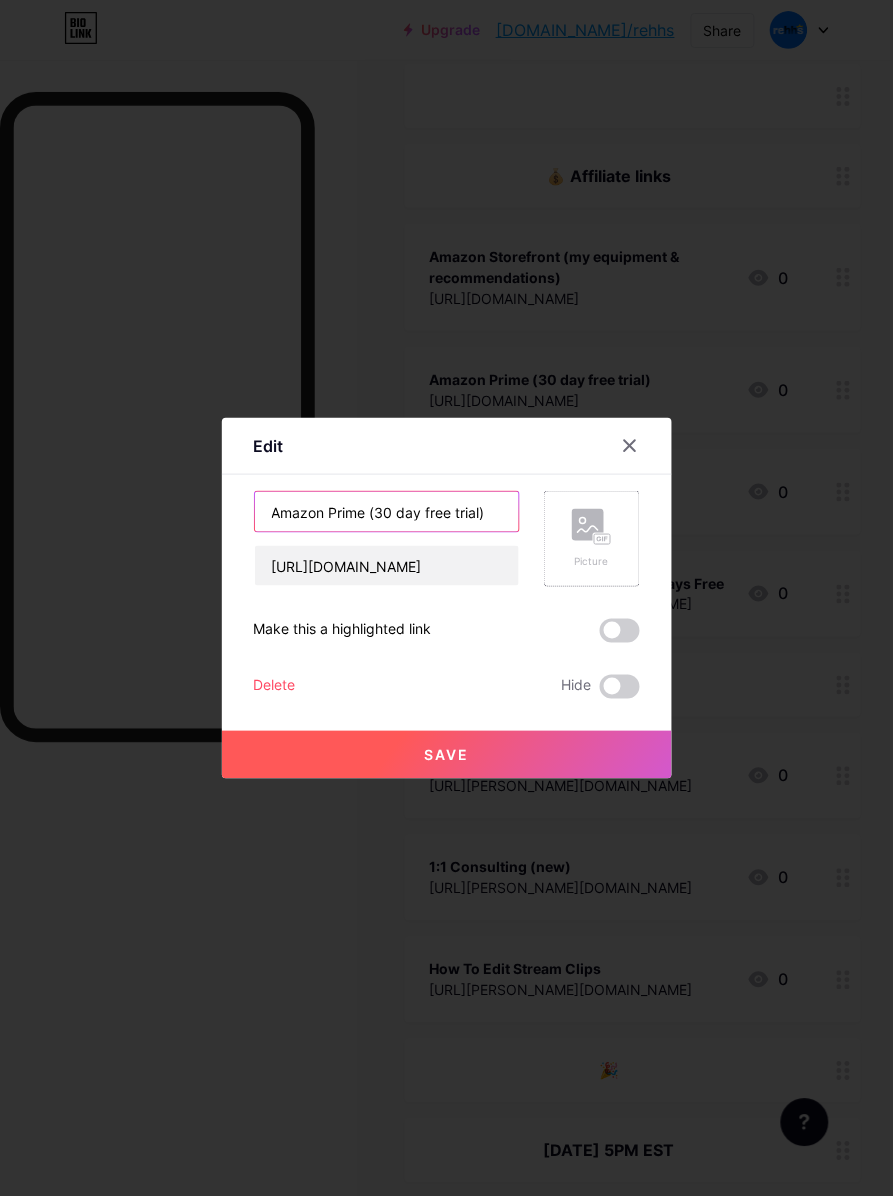 drag, startPoint x: 355, startPoint y: 513, endPoint x: 628, endPoint y: 518, distance: 273.04578 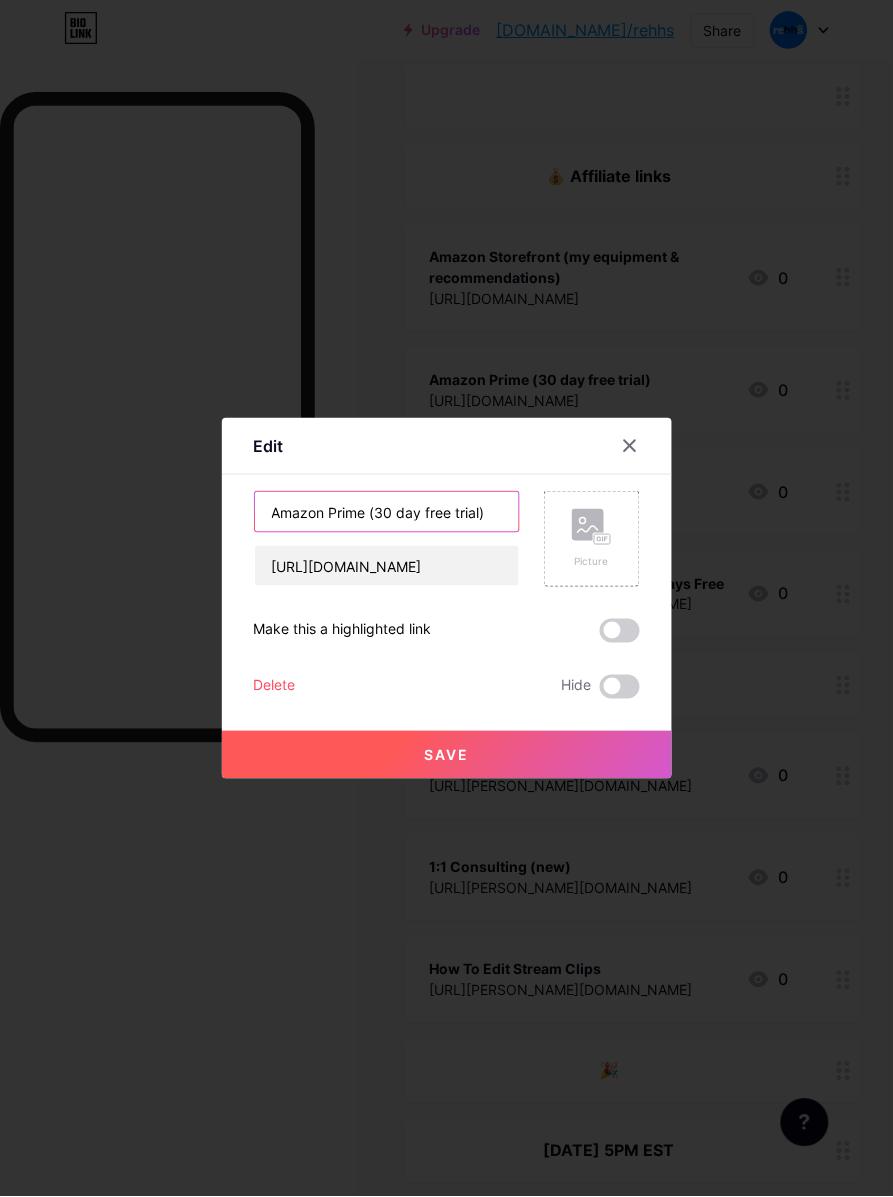 paste on "s free" 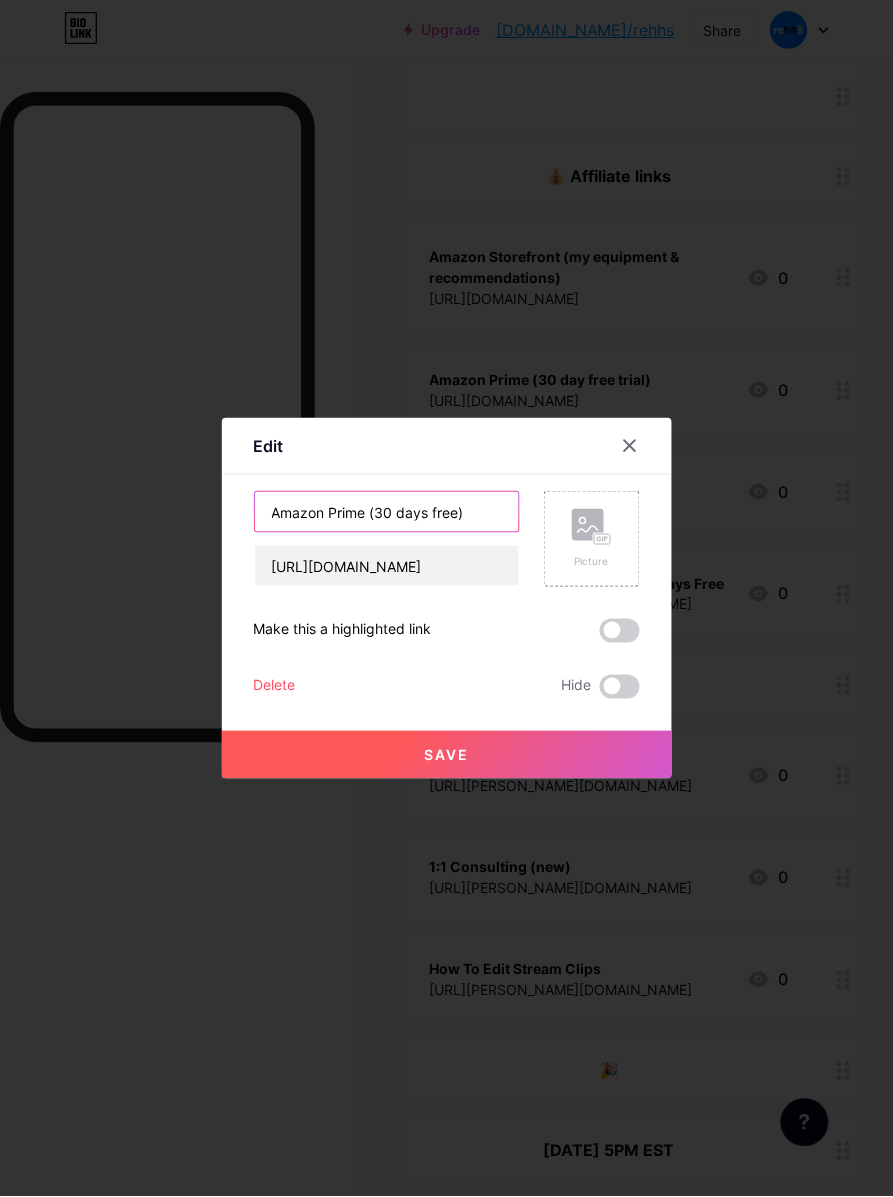 type on "Amazon Prime (30 days free)" 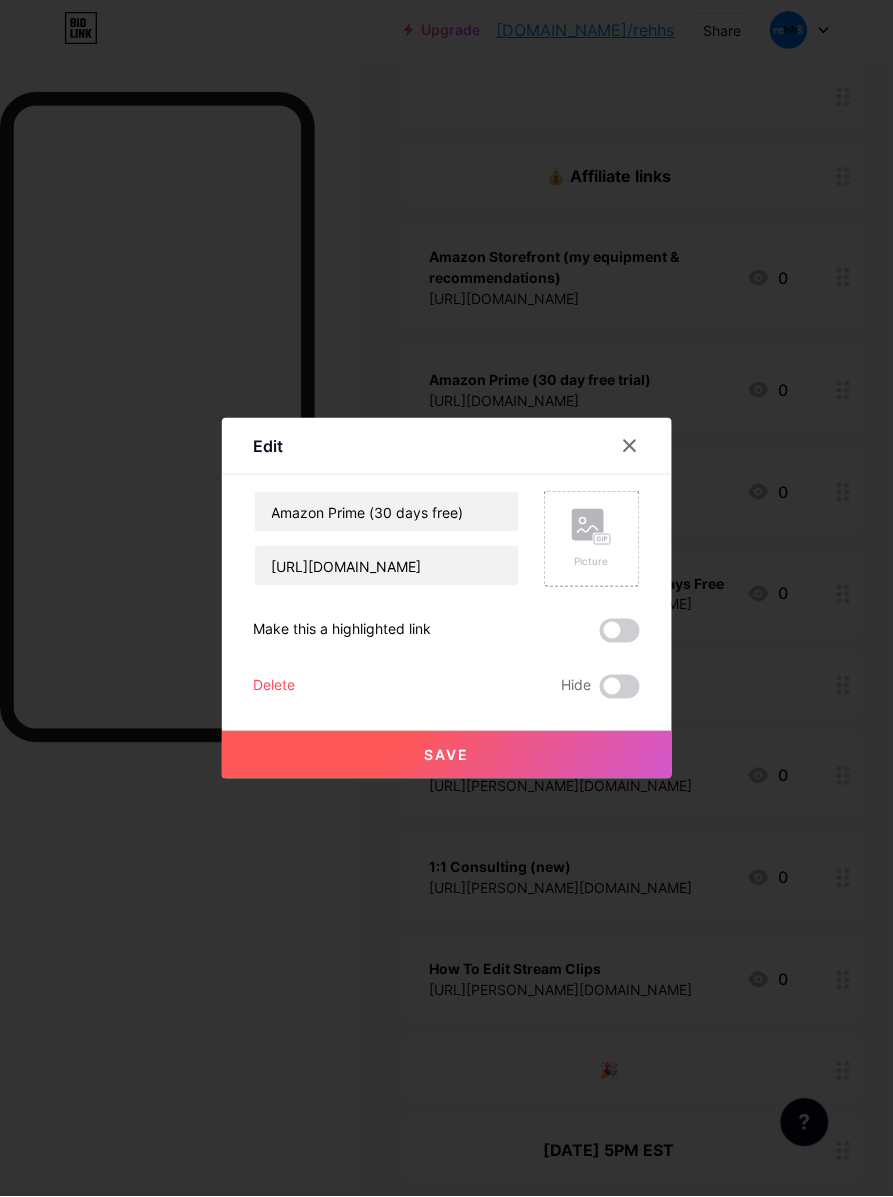 click on "Save" at bounding box center [447, 755] 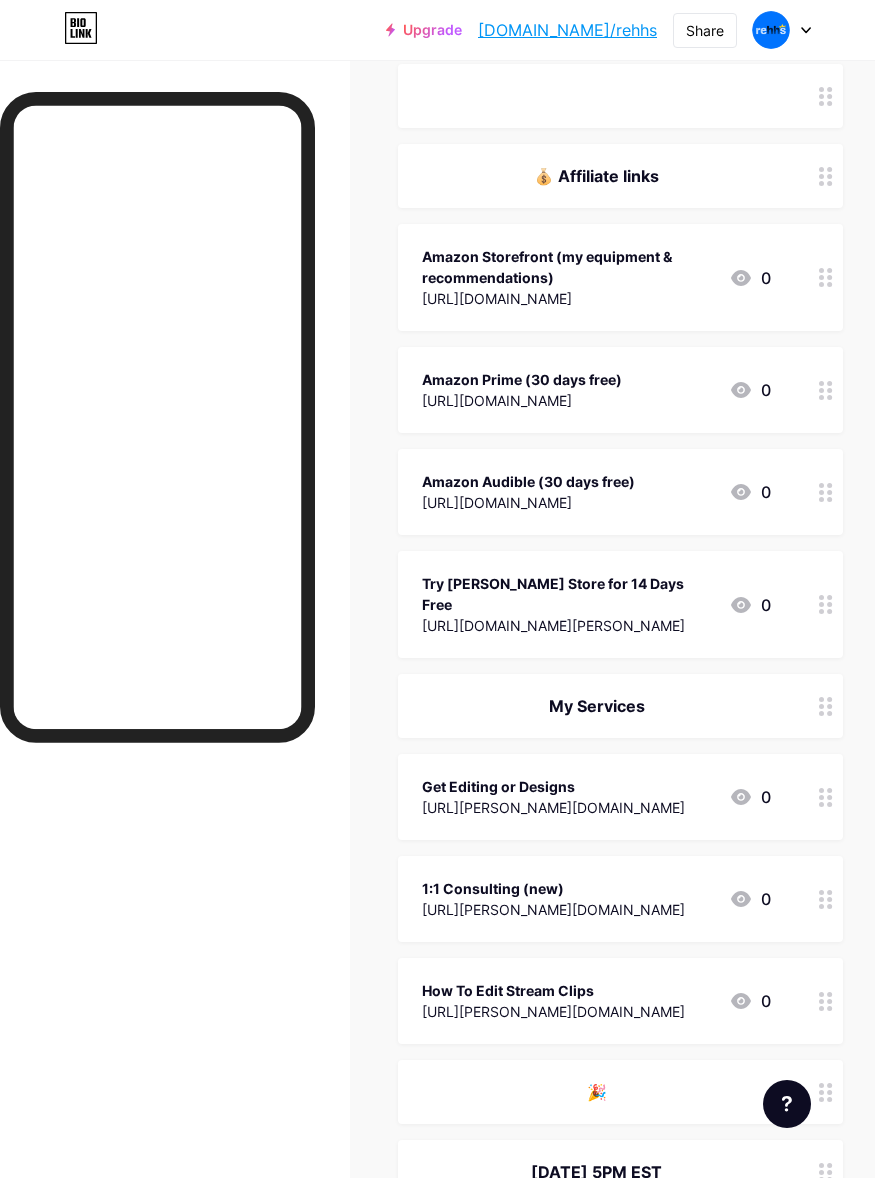click on "[URL][DOMAIN_NAME][PERSON_NAME]" at bounding box center [567, 625] 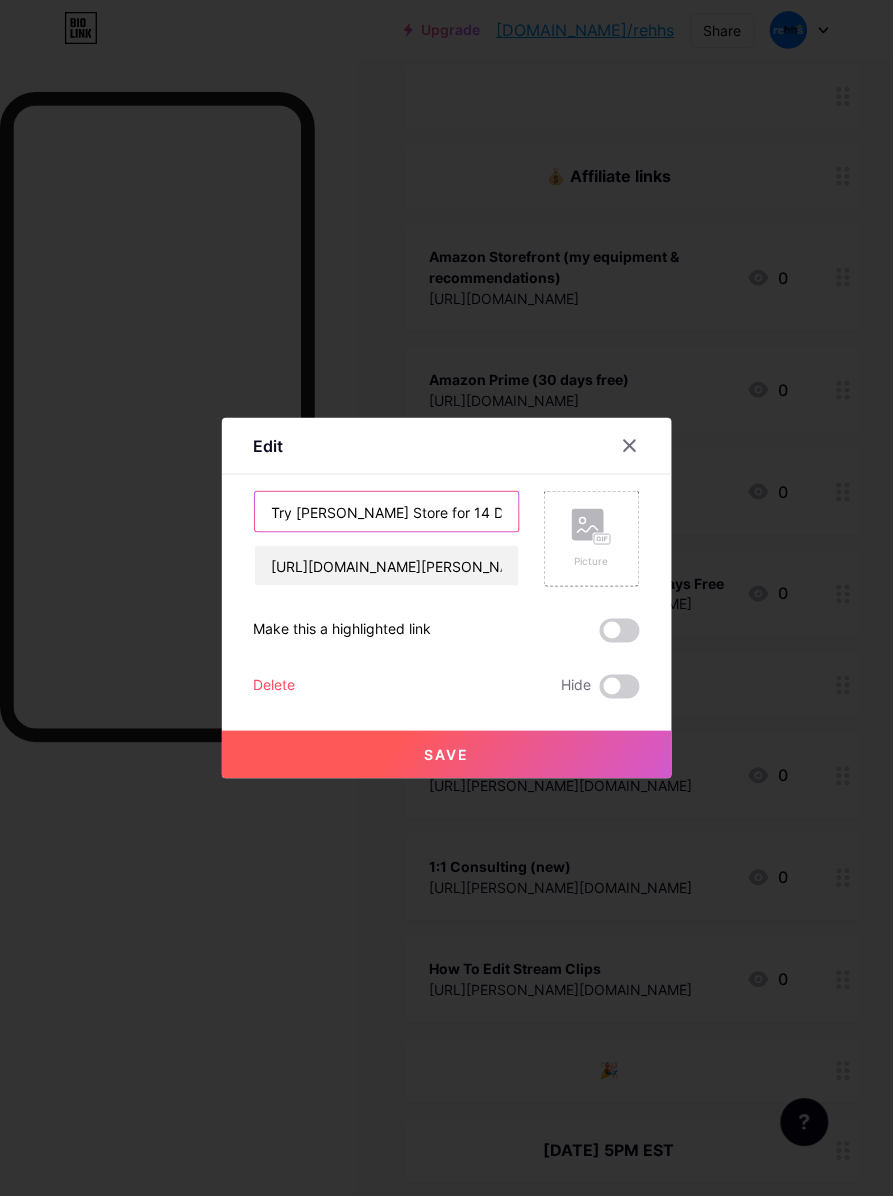 click on "Try [PERSON_NAME] Store for 14 Days Free" at bounding box center [387, 512] 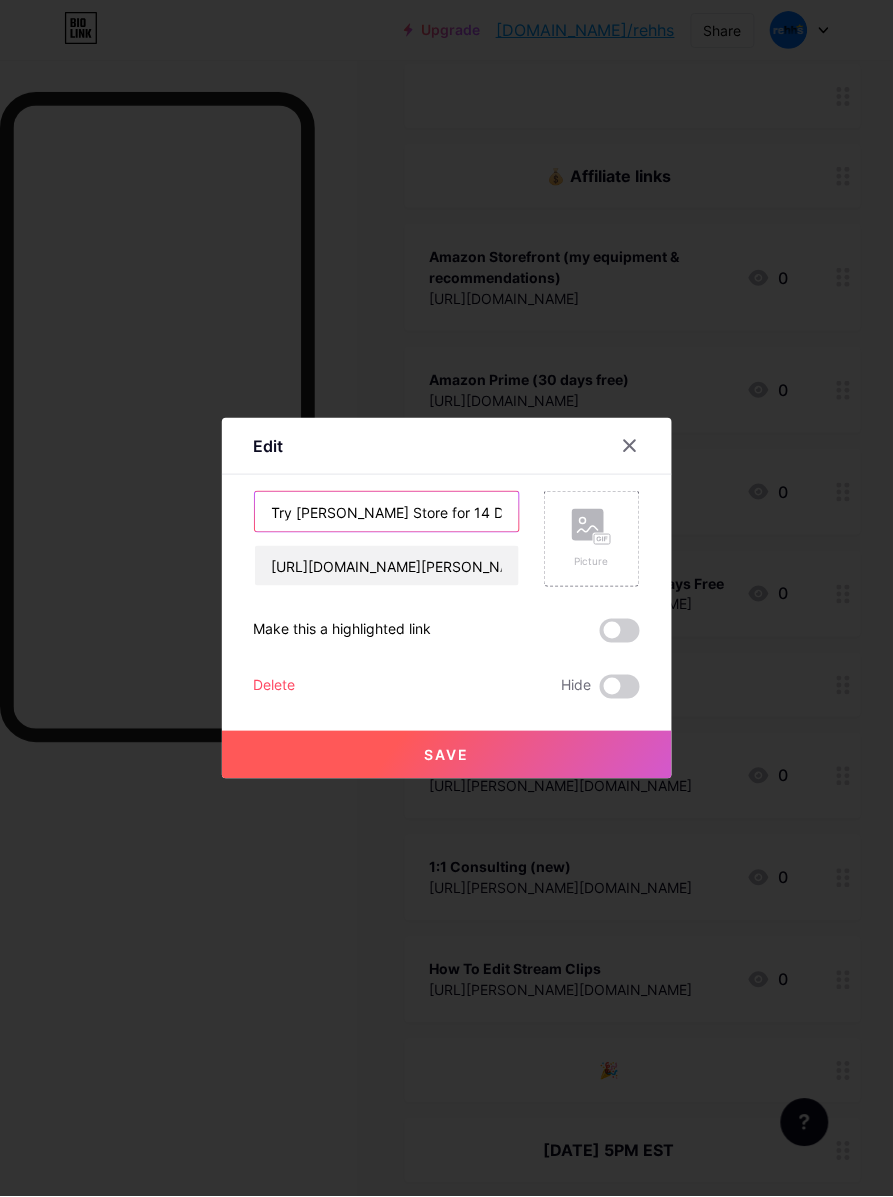 paste on "(30 days free)" 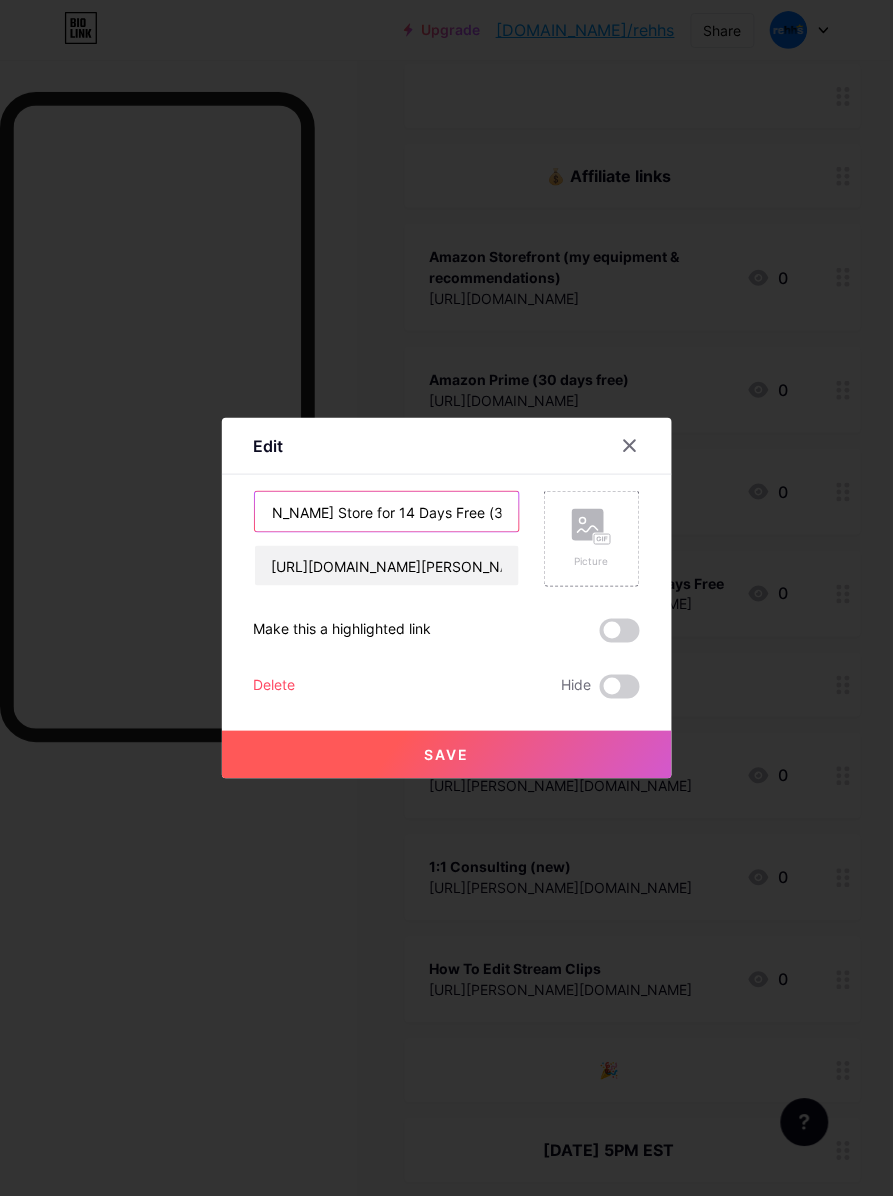 drag, startPoint x: 403, startPoint y: 511, endPoint x: 417, endPoint y: 511, distance: 14 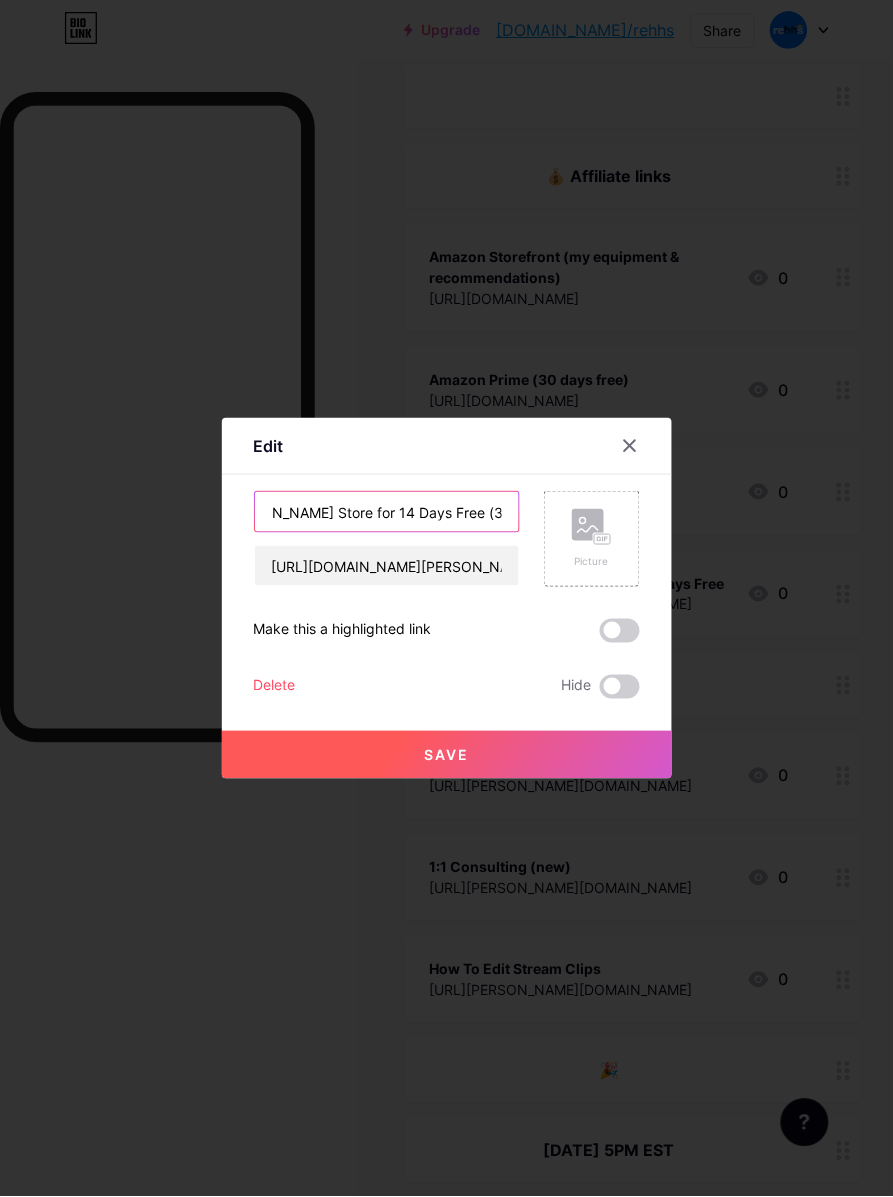 click on "Try [PERSON_NAME] Store for 14 Days Free (30 days free)" at bounding box center (387, 512) 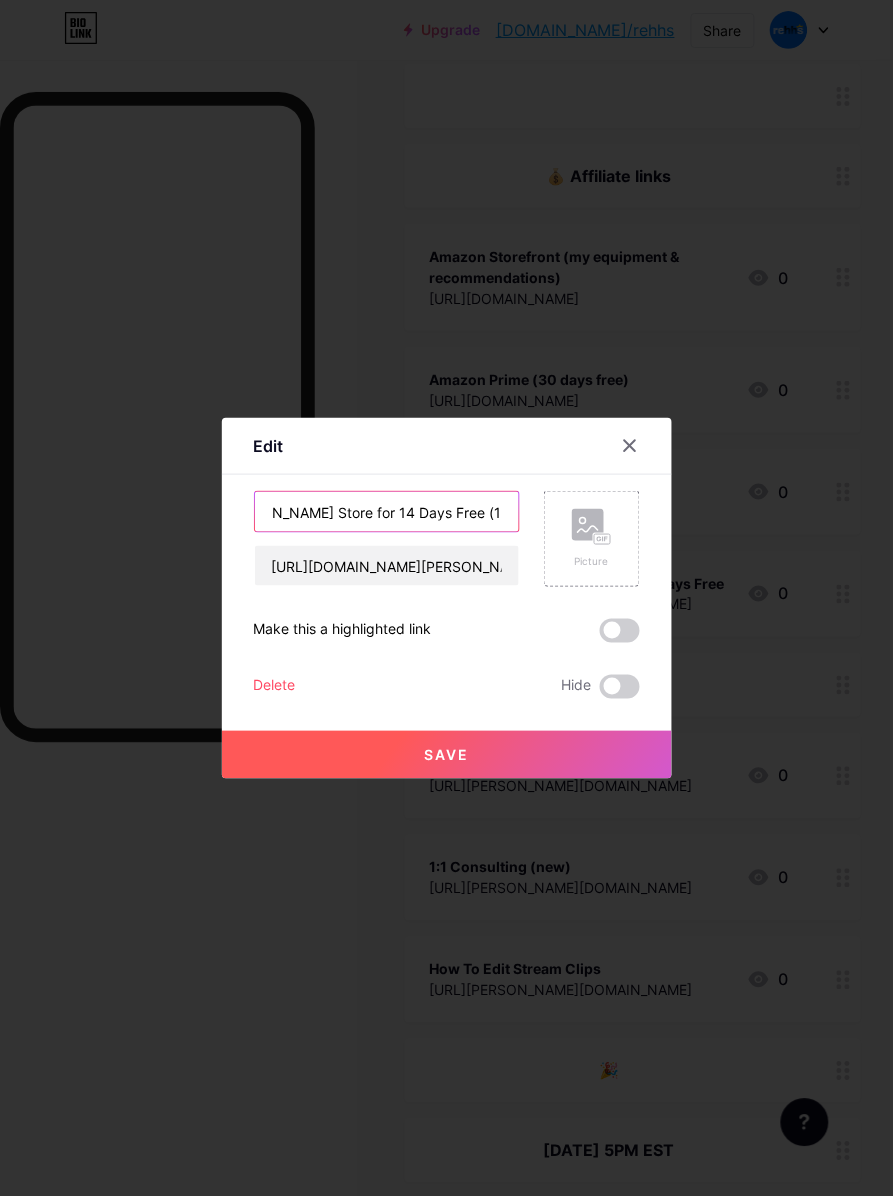 scroll, scrollTop: 0, scrollLeft: 63, axis: horizontal 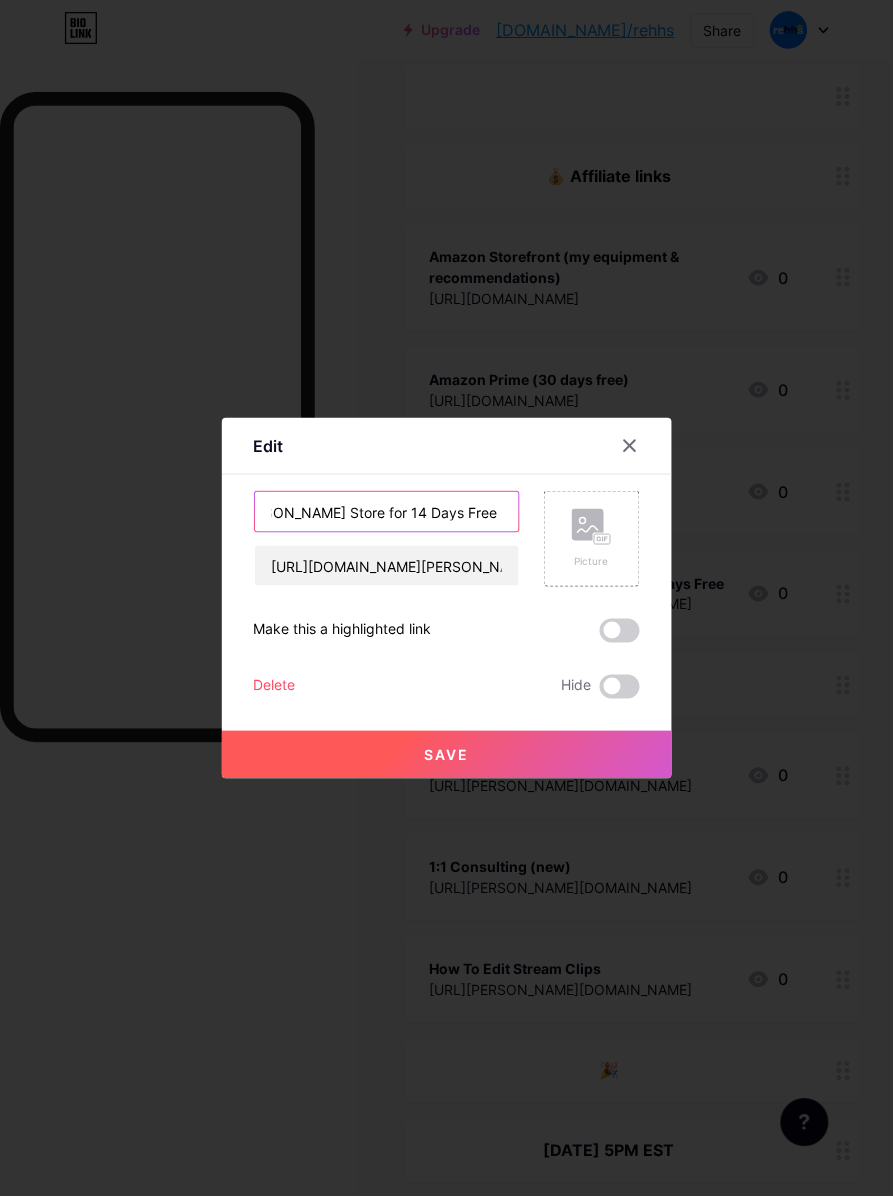 drag, startPoint x: 407, startPoint y: 512, endPoint x: 295, endPoint y: 513, distance: 112.00446 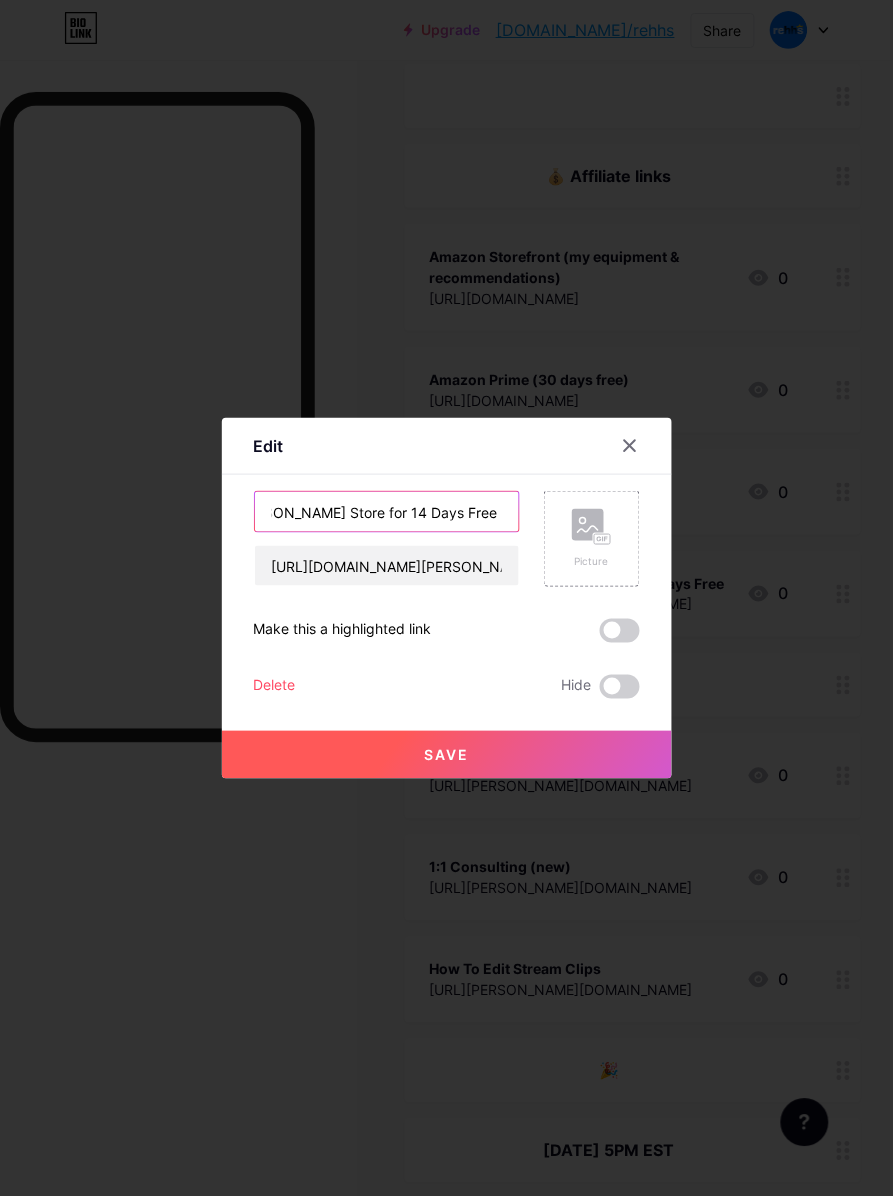 click on "Try [PERSON_NAME] Store for 14 Days Free (14 days free)" at bounding box center [387, 512] 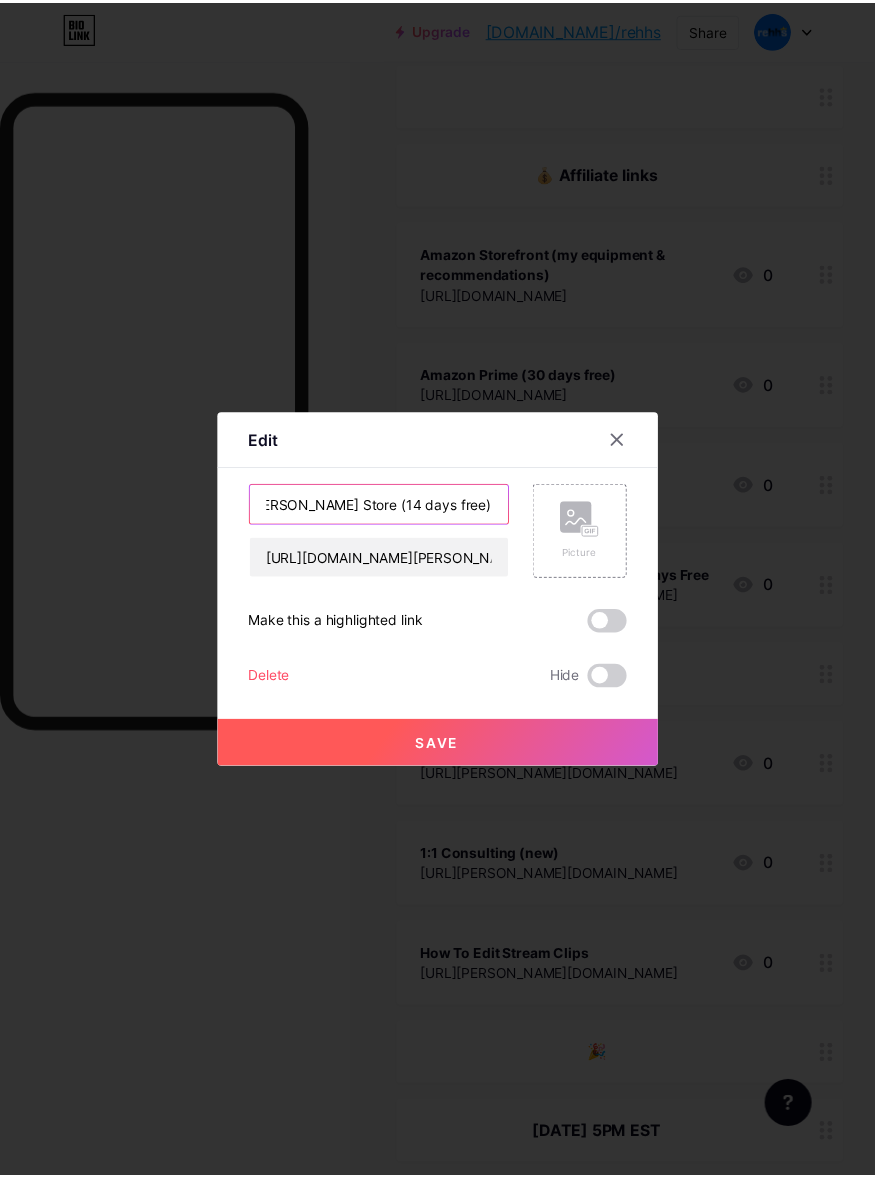 scroll, scrollTop: 0, scrollLeft: 0, axis: both 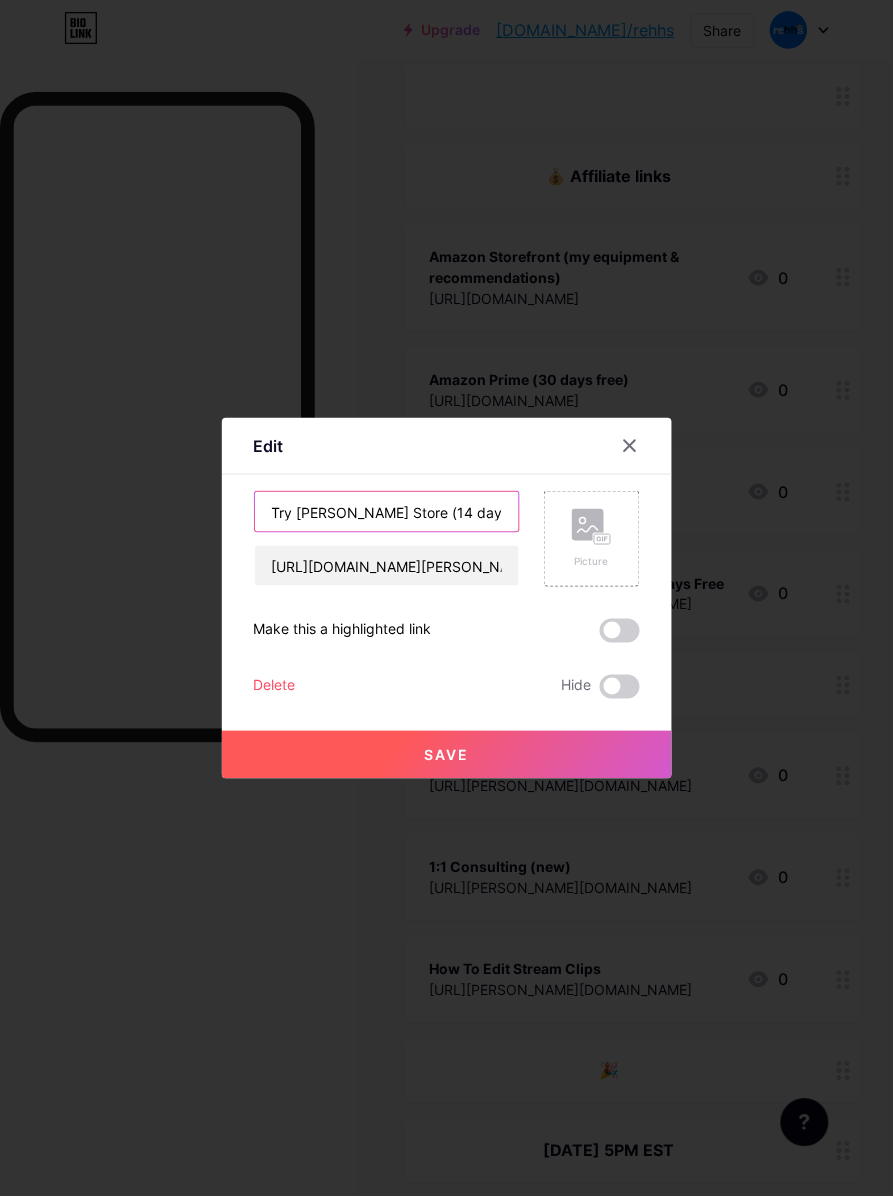 drag, startPoint x: 291, startPoint y: 516, endPoint x: 245, endPoint y: 532, distance: 48.703182 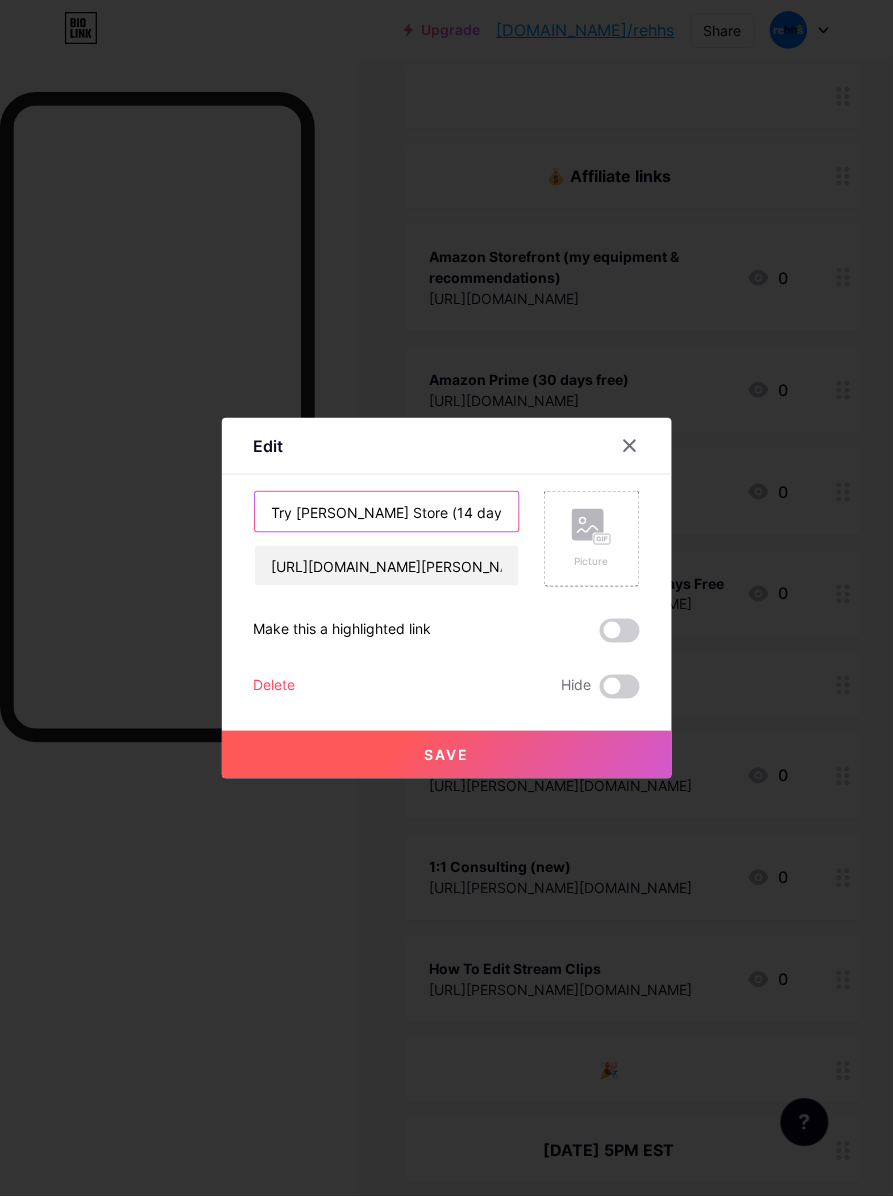click on "Edit           Content
YouTube
Play YouTube video without leaving your page.
ADD
Vimeo
Play Vimeo video without leaving your page.
ADD
Tiktok
Grow your TikTok following
ADD
Tweet
Embed a tweet.
ADD
Reddit
Showcase your Reddit profile
ADD
Spotify
Embed Spotify to play the preview of a track.
ADD
Twitch
Play Twitch video without leaving your page.
ADD
SoundCloud" at bounding box center (447, 598) 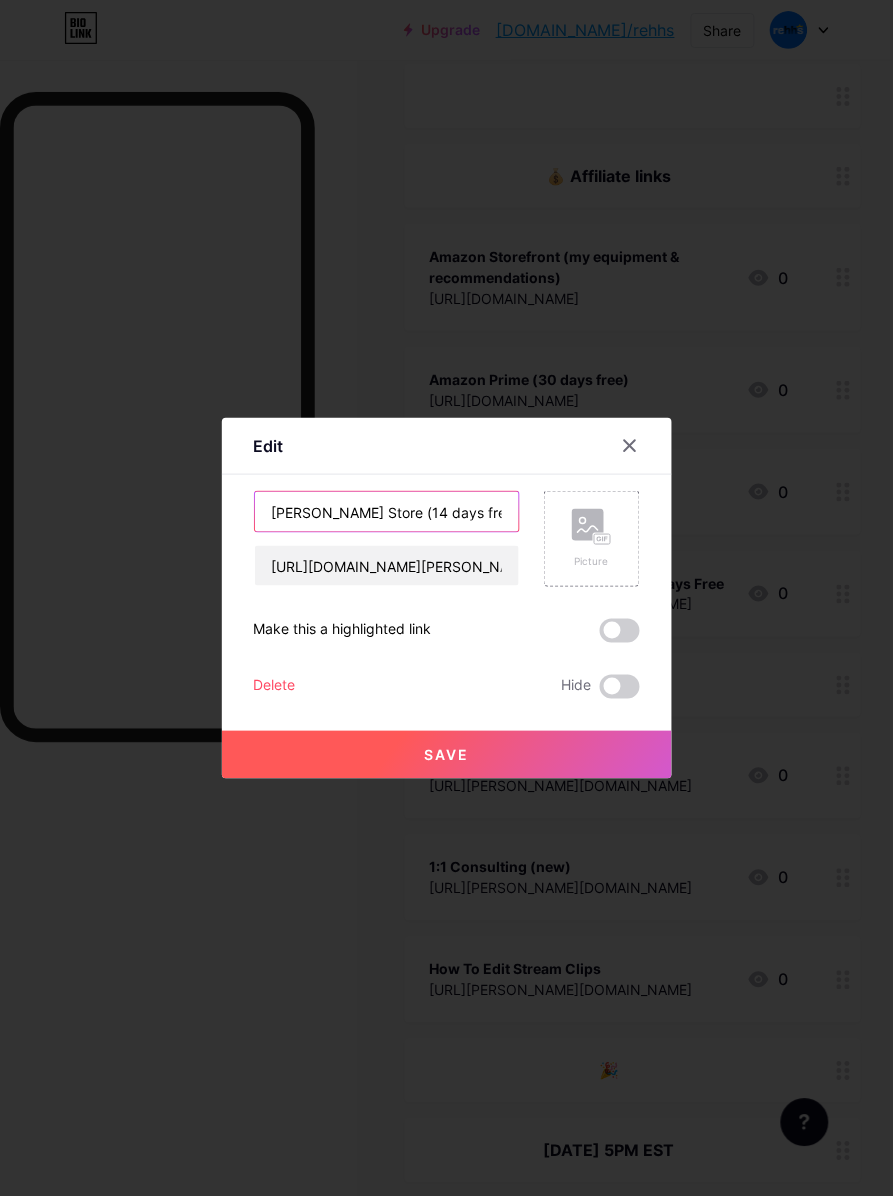 type on "[PERSON_NAME] Store (14 days free)" 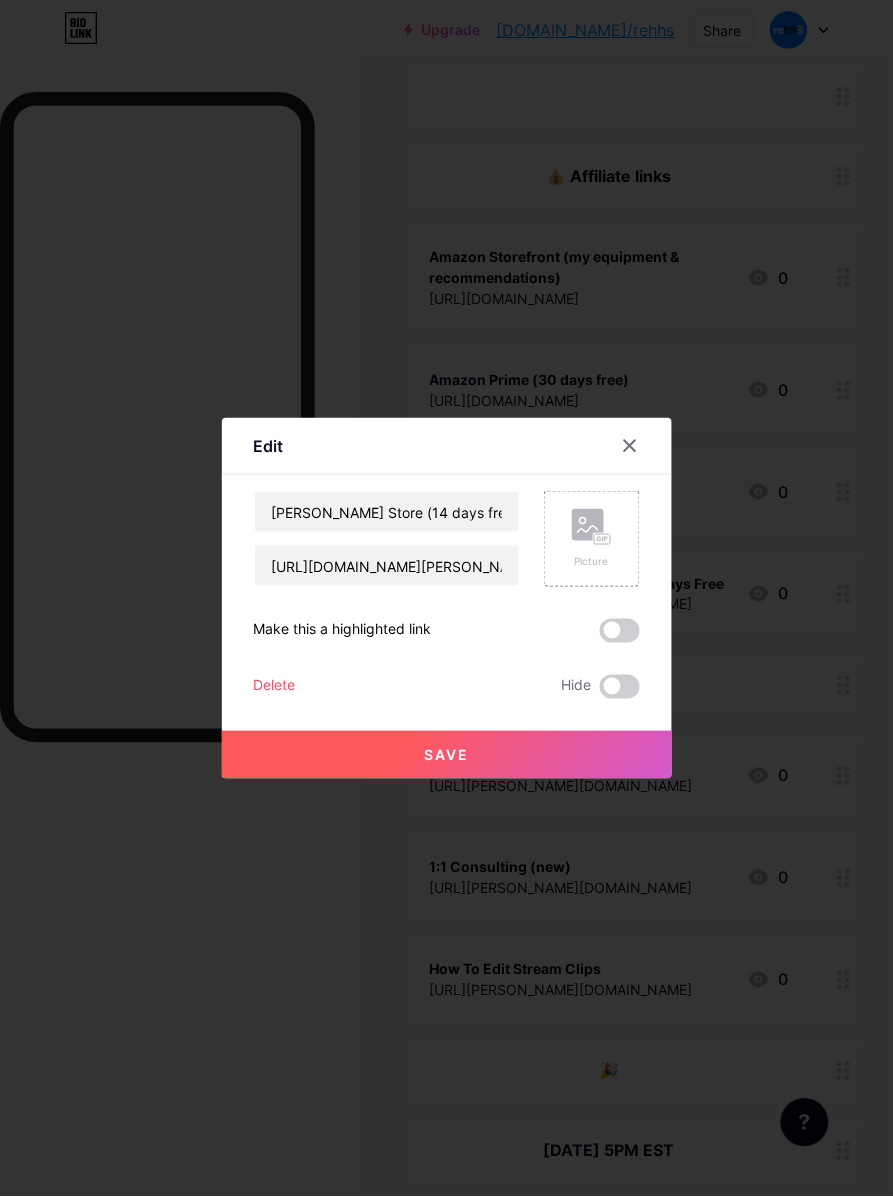 click on "Save" at bounding box center [447, 755] 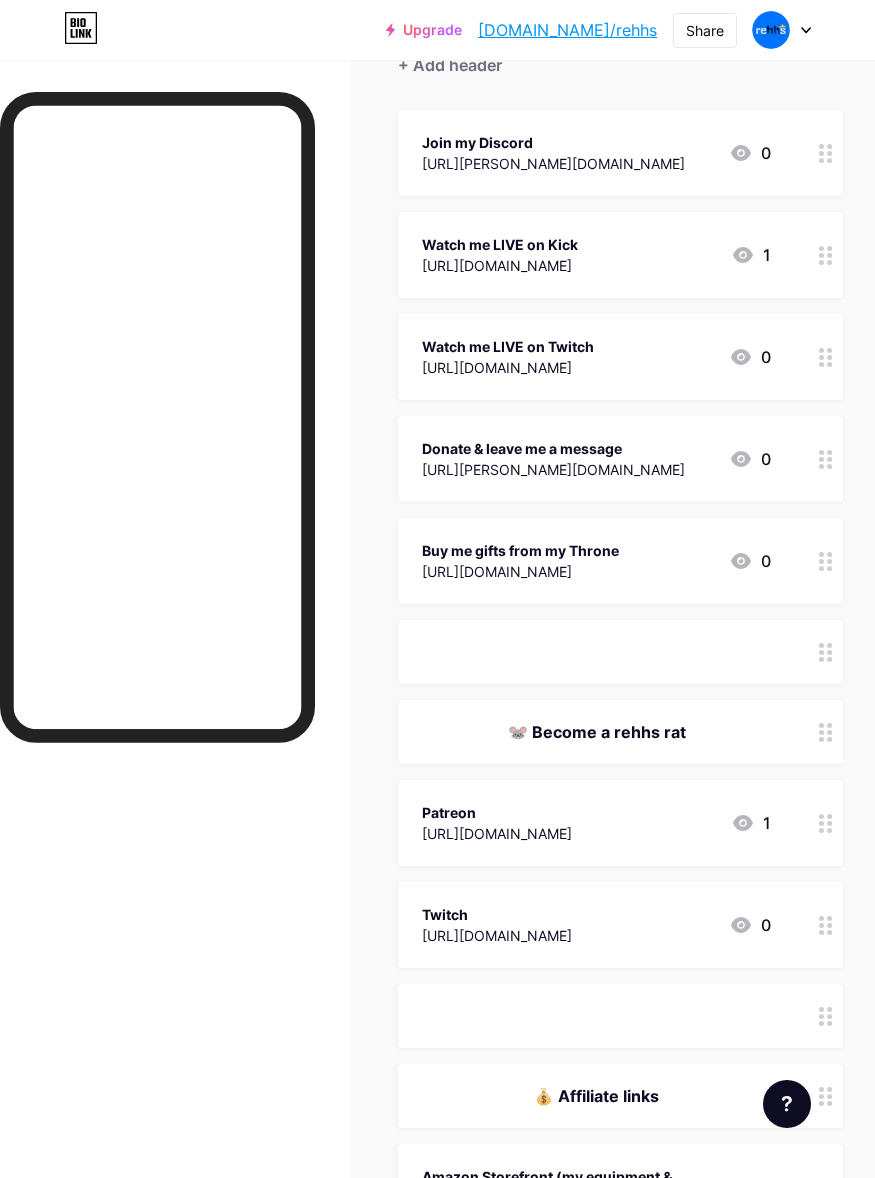 scroll, scrollTop: 0, scrollLeft: 0, axis: both 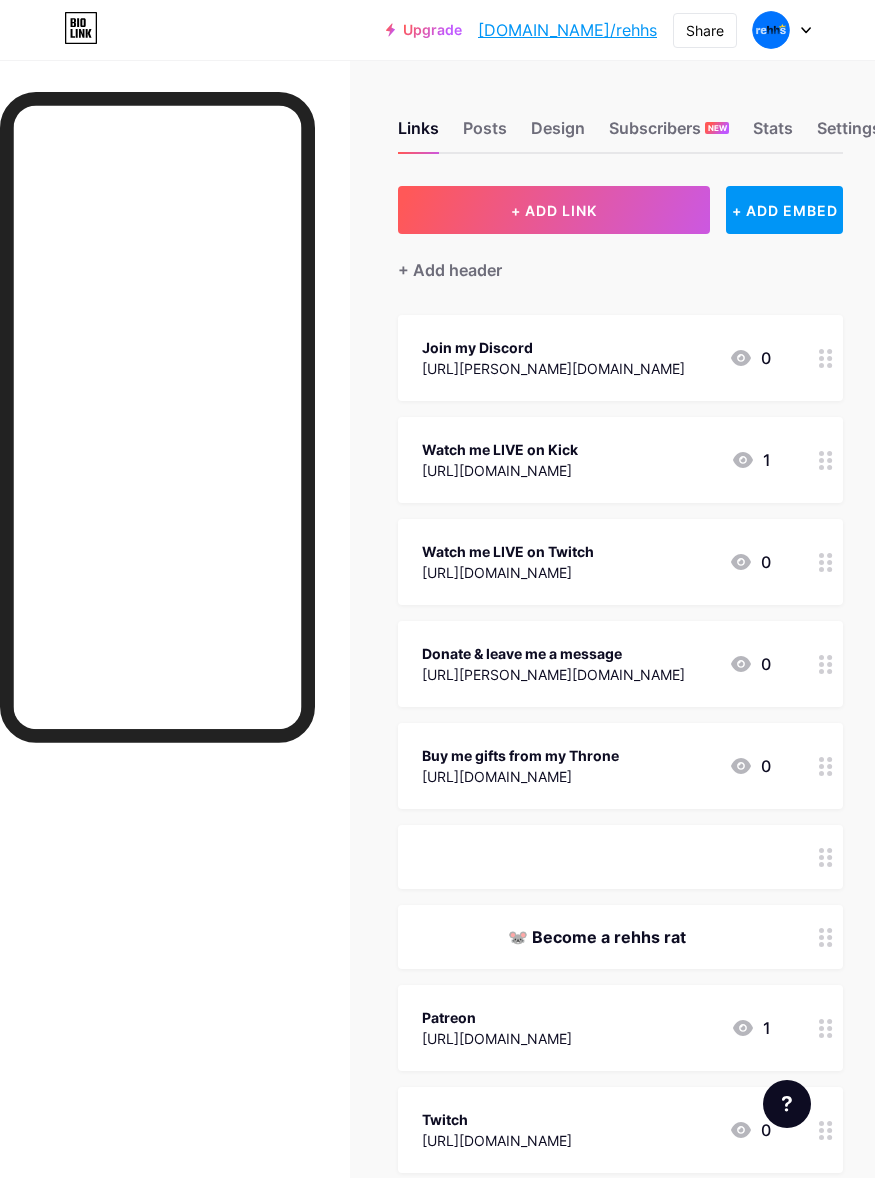 click on "+ Add header" at bounding box center [620, 258] 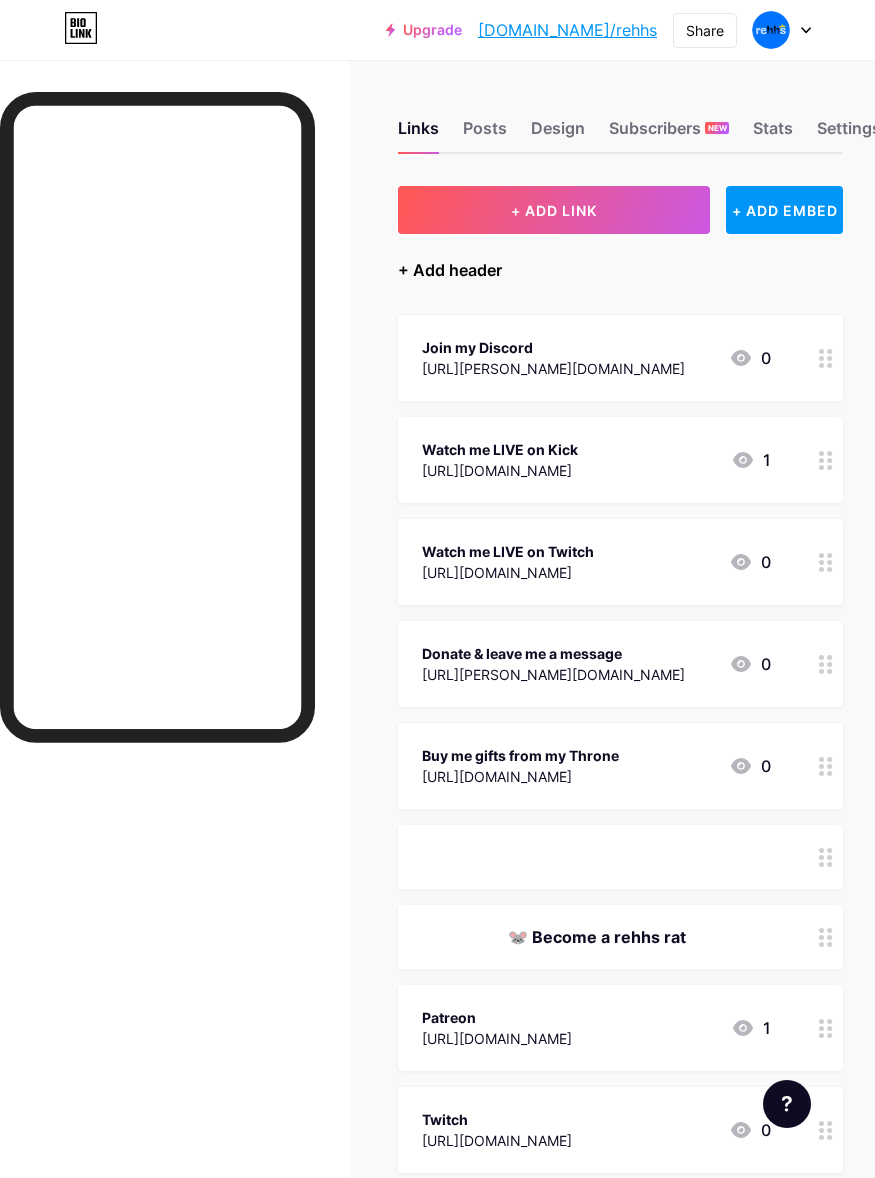 click on "+ Add header" at bounding box center (450, 270) 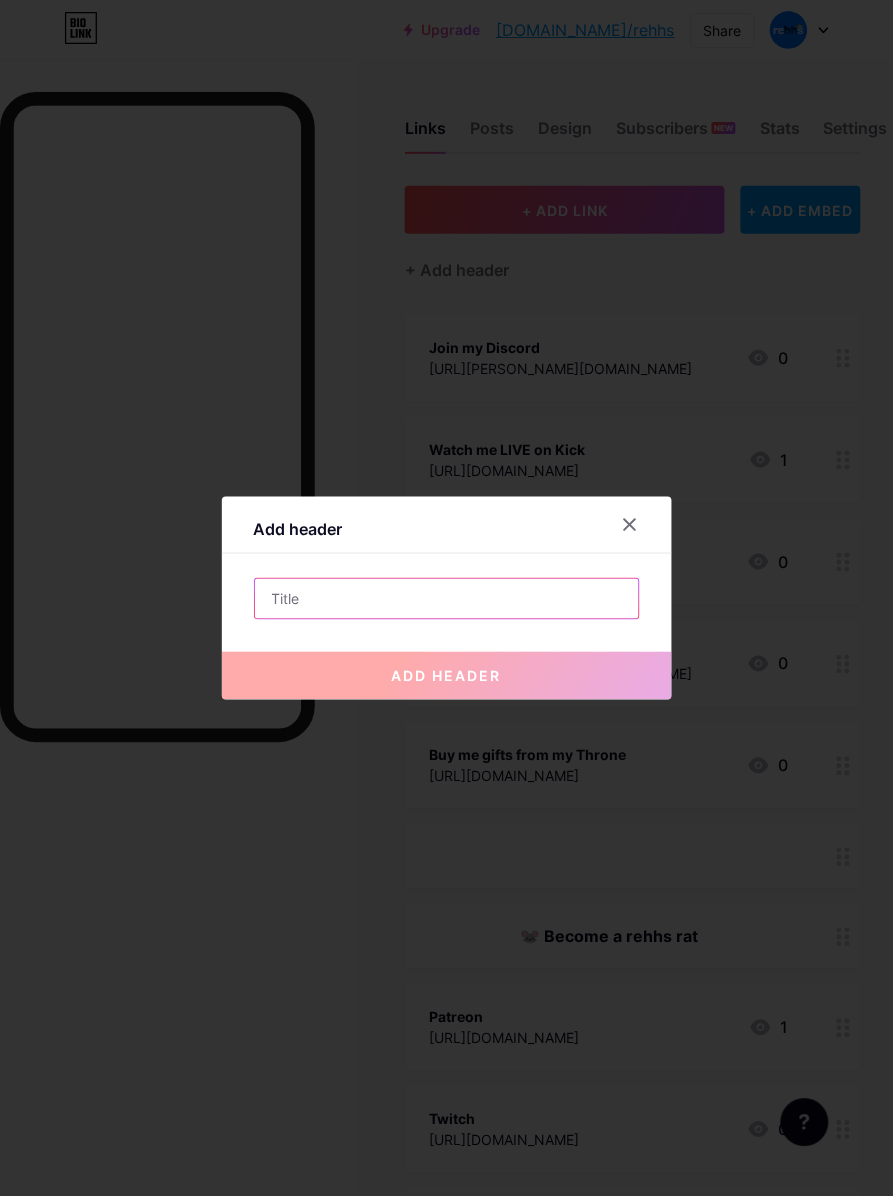 click at bounding box center [447, 599] 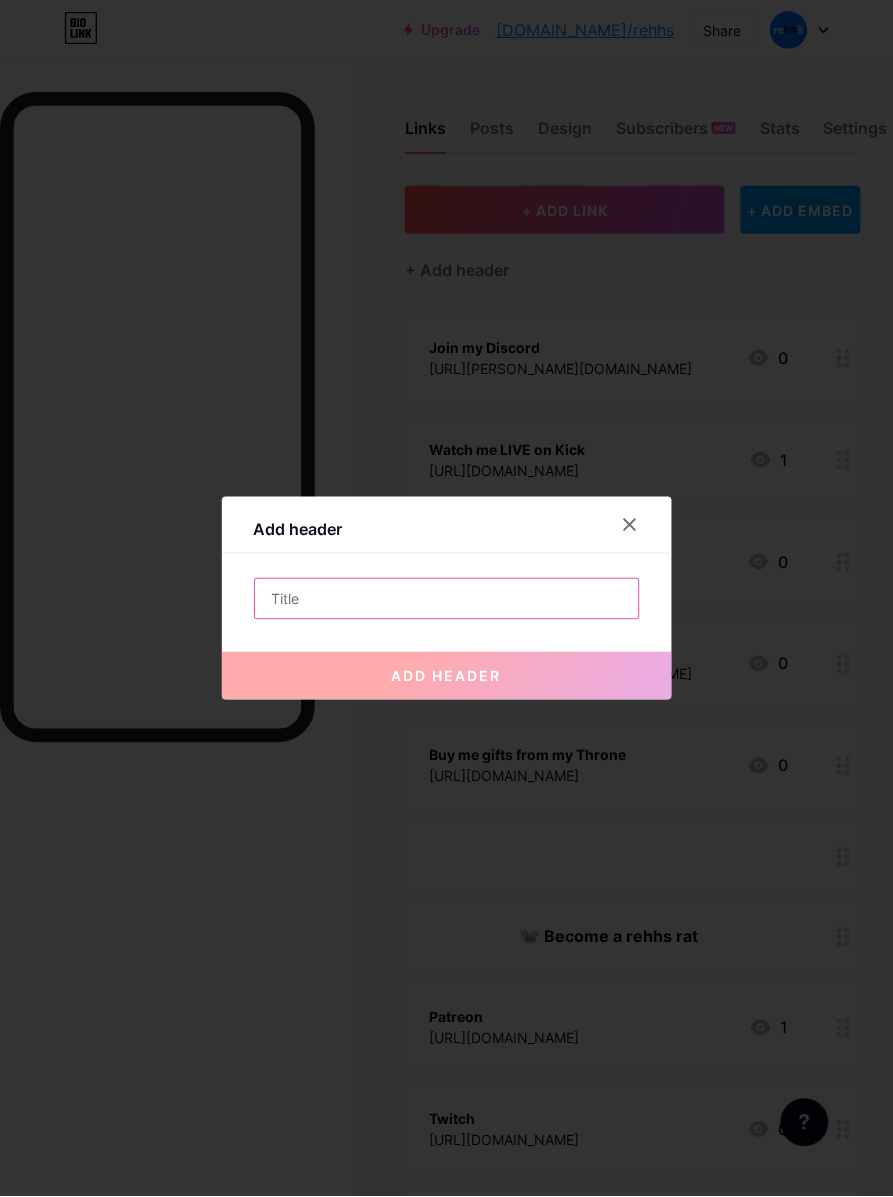 paste on "🔴 Watch me LIVE" 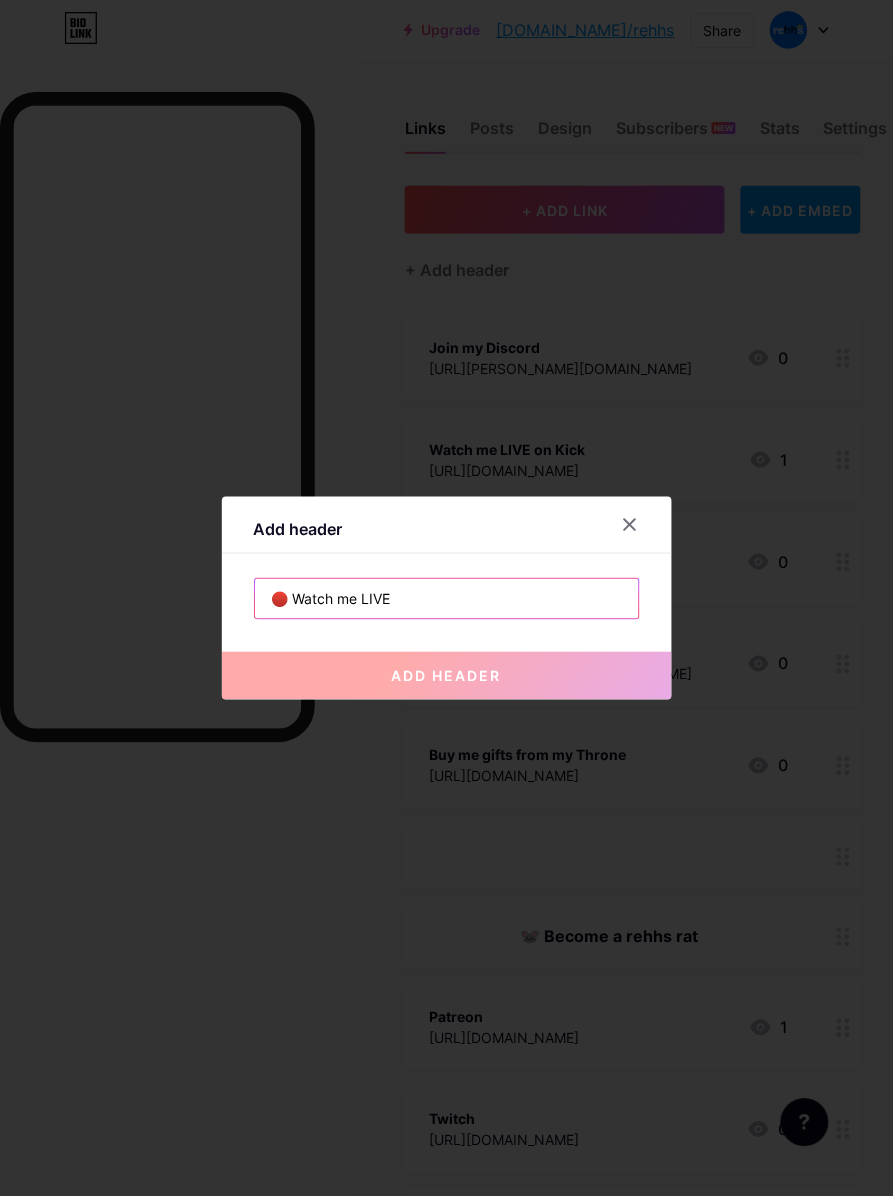 type on "🔴 Watch me LIVE" 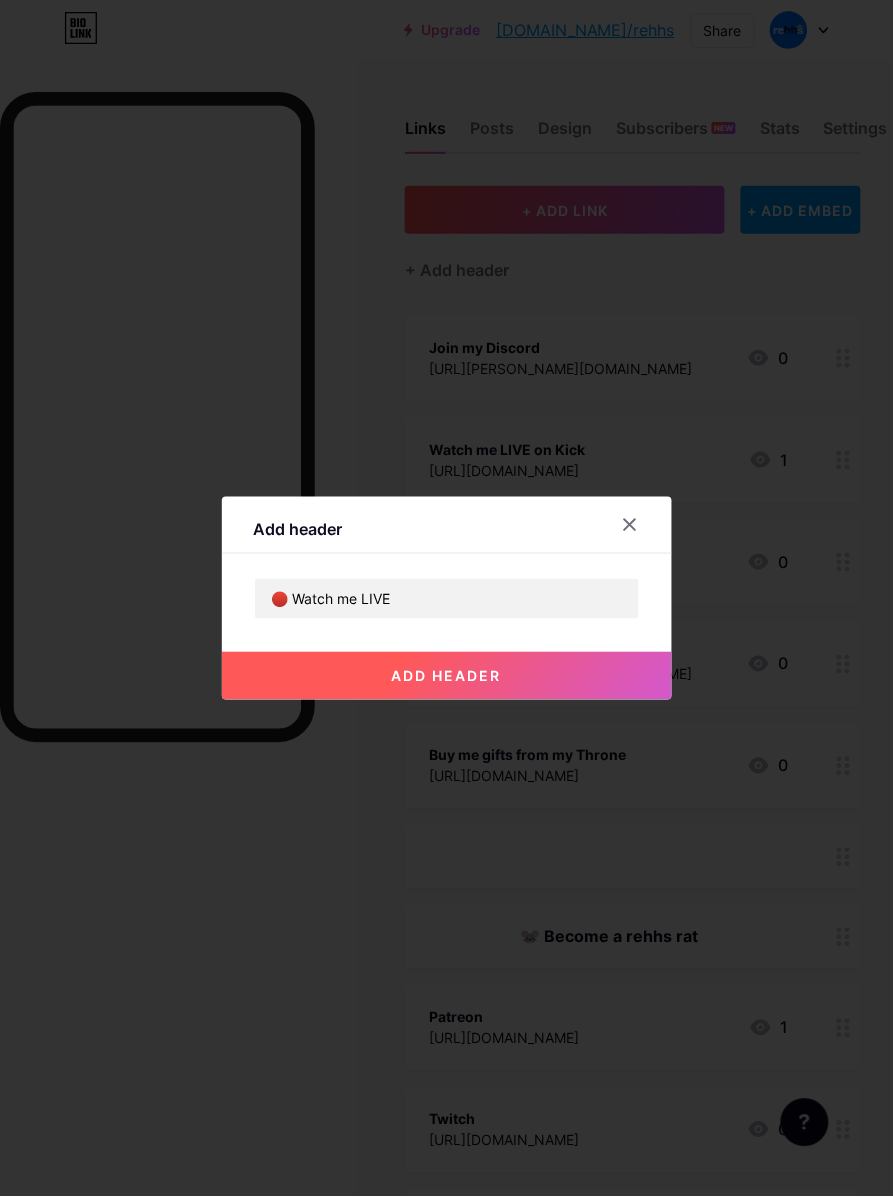 click on "add header" at bounding box center [447, 676] 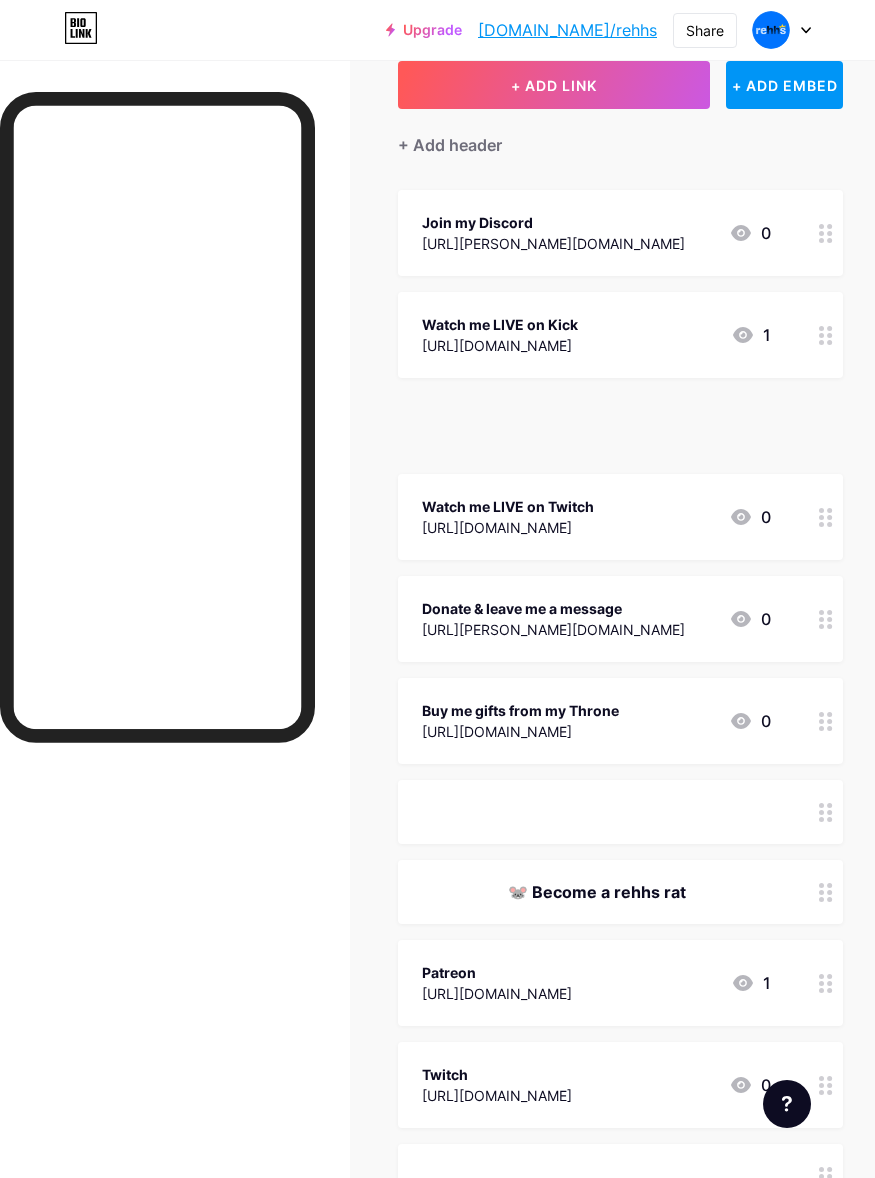 scroll, scrollTop: 125, scrollLeft: 18, axis: both 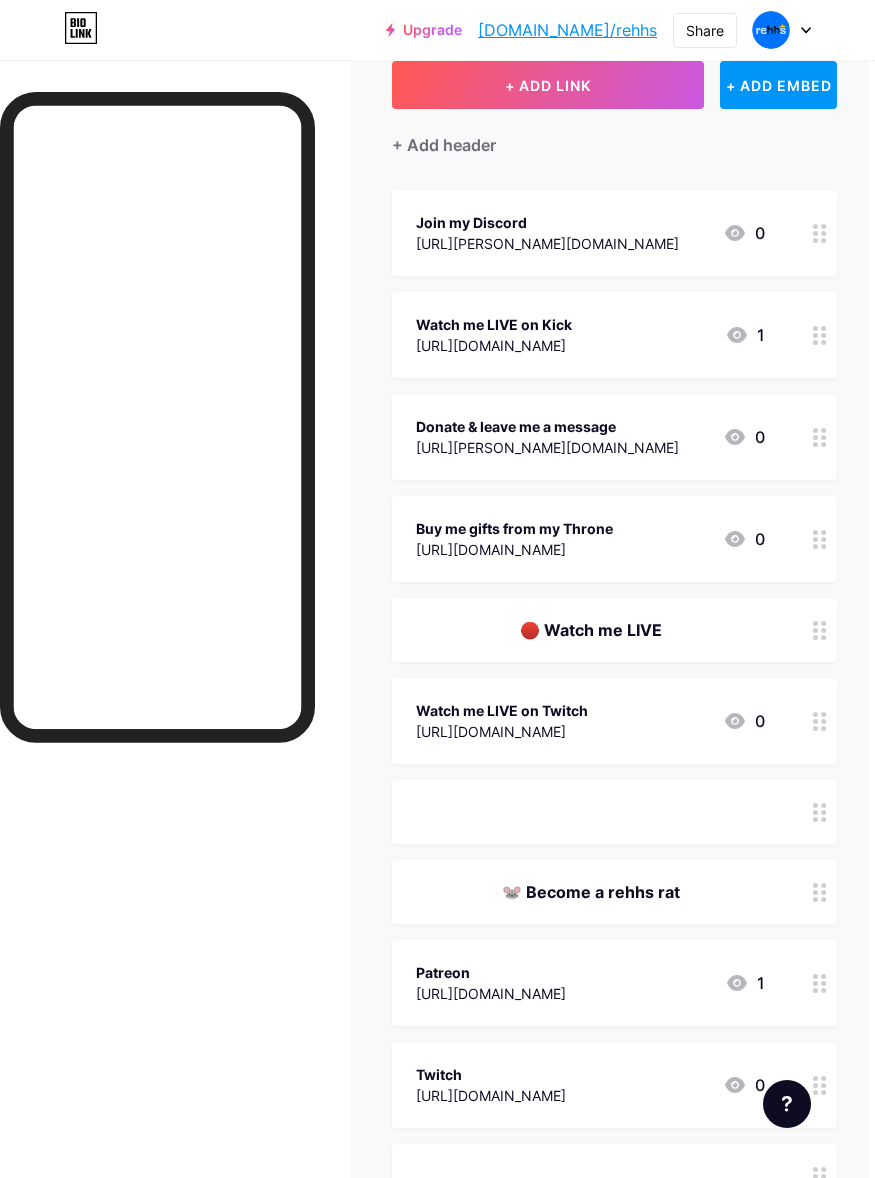 click on "ㅤㅤㅤ" at bounding box center [590, 812] 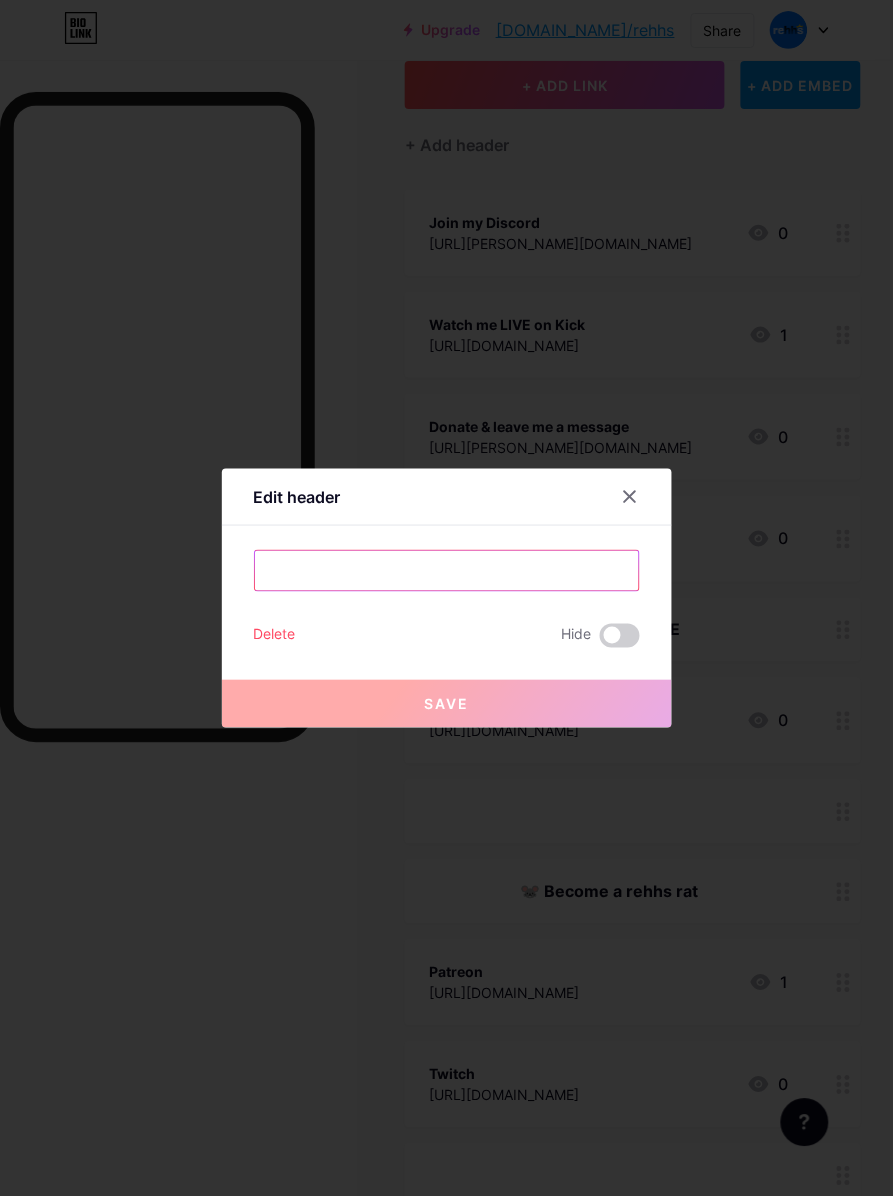 drag, startPoint x: 493, startPoint y: 586, endPoint x: 498, endPoint y: 428, distance: 158.0791 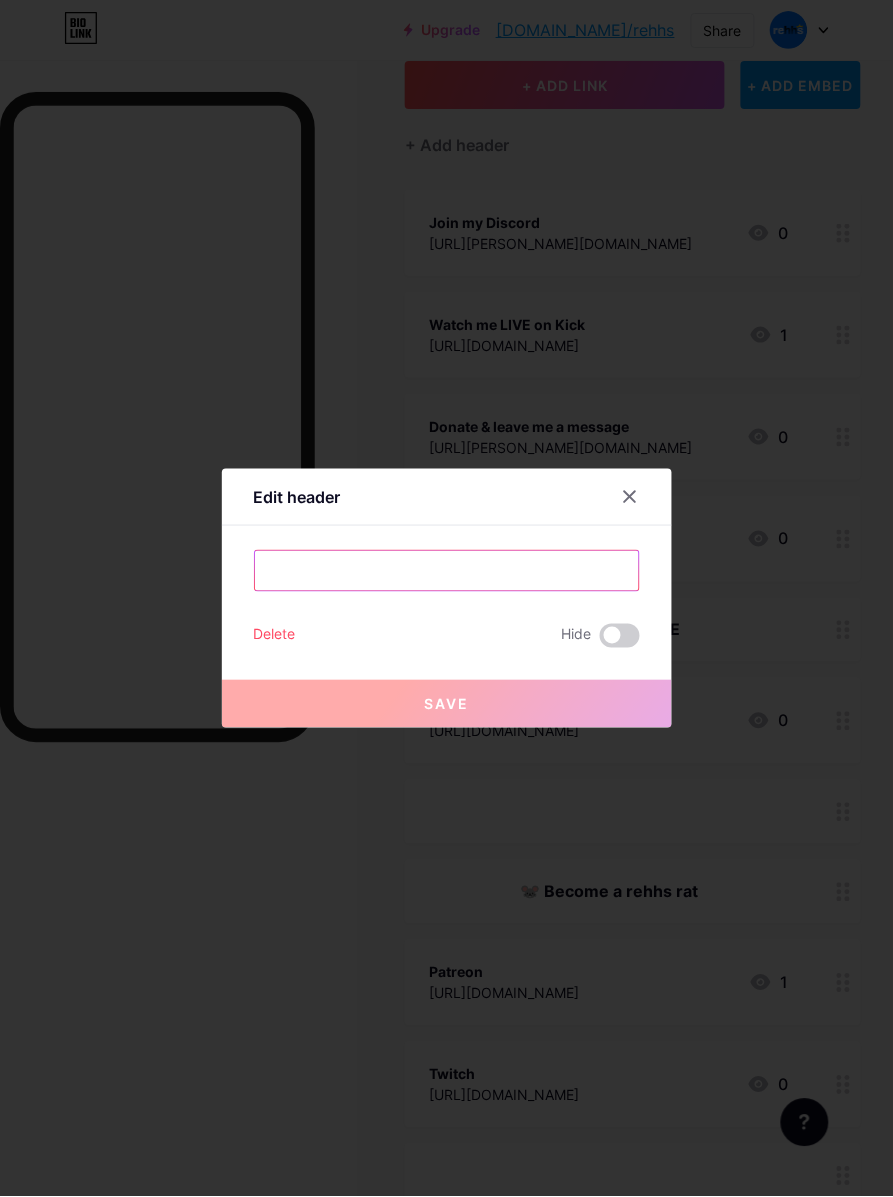 click on "Edit header       ㅤㅤㅤ
Delete
Hide         Save" at bounding box center [446, 598] 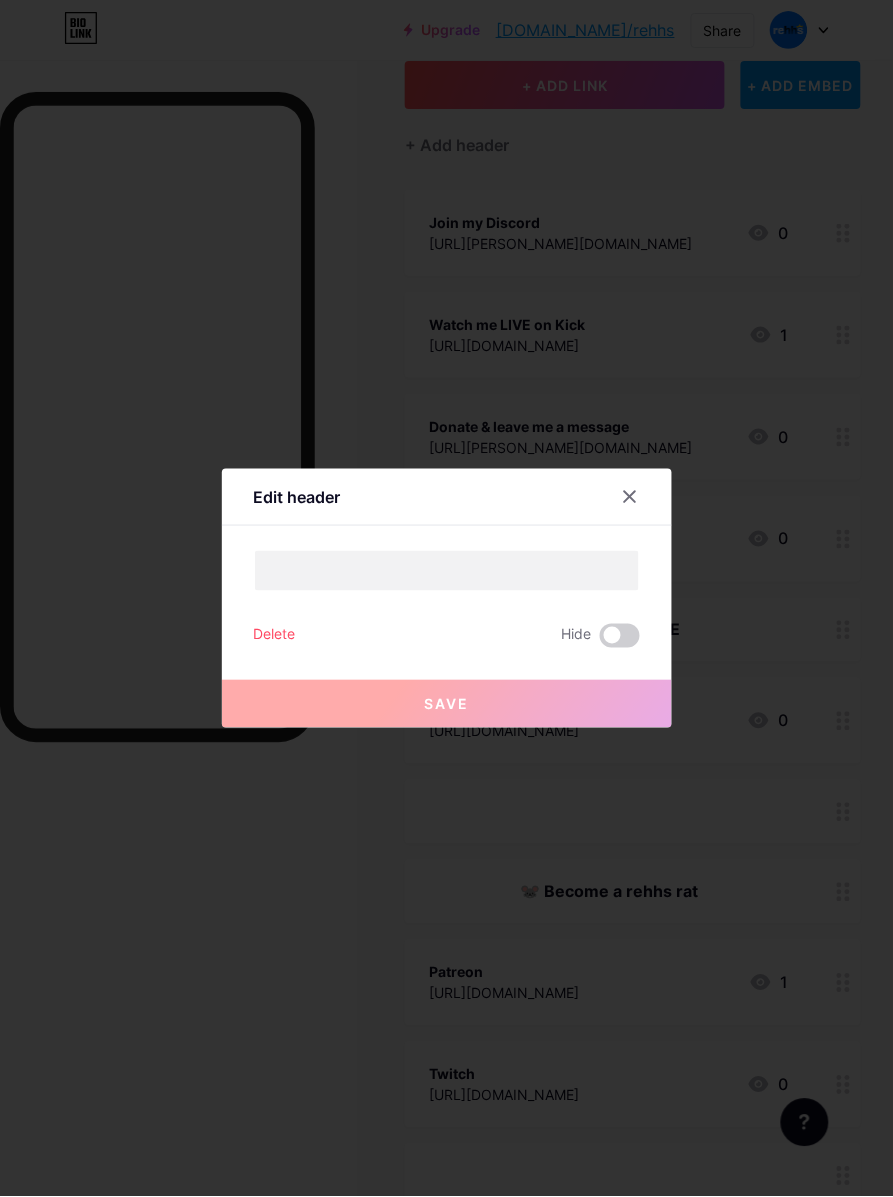 click at bounding box center (446, 598) 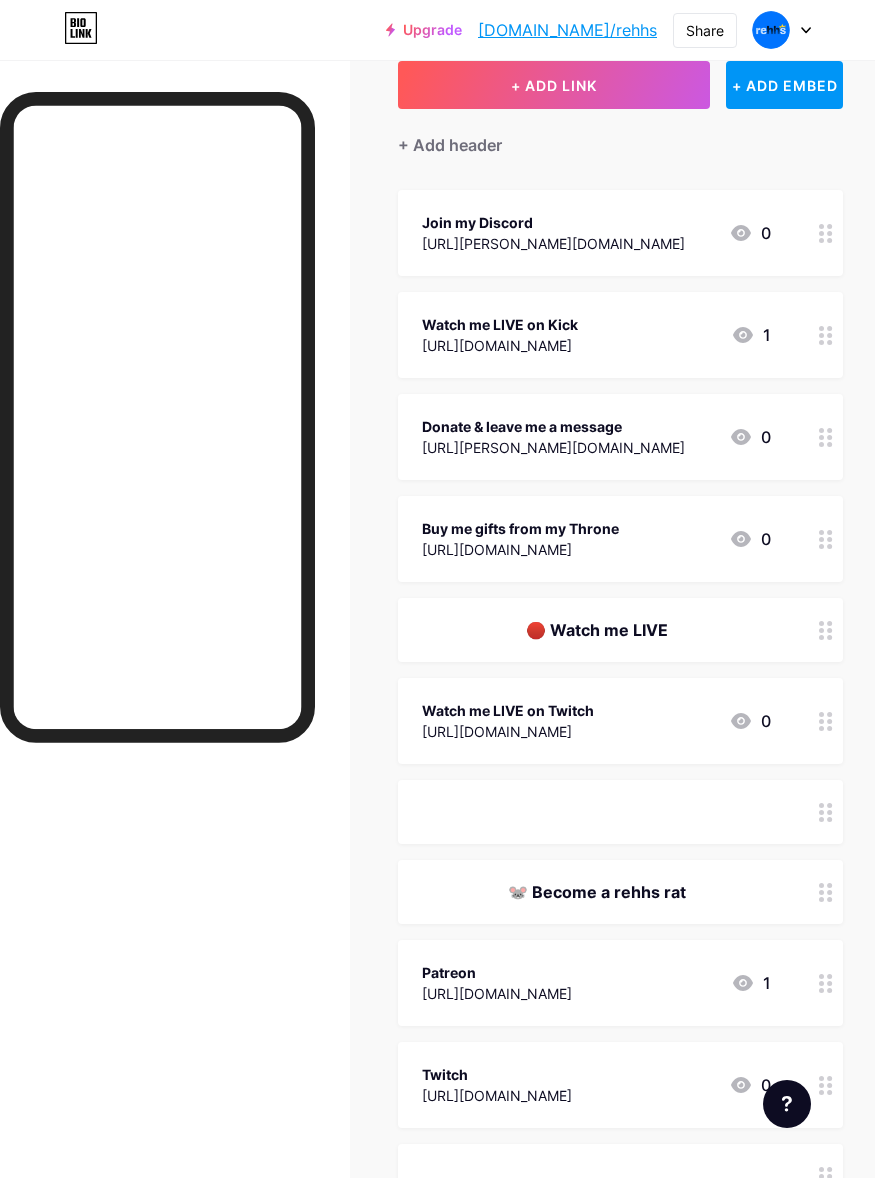 click on "+ Add header" at bounding box center [620, 133] 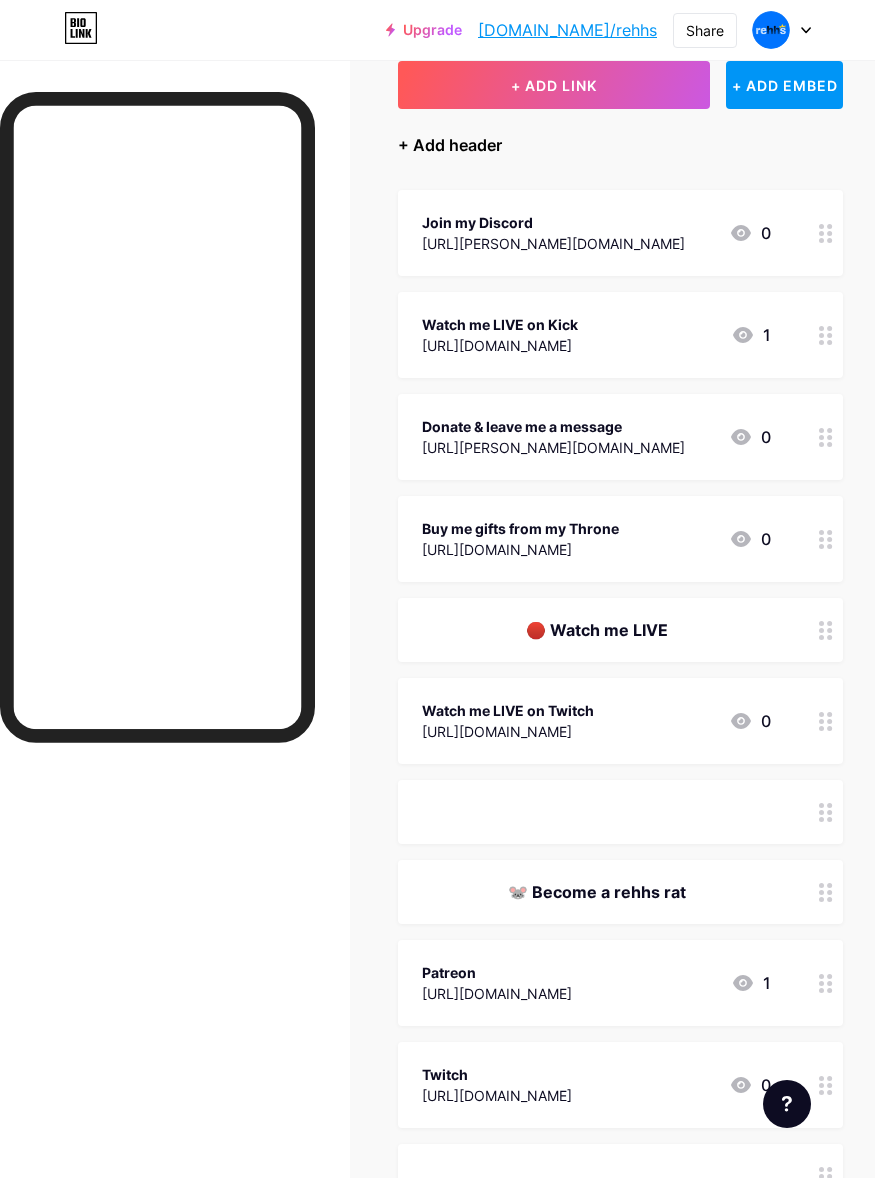 click on "+ Add header" at bounding box center (450, 145) 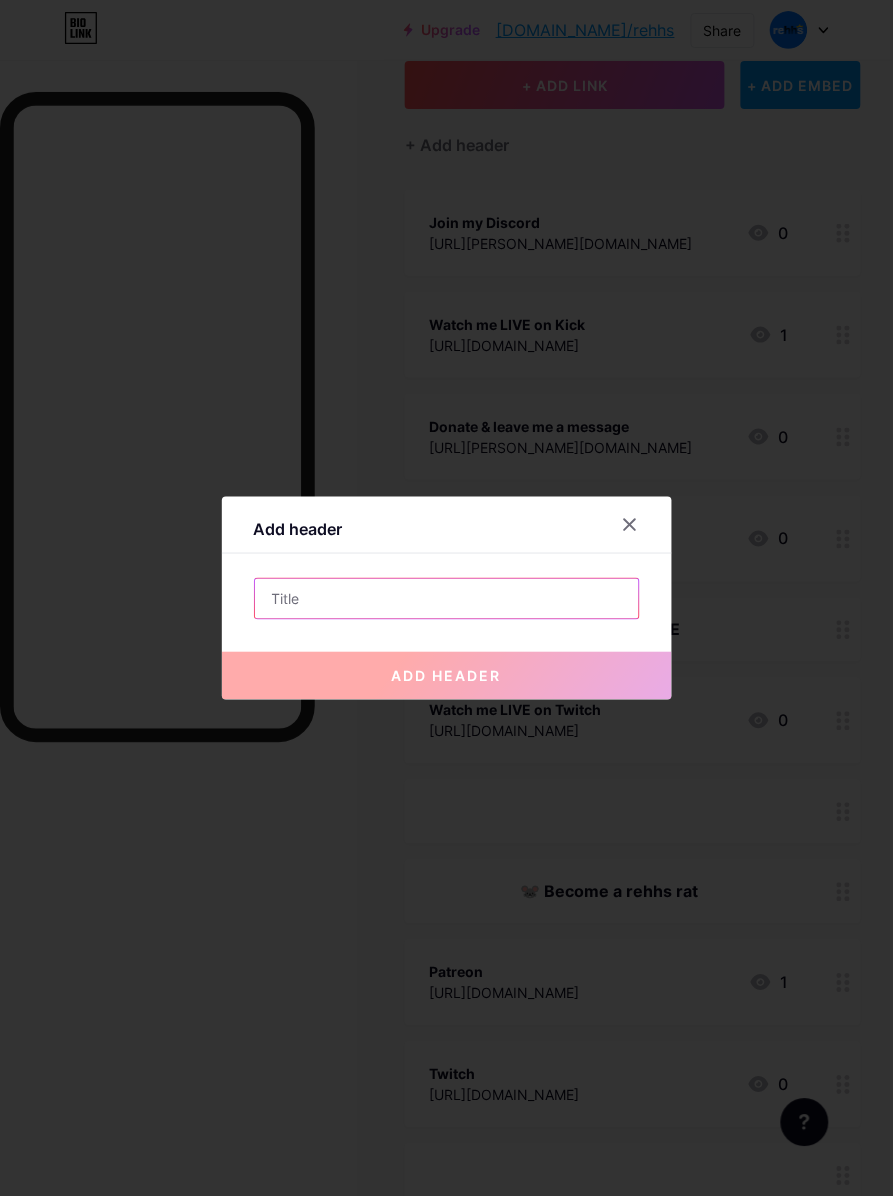 click at bounding box center (447, 599) 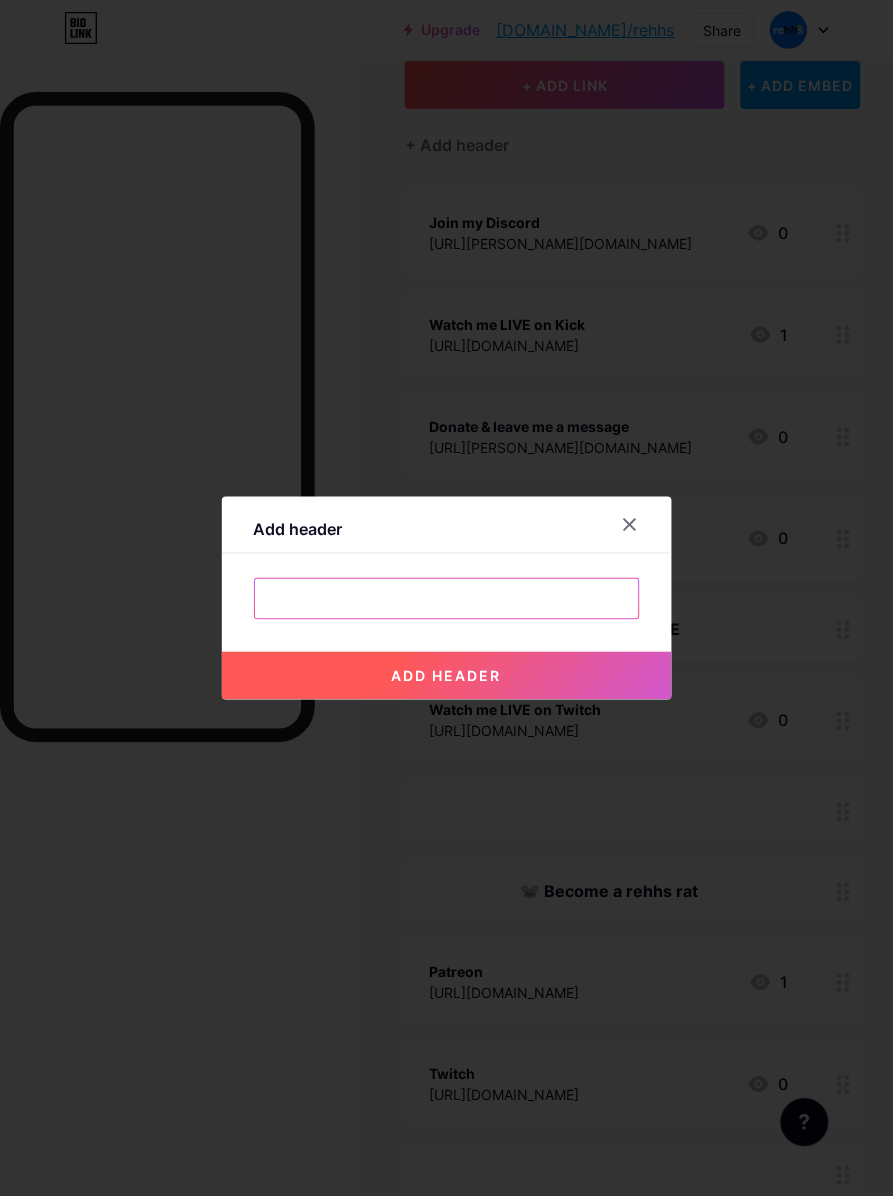 type on "ㅤㅤㅤ" 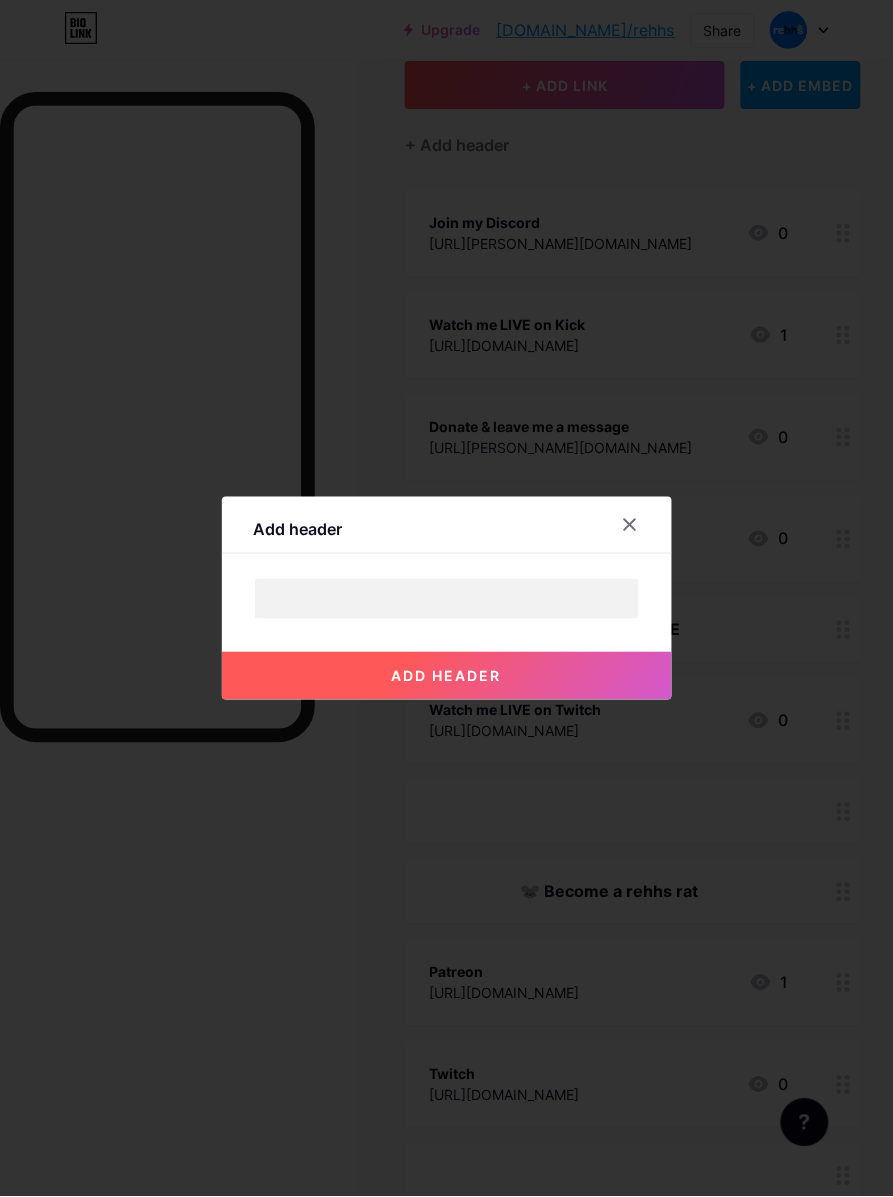 type 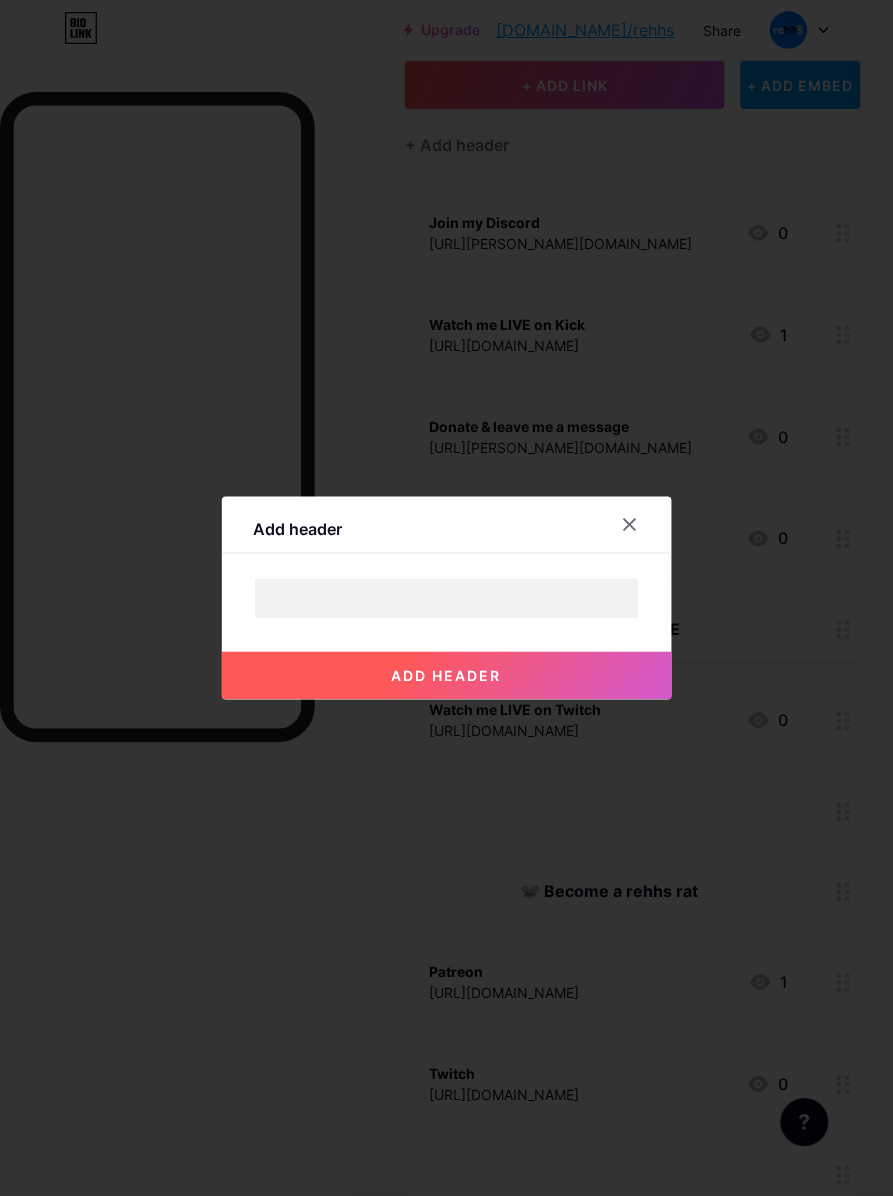 click on "add header" at bounding box center [447, 676] 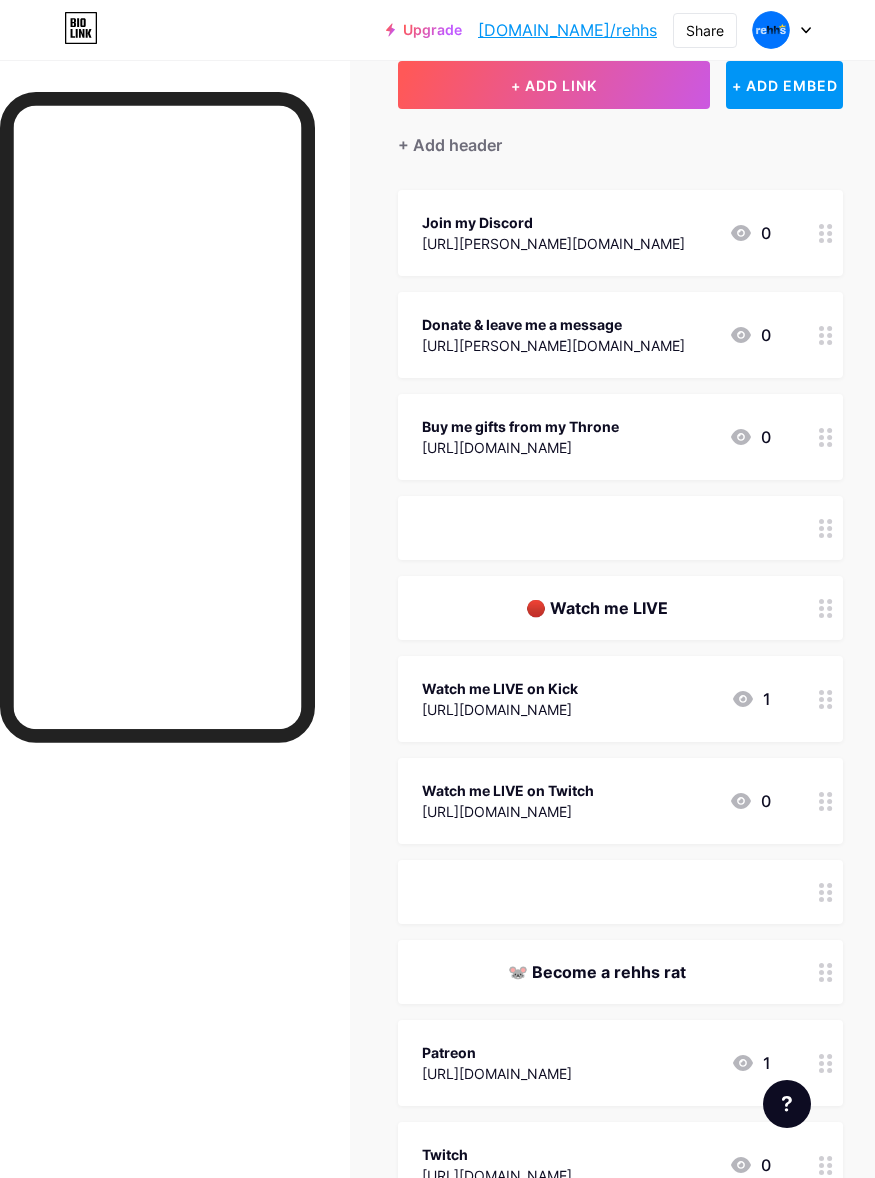 click on "Watch me LIVE on Kick
[URL][DOMAIN_NAME]
1" at bounding box center (596, 699) 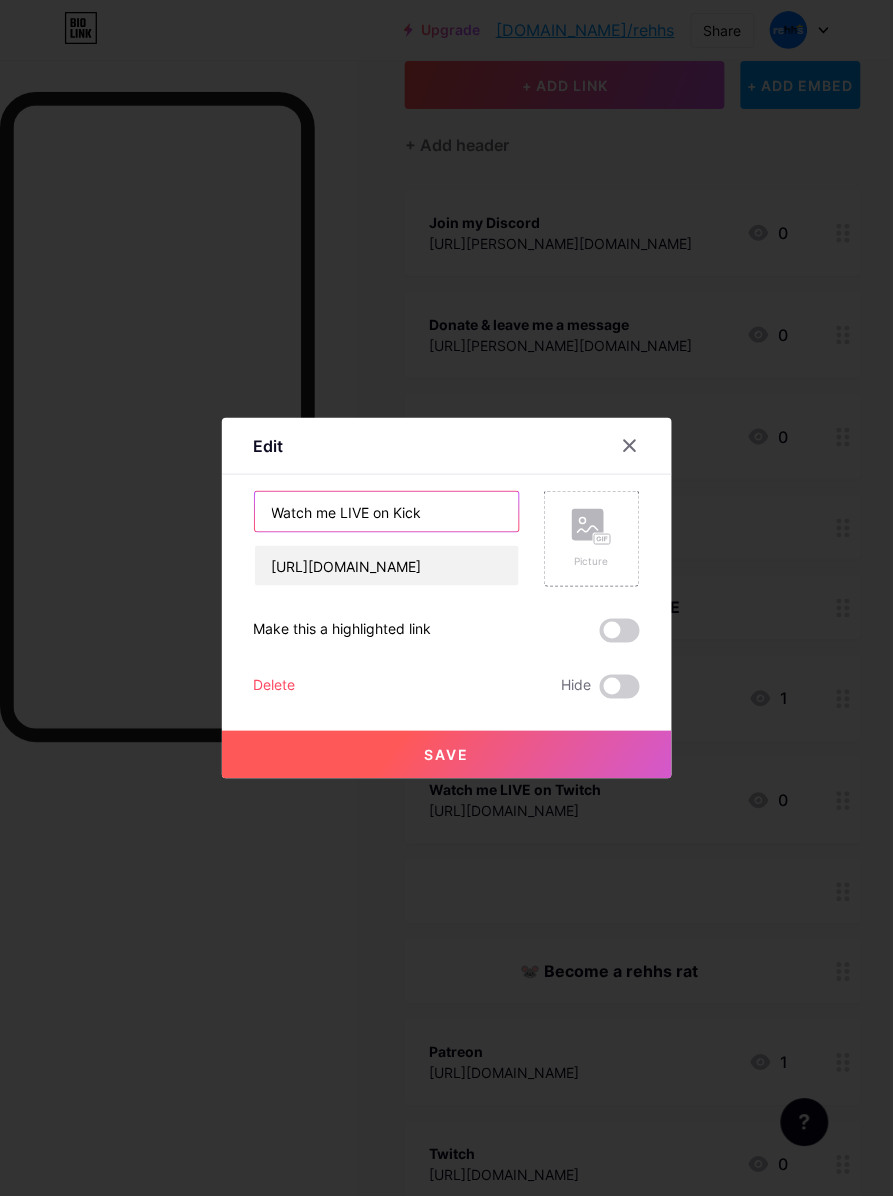drag, startPoint x: 371, startPoint y: 516, endPoint x: 303, endPoint y: 620, distance: 124.2578 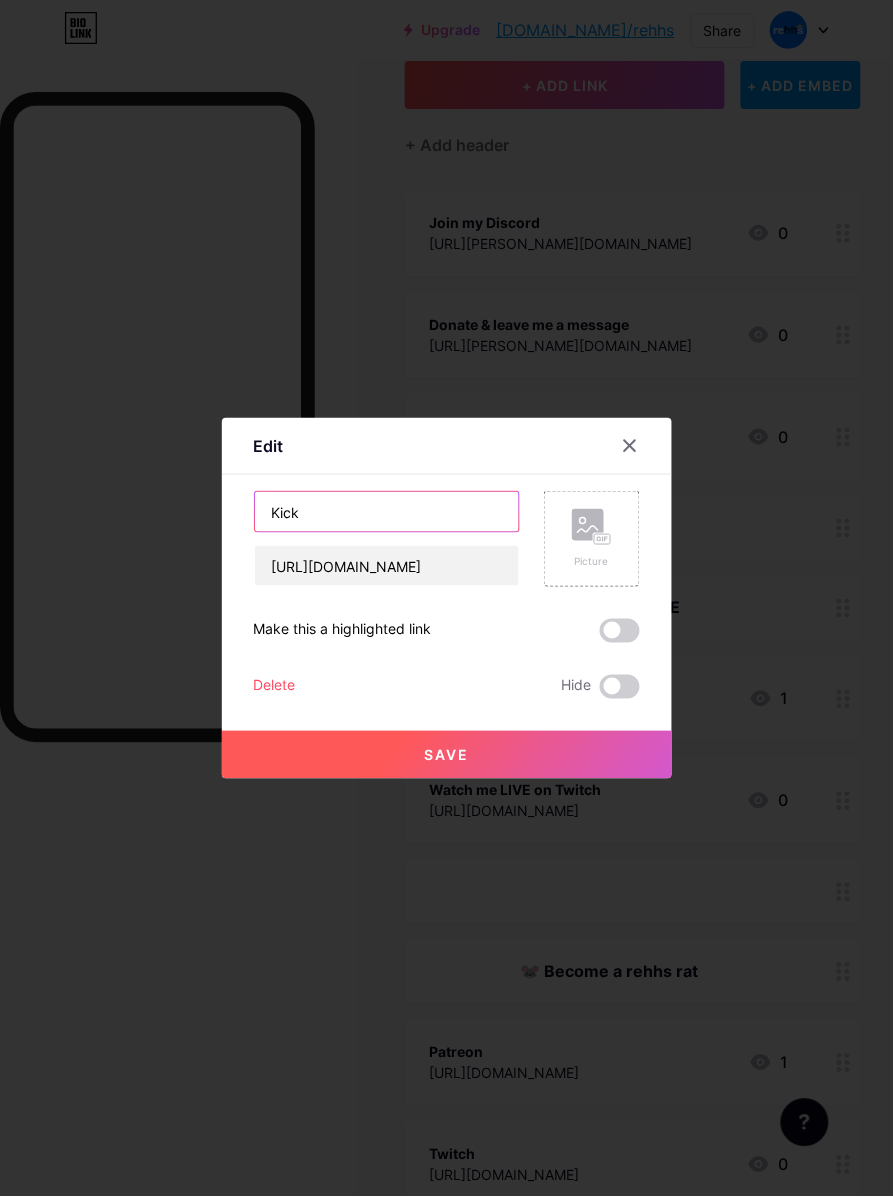 type on "Kick" 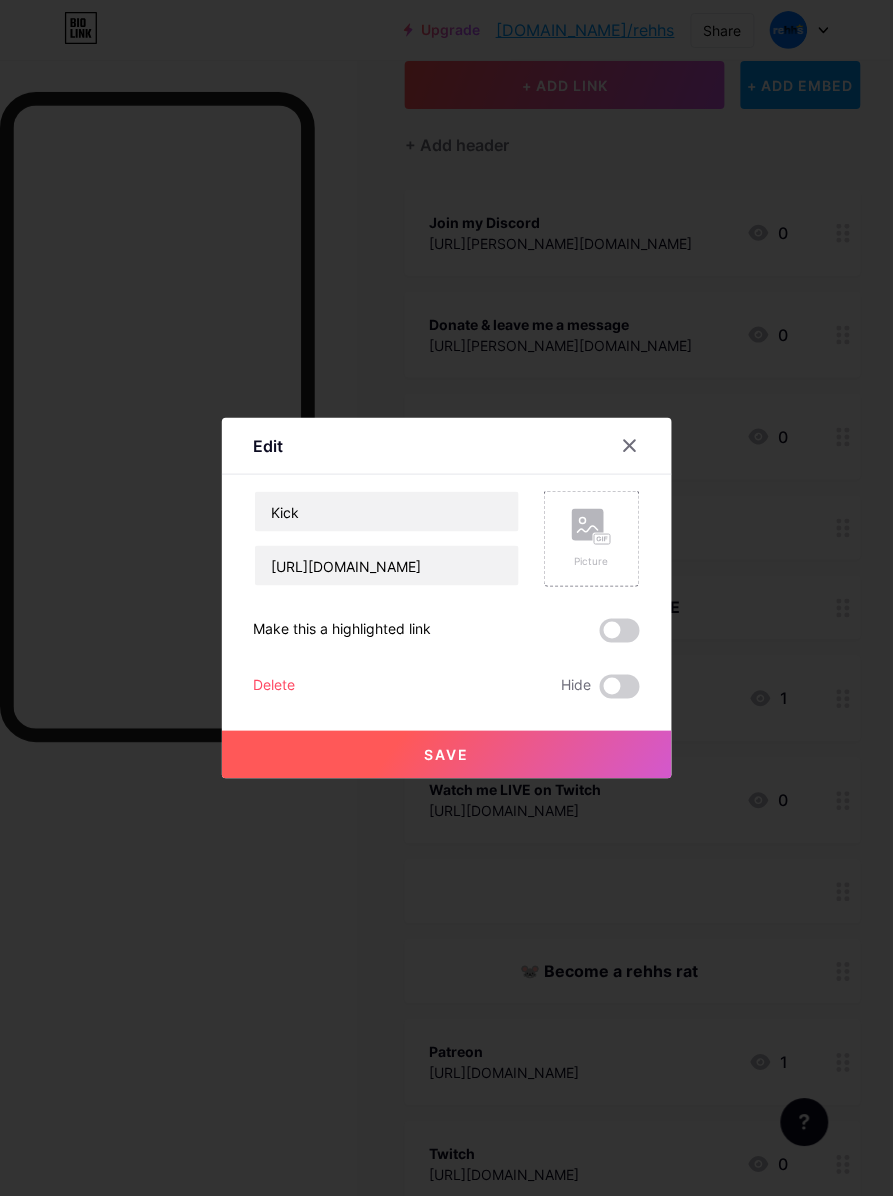 click on "Save" at bounding box center (446, 755) 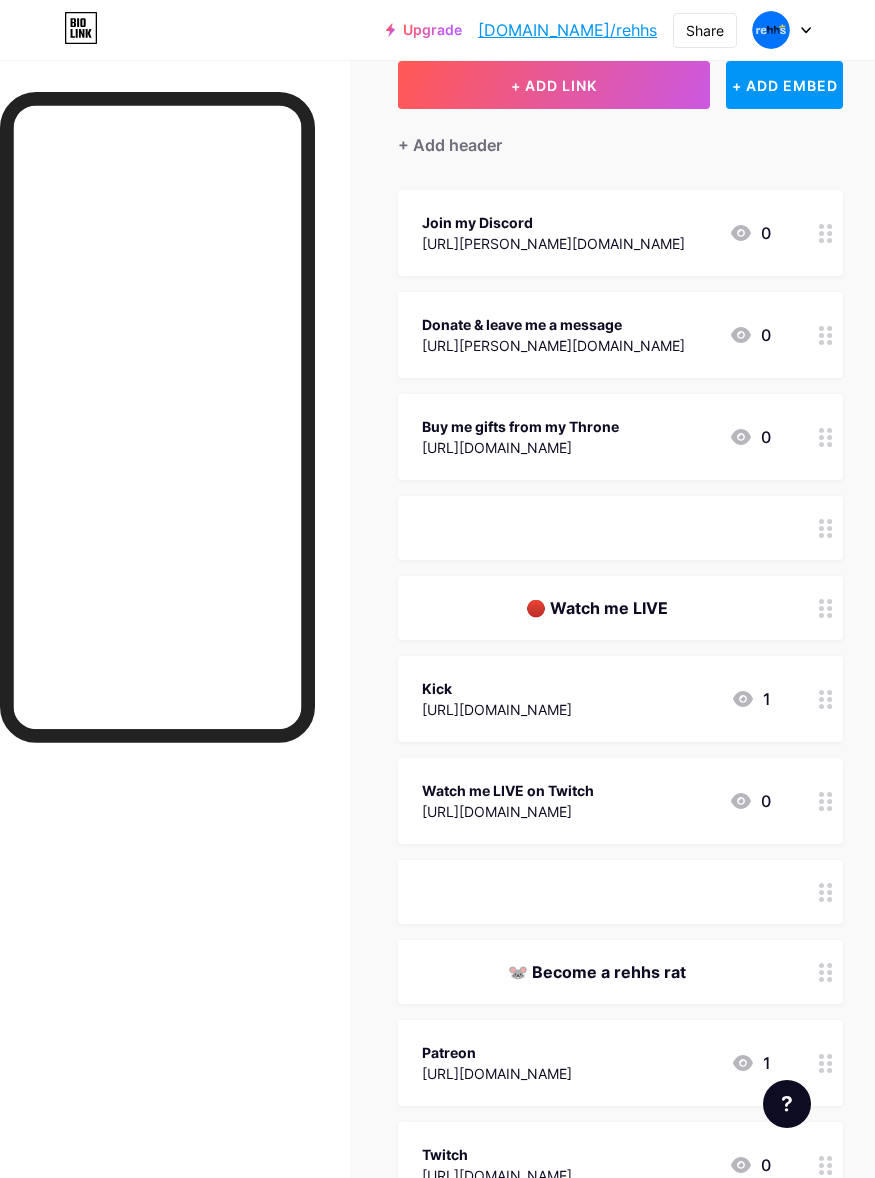 click on "[URL][DOMAIN_NAME]" at bounding box center (508, 811) 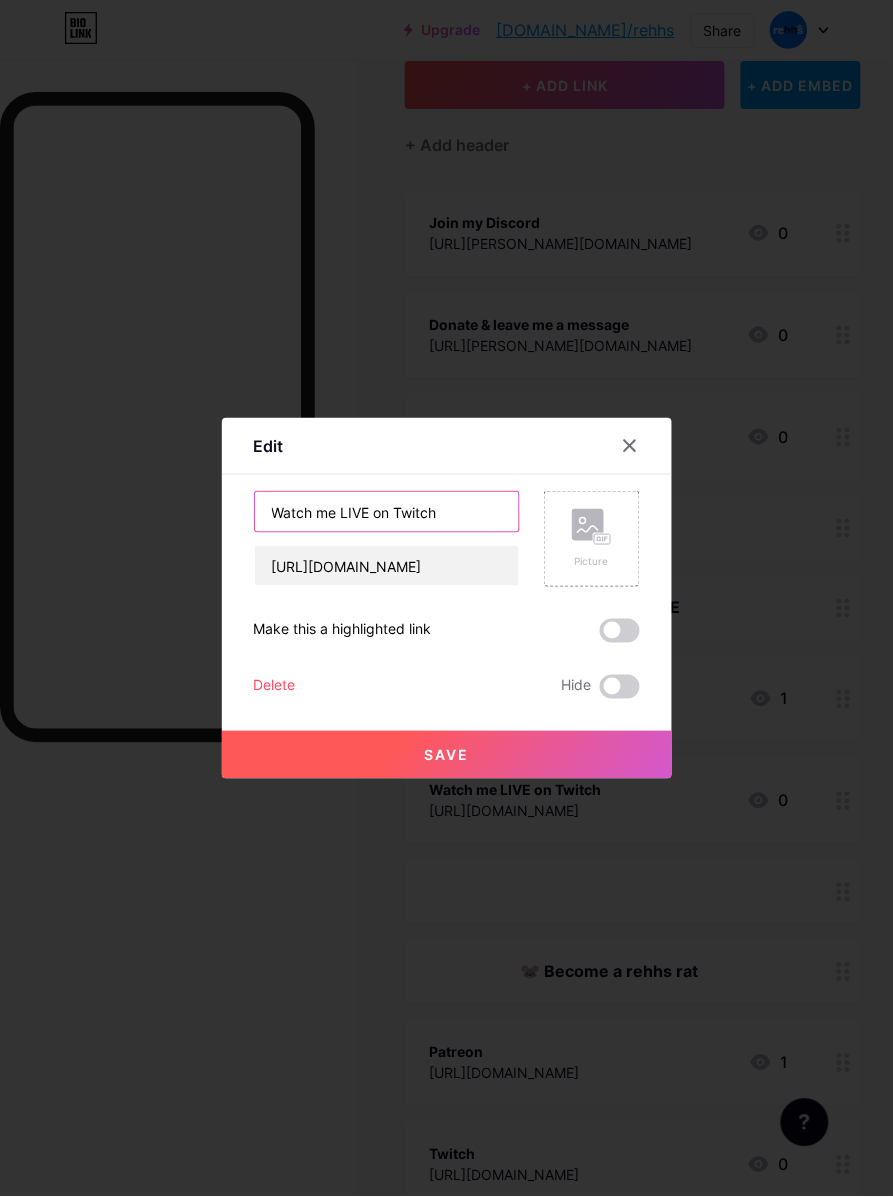 drag, startPoint x: 386, startPoint y: 515, endPoint x: 296, endPoint y: 642, distance: 155.65668 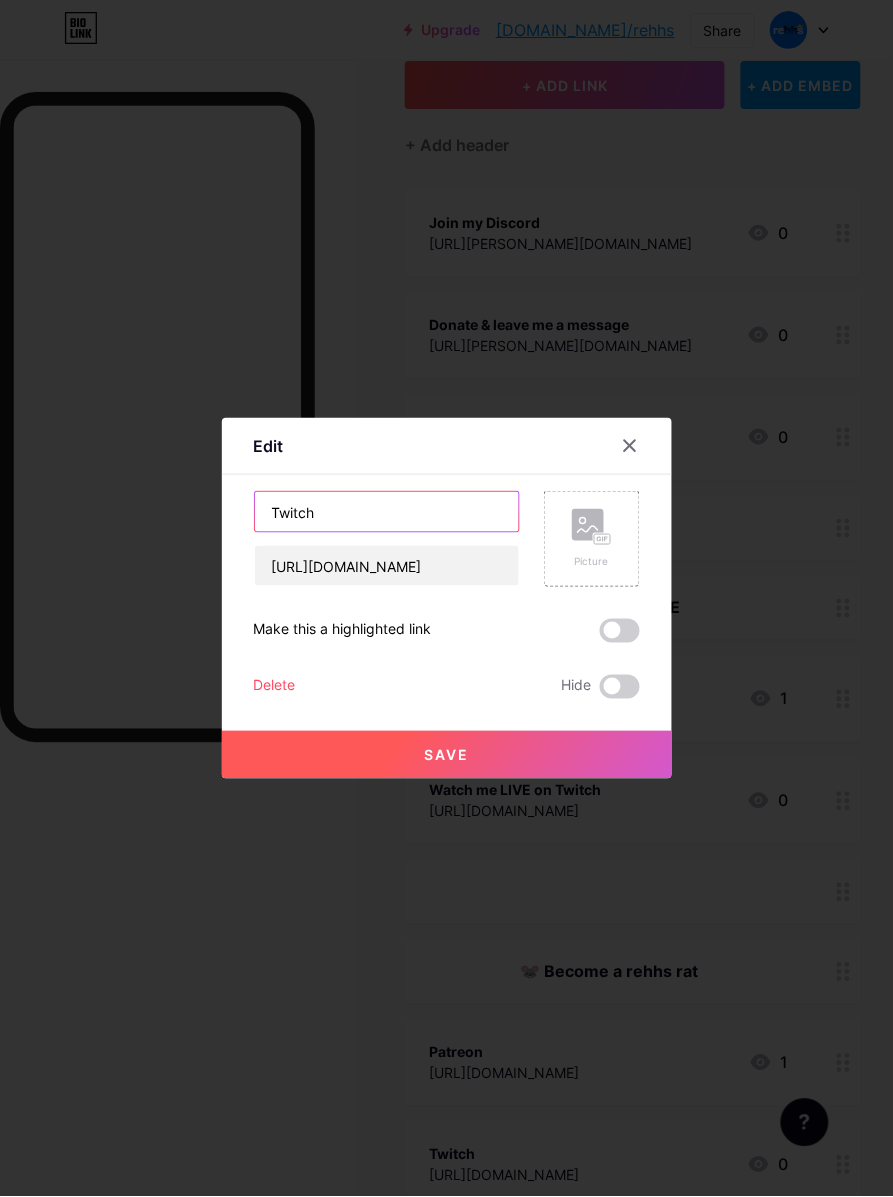 type on "Twitch" 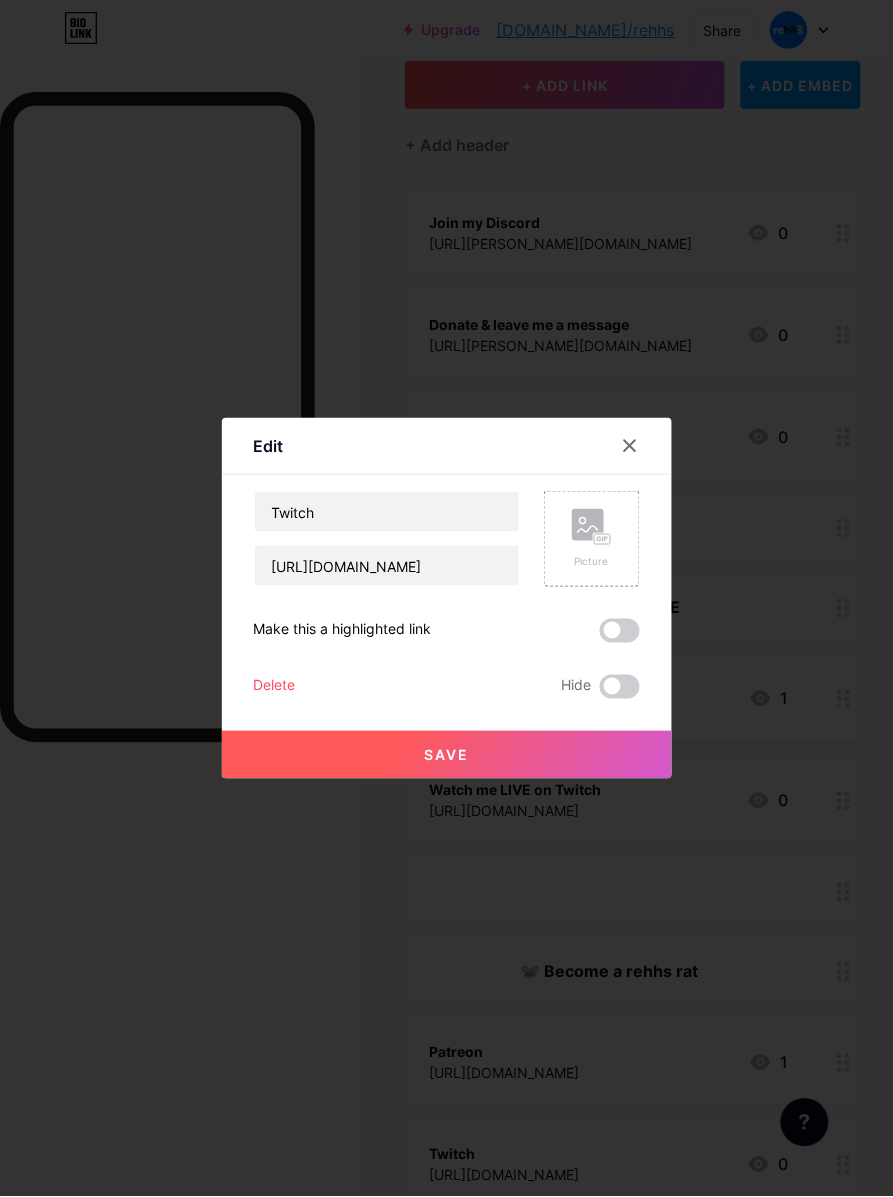 click on "Save" at bounding box center [447, 755] 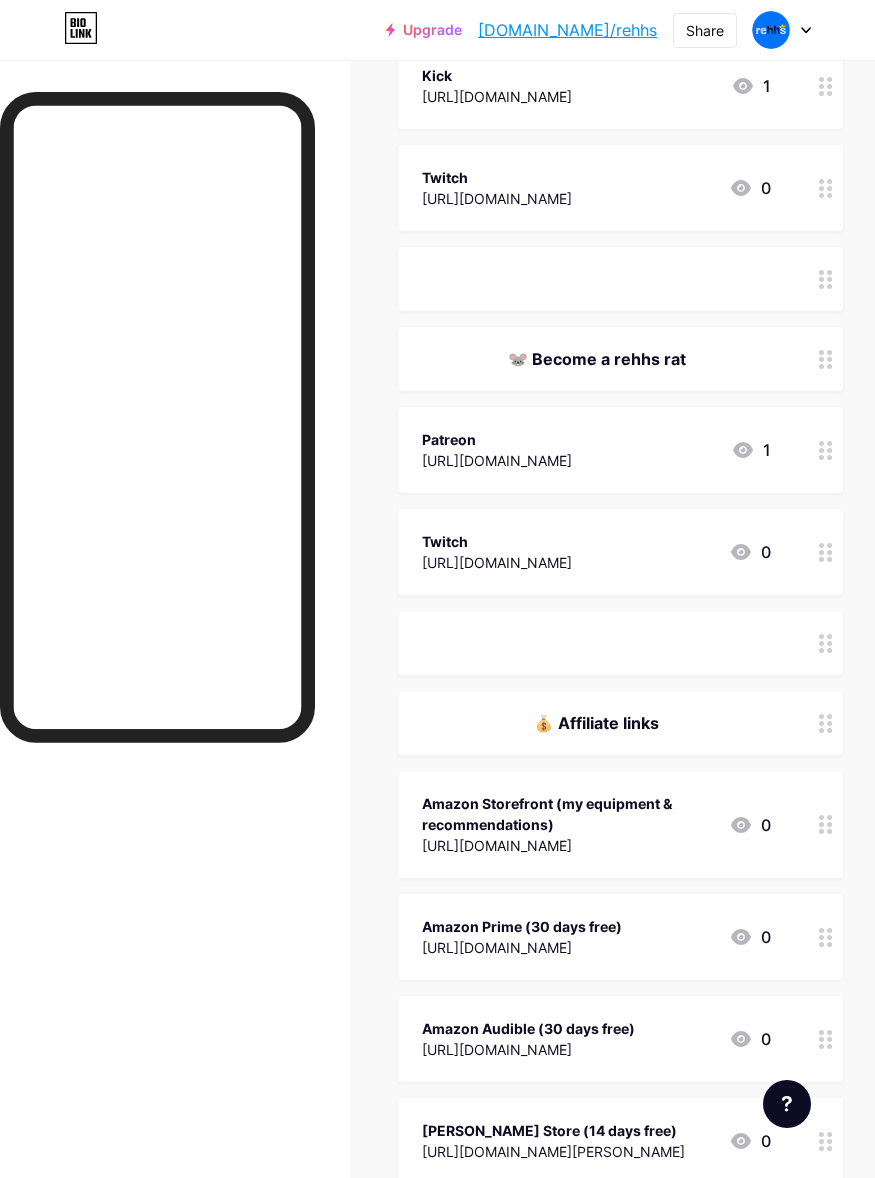 scroll, scrollTop: 750, scrollLeft: 0, axis: vertical 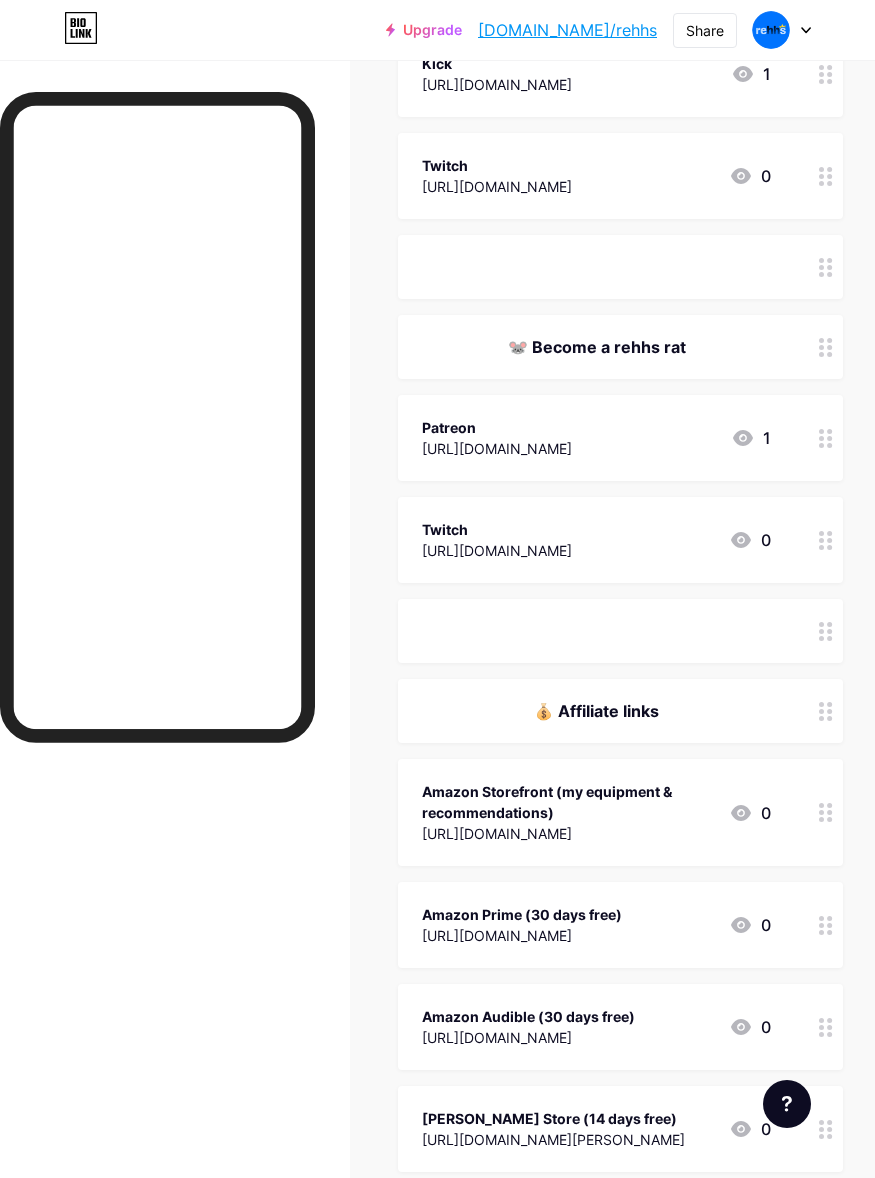 click on "💰 Affiliate links" at bounding box center [596, 711] 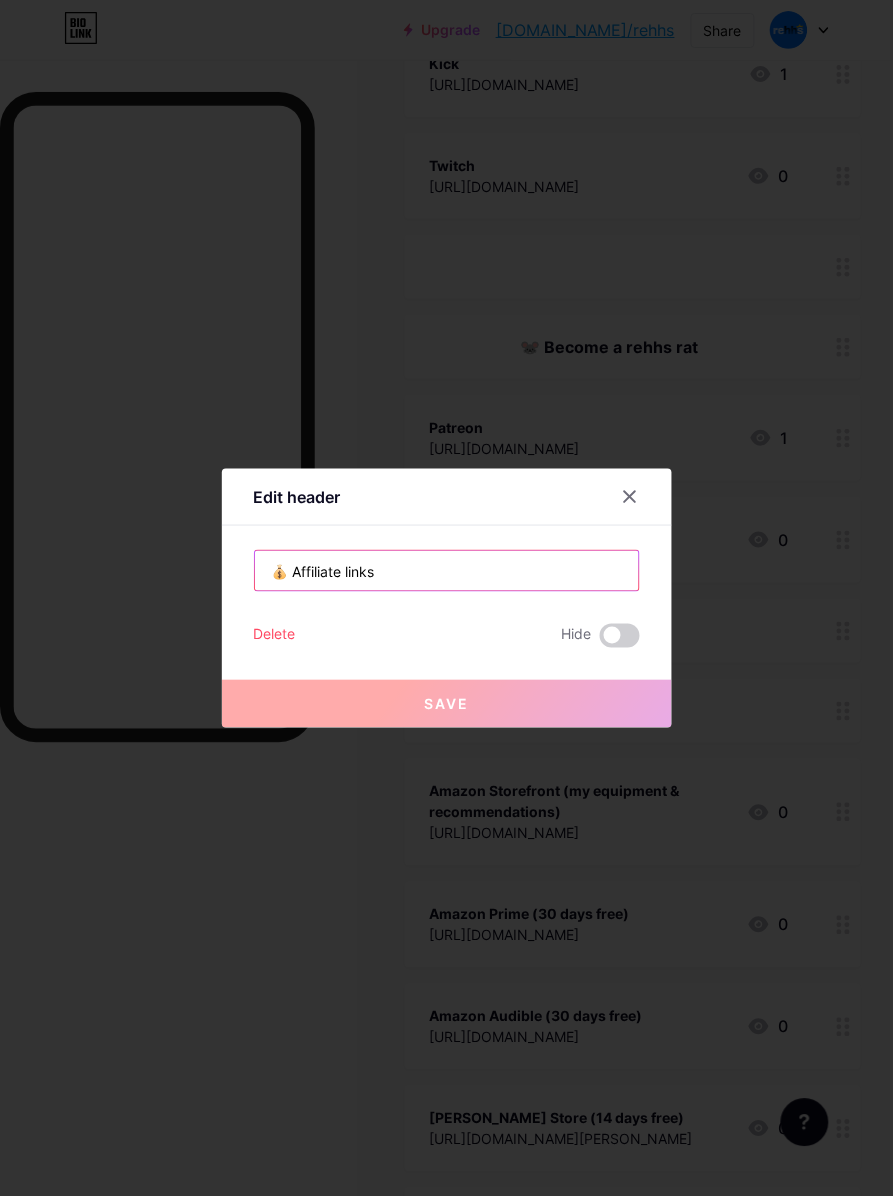 drag, startPoint x: 467, startPoint y: 563, endPoint x: 137, endPoint y: 556, distance: 330.07425 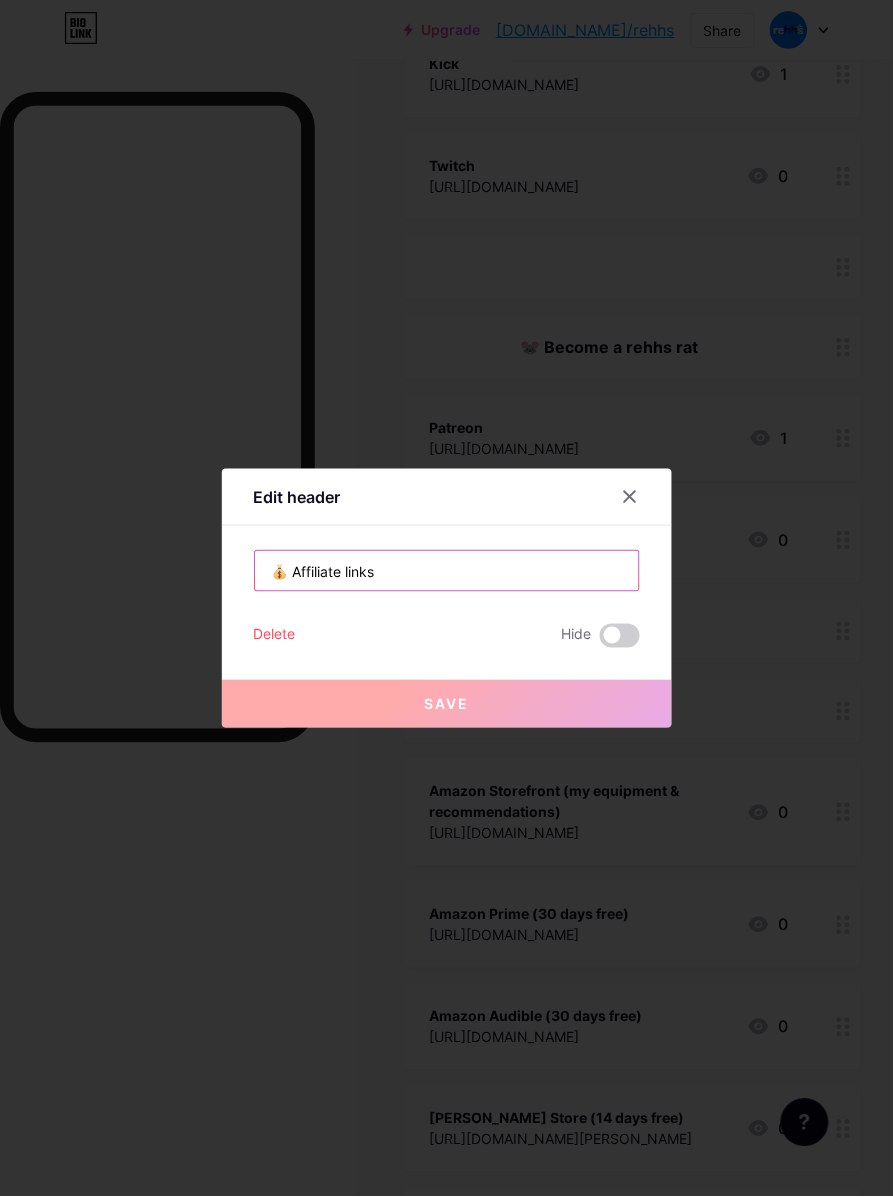 click on "Edit header       💰 Affiliate links
Delete
Hide         Save" at bounding box center [446, 598] 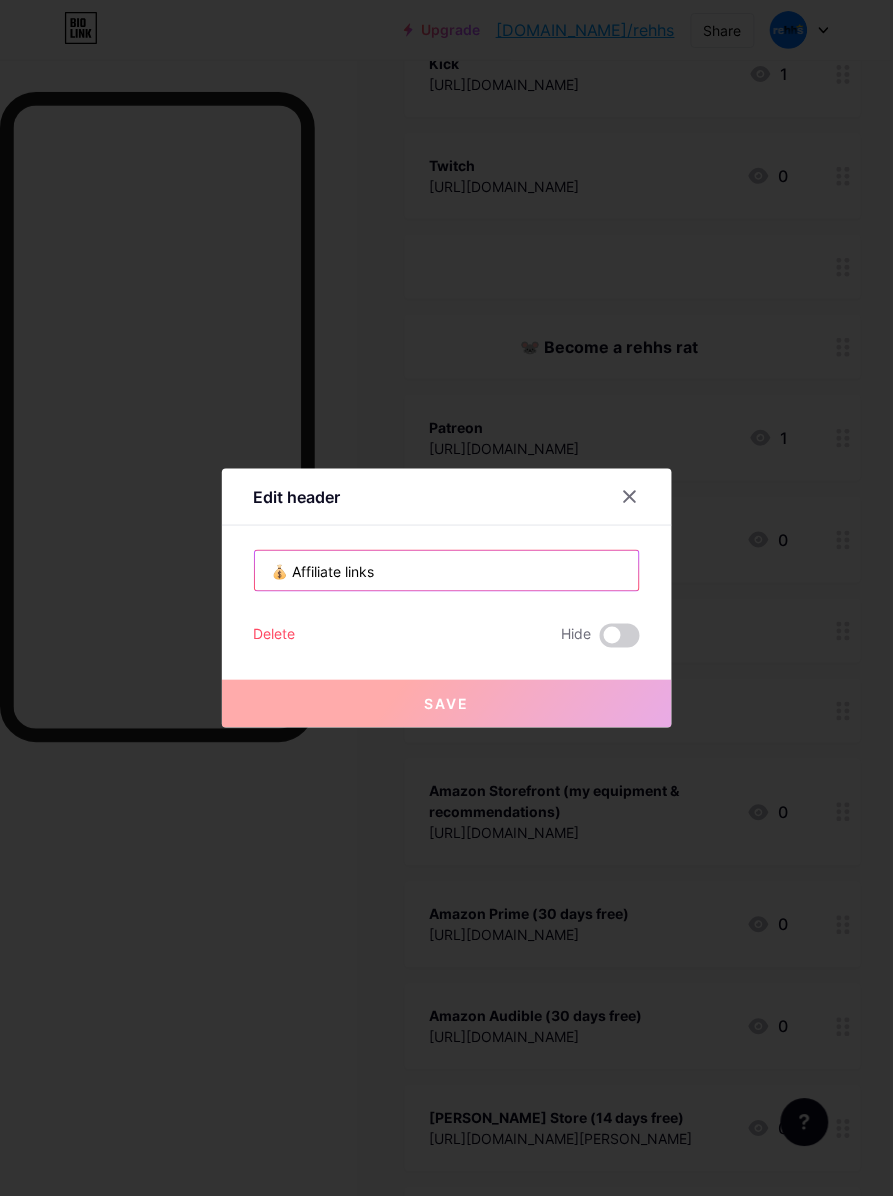 paste on "L" 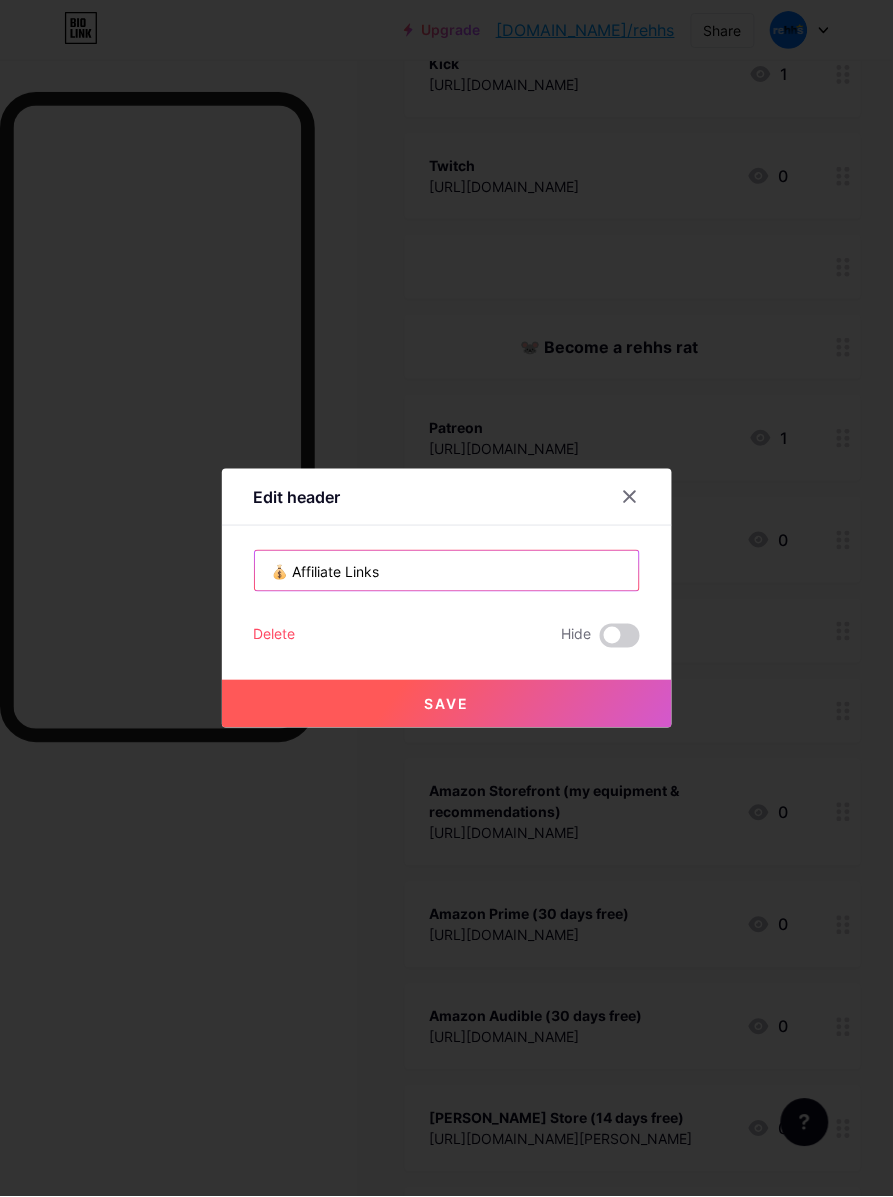 type on "💰 Affiliate Links" 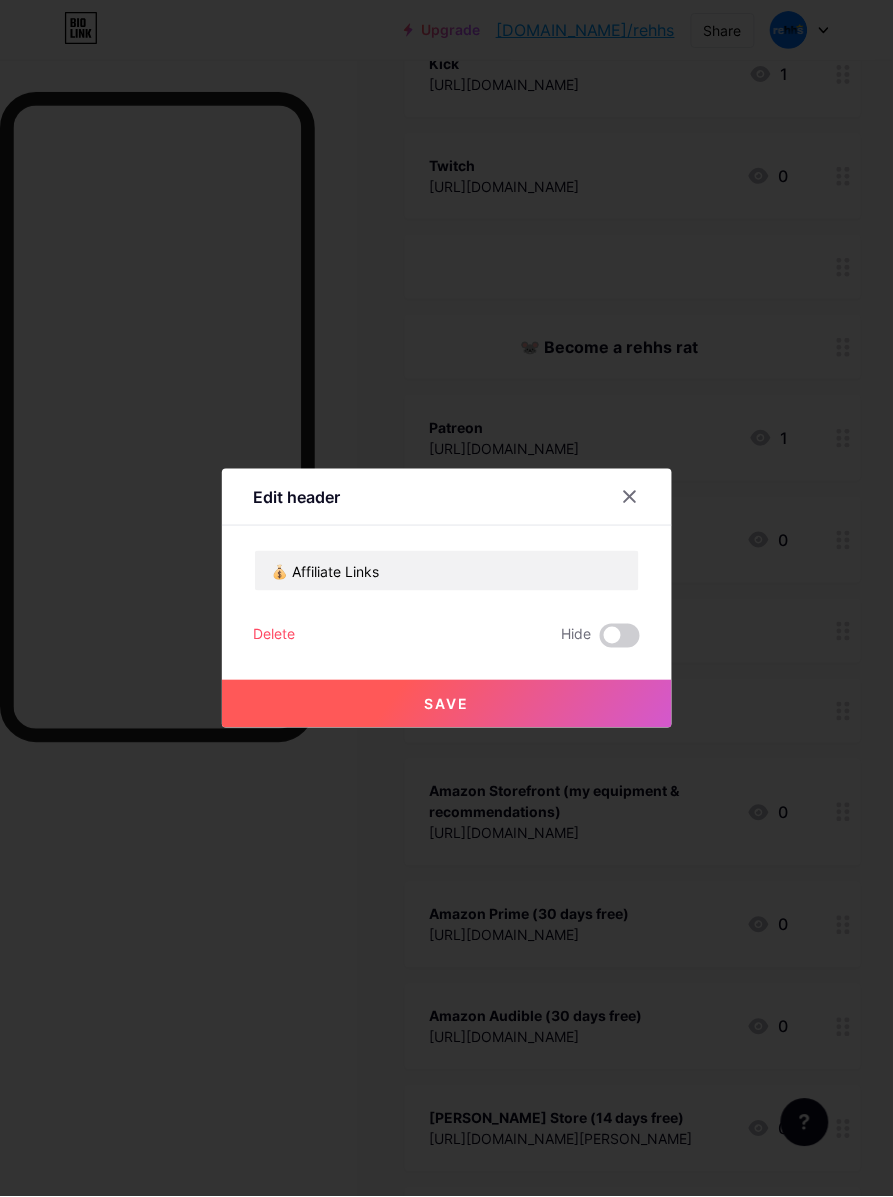 click on "Save" at bounding box center [446, 704] 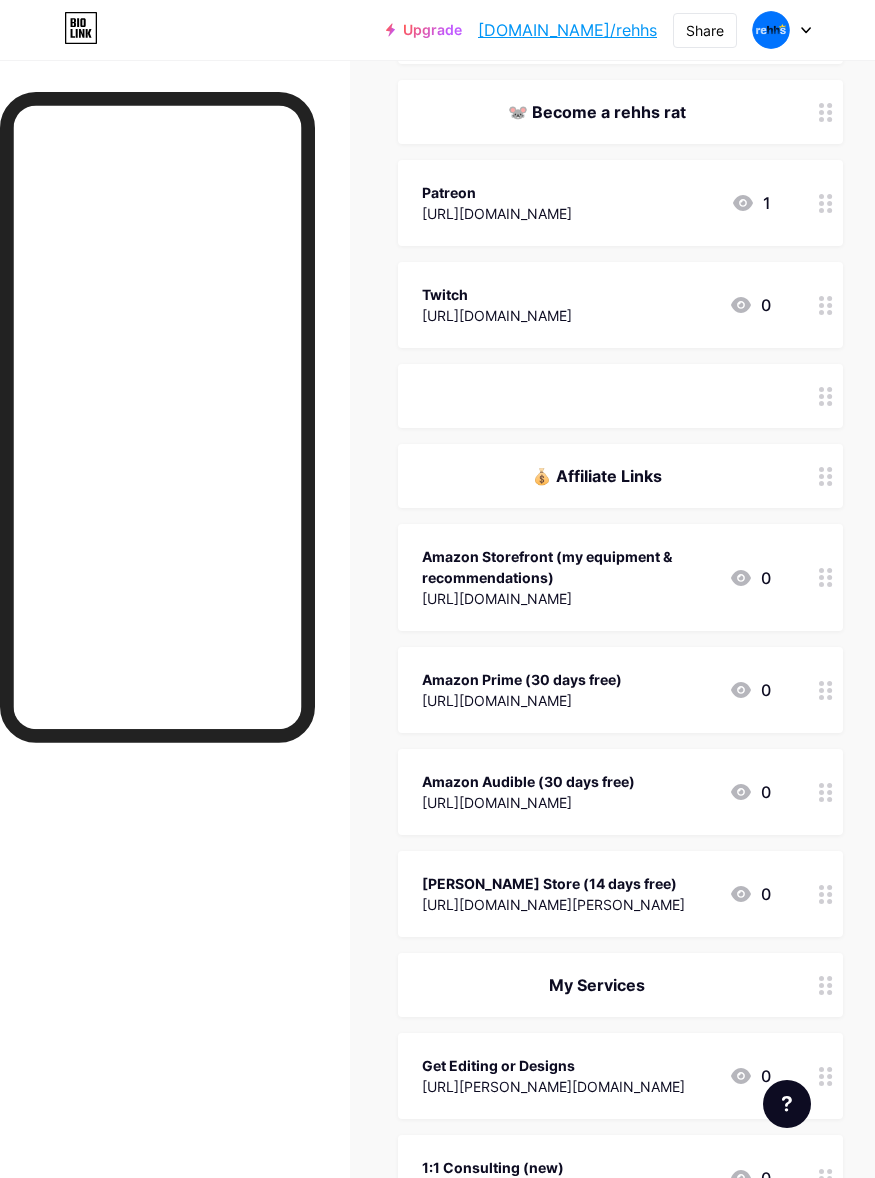scroll, scrollTop: 1125, scrollLeft: 0, axis: vertical 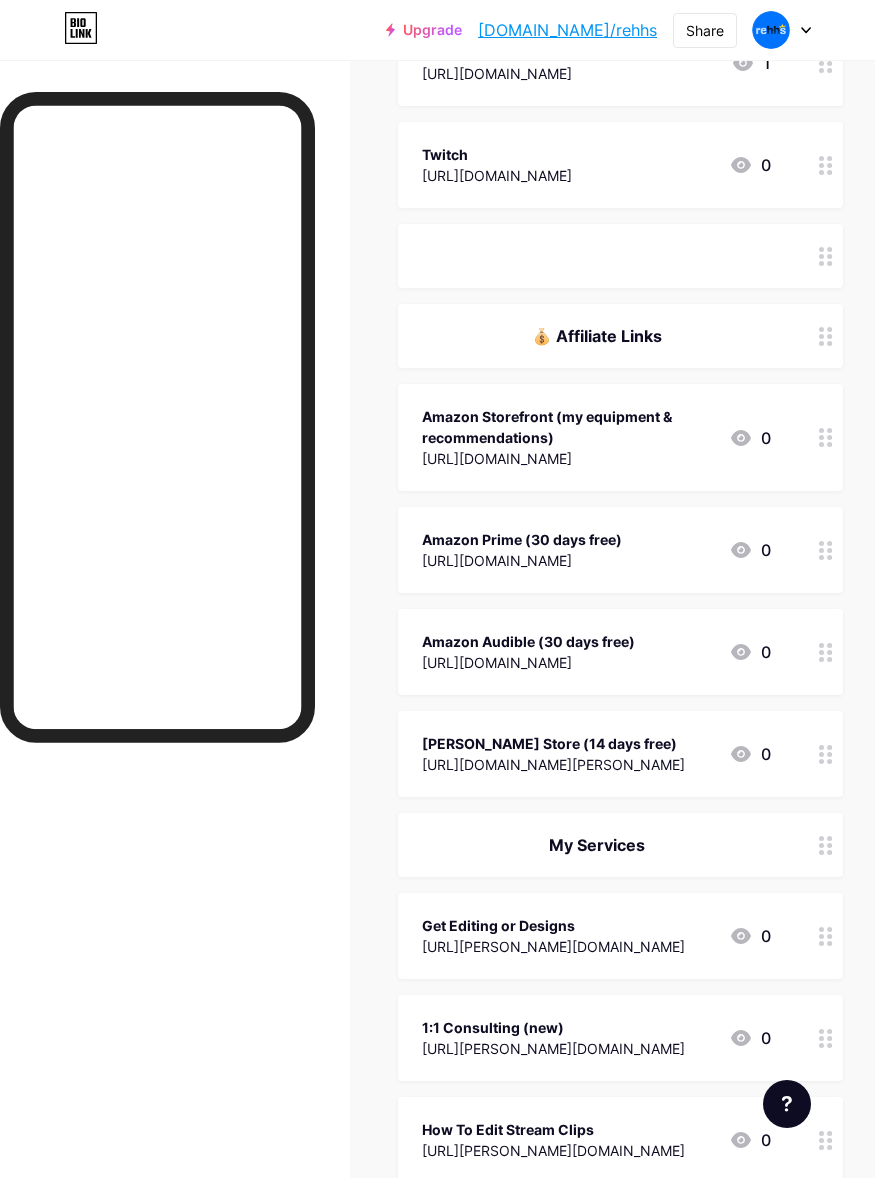 click on "💰 Affiliate Links" at bounding box center (596, 336) 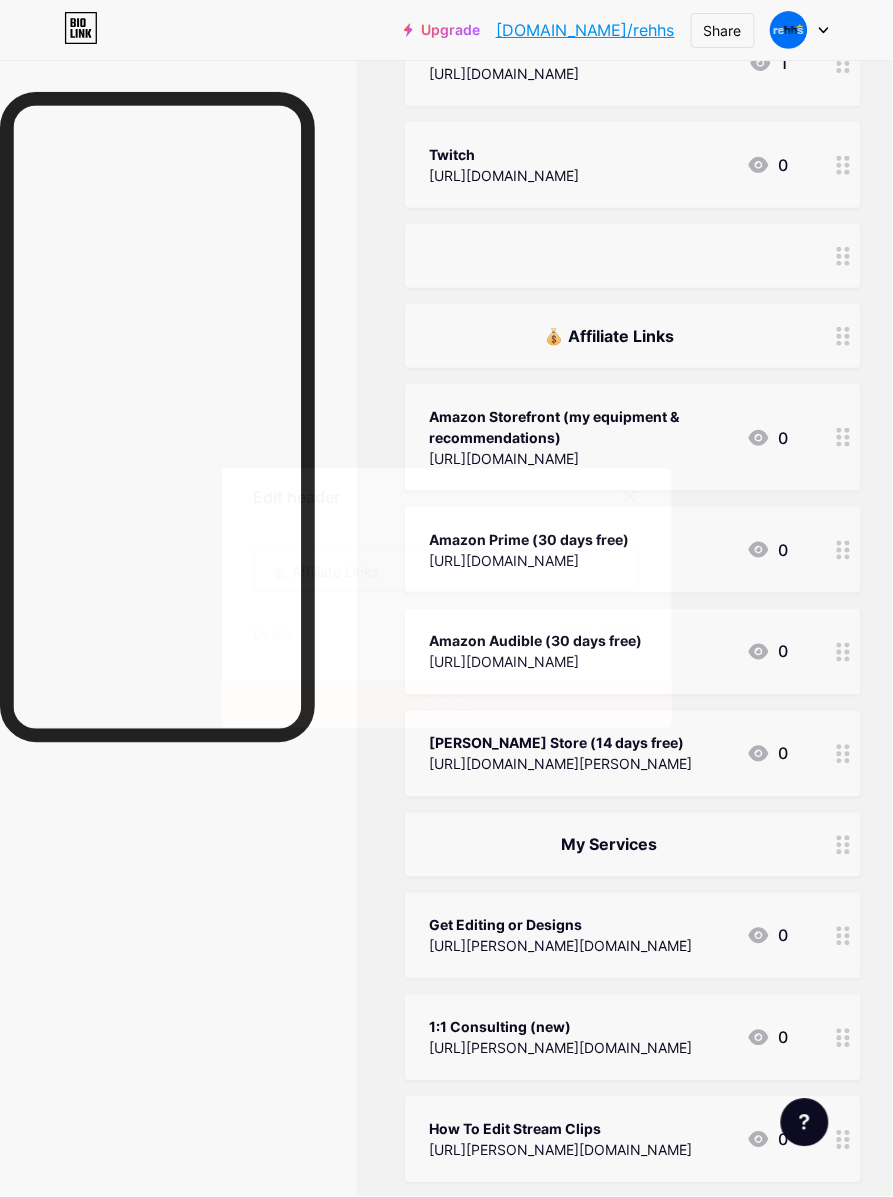drag, startPoint x: 333, startPoint y: 577, endPoint x: 460, endPoint y: 578, distance: 127.00394 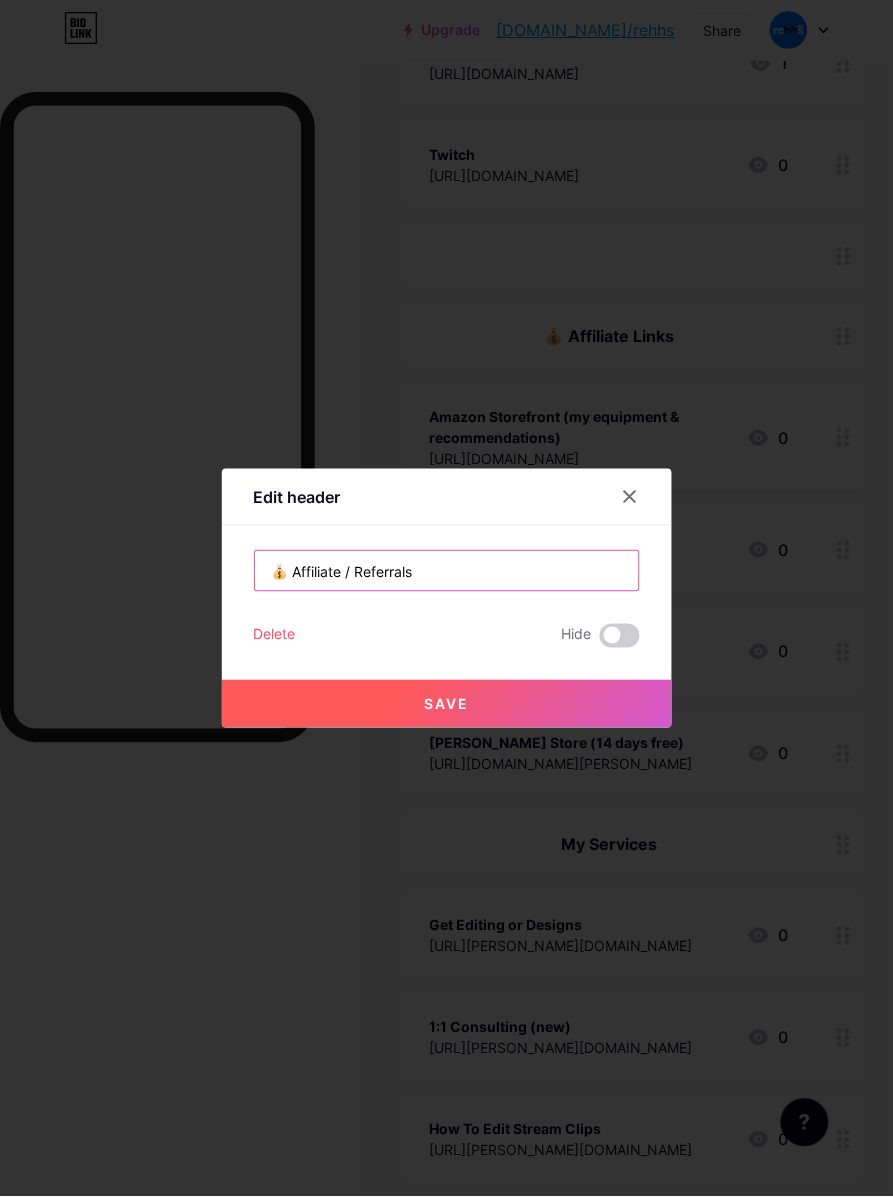 drag, startPoint x: 446, startPoint y: 577, endPoint x: 215, endPoint y: 586, distance: 231.17526 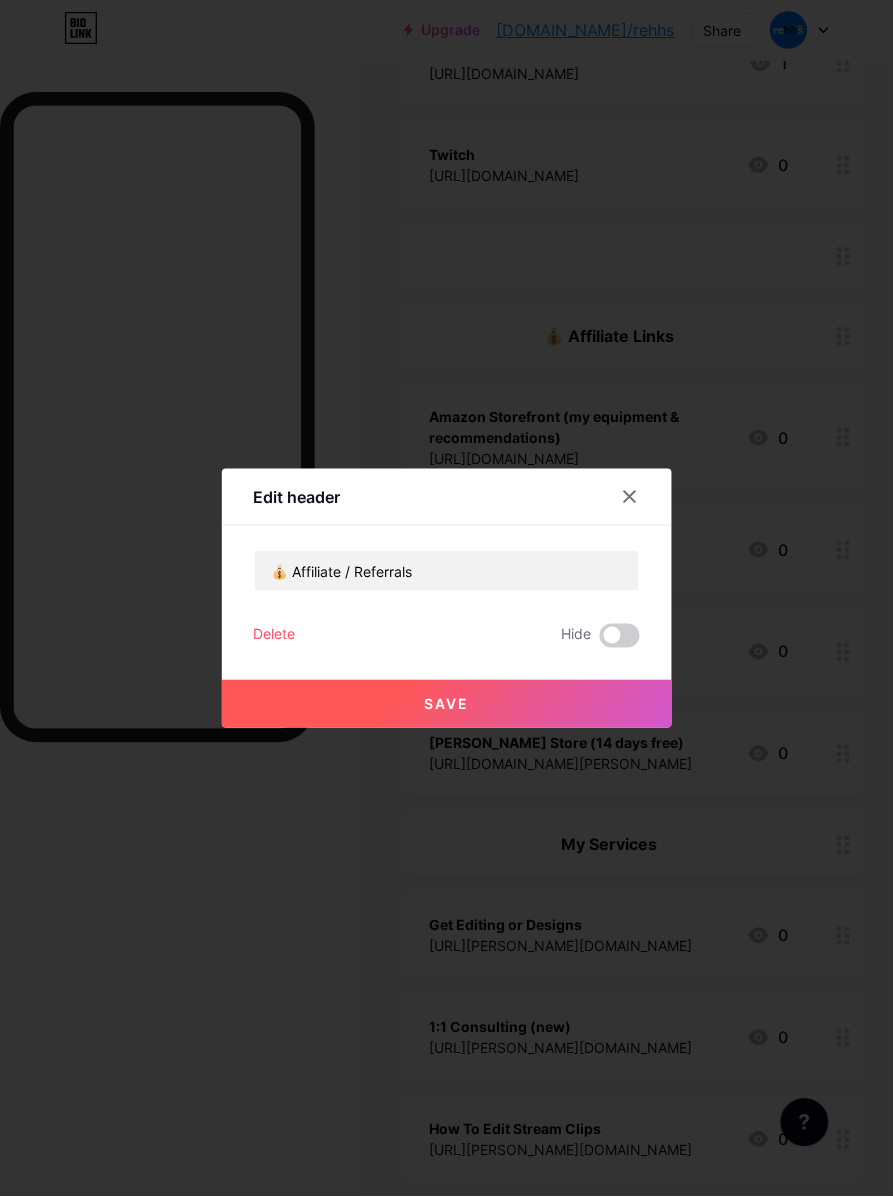 click on "Save" at bounding box center (447, 704) 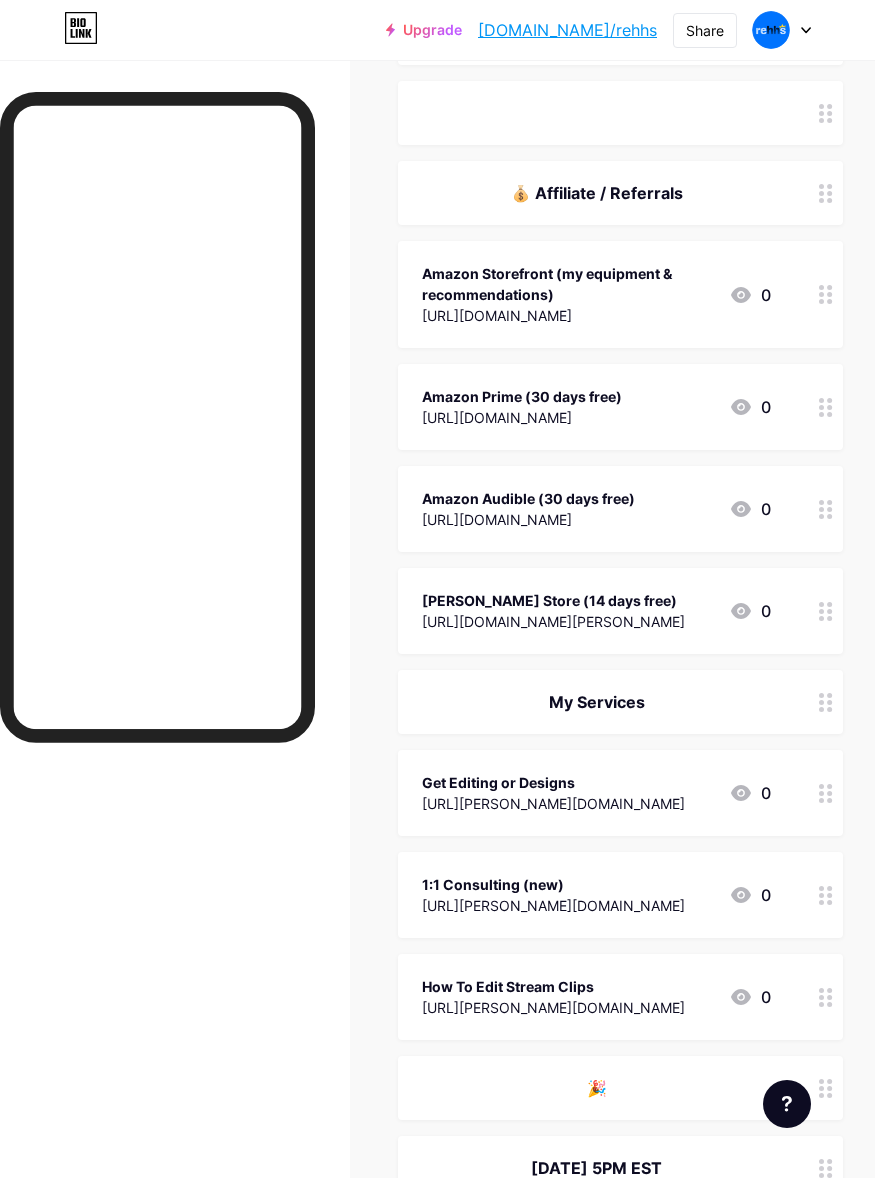 scroll, scrollTop: 1250, scrollLeft: 0, axis: vertical 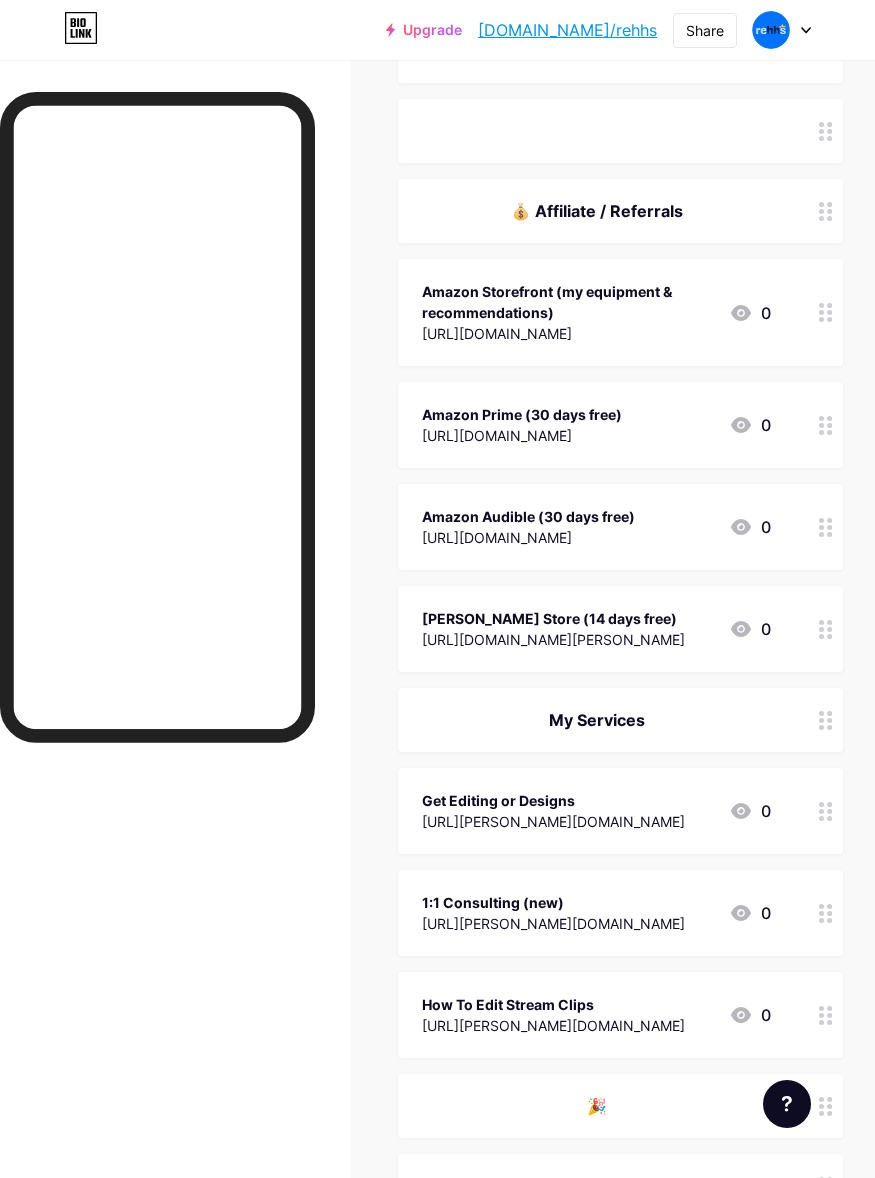 click on "[URL][DOMAIN_NAME]" at bounding box center [567, 333] 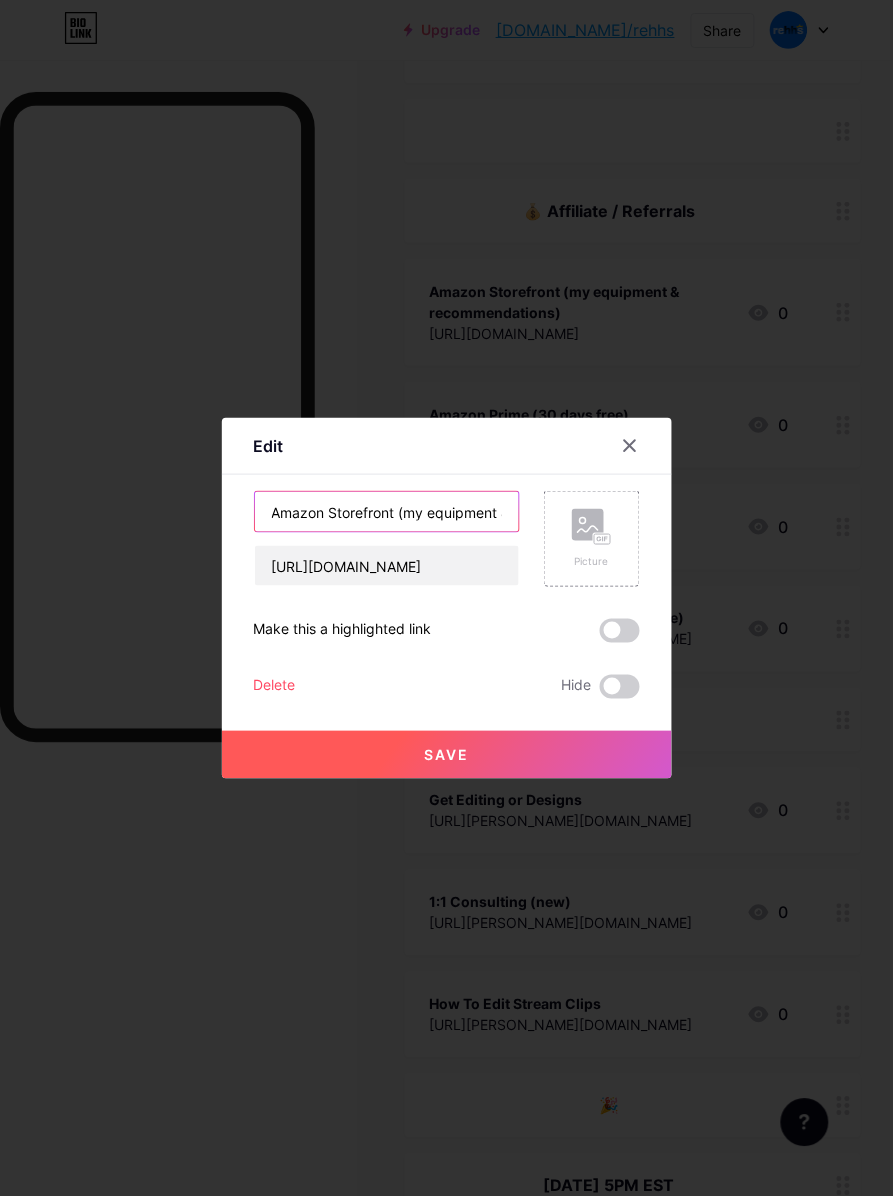 click on "Amazon Storefront (my equipment & recommendations)" at bounding box center [387, 512] 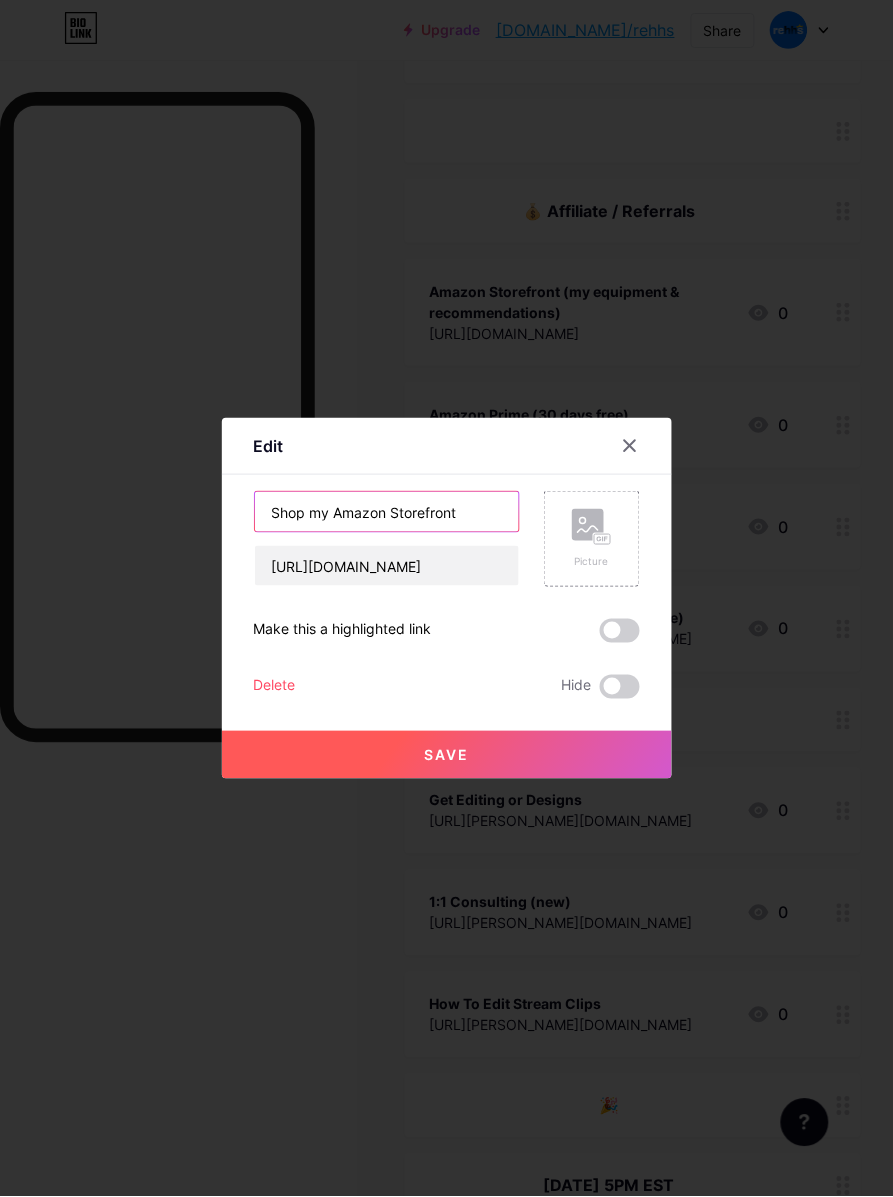 type on "Shop my Amazon Storefront" 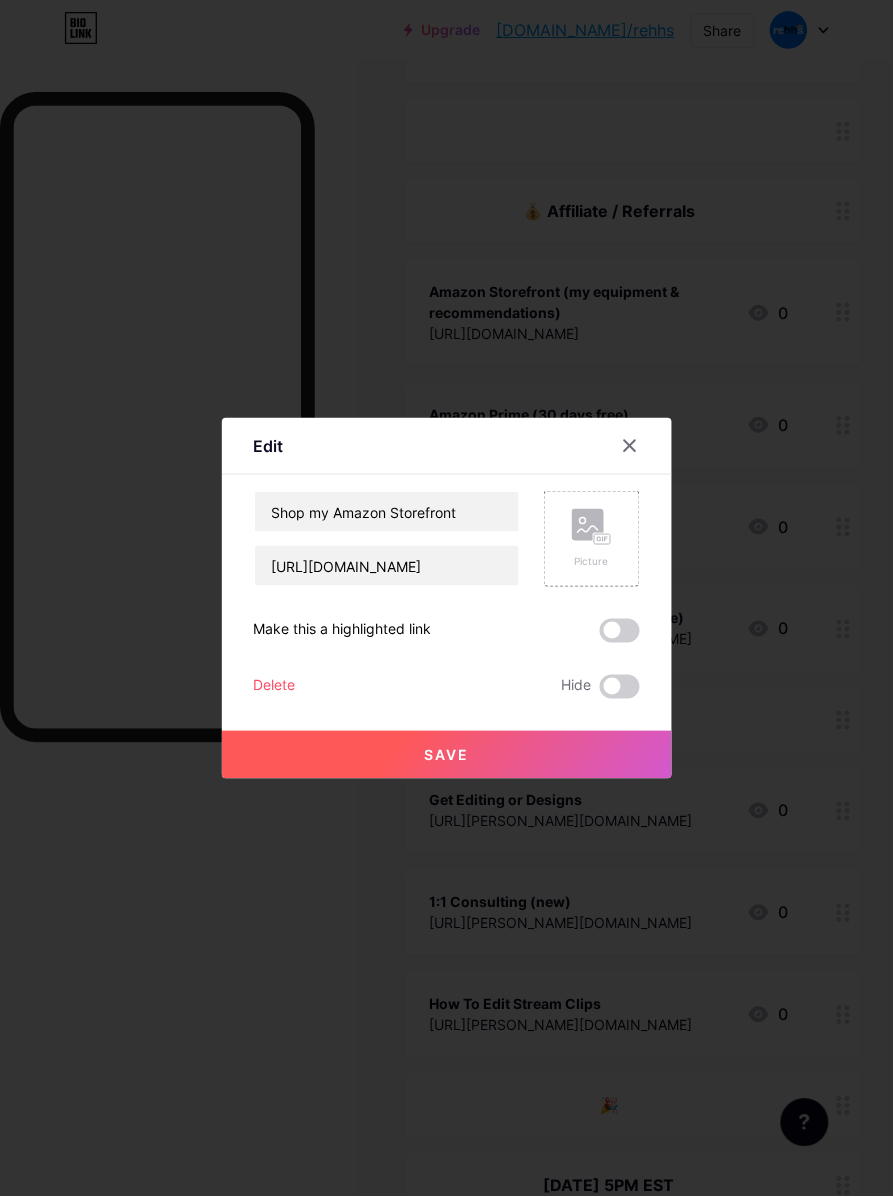click on "Save" at bounding box center (447, 755) 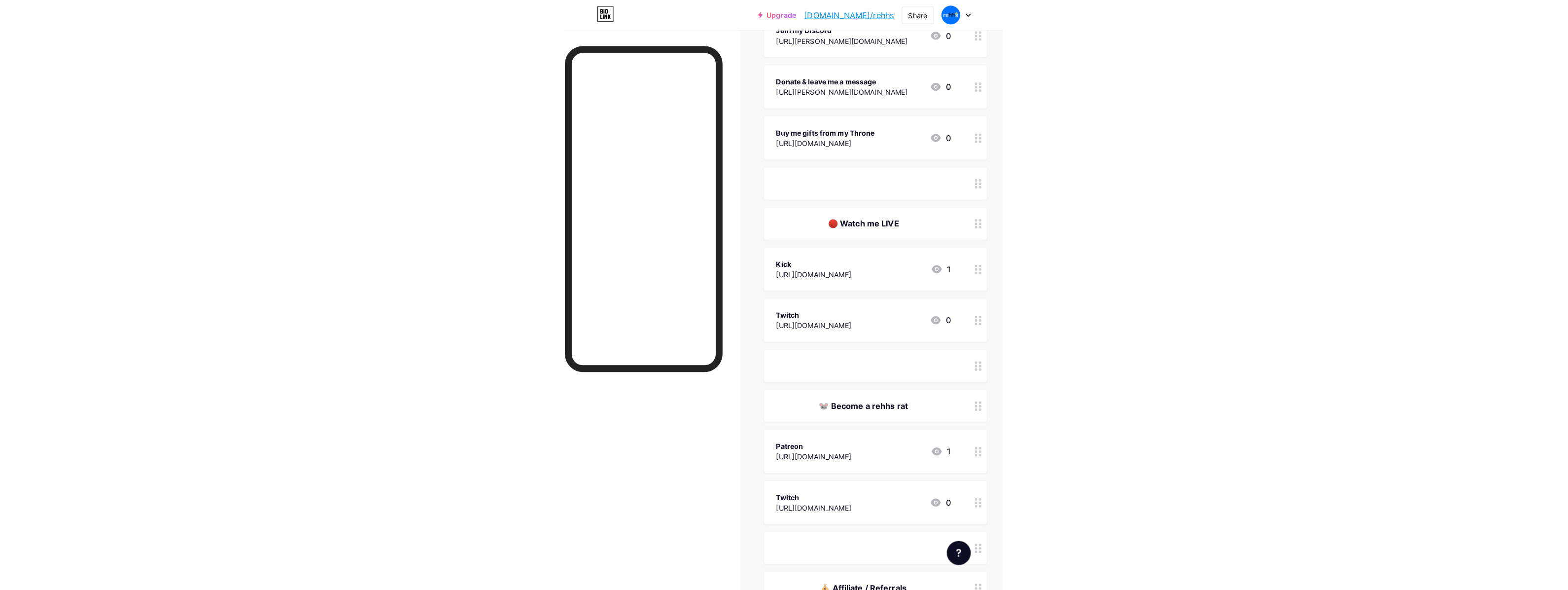 scroll, scrollTop: 123, scrollLeft: 0, axis: vertical 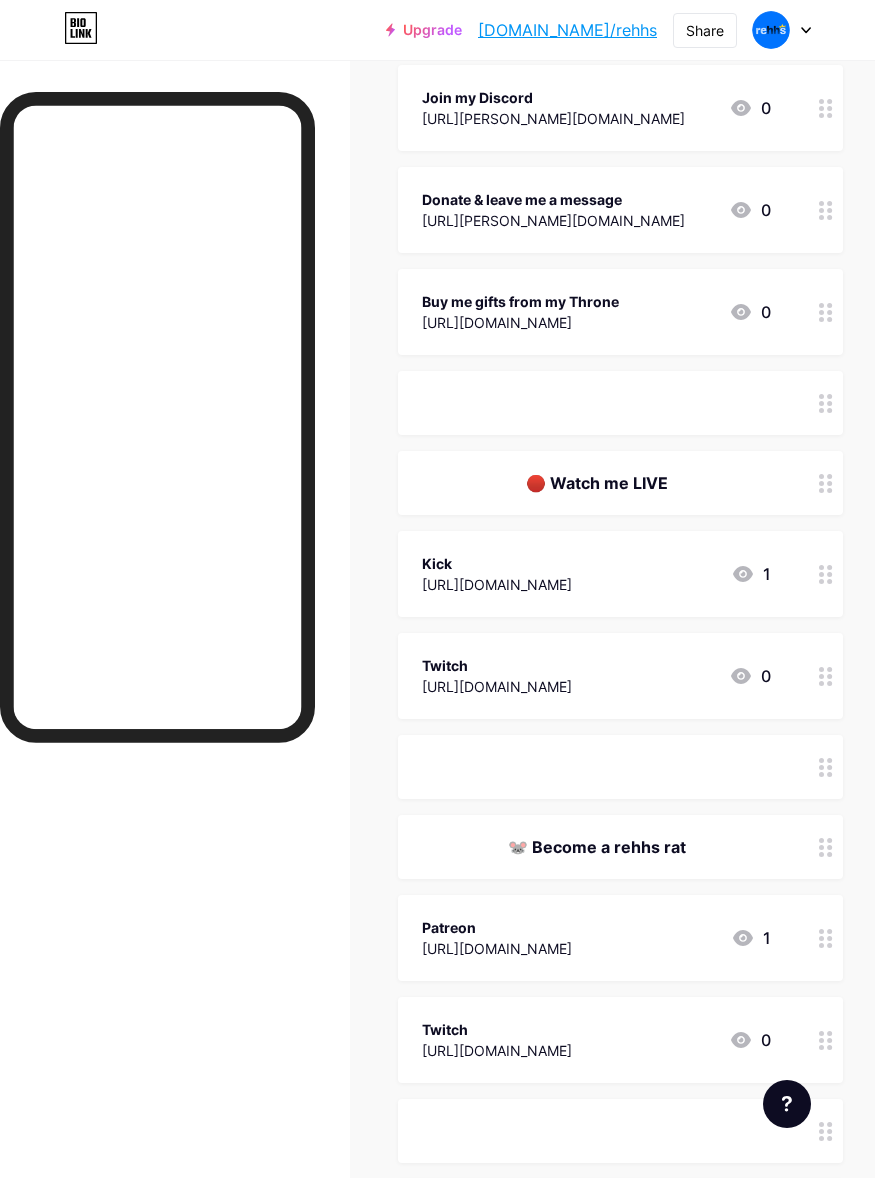 click on "Buy me gifts from my Throne
[URL][DOMAIN_NAME]
0" at bounding box center [620, 312] 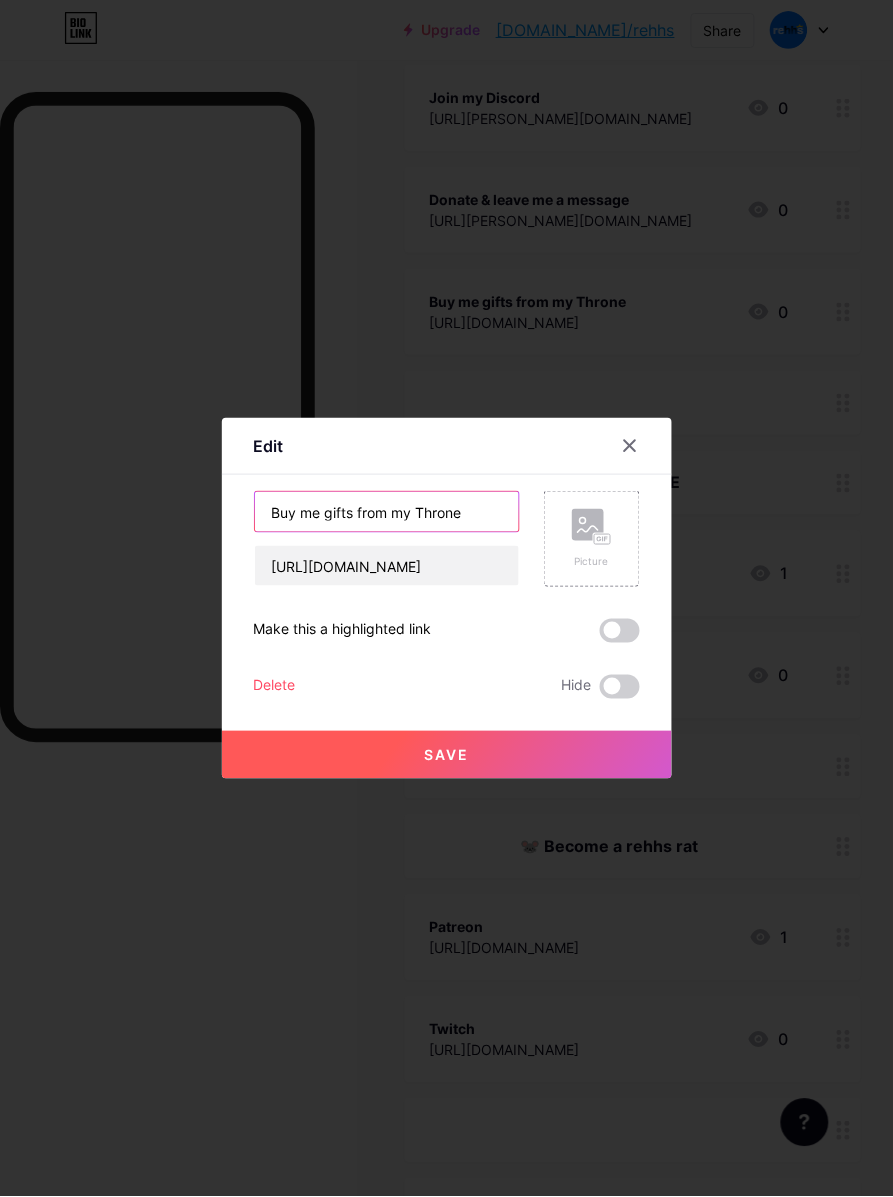 click on "Buy me gifts from my Throne" at bounding box center (387, 512) 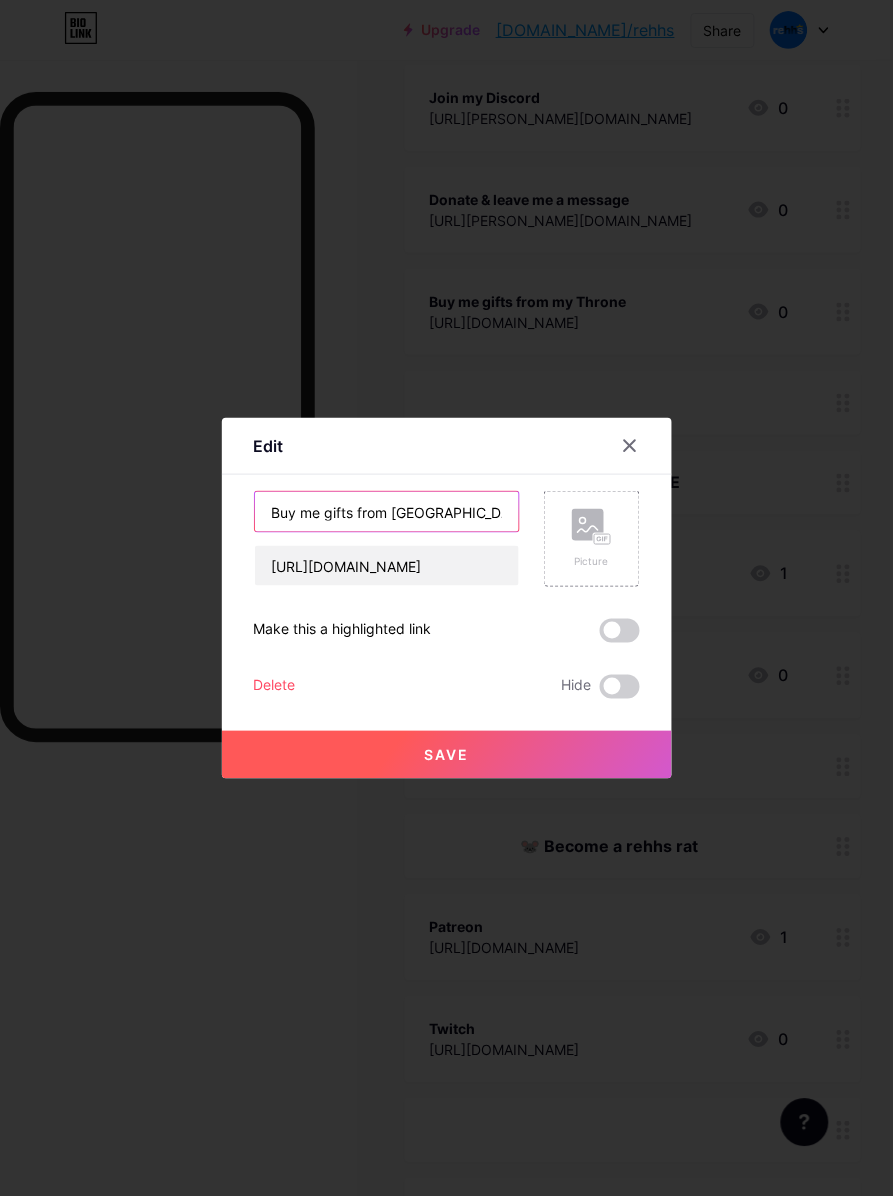 type on "Buy me gifts from [GEOGRAPHIC_DATA]" 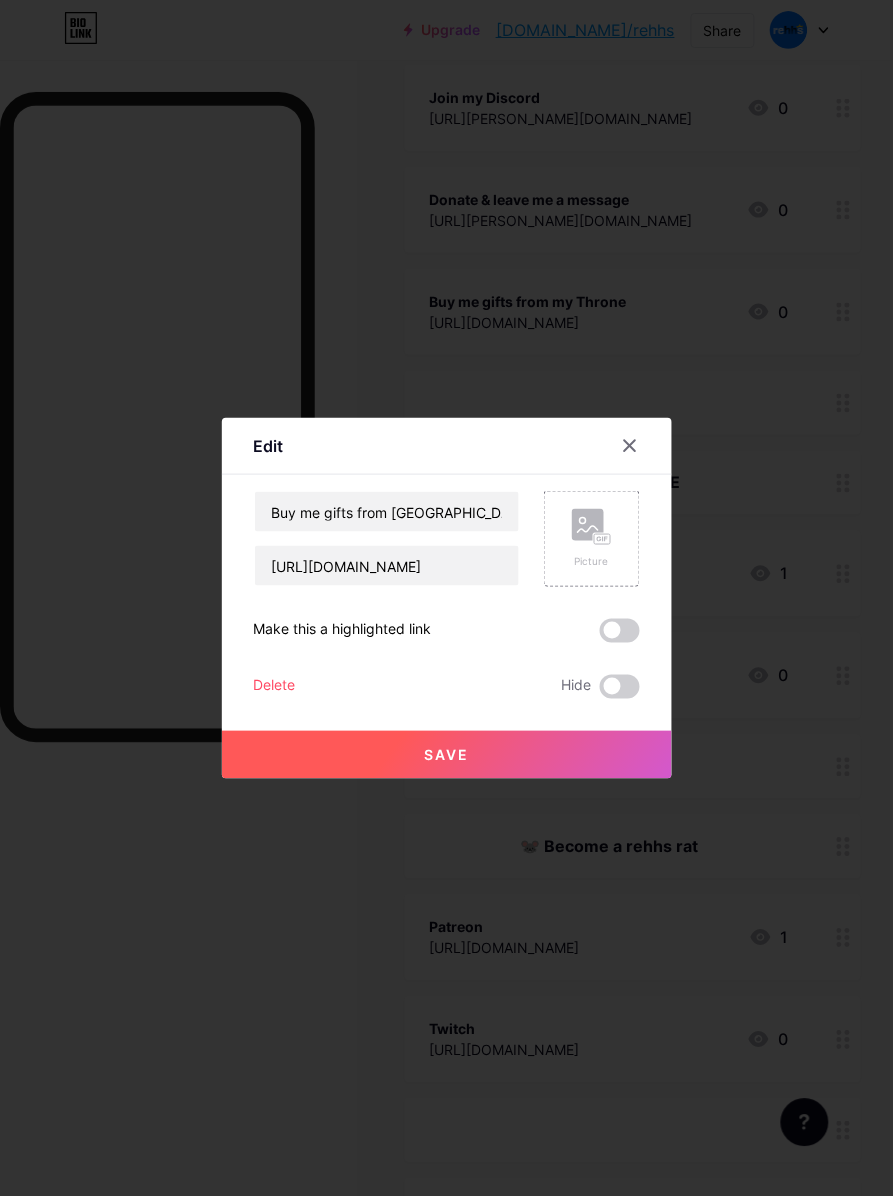 click on "Save" at bounding box center [447, 755] 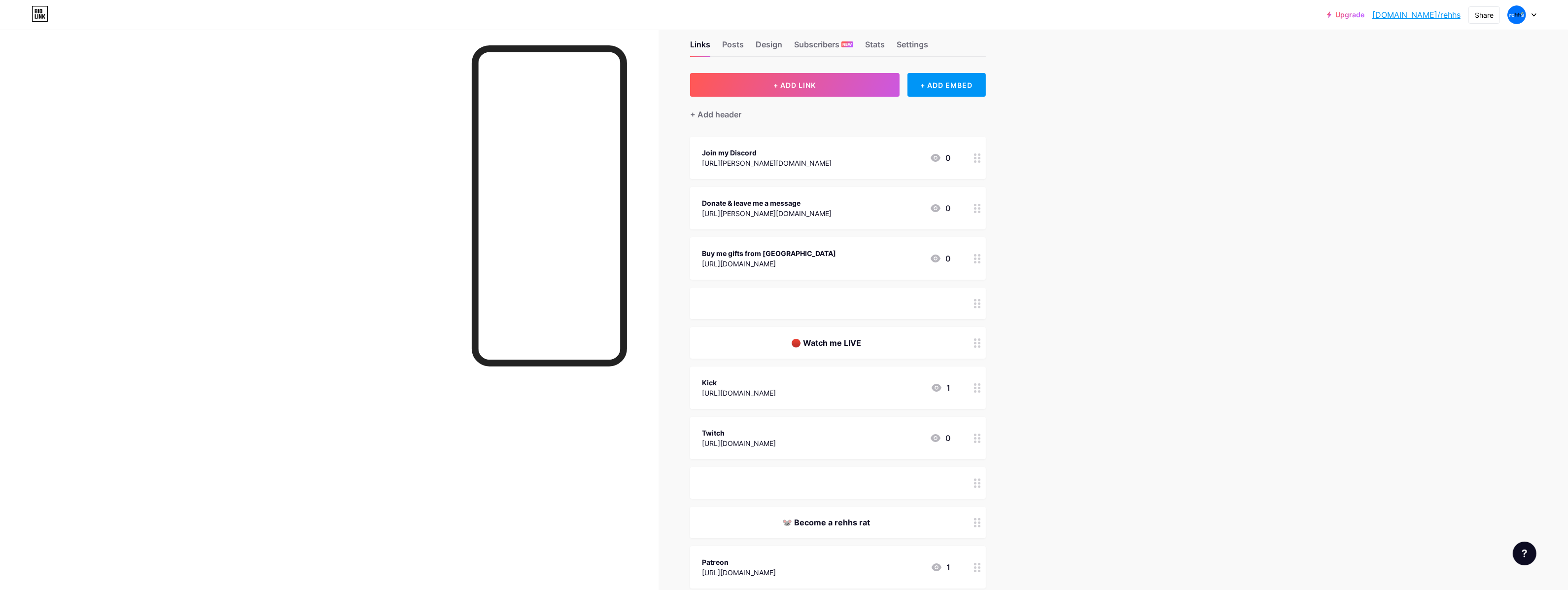 scroll, scrollTop: 0, scrollLeft: 0, axis: both 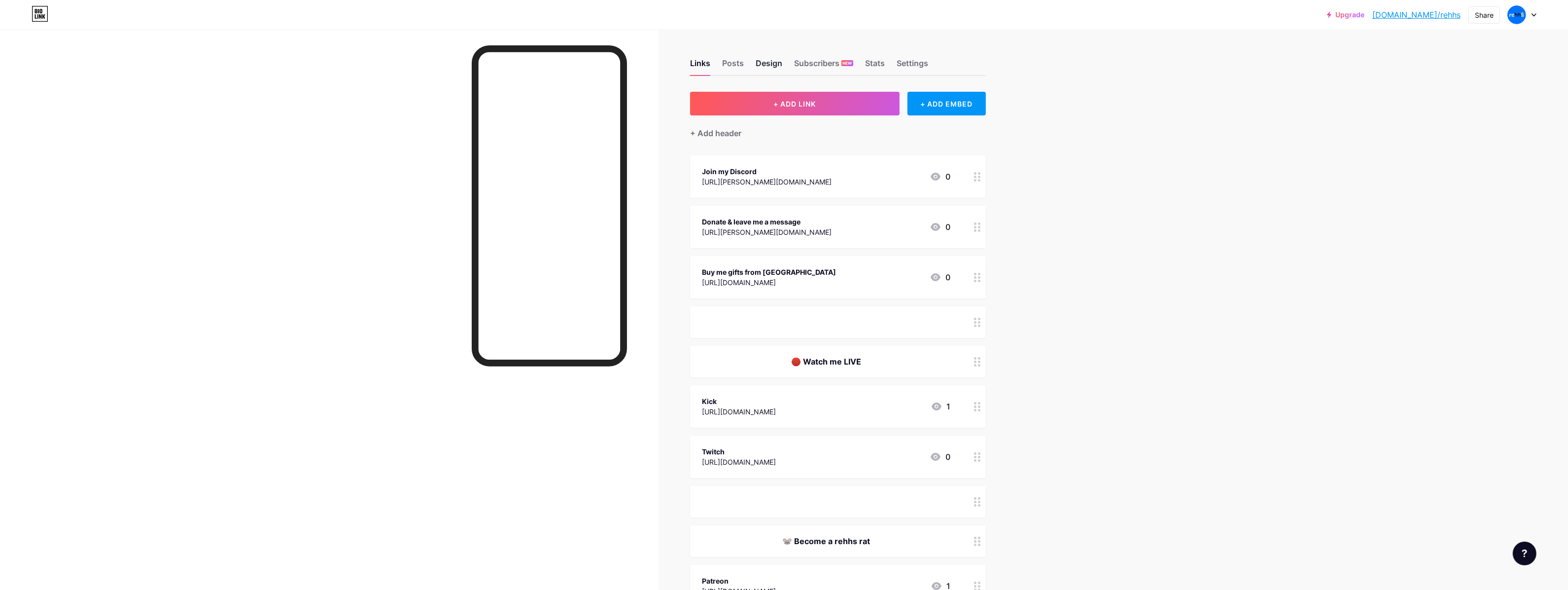 click on "Design" at bounding box center [769, 66] 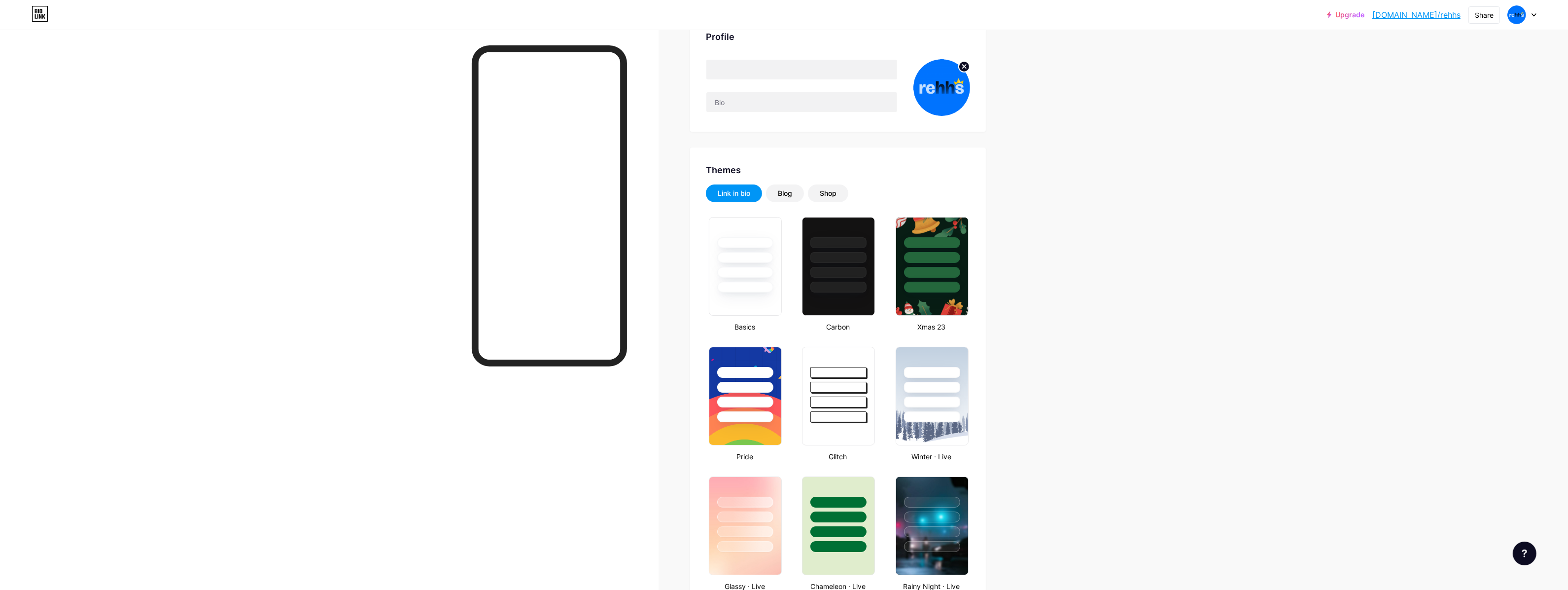 type on "#0074ff" 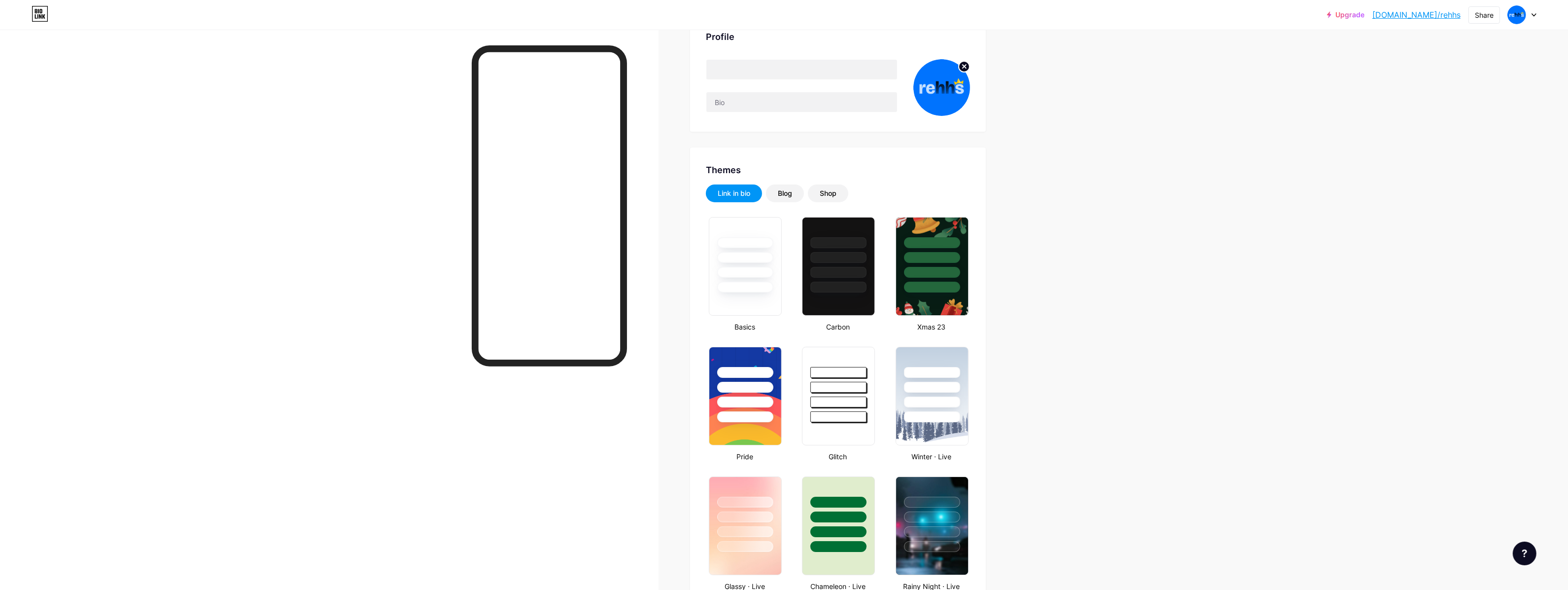 type on "#147eff" 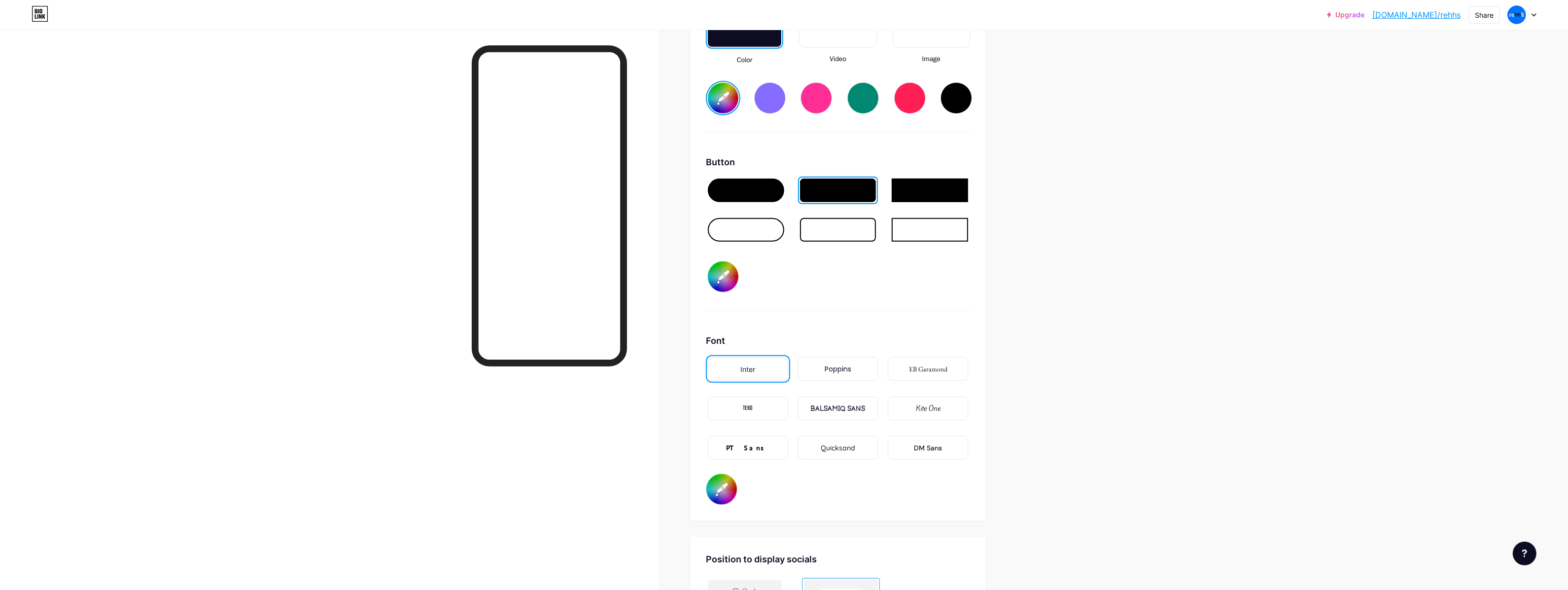 scroll, scrollTop: 1496, scrollLeft: 0, axis: vertical 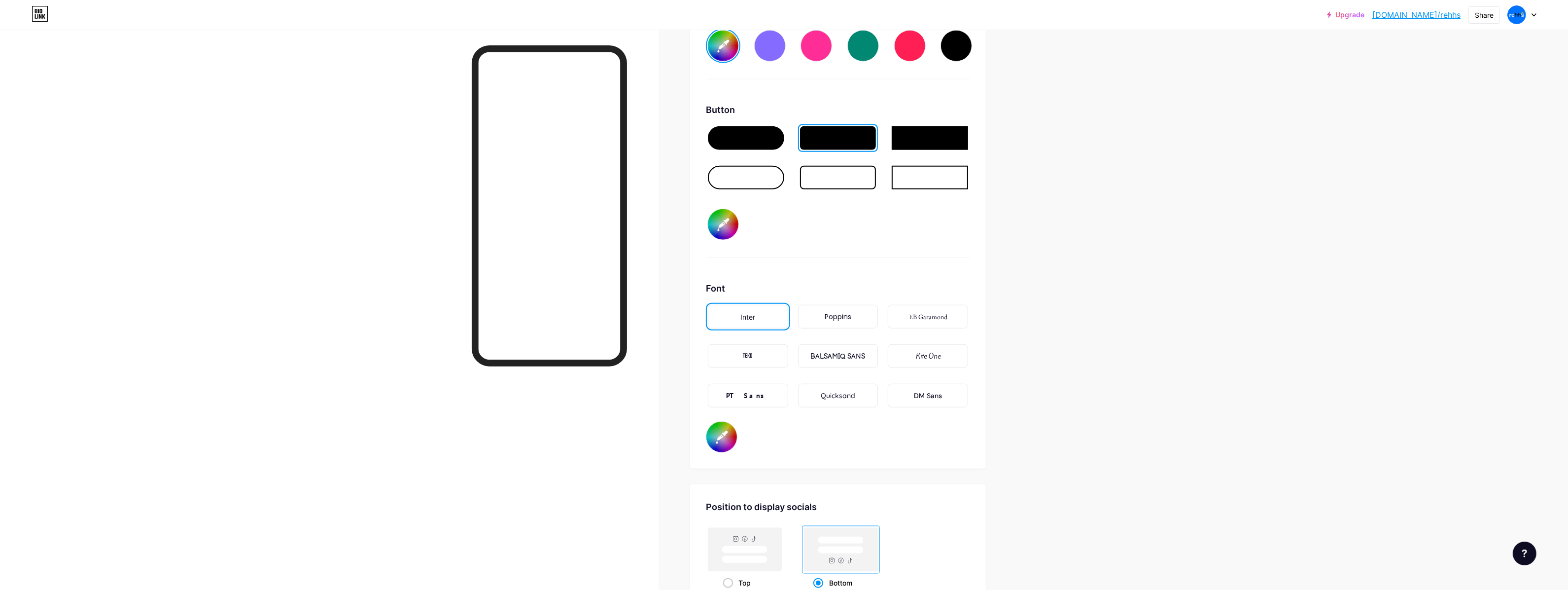 click on "#147eff" at bounding box center (723, 224) 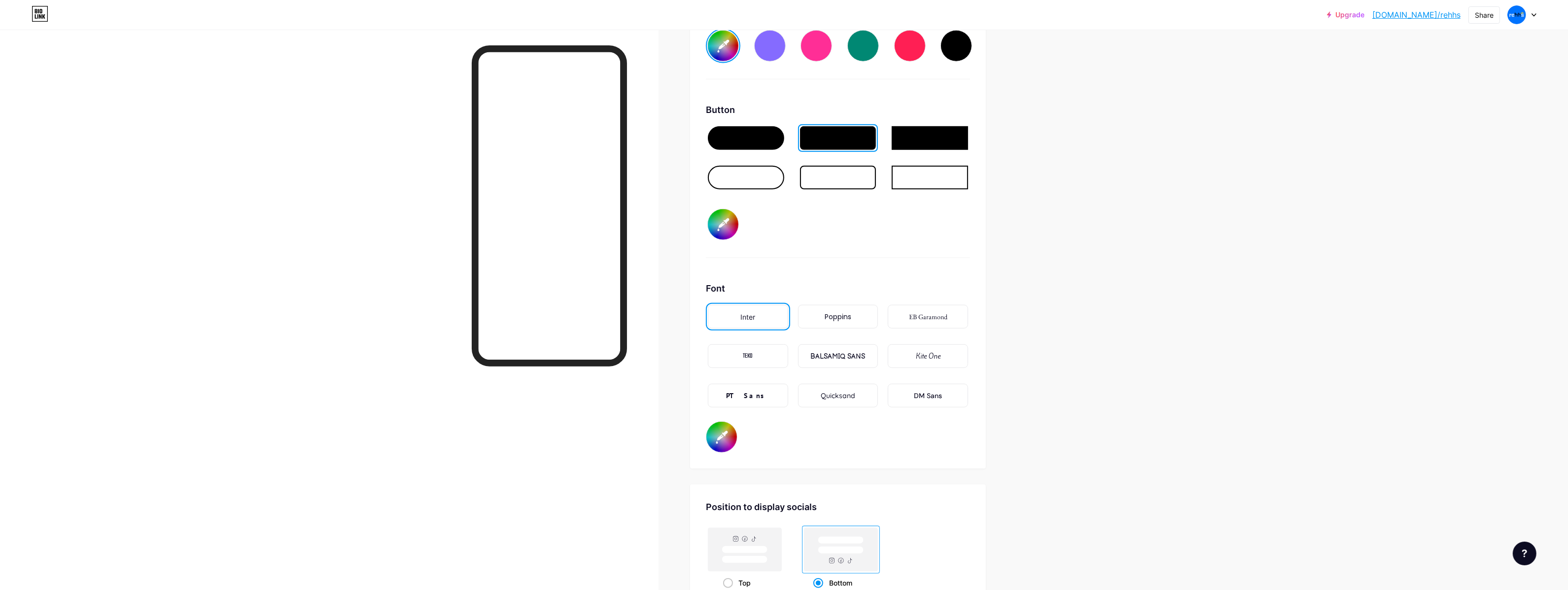 type on "#0074ff" 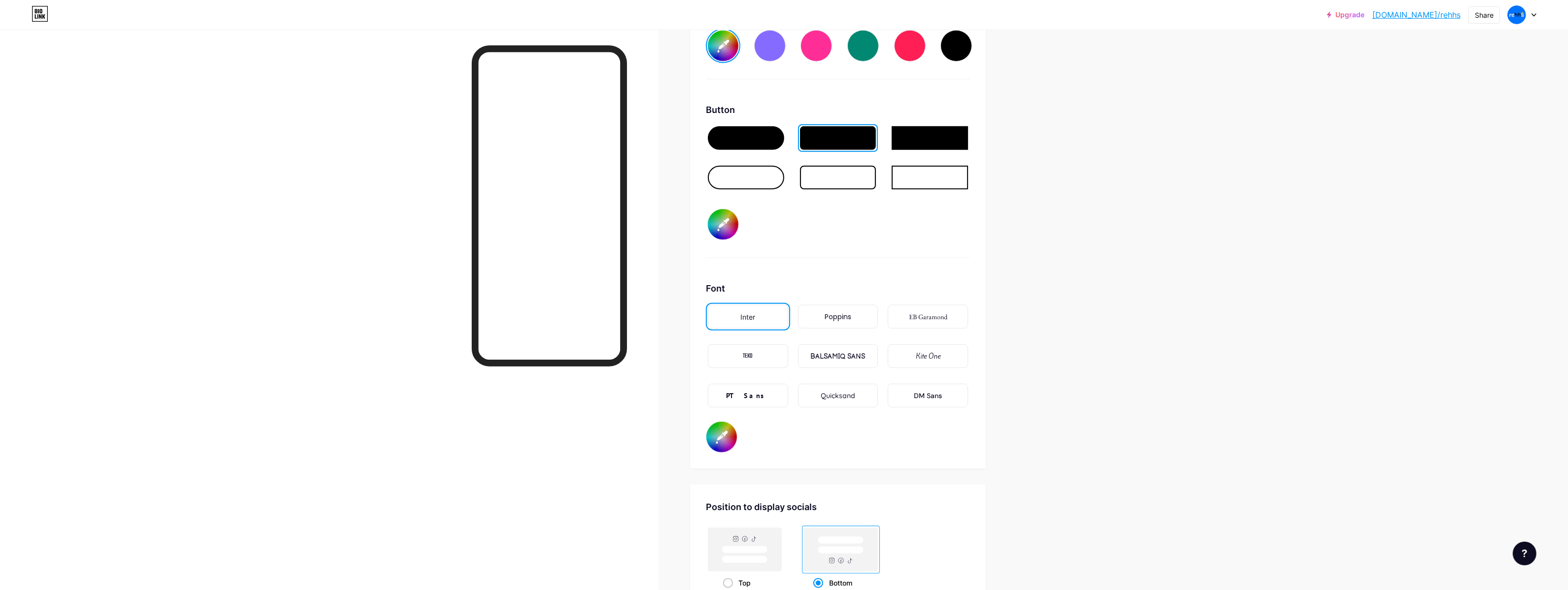 type on "#041b36" 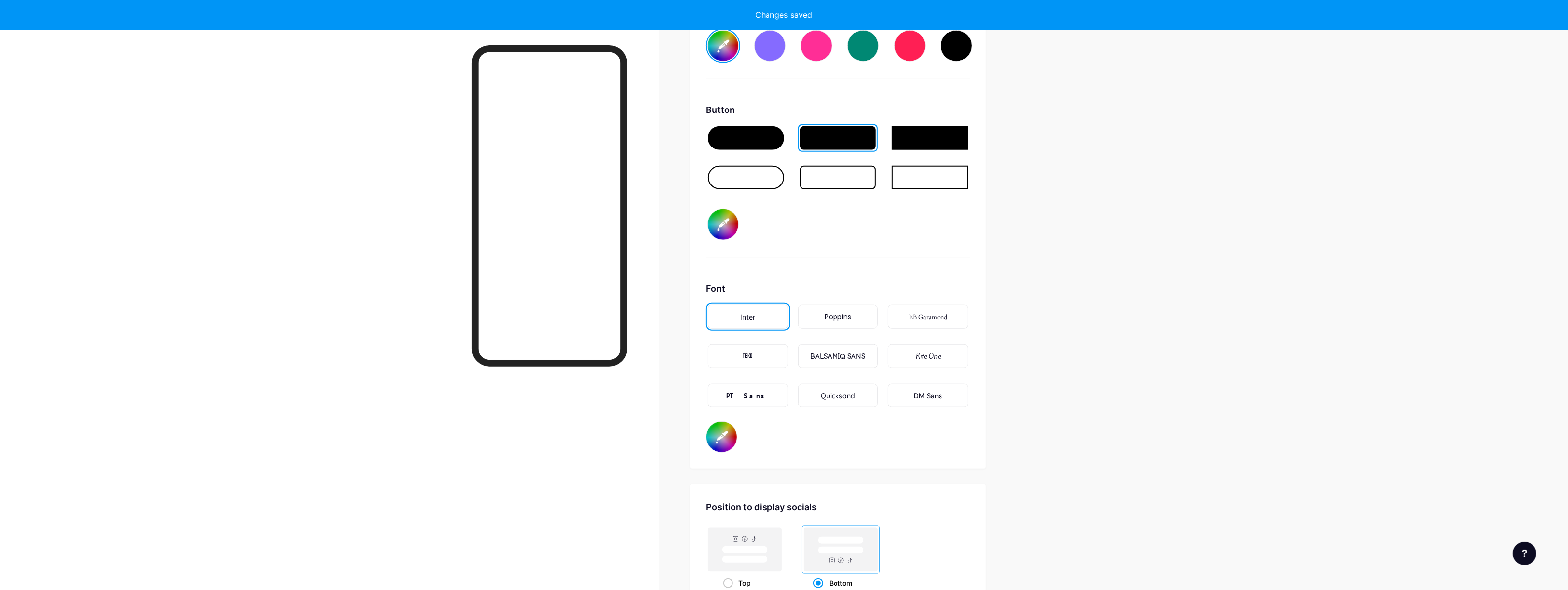 type on "#0074ff" 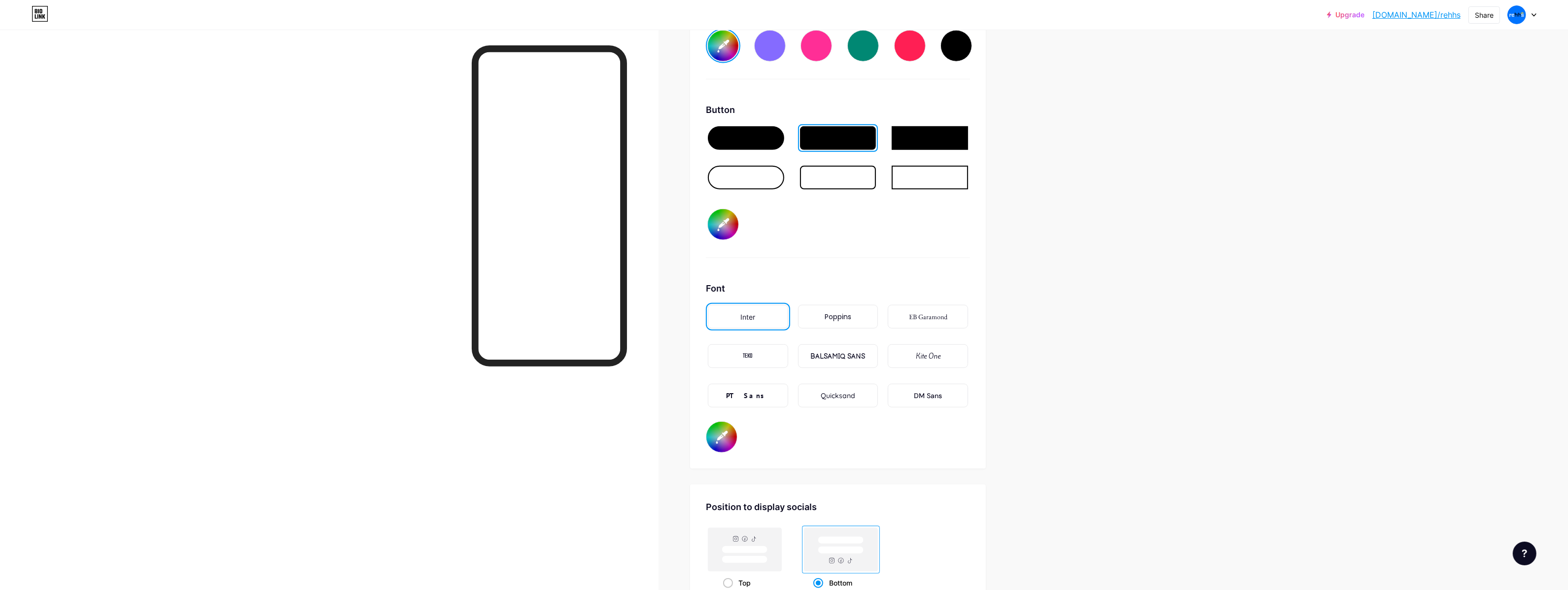 type on "#041b36" 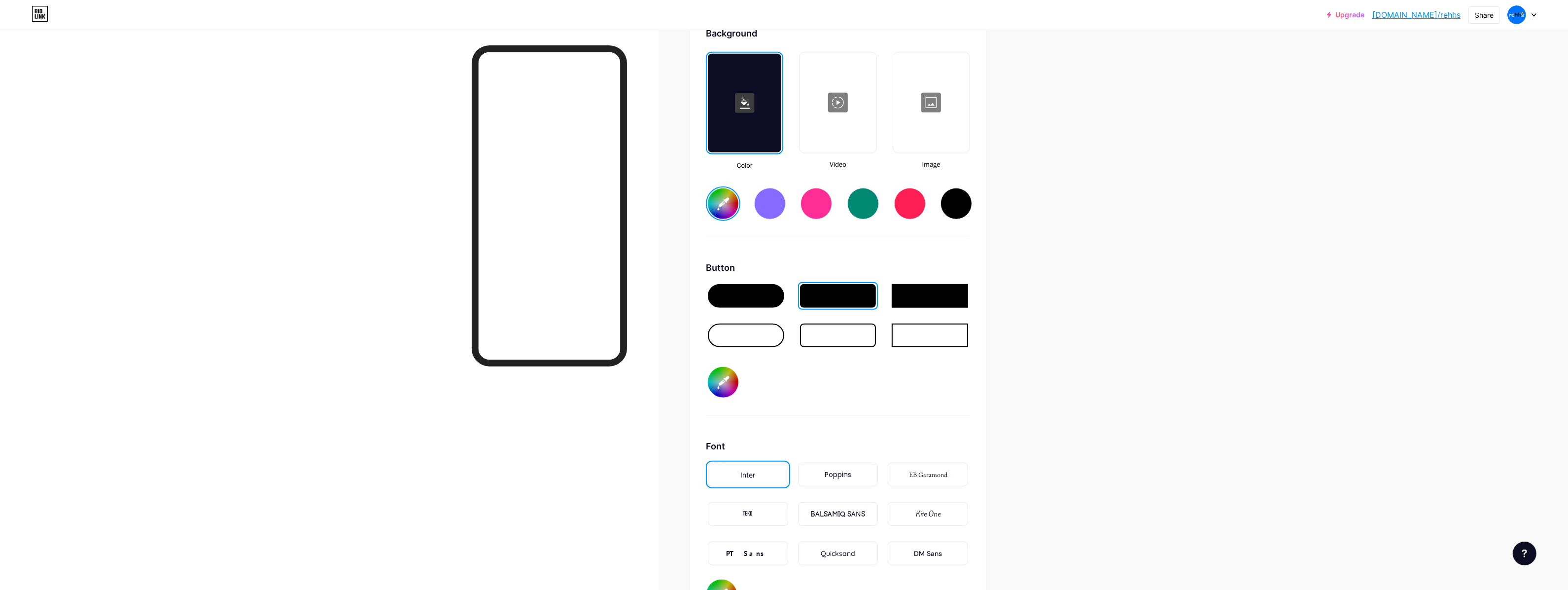 scroll, scrollTop: 1295, scrollLeft: 0, axis: vertical 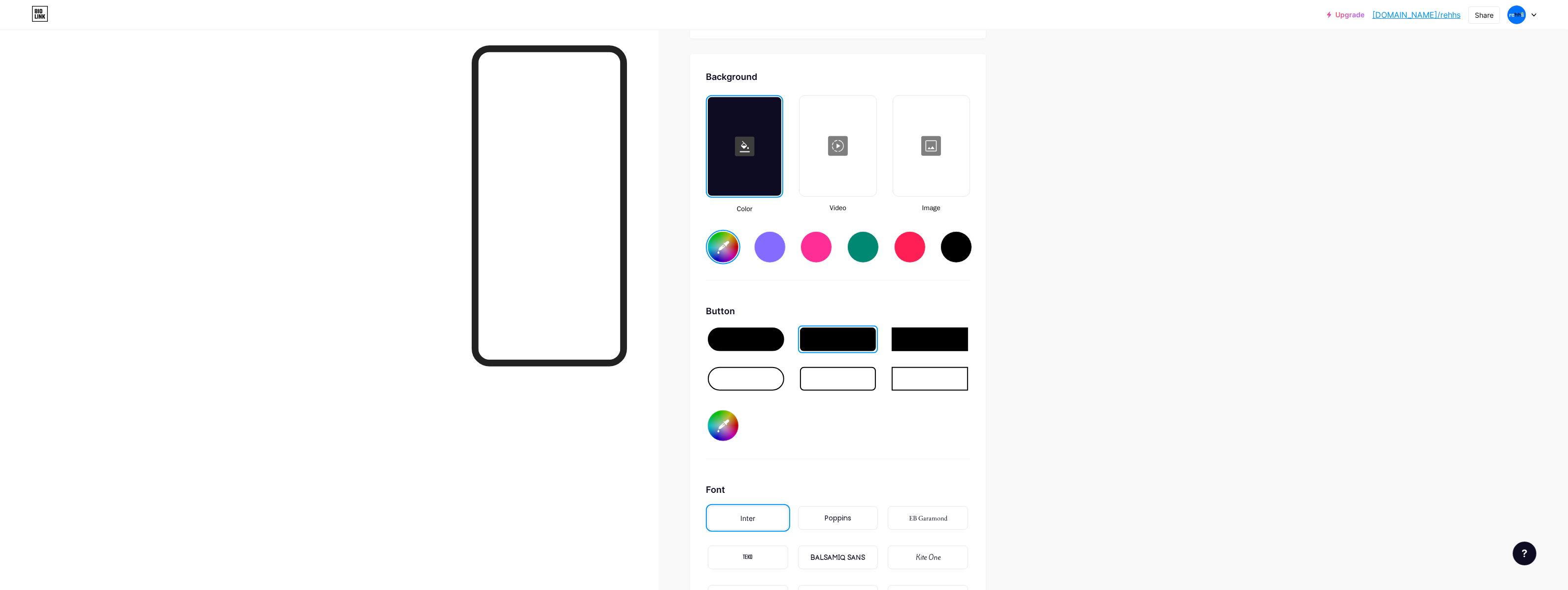 click 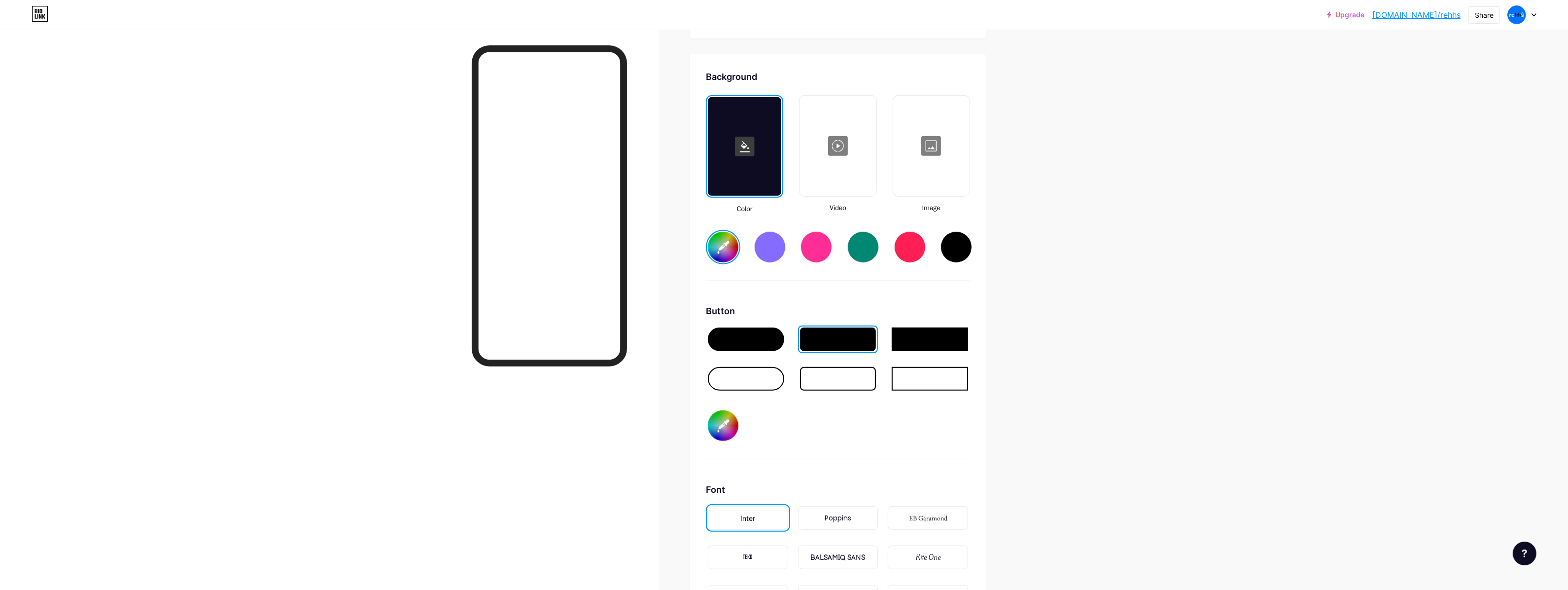click on "#0074ff" at bounding box center (723, 247) 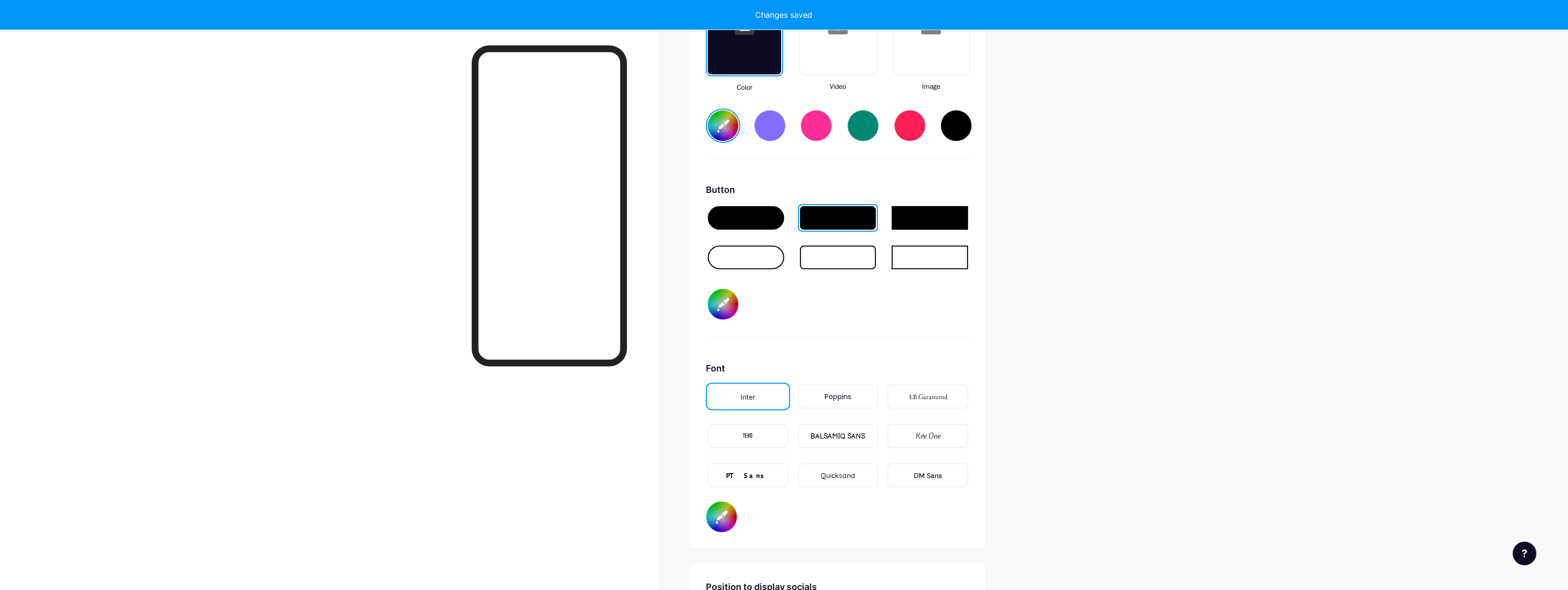 scroll, scrollTop: 1418, scrollLeft: 0, axis: vertical 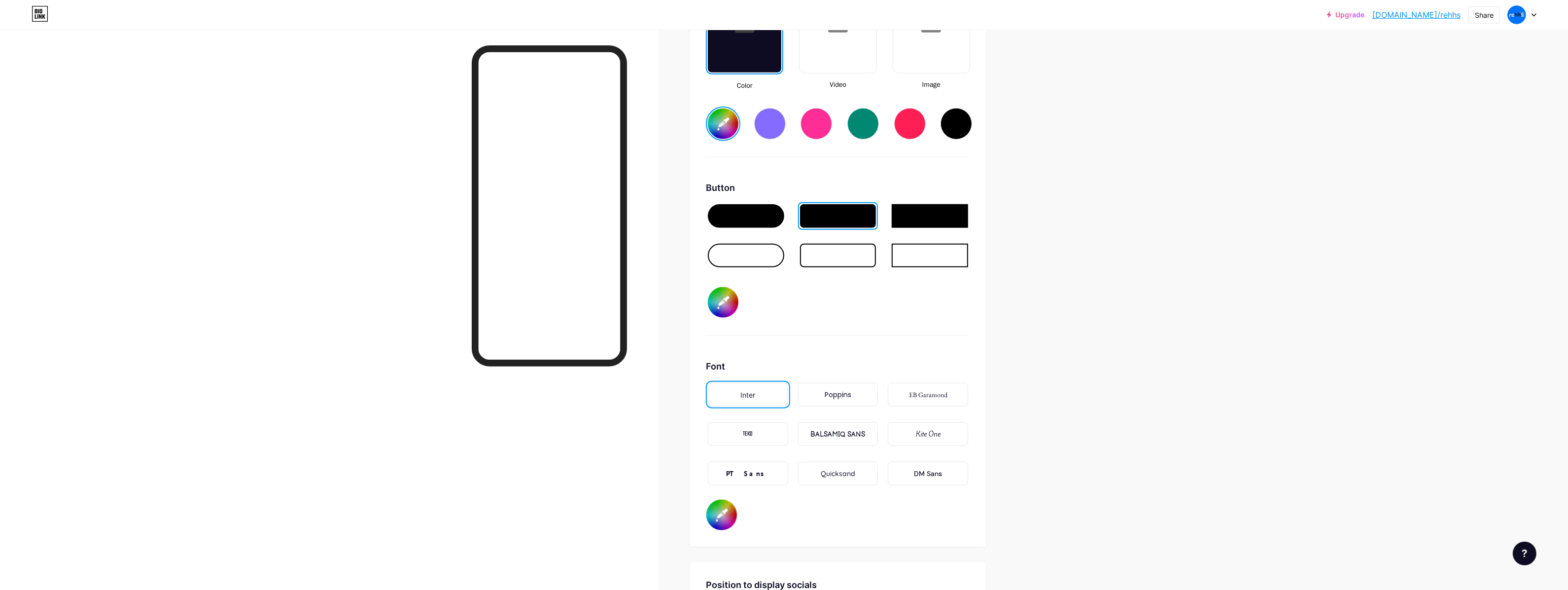 click on "#041b36" at bounding box center [723, 302] 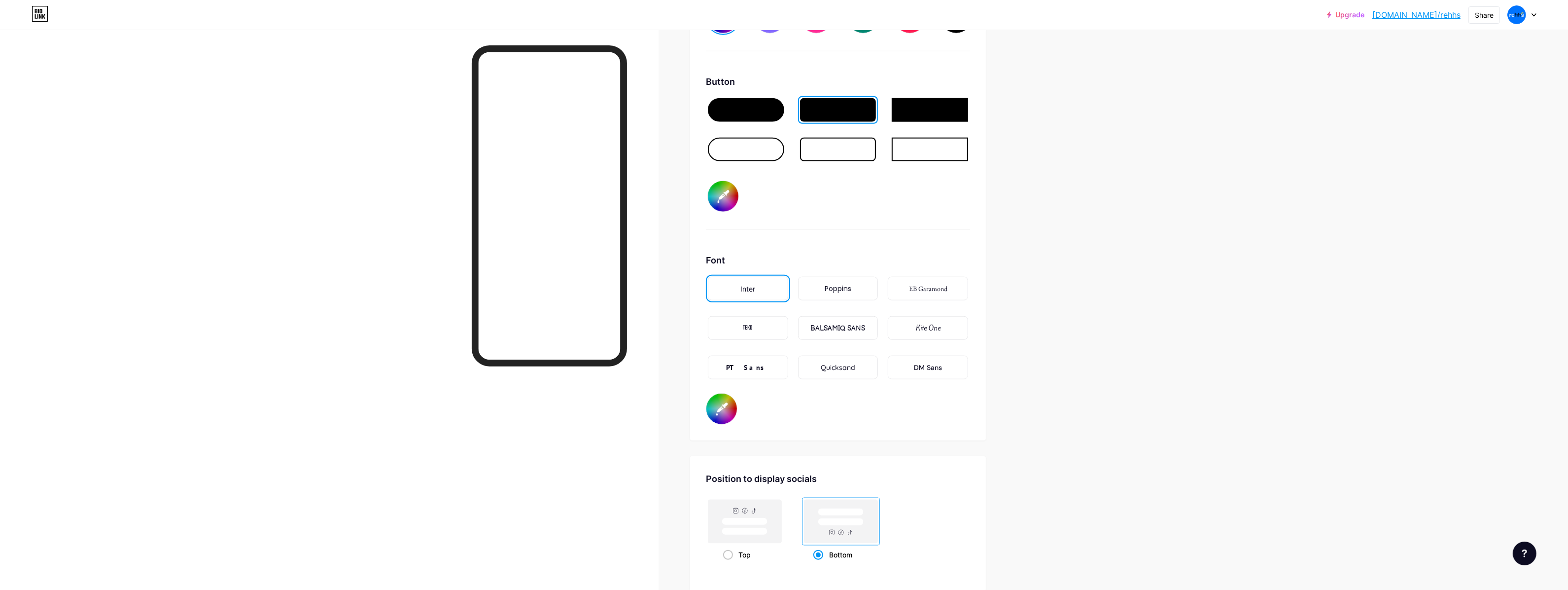 scroll, scrollTop: 1542, scrollLeft: 0, axis: vertical 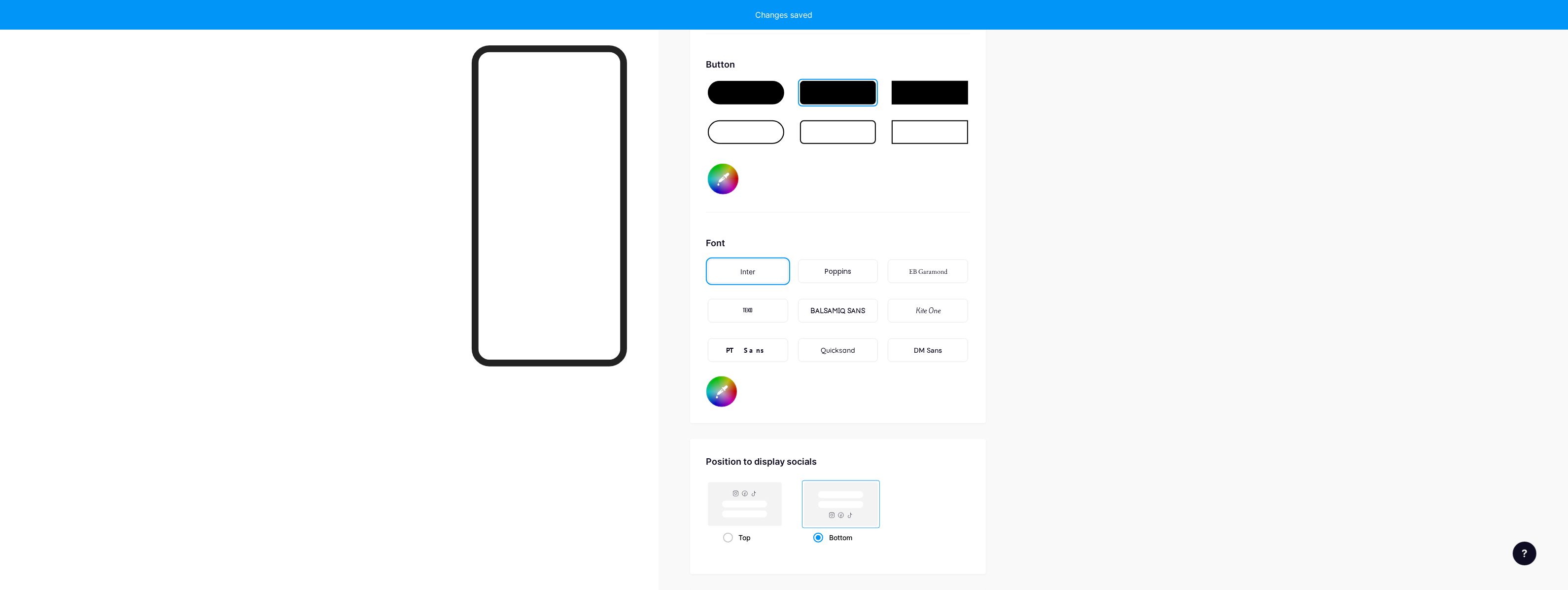 click on "#c6e0ff" at bounding box center (722, 392) 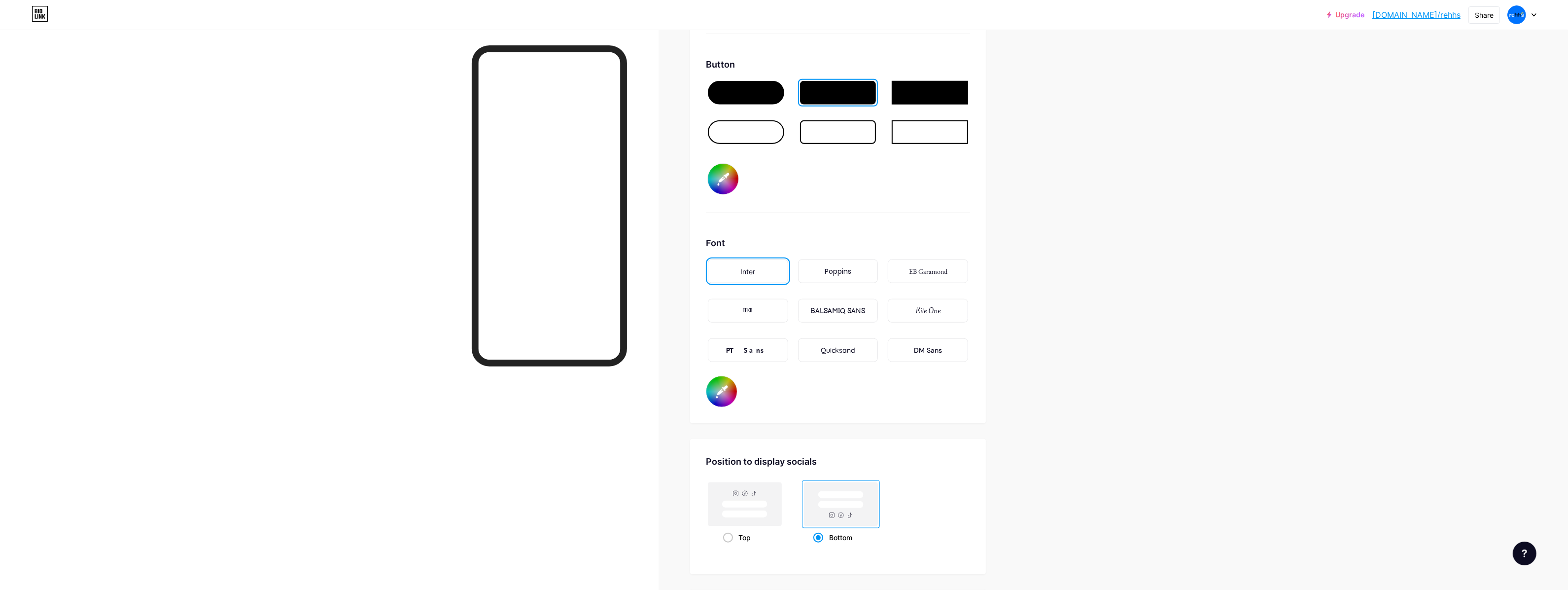 click at bounding box center [549, 332] 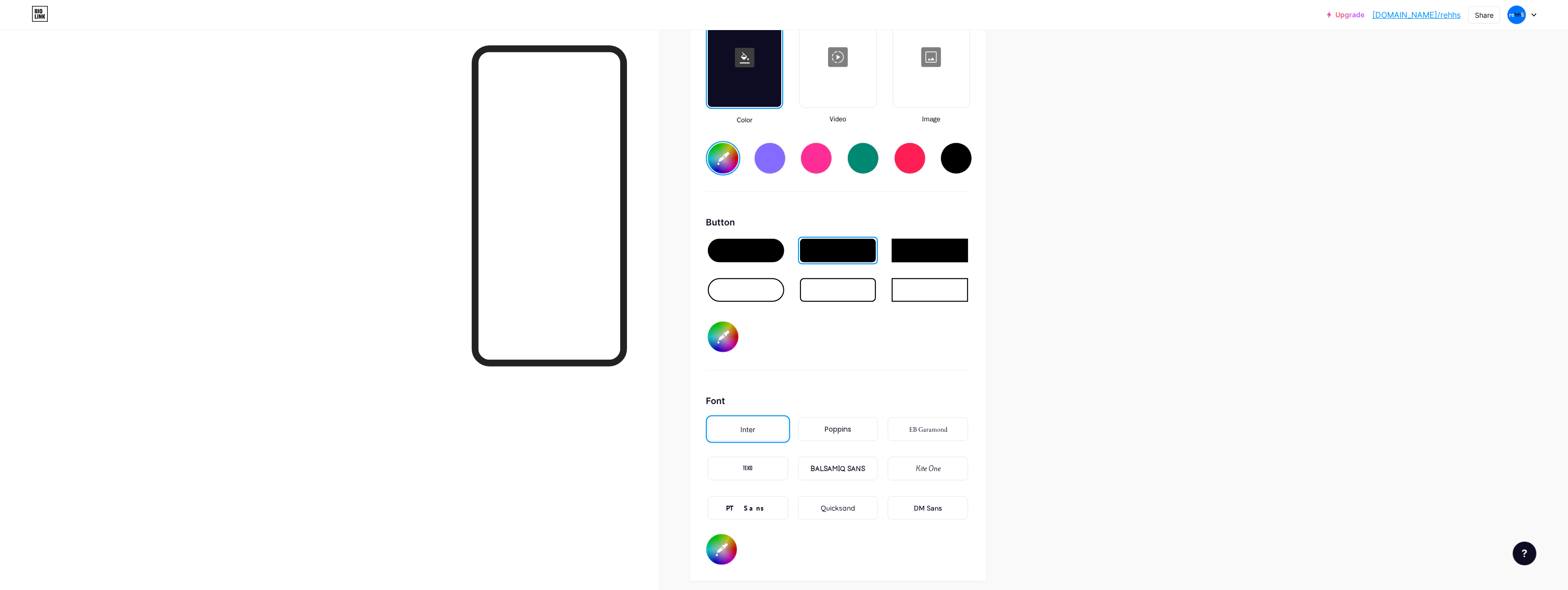 scroll, scrollTop: 1357, scrollLeft: 0, axis: vertical 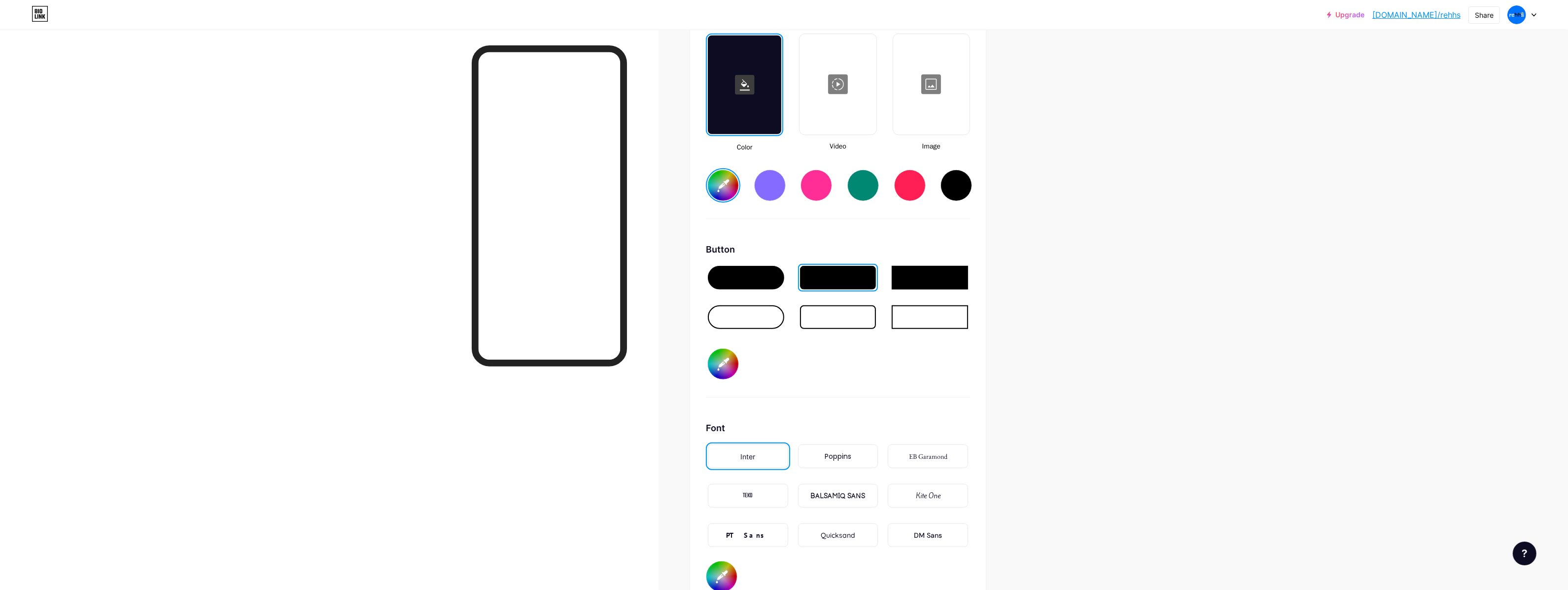 click on "#060708" at bounding box center [723, 185] 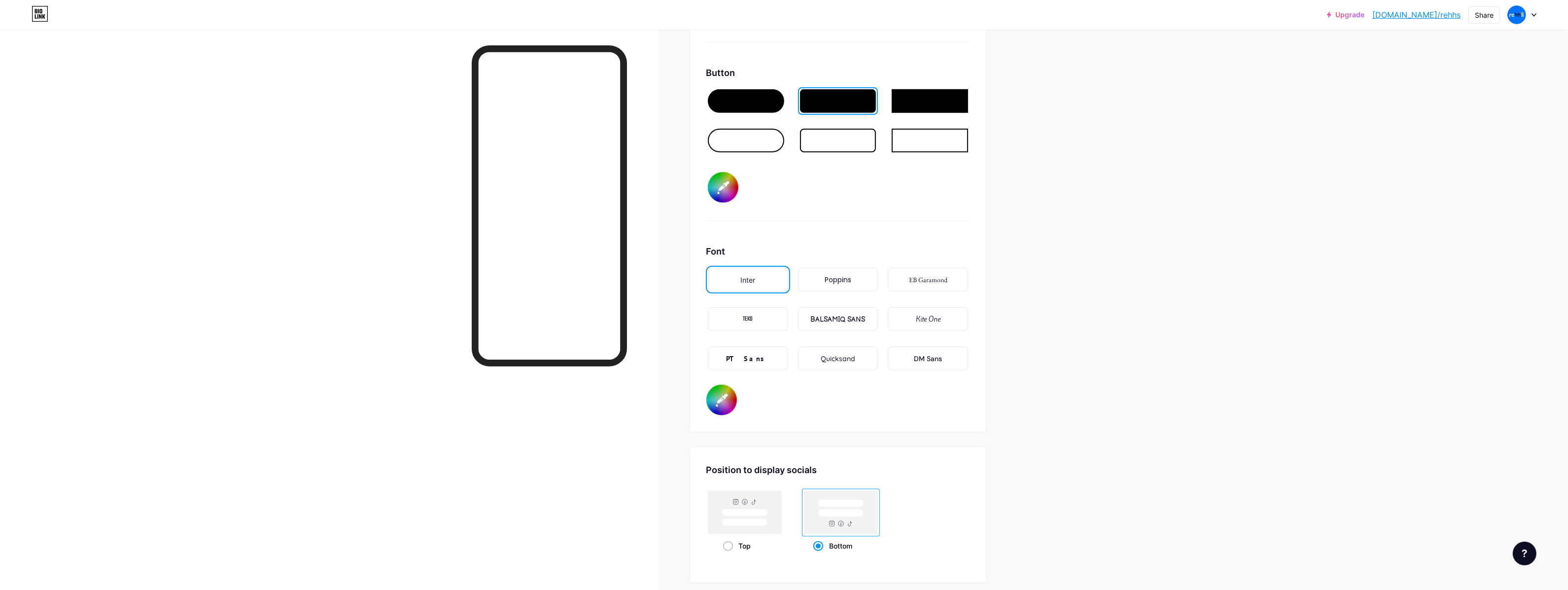 scroll, scrollTop: 1542, scrollLeft: 0, axis: vertical 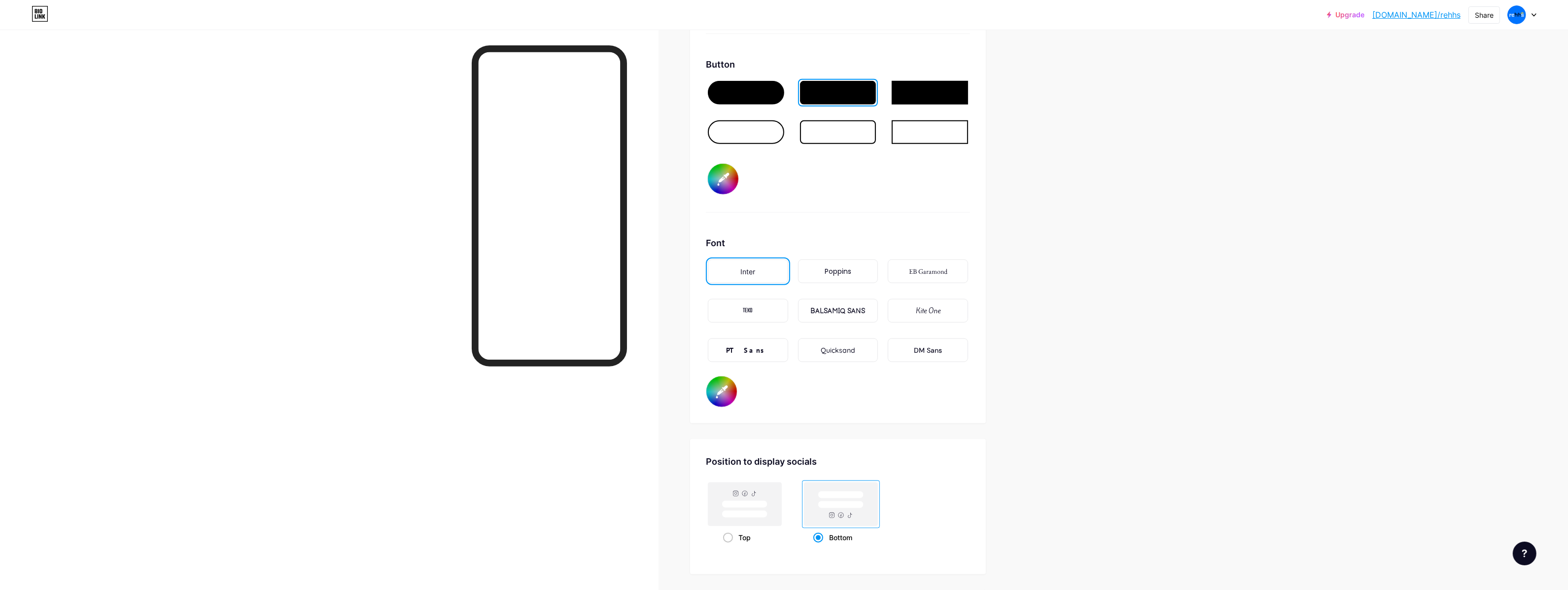 click on "#c6e0ff" at bounding box center (722, 392) 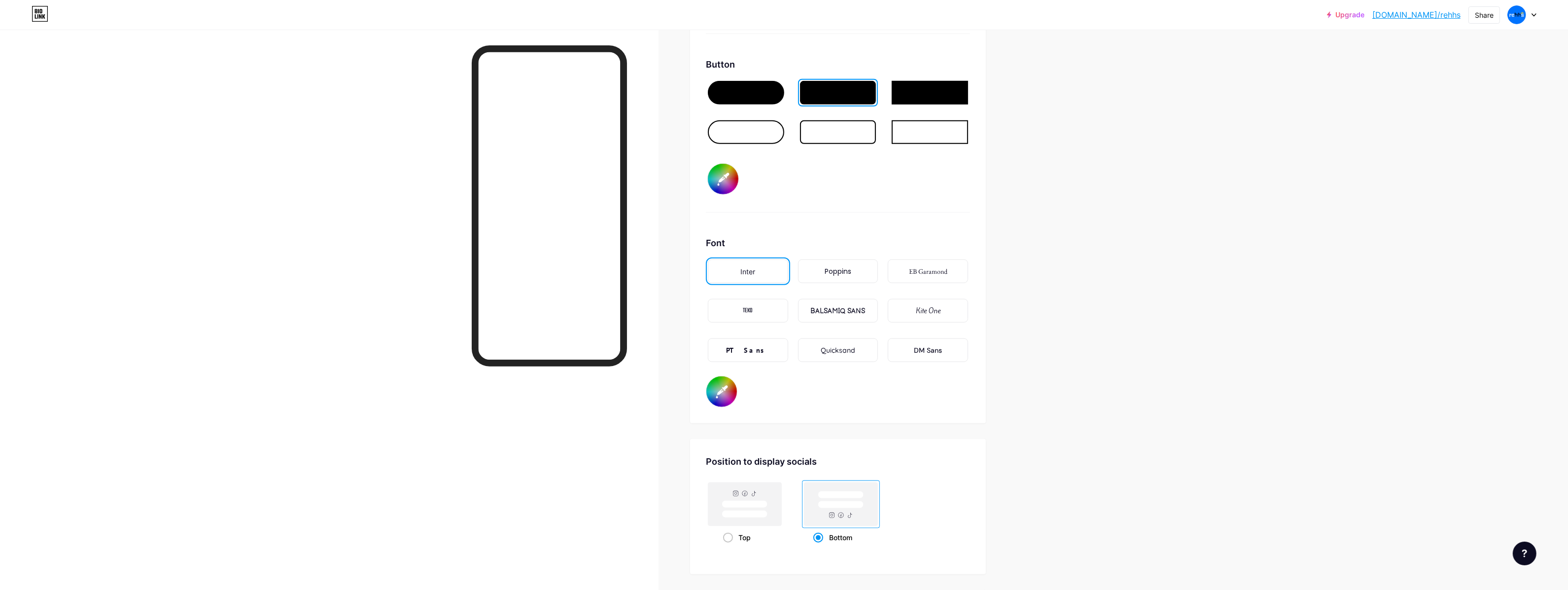 type on "#c6e0ff" 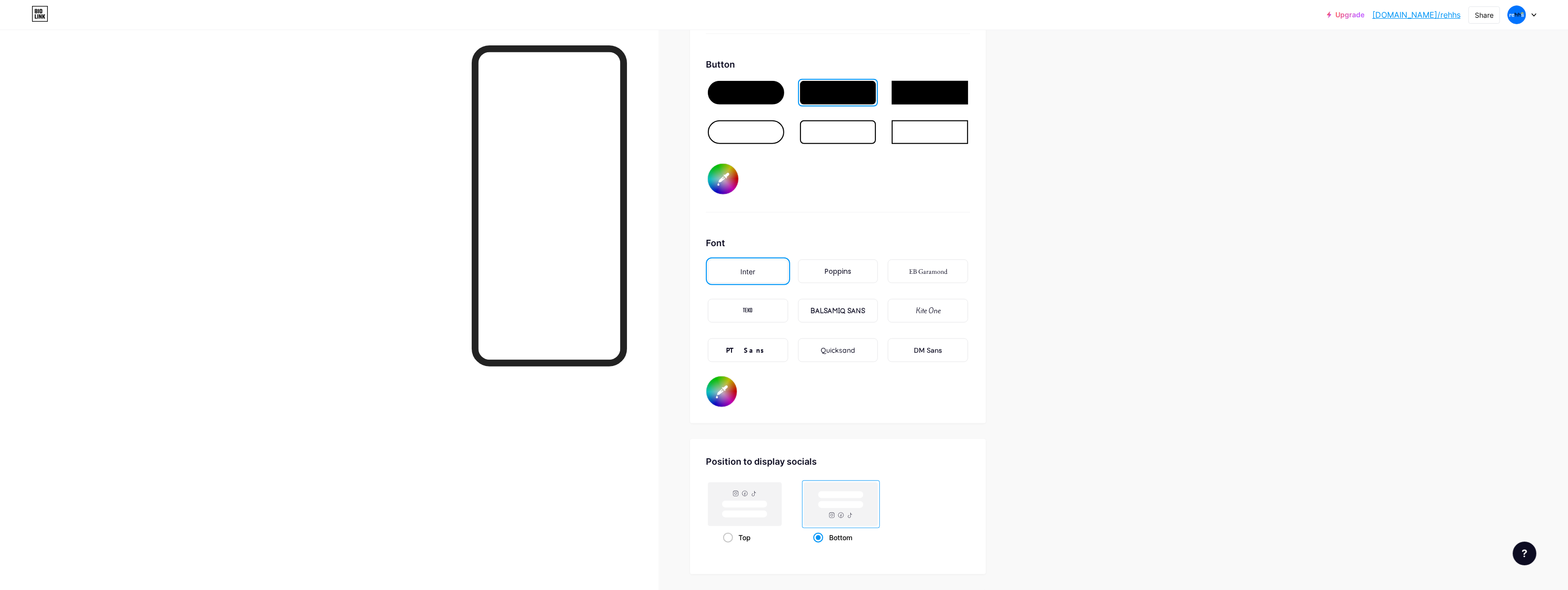 type on "#060708" 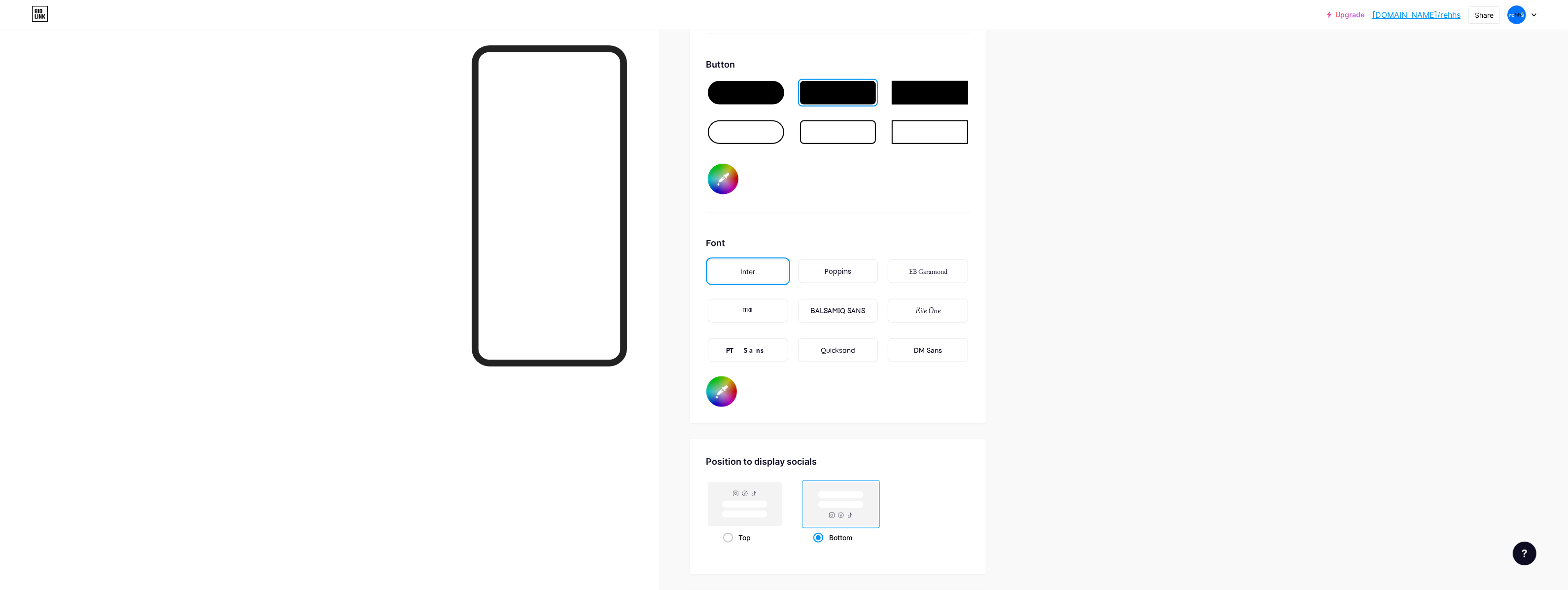 type on "#c6e0ff" 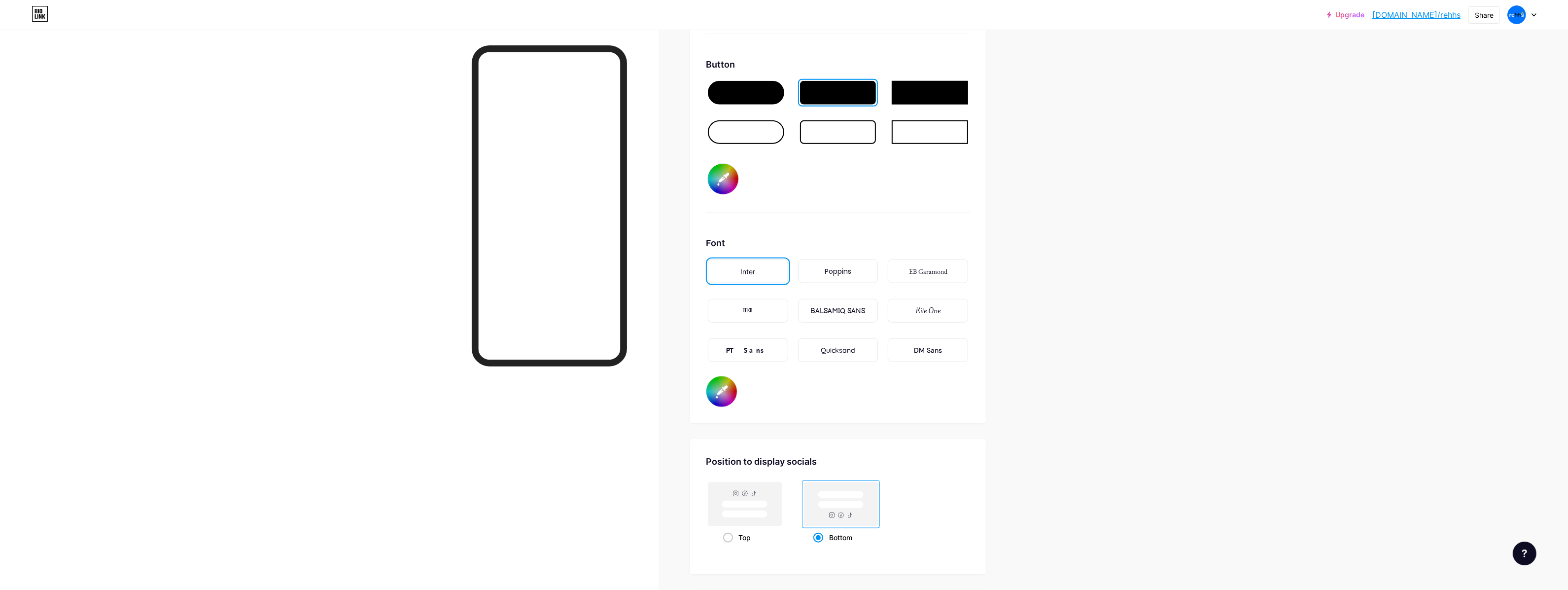 type on "#060708" 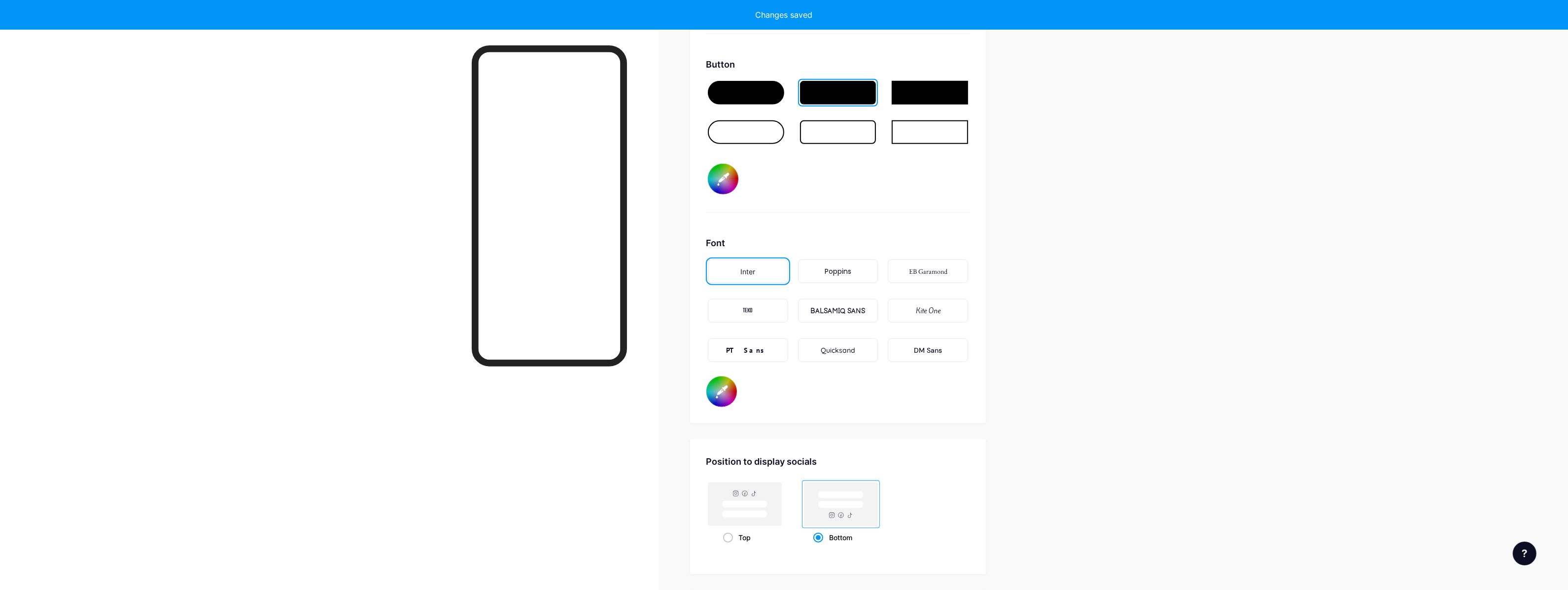 click on "#060708" at bounding box center (722, 392) 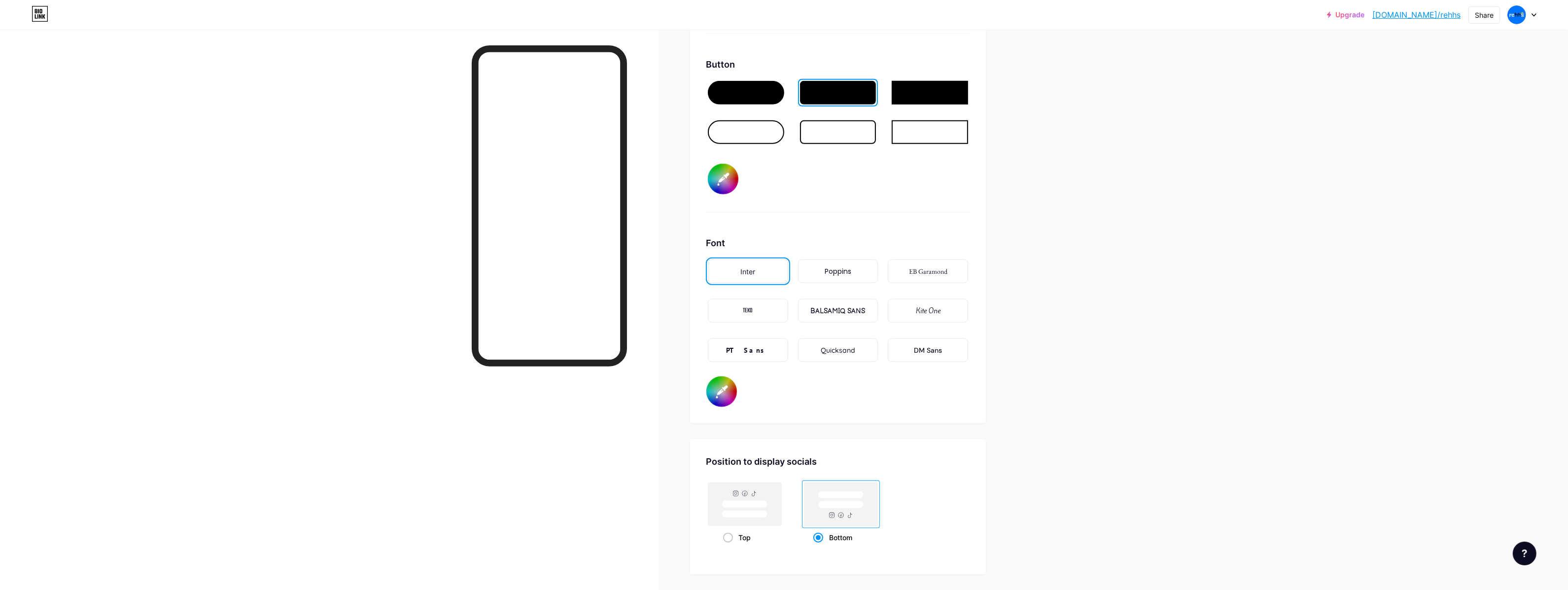 type on "#c6e0ff" 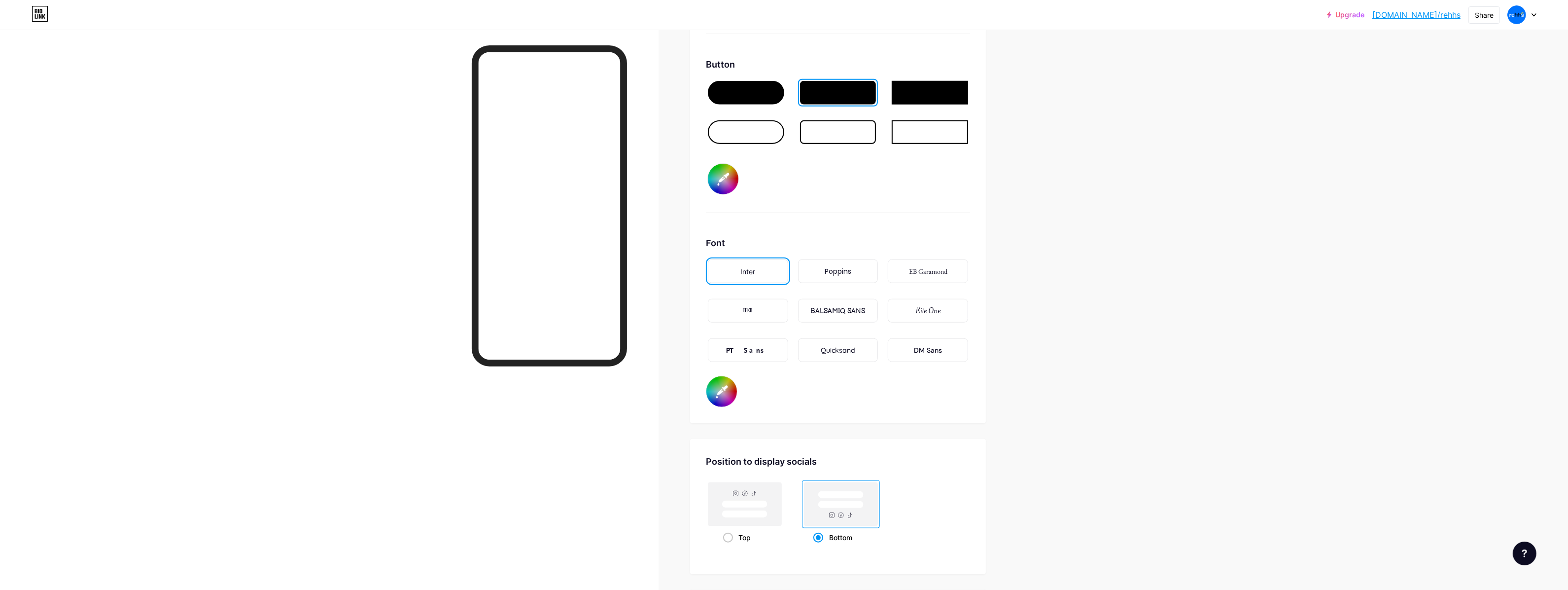 type on "#c6e0ff" 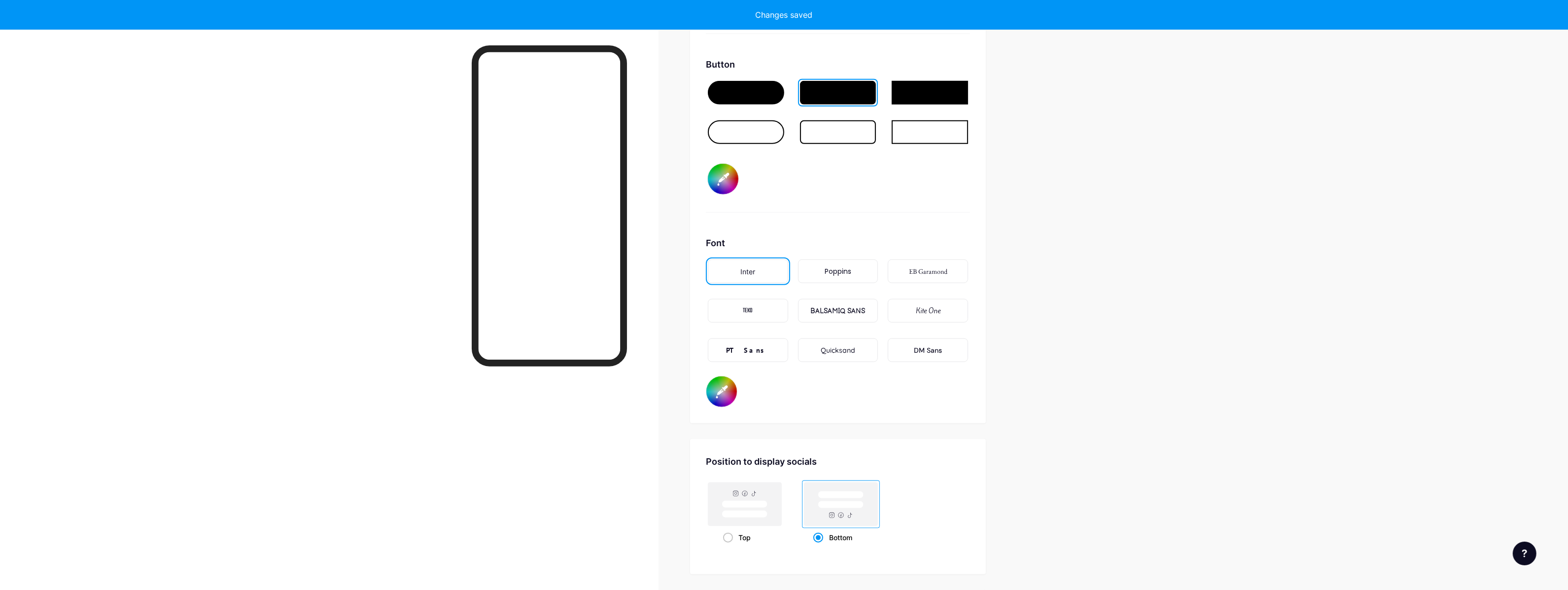 click on "#c6e0ff" at bounding box center [722, 392] 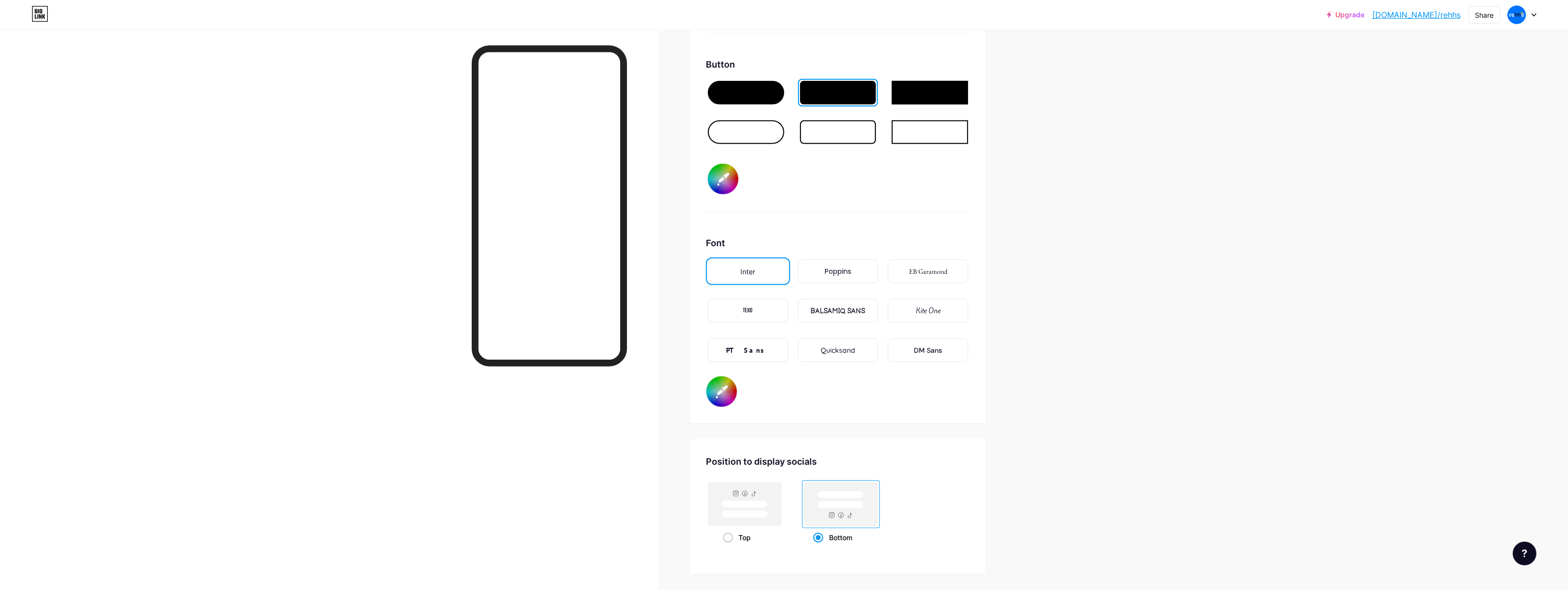 type on "#c6e0ff" 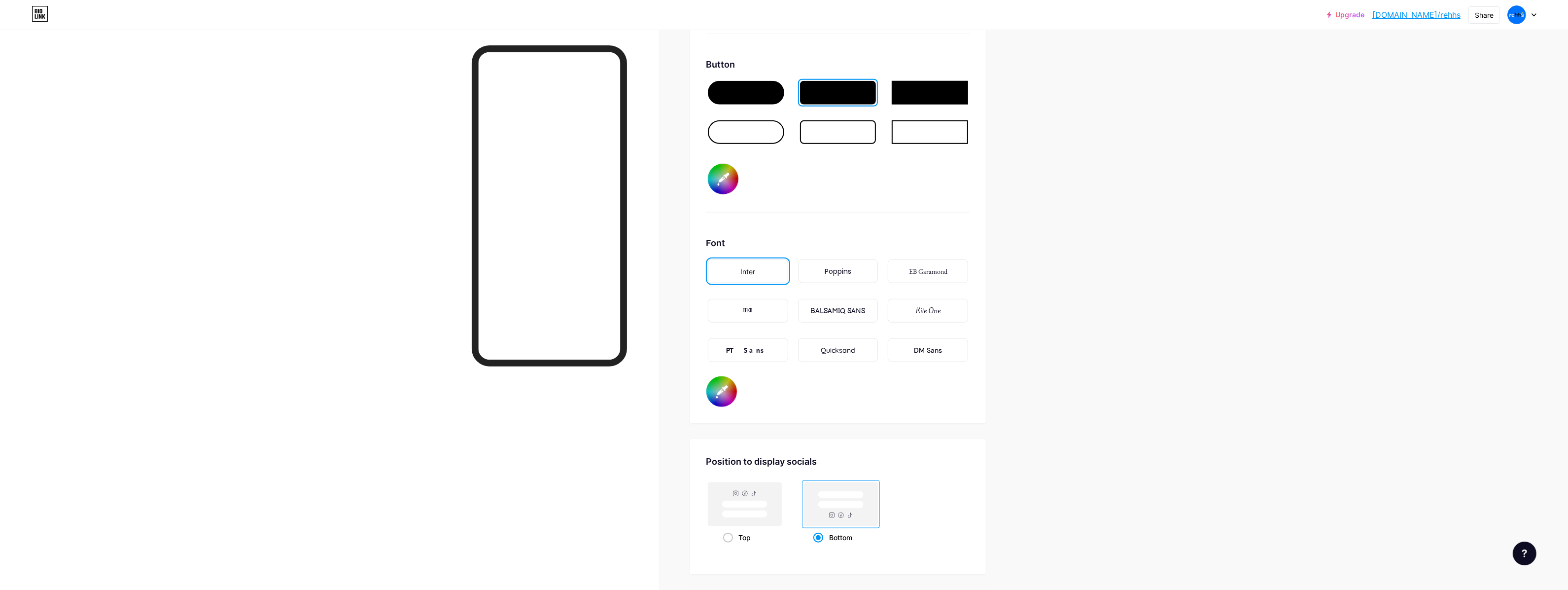 type on "#0074ff" 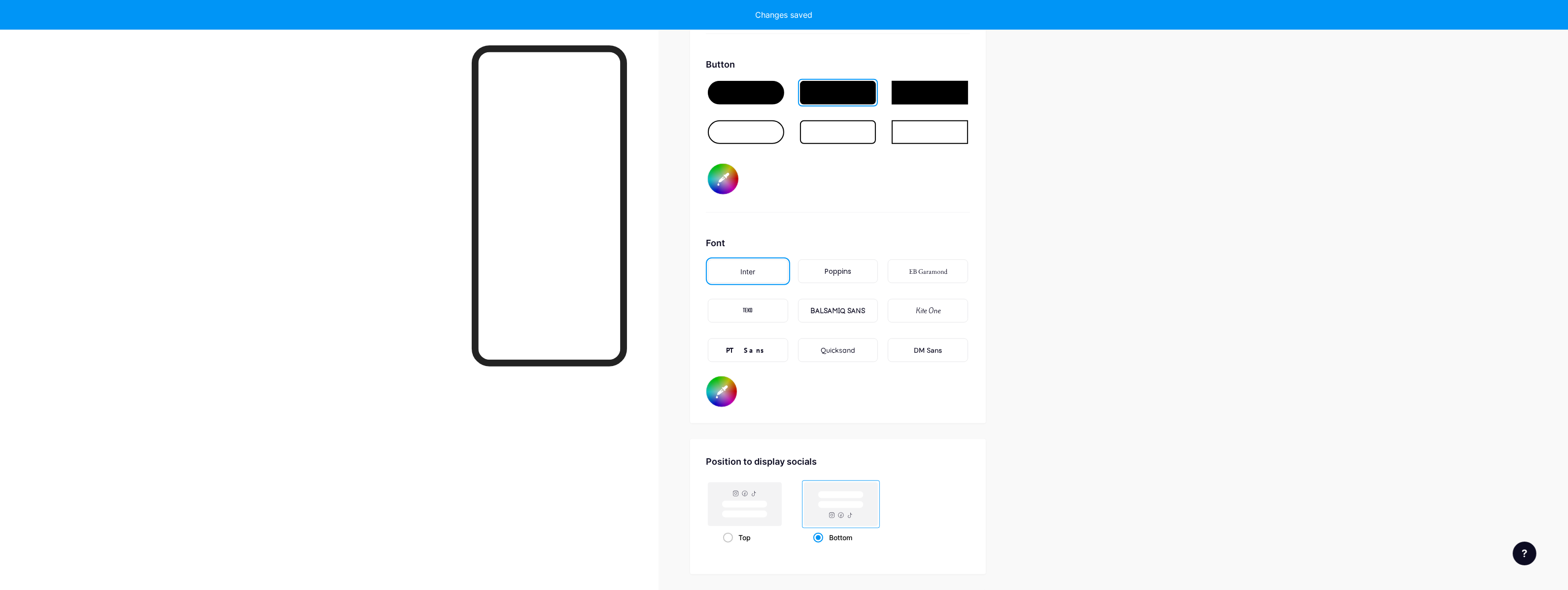click at bounding box center (329, 325) 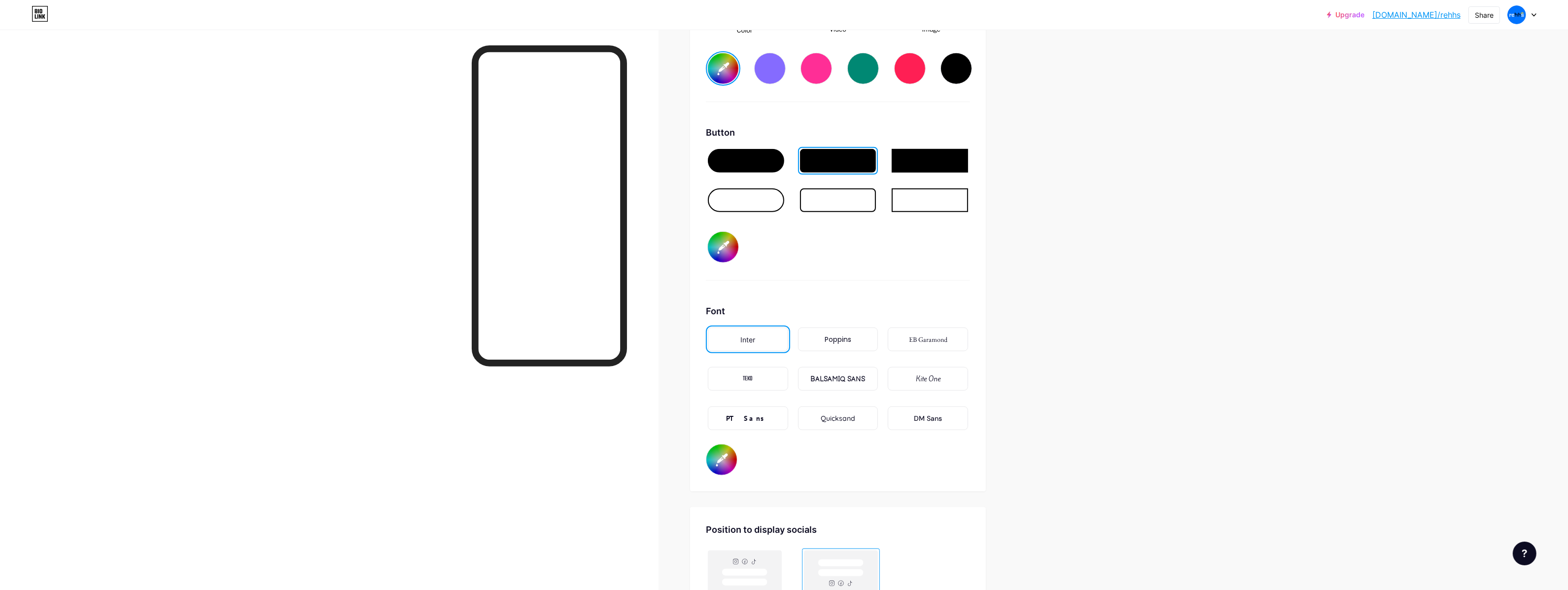 scroll, scrollTop: 1418, scrollLeft: 0, axis: vertical 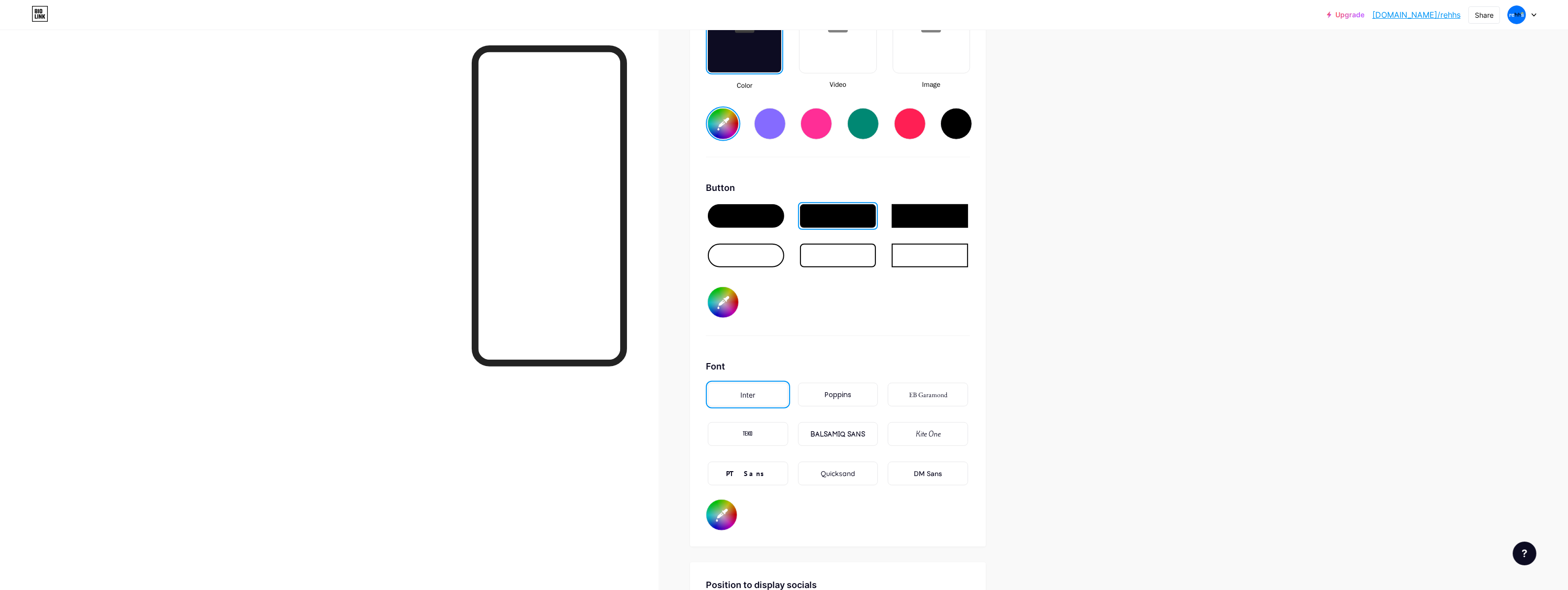 click at bounding box center [816, 124] 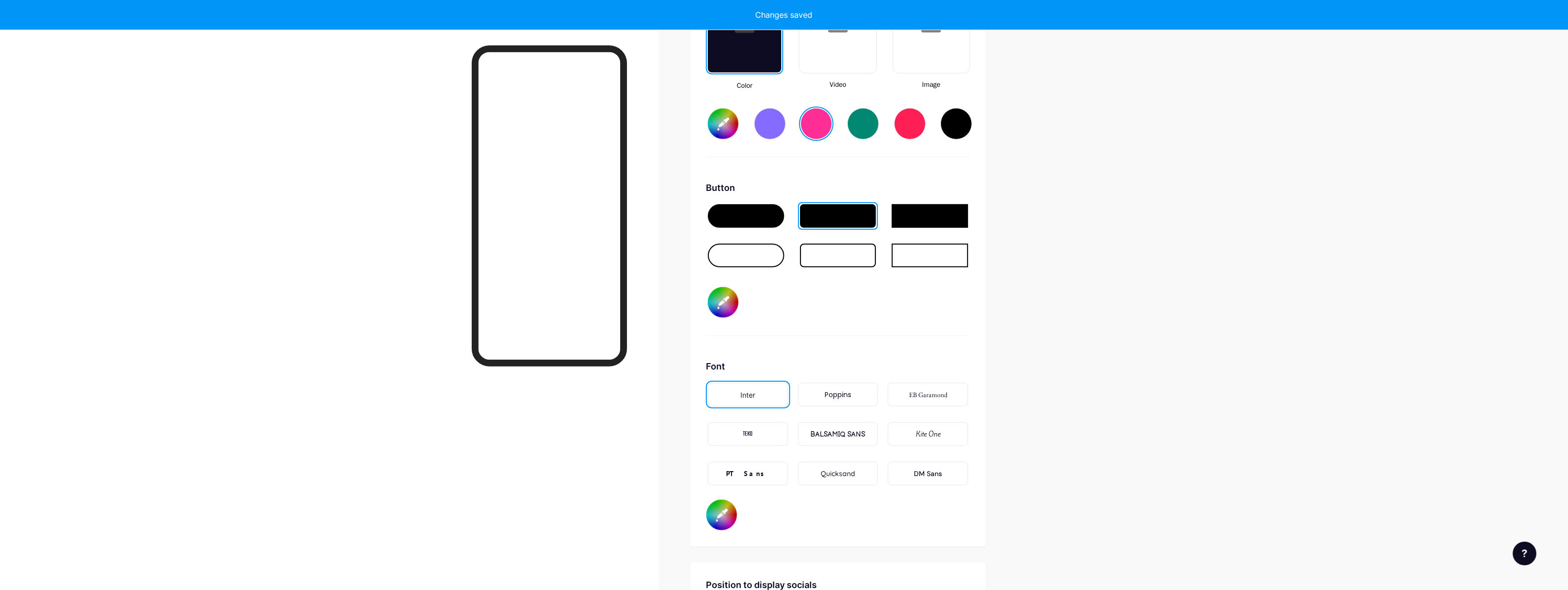 click on "#060708" at bounding box center (723, 302) 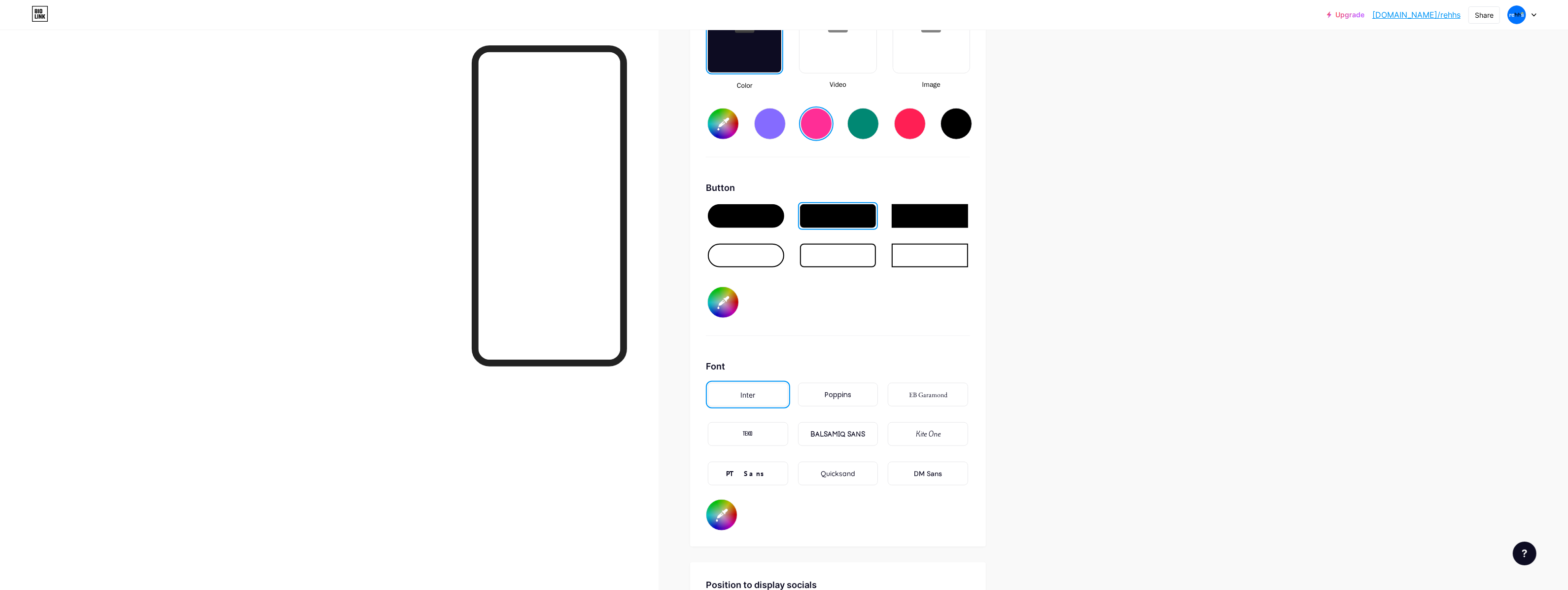 type on "#ff2e96" 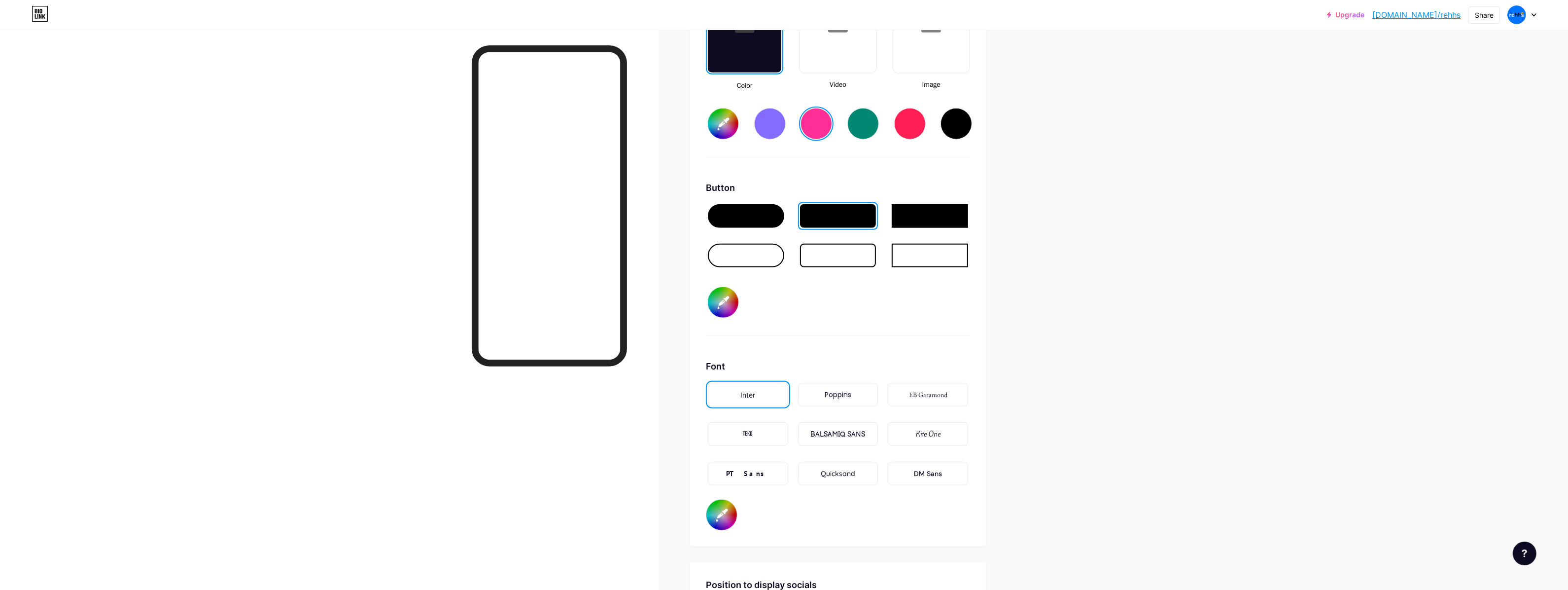 type on "#ff00d9" 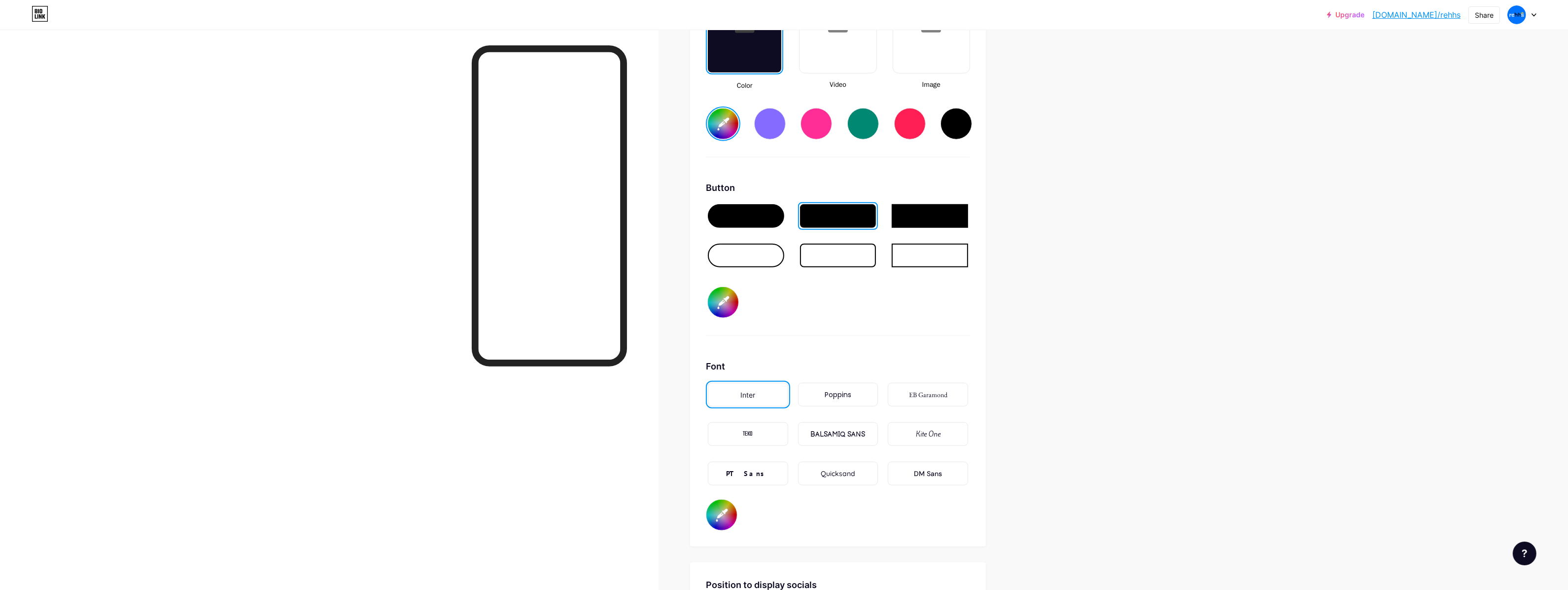 click on "#0074ff" at bounding box center [722, 515] 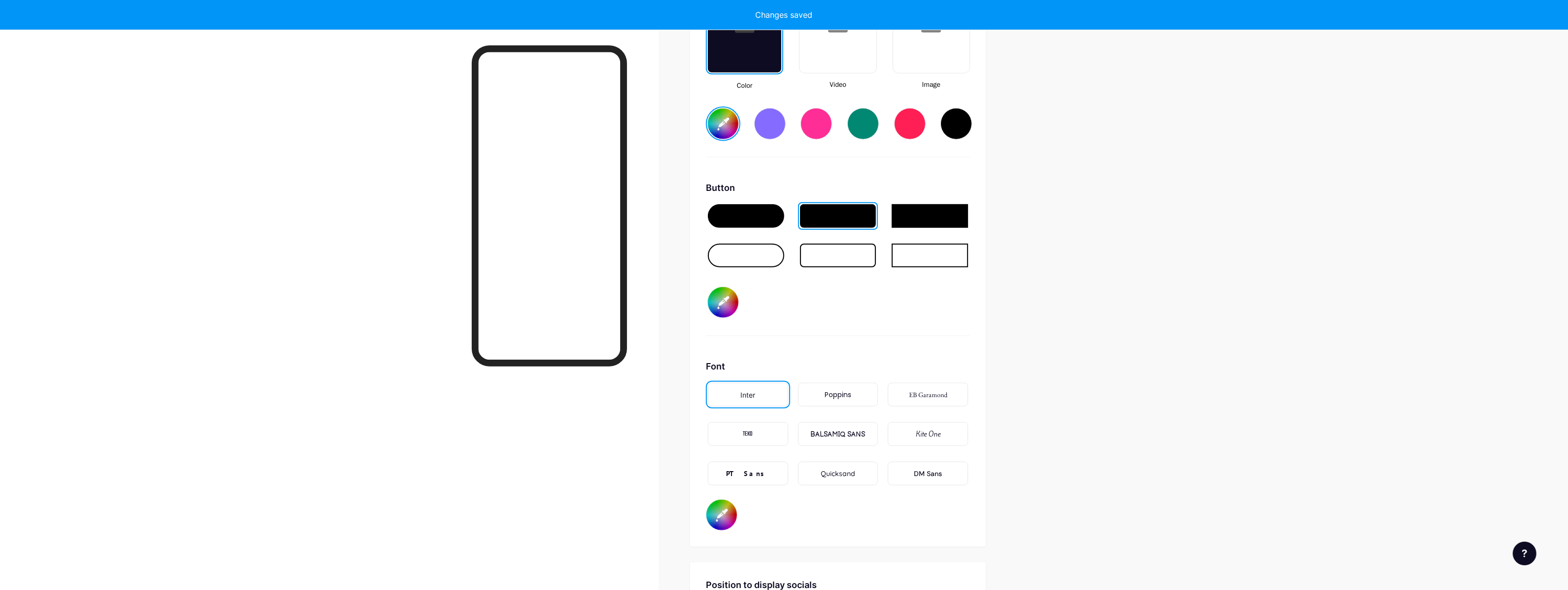 type on "#ff00d9" 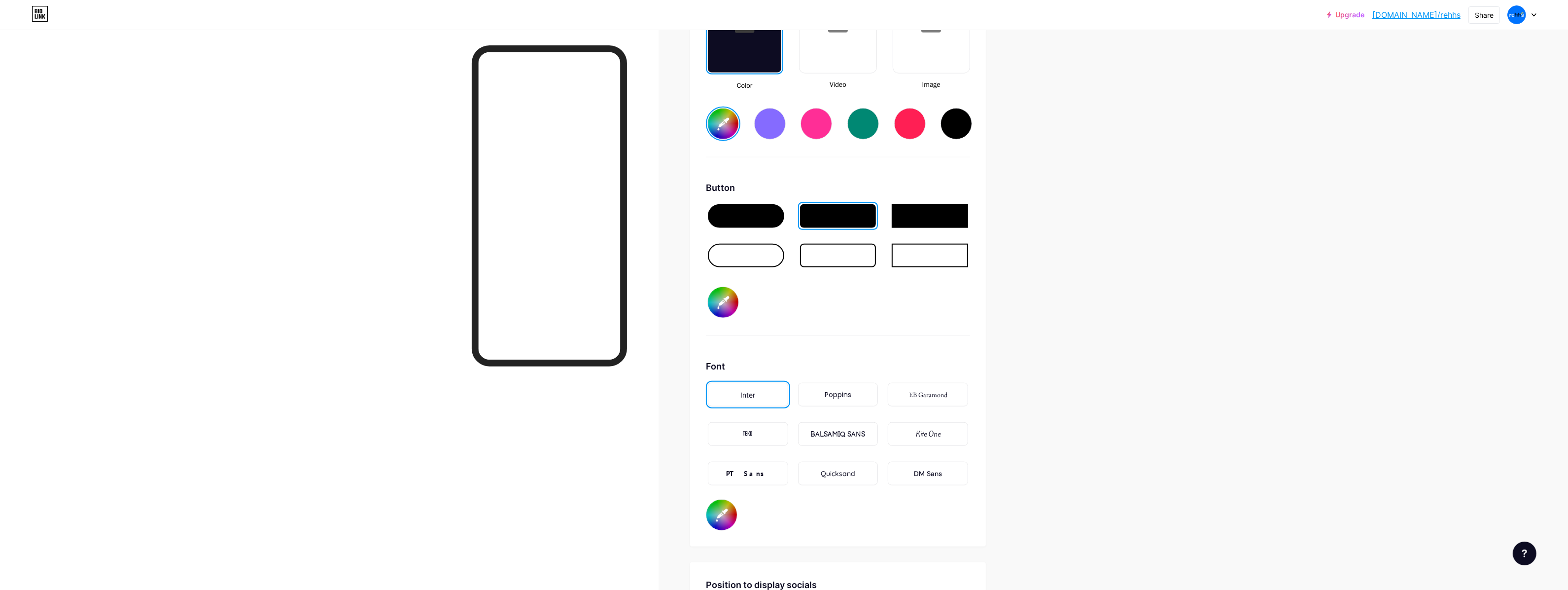 type on "#ff00d9" 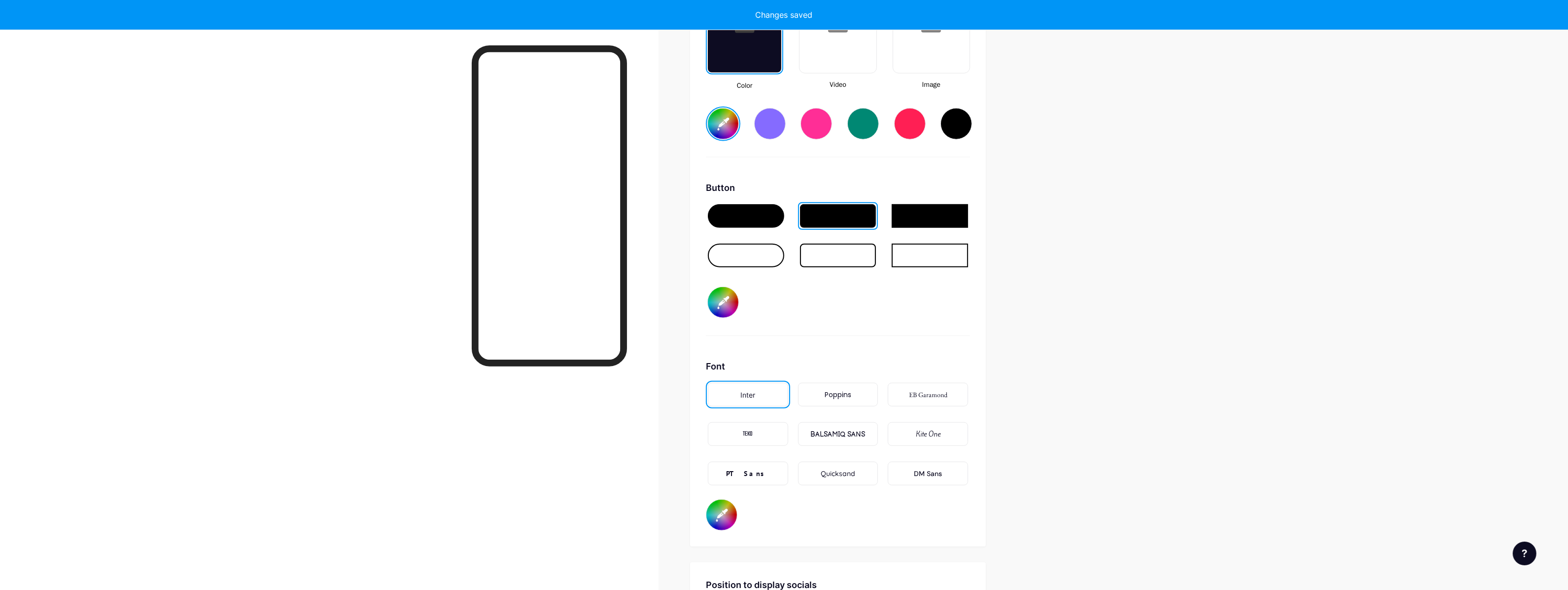 drag, startPoint x: 618, startPoint y: 409, endPoint x: 672, endPoint y: 351, distance: 79.24645 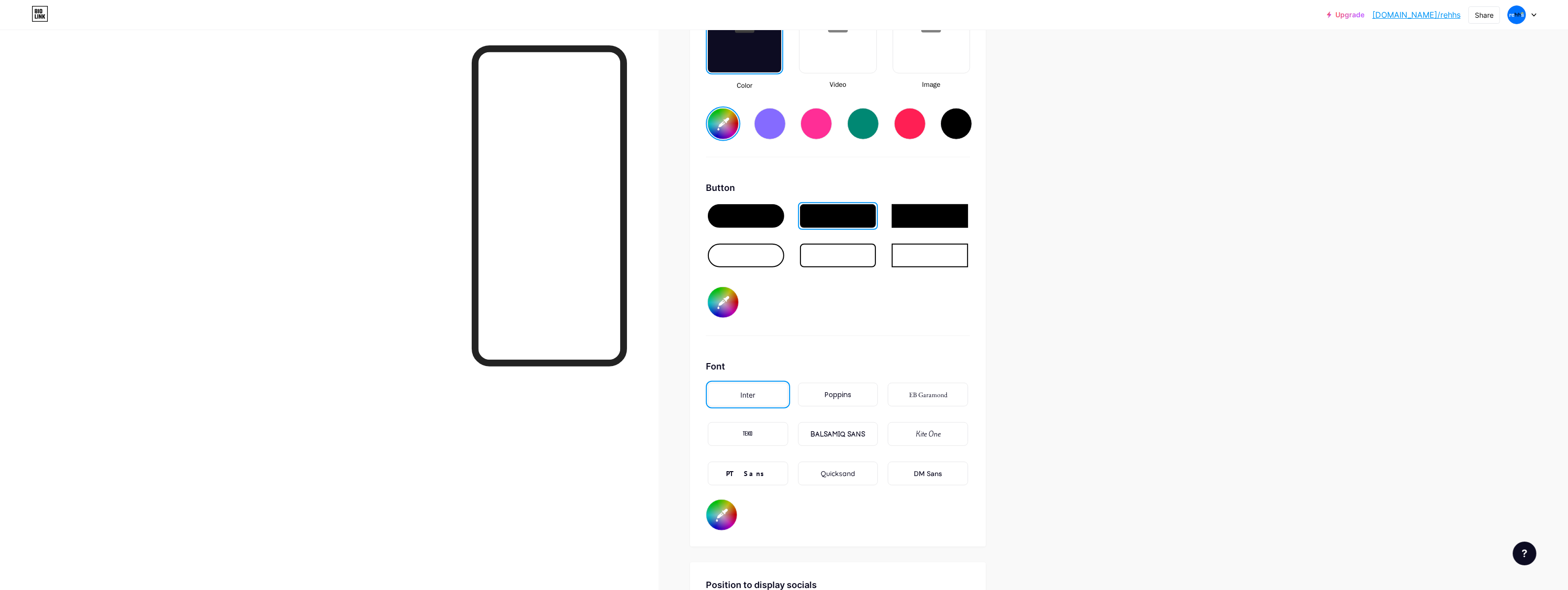 type on "#0074ff" 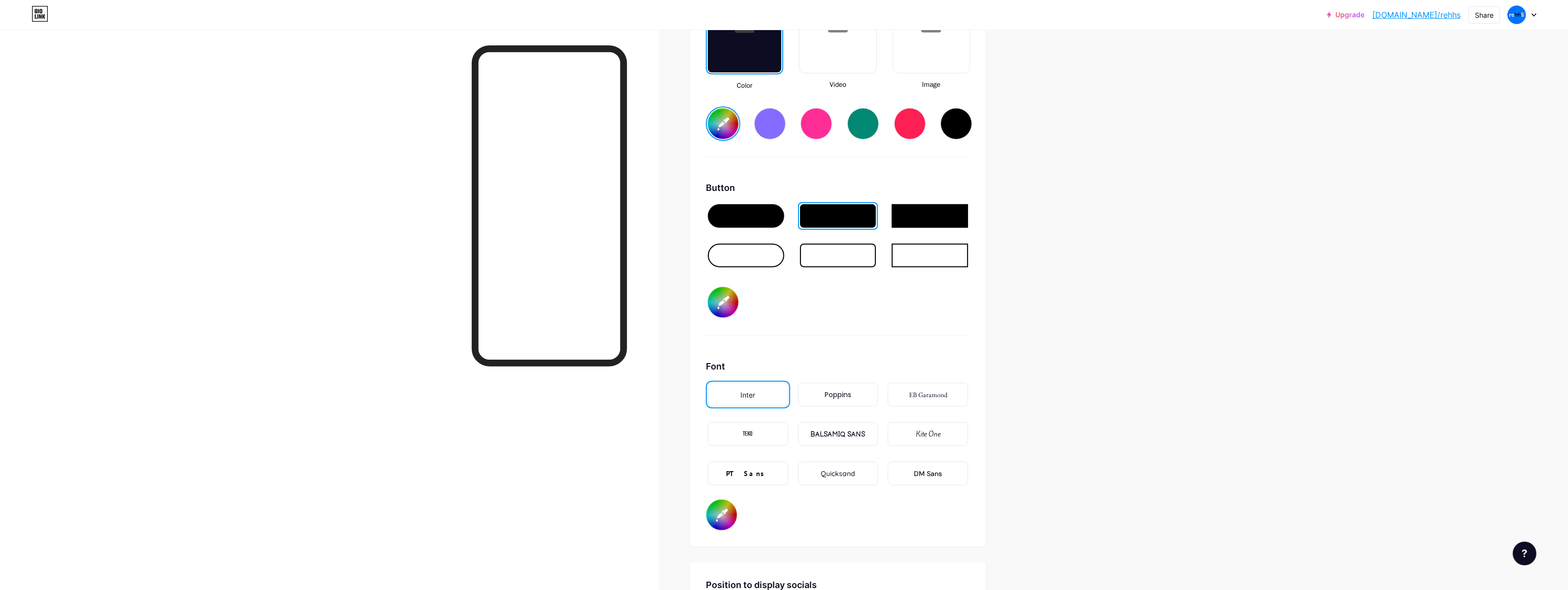 type on "#c6e0ff" 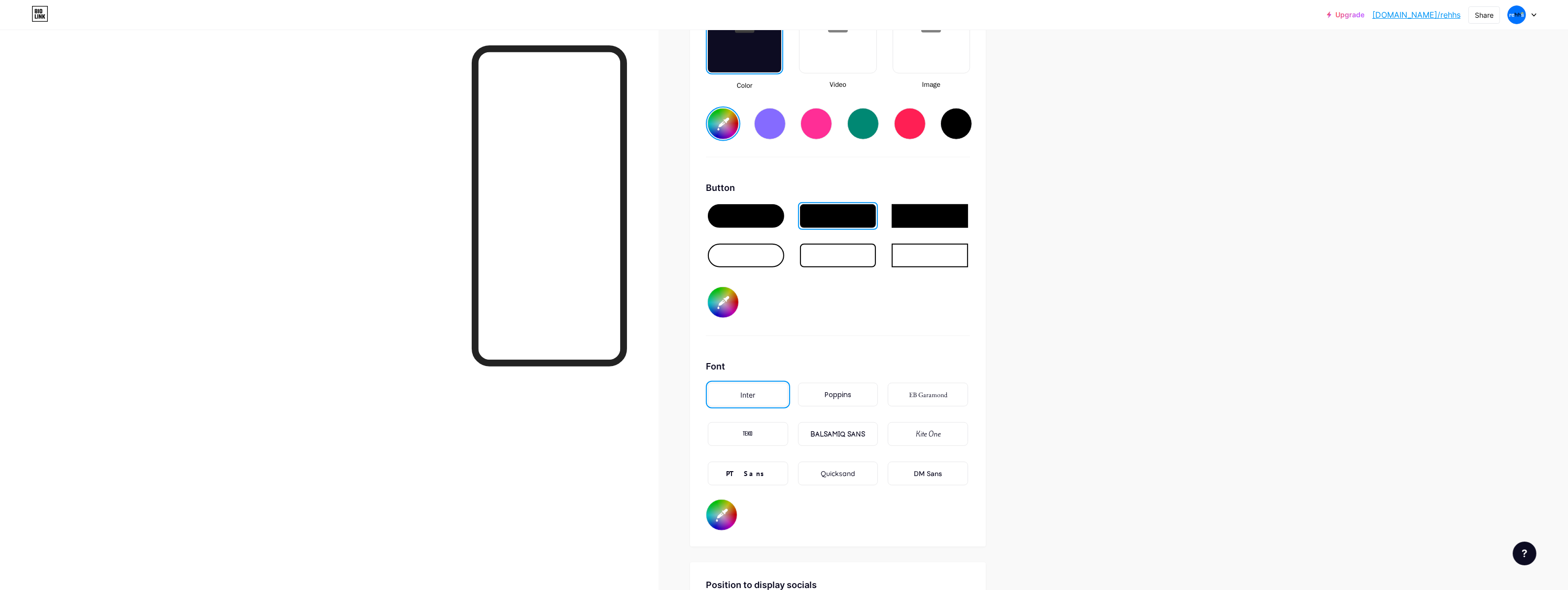 type on "#0074ff" 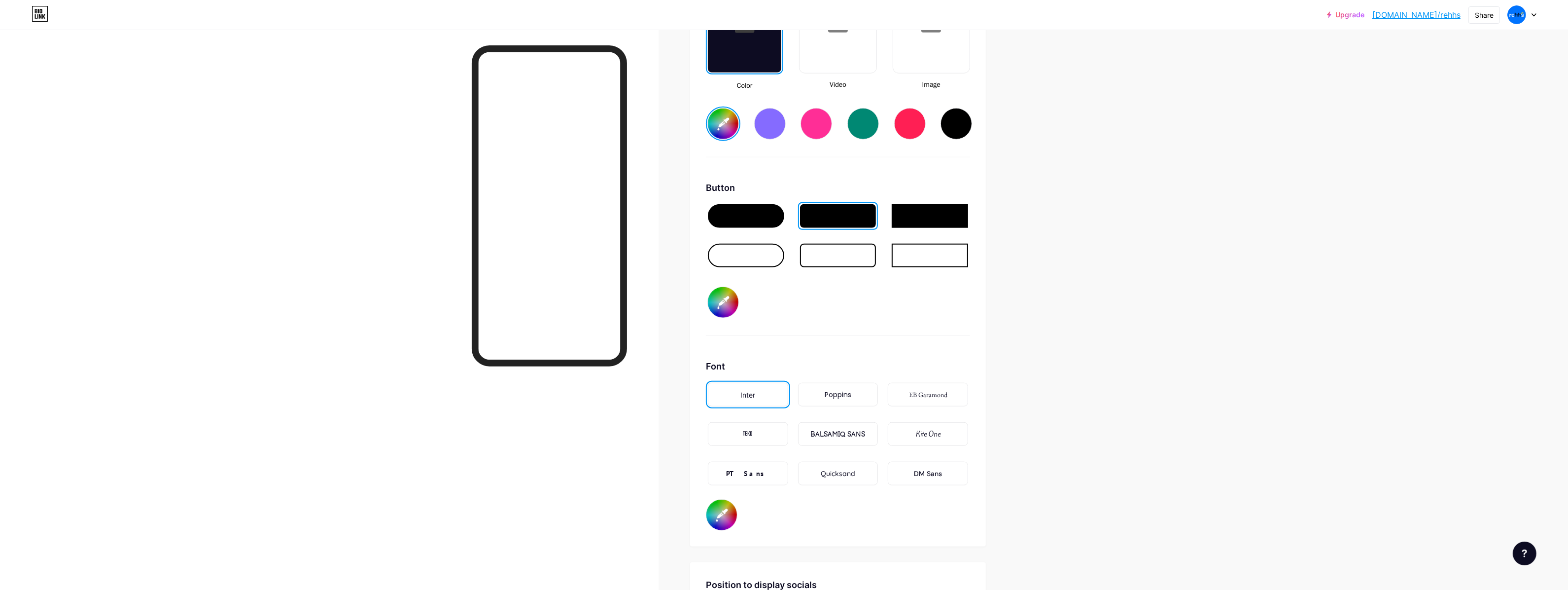 type on "#060708" 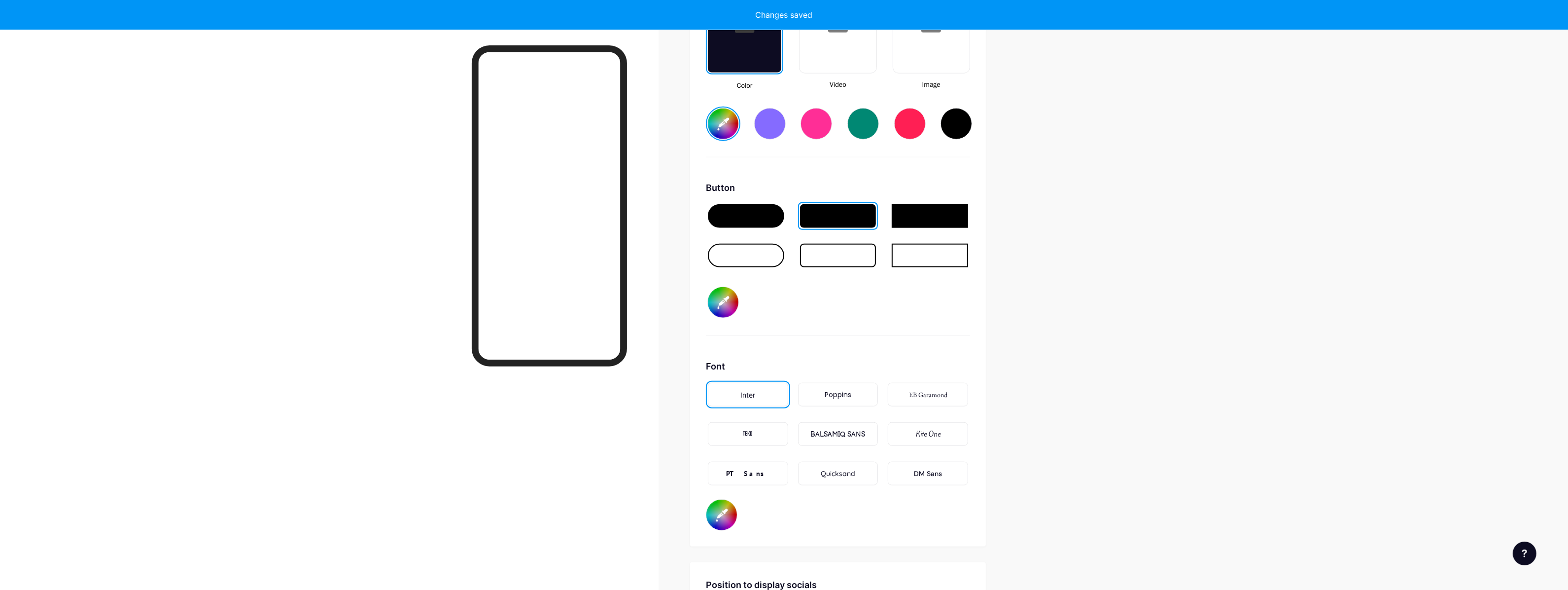 click on "#ff00d9" at bounding box center (722, 515) 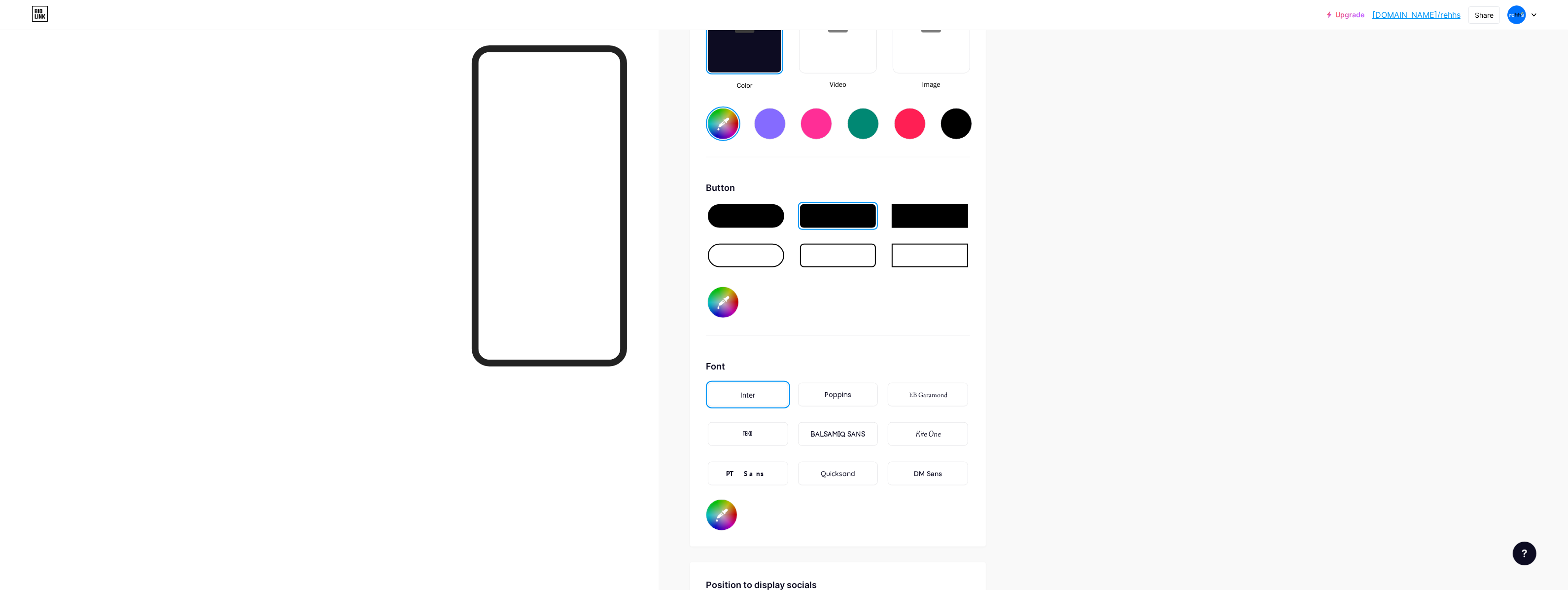 type on "#0074ff" 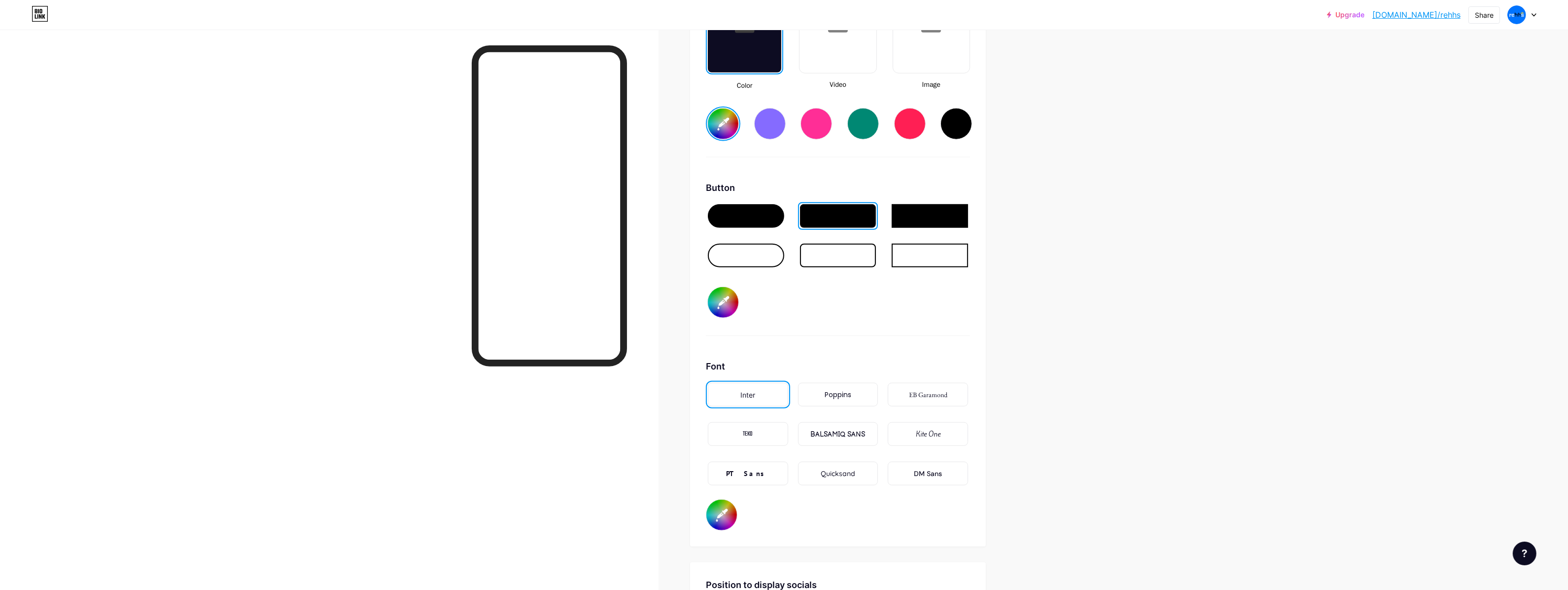 type on "#c6e0ff" 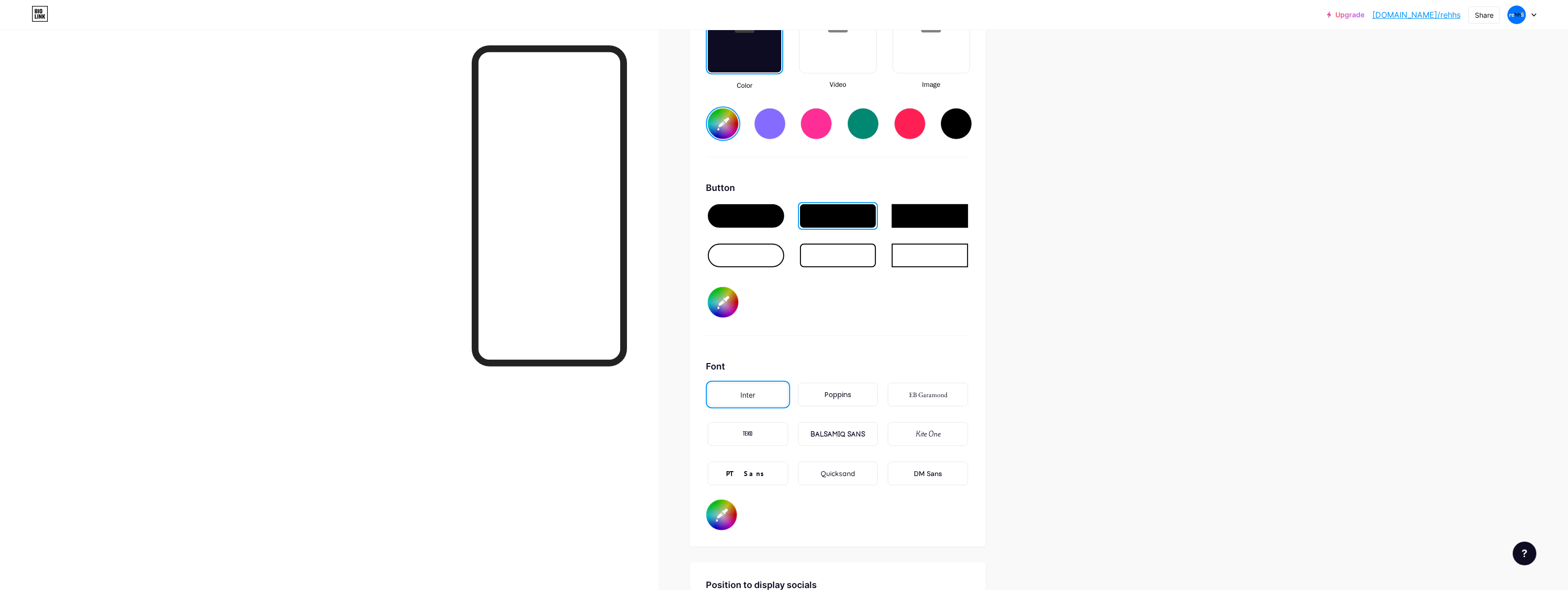 click on "Quicksand" at bounding box center (838, 474) 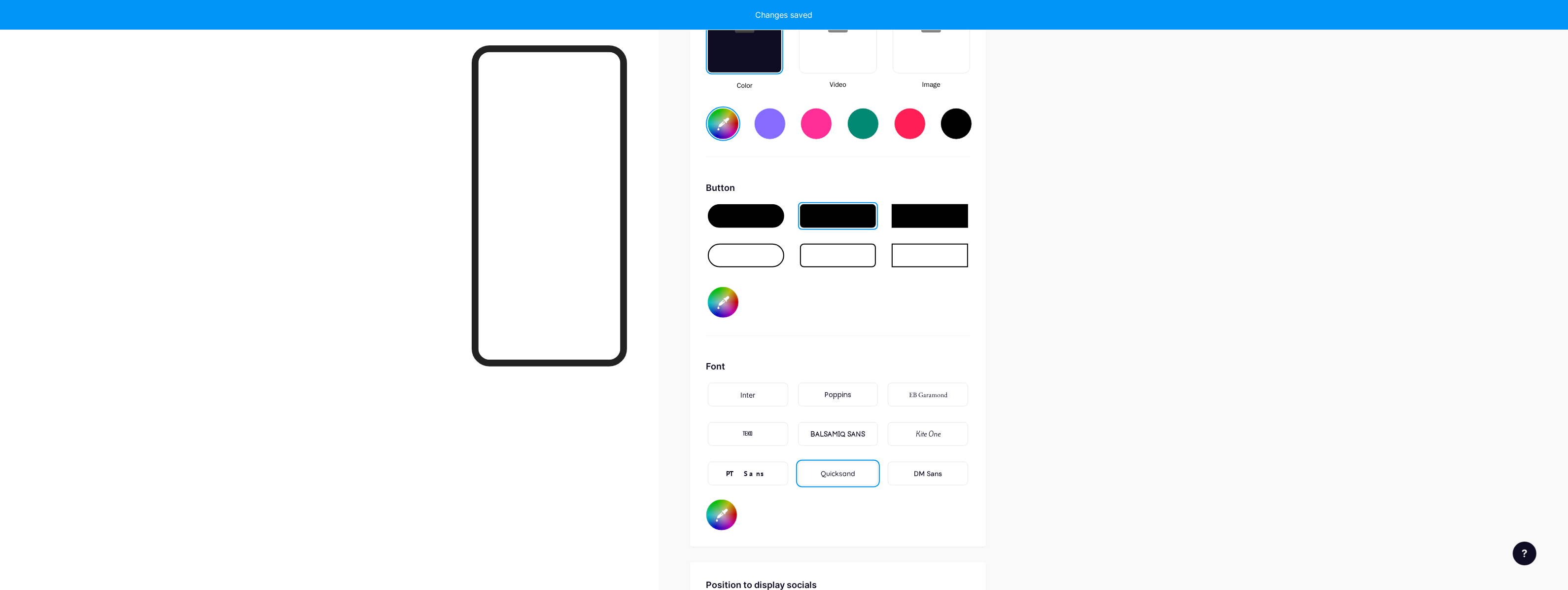 click on "DM Sans" at bounding box center [928, 474] 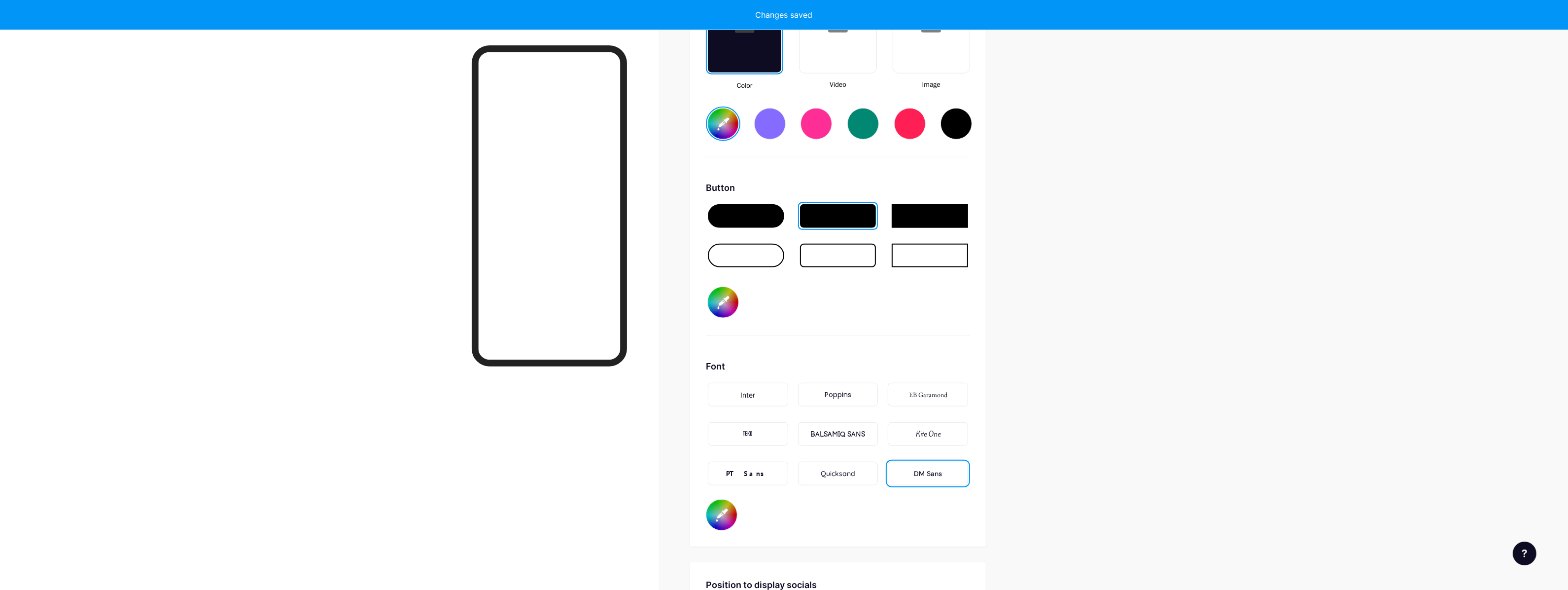click on "EB Garamond" at bounding box center [928, 395] 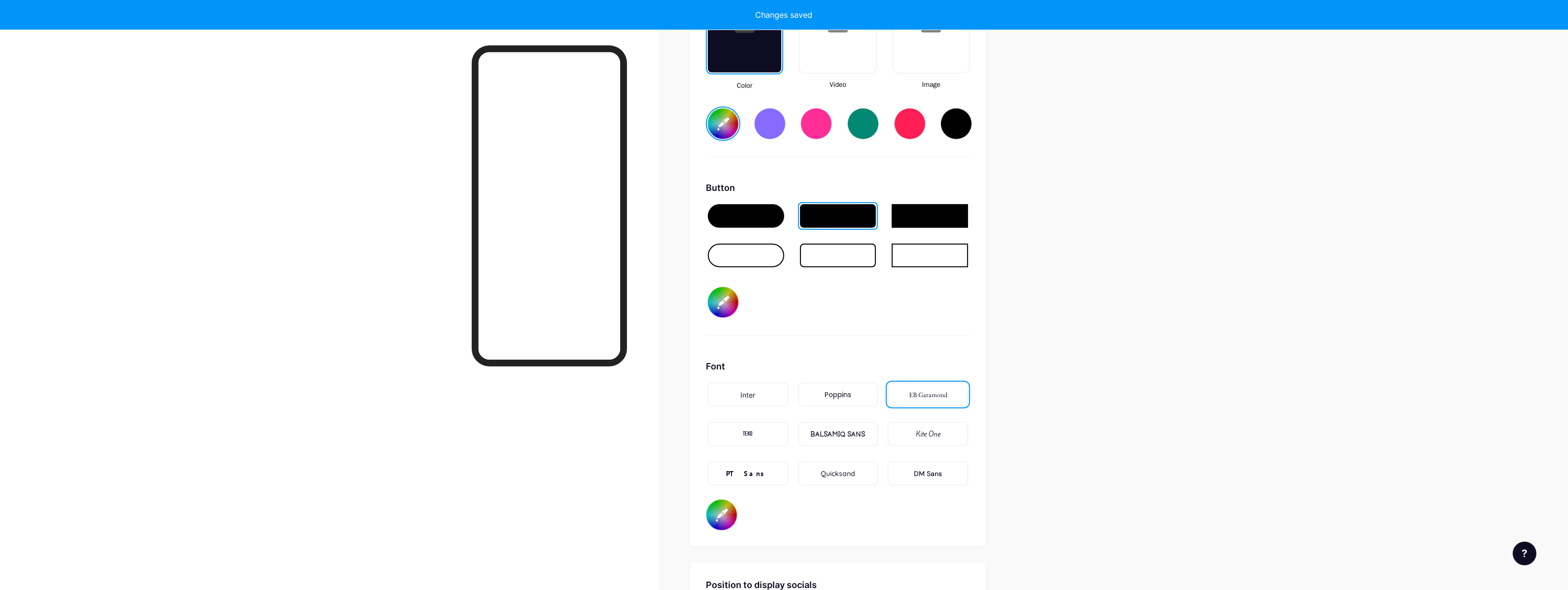 click on "BALSAMIQ SANS" at bounding box center (838, 434) 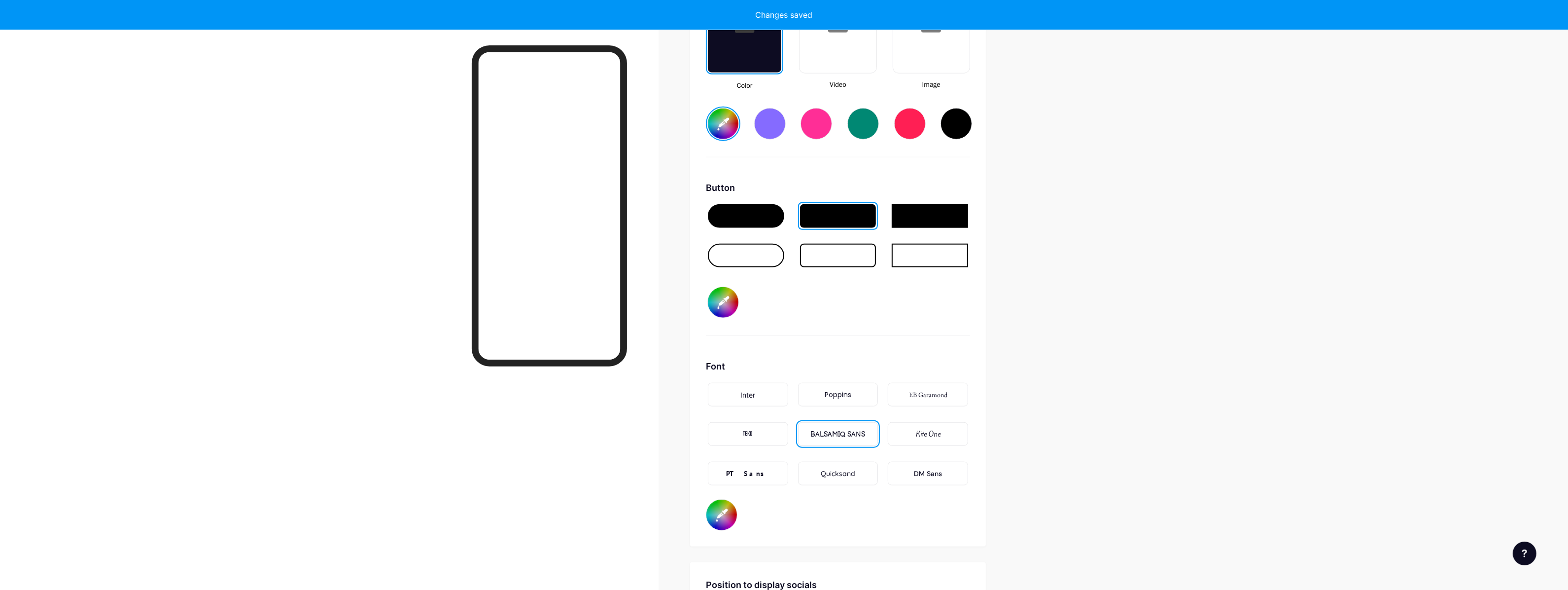 click on "TEKO" at bounding box center (748, 434) 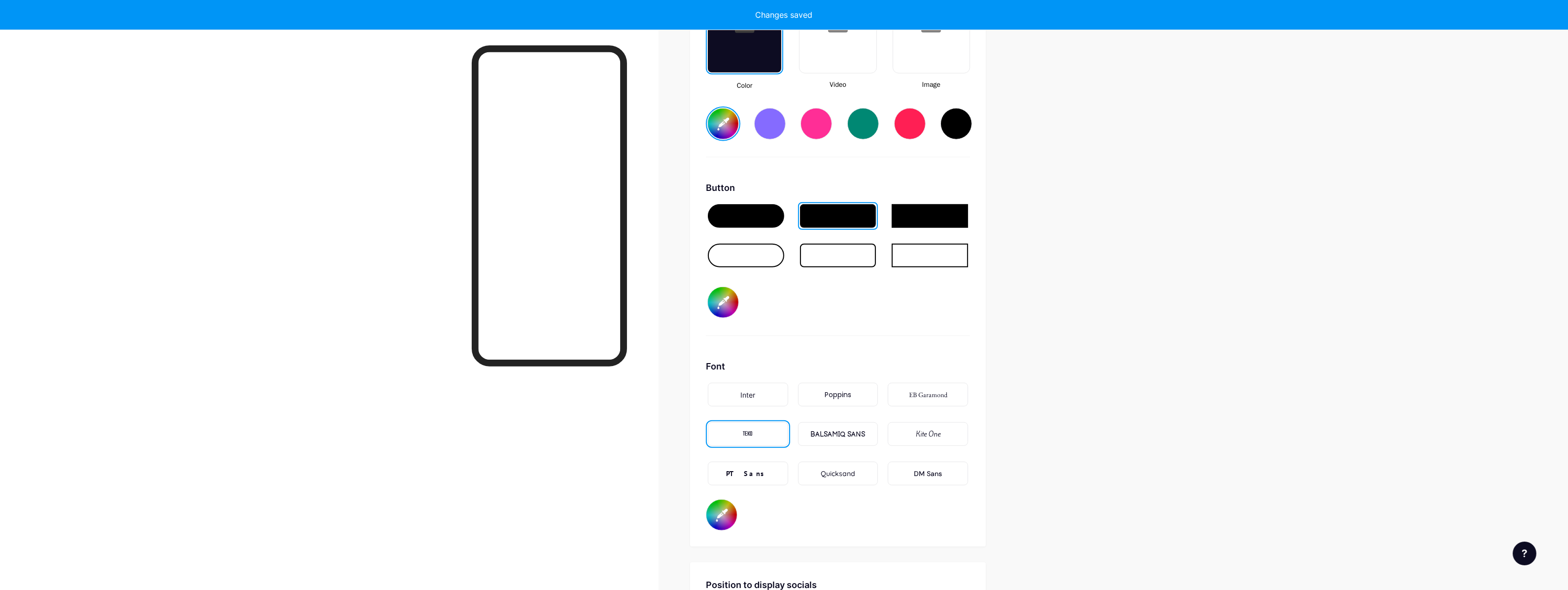 click on "Kite One" at bounding box center (928, 434) 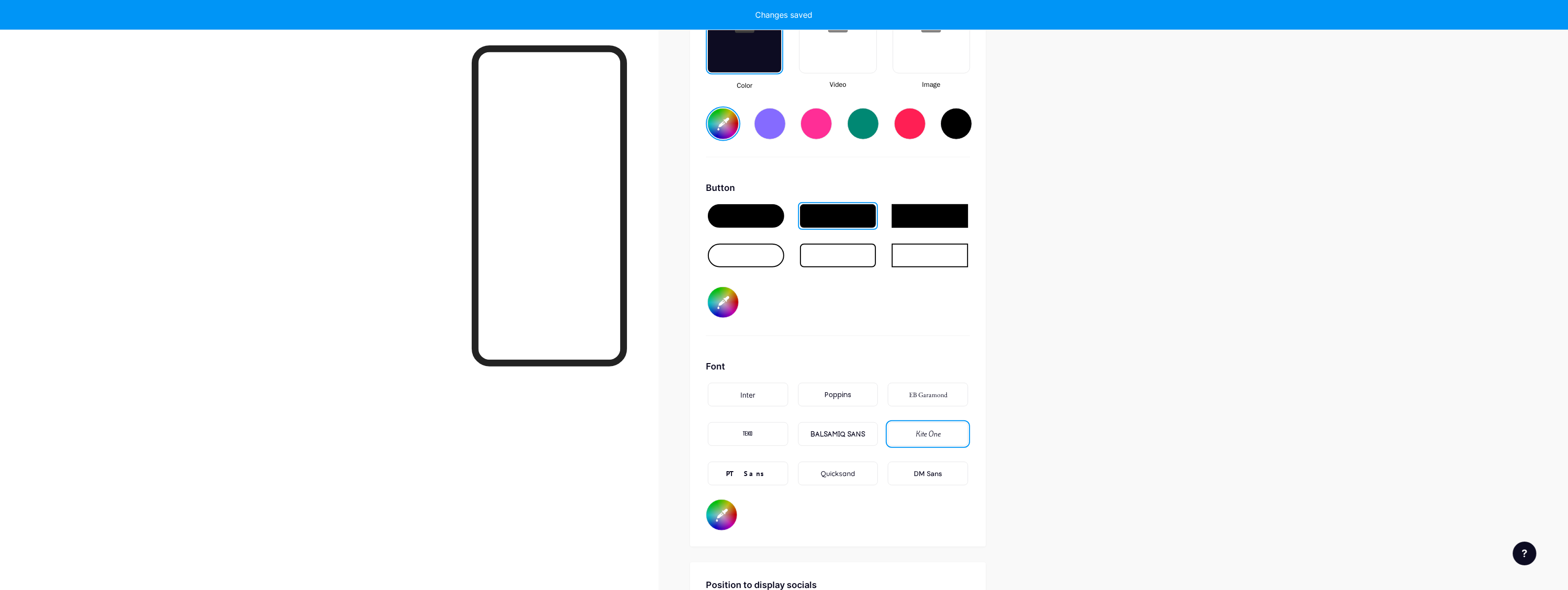 click on "Inter Poppins EB Garamond TEKO BALSAMIQ SANS Kite One PT Sans Quicksand DM Sans" at bounding box center (838, 440) 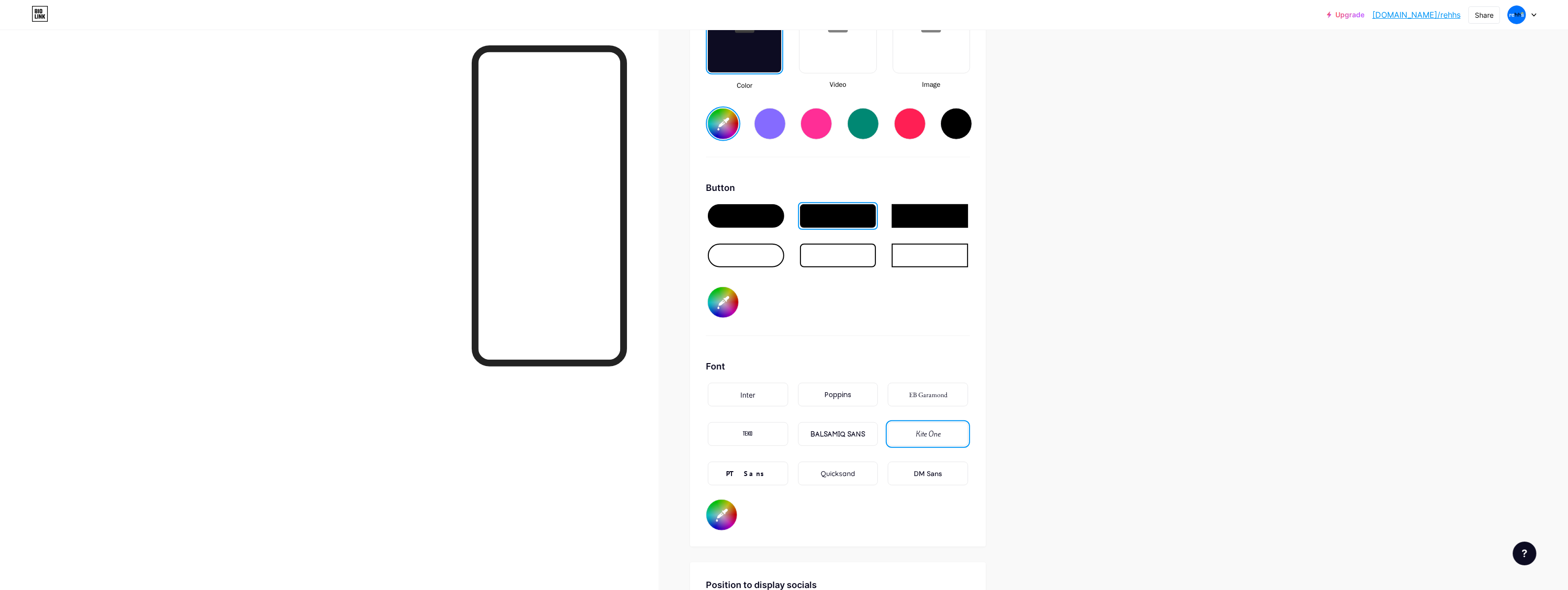 click on "Poppins" at bounding box center (838, 395) 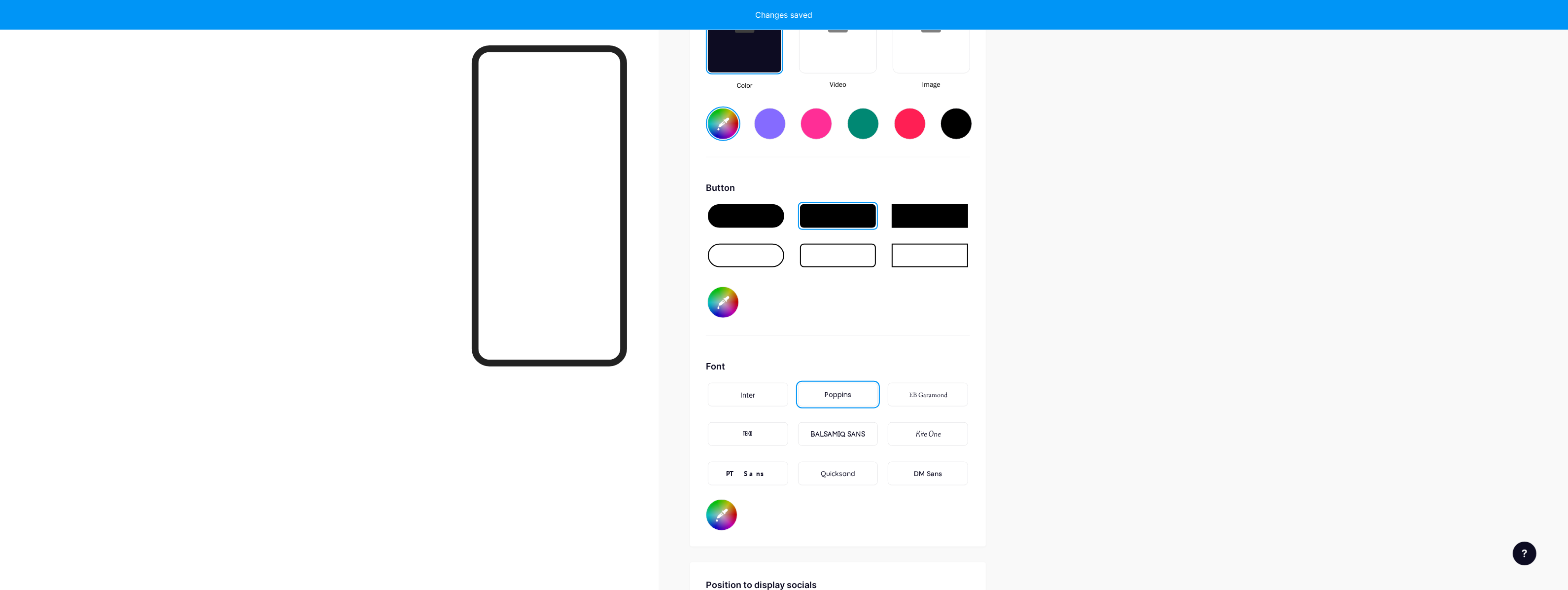 click on "Inter Poppins EB Garamond TEKO BALSAMIQ SANS Kite One PT Sans Quicksand DM Sans" at bounding box center [838, 440] 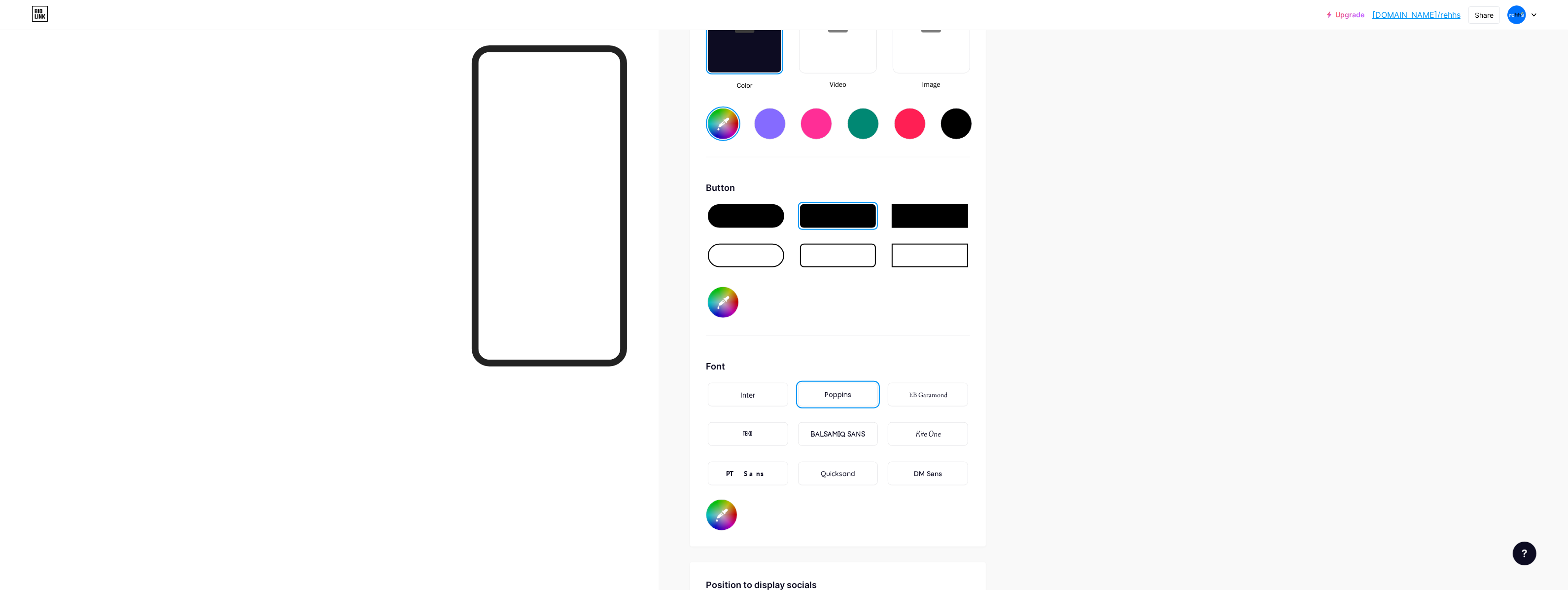click on "Inter Poppins EB Garamond TEKO BALSAMIQ SANS Kite One PT Sans Quicksand DM Sans" at bounding box center [838, 440] 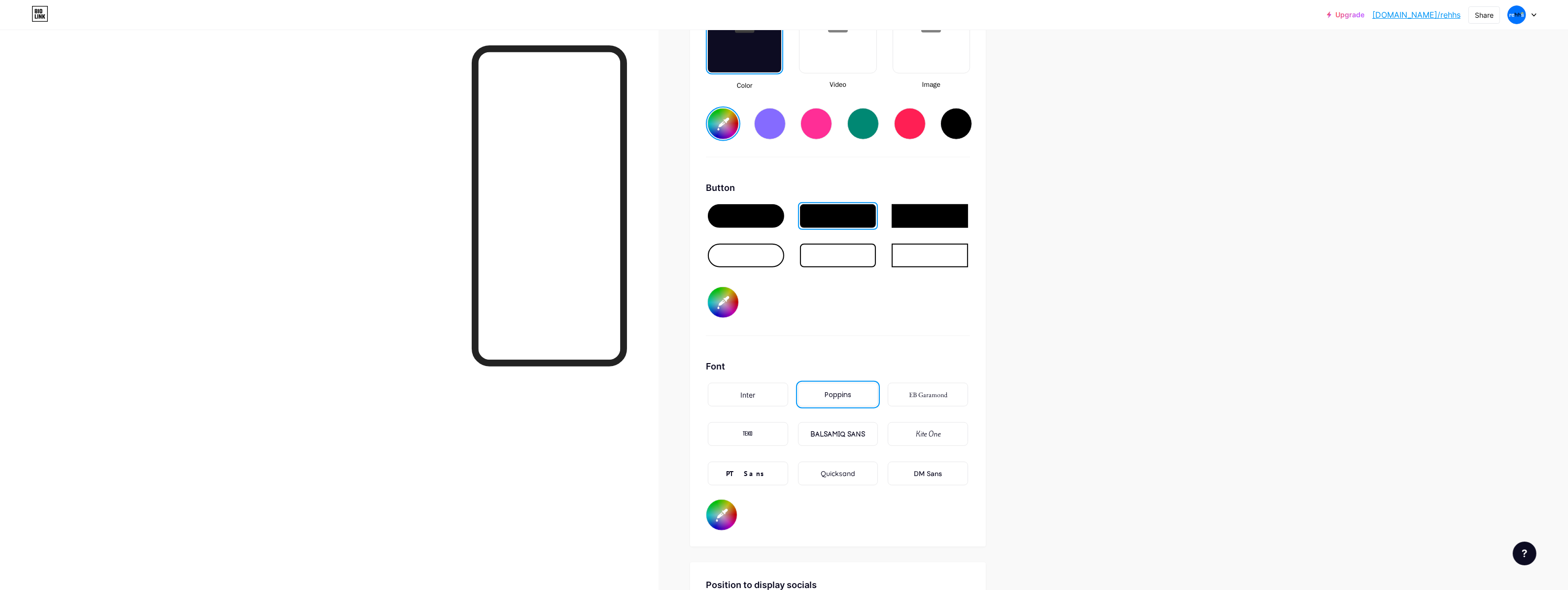 click on "PT Sans" at bounding box center [748, 474] 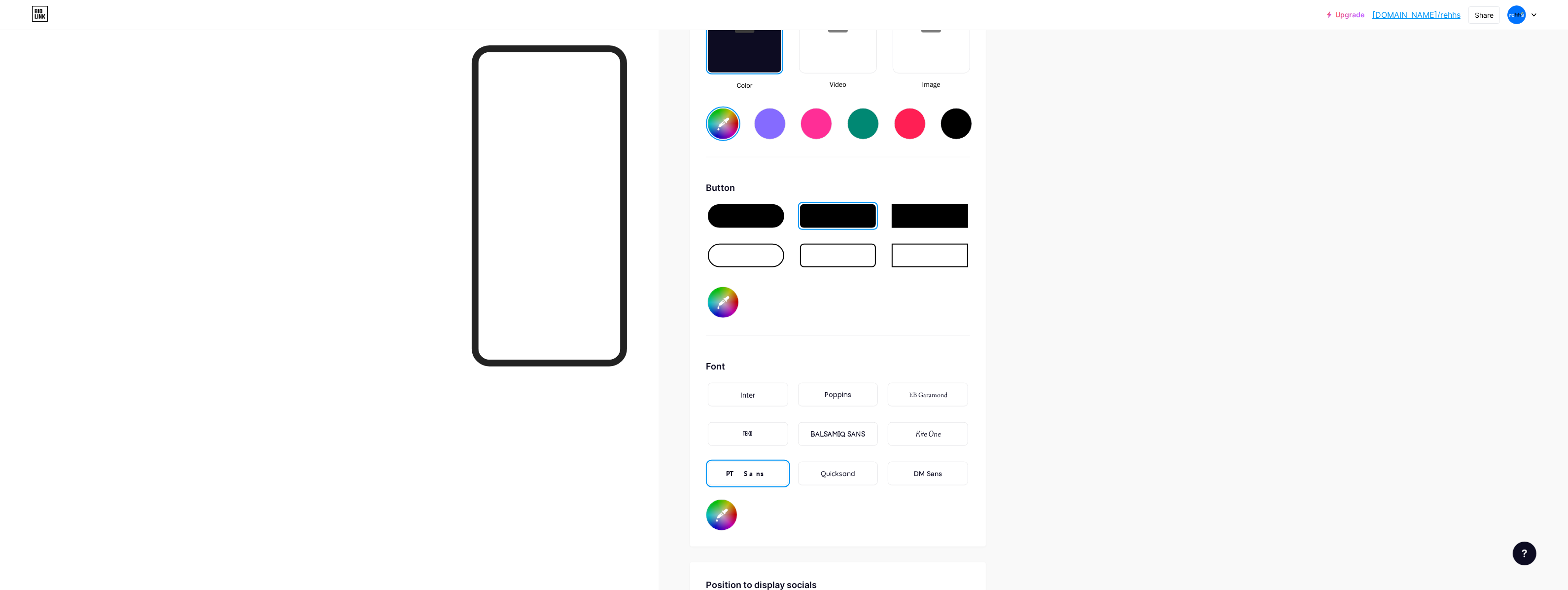 click on "Inter" at bounding box center (748, 395) 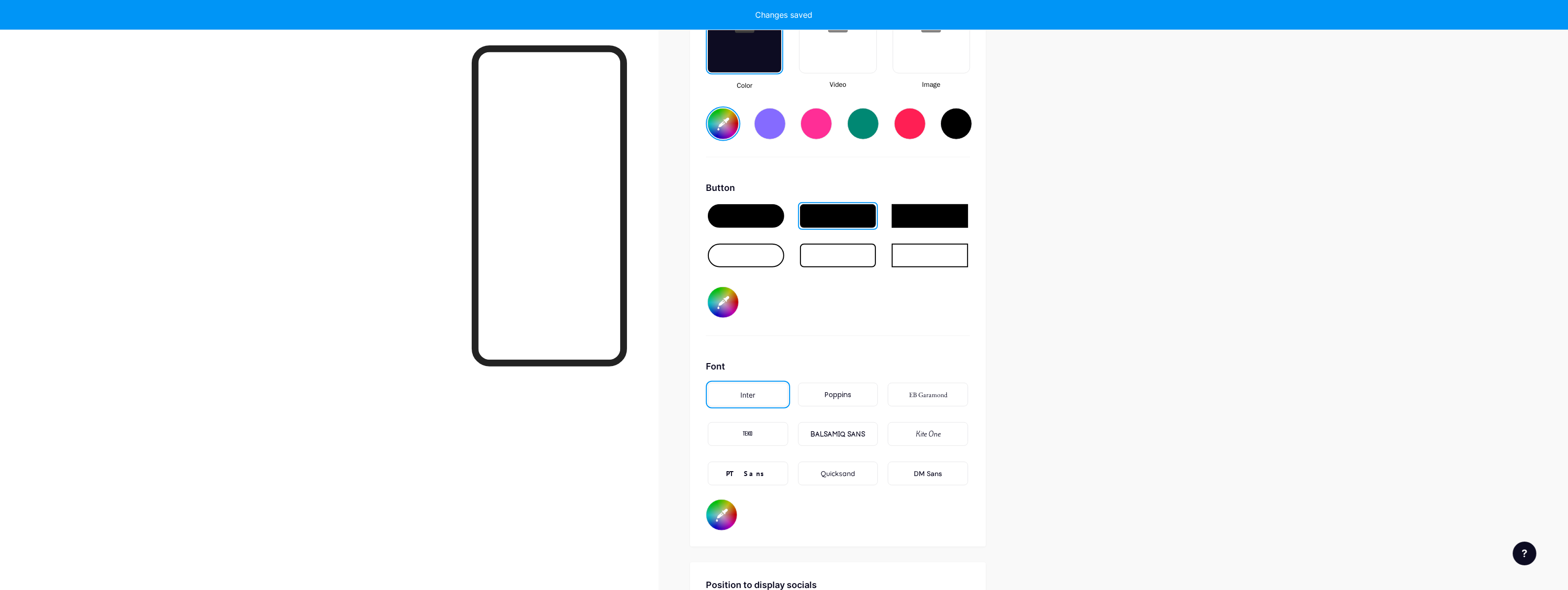 type on "#0074ff" 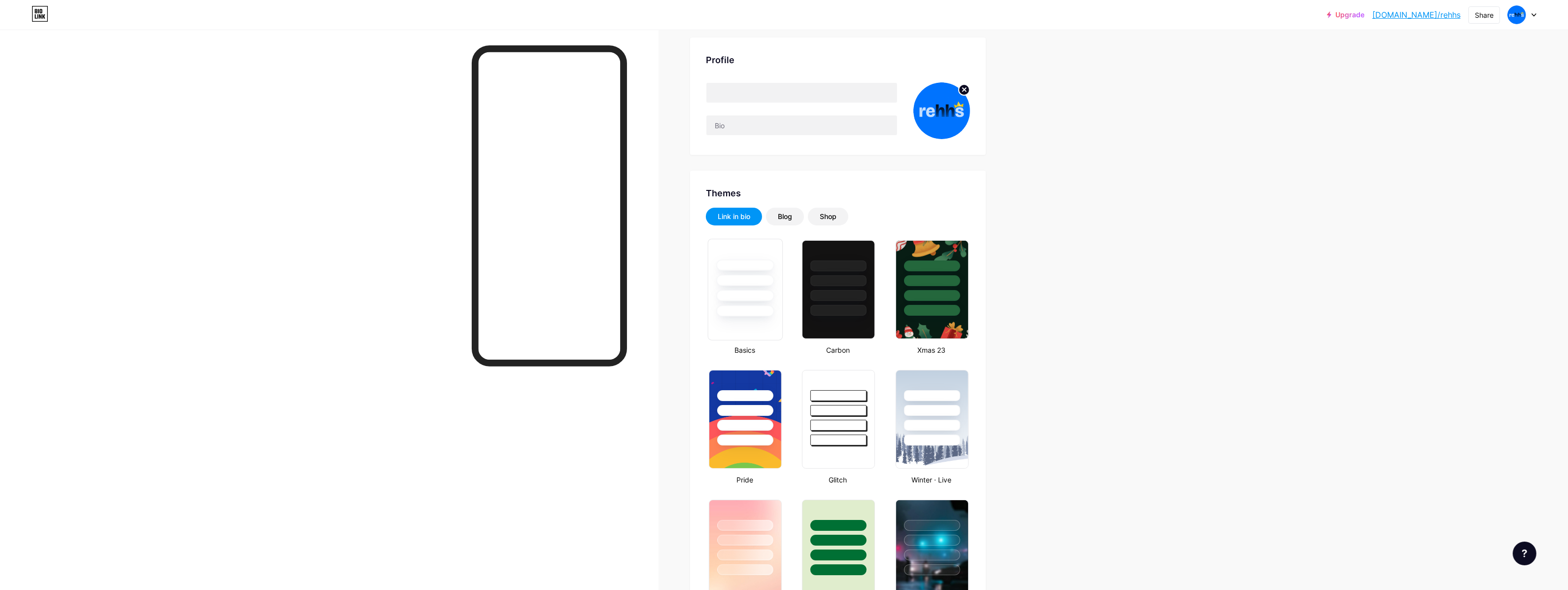 scroll, scrollTop: 0, scrollLeft: 0, axis: both 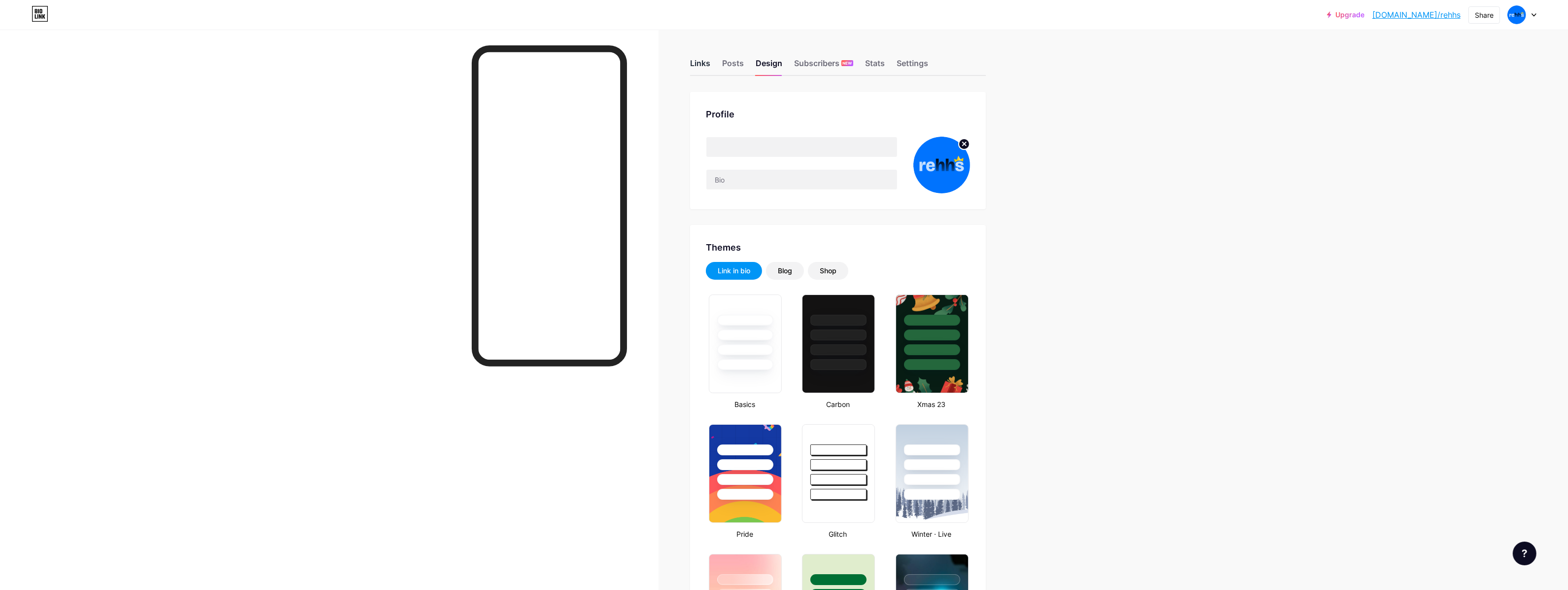 click on "Links" at bounding box center [700, 66] 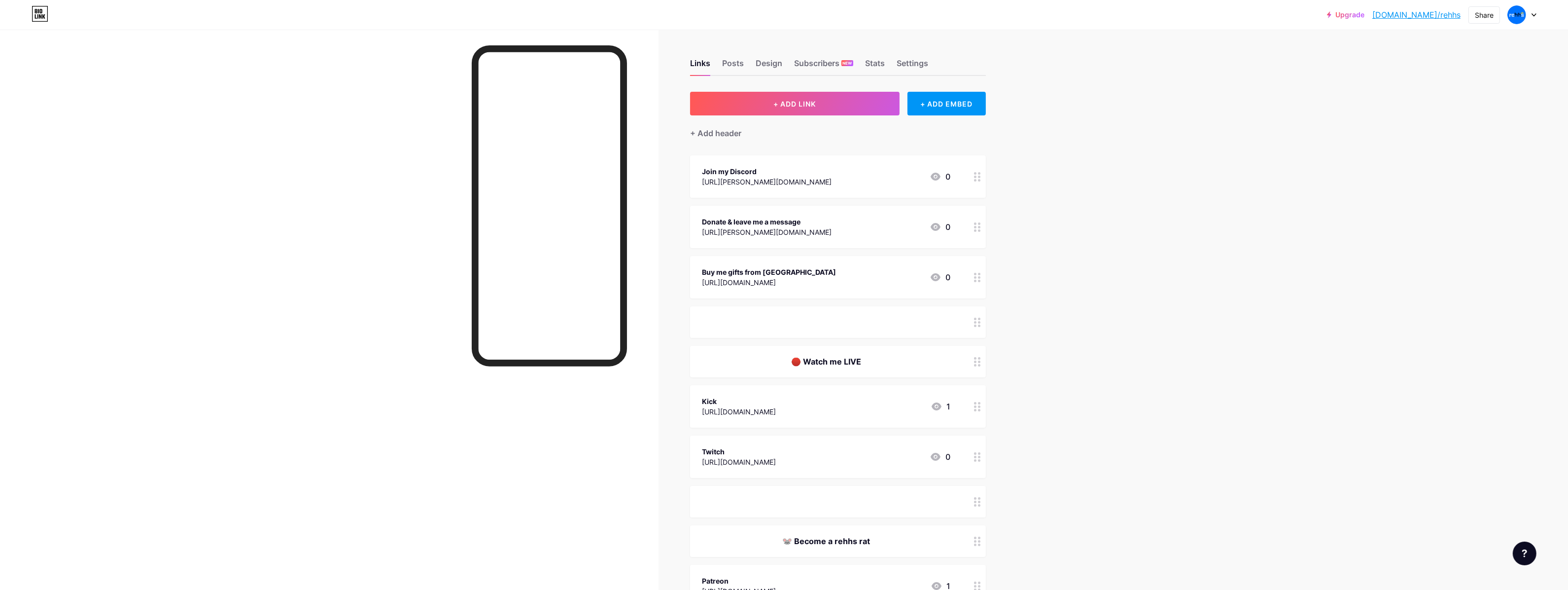 click on "ㅤㅤㅤ" at bounding box center [826, 322] 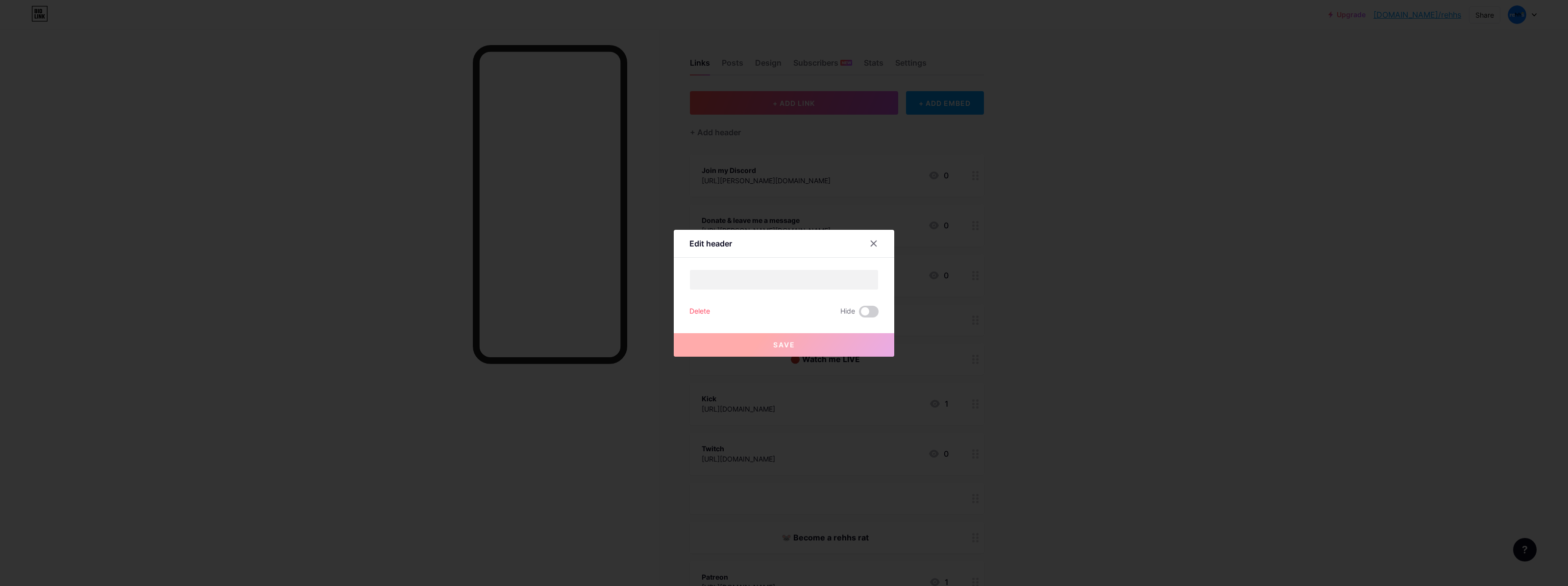 click on "Save" at bounding box center [784, 337] 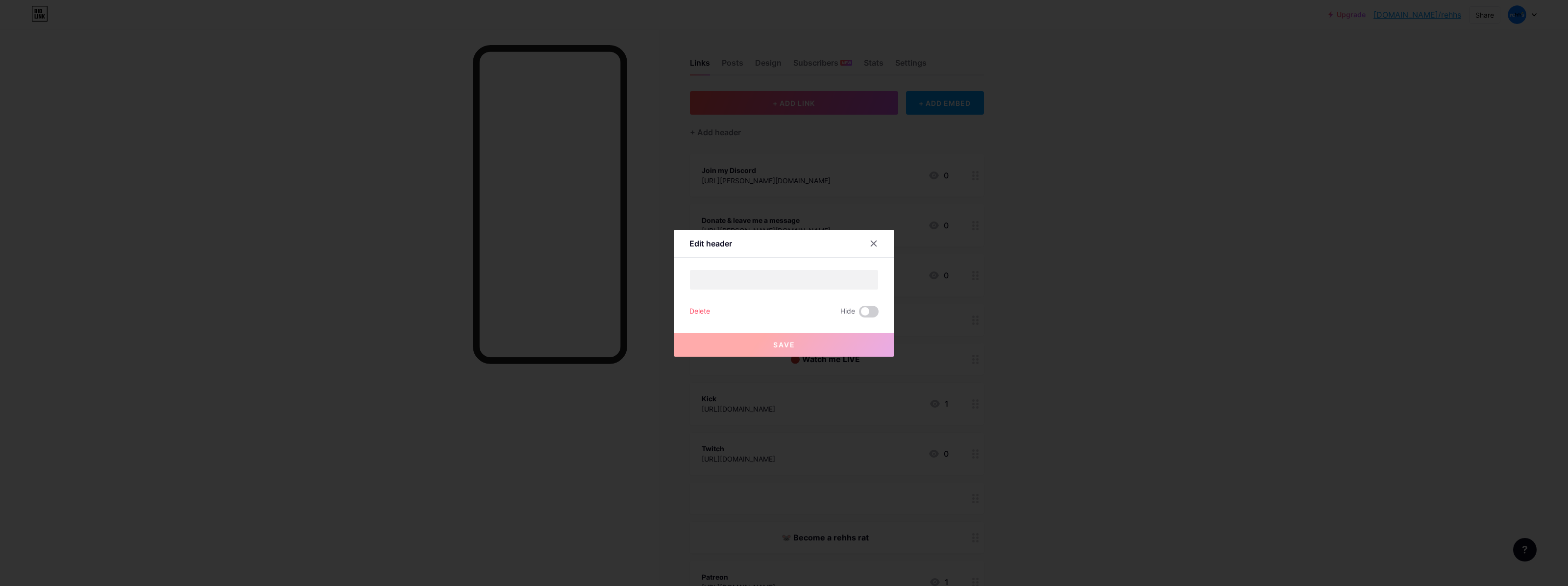 click at bounding box center (869, 312) 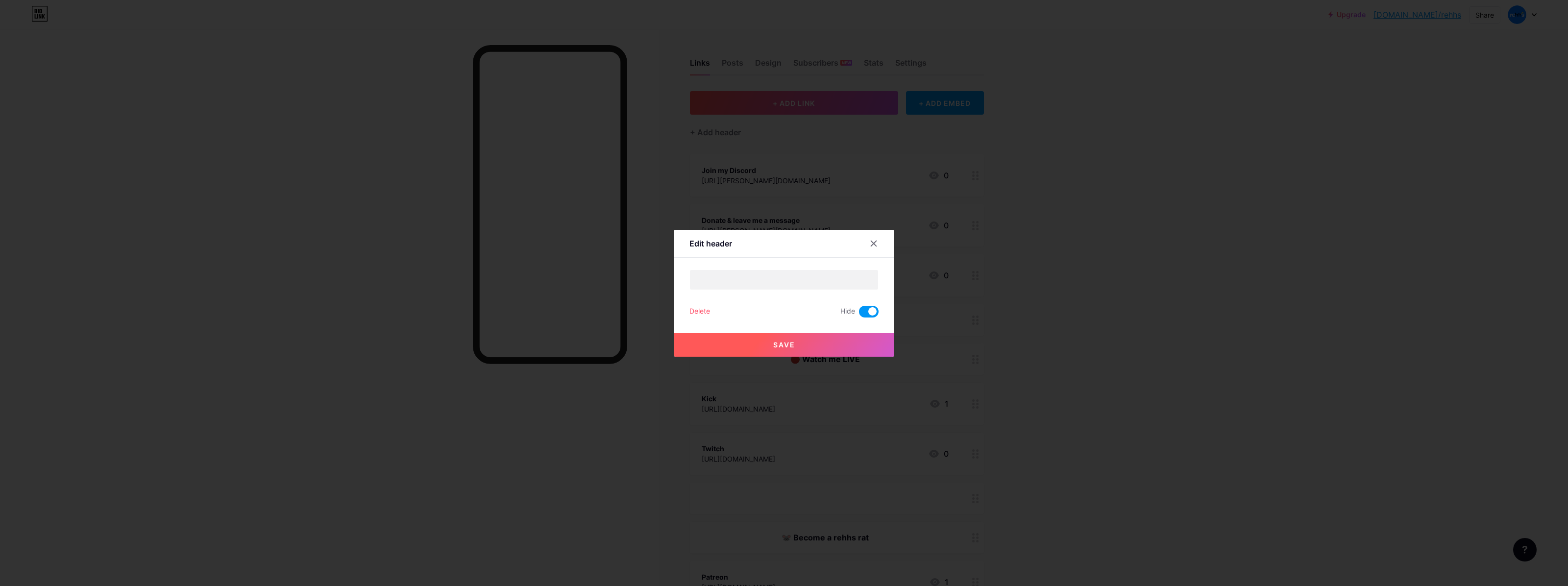 click on "Save" at bounding box center (784, 345) 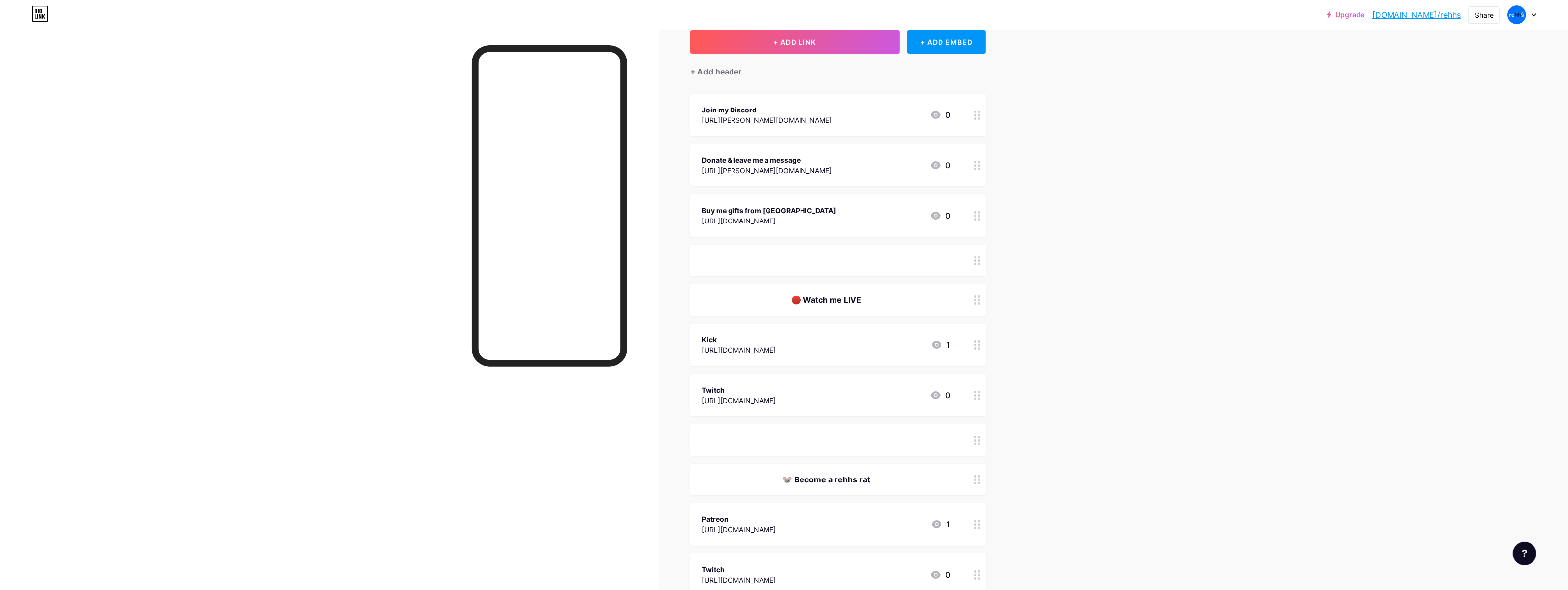 scroll, scrollTop: 123, scrollLeft: 0, axis: vertical 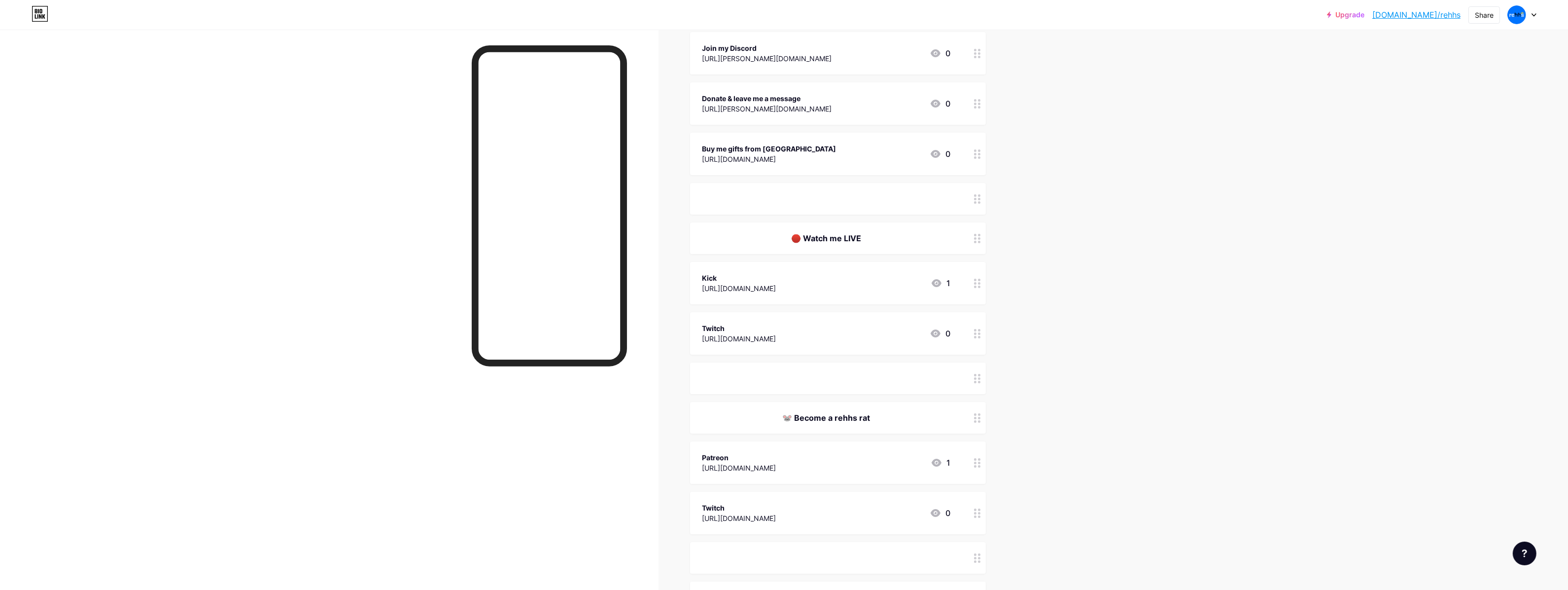 click on "ㅤㅤㅤ" at bounding box center (838, 378) 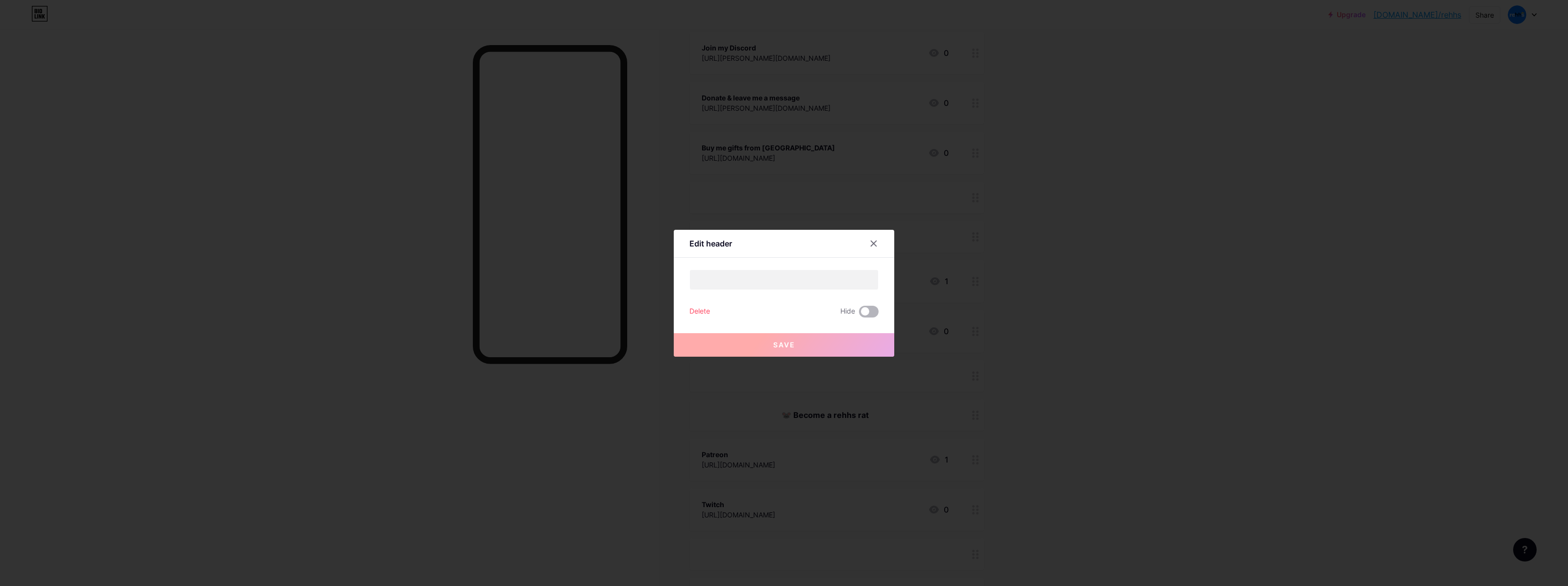 click at bounding box center (869, 312) 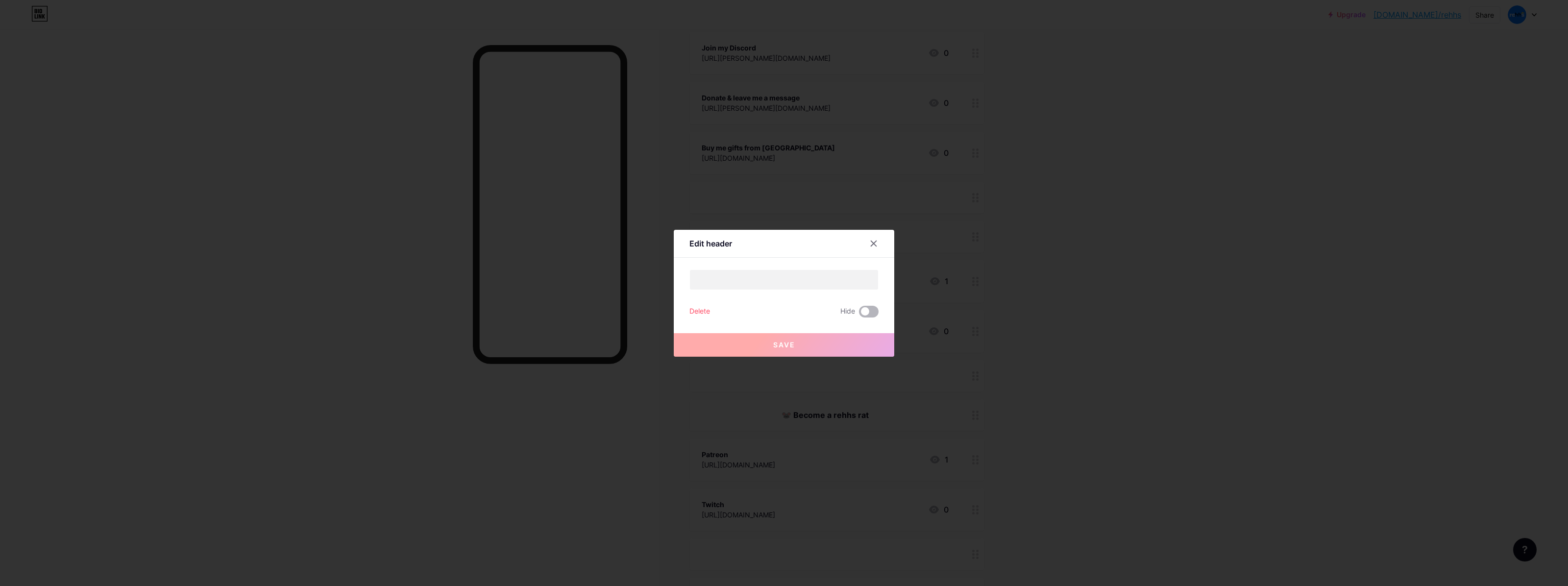 click at bounding box center [859, 314] 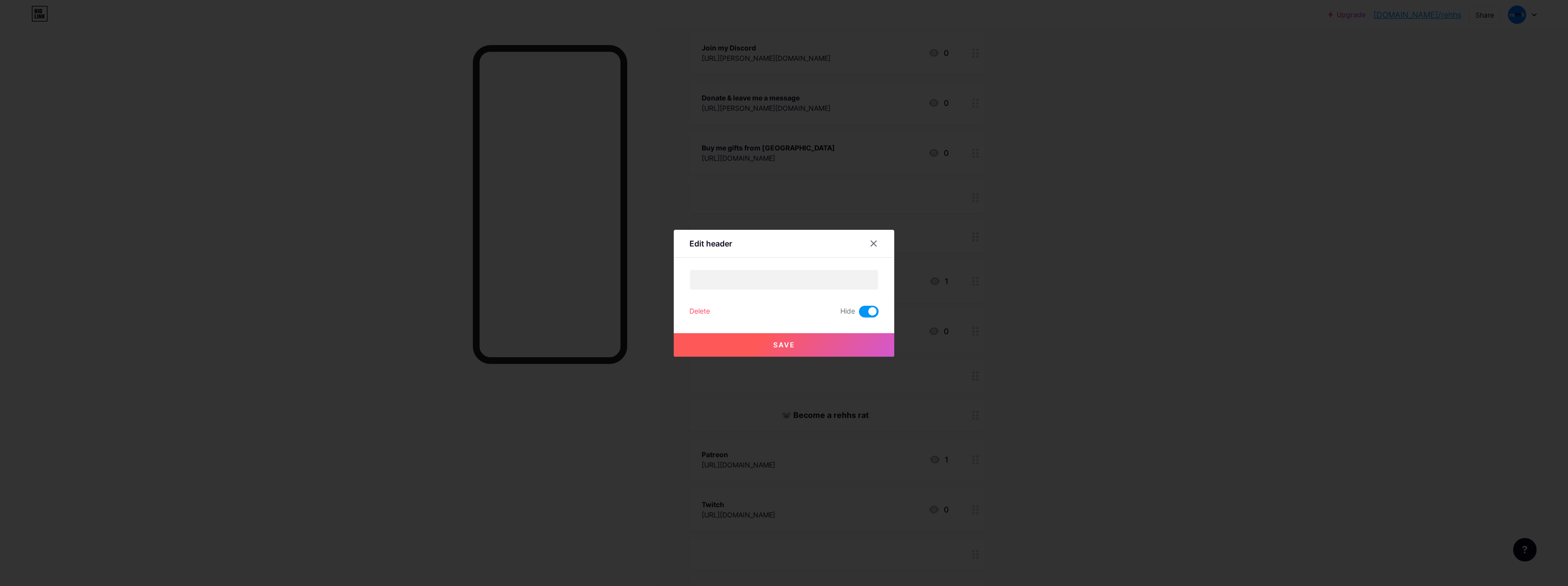 click on "Save" at bounding box center (784, 345) 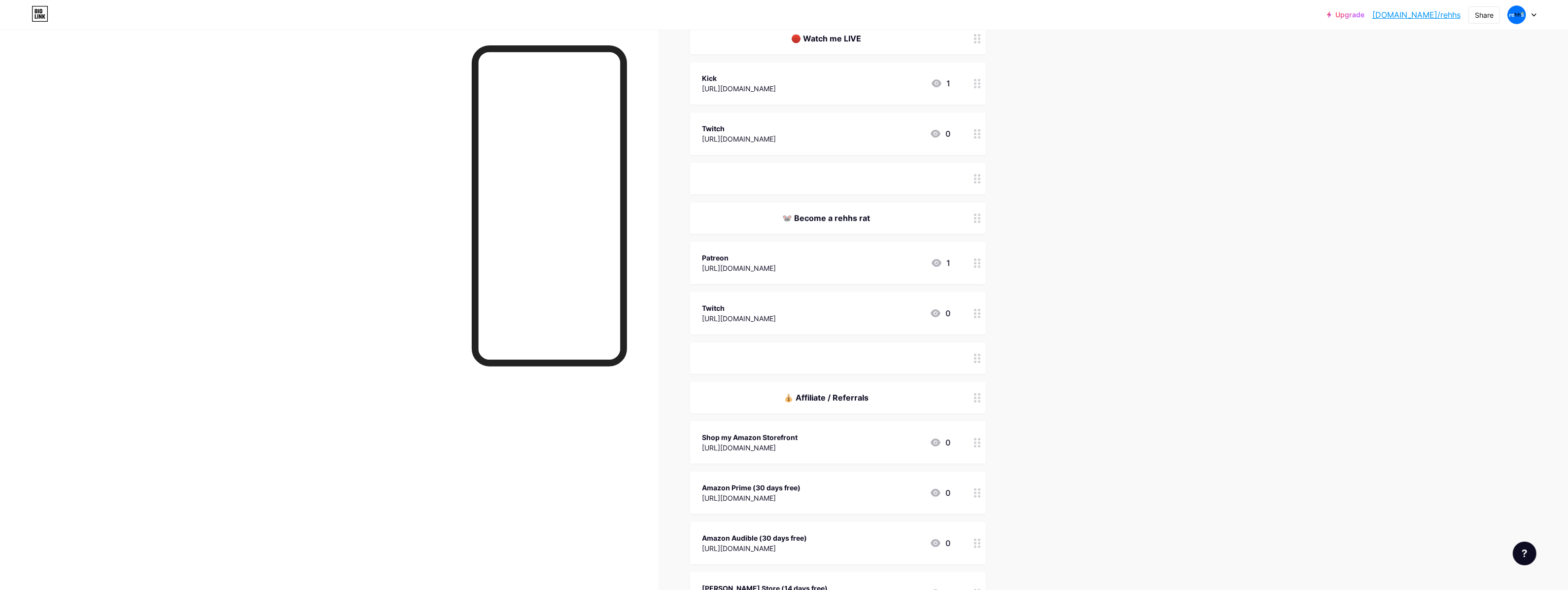 scroll, scrollTop: 370, scrollLeft: 0, axis: vertical 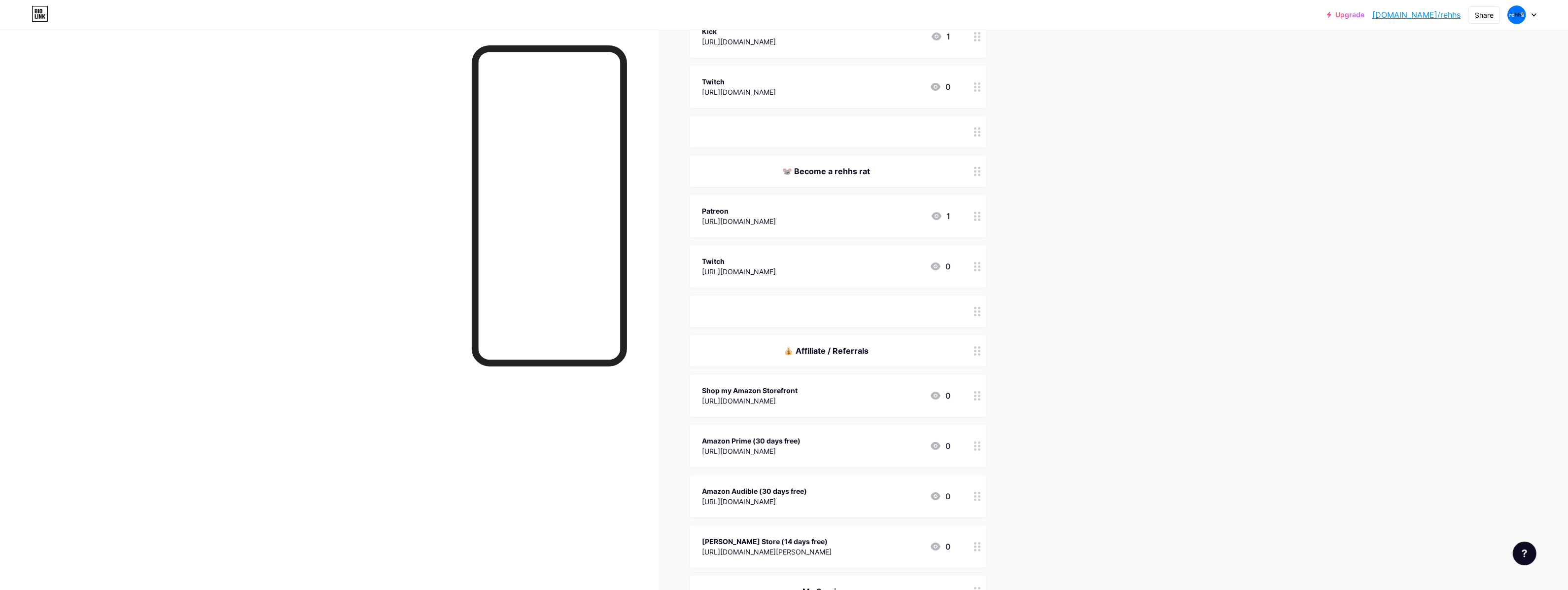 click on "ㅤㅤㅤ" at bounding box center (826, 311) 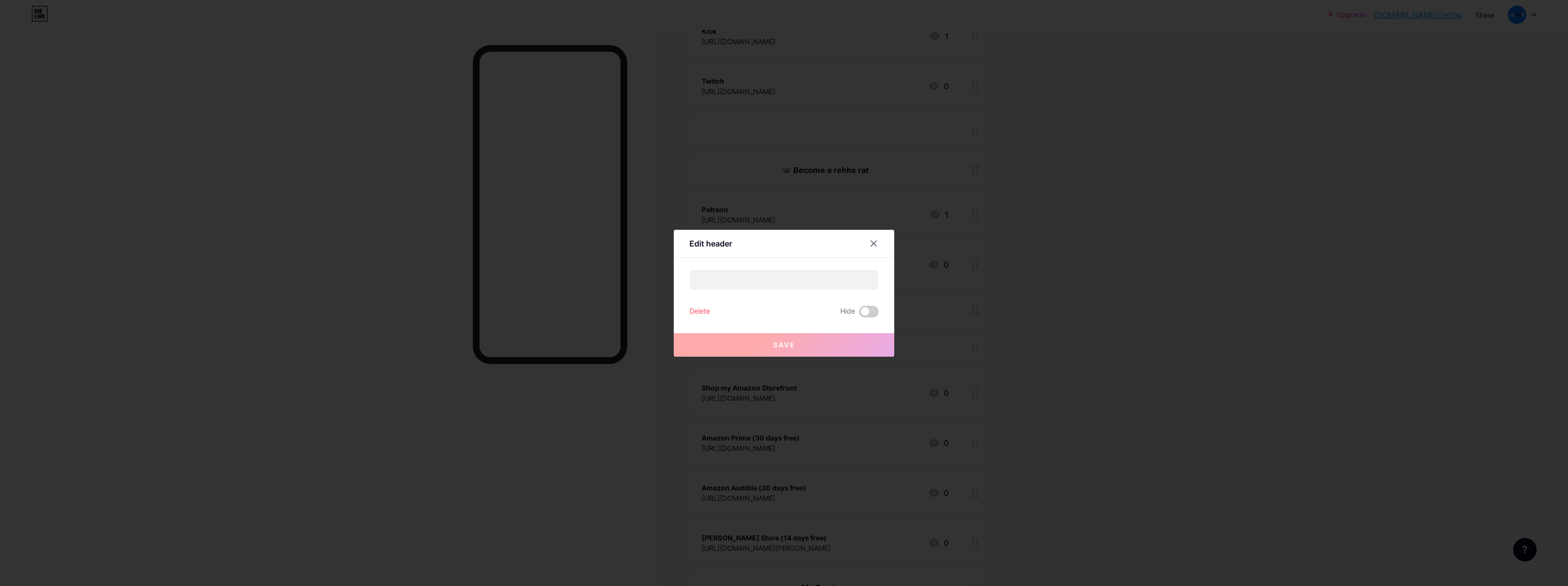 click at bounding box center (869, 312) 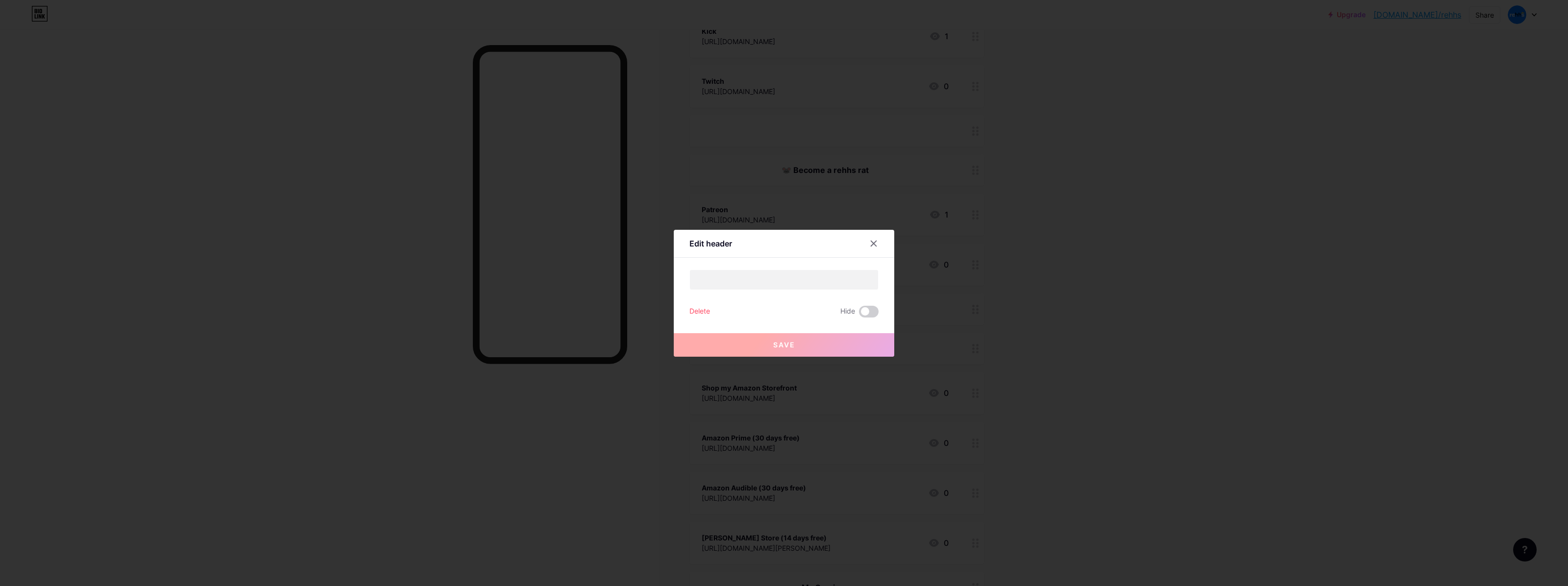 click at bounding box center (859, 314) 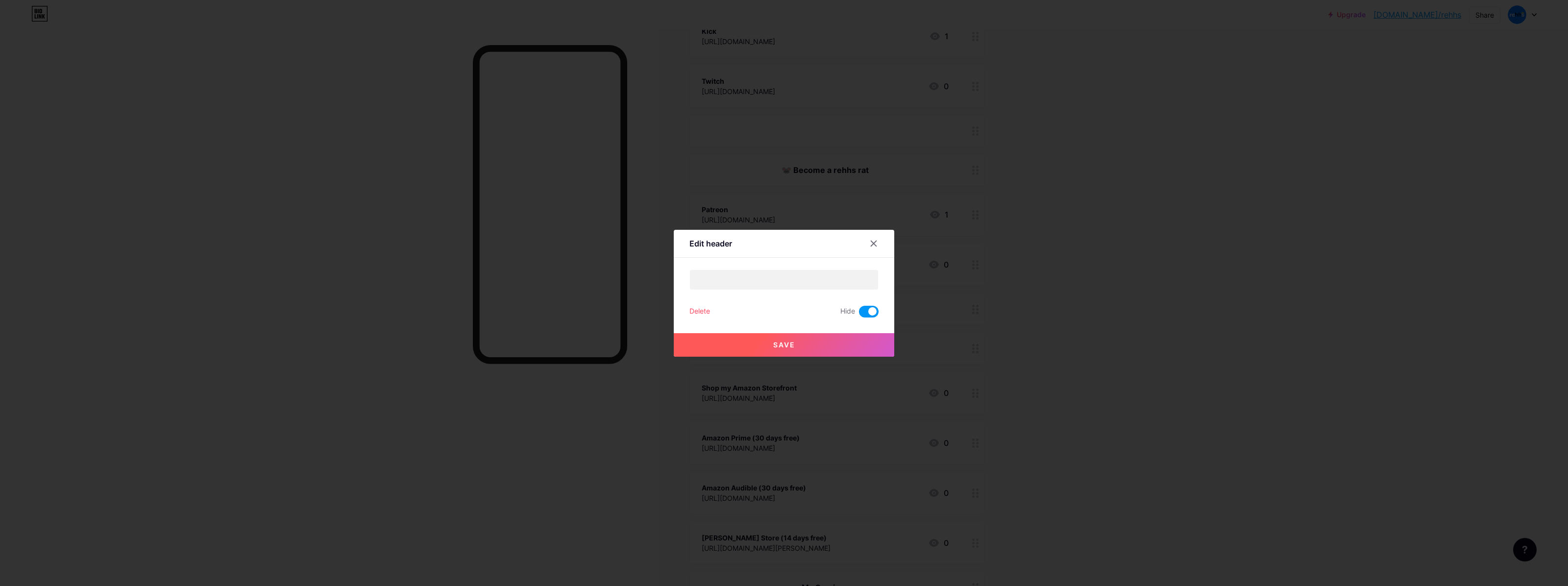 click on "Save" at bounding box center (784, 345) 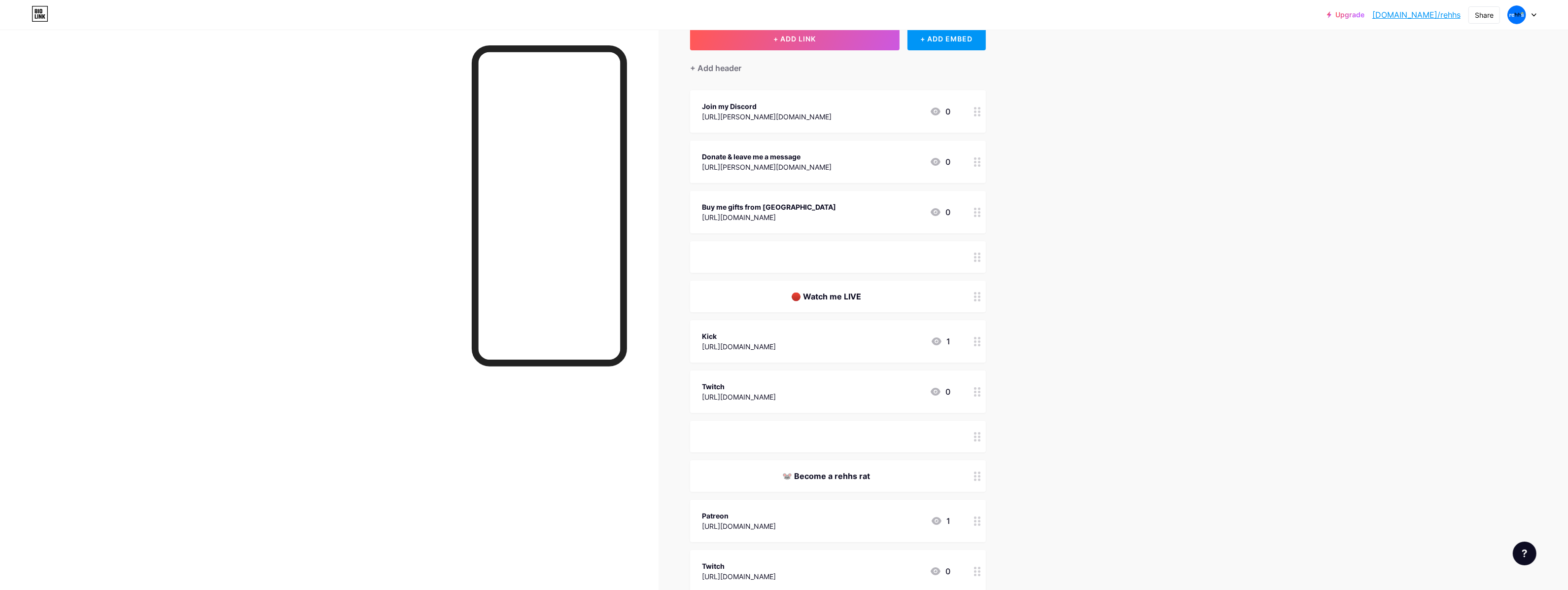scroll, scrollTop: 62, scrollLeft: 0, axis: vertical 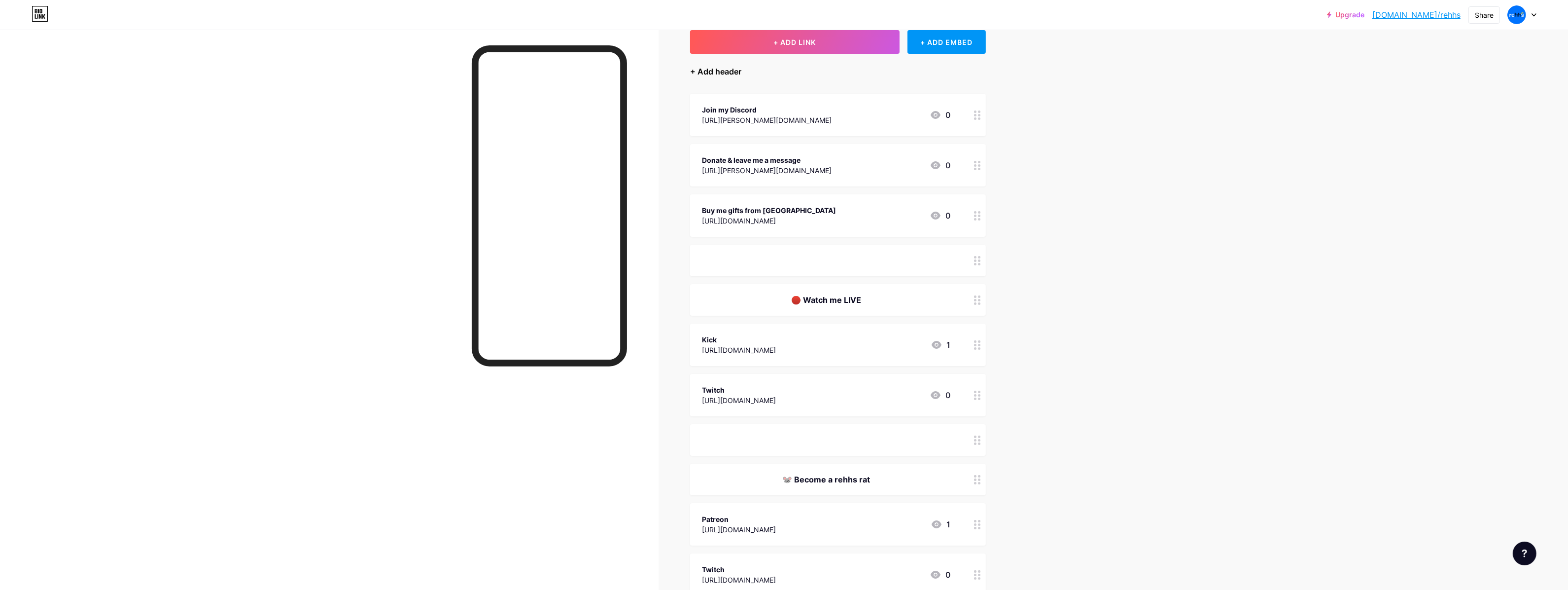 click on "+ Add header" at bounding box center (716, 72) 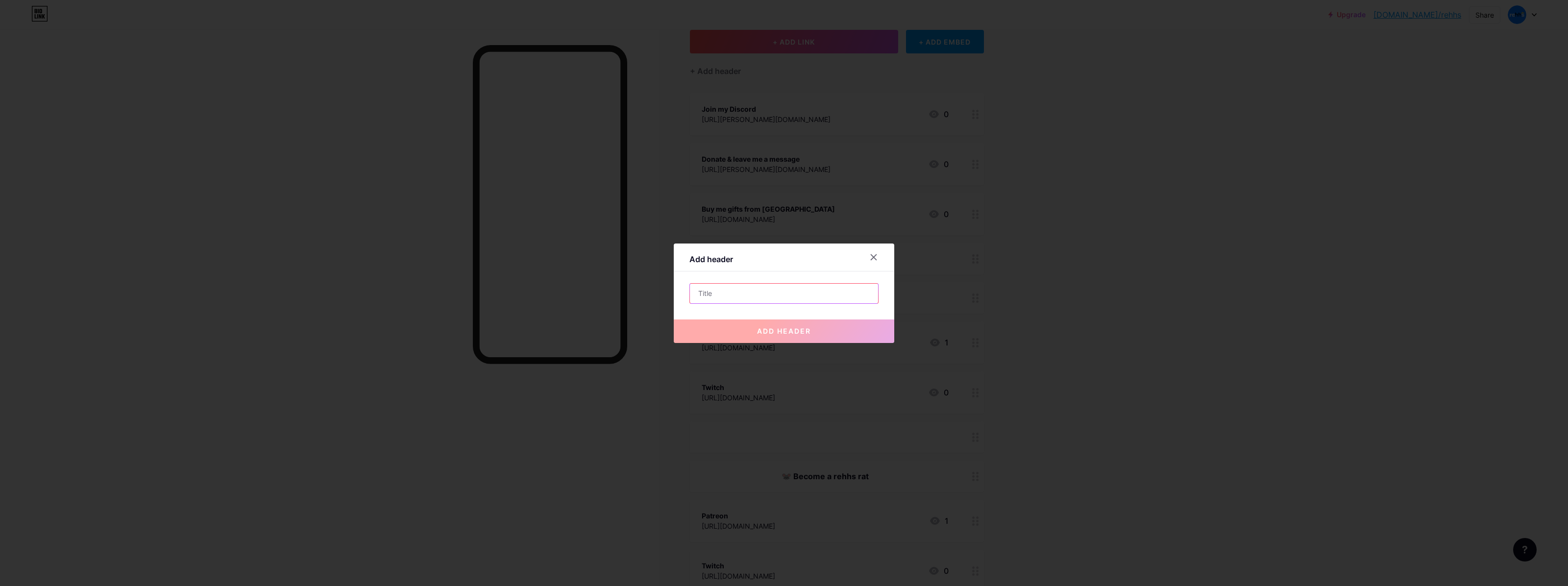 click at bounding box center [784, 293] 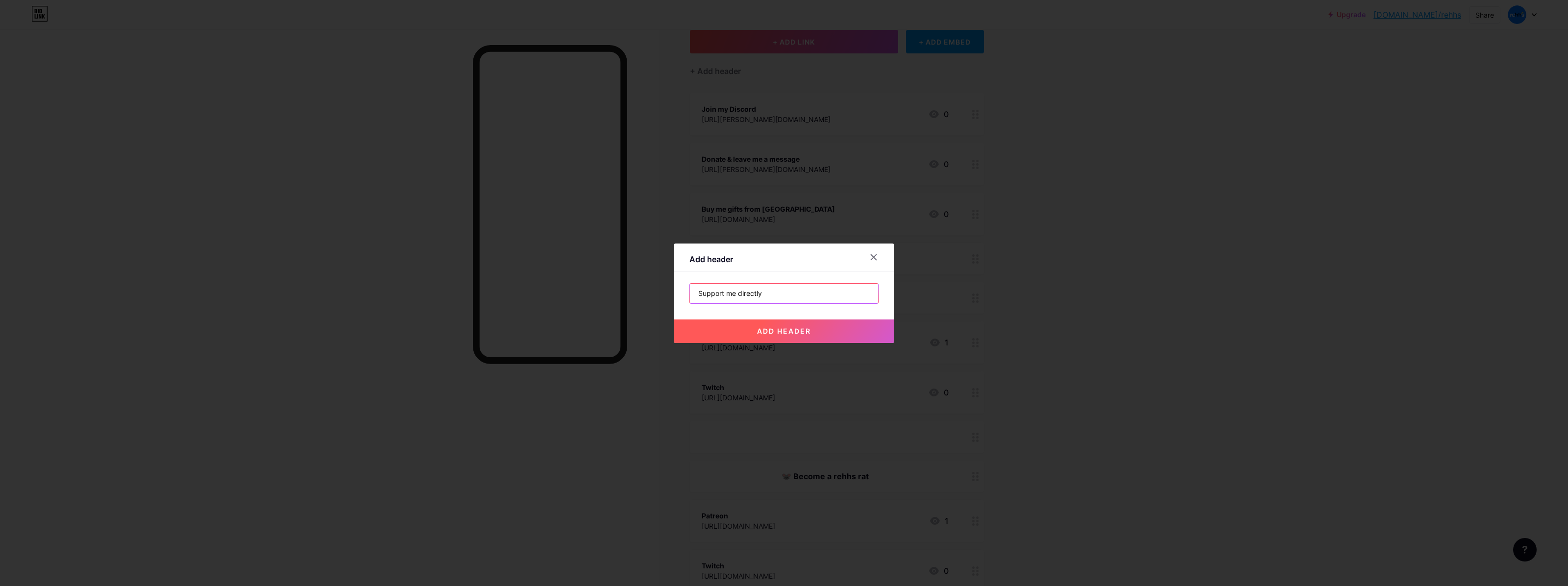 type on "Support me directly" 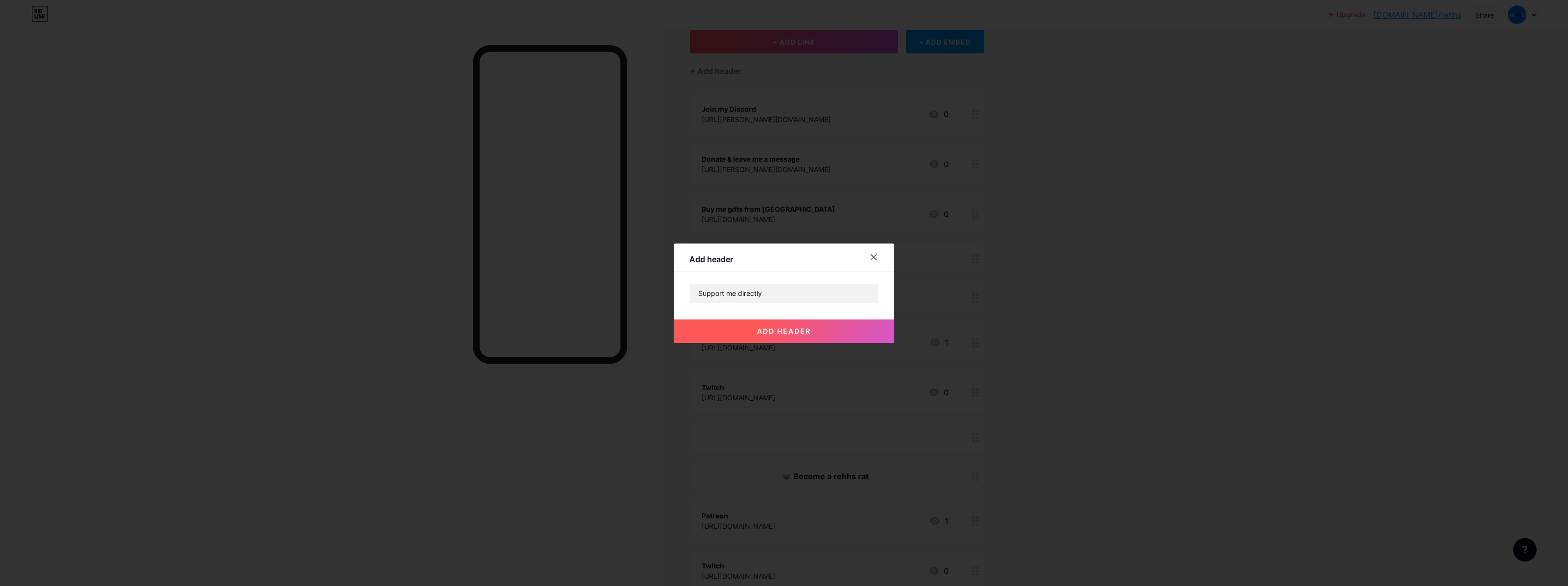 click on "add header" at bounding box center (784, 331) 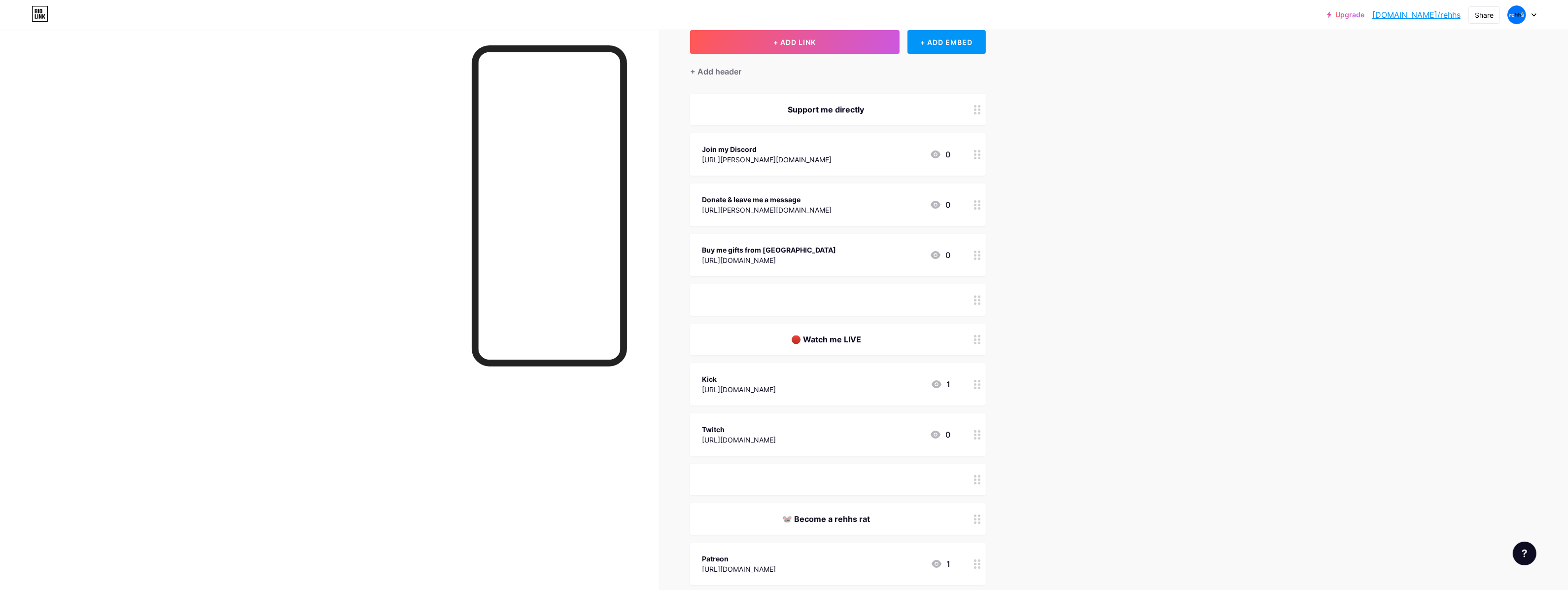 type 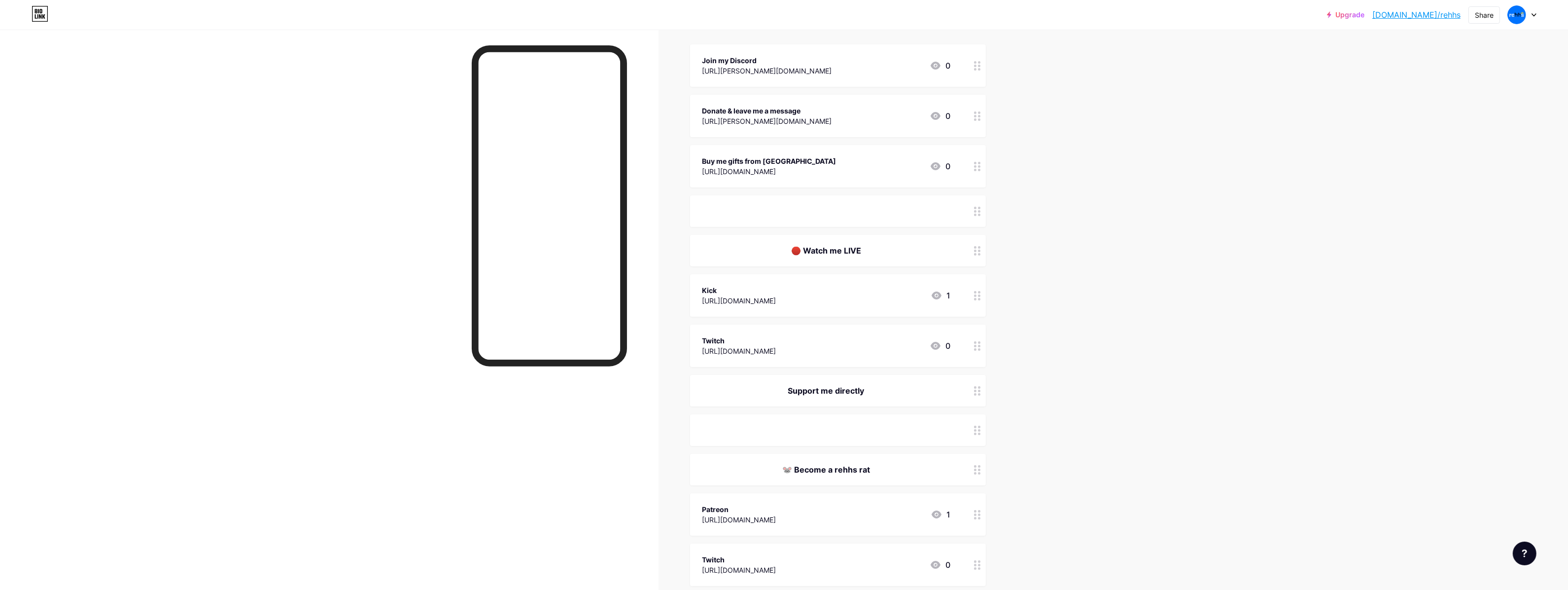 scroll, scrollTop: 62, scrollLeft: 0, axis: vertical 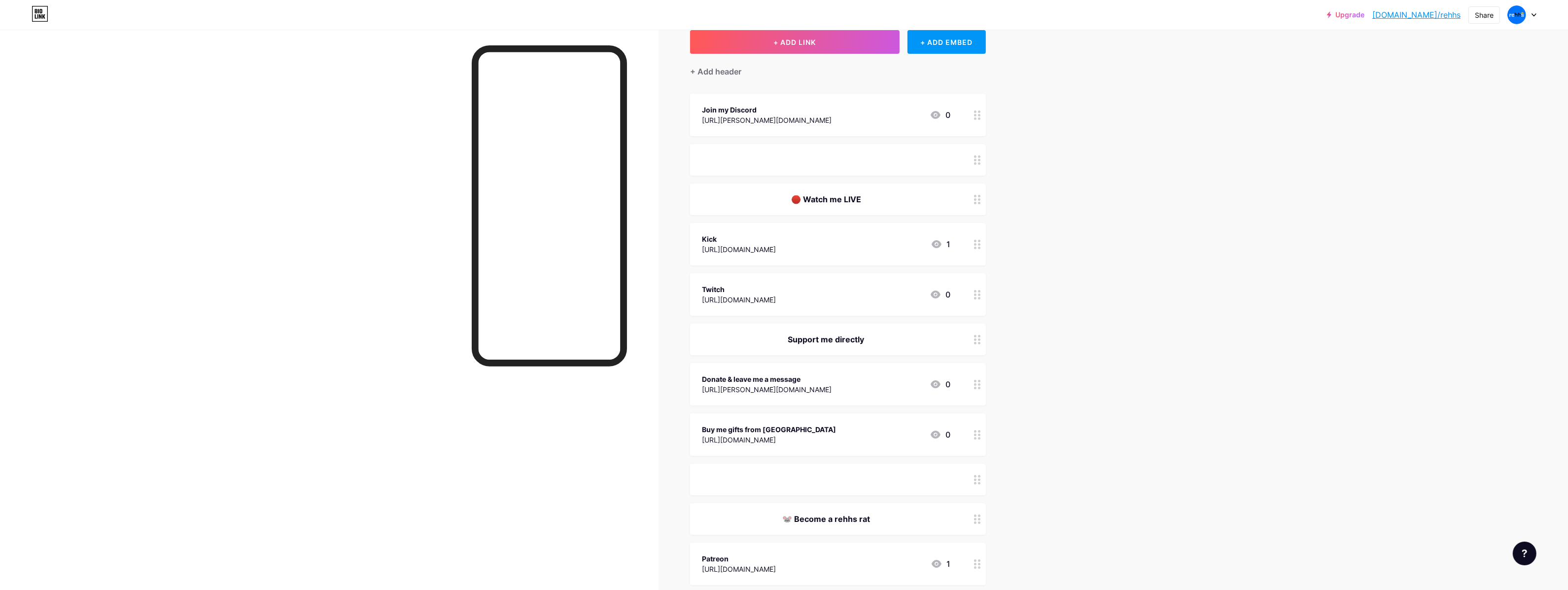 click on "🔴 Watch me LIVE" at bounding box center (826, 199) 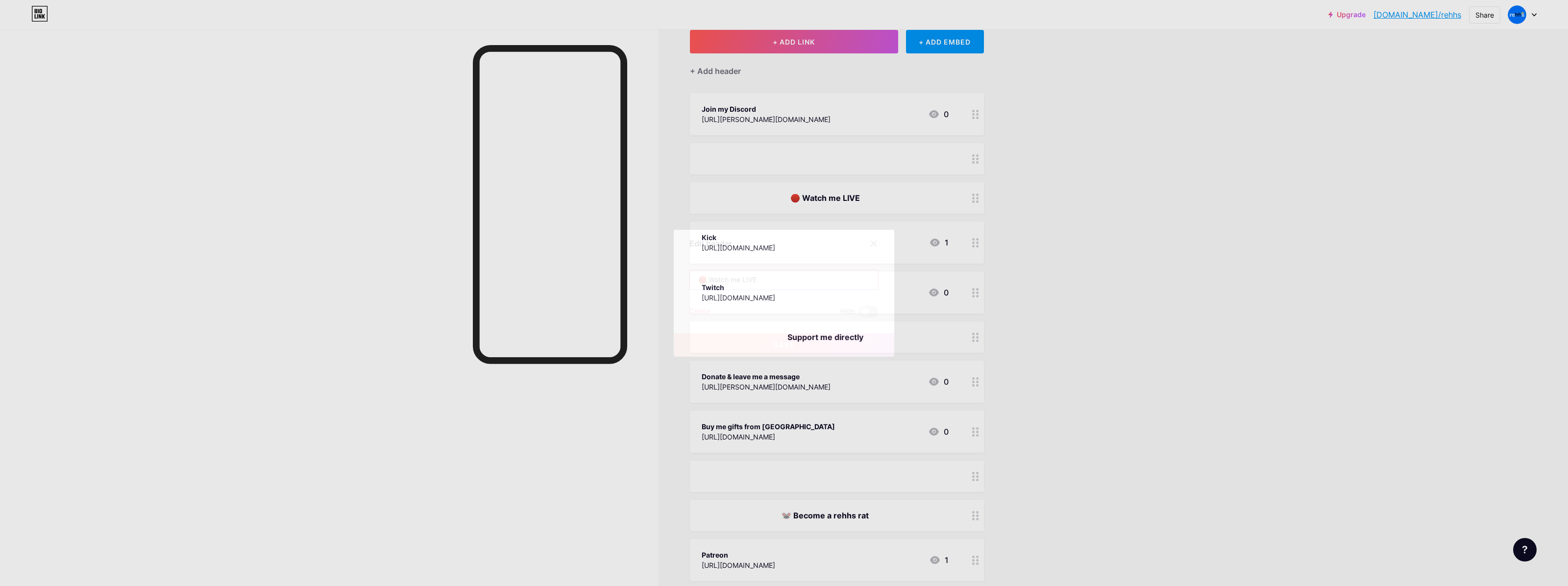 click on "🔴 Watch me LIVE" at bounding box center (784, 280) 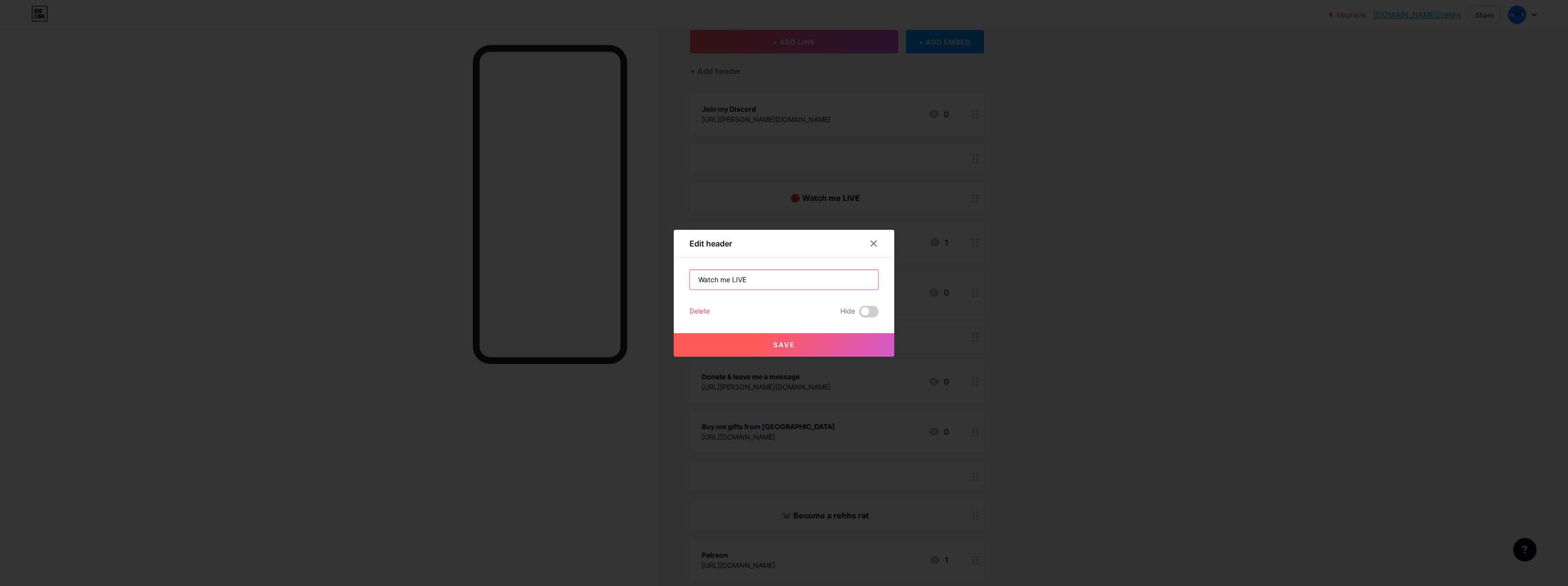 type on "Watch me LIVE" 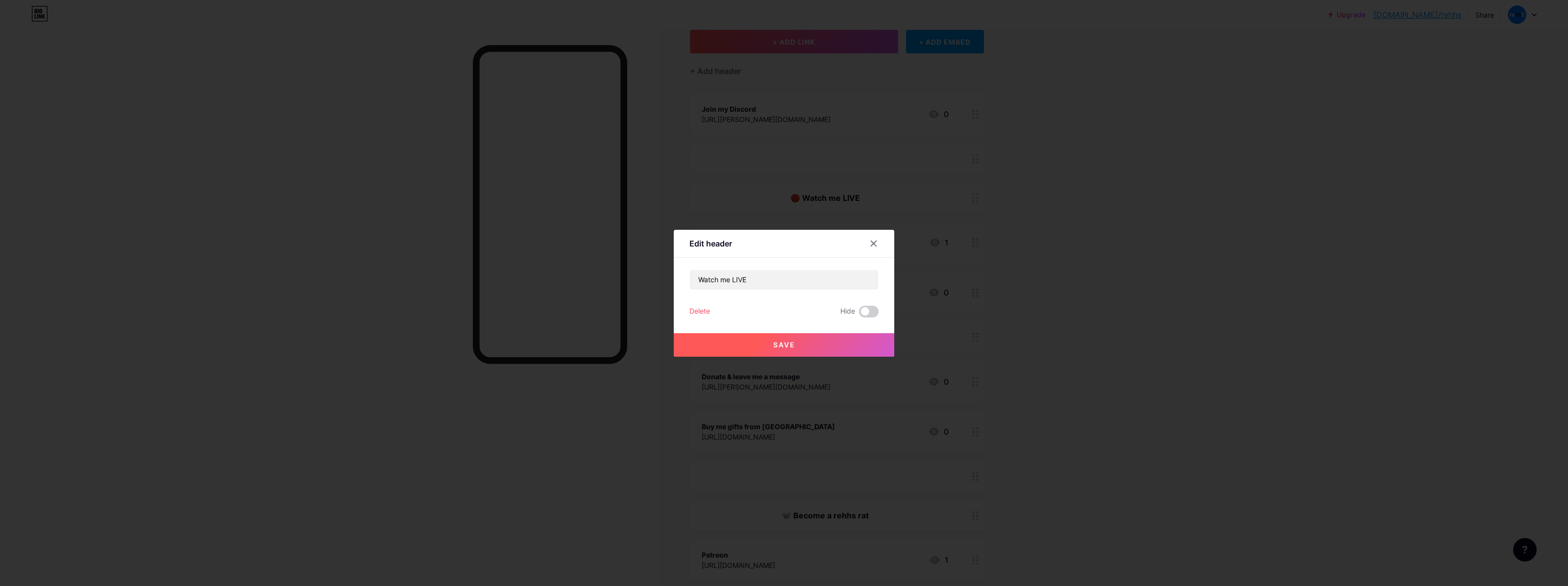 type 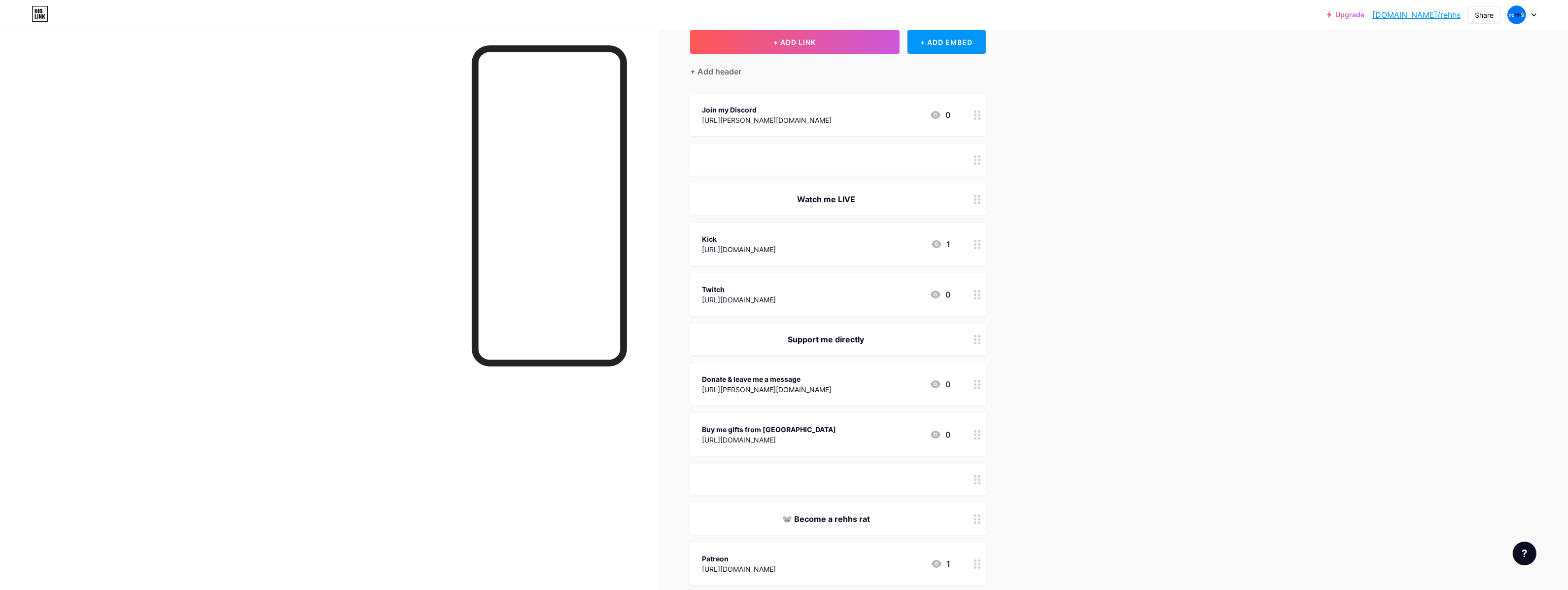 click on "🐭 Become a rehhs rat" at bounding box center [826, 519] 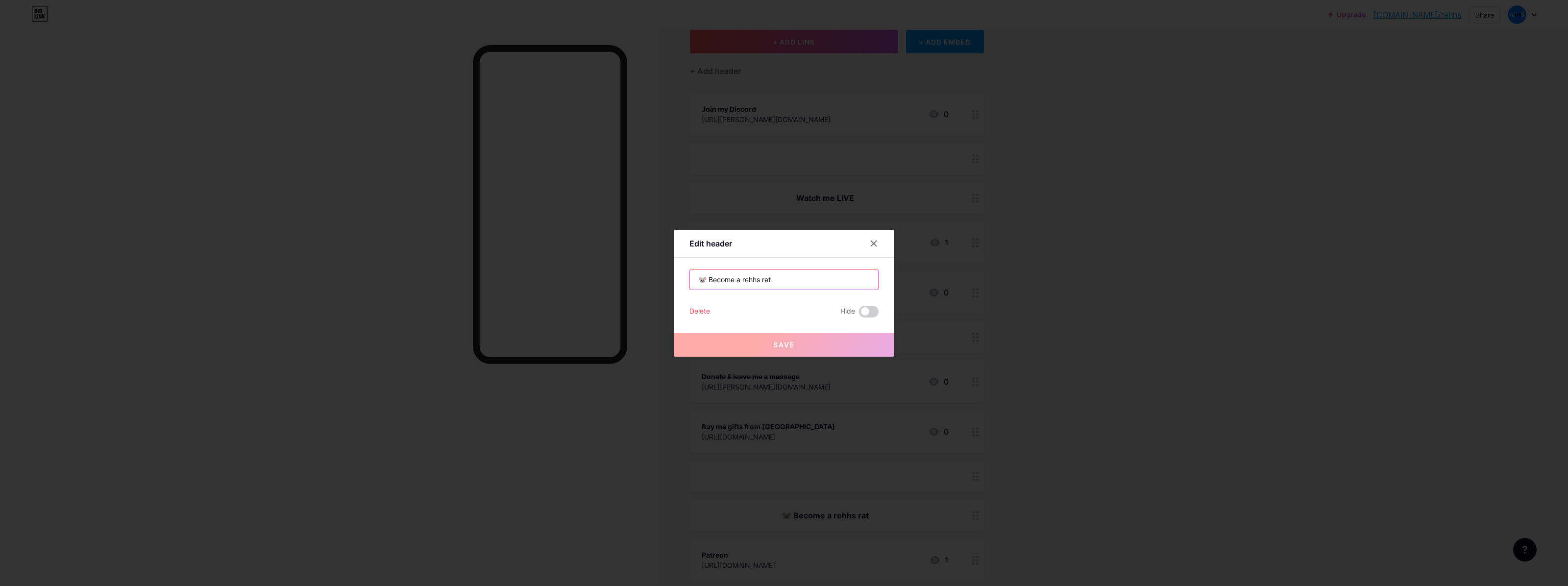 click on "🐭 Become a rehhs rat" at bounding box center (784, 280) 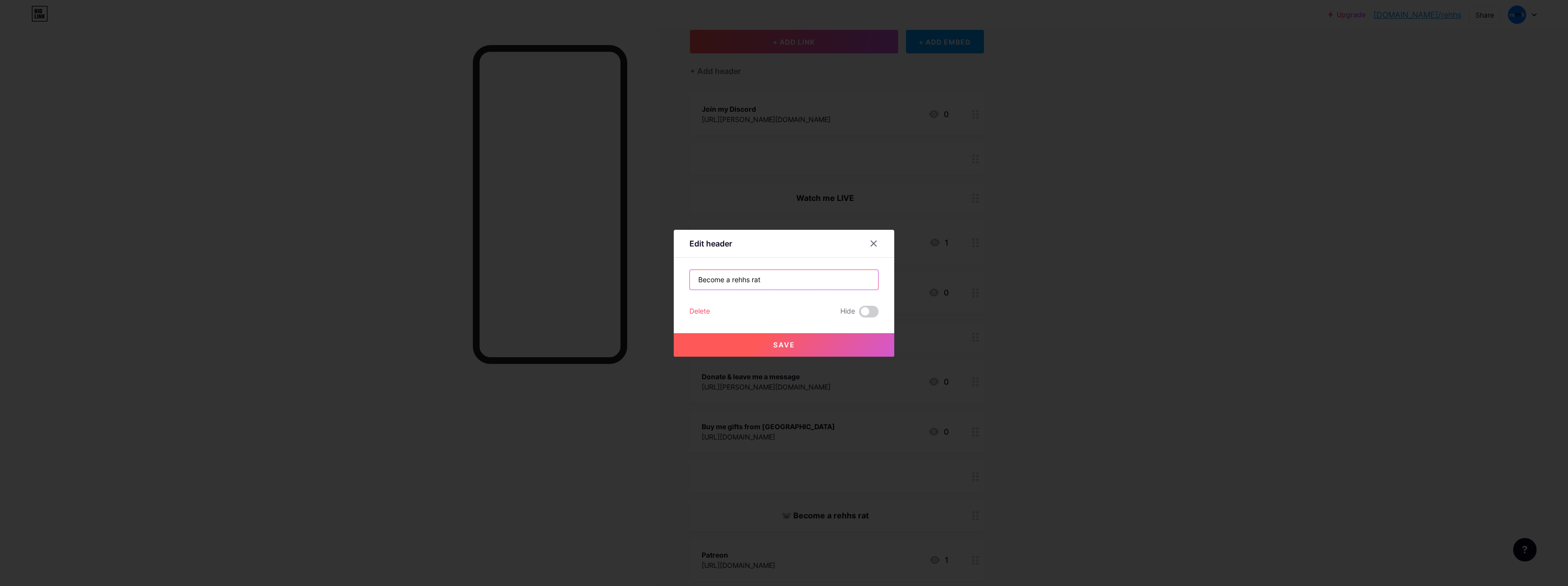type on "Become a rehhs rat" 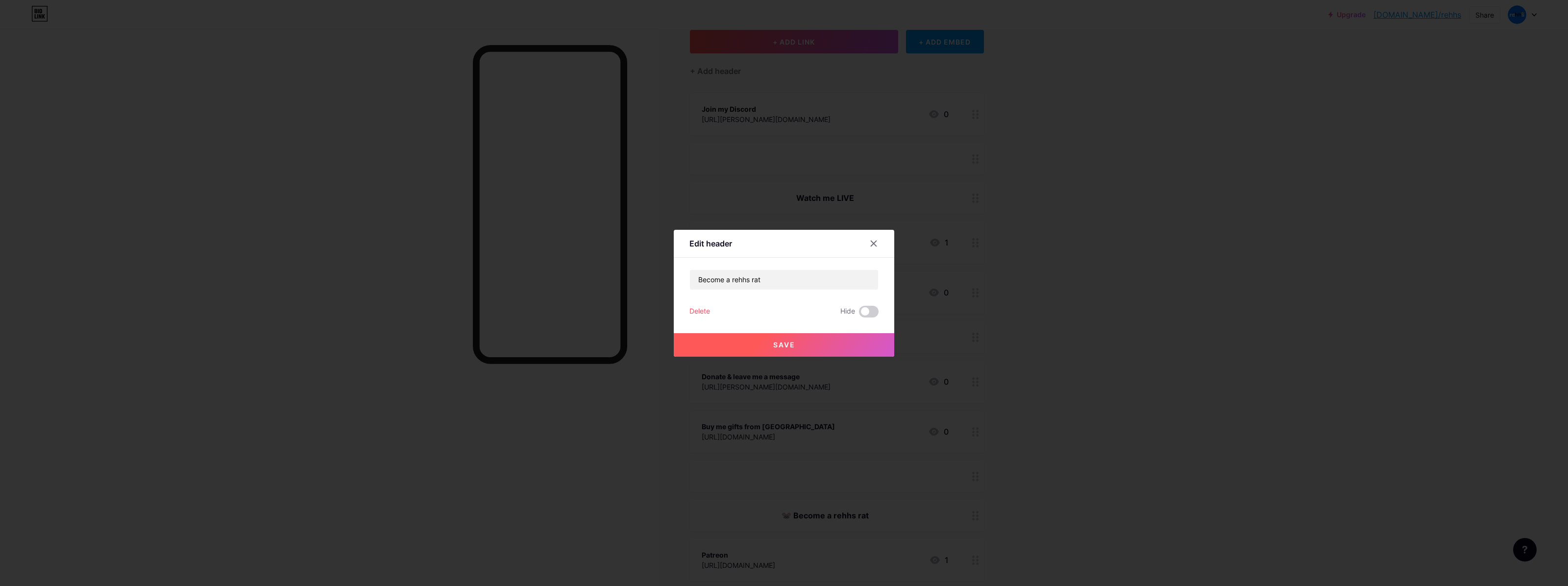click on "Save" at bounding box center (784, 345) 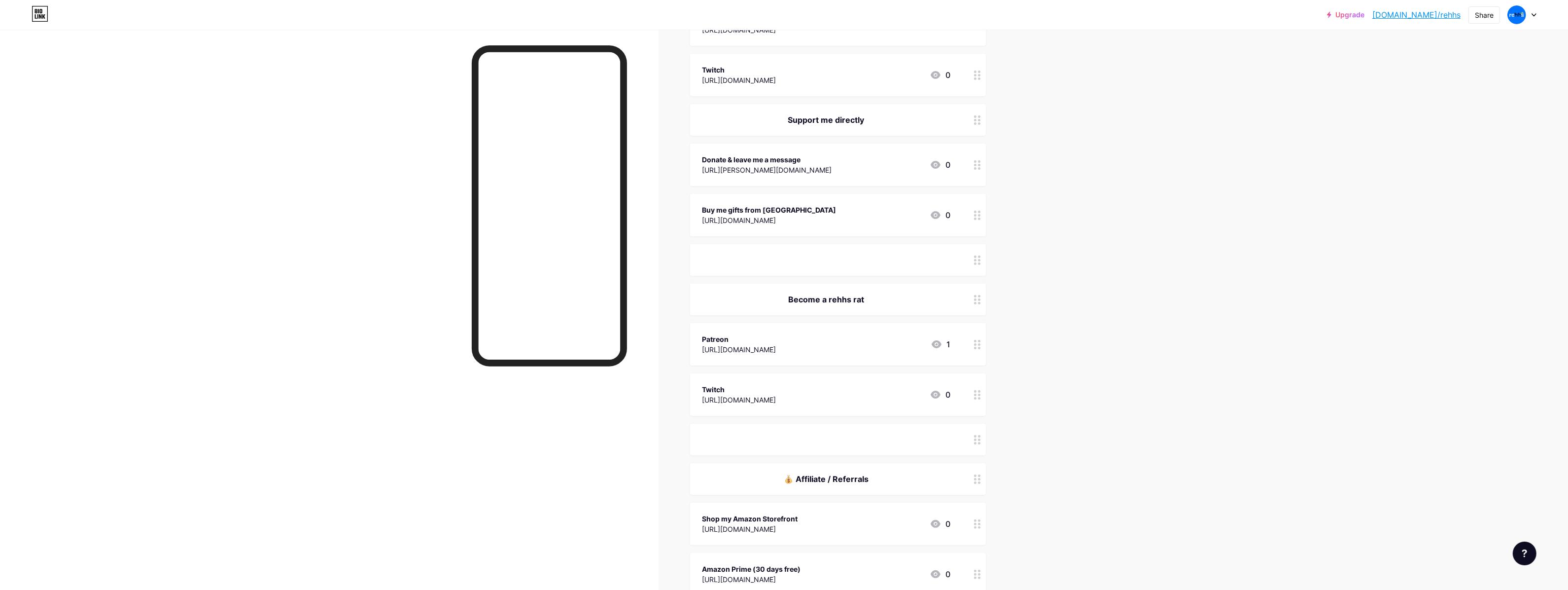 scroll, scrollTop: 370, scrollLeft: 0, axis: vertical 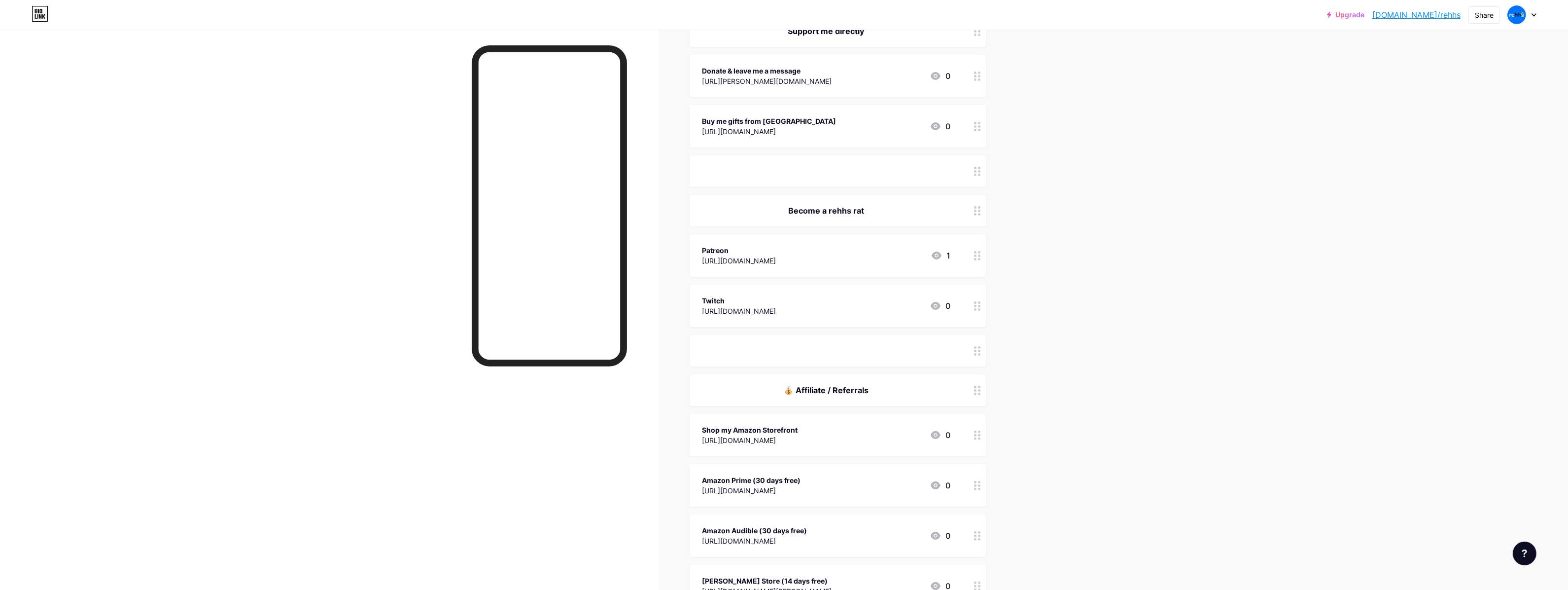 click on "💰 Affiliate / Referrals" at bounding box center (826, 390) 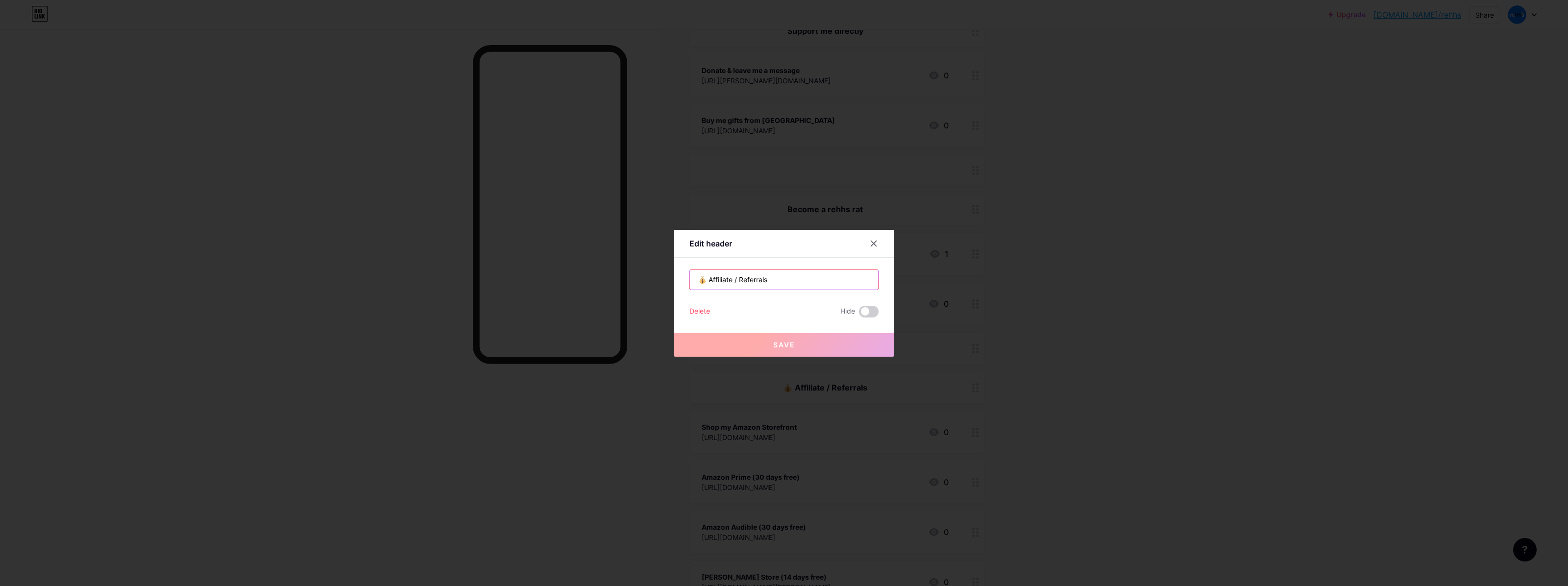 click on "💰 Affiliate / Referrals" at bounding box center (784, 280) 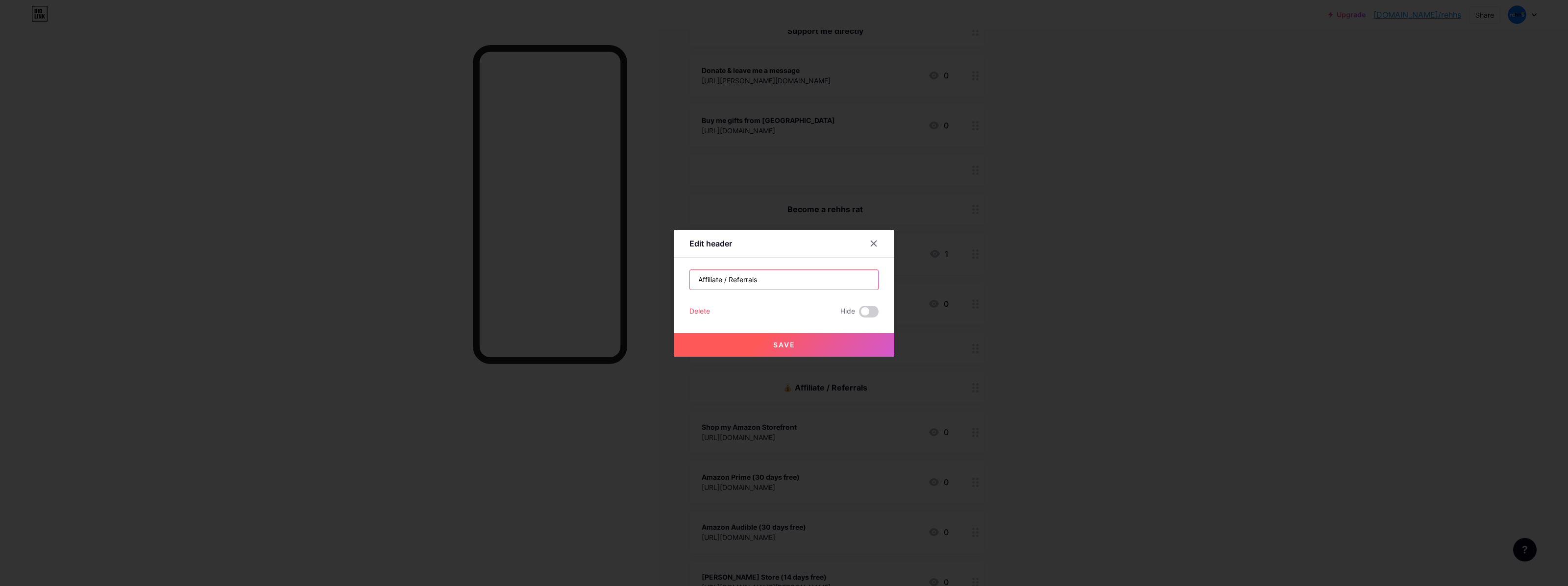 type on "Affiliate / Referrals" 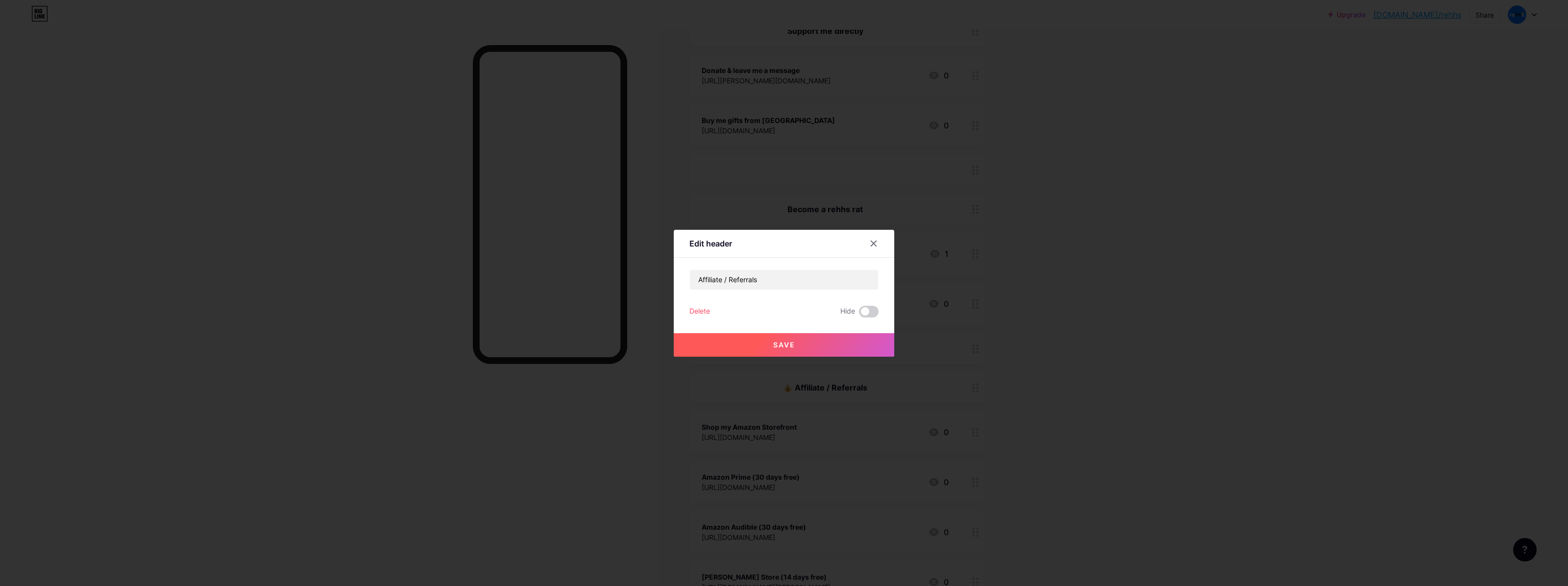 click on "Save" at bounding box center [784, 345] 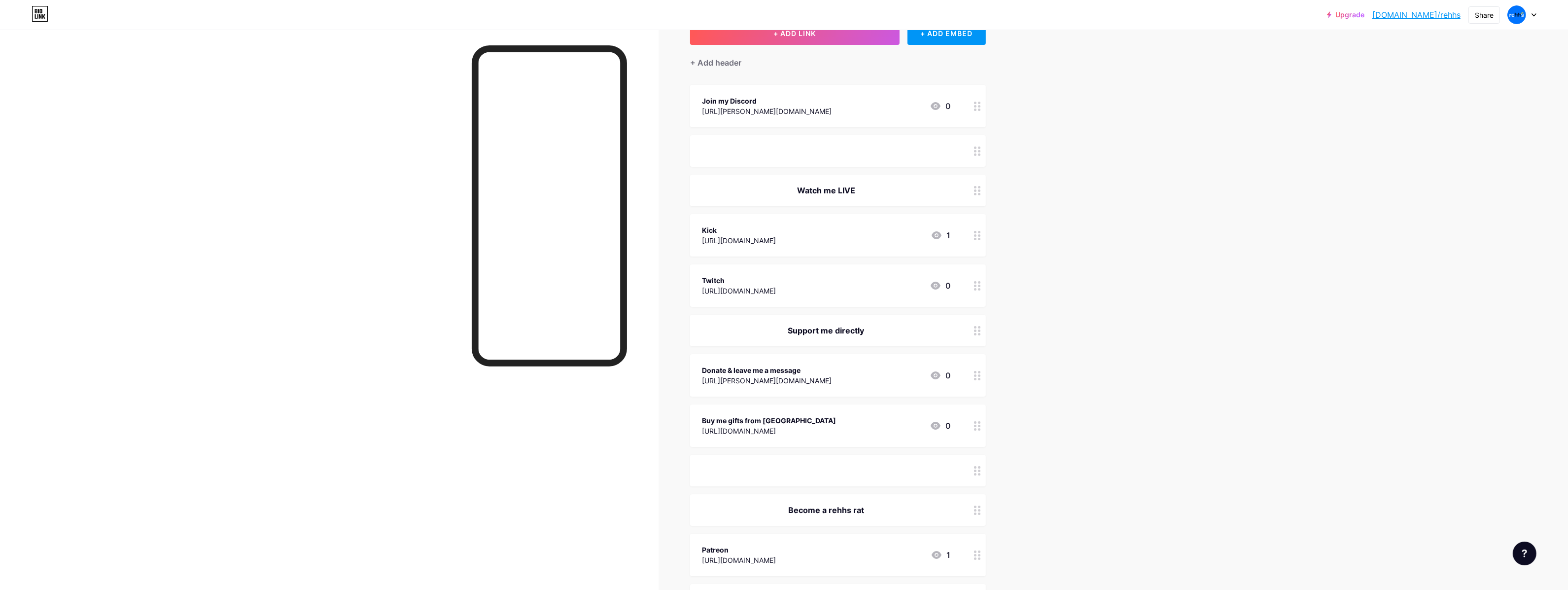 scroll, scrollTop: 62, scrollLeft: 0, axis: vertical 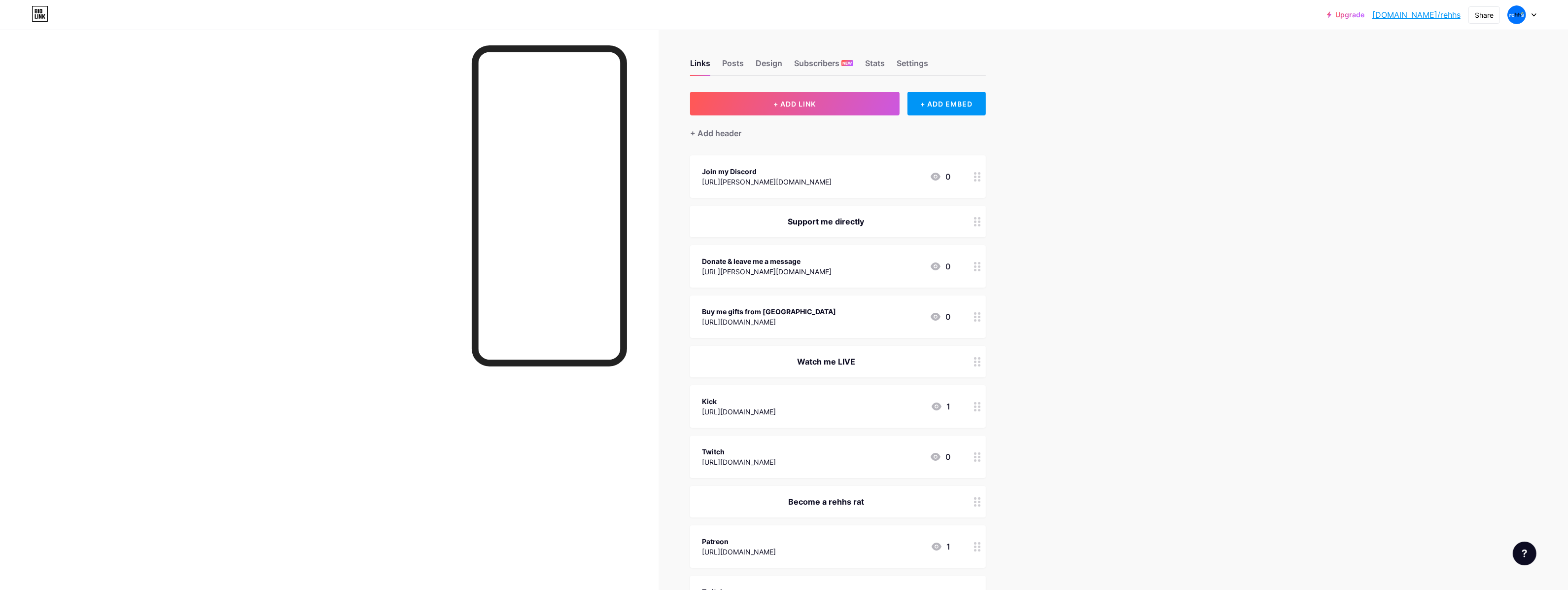 click on "Buy me gifts from [GEOGRAPHIC_DATA]
[URL][DOMAIN_NAME]
0" at bounding box center [838, 317] 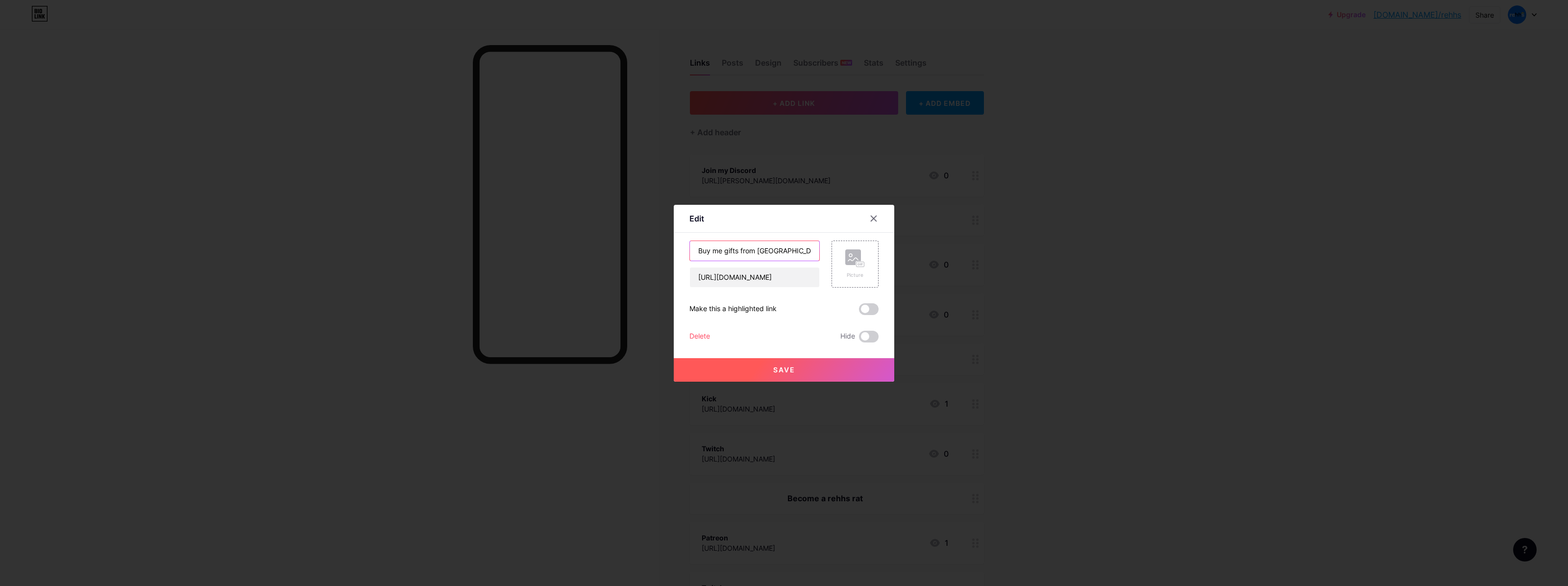 drag, startPoint x: 735, startPoint y: 248, endPoint x: 816, endPoint y: 339, distance: 121.82775 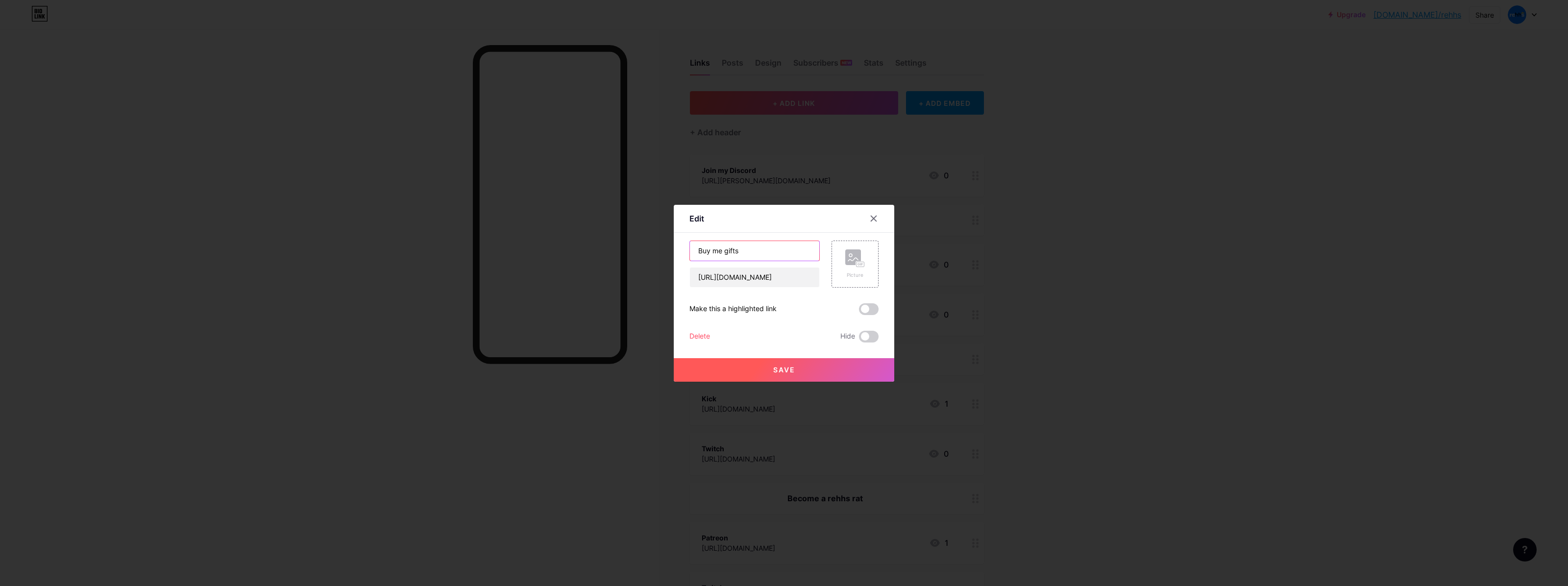 type on "Buy me gifts" 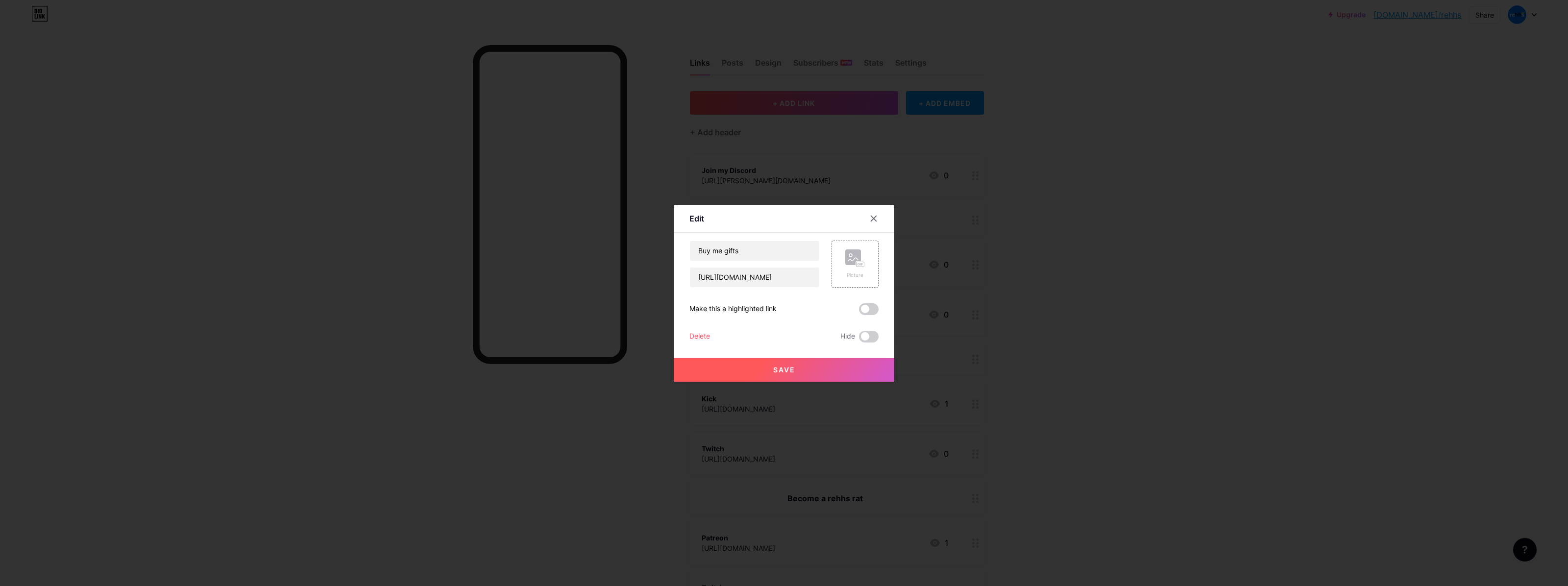 click on "Save" at bounding box center [784, 370] 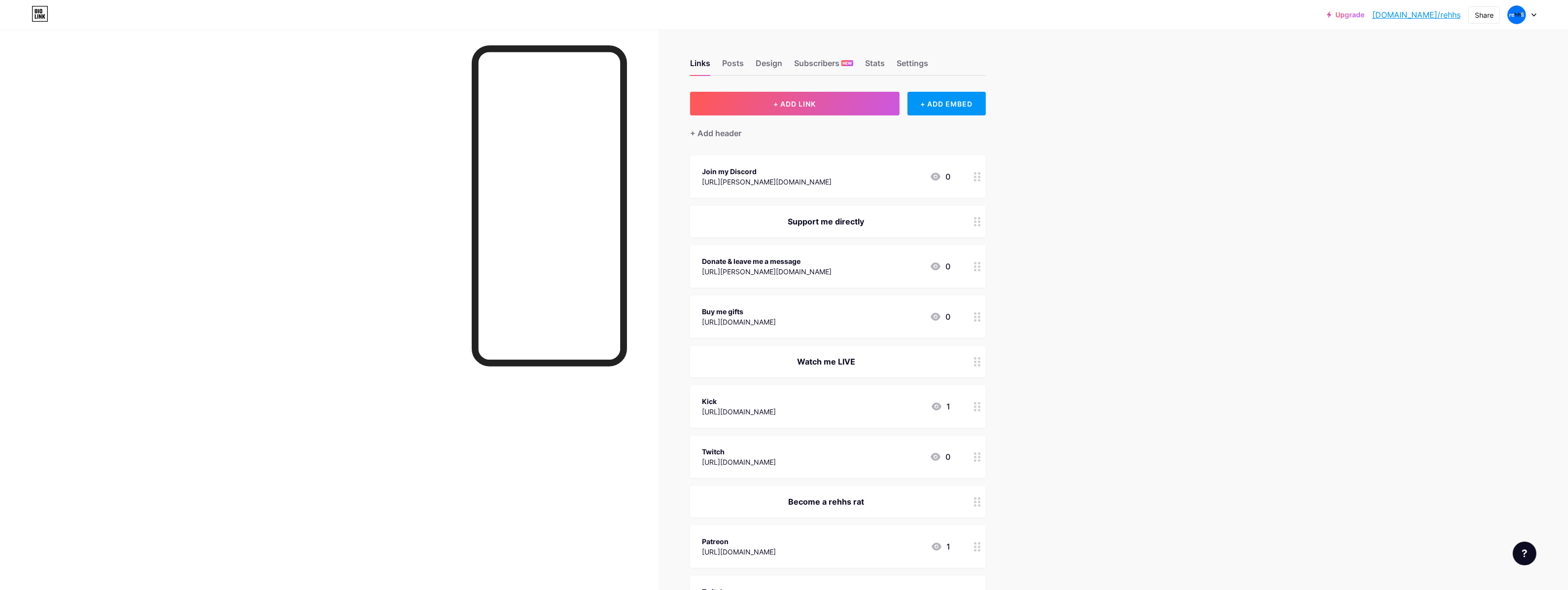 click on "Donate & leave me a message
[URL][PERSON_NAME][DOMAIN_NAME]
0" at bounding box center (838, 266) 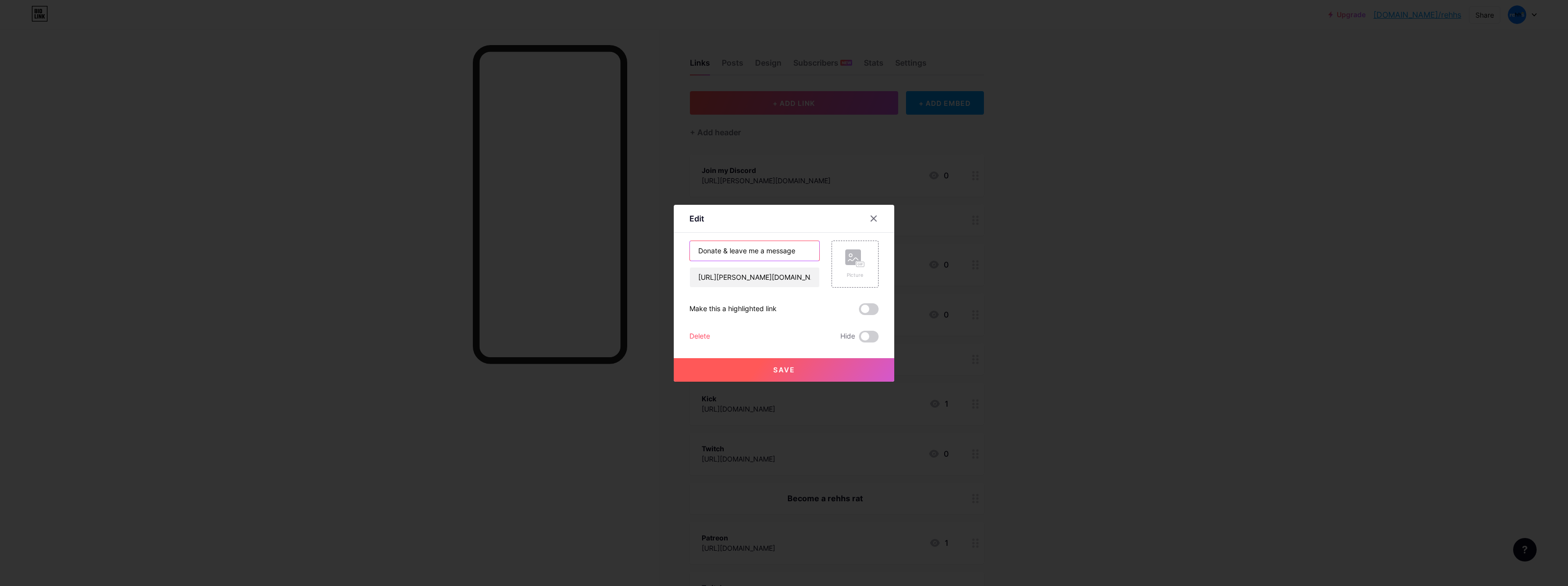 drag, startPoint x: 718, startPoint y: 252, endPoint x: 878, endPoint y: 268, distance: 160.79801 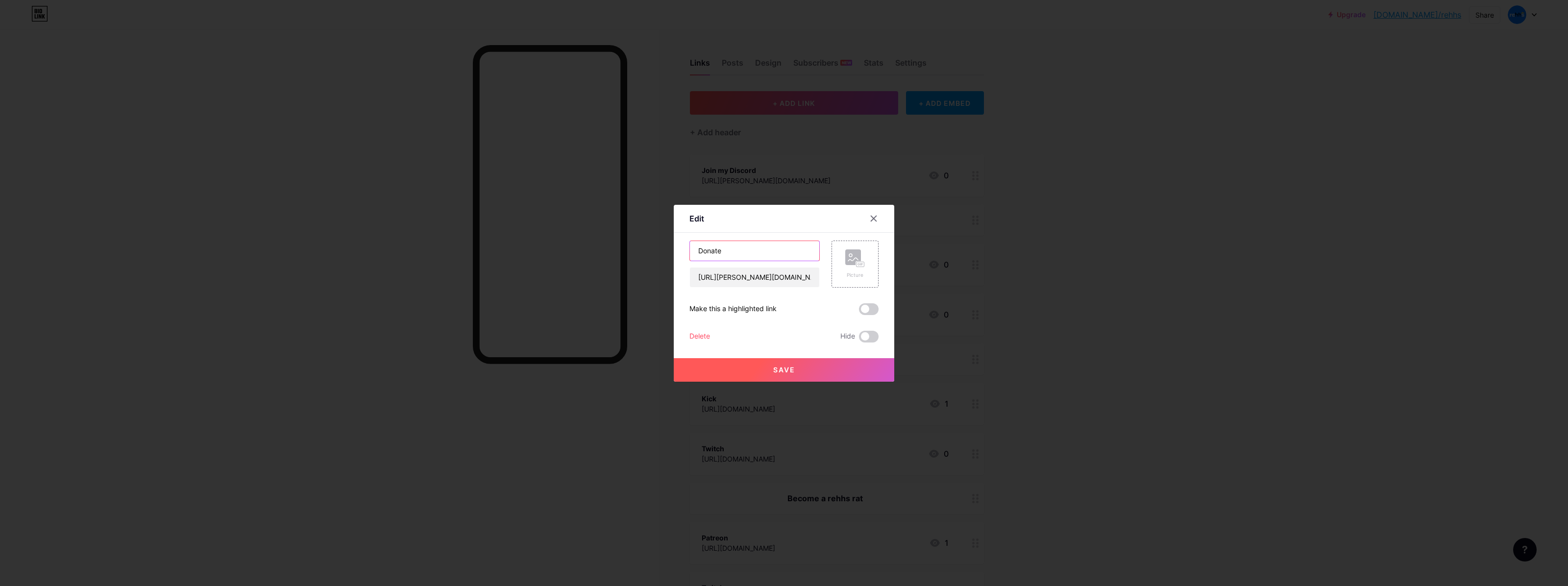 type on "Donate" 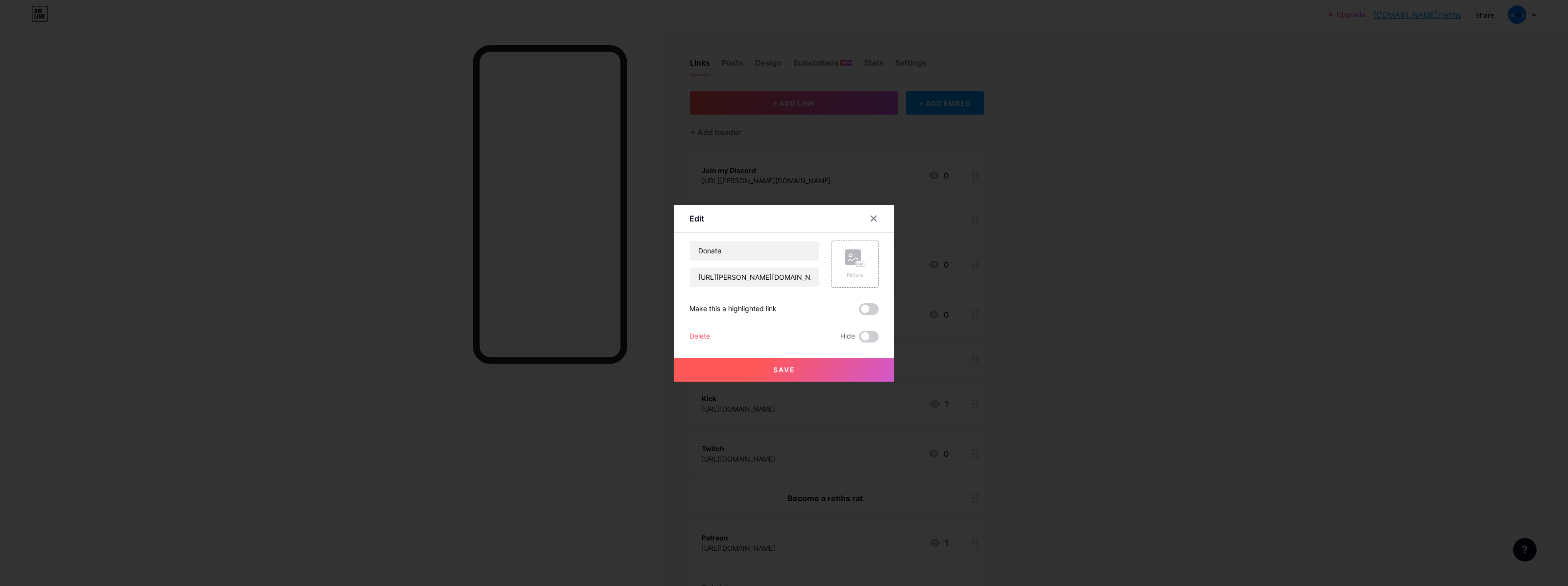 click on "Save" at bounding box center (784, 370) 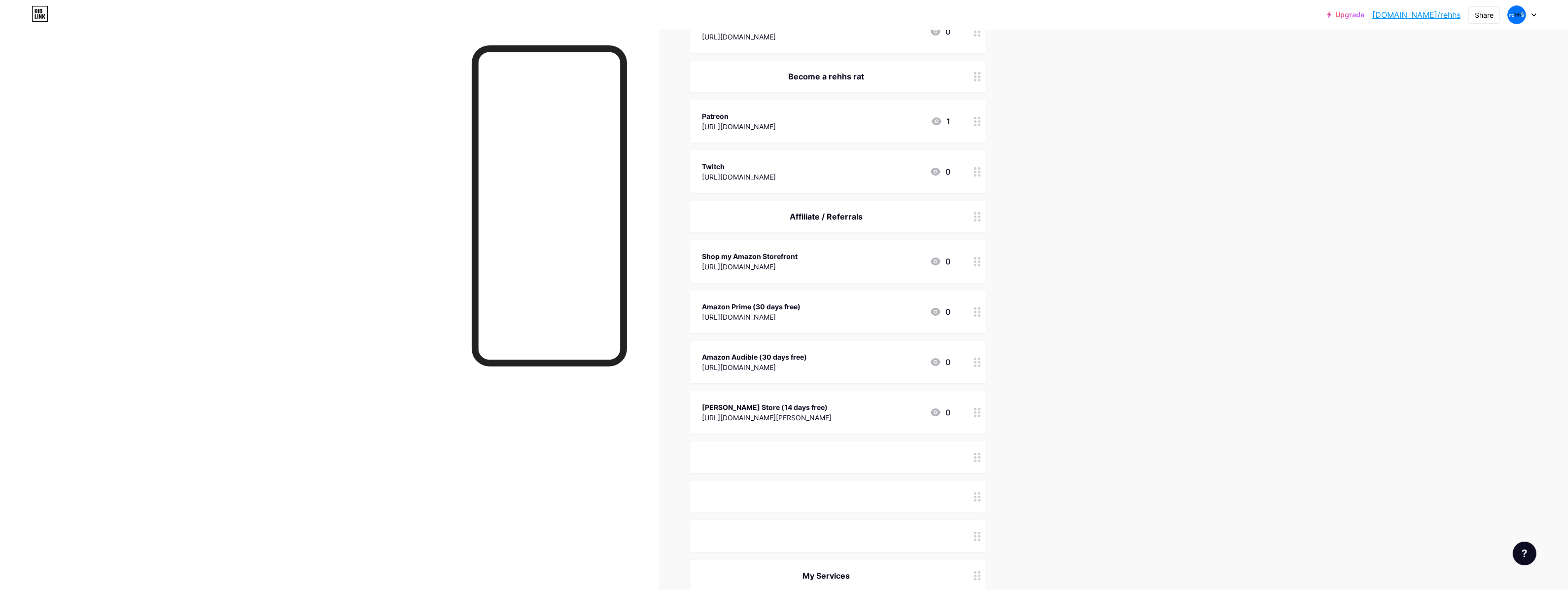 scroll, scrollTop: 432, scrollLeft: 0, axis: vertical 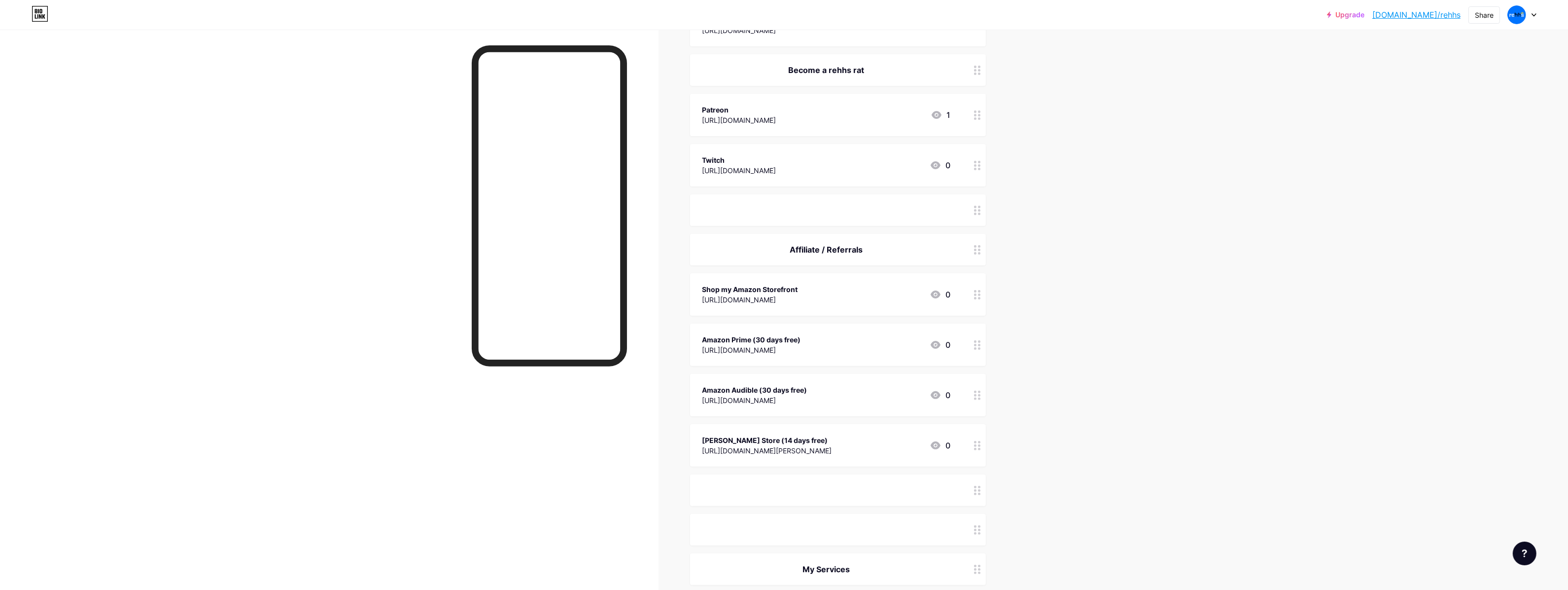click on "ㅤㅤㅤ" at bounding box center [826, 210] 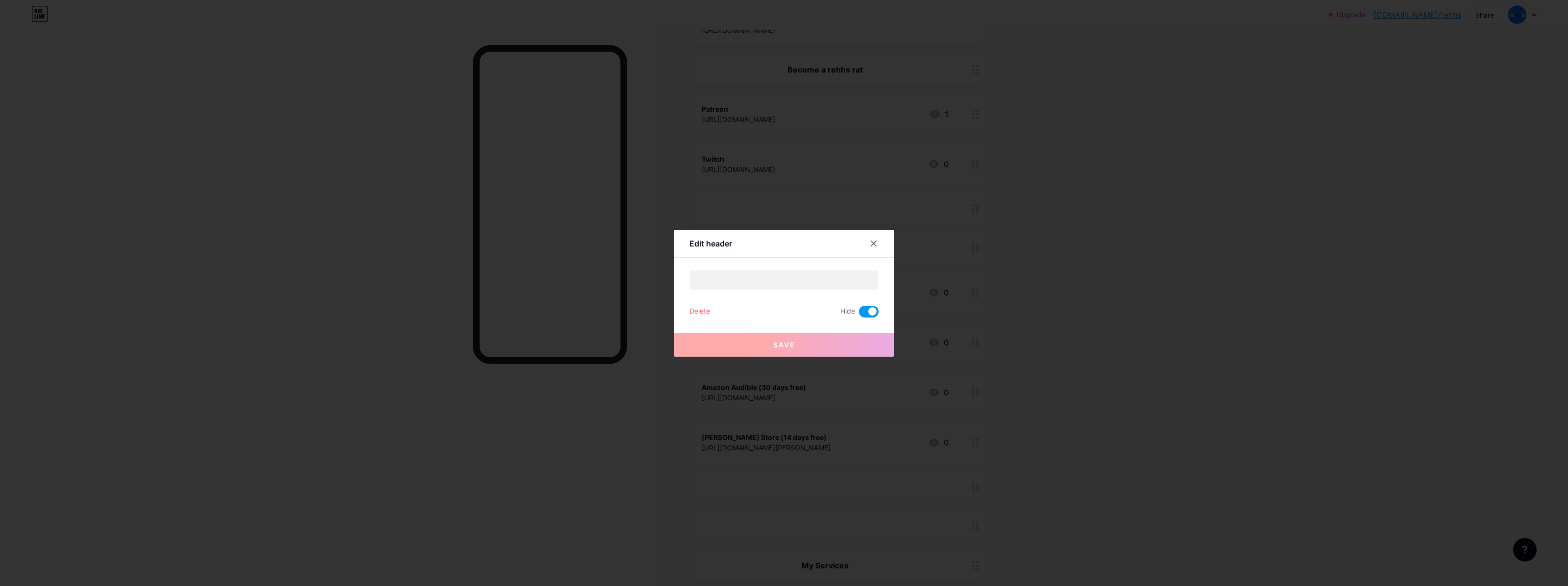 click at bounding box center (869, 312) 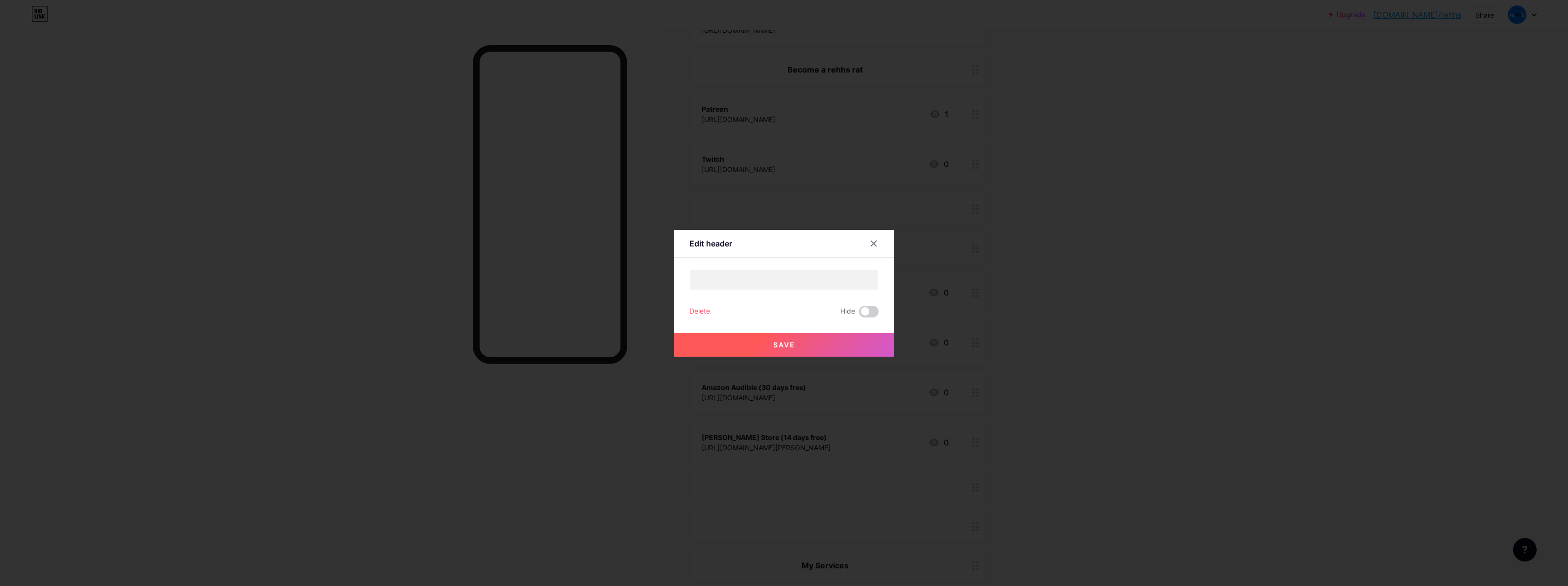 click on "Save" at bounding box center (784, 345) 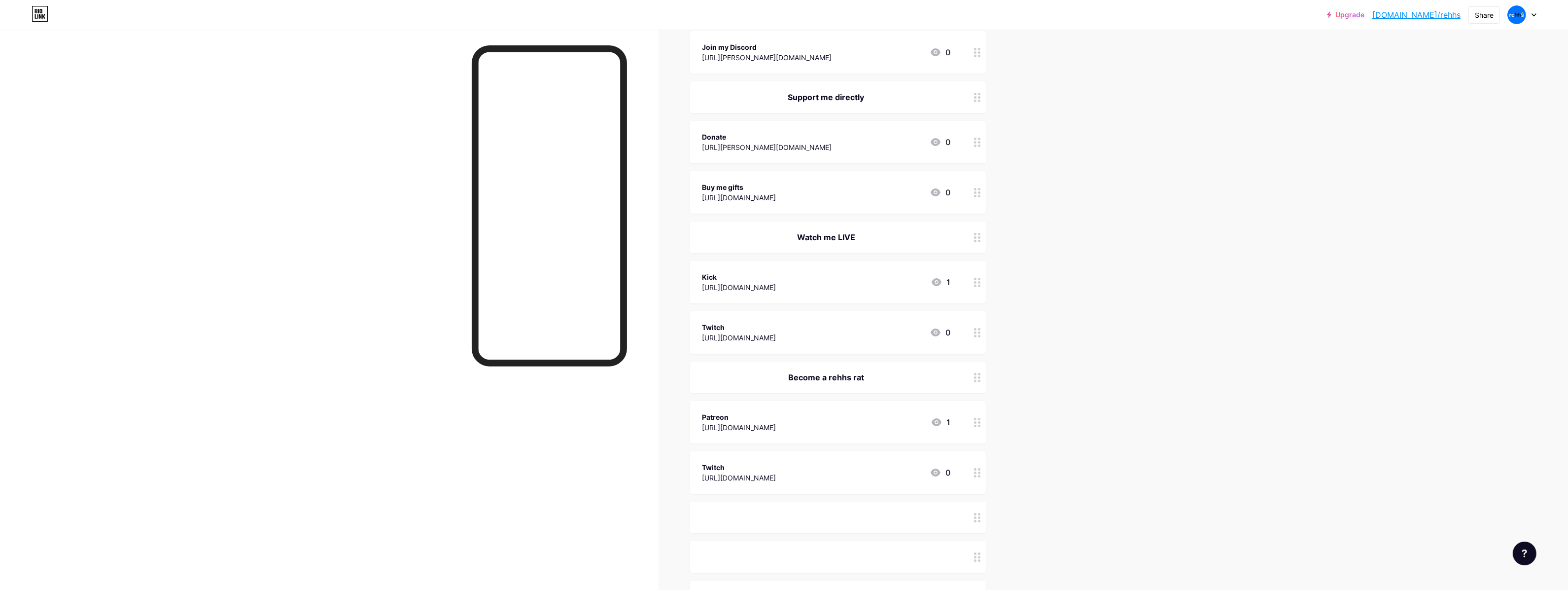 scroll, scrollTop: 123, scrollLeft: 0, axis: vertical 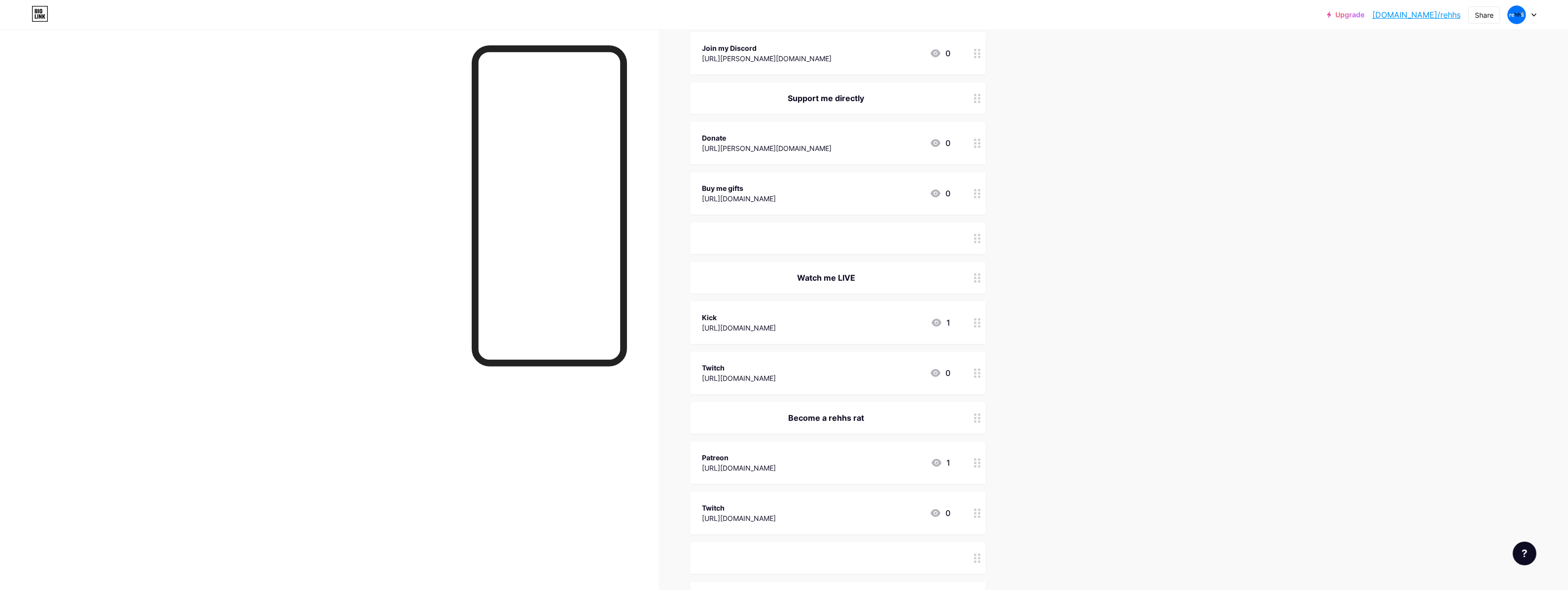 click on "ㅤㅤㅤ" at bounding box center [826, 238] 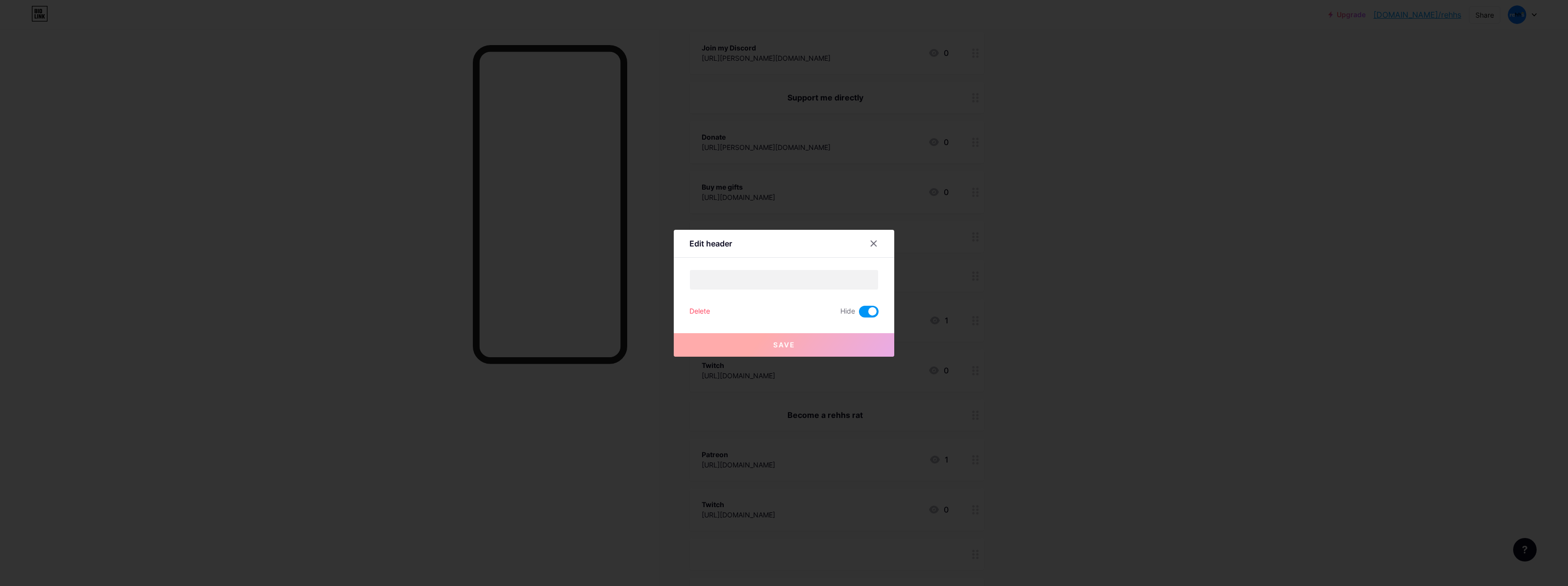 click at bounding box center (869, 312) 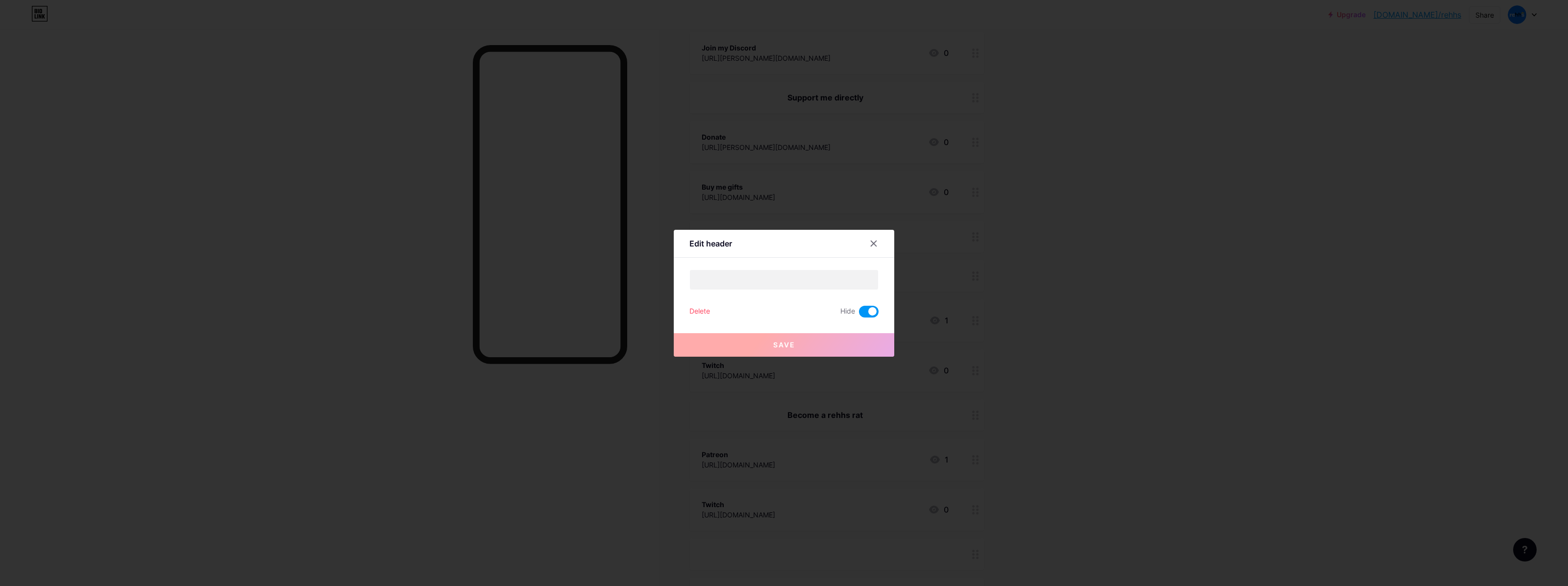 click at bounding box center (859, 314) 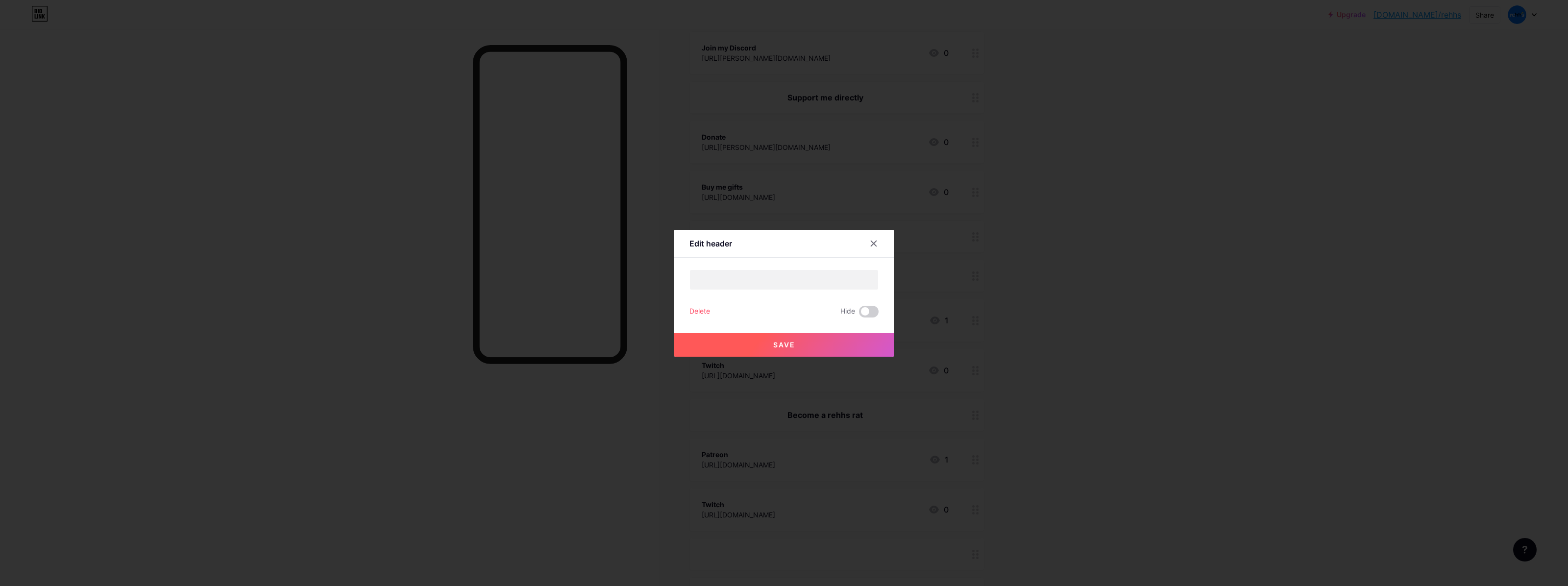 click on "Save" at bounding box center [784, 345] 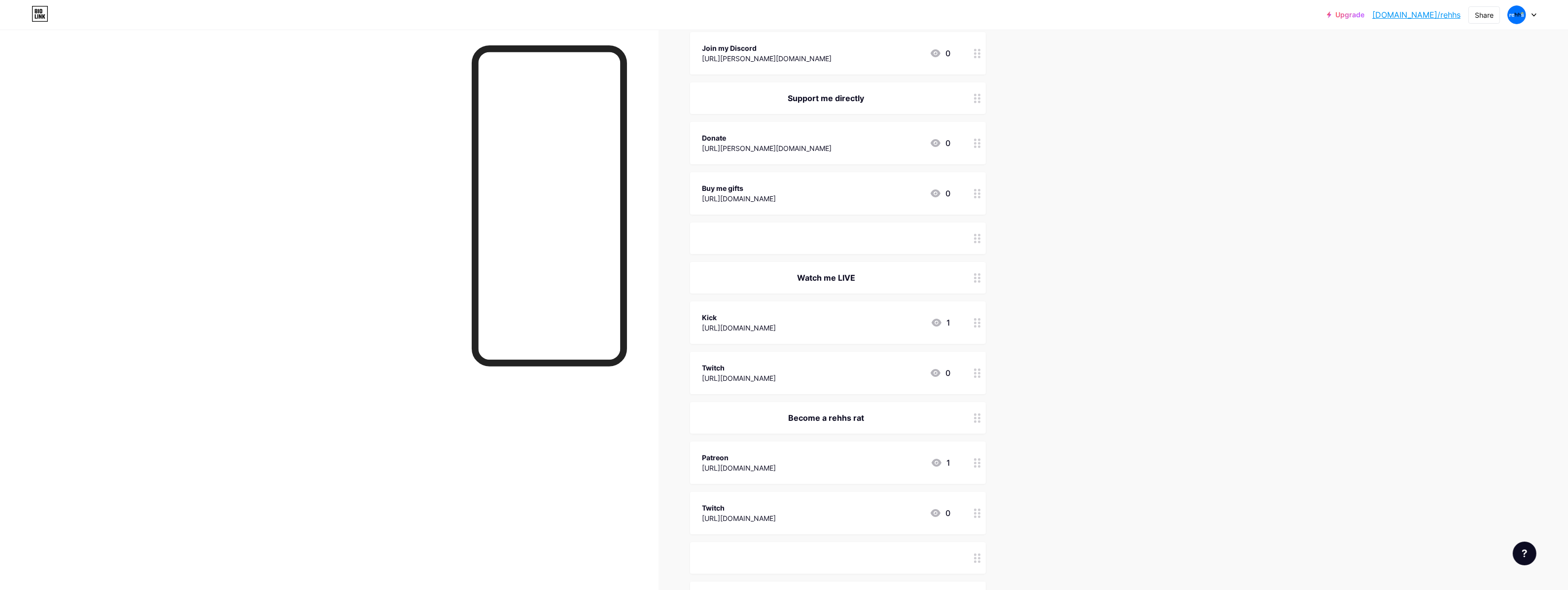 click on "ㅤㅤㅤ" at bounding box center [826, 238] 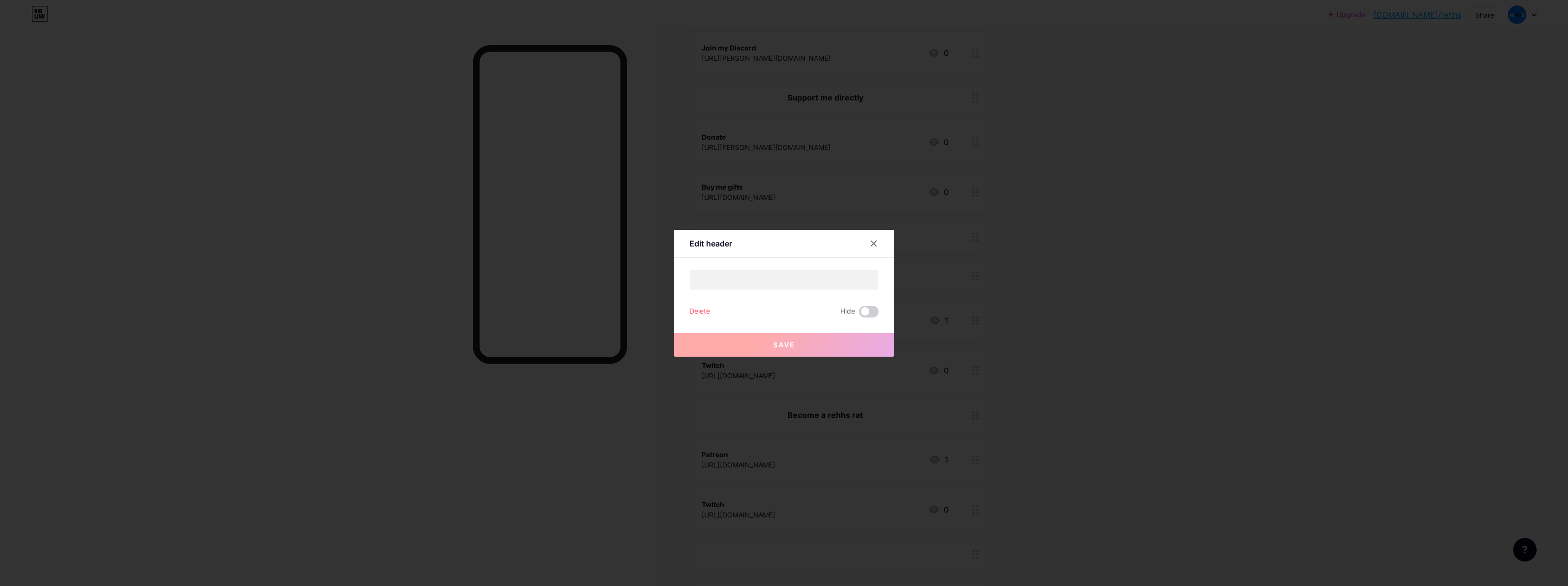 click on "Save" at bounding box center (784, 337) 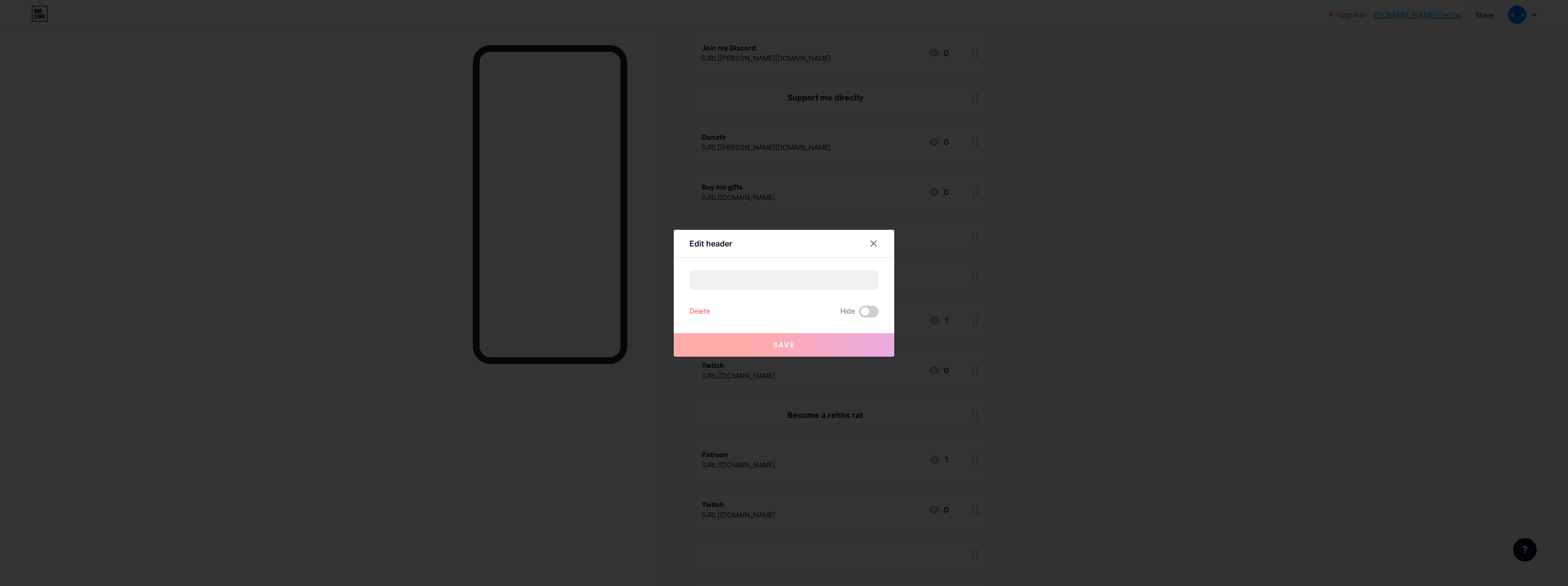 drag, startPoint x: 866, startPoint y: 308, endPoint x: 866, endPoint y: 330, distance: 22 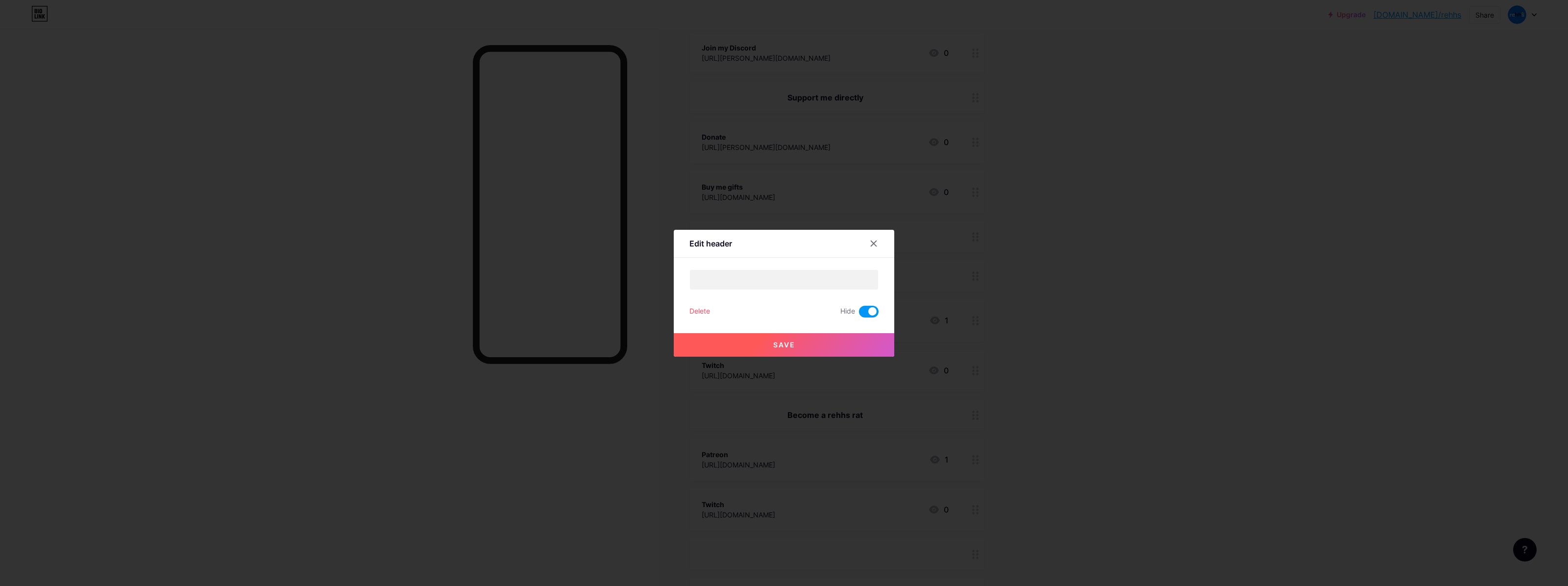 click on "Save" at bounding box center [784, 345] 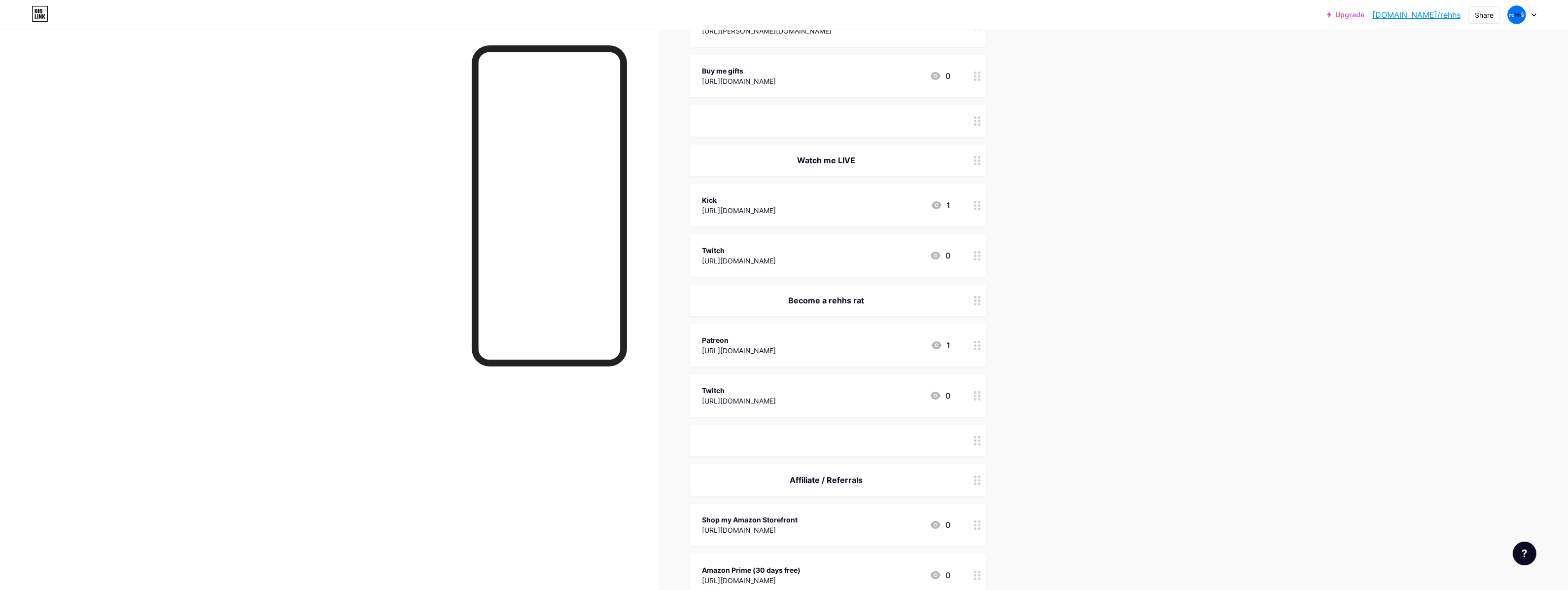 scroll, scrollTop: 247, scrollLeft: 0, axis: vertical 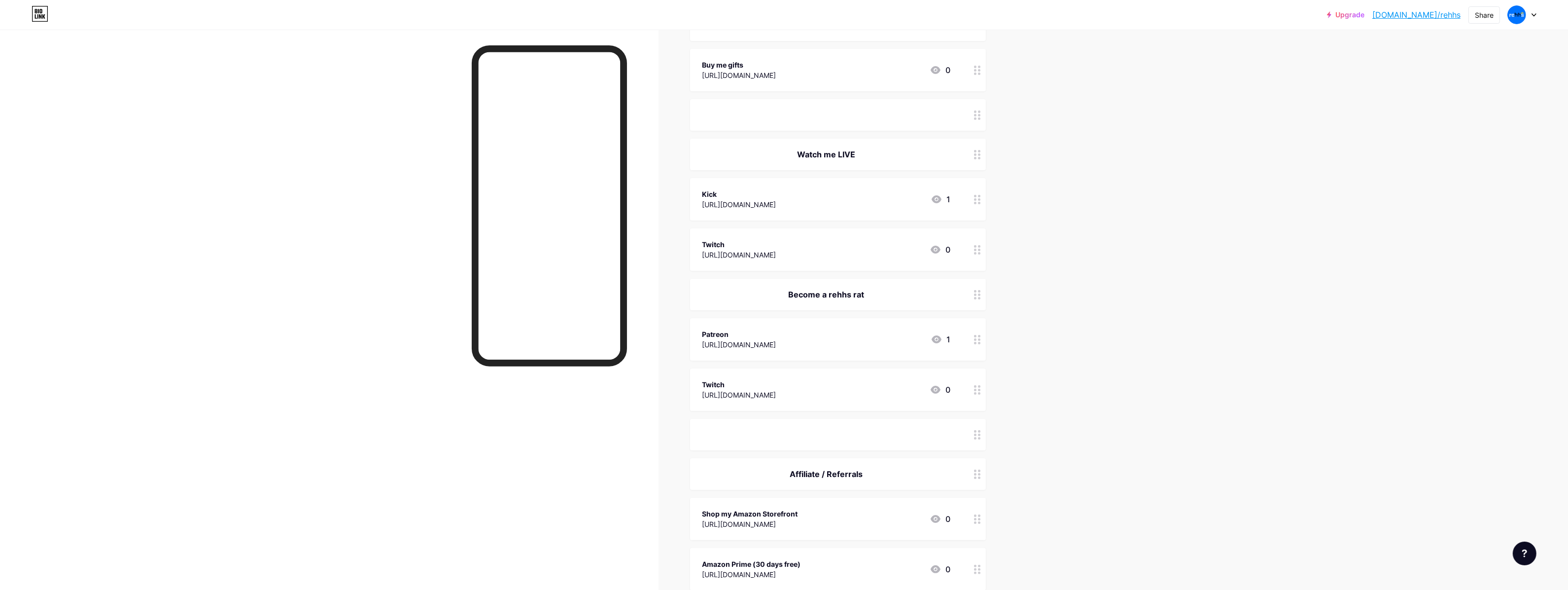 click on "ㅤㅤㅤ" at bounding box center [826, 435] 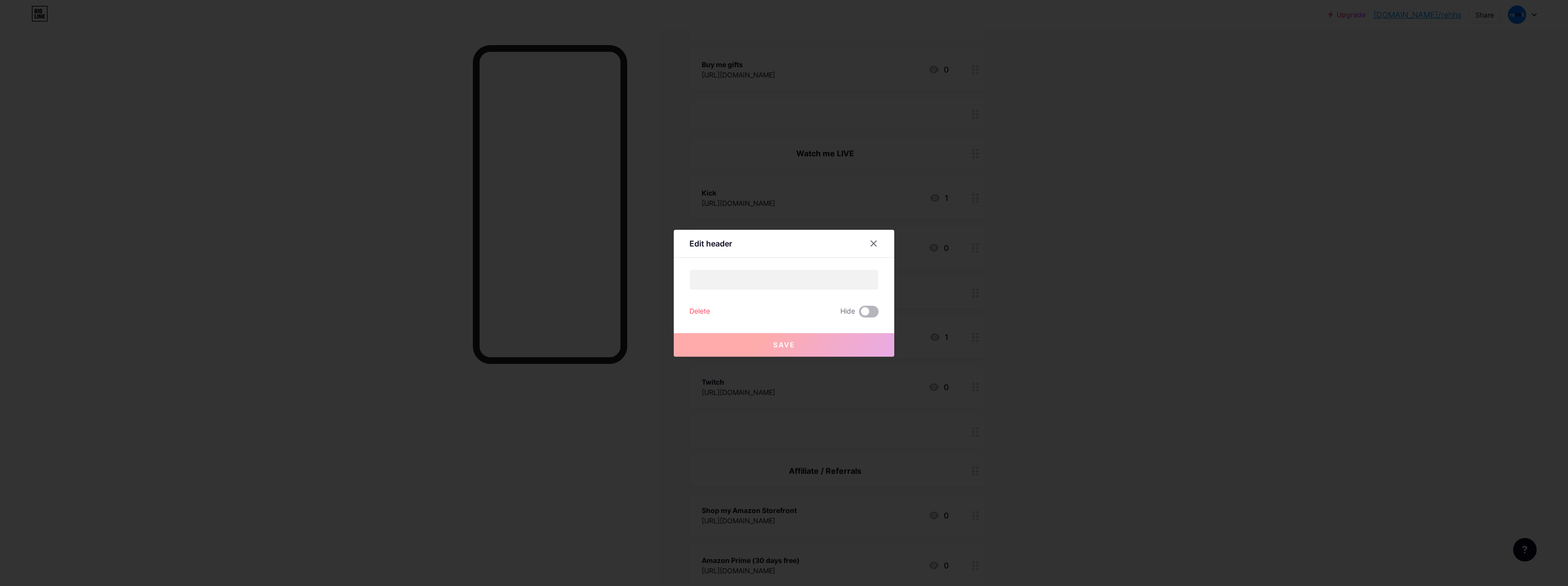 click at bounding box center (869, 312) 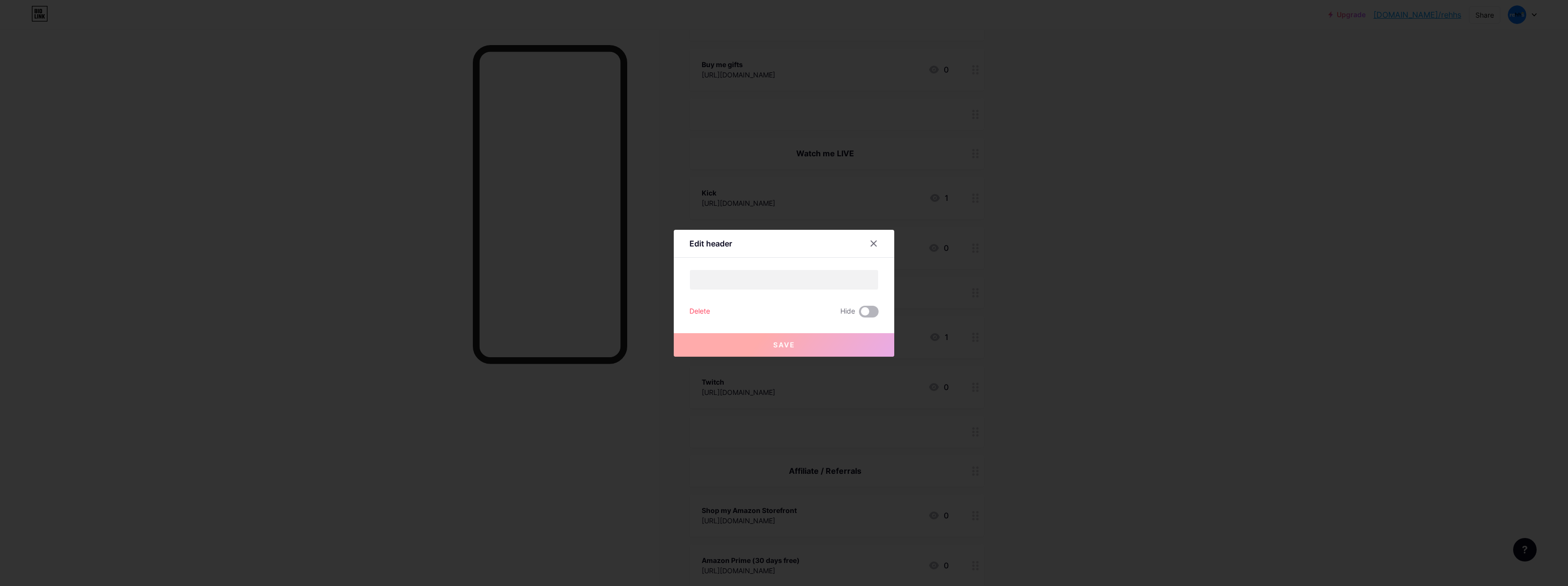 click at bounding box center (859, 314) 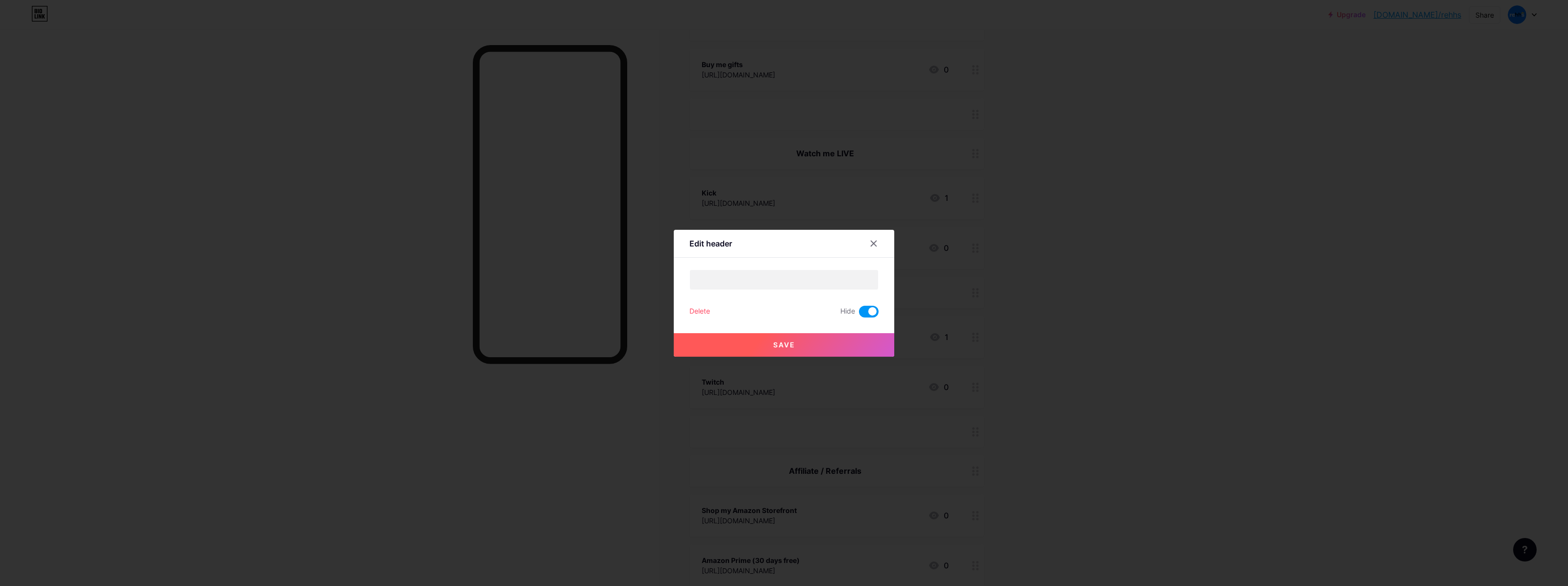 click on "Save" at bounding box center [784, 345] 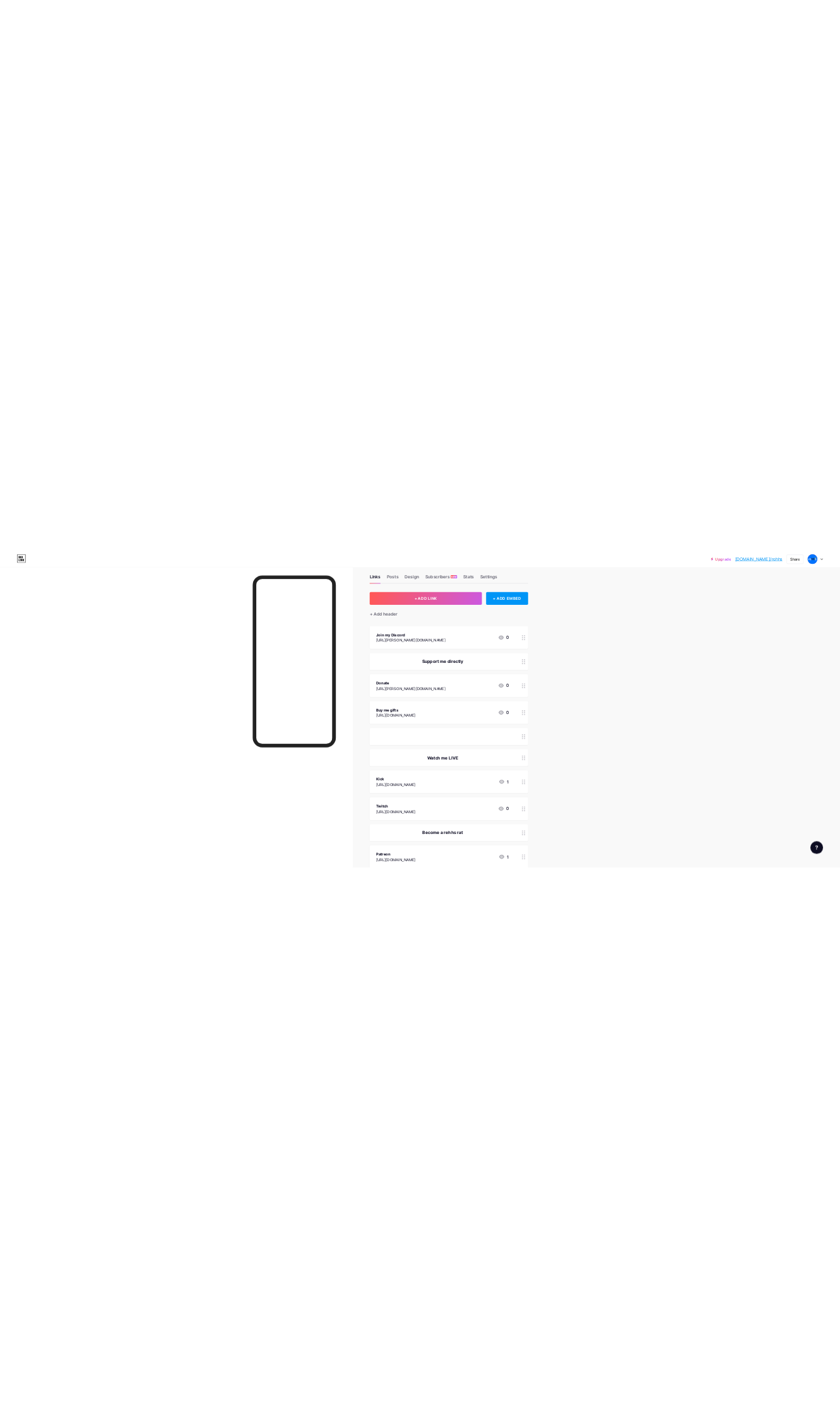 scroll, scrollTop: 0, scrollLeft: 0, axis: both 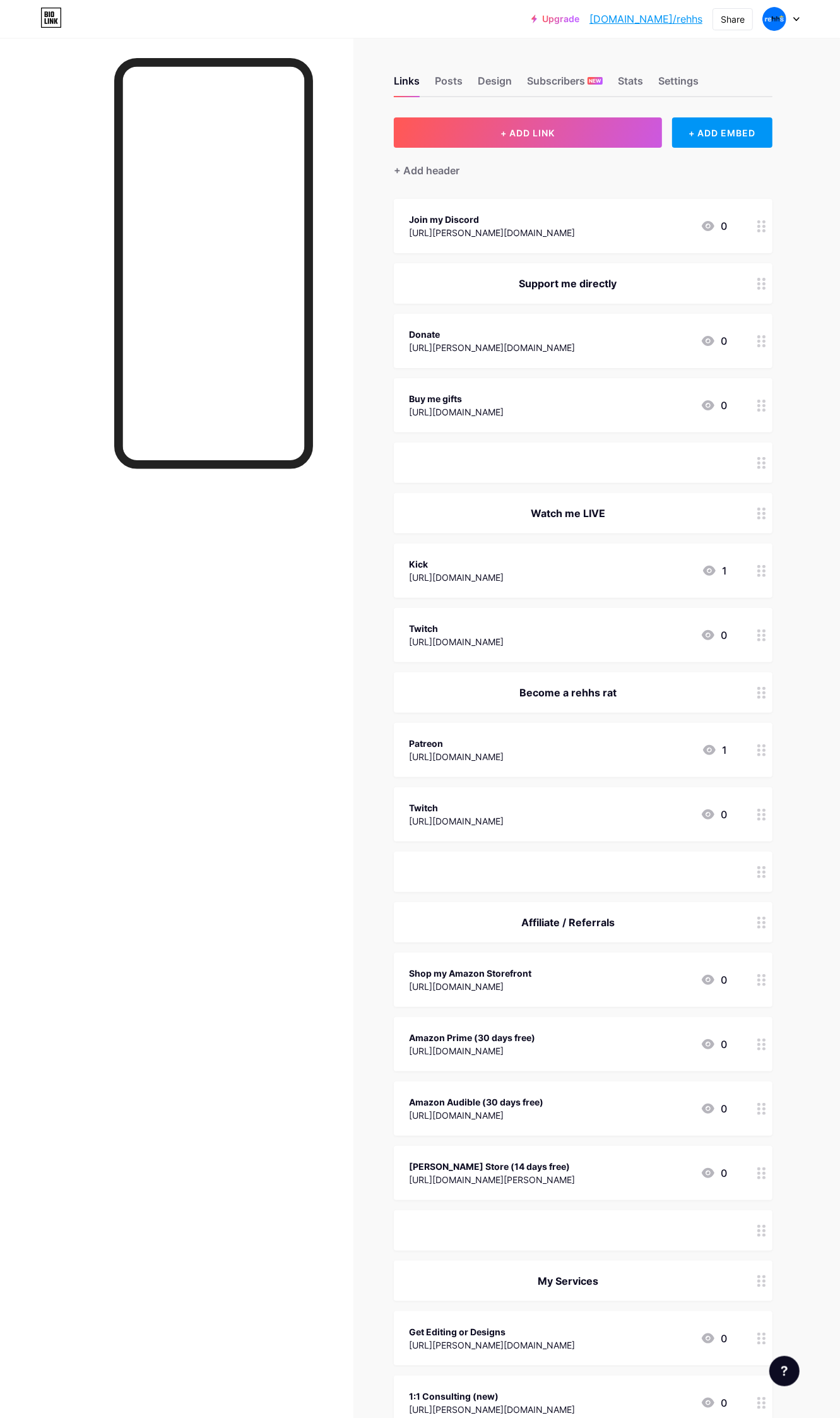 click at bounding box center (213, 757) 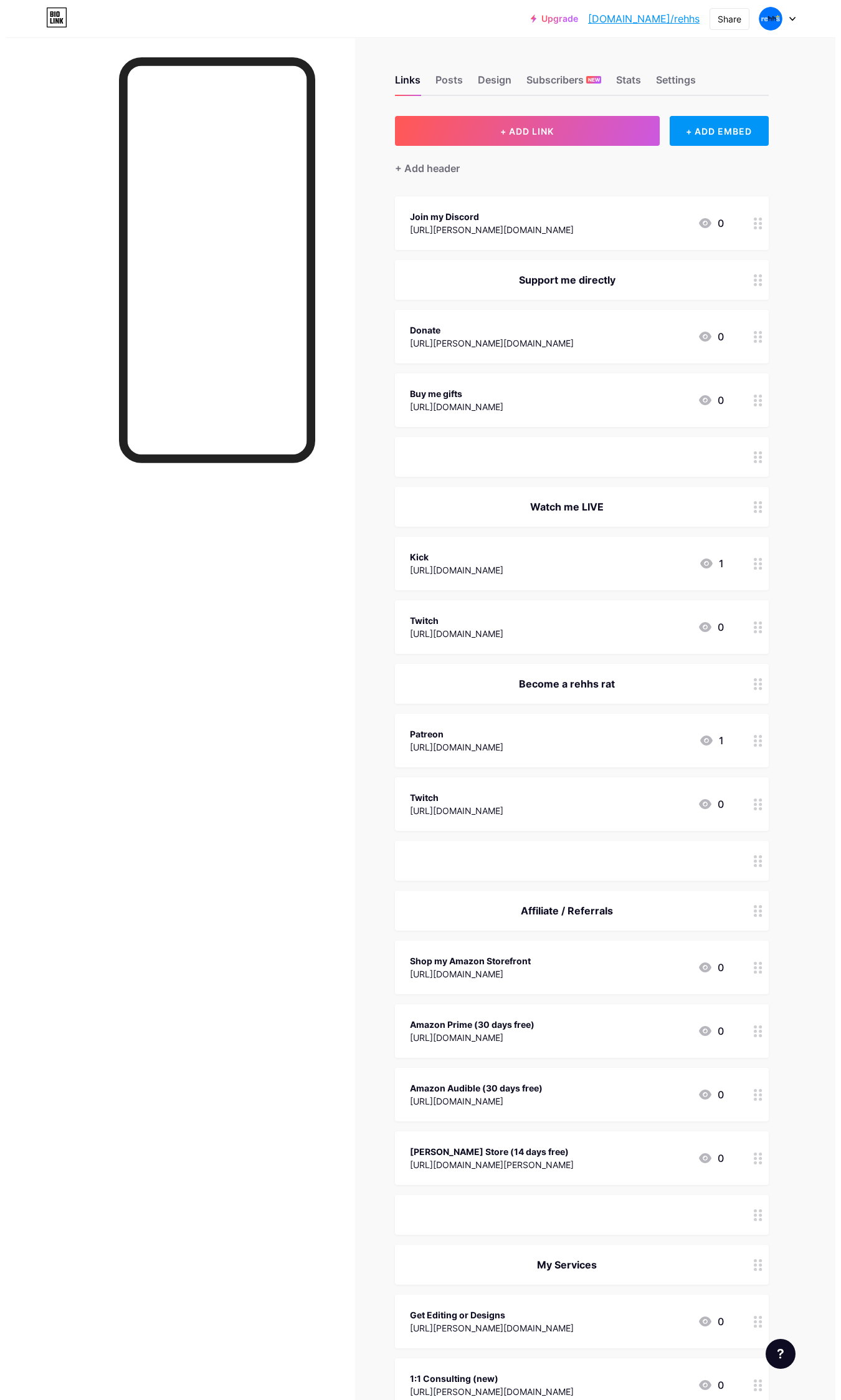 scroll, scrollTop: 0, scrollLeft: 0, axis: both 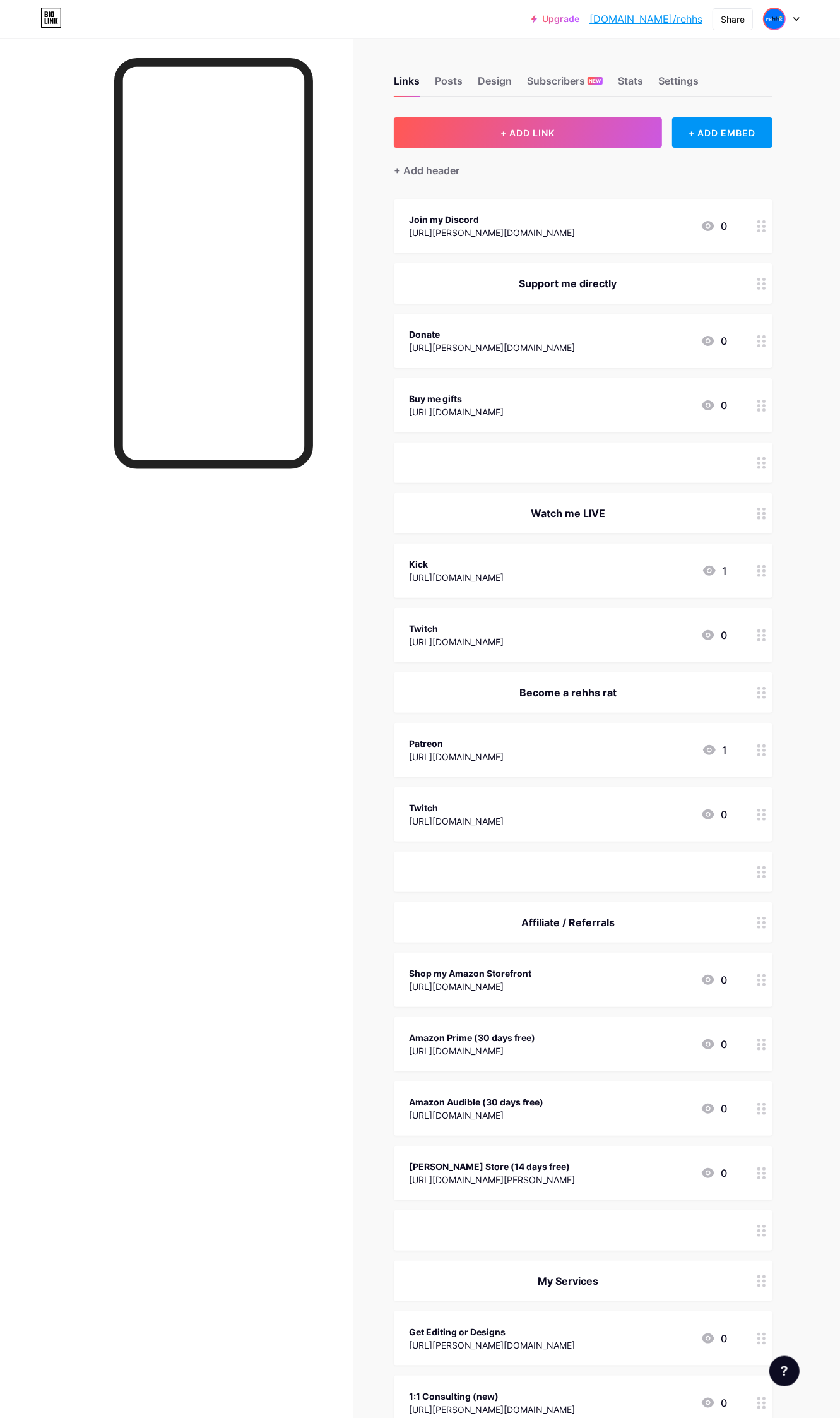click at bounding box center (774, 19) 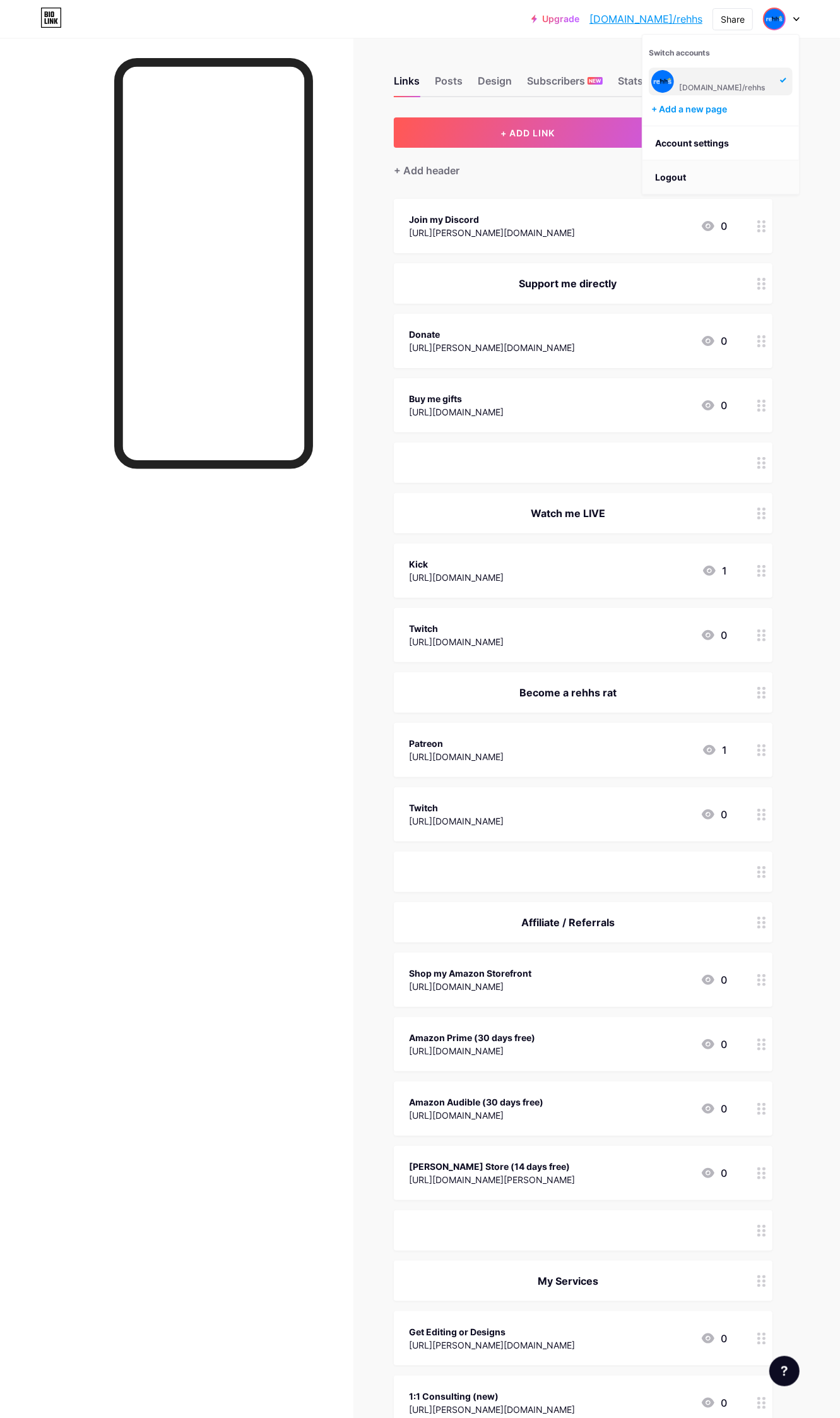 click on "Logout" at bounding box center (721, 177) 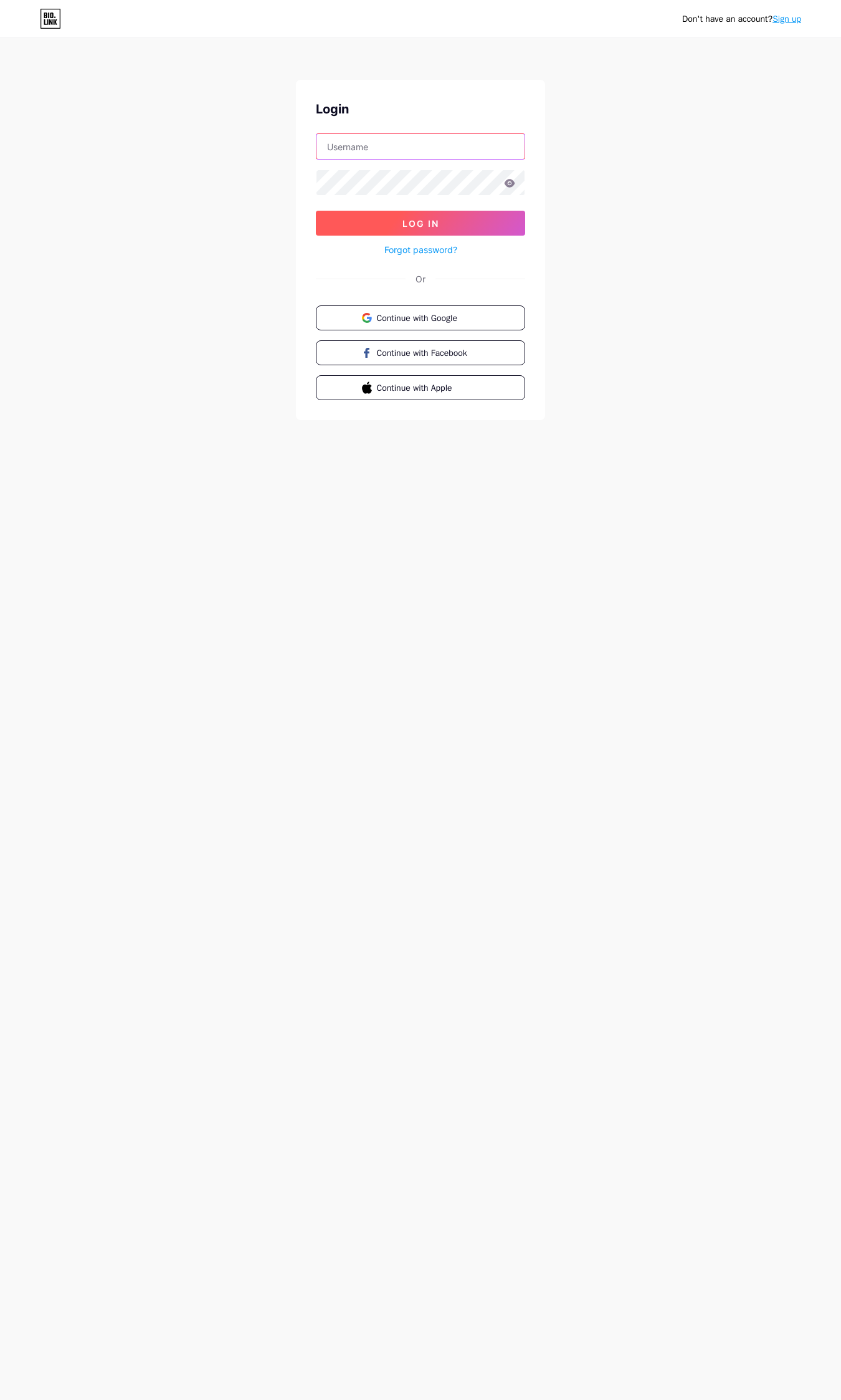 type on "[EMAIL_ADDRESS][DOMAIN_NAME][DOMAIN_NAME]" 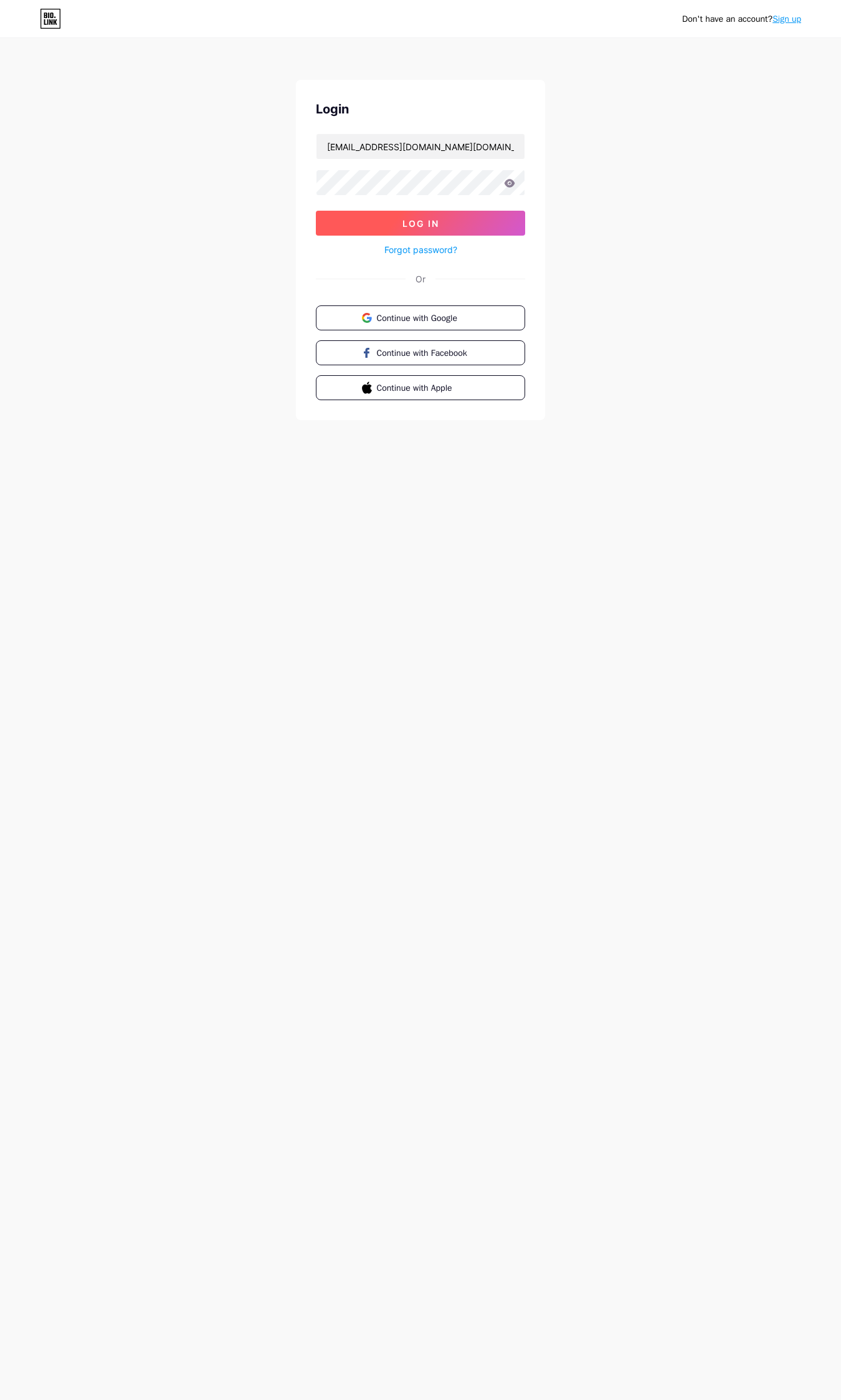 click on "Log In" at bounding box center (420, 223) 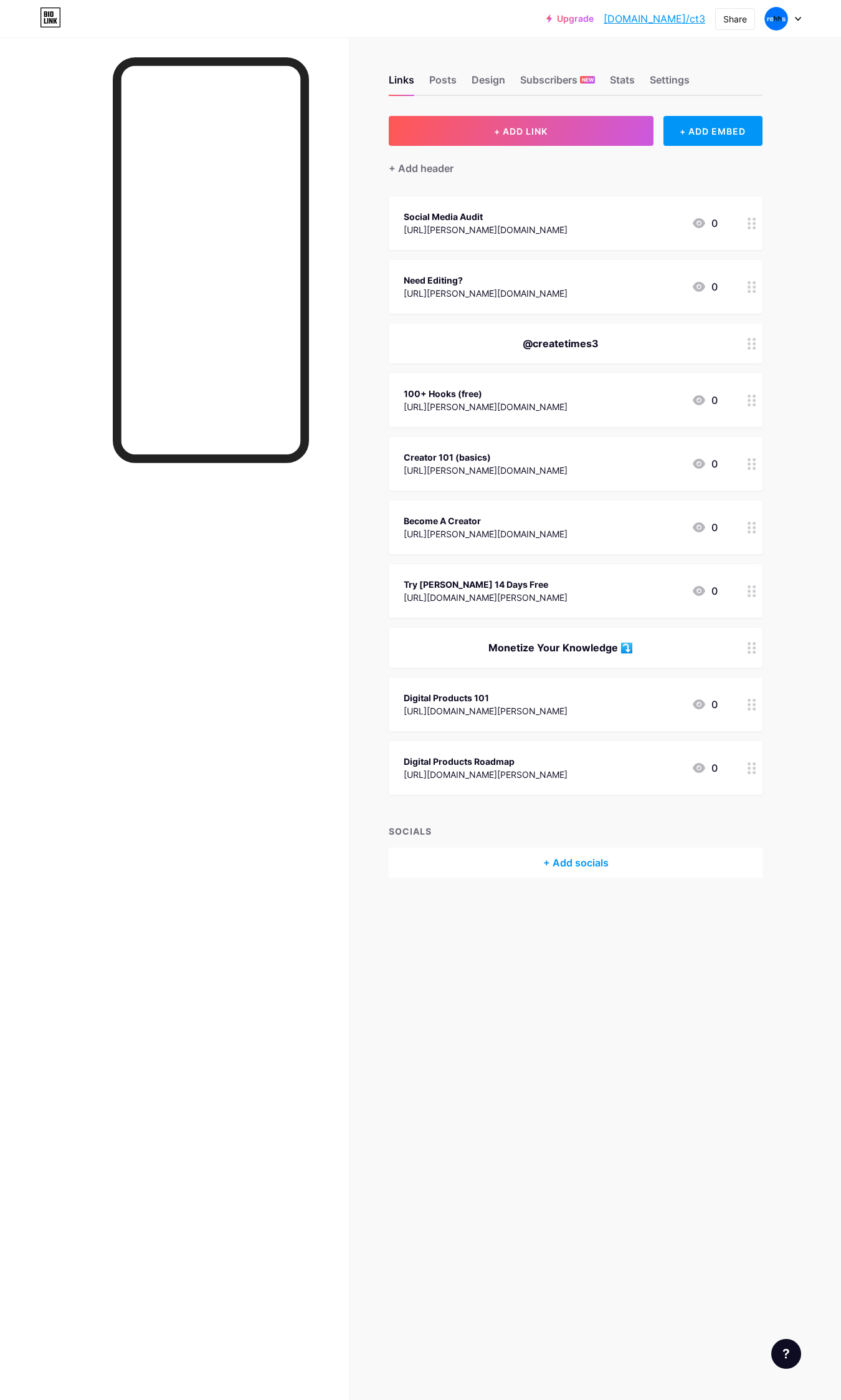 click at bounding box center (211, 747) 